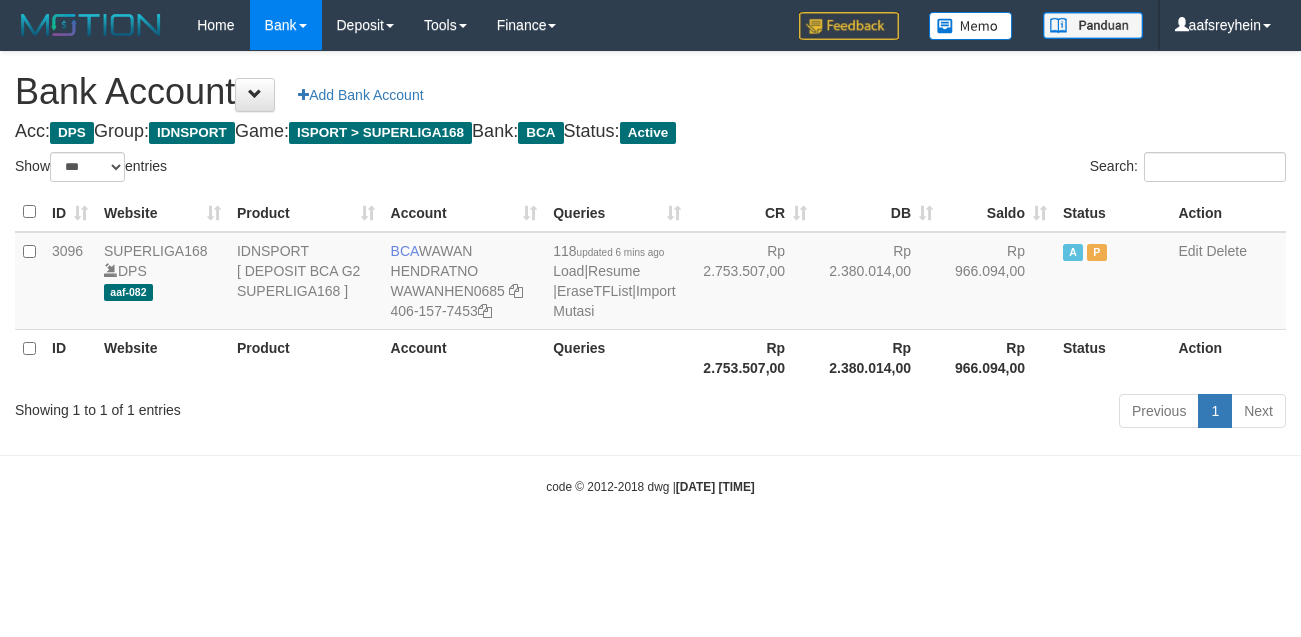 select on "***" 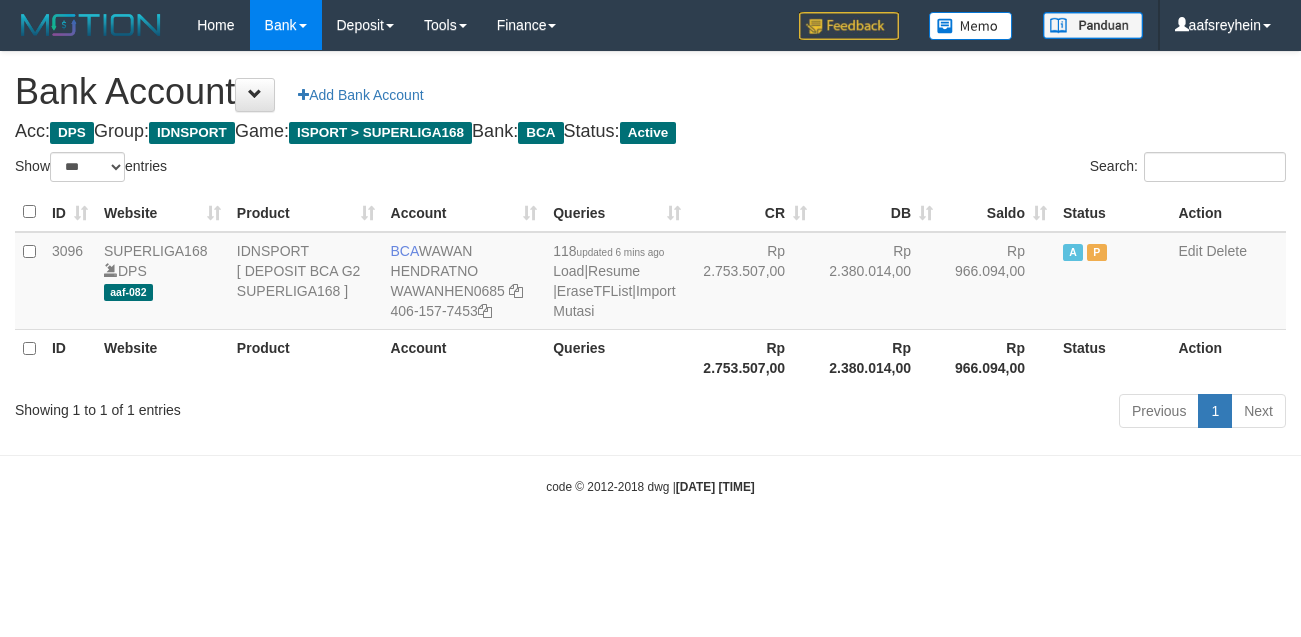 scroll, scrollTop: 0, scrollLeft: 0, axis: both 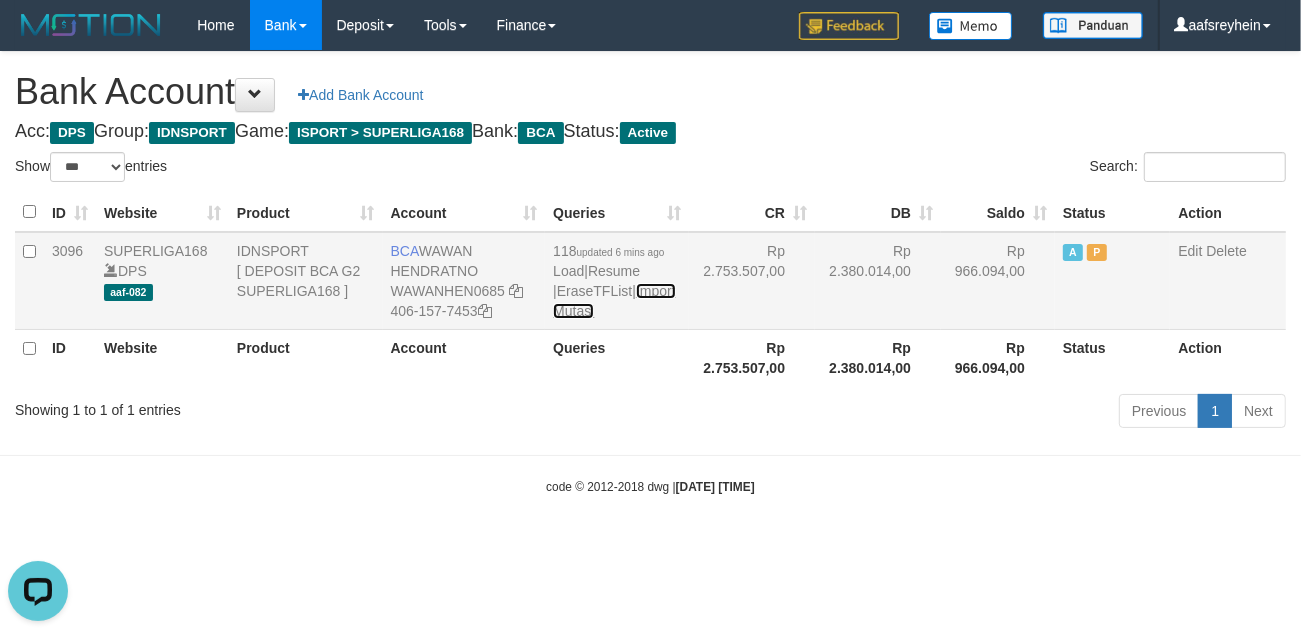 click on "Import Mutasi" at bounding box center (614, 301) 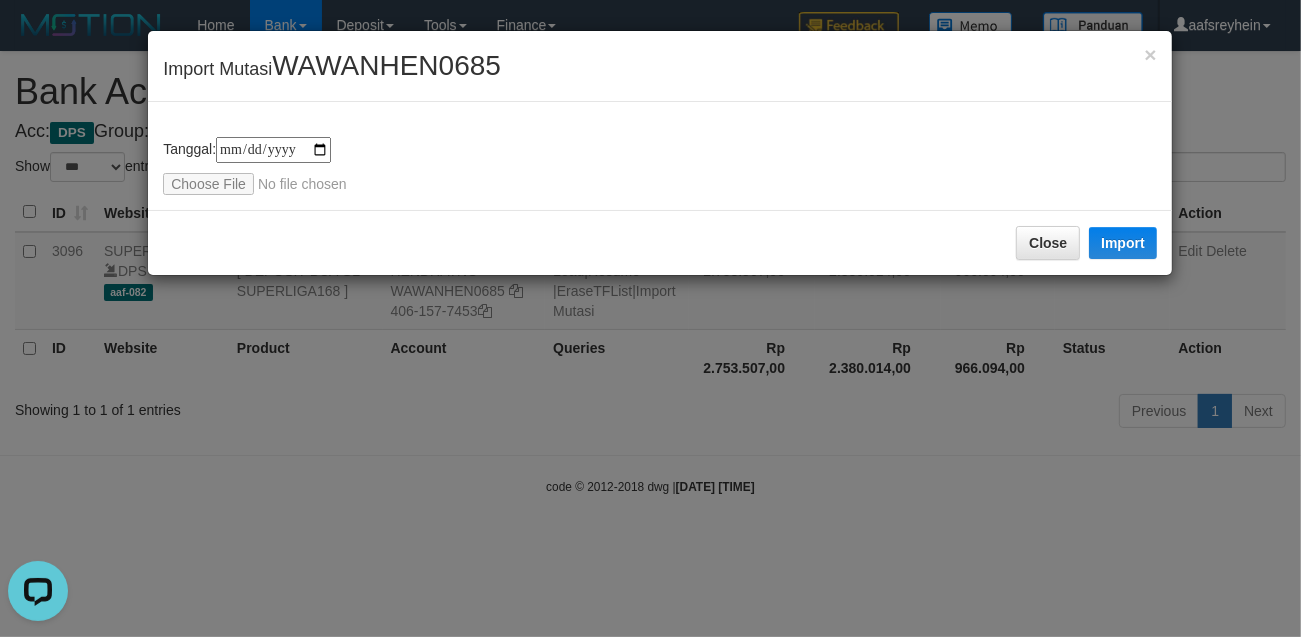 type on "**********" 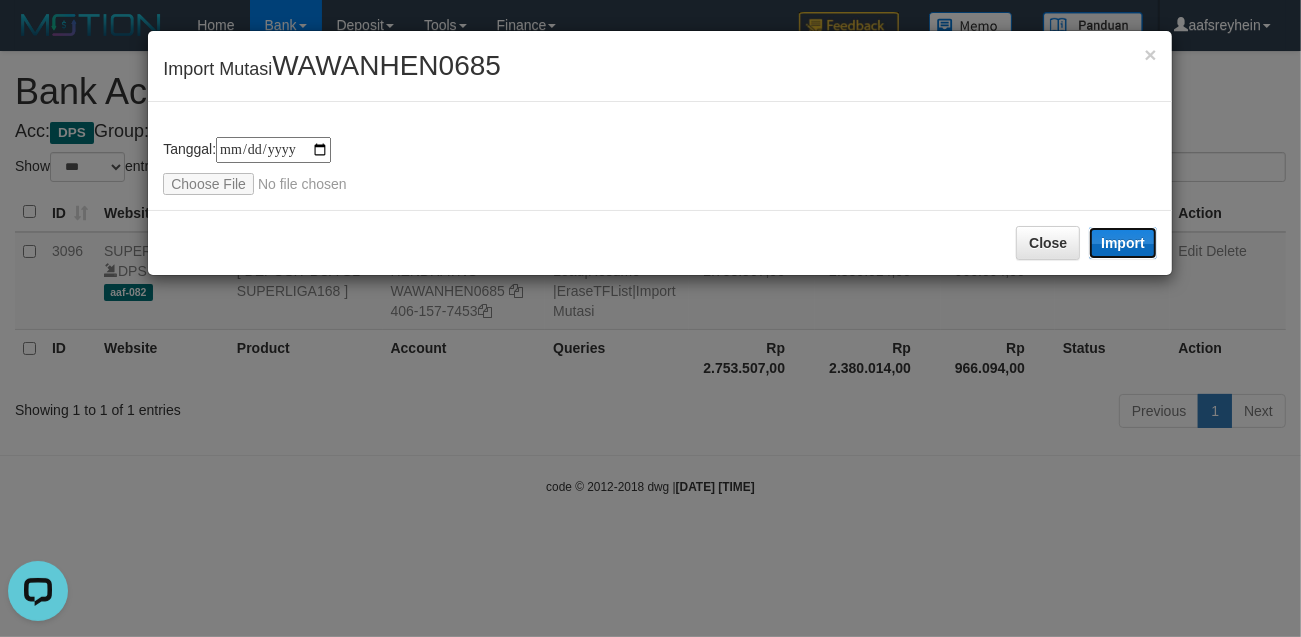 click on "Import" at bounding box center [1123, 243] 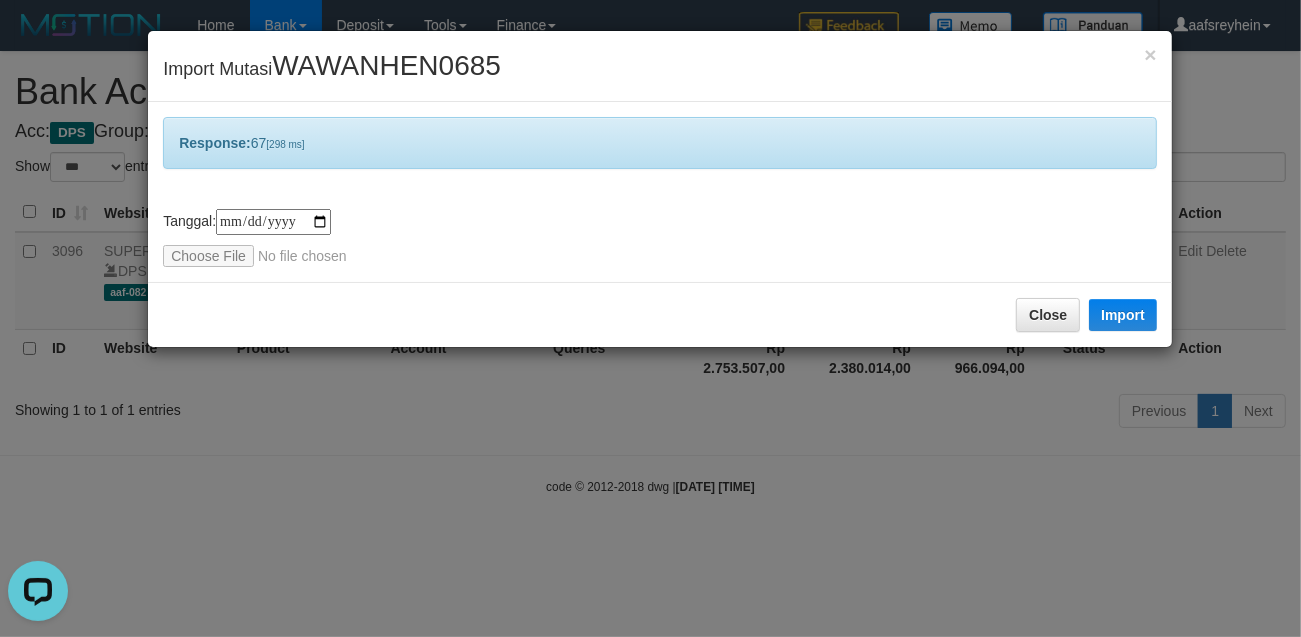 click on "**********" at bounding box center [650, 318] 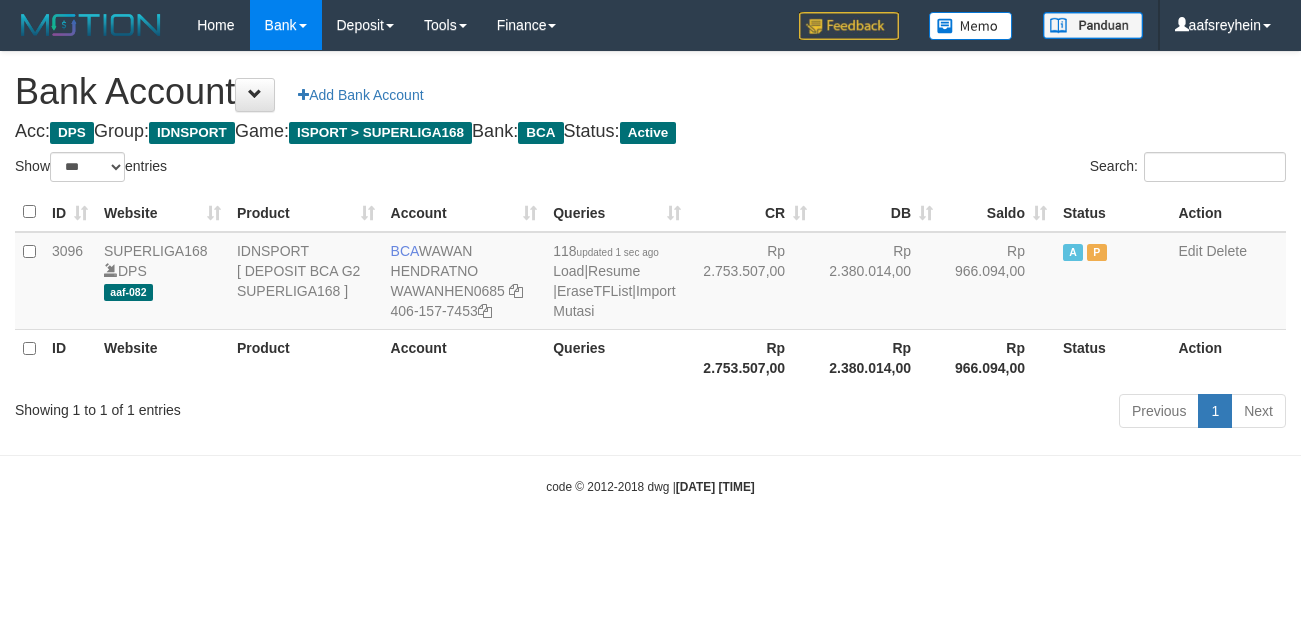 select on "***" 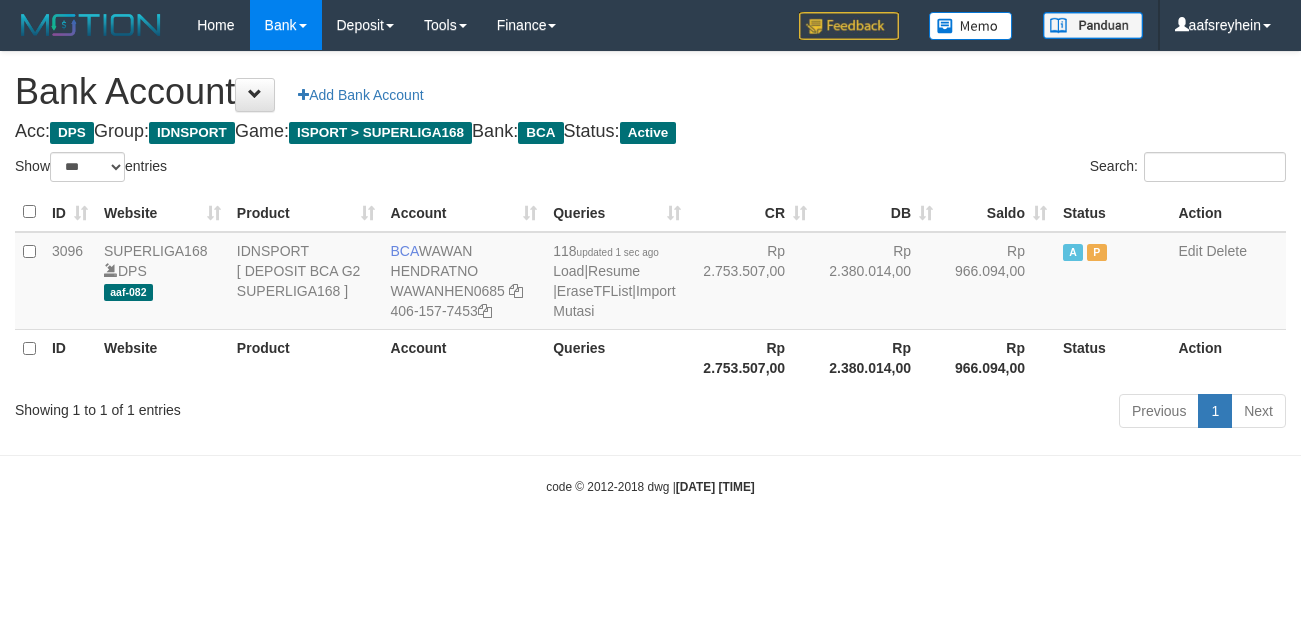 scroll, scrollTop: 0, scrollLeft: 0, axis: both 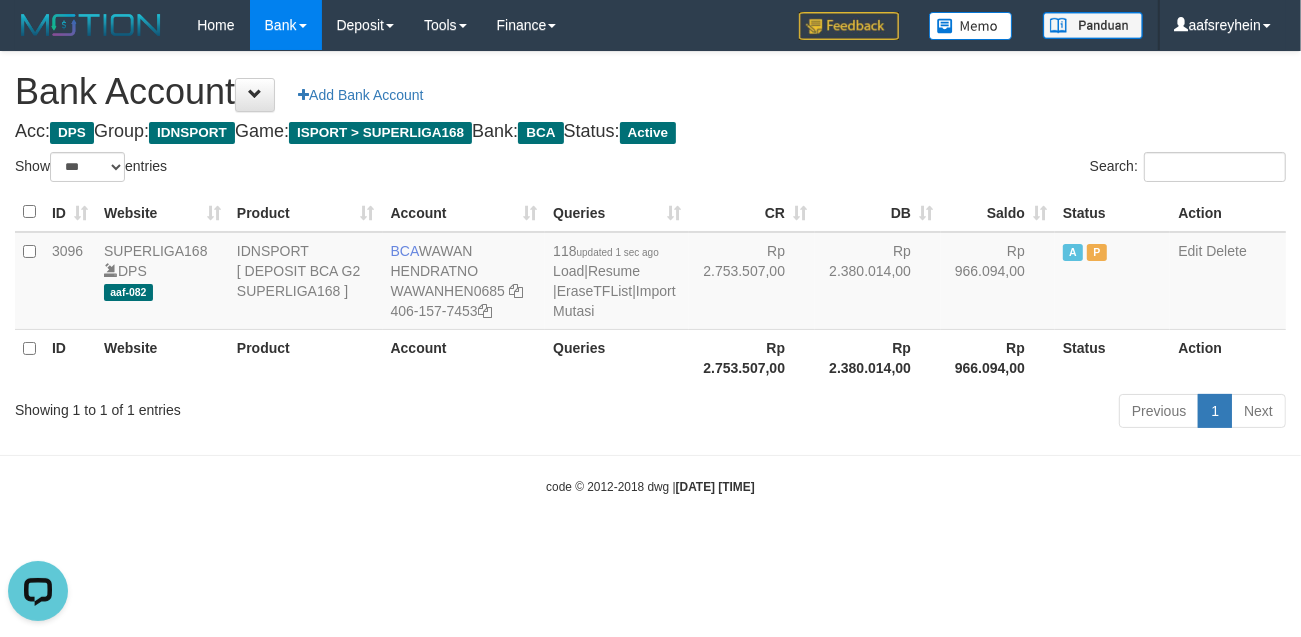 drag, startPoint x: 787, startPoint y: 376, endPoint x: 788, endPoint y: 397, distance: 21.023796 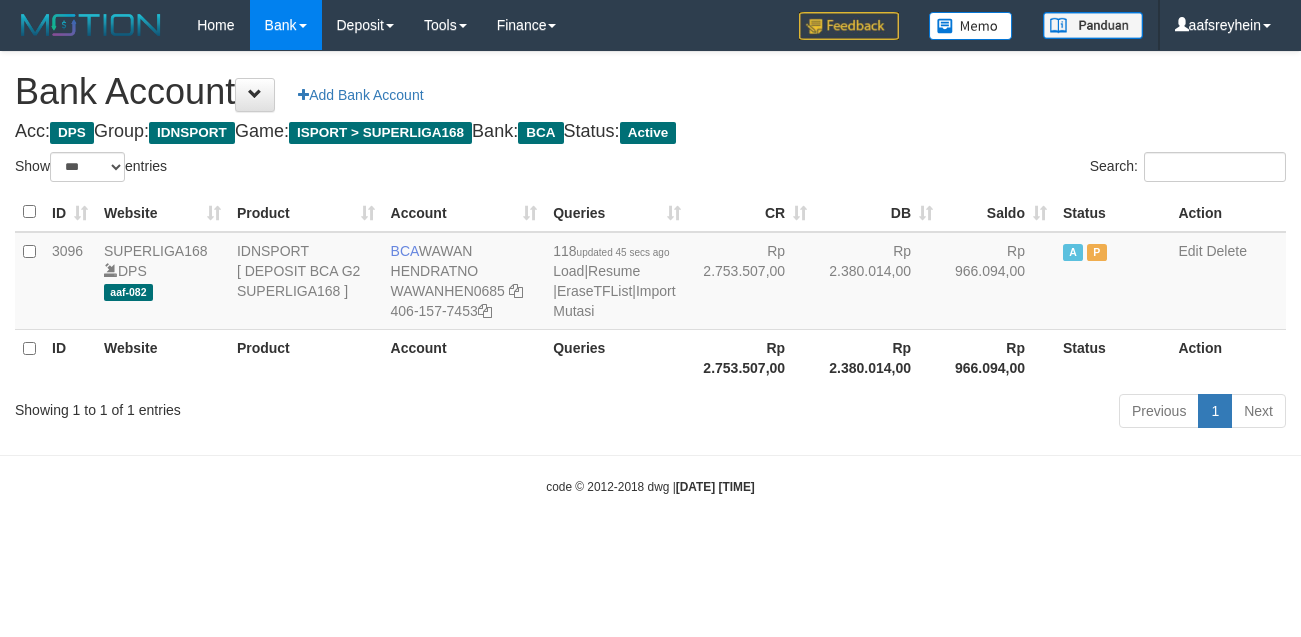 select on "***" 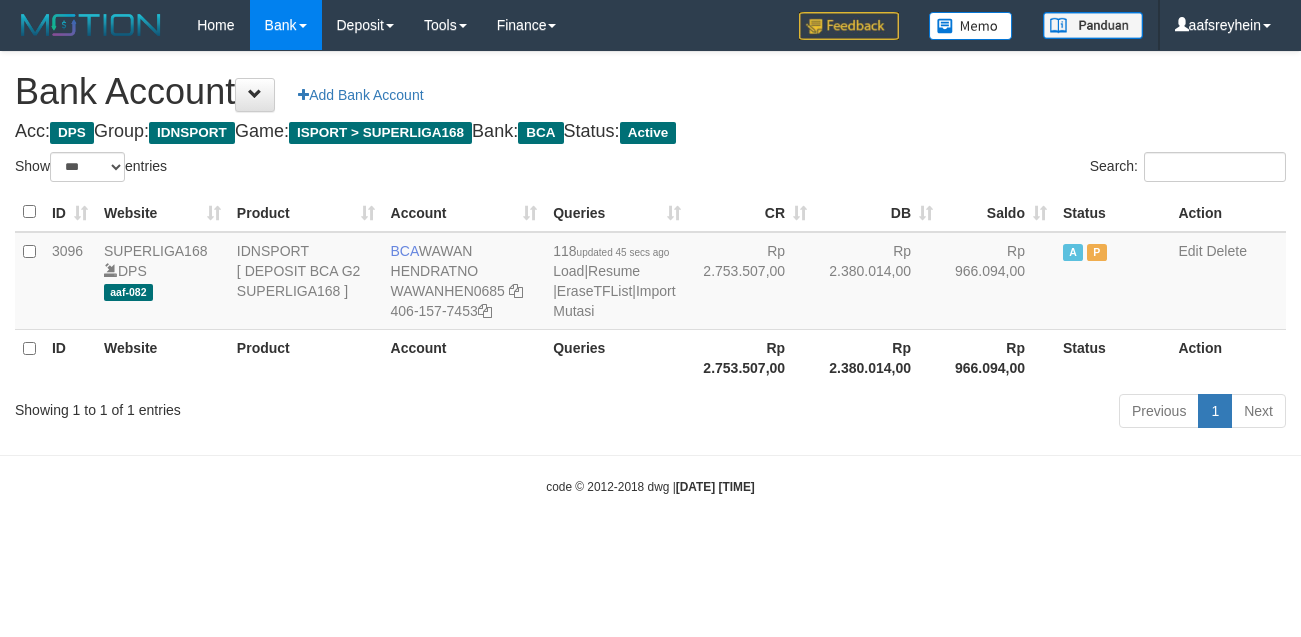 scroll, scrollTop: 0, scrollLeft: 0, axis: both 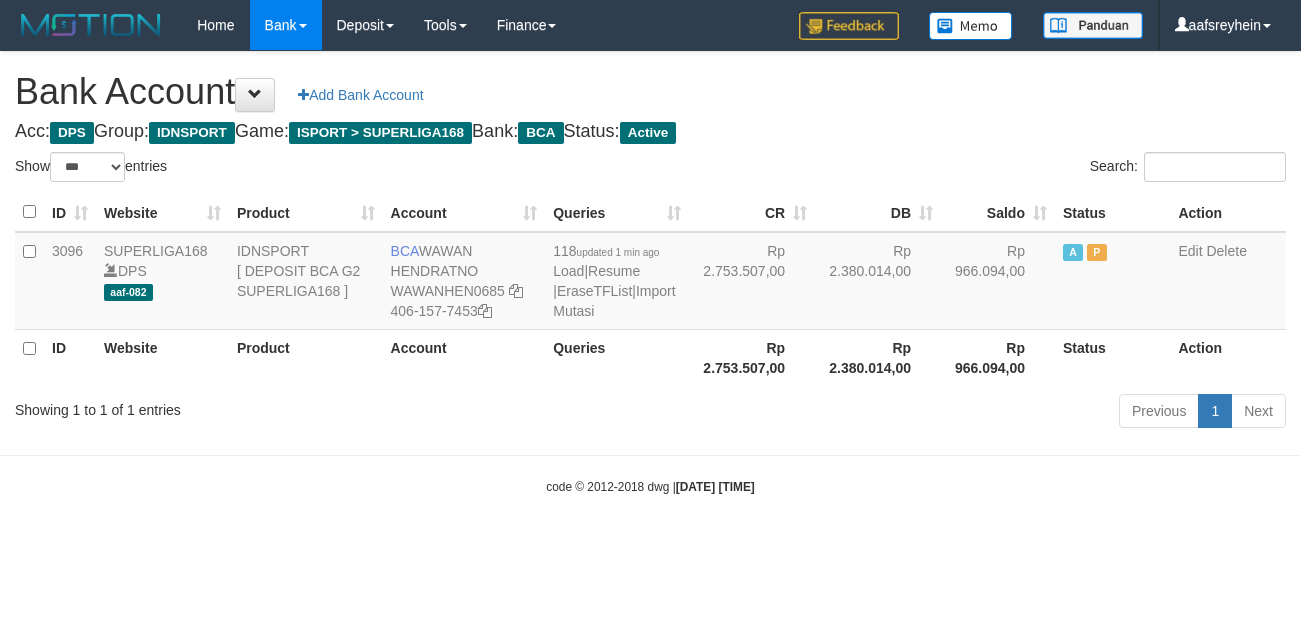 select on "***" 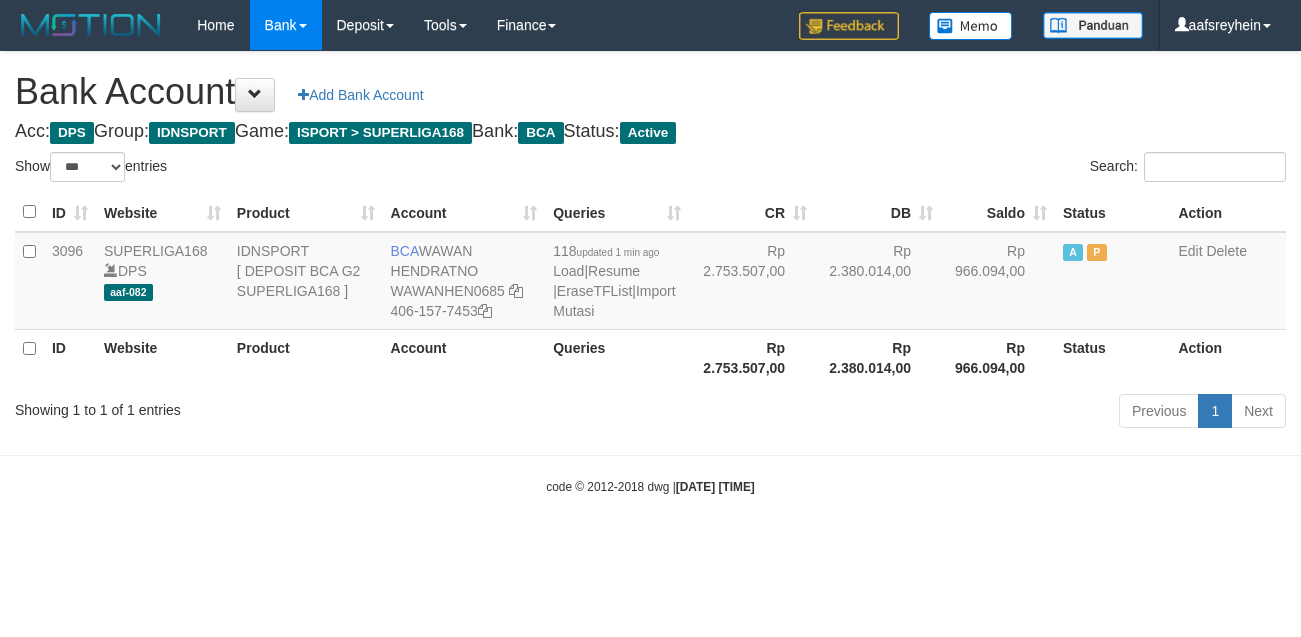 scroll, scrollTop: 0, scrollLeft: 0, axis: both 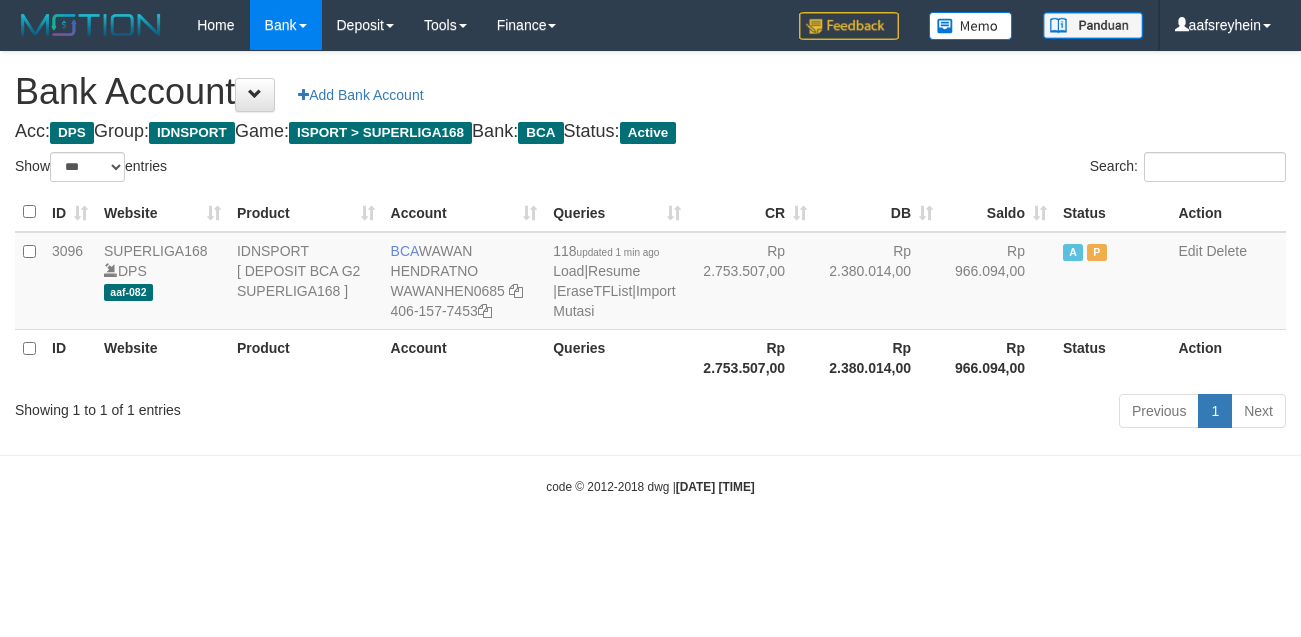 select on "***" 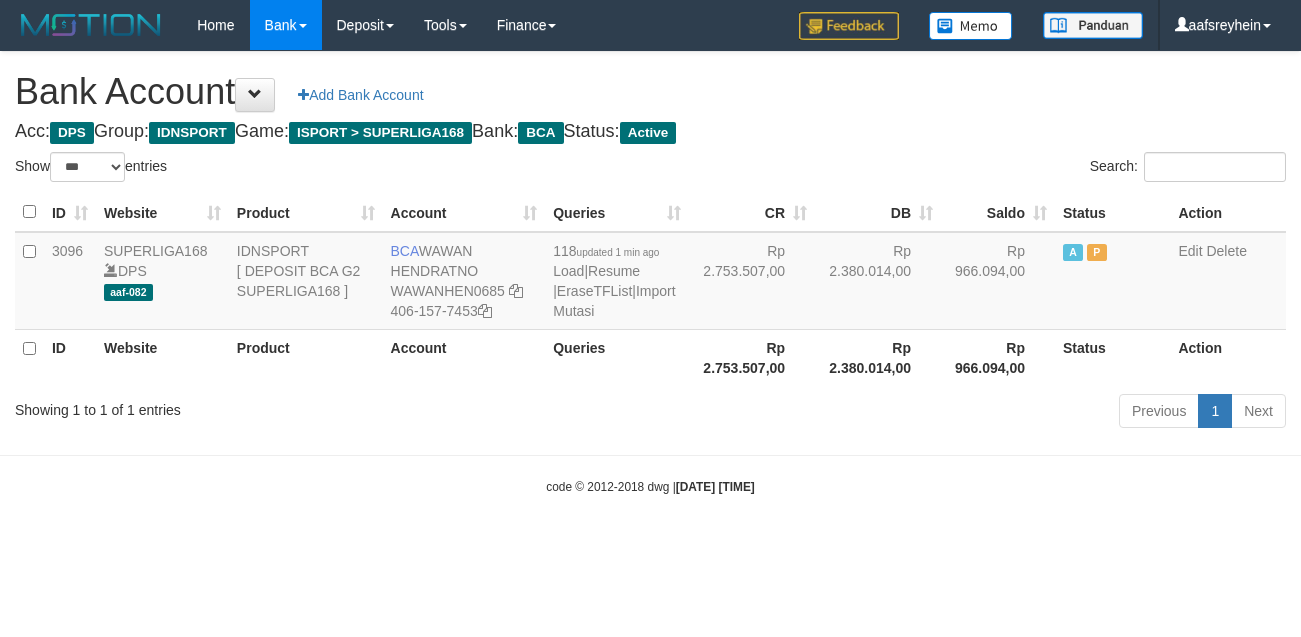 scroll, scrollTop: 0, scrollLeft: 0, axis: both 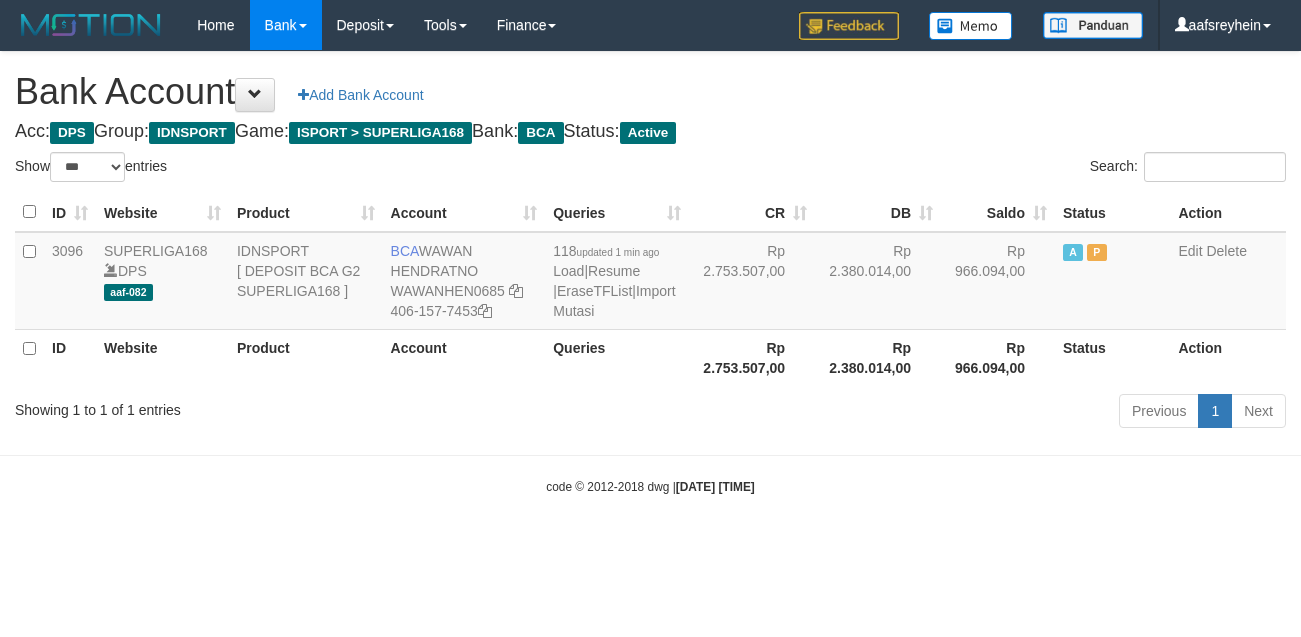 select on "***" 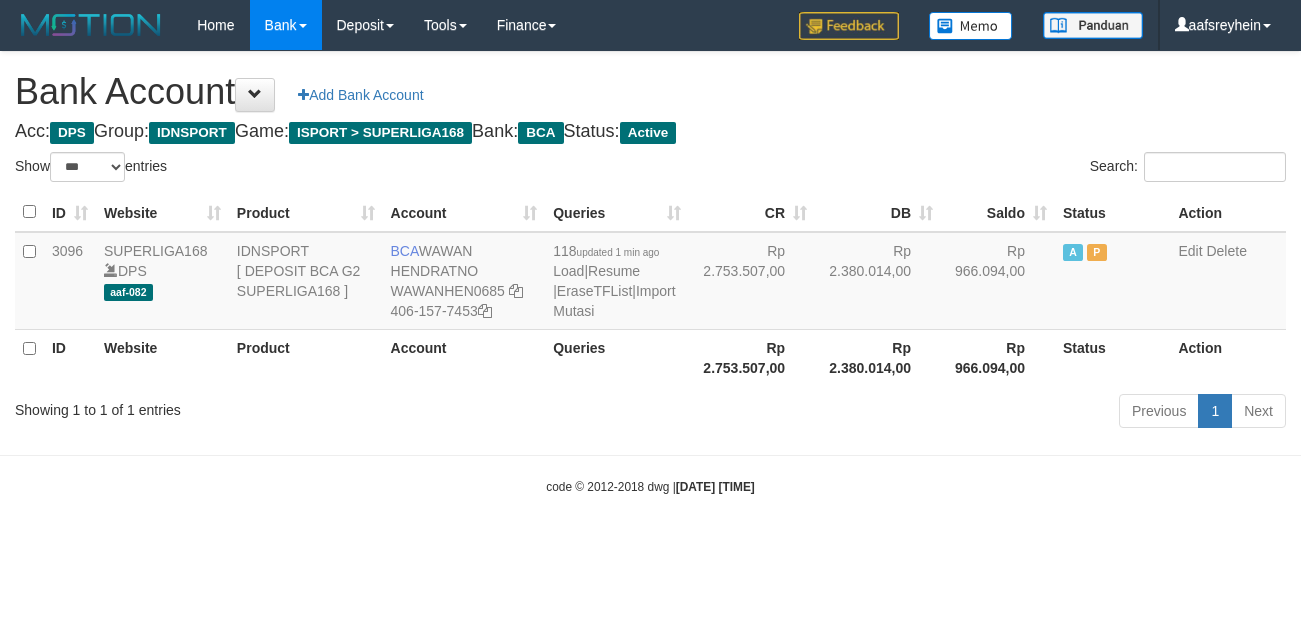 scroll, scrollTop: 0, scrollLeft: 0, axis: both 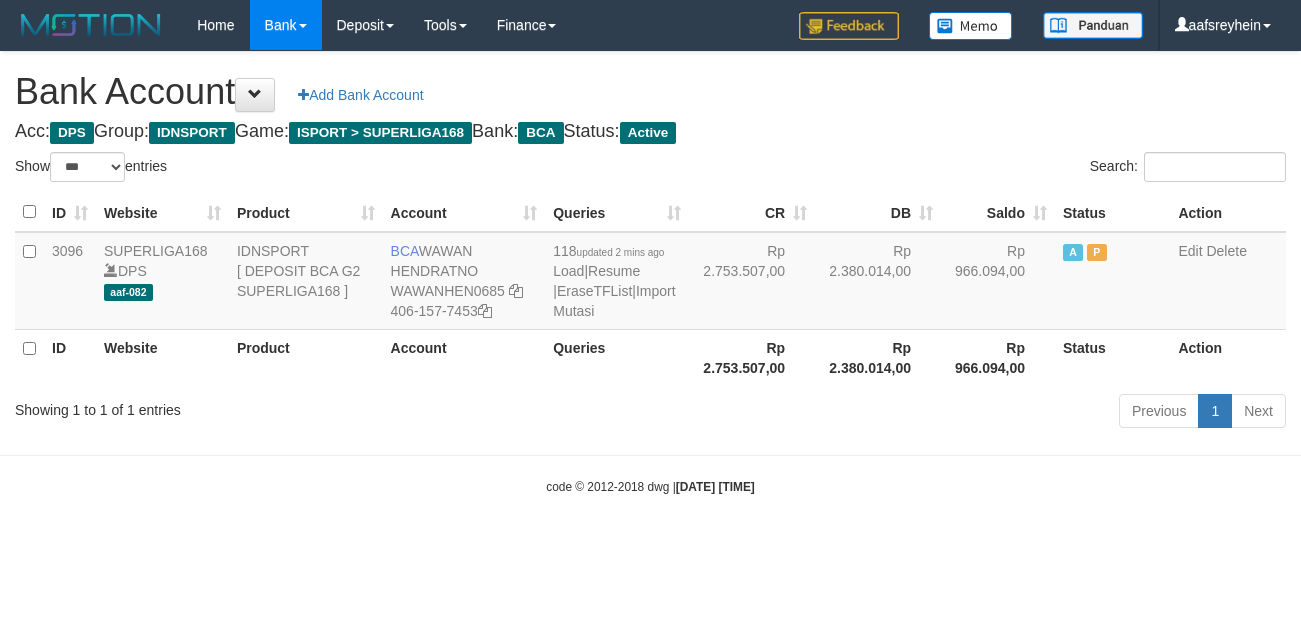 select on "***" 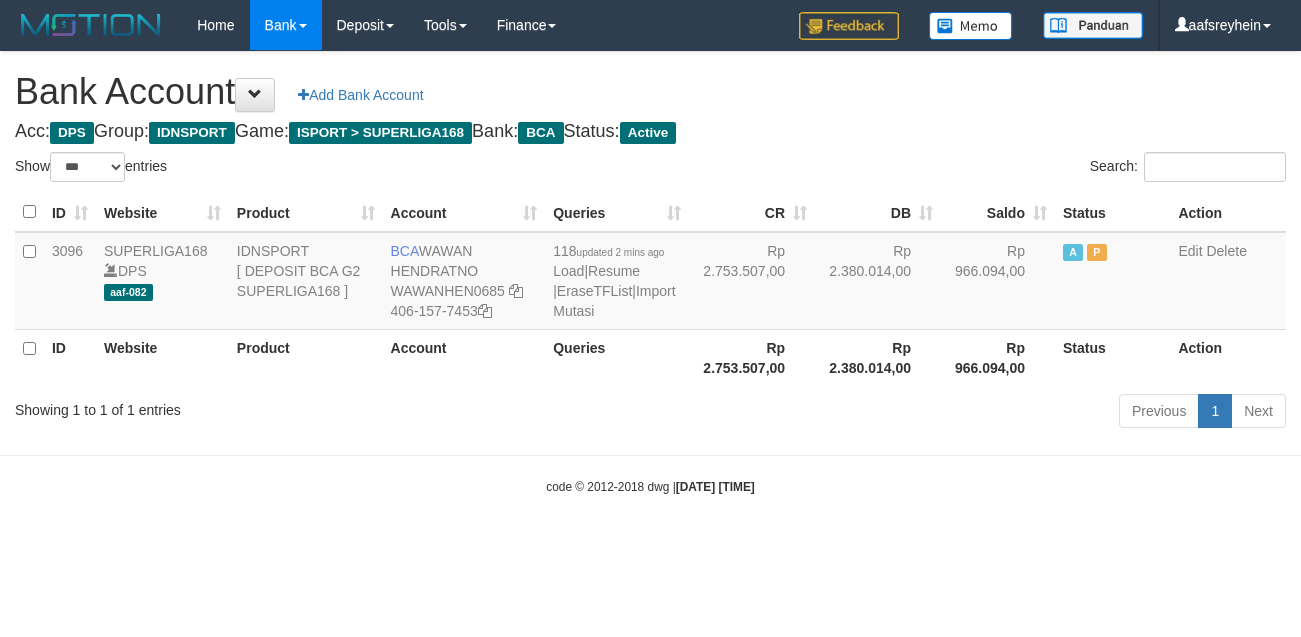 scroll, scrollTop: 0, scrollLeft: 0, axis: both 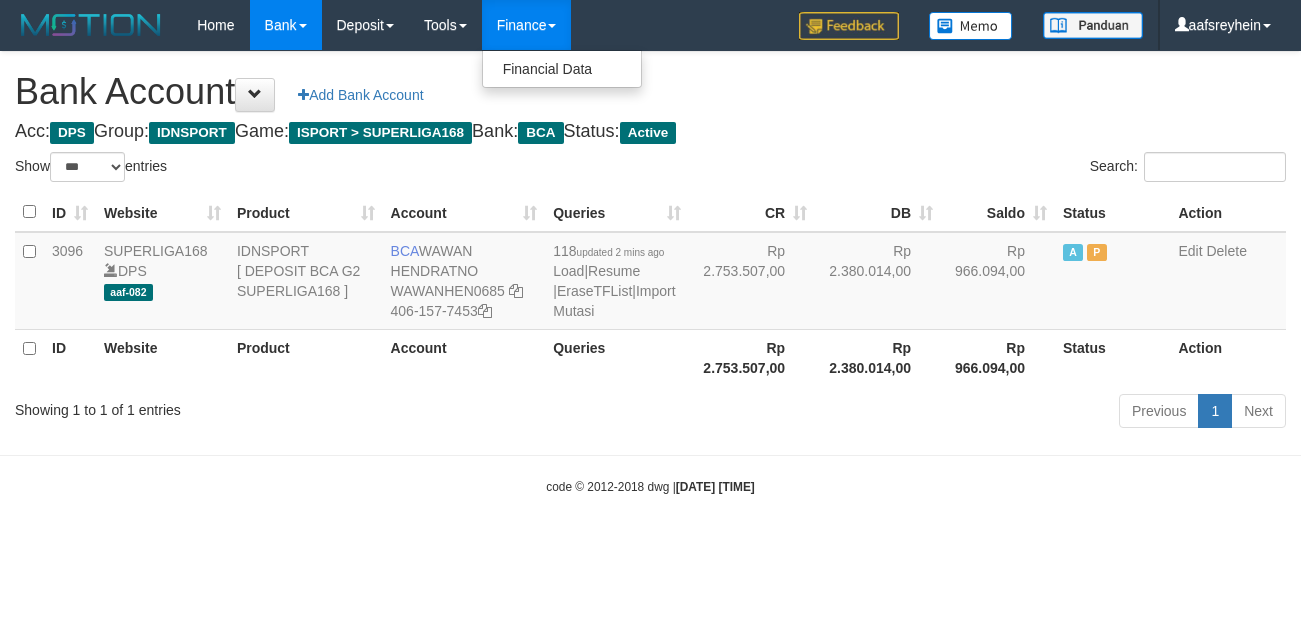 select on "***" 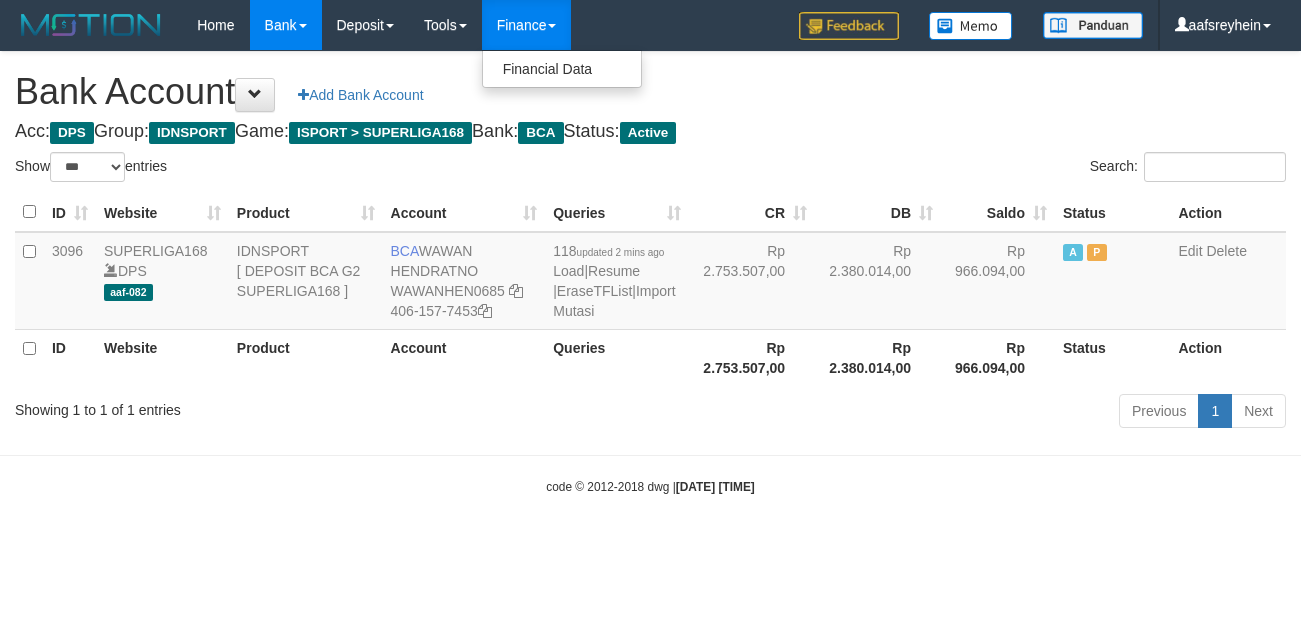 scroll, scrollTop: 0, scrollLeft: 0, axis: both 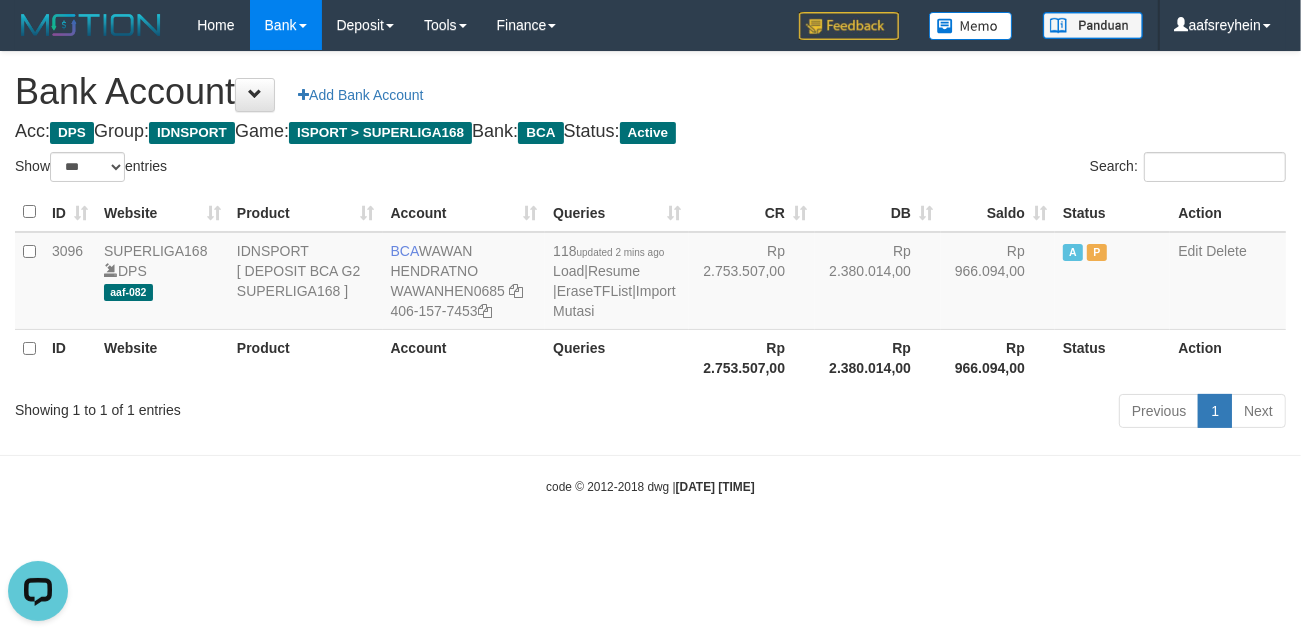 click on "Toggle navigation
Home
Bank
Account List
Load
By Website
Group
[ISPORT]													SUPERLIGA168
By Load Group (DPS)
-" at bounding box center [650, 273] 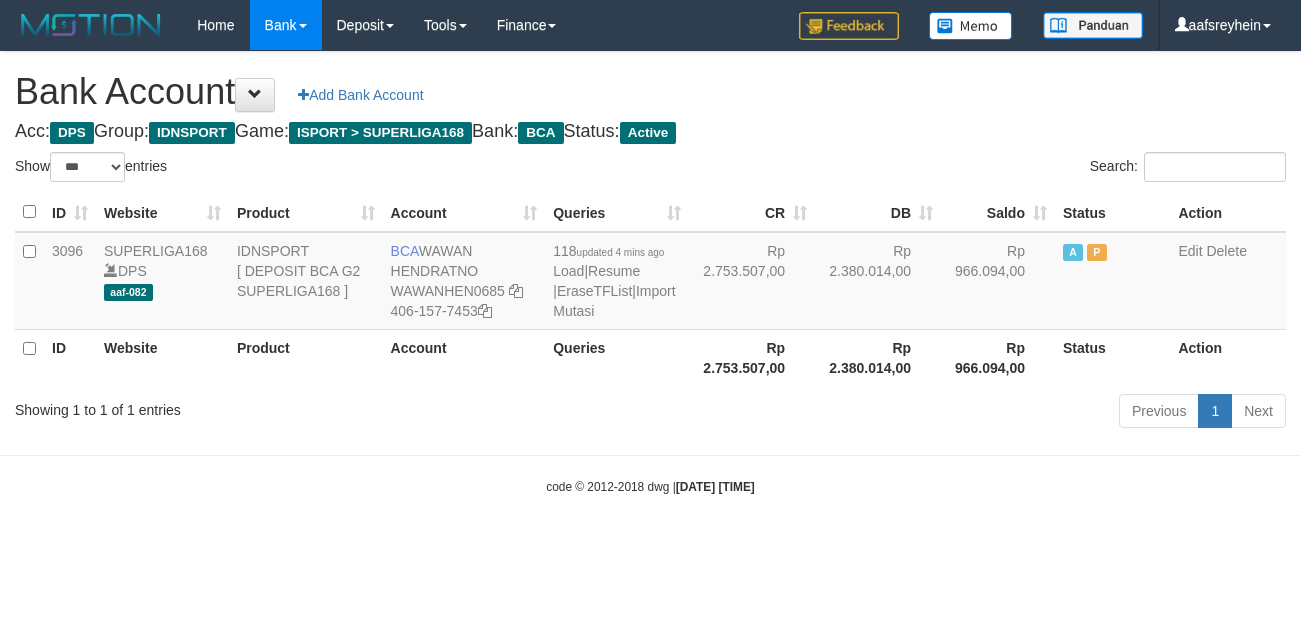 select on "***" 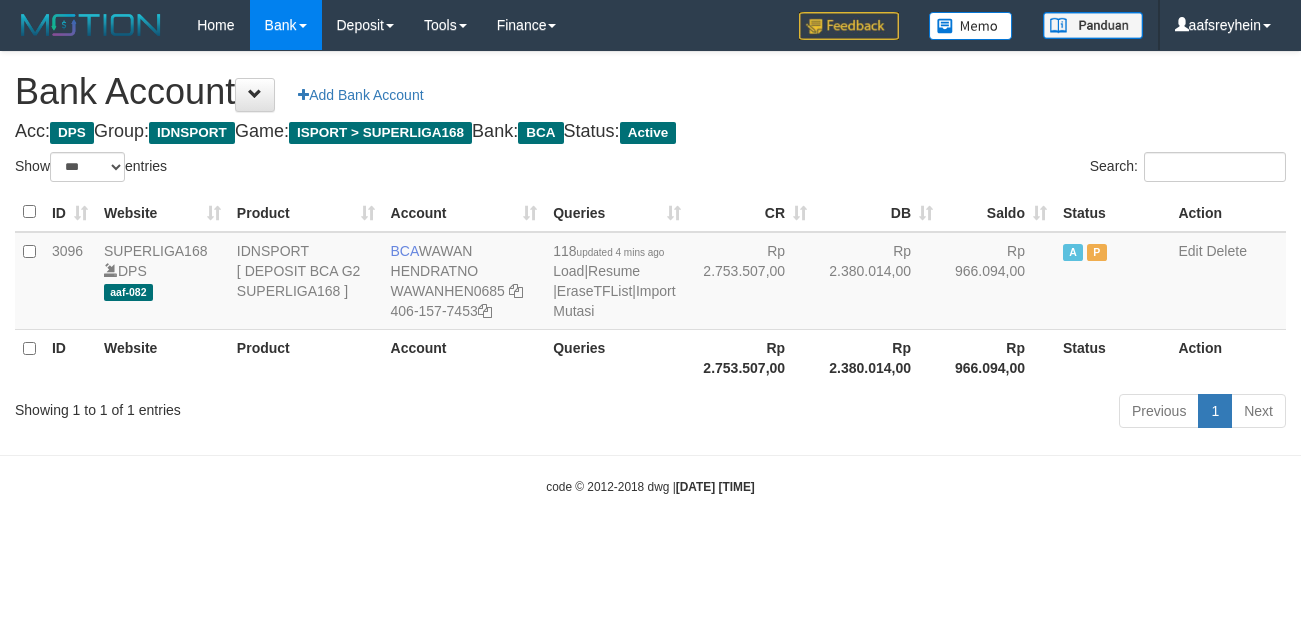scroll, scrollTop: 0, scrollLeft: 0, axis: both 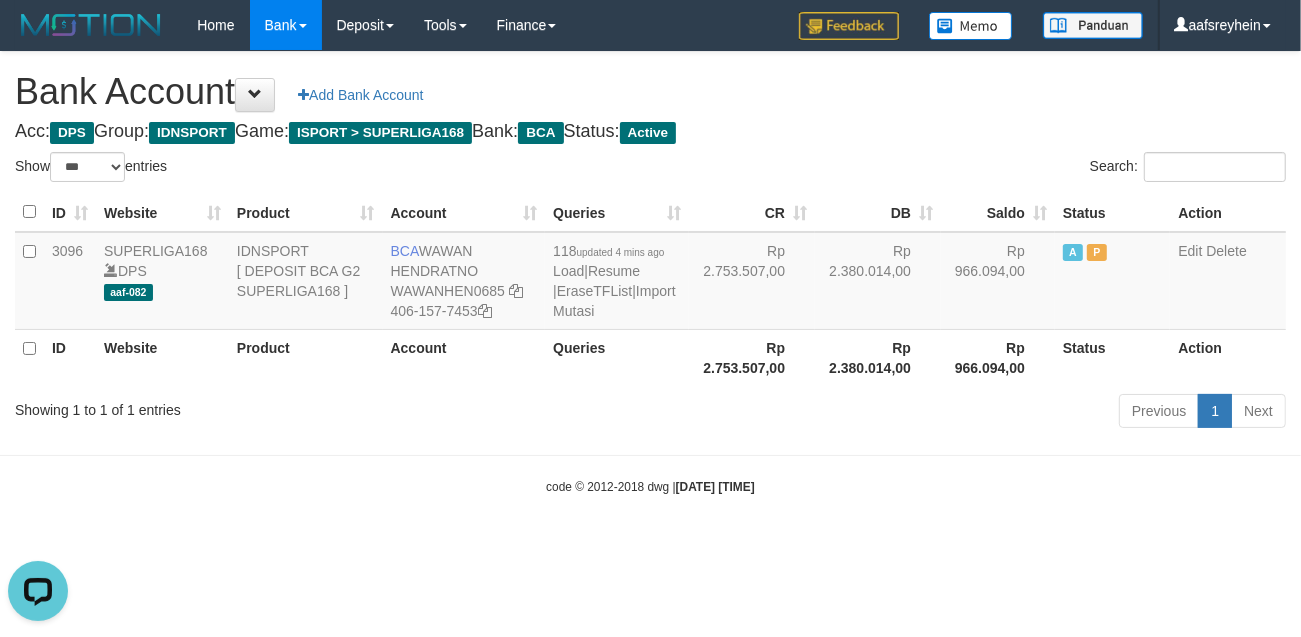 click on "Toggle navigation
Home
Bank
Account List
Load
By Website
Group
[ISPORT]													SUPERLIGA168
By Load Group (DPS)
-" at bounding box center (650, 273) 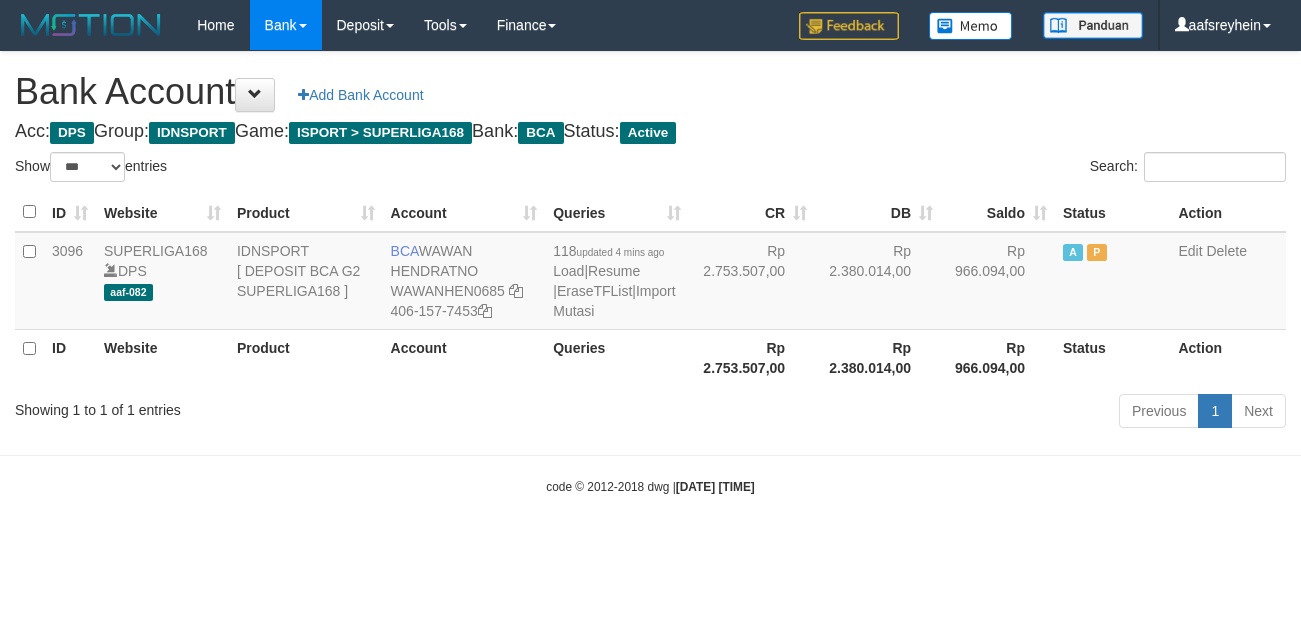 select on "***" 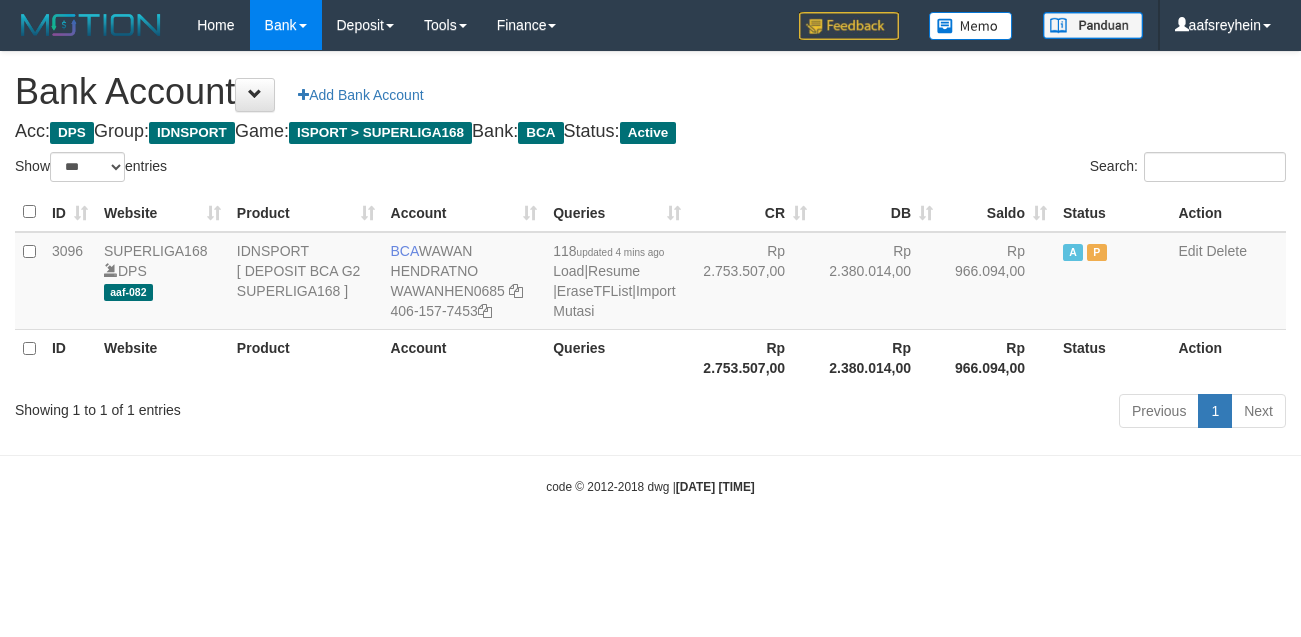 scroll, scrollTop: 0, scrollLeft: 0, axis: both 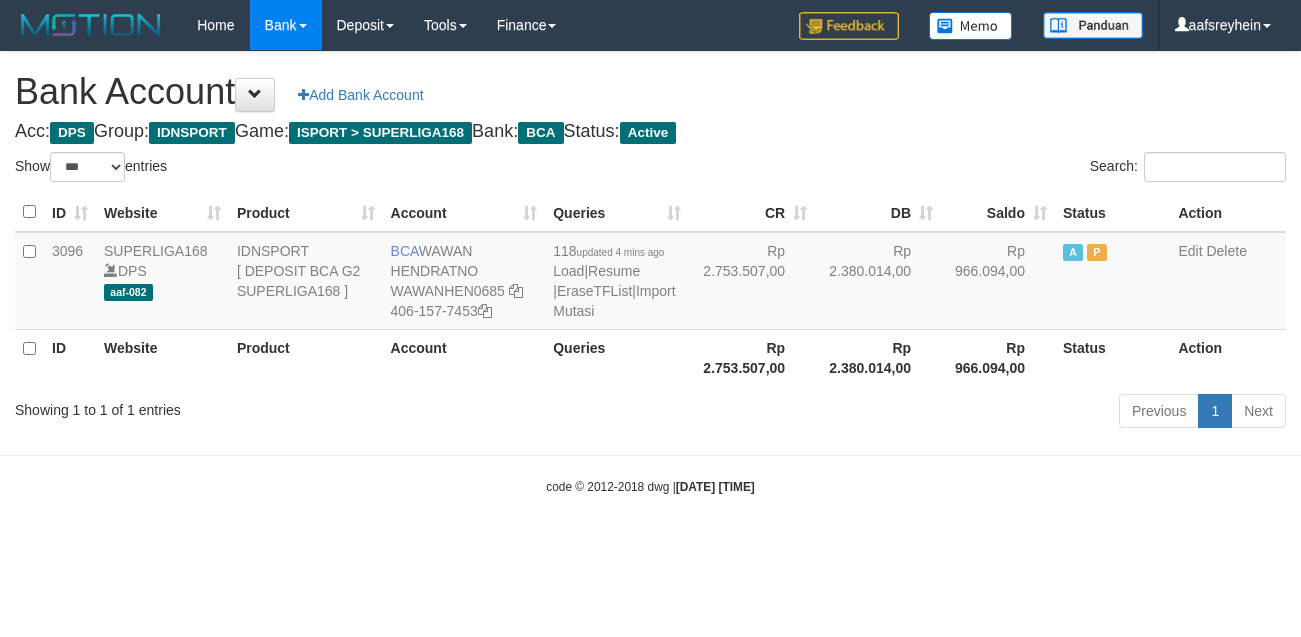 select on "***" 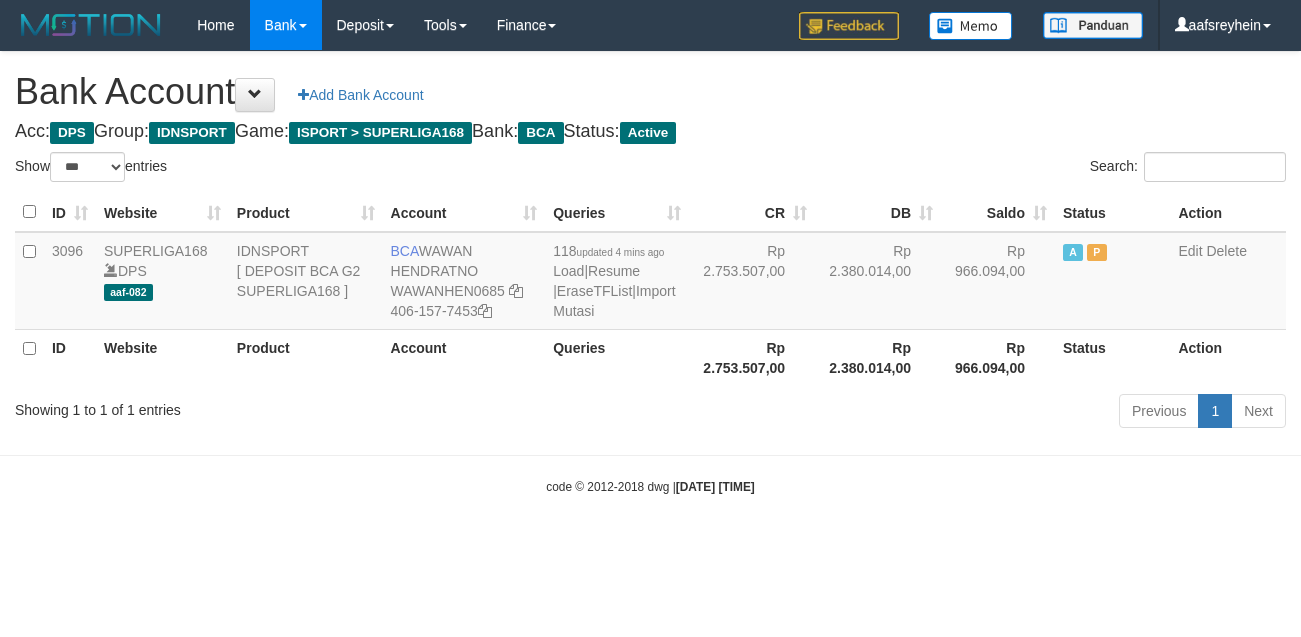 scroll, scrollTop: 0, scrollLeft: 0, axis: both 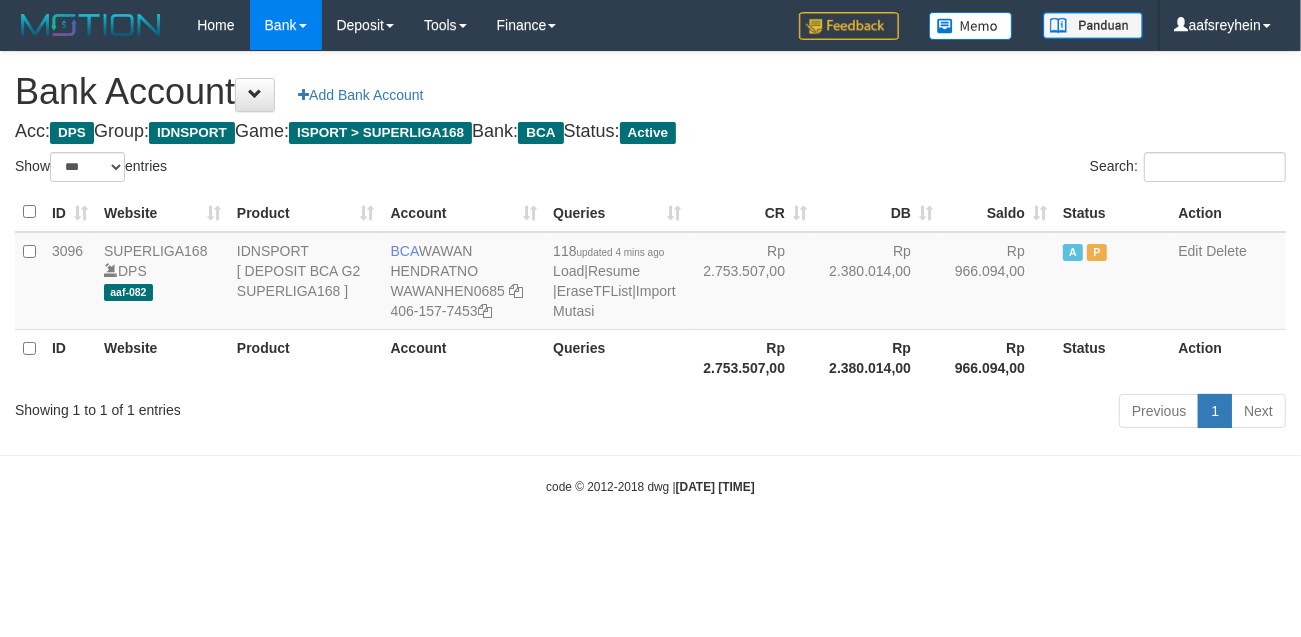click on "Bank Account
Add Bank Account" at bounding box center [650, 92] 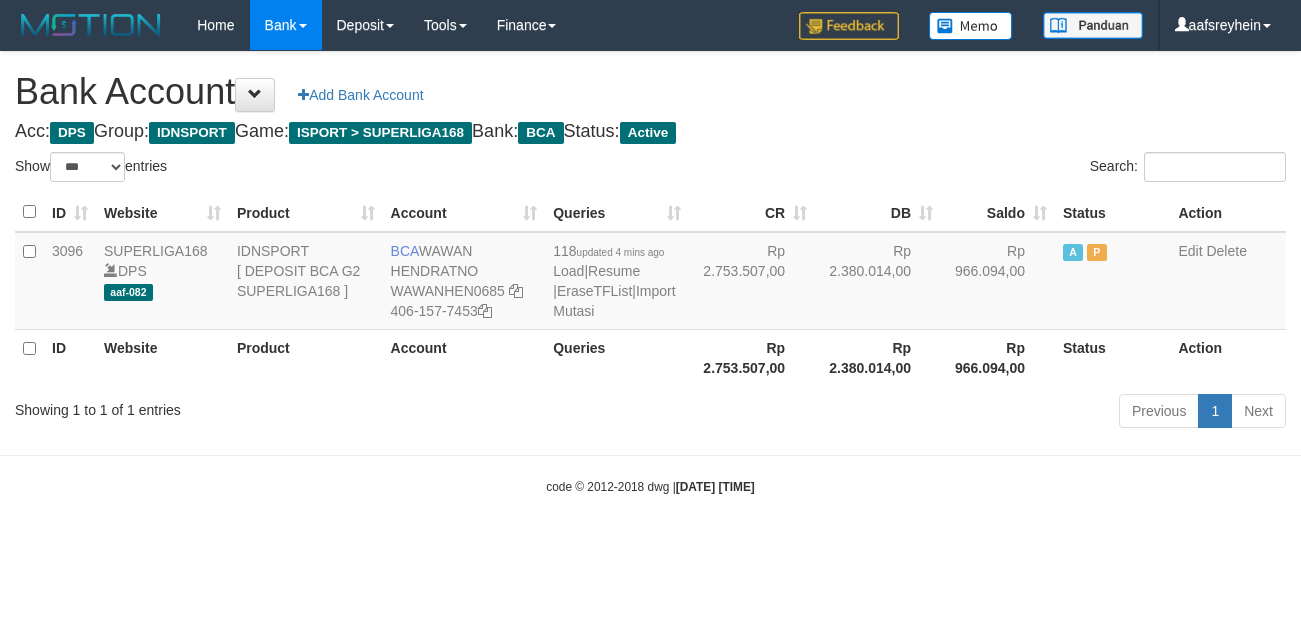 select on "***" 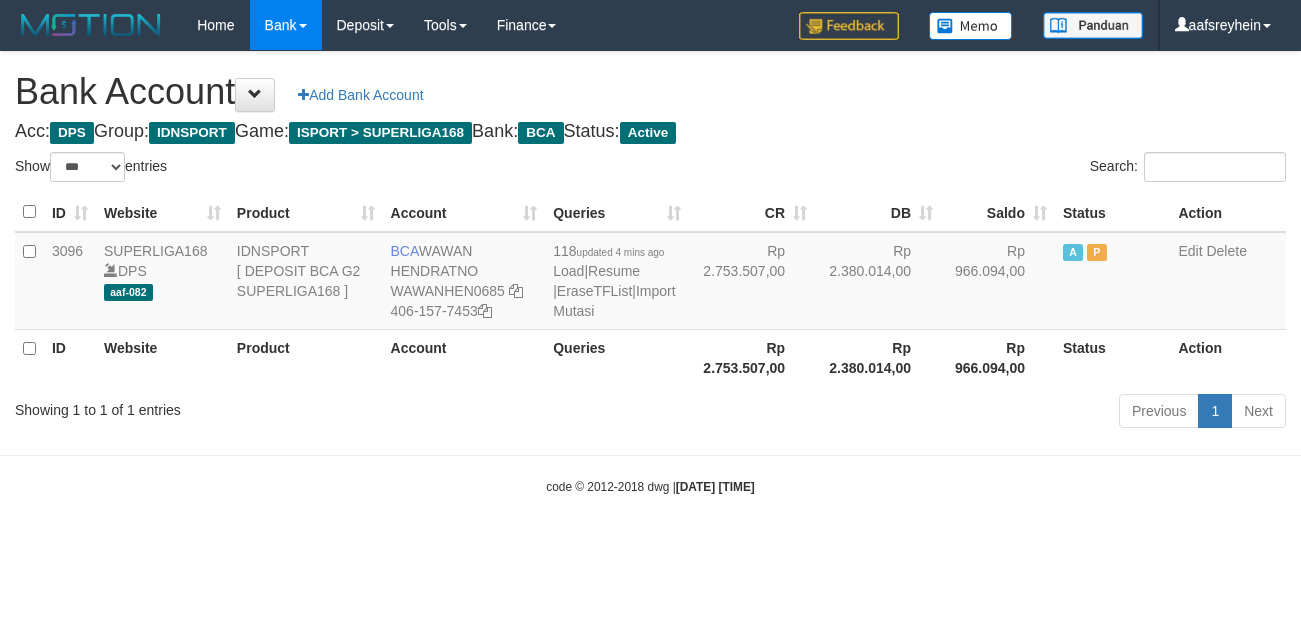scroll, scrollTop: 0, scrollLeft: 0, axis: both 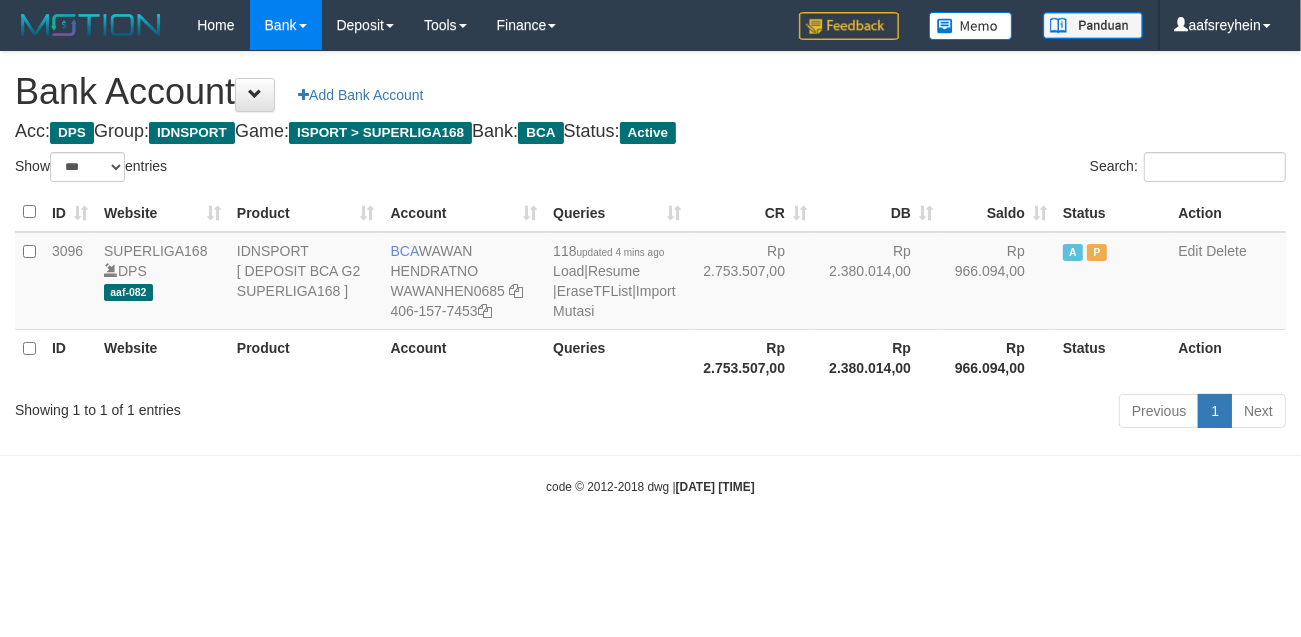 click on "Acc: 										 DPS
Group:   IDNSPORT    		Game:   ISPORT > SUPERLIGA168    		Bank:   BCA    		Status:  Active" at bounding box center [650, 132] 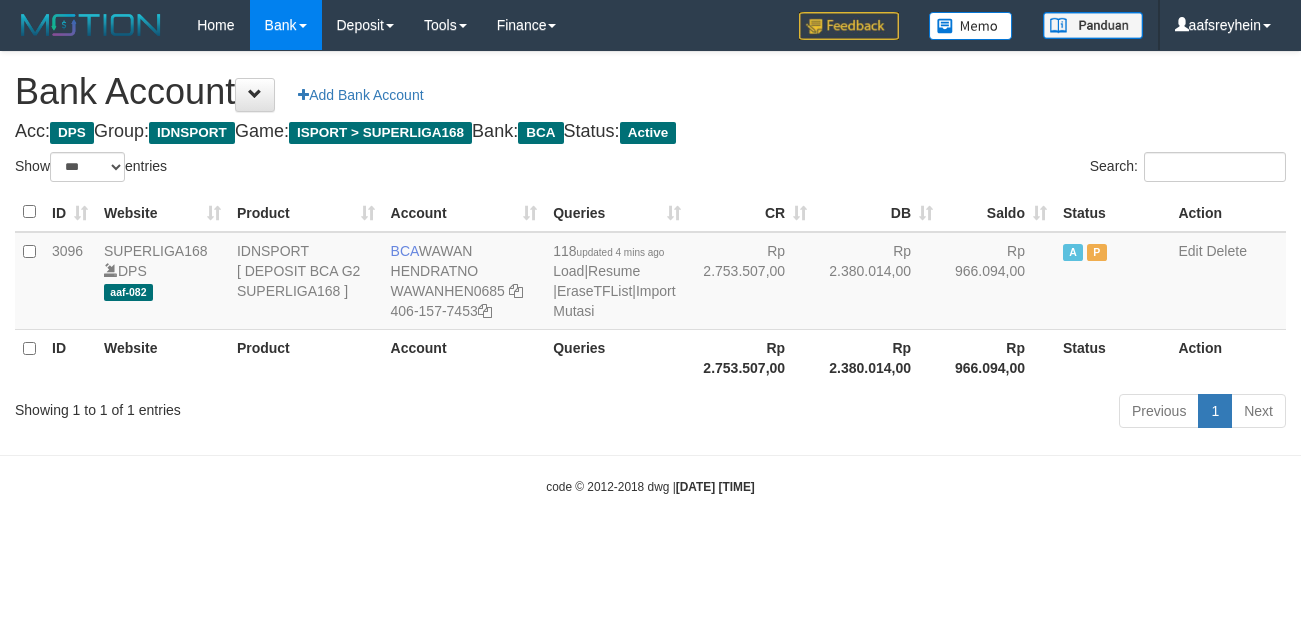 select on "***" 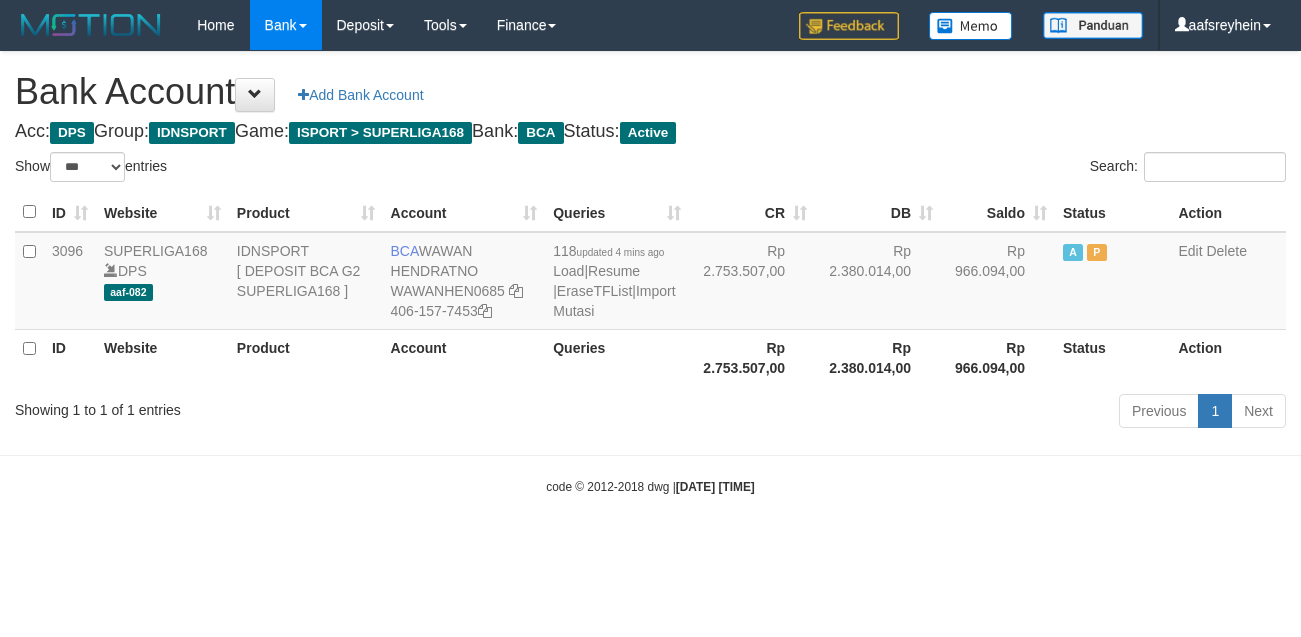 scroll, scrollTop: 0, scrollLeft: 0, axis: both 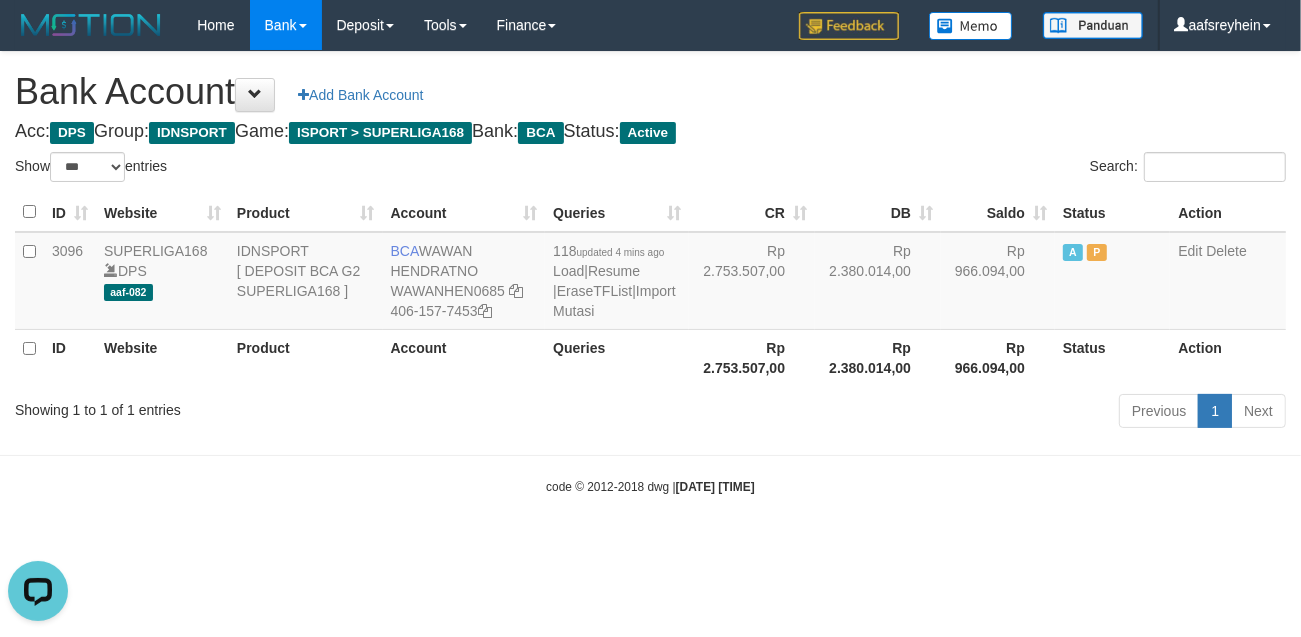 click on "Toggle navigation
Home
Bank
Account List
Load
By Website
Group
[ISPORT]													SUPERLIGA168
By Load Group (DPS)" at bounding box center (650, 273) 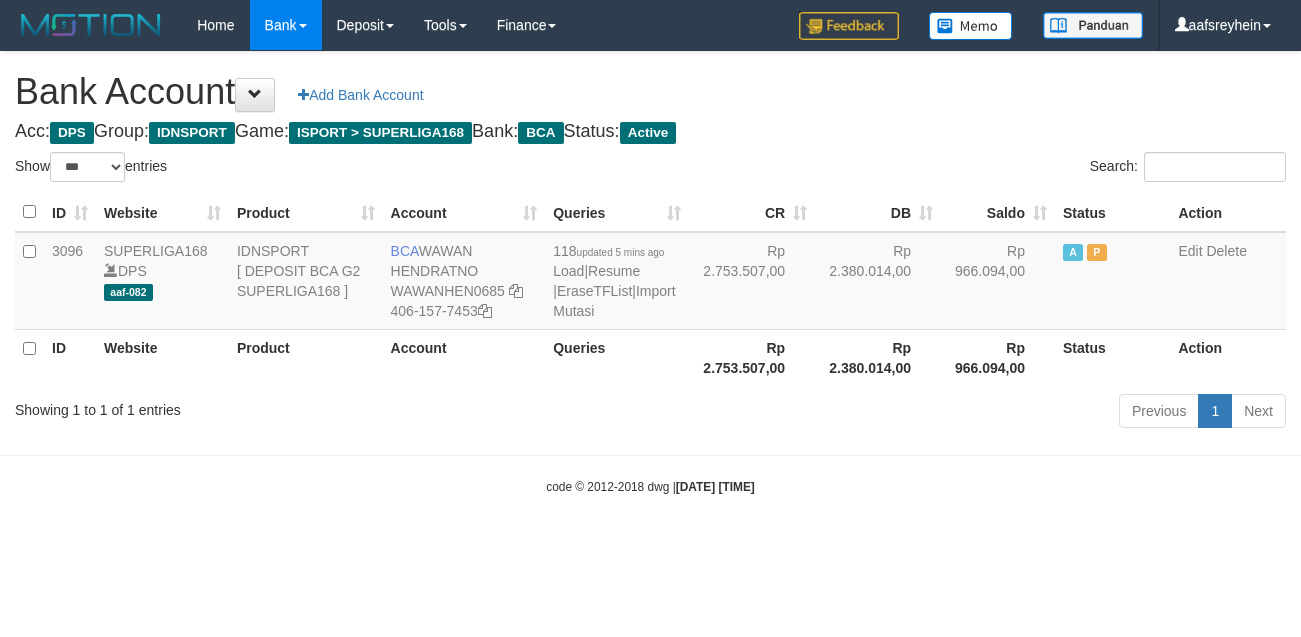 select on "***" 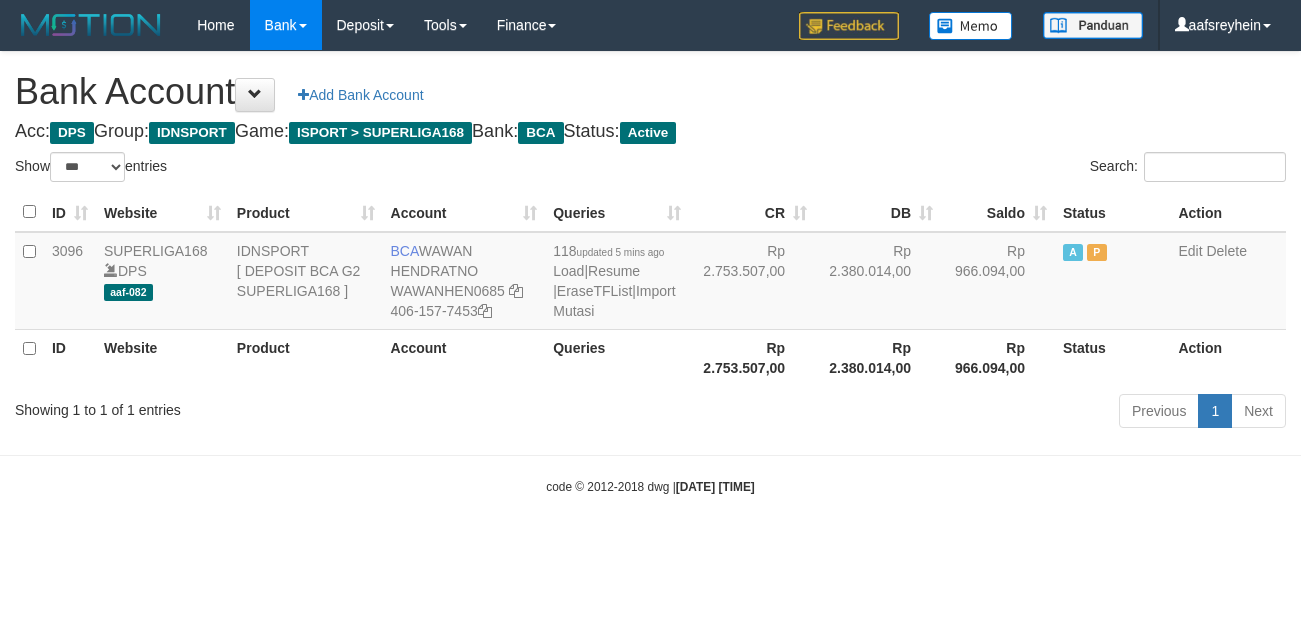 scroll, scrollTop: 0, scrollLeft: 0, axis: both 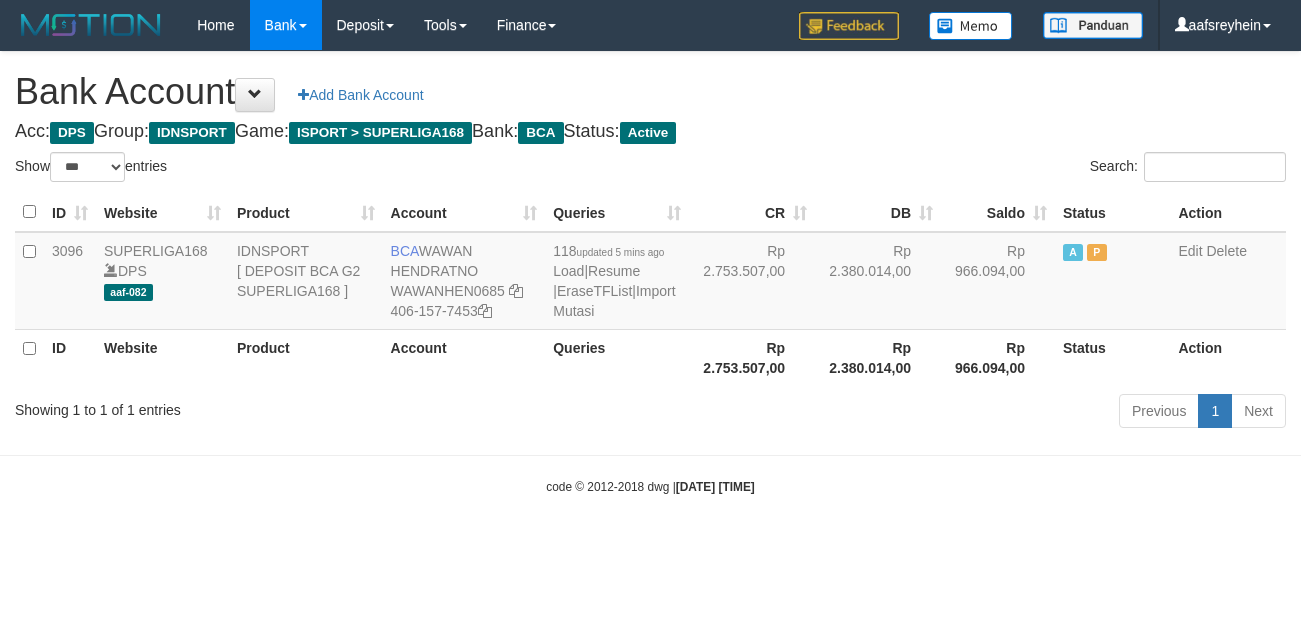 select on "***" 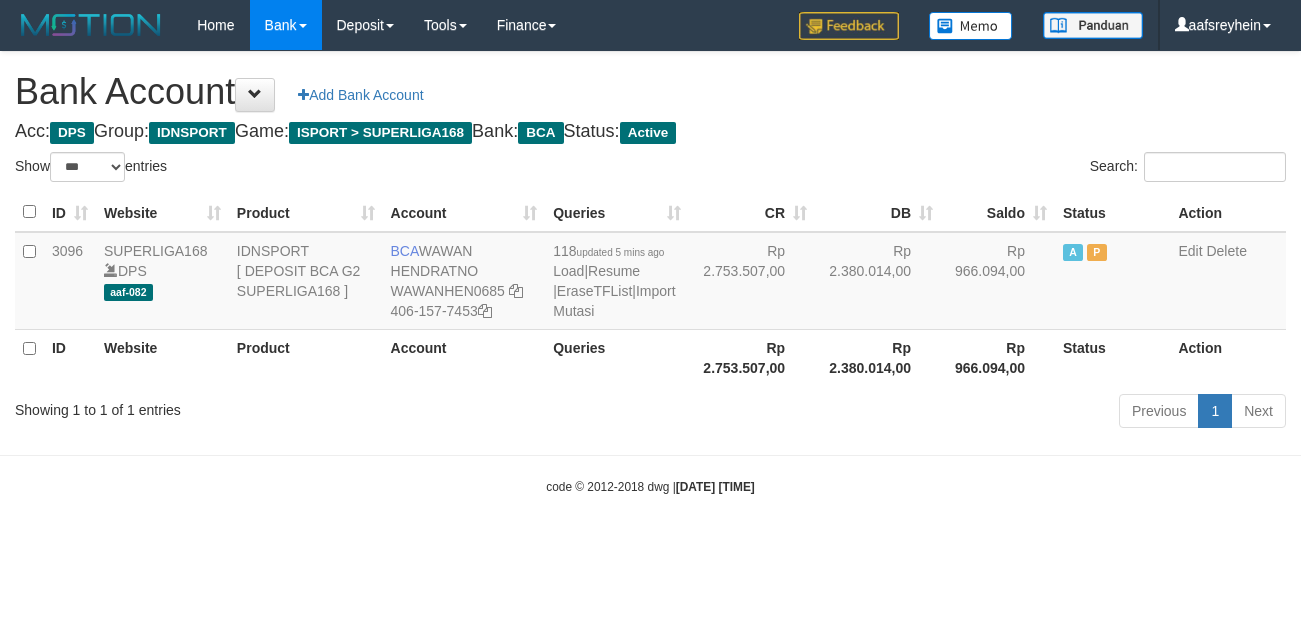 scroll, scrollTop: 0, scrollLeft: 0, axis: both 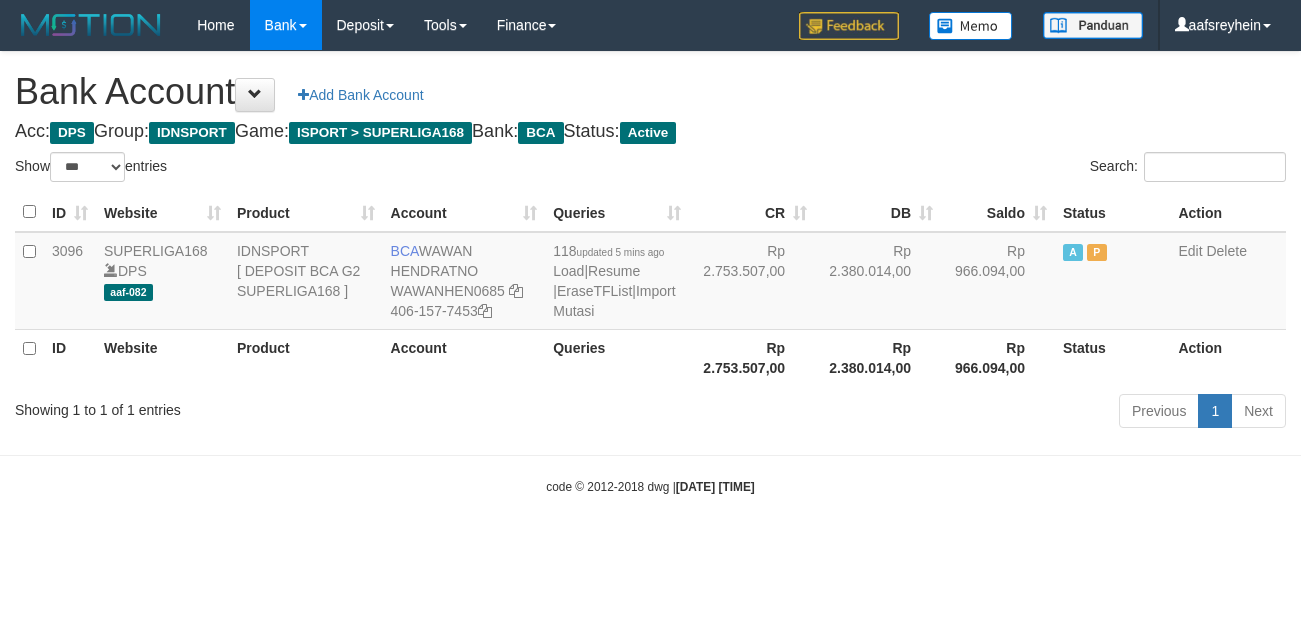 select on "***" 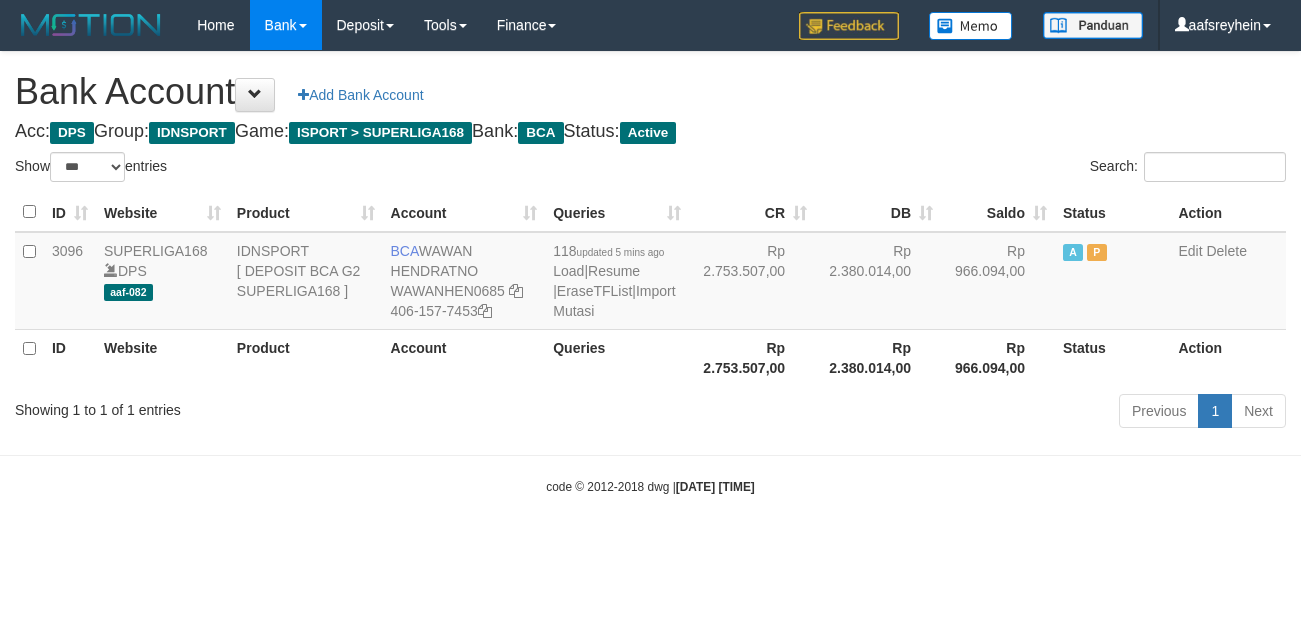 scroll, scrollTop: 0, scrollLeft: 0, axis: both 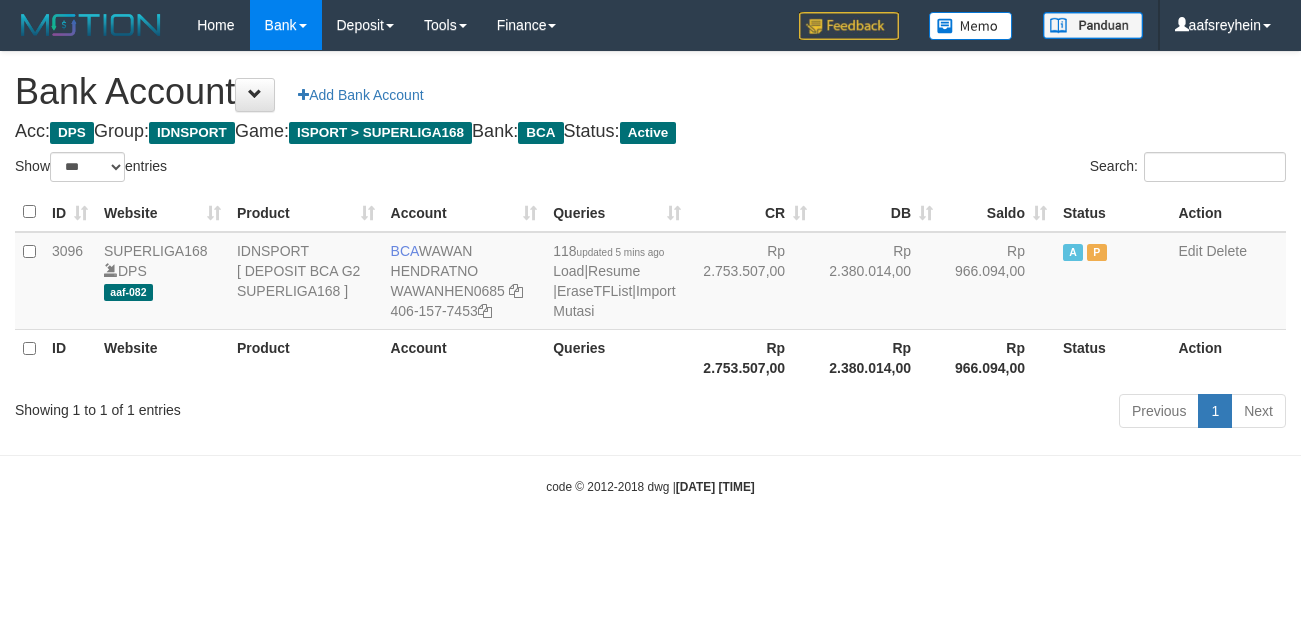 select on "***" 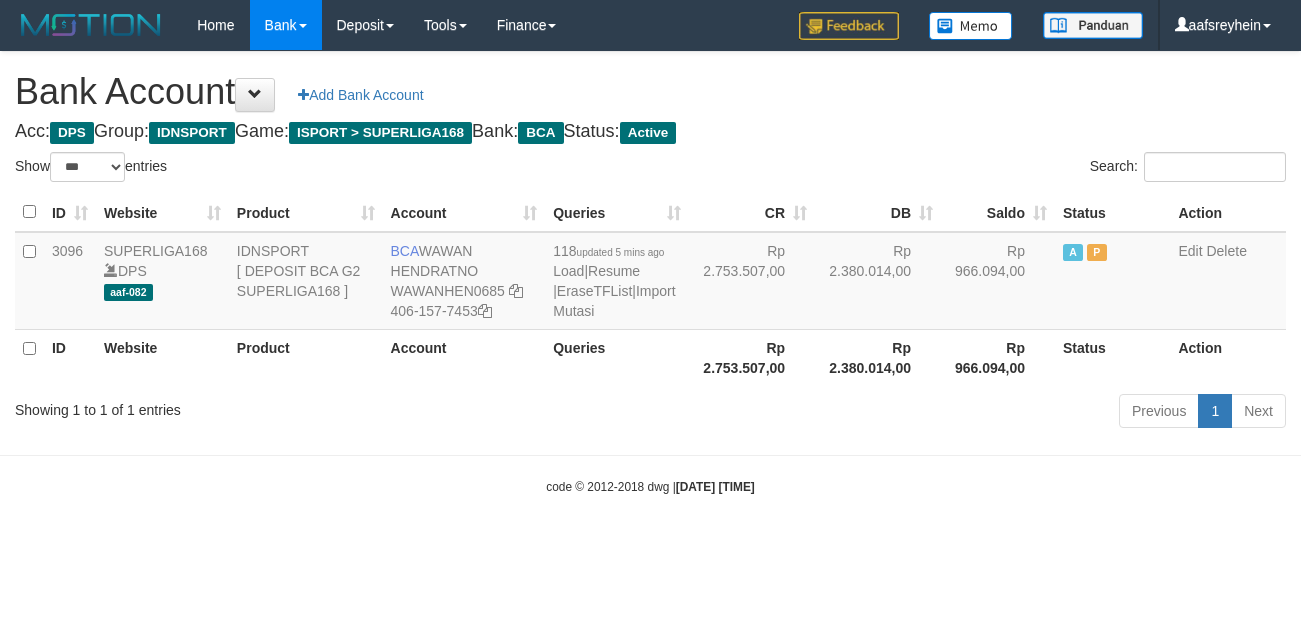 scroll, scrollTop: 0, scrollLeft: 0, axis: both 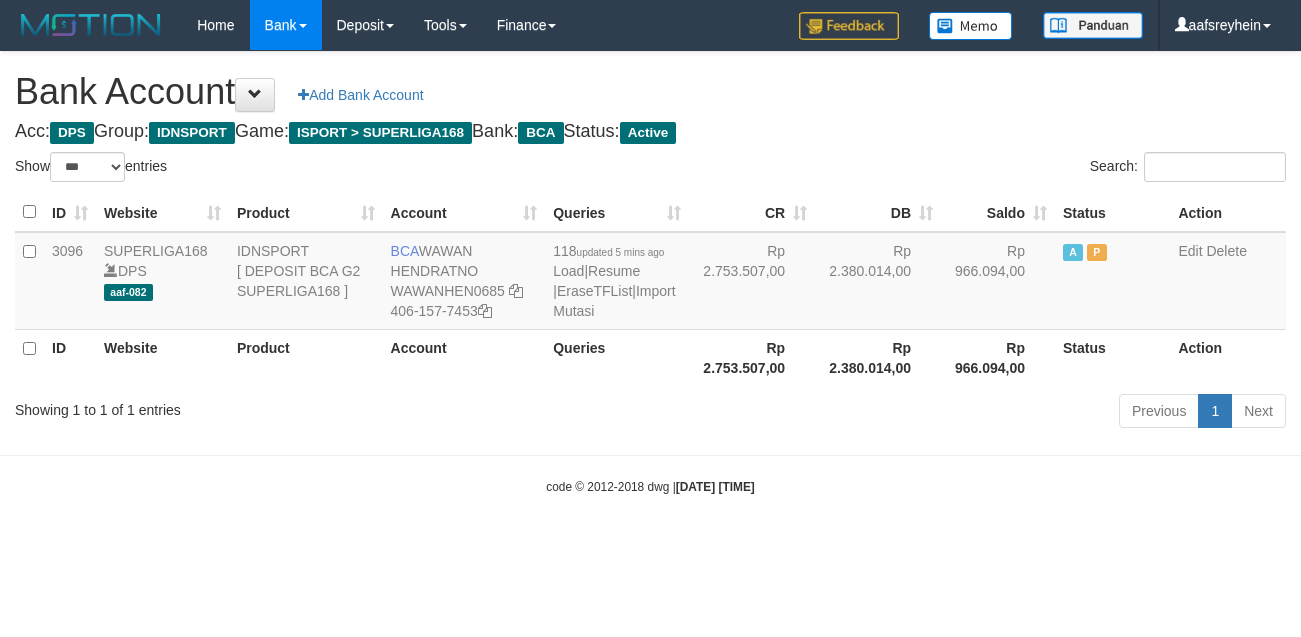 select on "***" 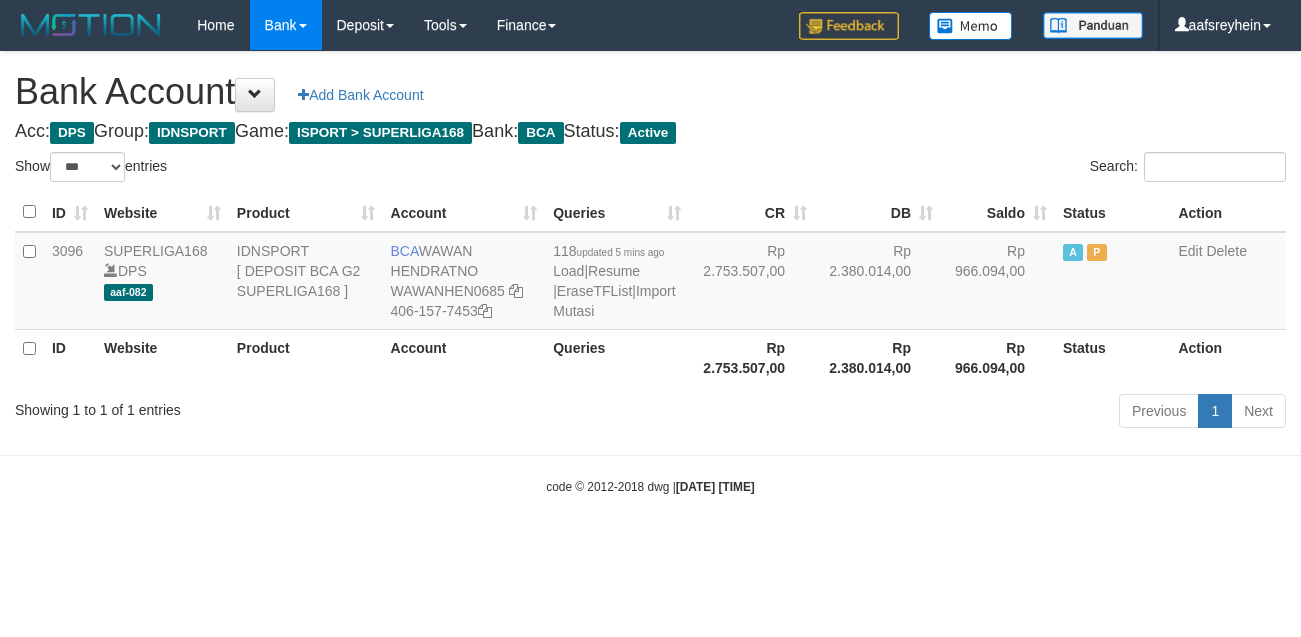 scroll, scrollTop: 0, scrollLeft: 0, axis: both 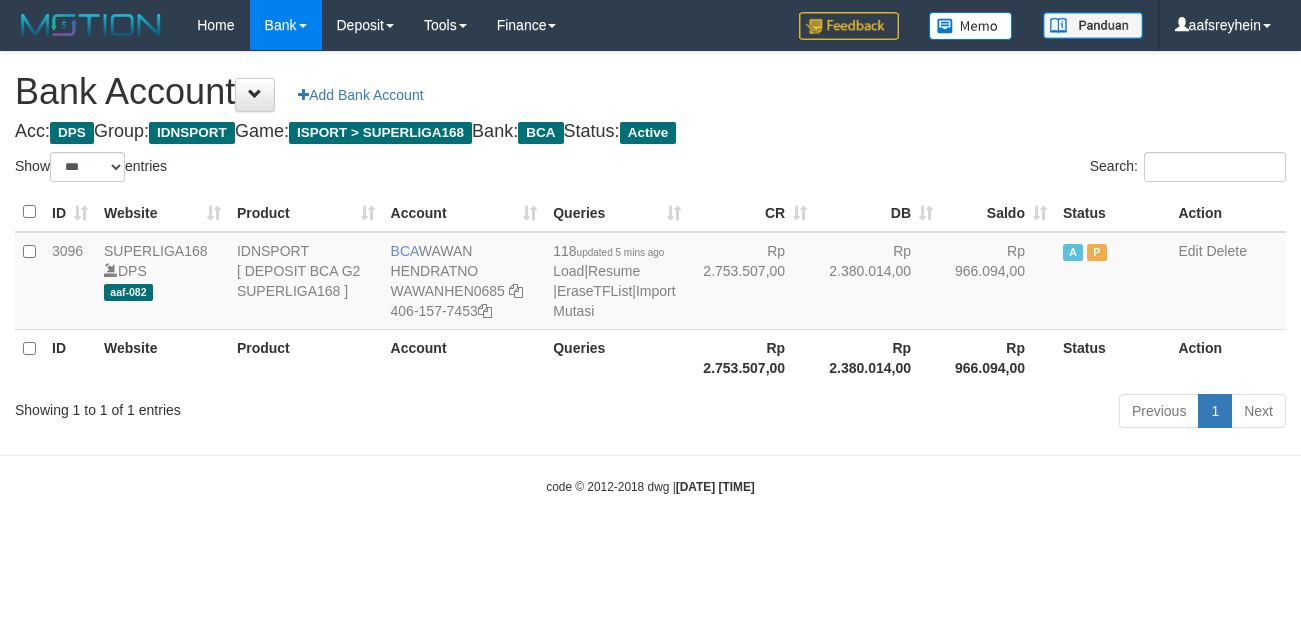 select on "***" 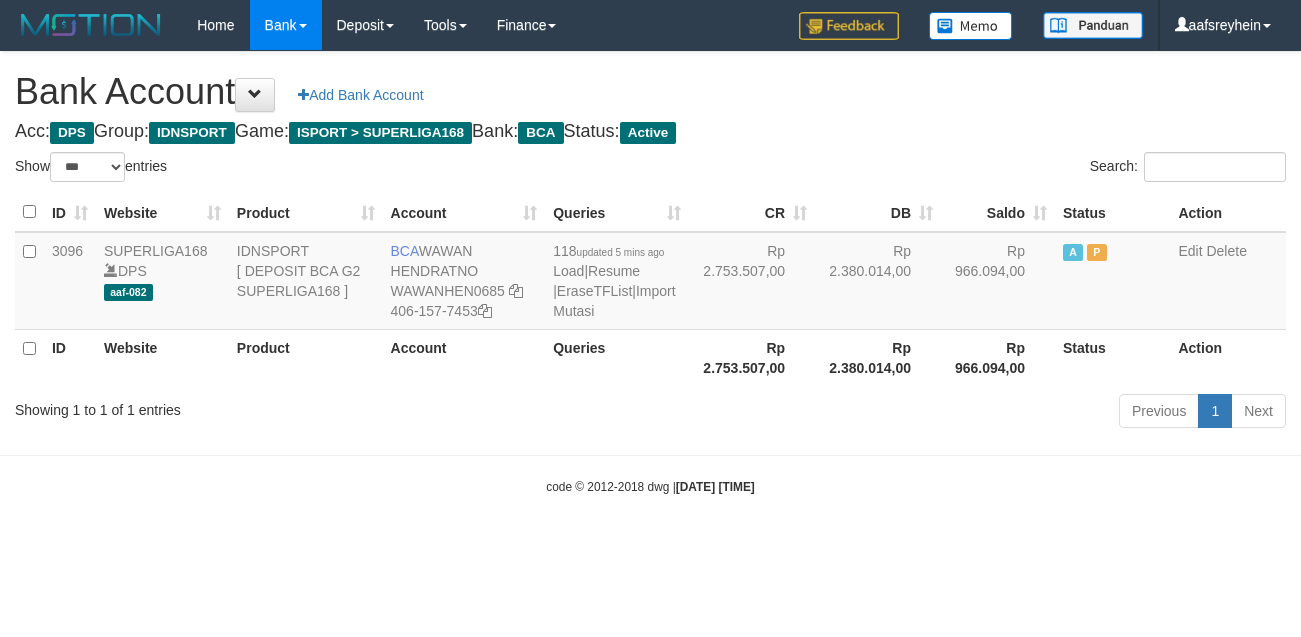 scroll, scrollTop: 0, scrollLeft: 0, axis: both 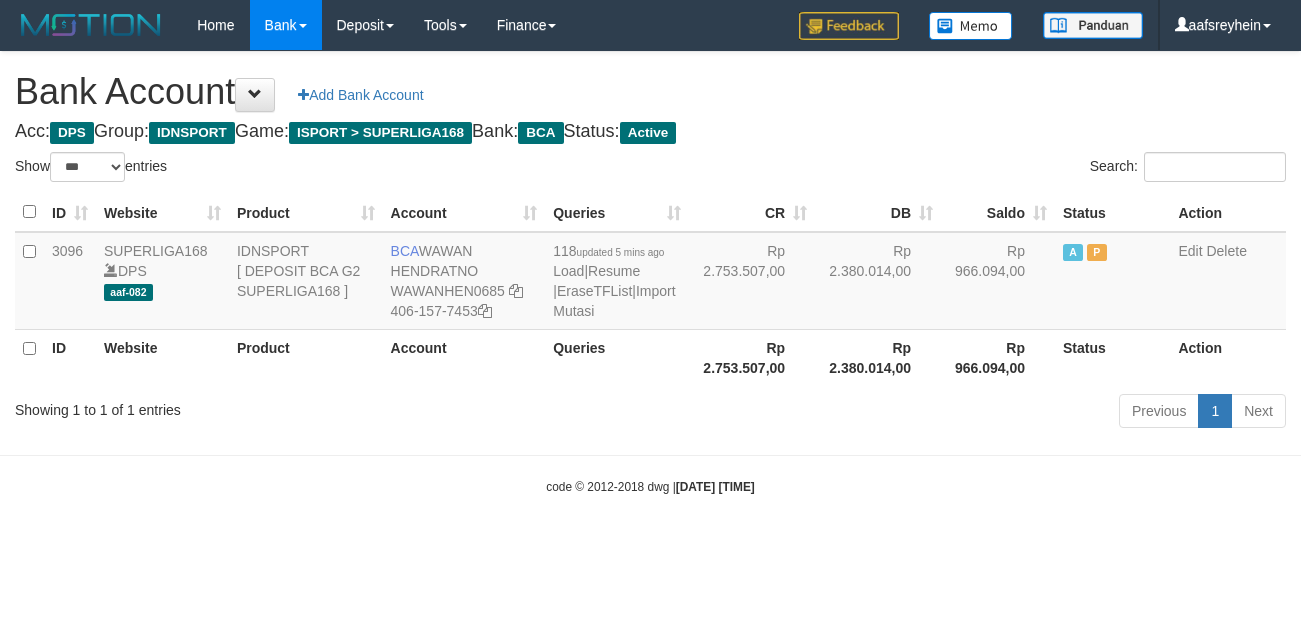 select on "***" 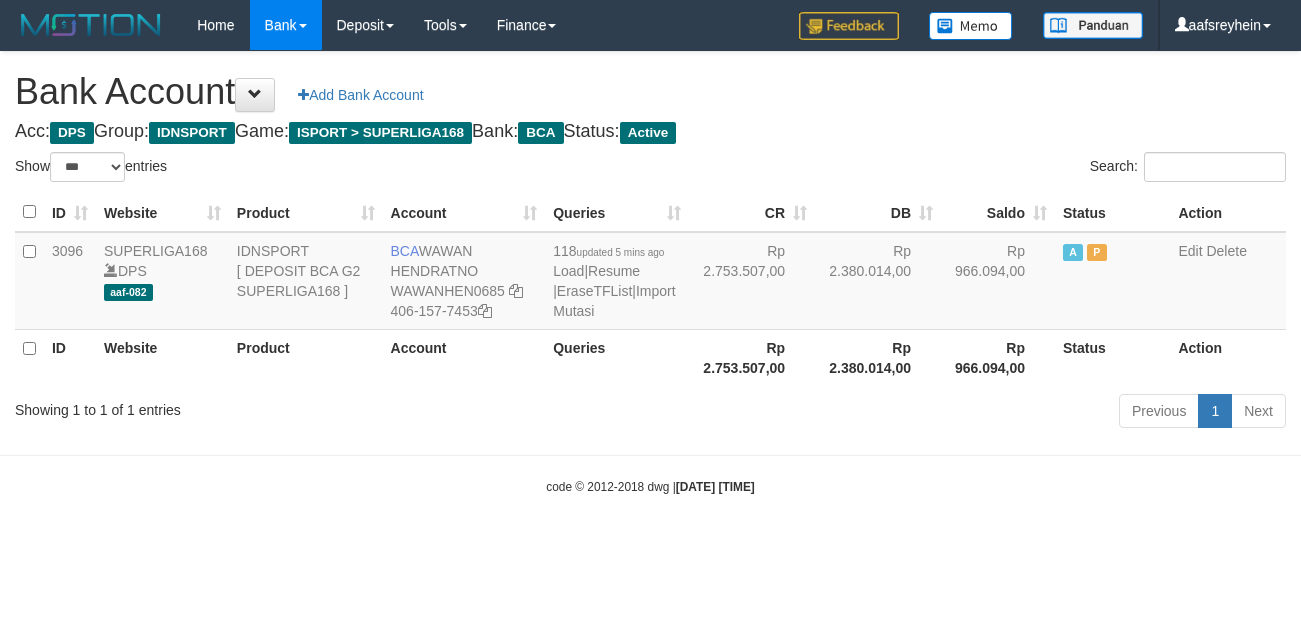 scroll, scrollTop: 0, scrollLeft: 0, axis: both 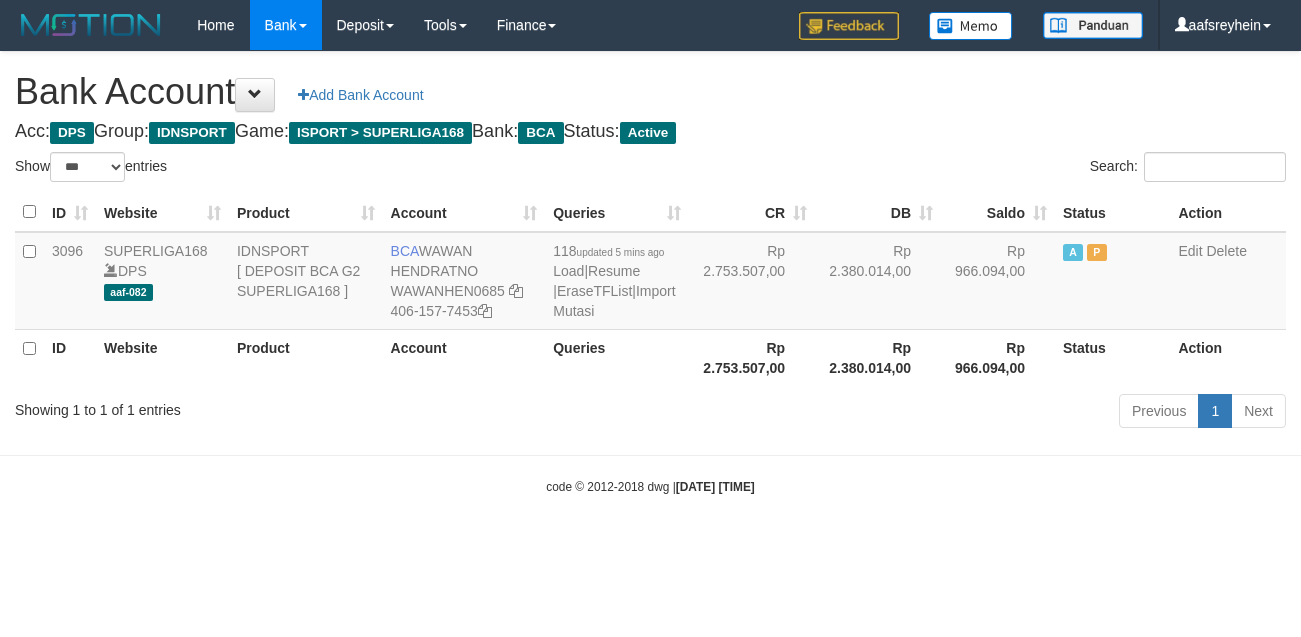 select on "***" 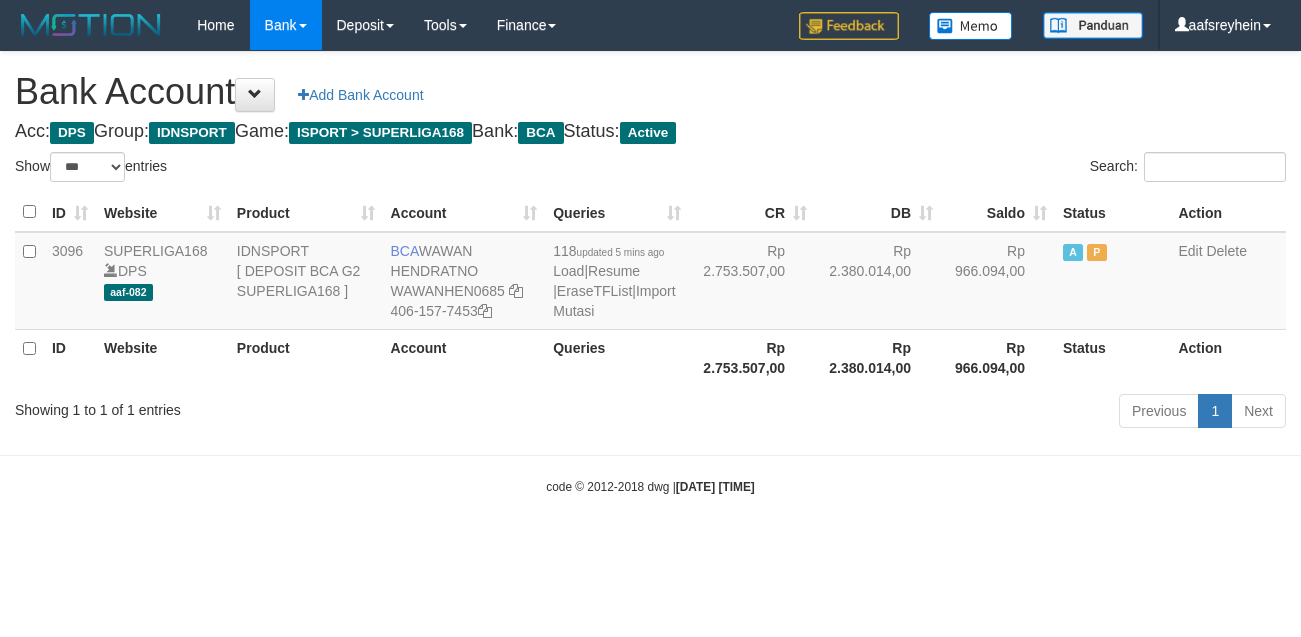 scroll, scrollTop: 0, scrollLeft: 0, axis: both 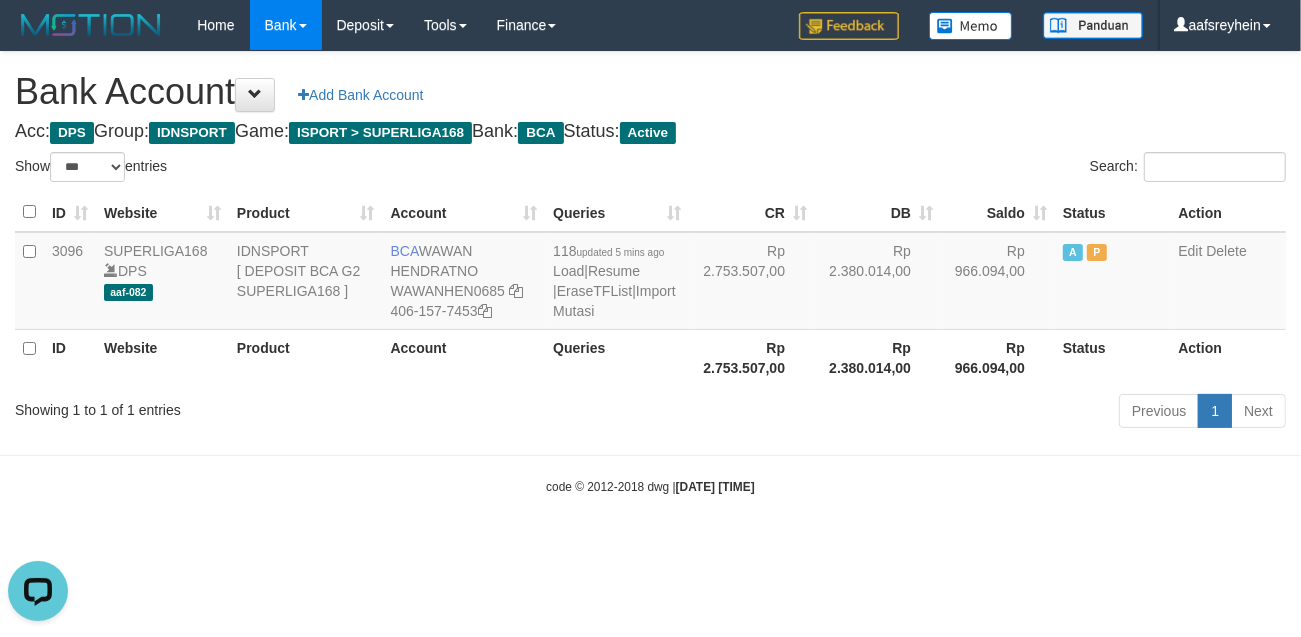 click on "code © 2012-2018 dwg |  2025/07/12 23:42:42" at bounding box center (650, 486) 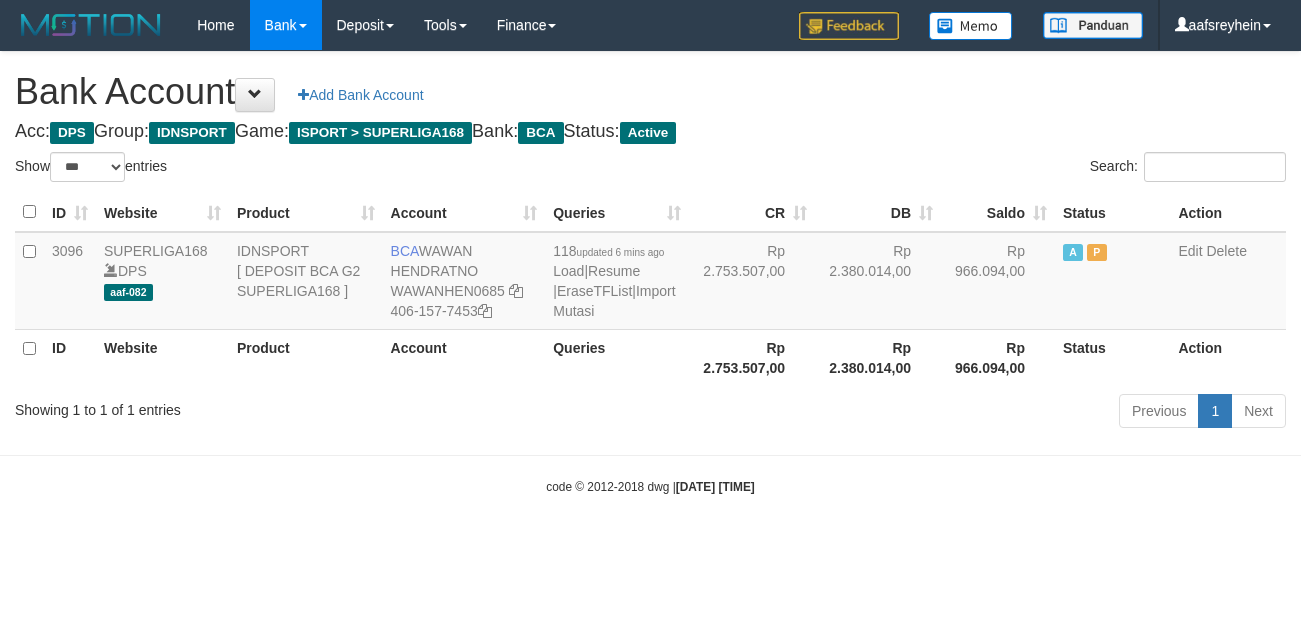 select on "***" 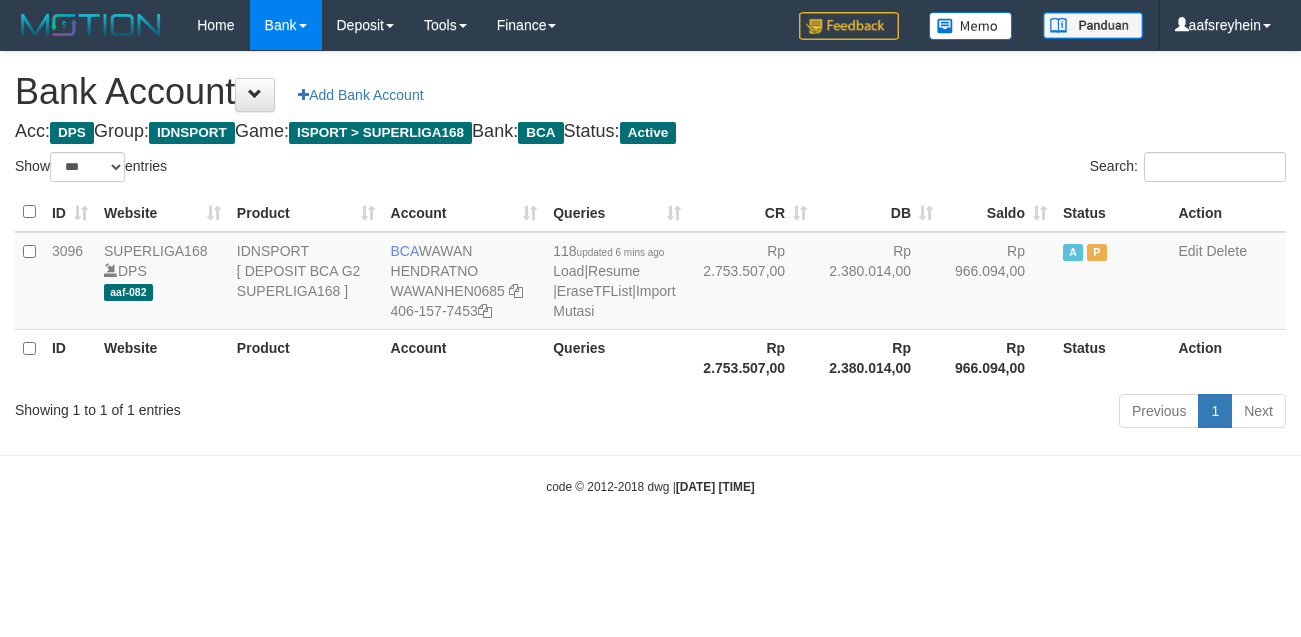scroll, scrollTop: 0, scrollLeft: 0, axis: both 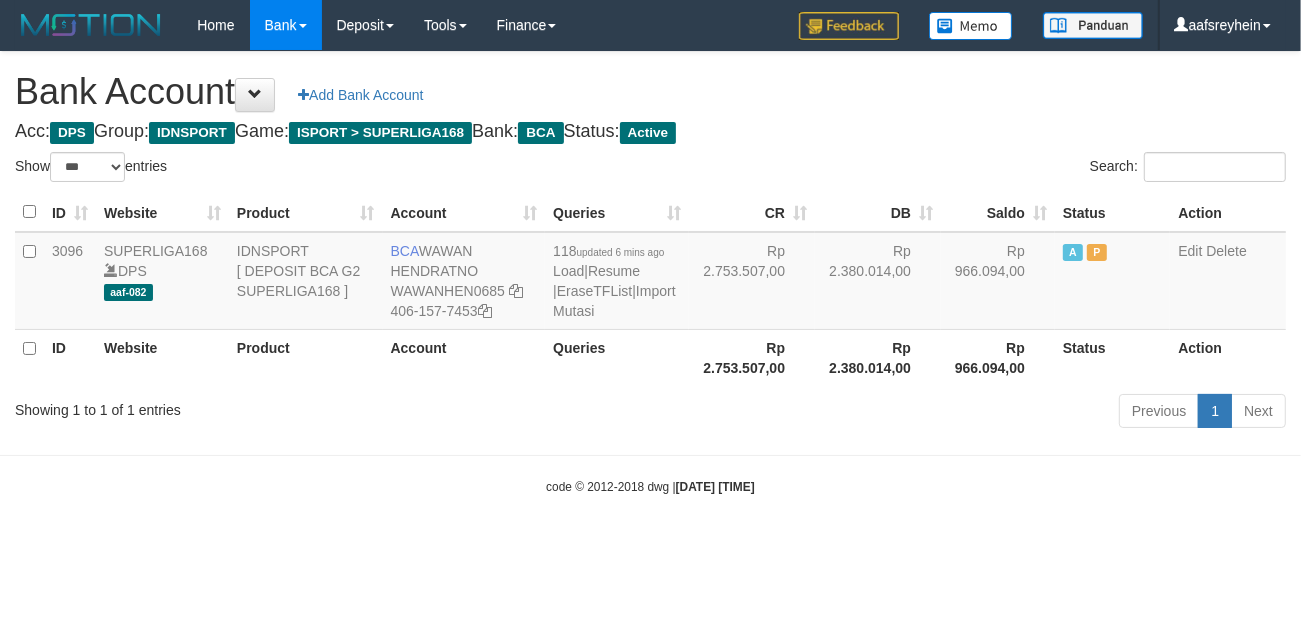 click on "code © 2012-2018 dwg |  2025/07/12 23:43:28" at bounding box center (650, 486) 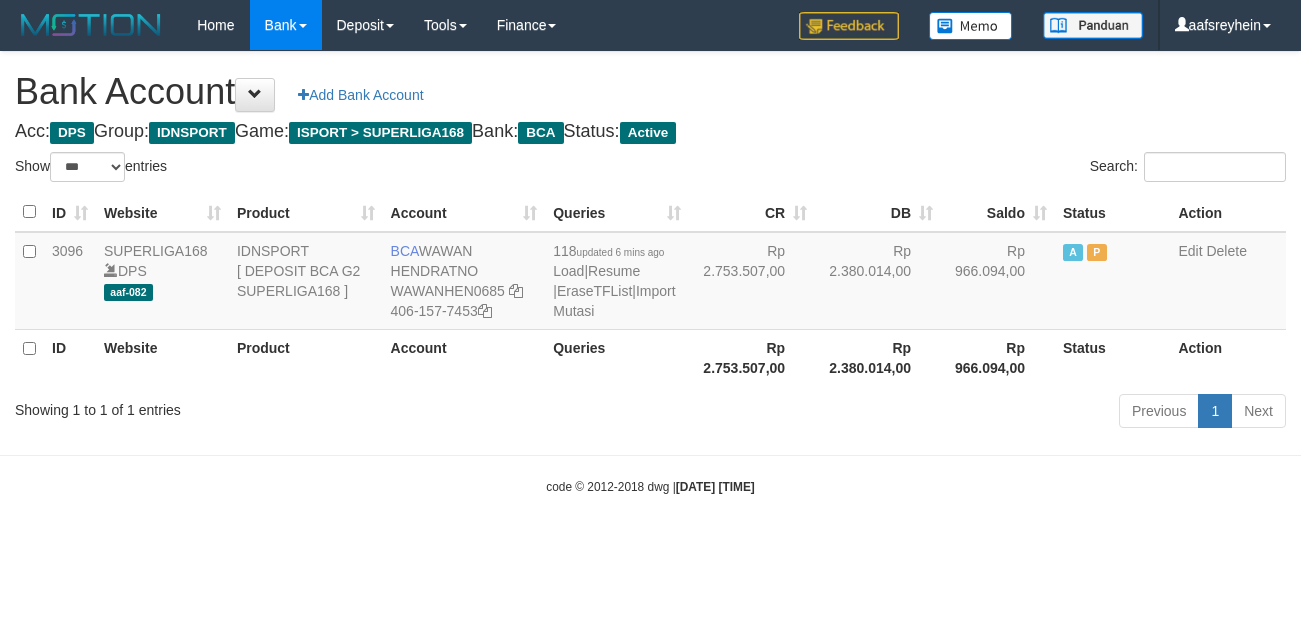 select on "***" 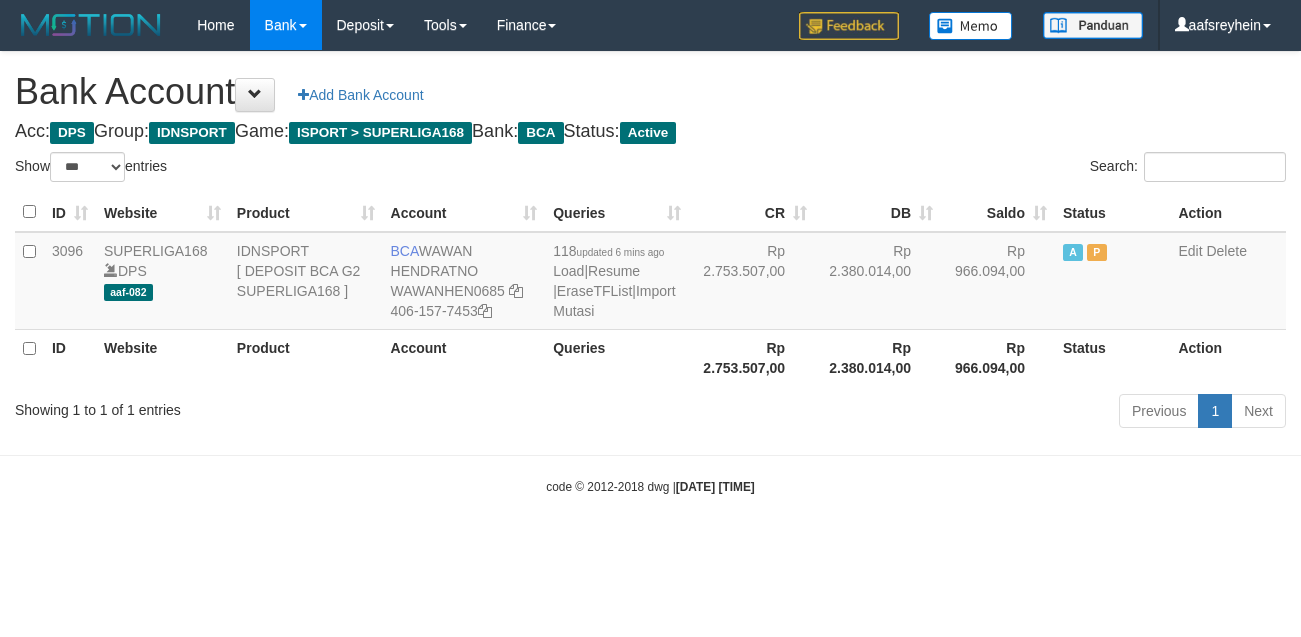 scroll, scrollTop: 0, scrollLeft: 0, axis: both 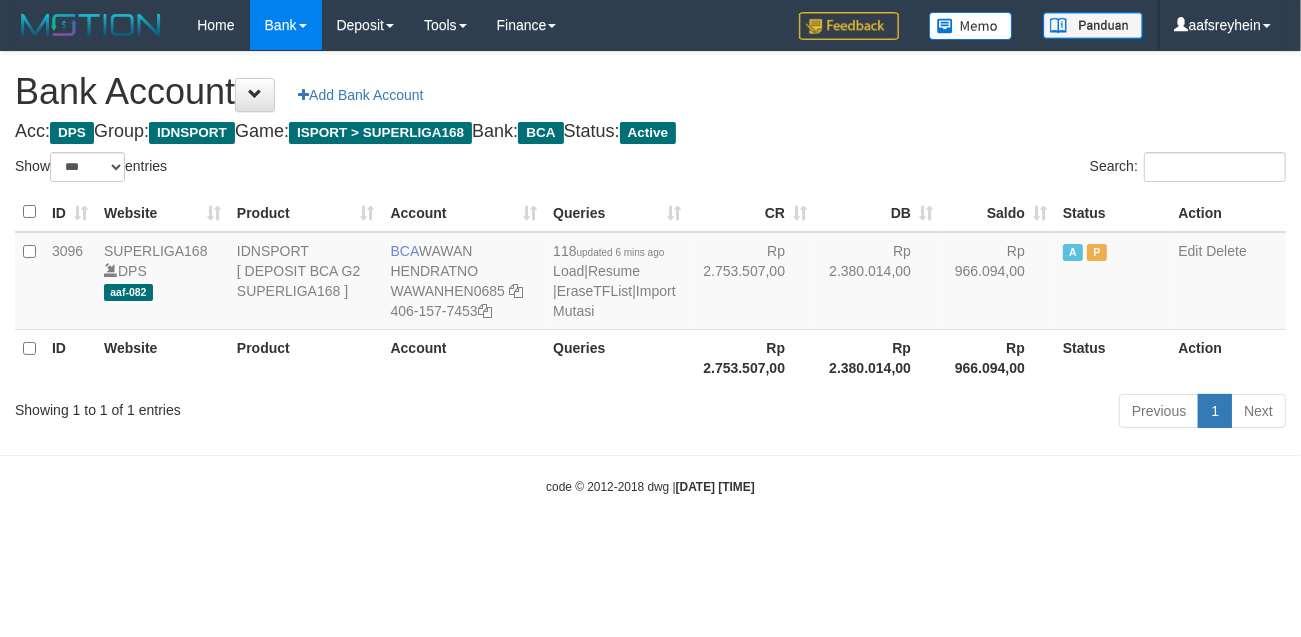 click on "code © [YEAR]-[YEAR] dwg |  [DATE] [TIME]" at bounding box center (650, 486) 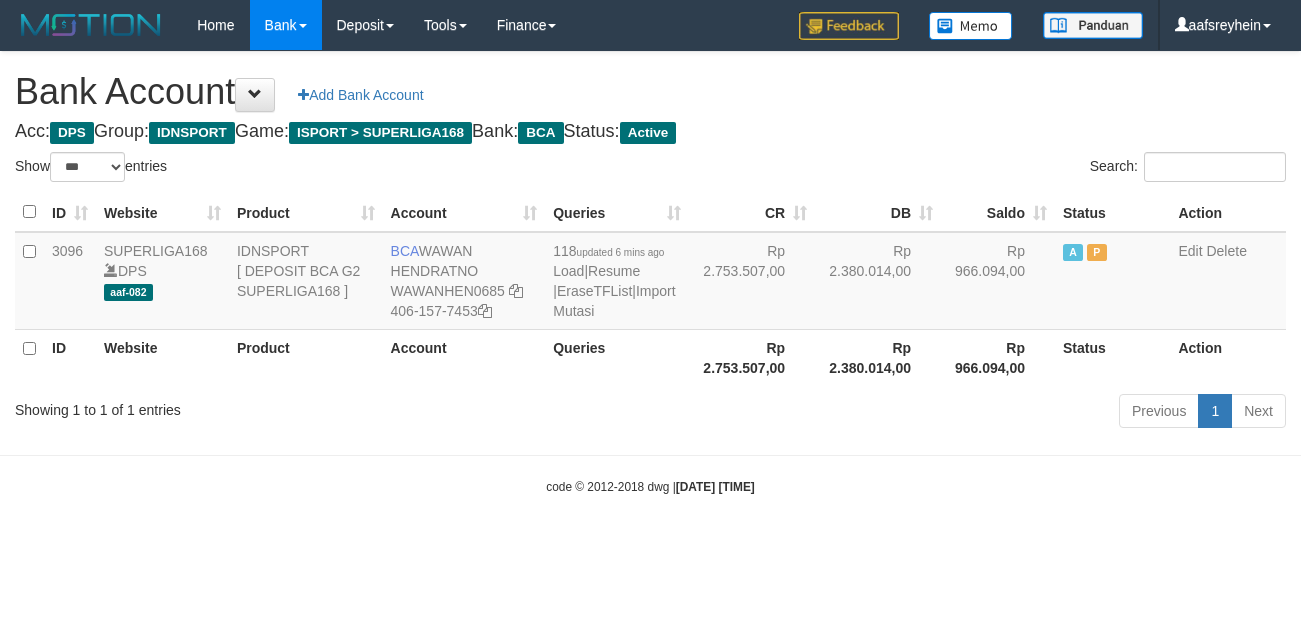 select on "***" 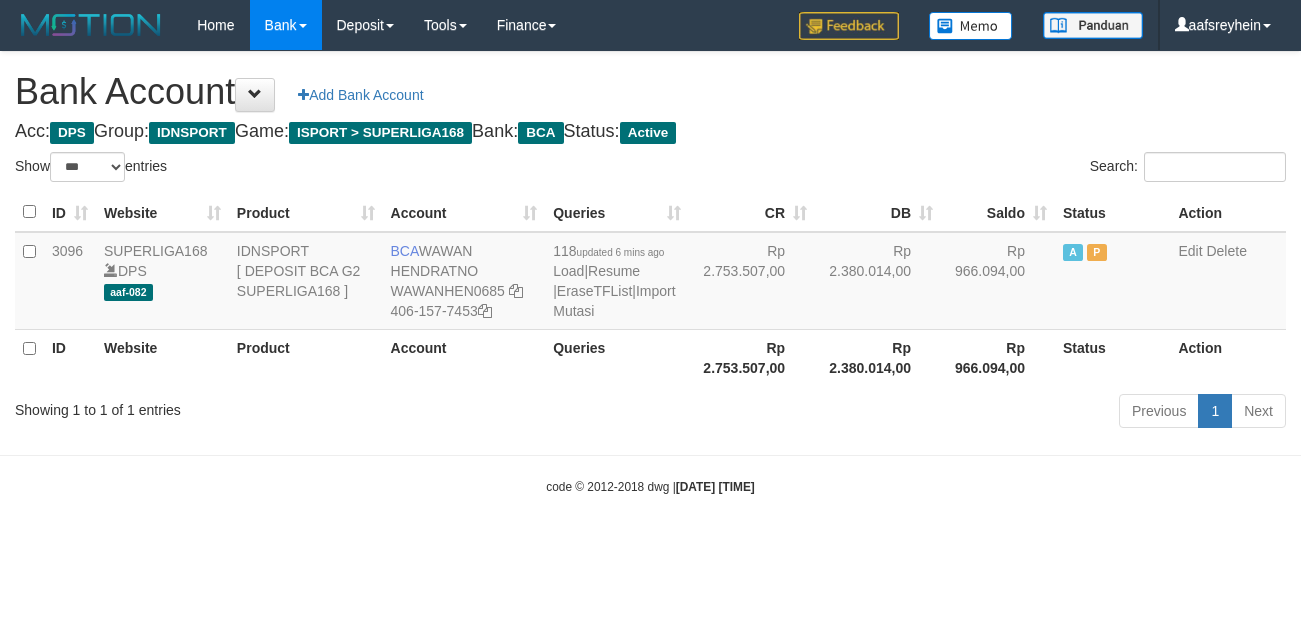 scroll, scrollTop: 0, scrollLeft: 0, axis: both 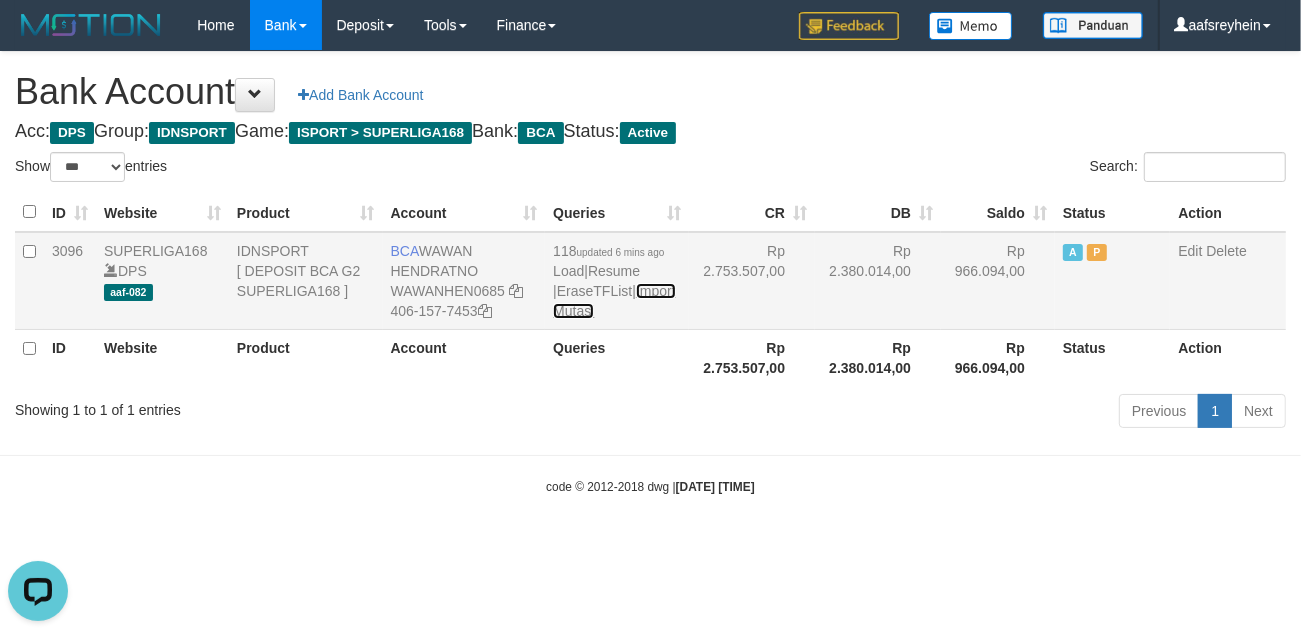 click on "Import Mutasi" at bounding box center (614, 301) 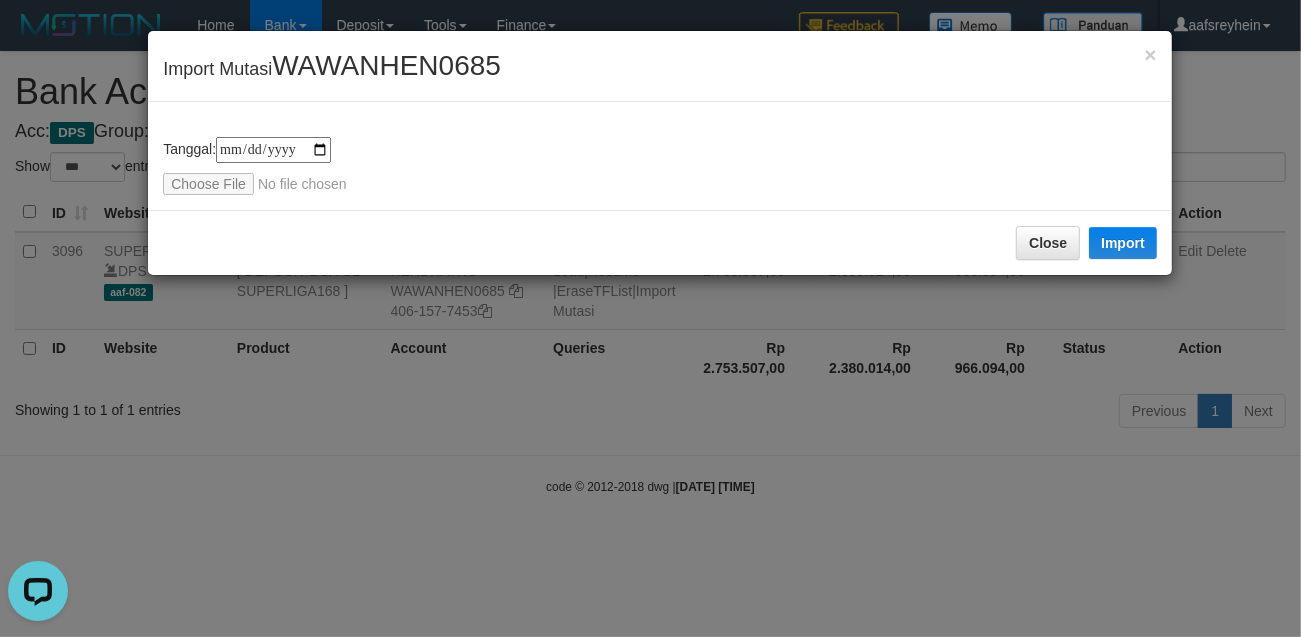 type on "**********" 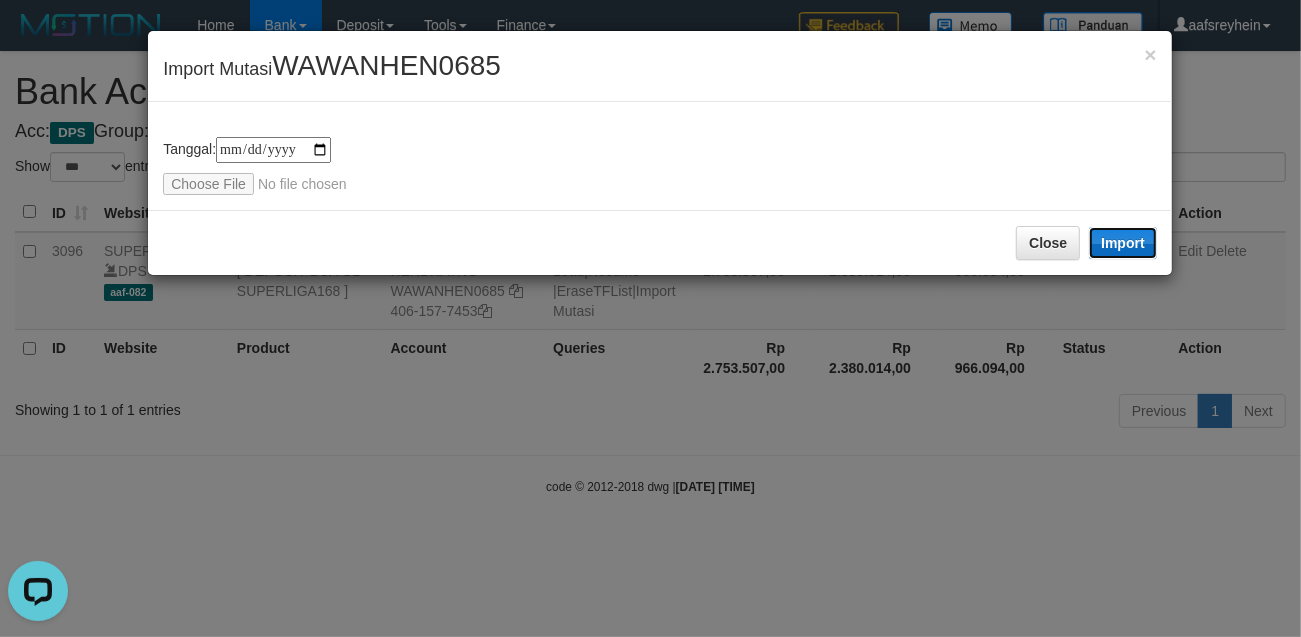 click on "Import" at bounding box center (1123, 243) 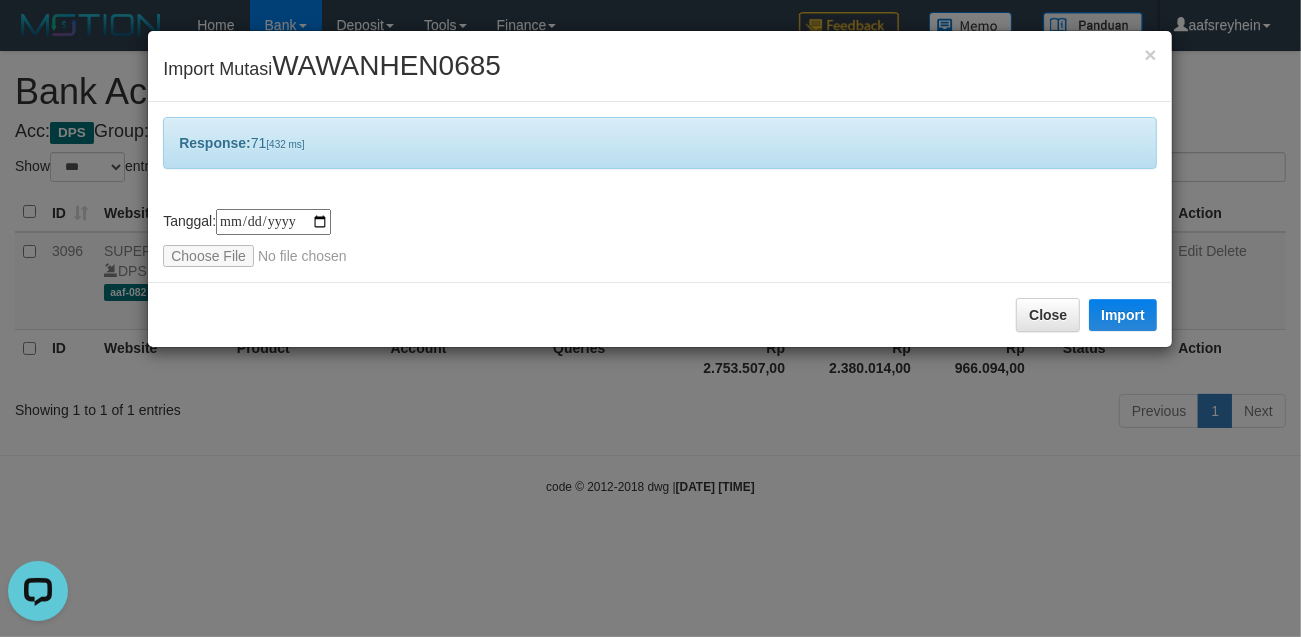 click on "**********" at bounding box center (650, 318) 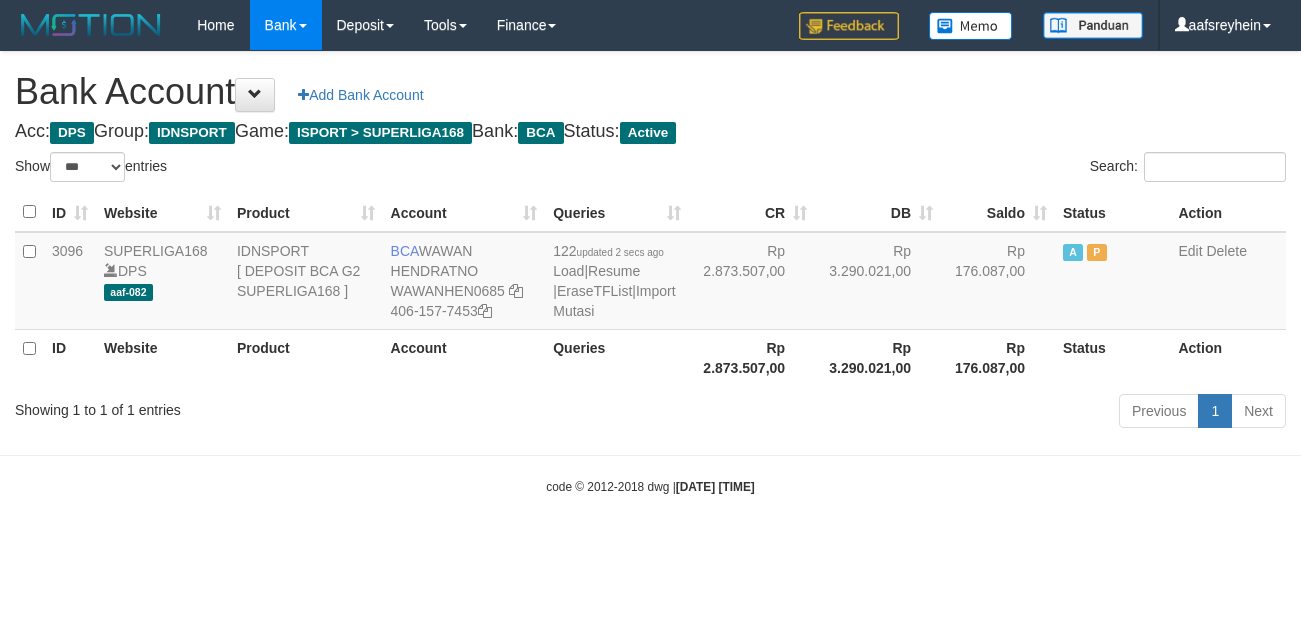 select on "***" 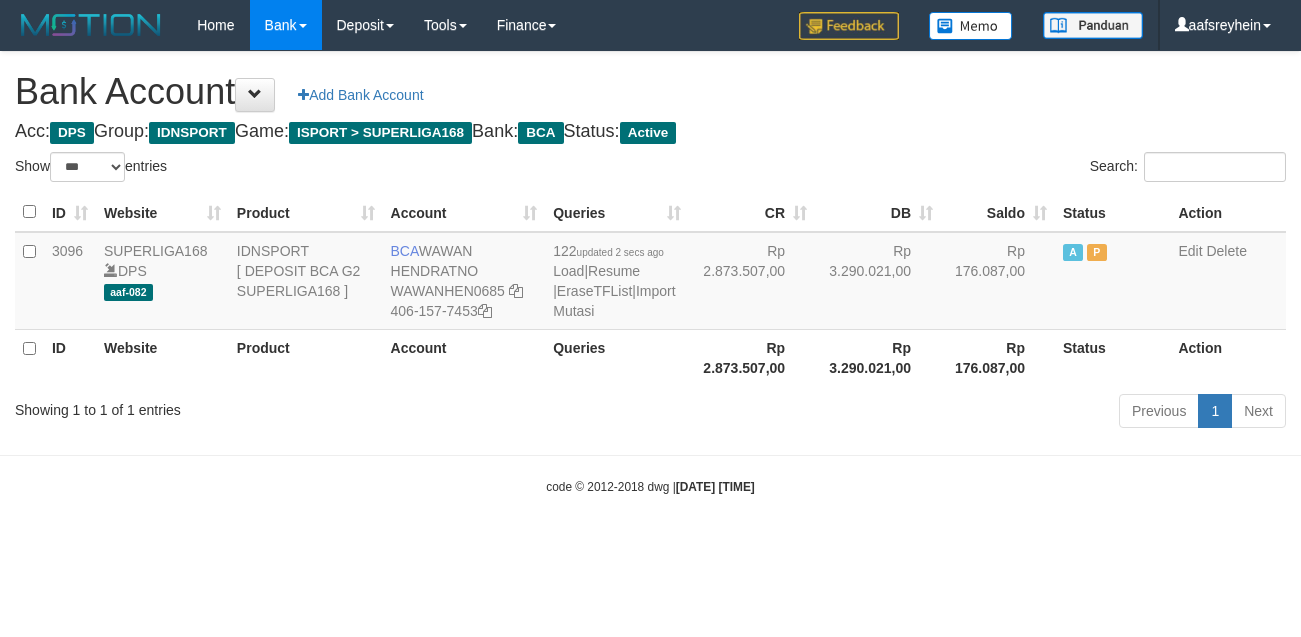 scroll, scrollTop: 0, scrollLeft: 0, axis: both 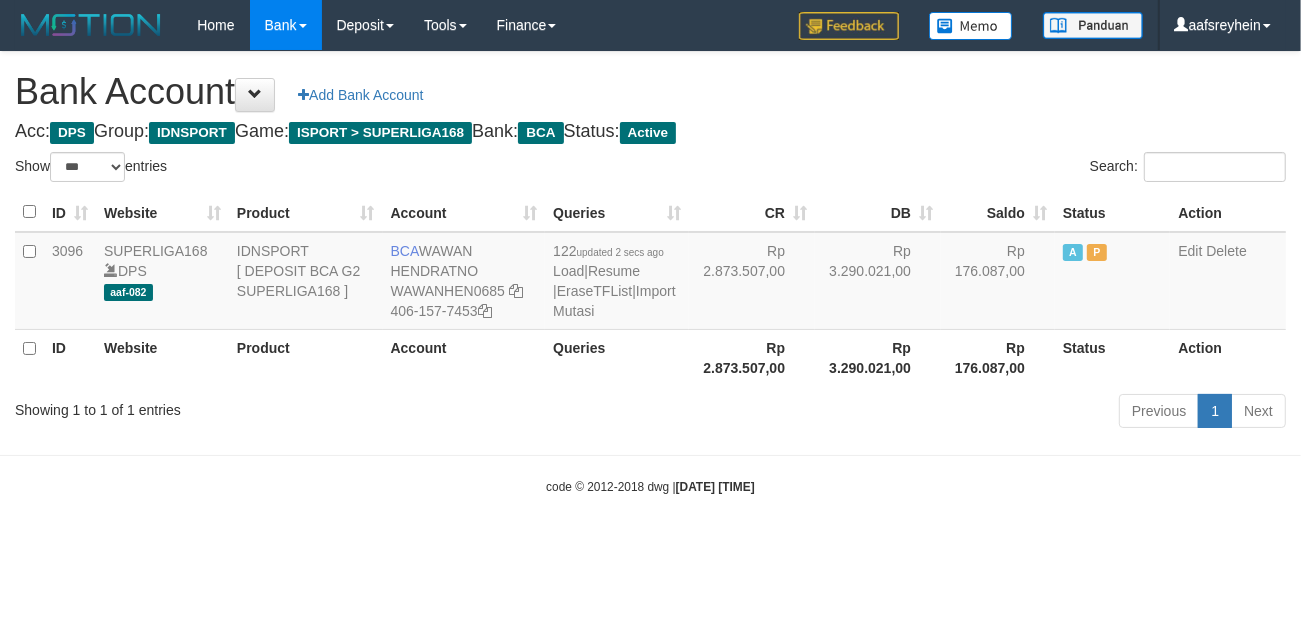 click on "Toggle navigation
Home
Bank
Account List
Load
By Website
Group
[ISPORT]													SUPERLIGA168
By Load Group (DPS)
-" at bounding box center [650, 273] 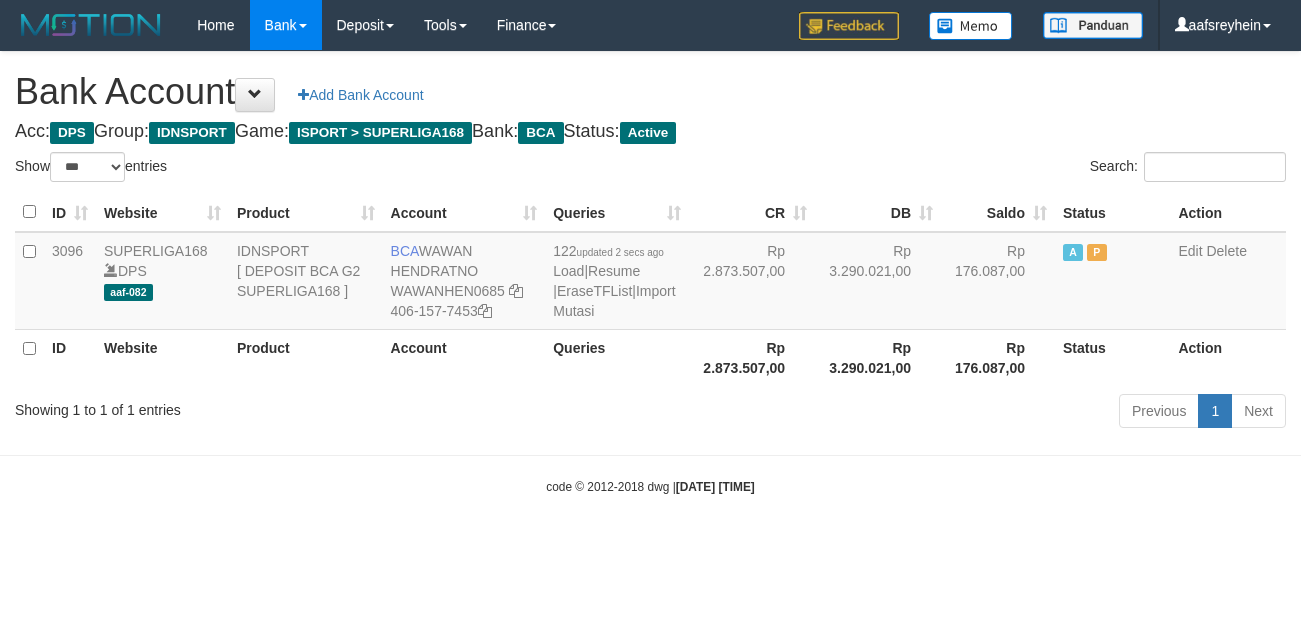 select on "***" 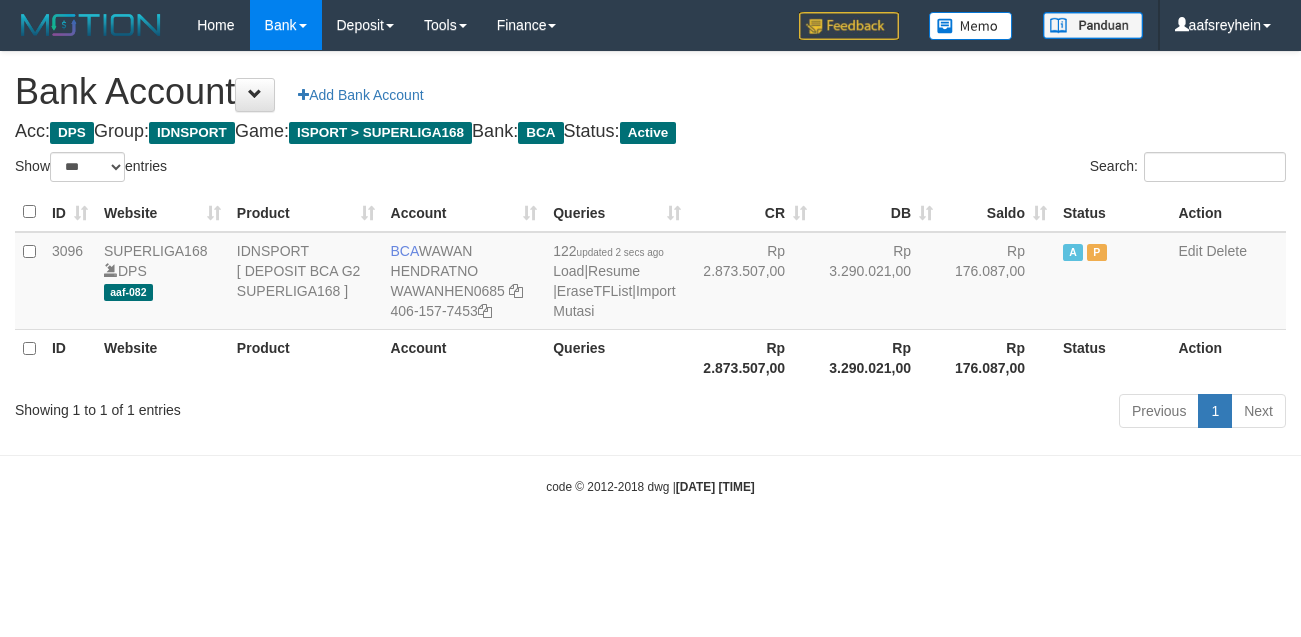 scroll, scrollTop: 0, scrollLeft: 0, axis: both 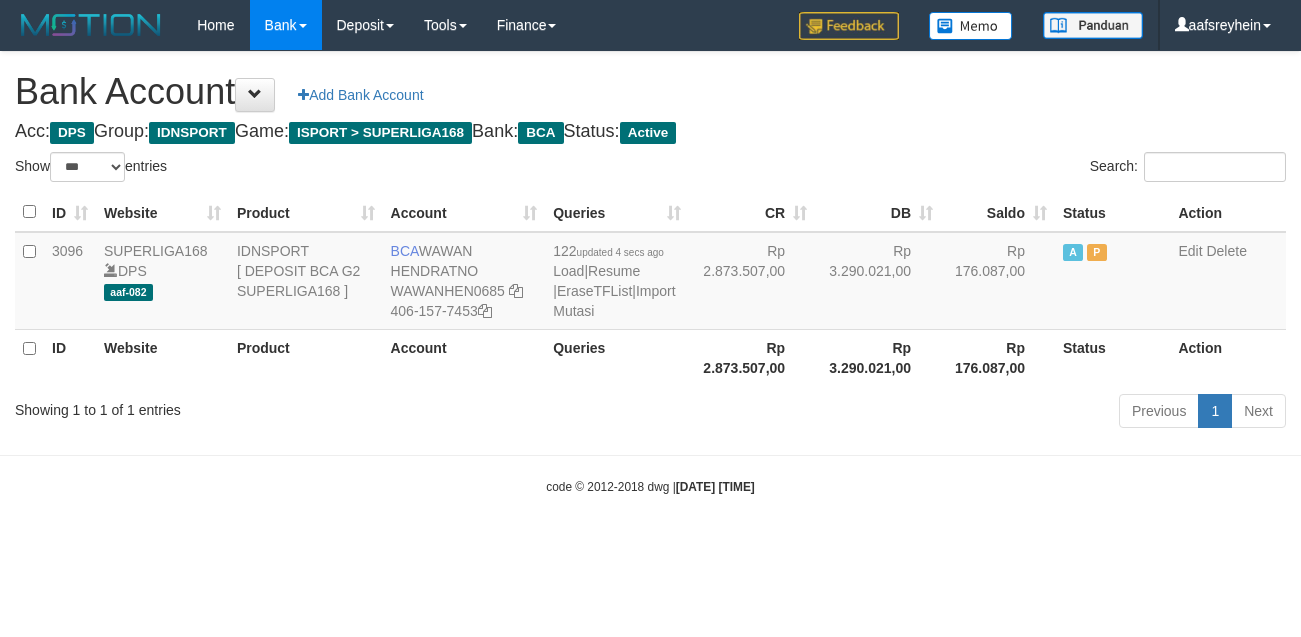 select on "***" 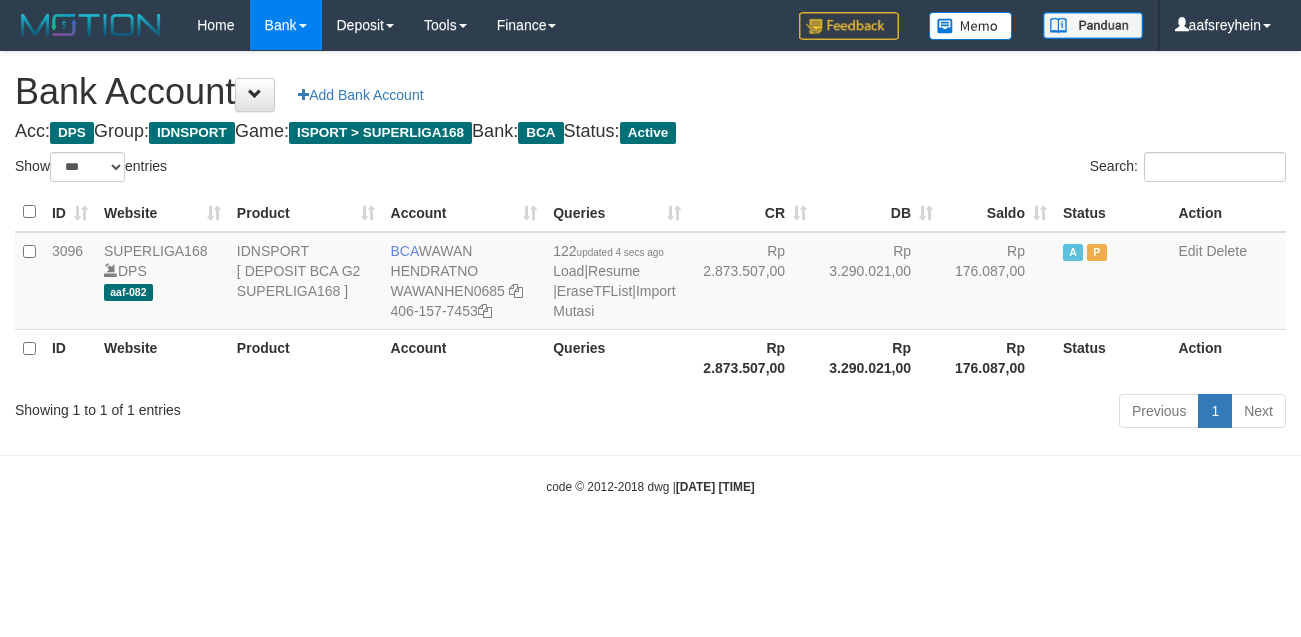 scroll, scrollTop: 0, scrollLeft: 0, axis: both 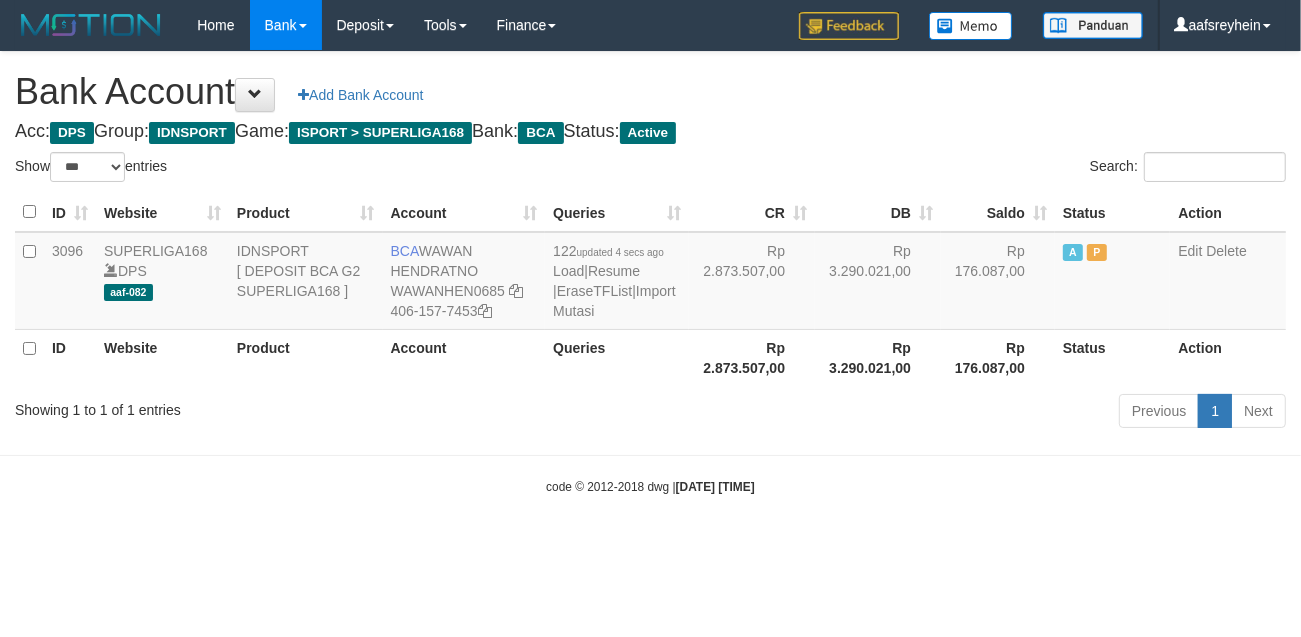 click on "Toggle navigation
Home
Bank
Account List
Load
By Website
Group
[ISPORT]													SUPERLIGA168
By Load Group (DPS)
-" at bounding box center [650, 273] 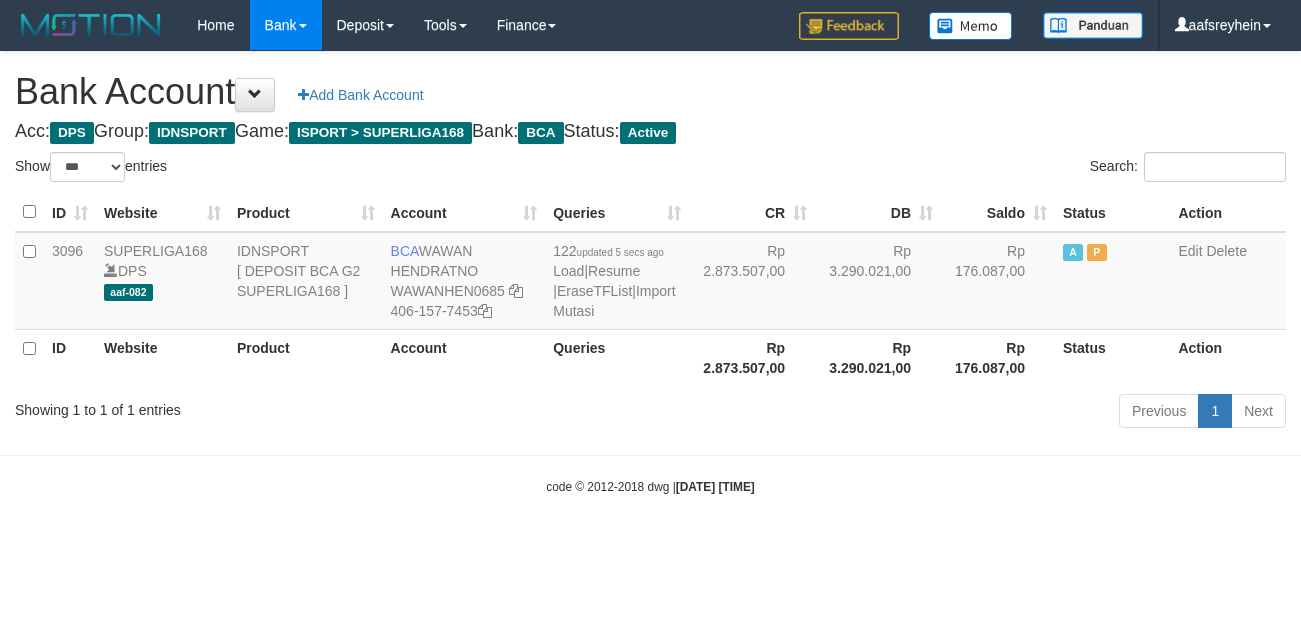 select on "***" 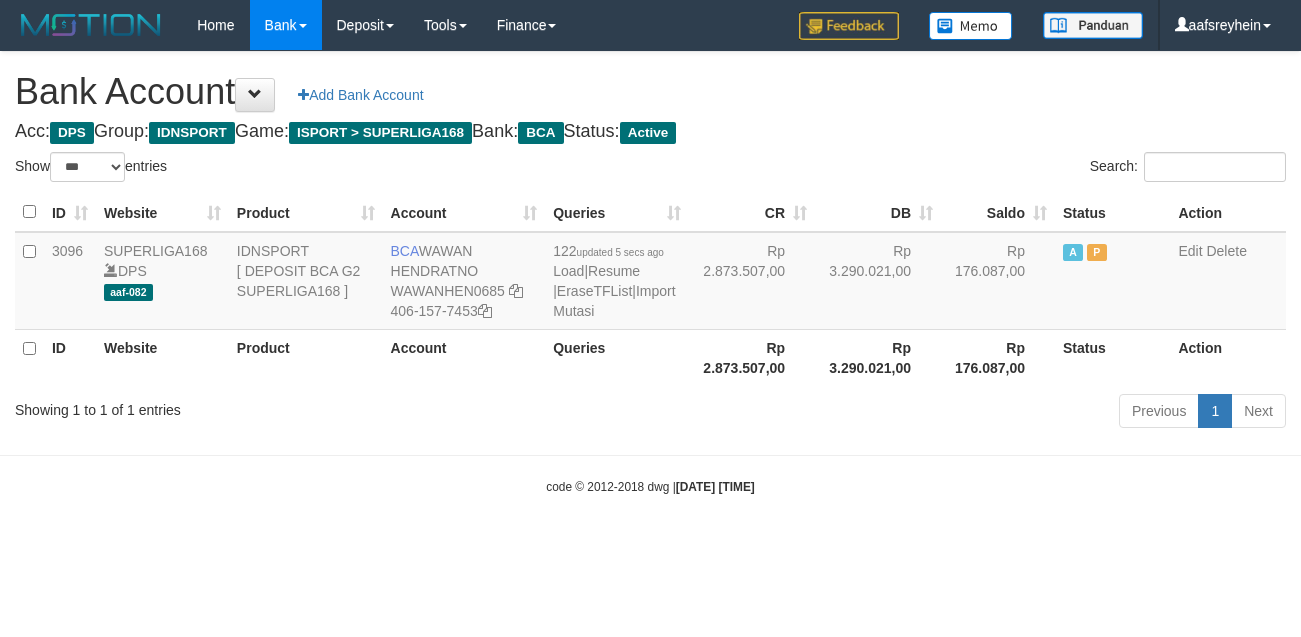 scroll, scrollTop: 0, scrollLeft: 0, axis: both 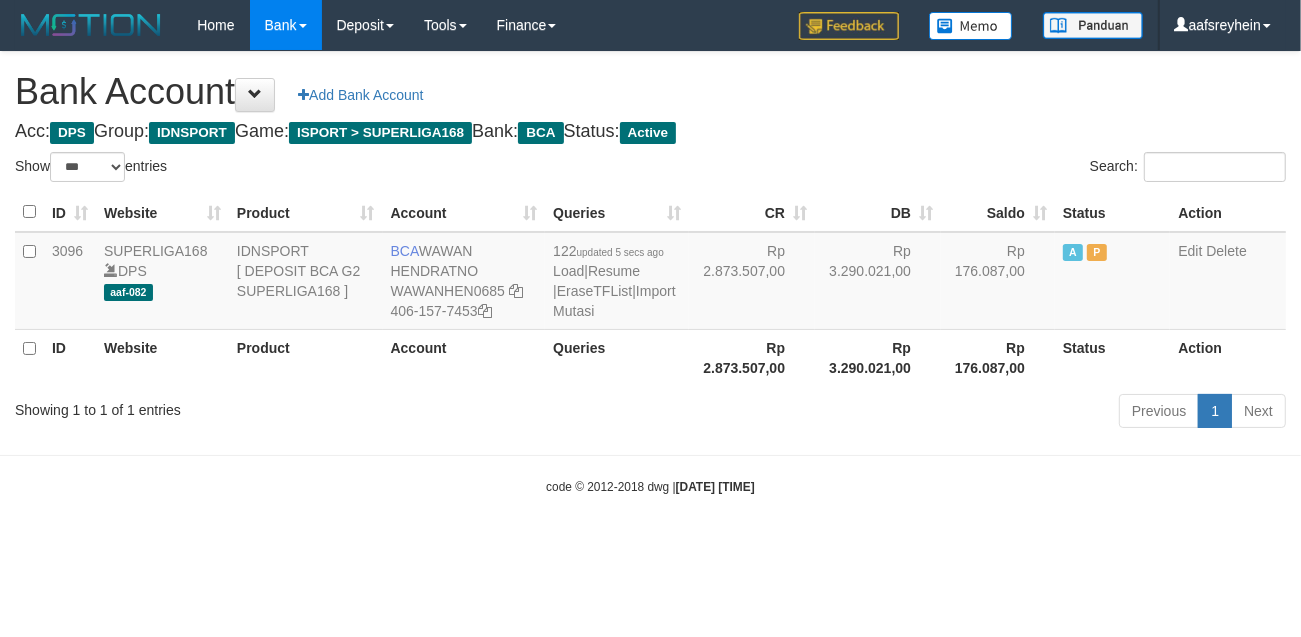 click on "Toggle navigation
Home
Bank
Account List
Load
By Website
Group
[ISPORT]													SUPERLIGA168
By Load Group (DPS)
-" at bounding box center [650, 273] 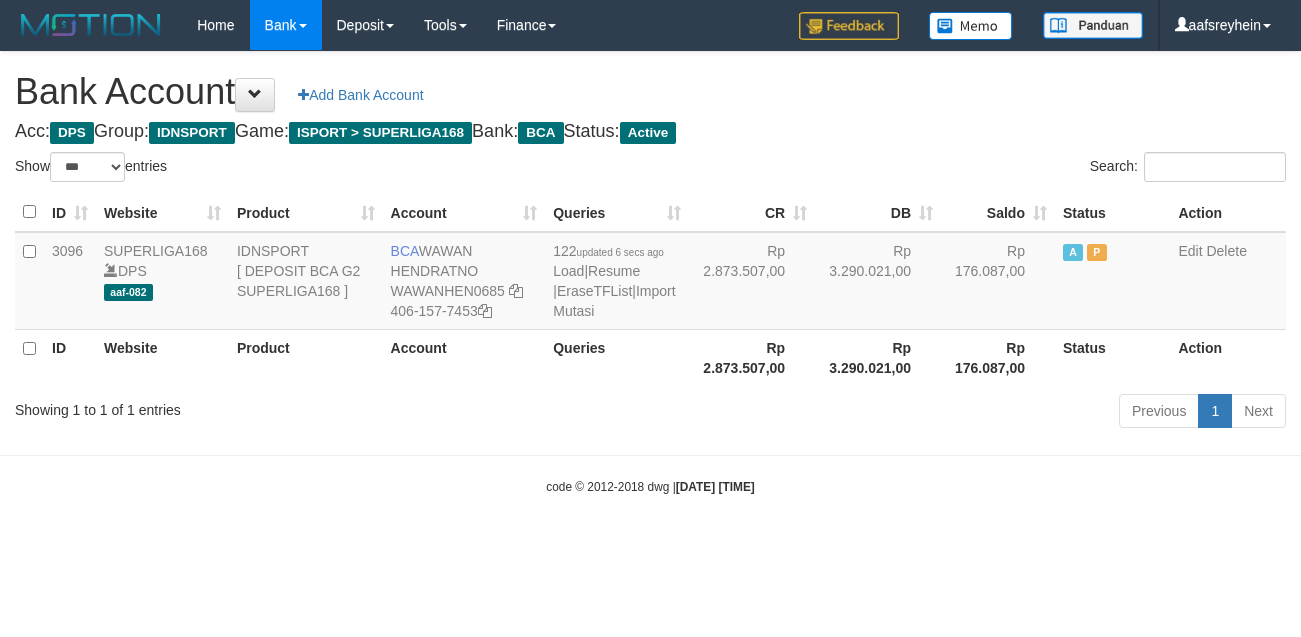 select on "***" 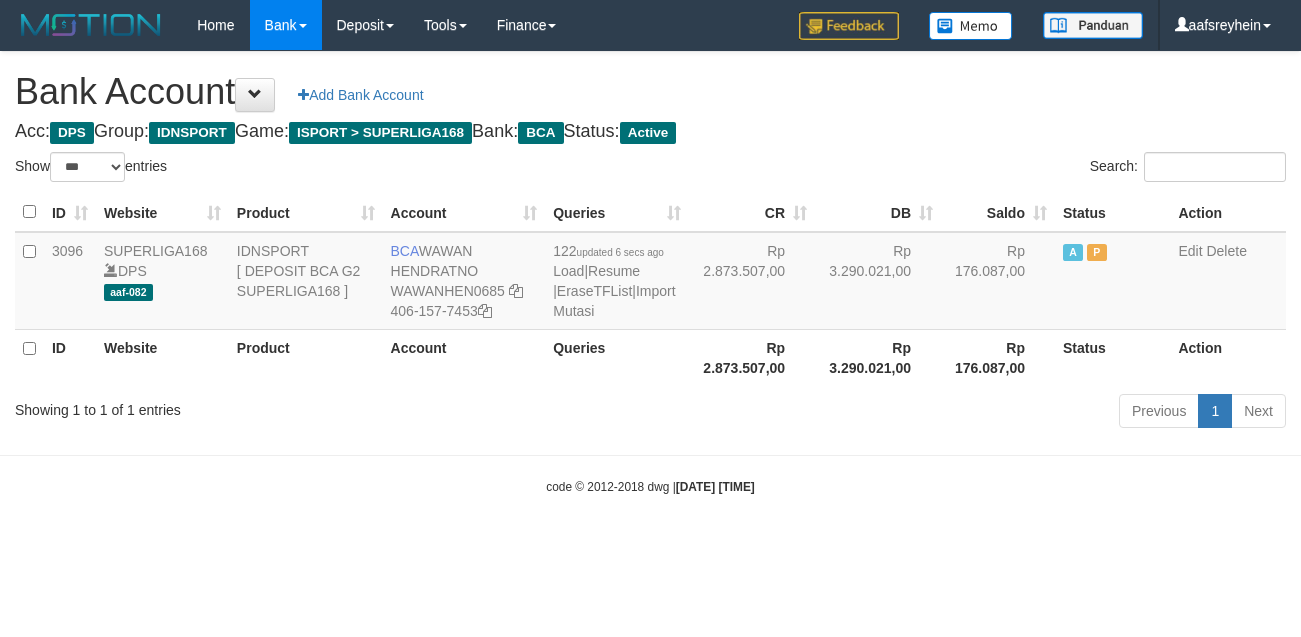 scroll, scrollTop: 0, scrollLeft: 0, axis: both 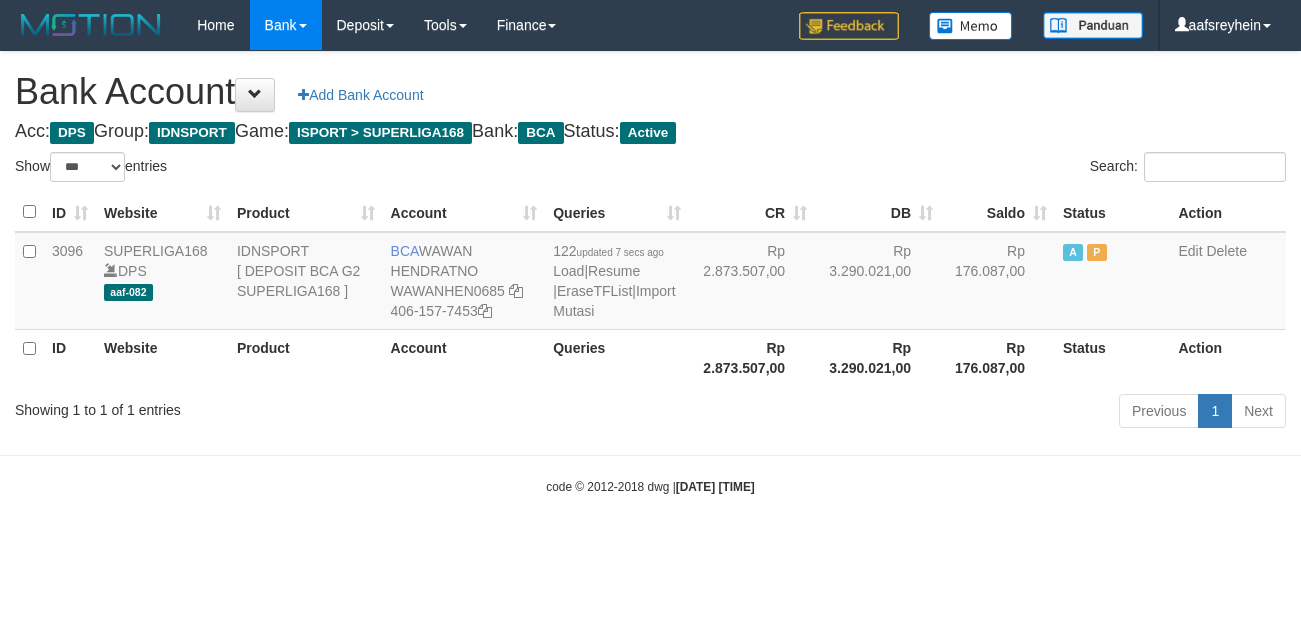 select on "***" 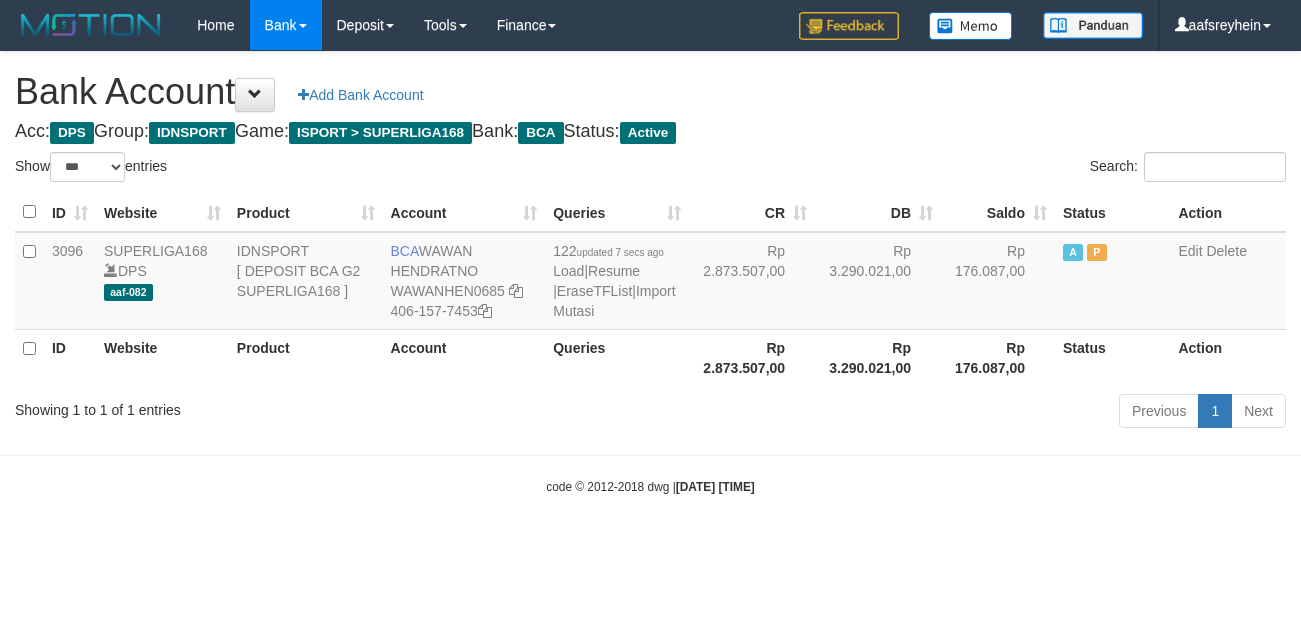 scroll, scrollTop: 0, scrollLeft: 0, axis: both 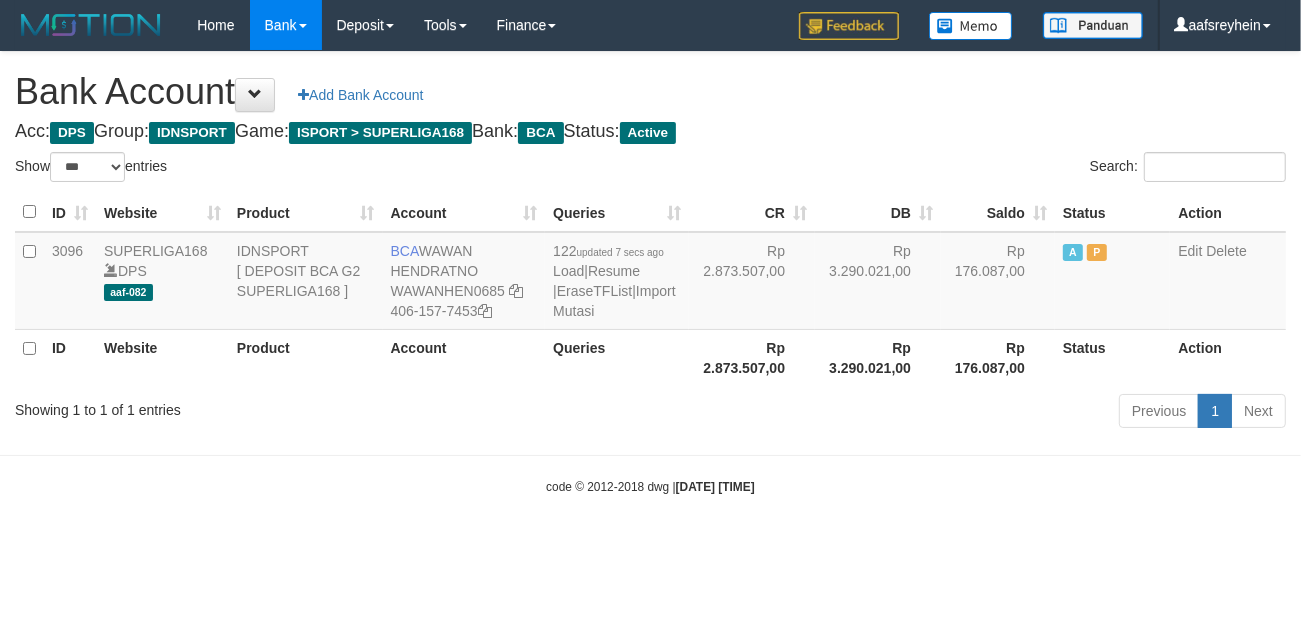 click on "Toggle navigation
Home
Bank
Account List
Load
By Website
Group
[ISPORT]													SUPERLIGA168
By Load Group (DPS)
-" at bounding box center (650, 273) 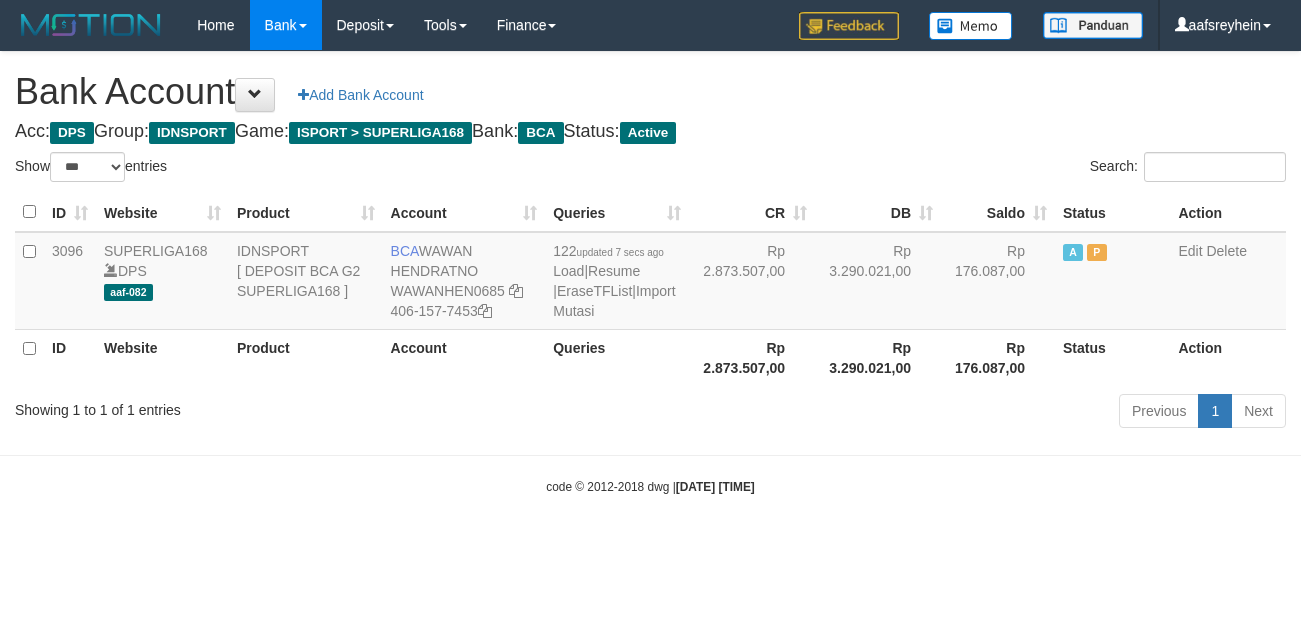 select on "***" 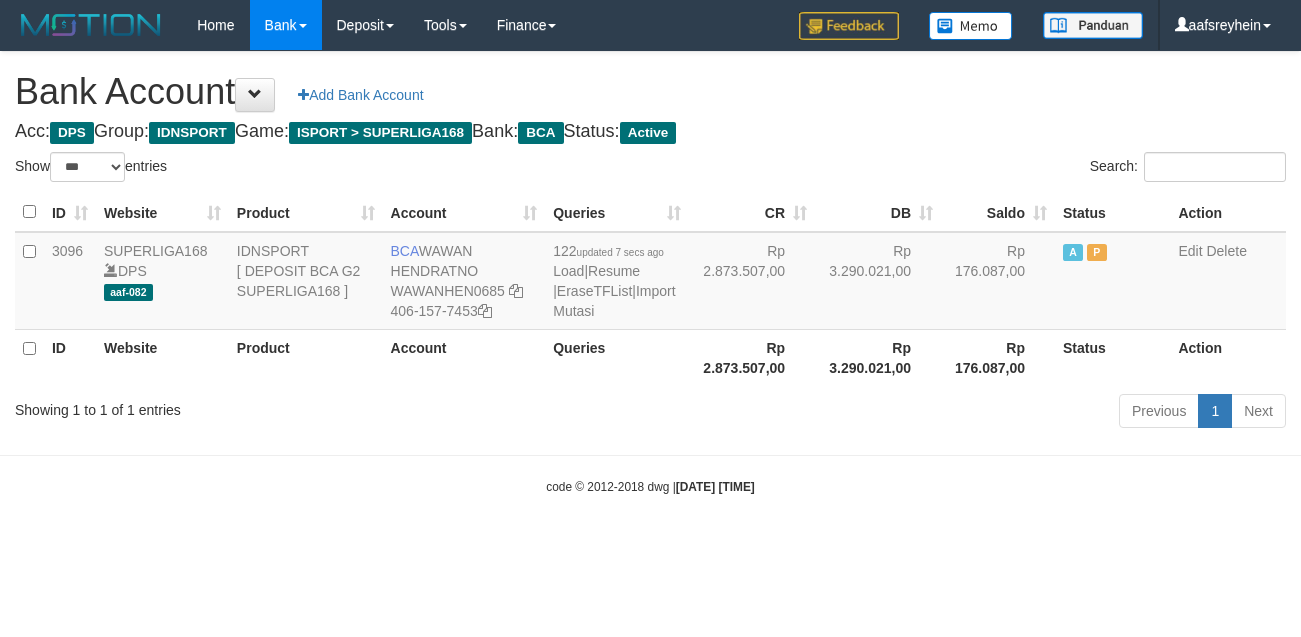 scroll, scrollTop: 0, scrollLeft: 0, axis: both 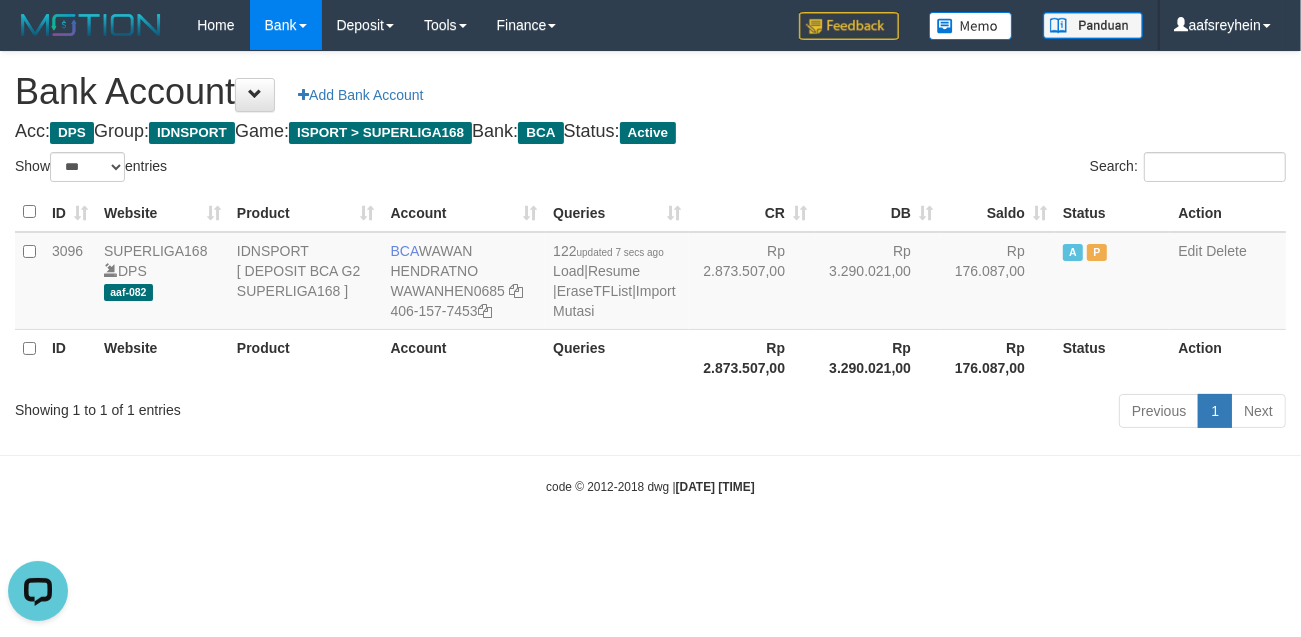 click on "Toggle navigation
Home
Bank
Account List
Load
By Website
Group
[ISPORT]													SUPERLIGA168
By Load Group (DPS)
-" at bounding box center [650, 273] 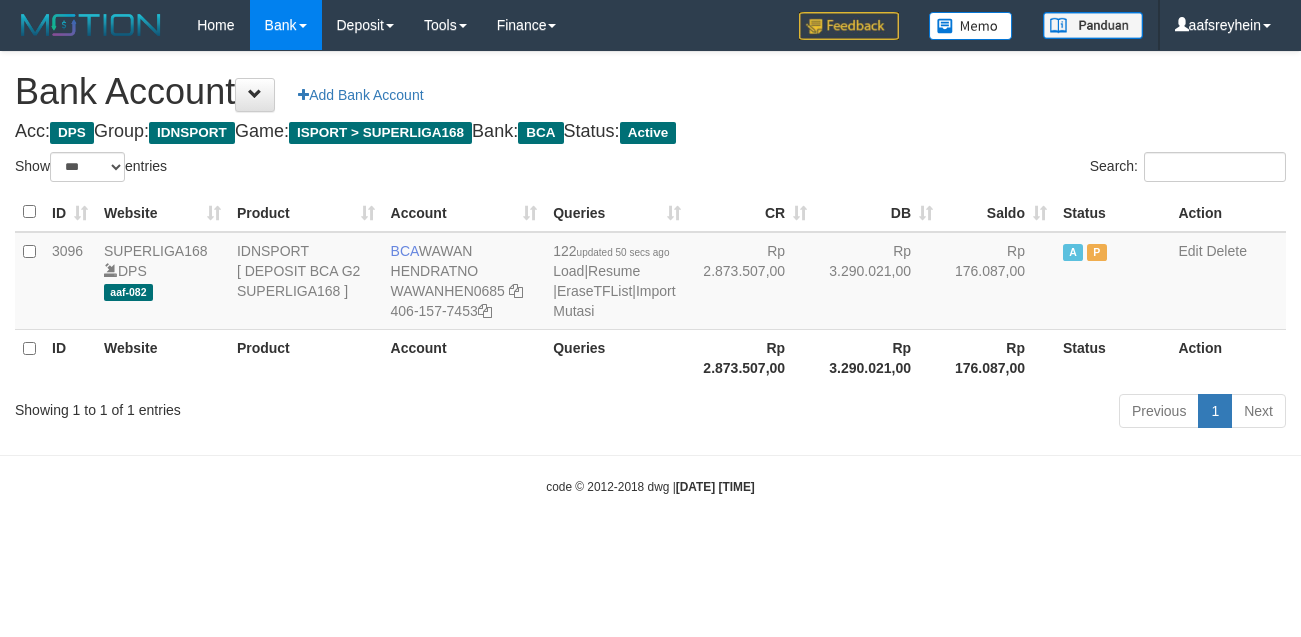 select on "***" 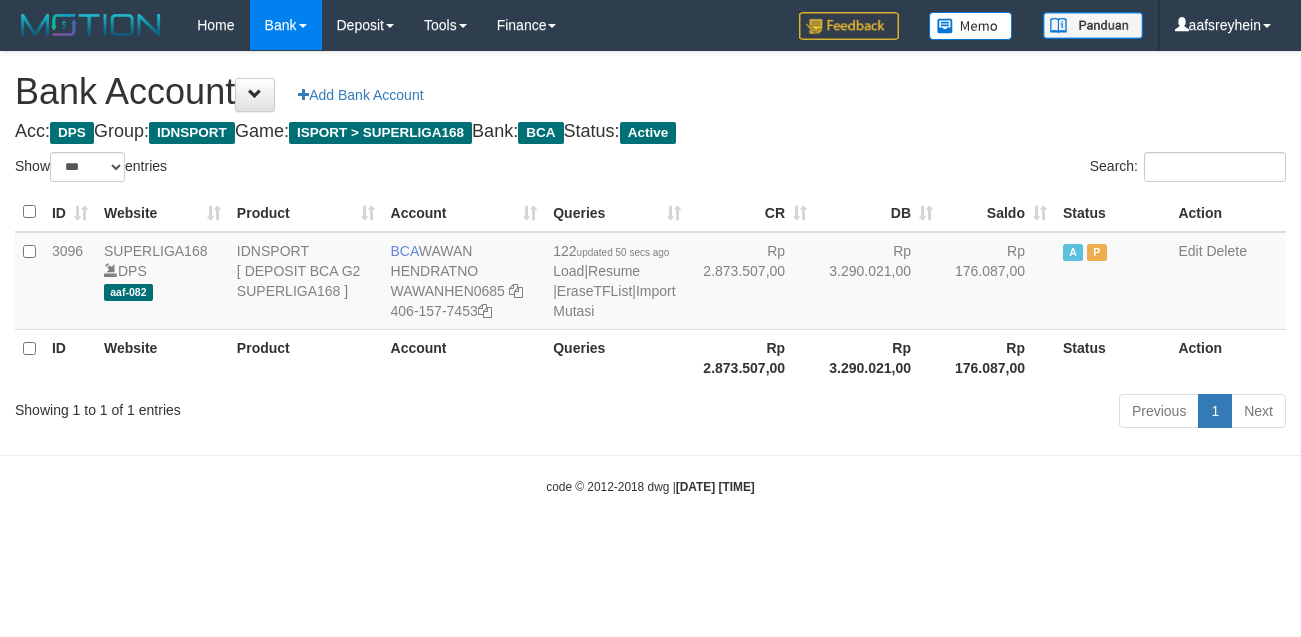 scroll, scrollTop: 0, scrollLeft: 0, axis: both 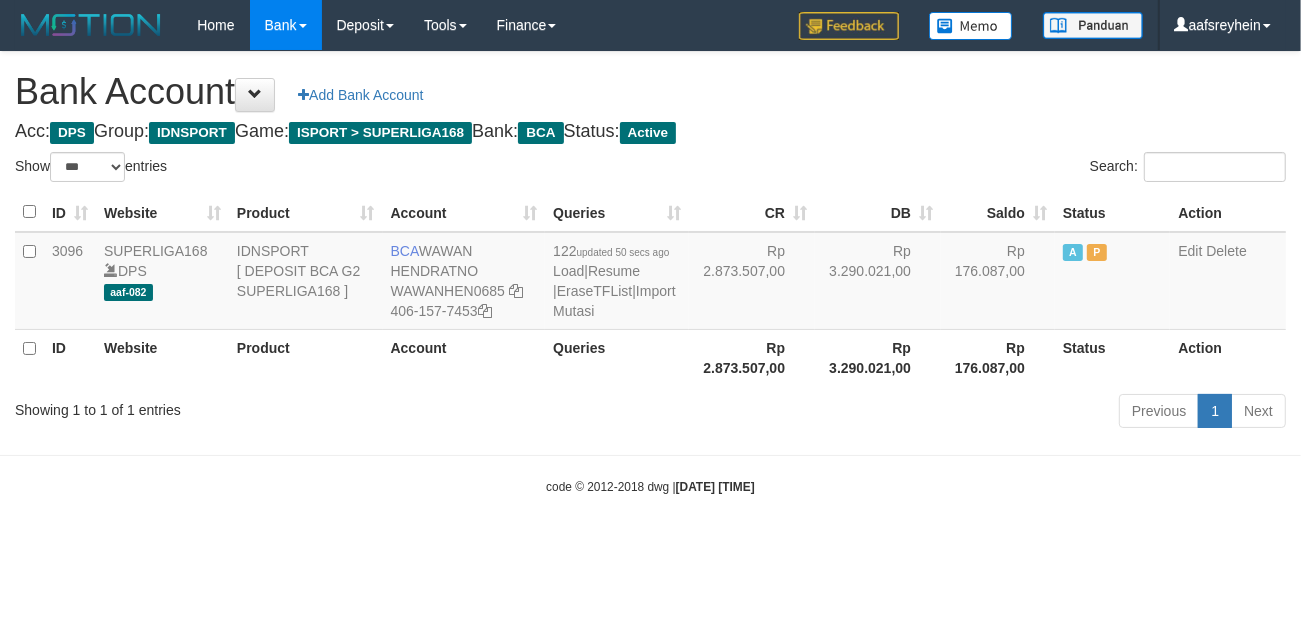 click on "Toggle navigation
Home
Bank
Account List
Load
By Website
Group
[ISPORT]													SUPERLIGA168
By Load Group (DPS)
-" at bounding box center [650, 273] 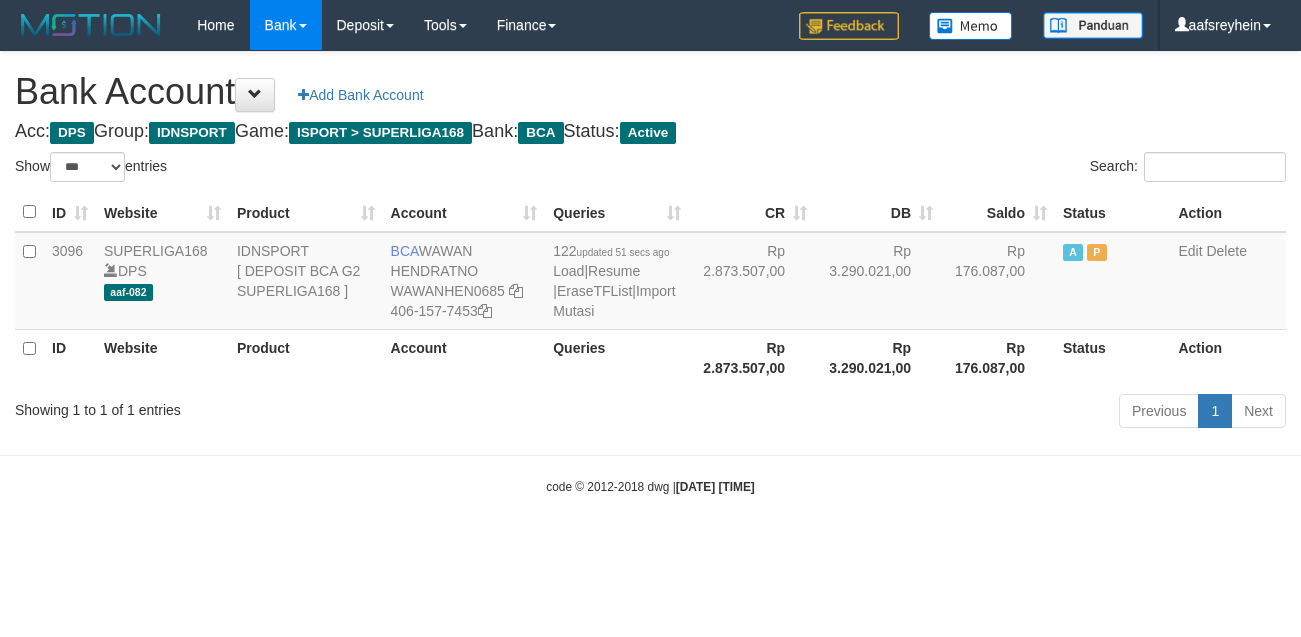 select on "***" 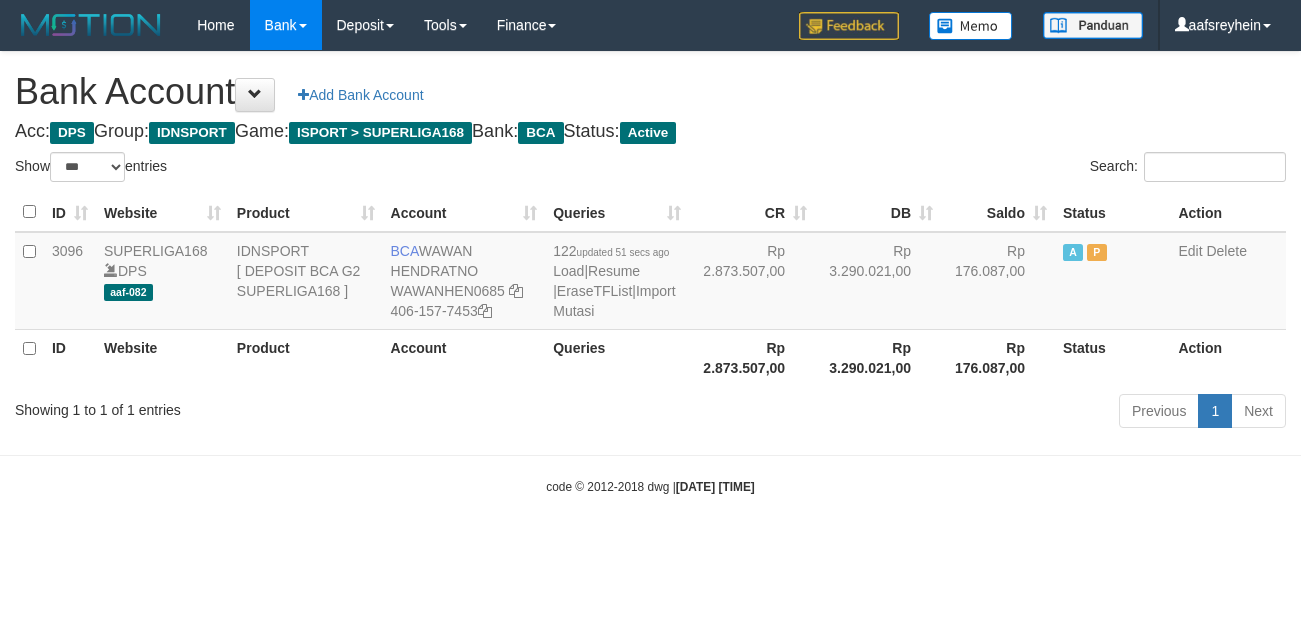scroll, scrollTop: 0, scrollLeft: 0, axis: both 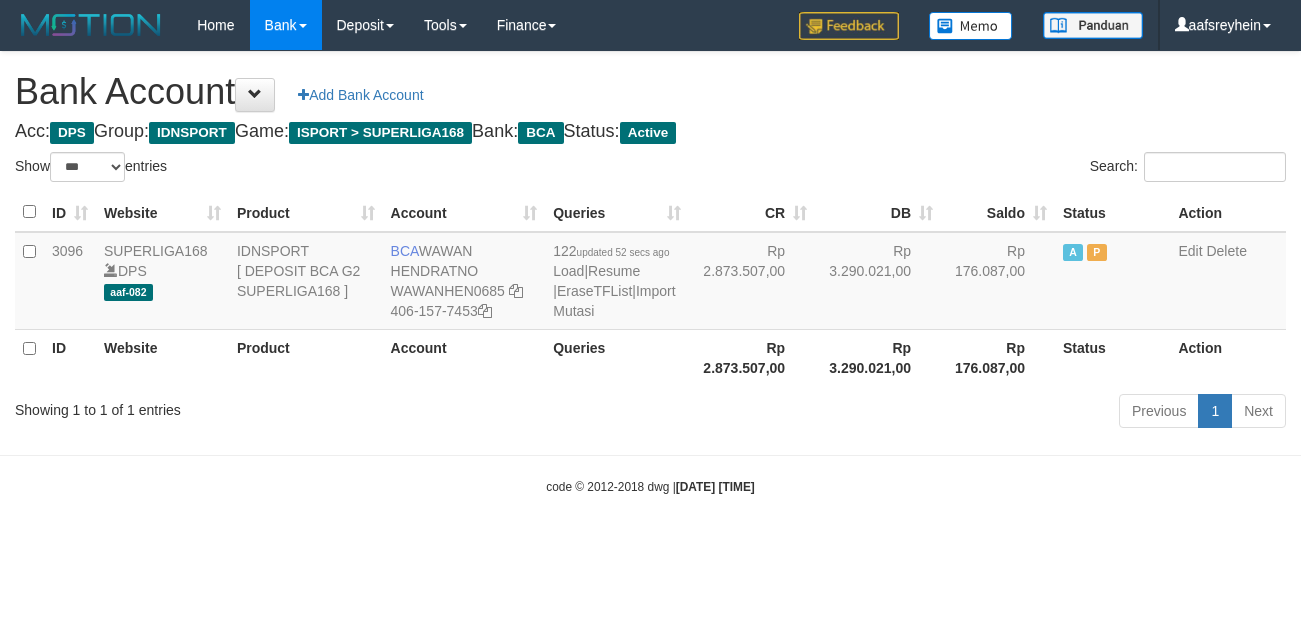 select on "***" 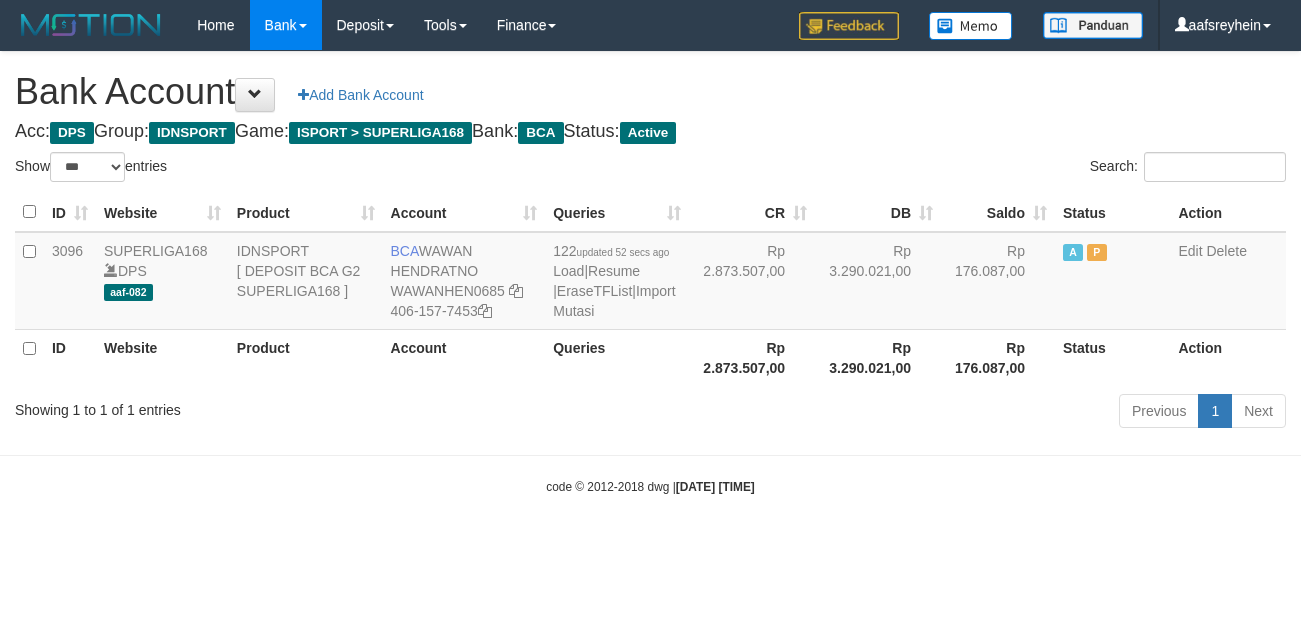 scroll, scrollTop: 0, scrollLeft: 0, axis: both 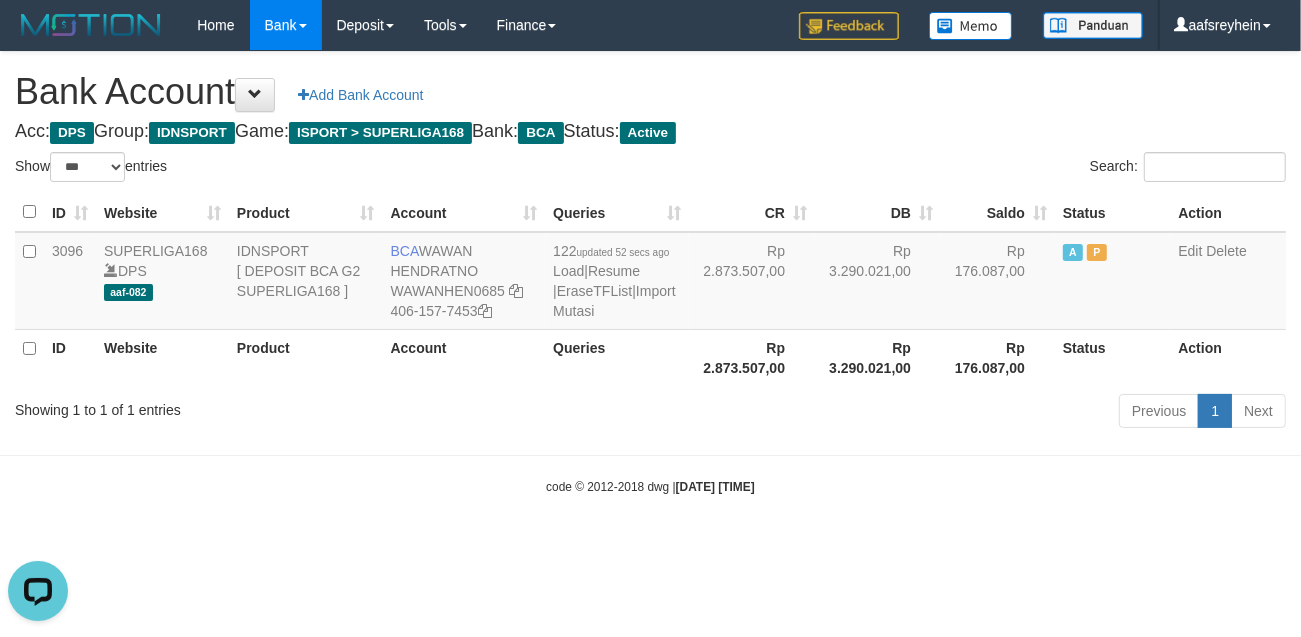 click on "Toggle navigation
Home
Bank
Account List
Load
By Website
Group
[ISPORT]													SUPERLIGA168
By Load Group (DPS)" at bounding box center (650, 273) 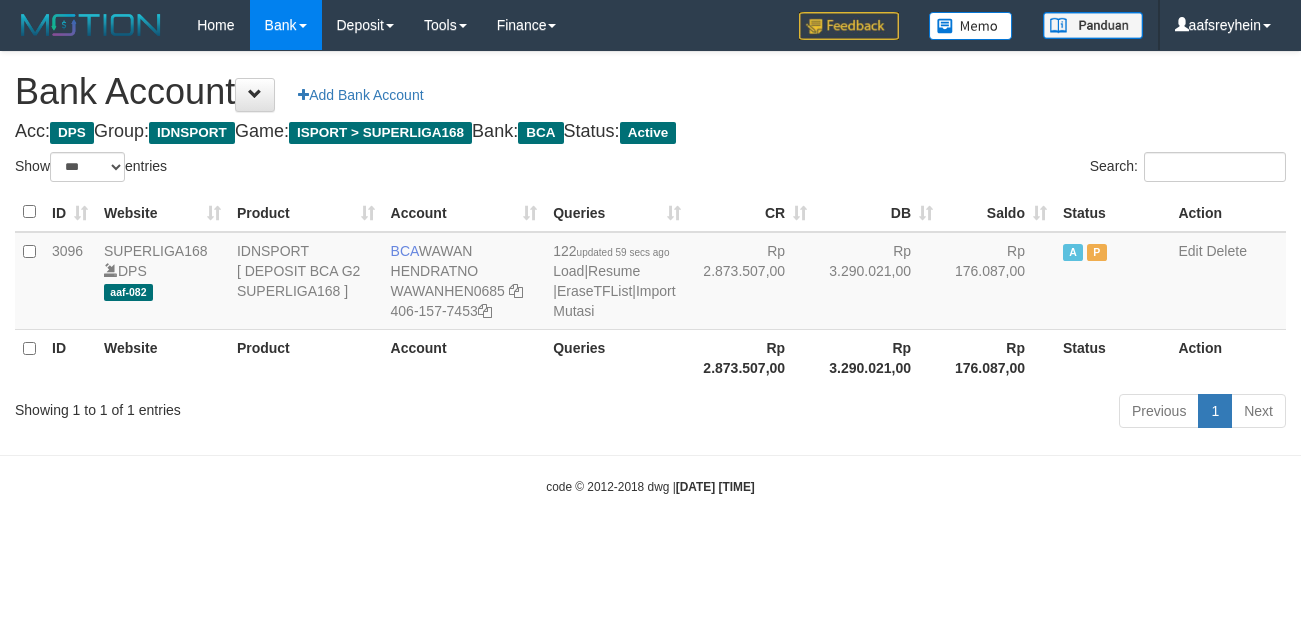 select on "***" 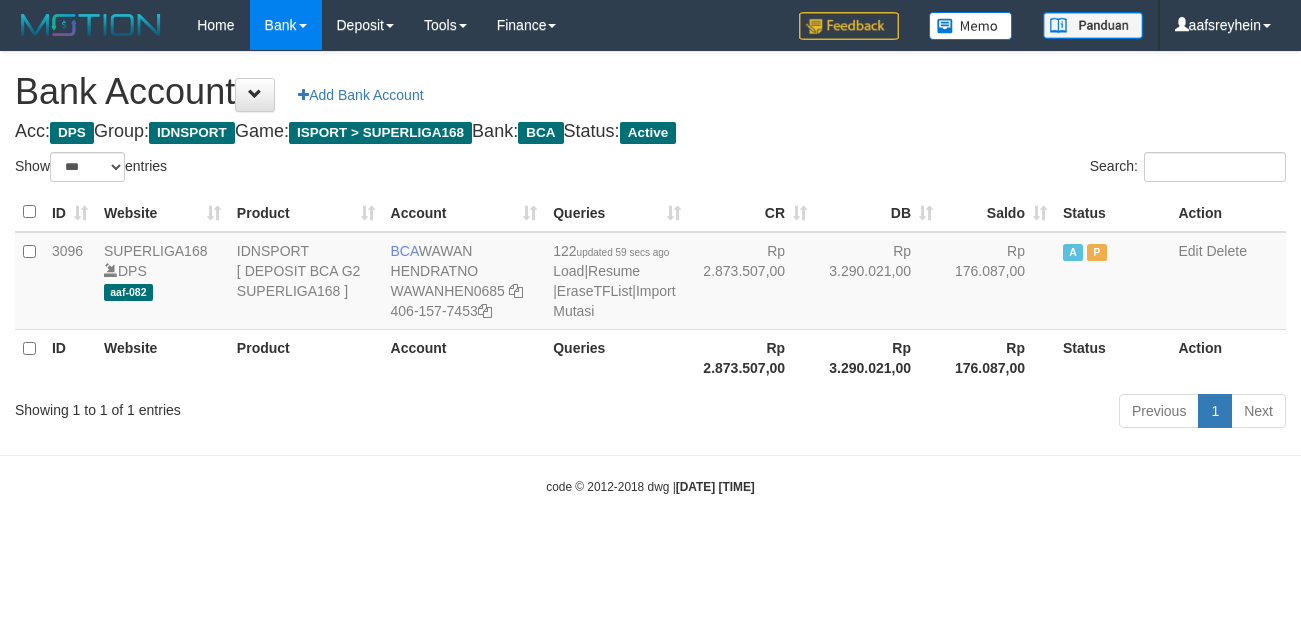 scroll, scrollTop: 0, scrollLeft: 0, axis: both 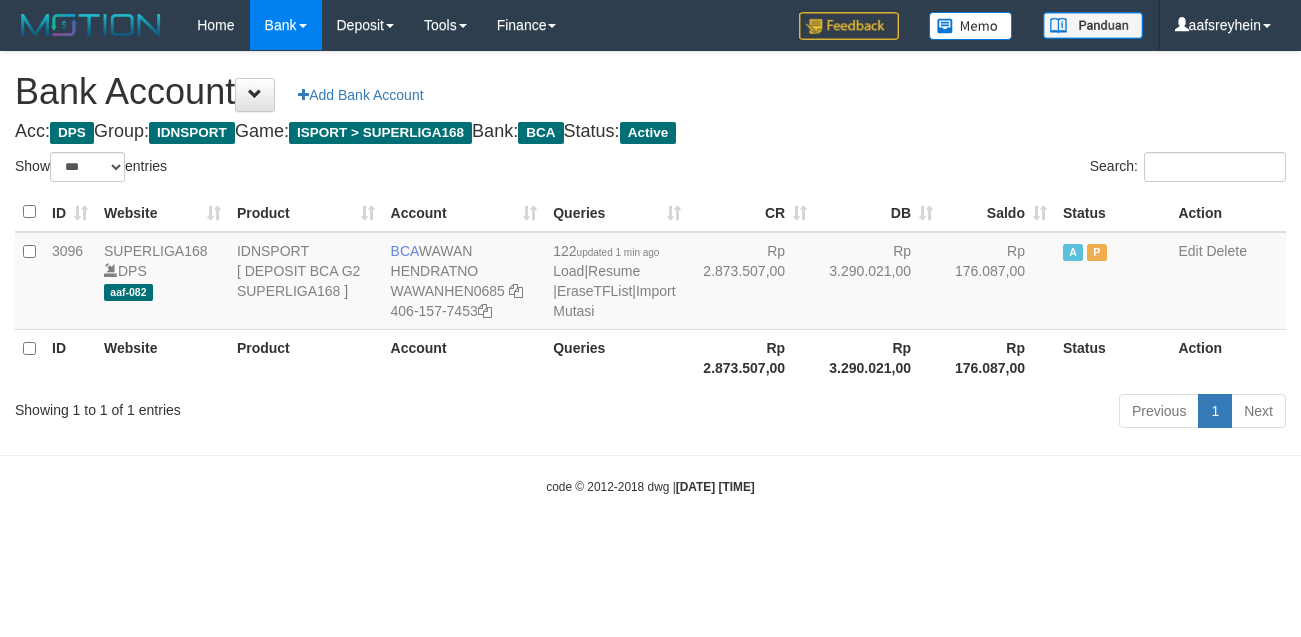 select on "***" 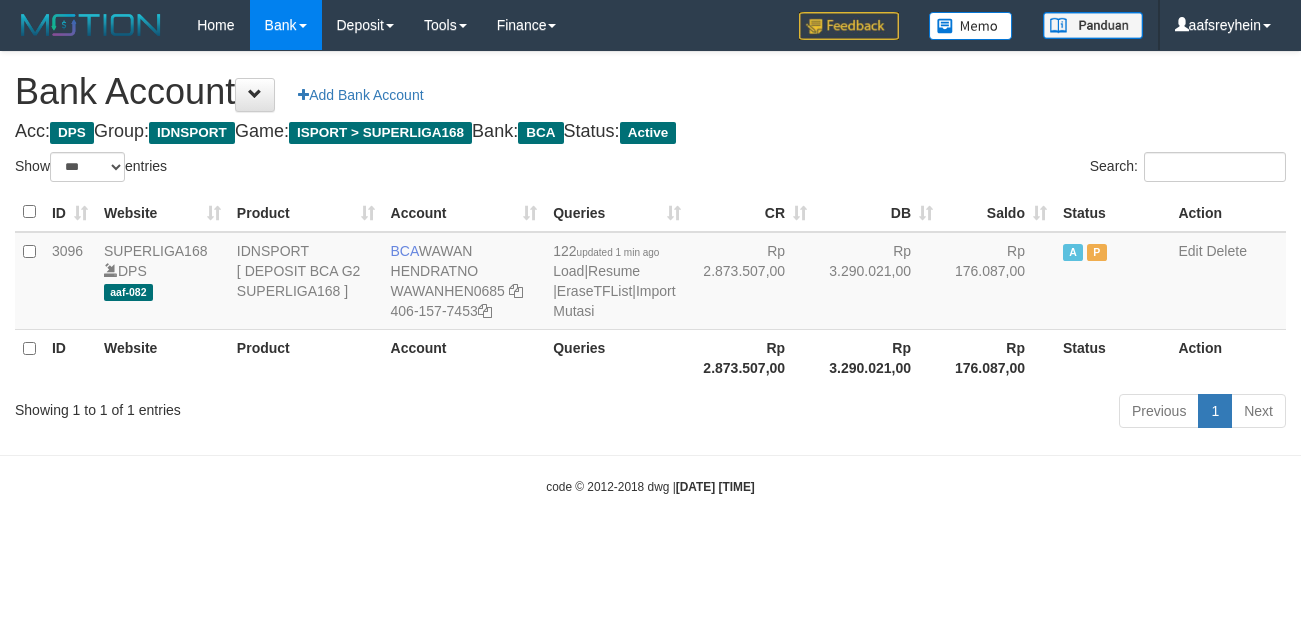 scroll, scrollTop: 0, scrollLeft: 0, axis: both 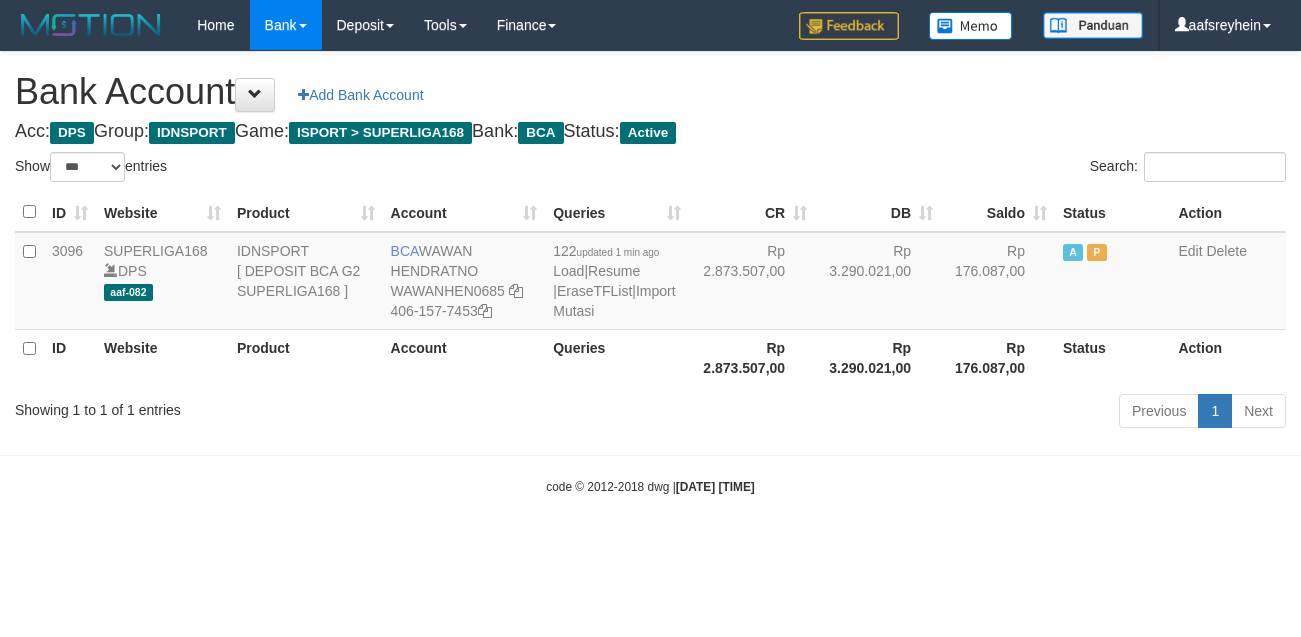 select on "***" 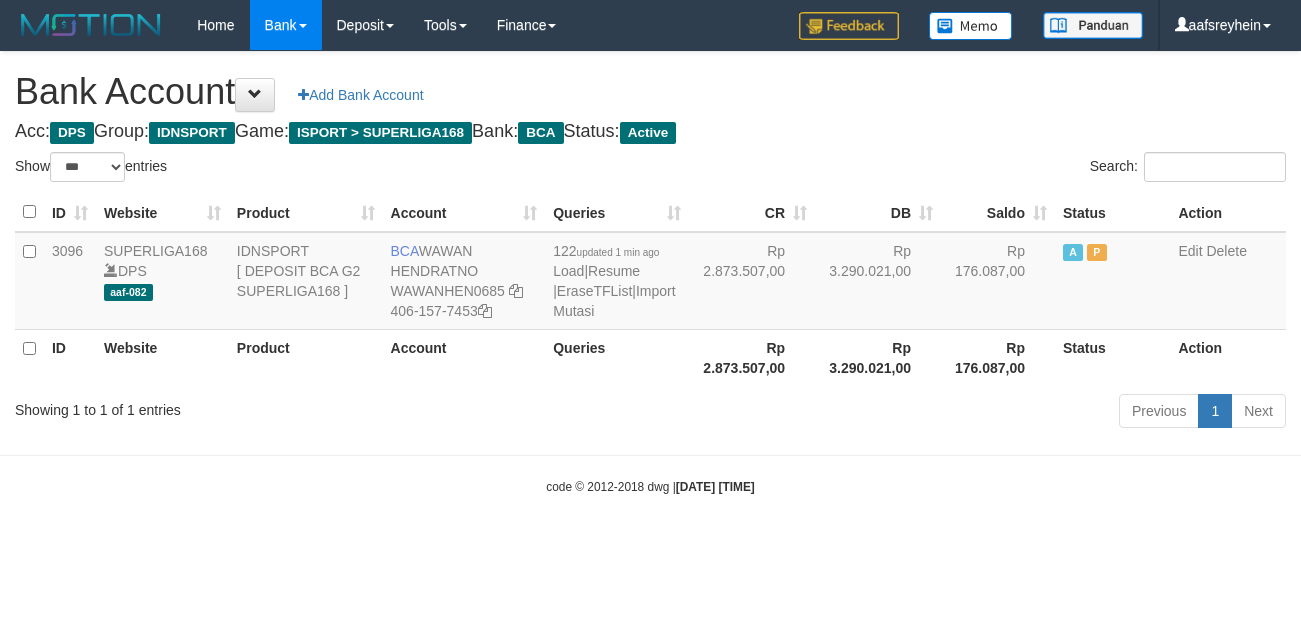 scroll, scrollTop: 0, scrollLeft: 0, axis: both 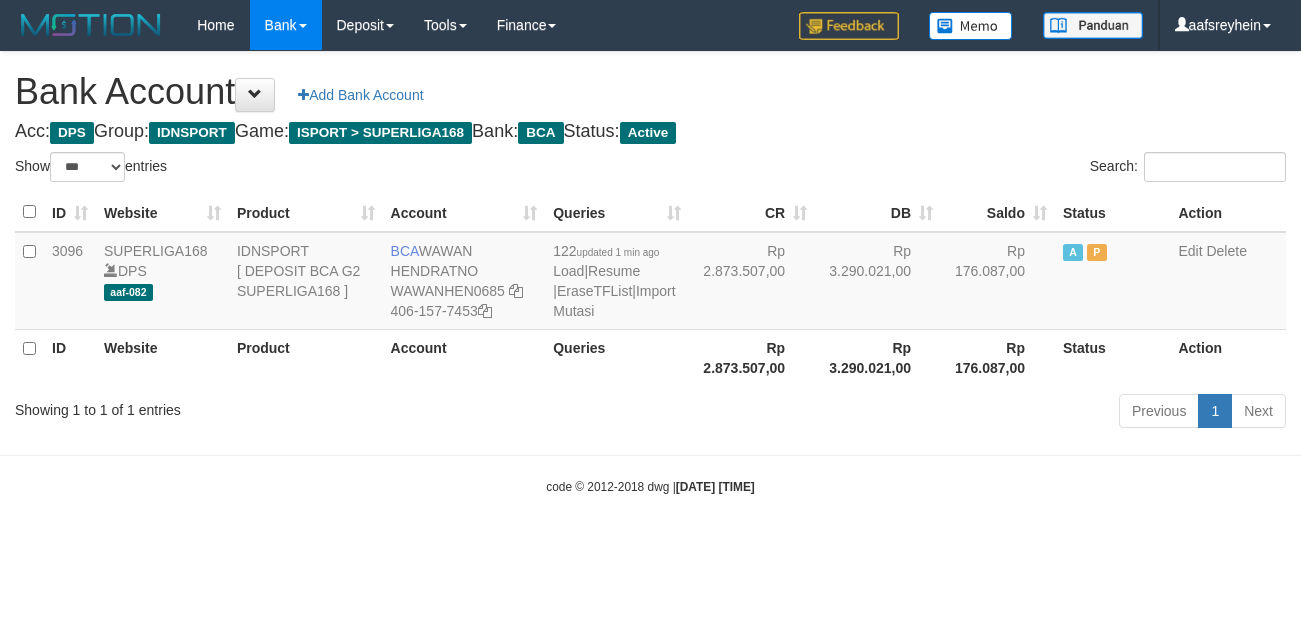 select on "***" 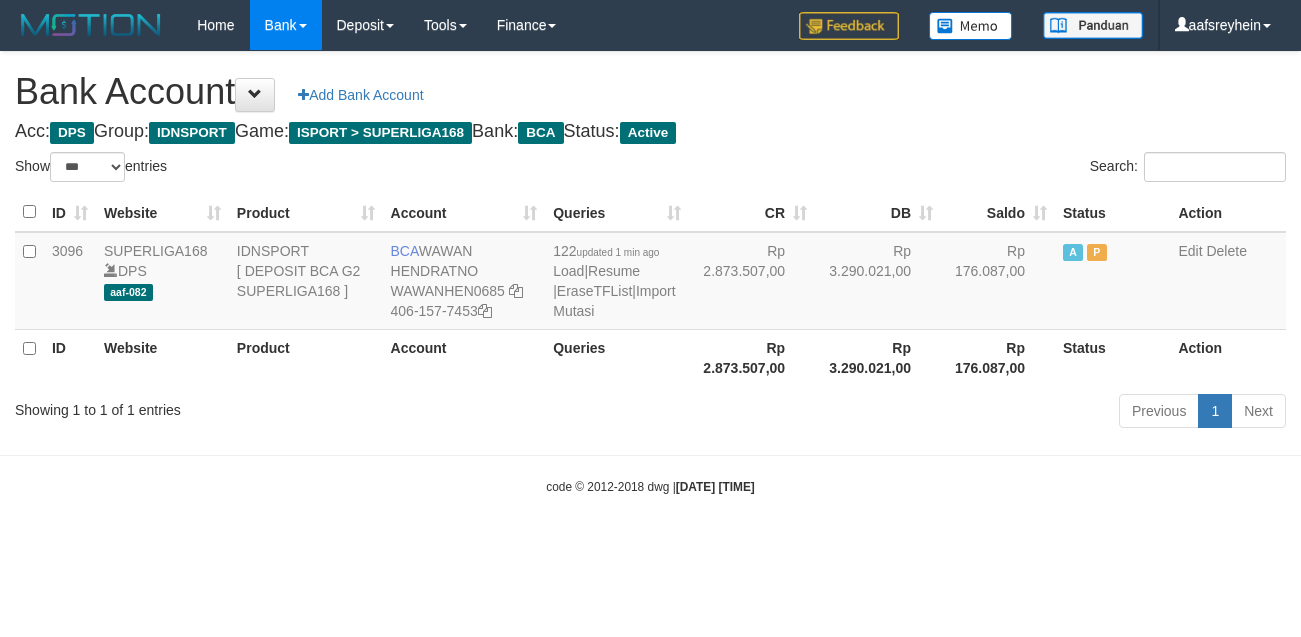 scroll, scrollTop: 0, scrollLeft: 0, axis: both 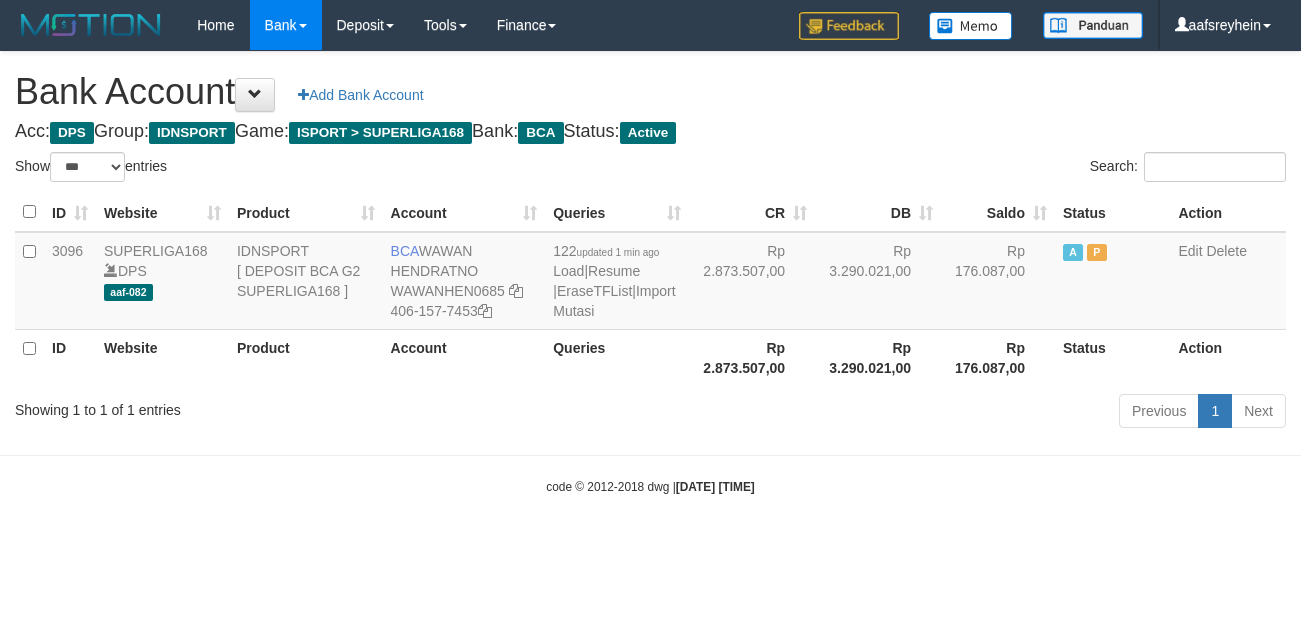select on "***" 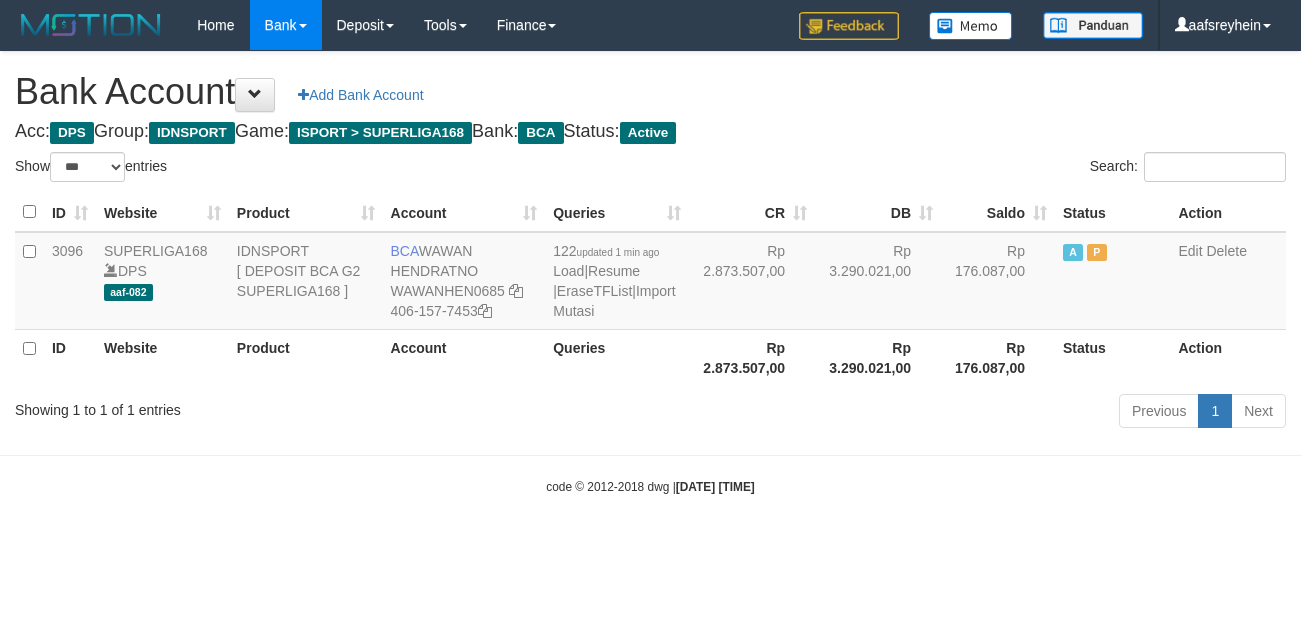 scroll, scrollTop: 0, scrollLeft: 0, axis: both 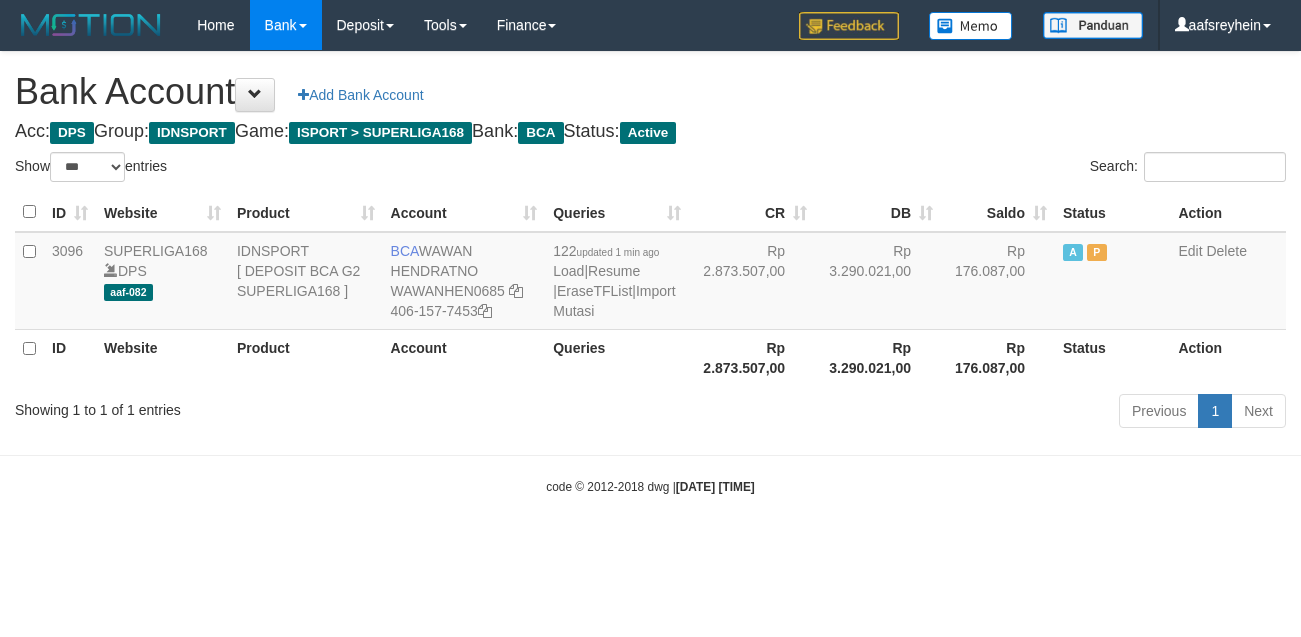 select on "***" 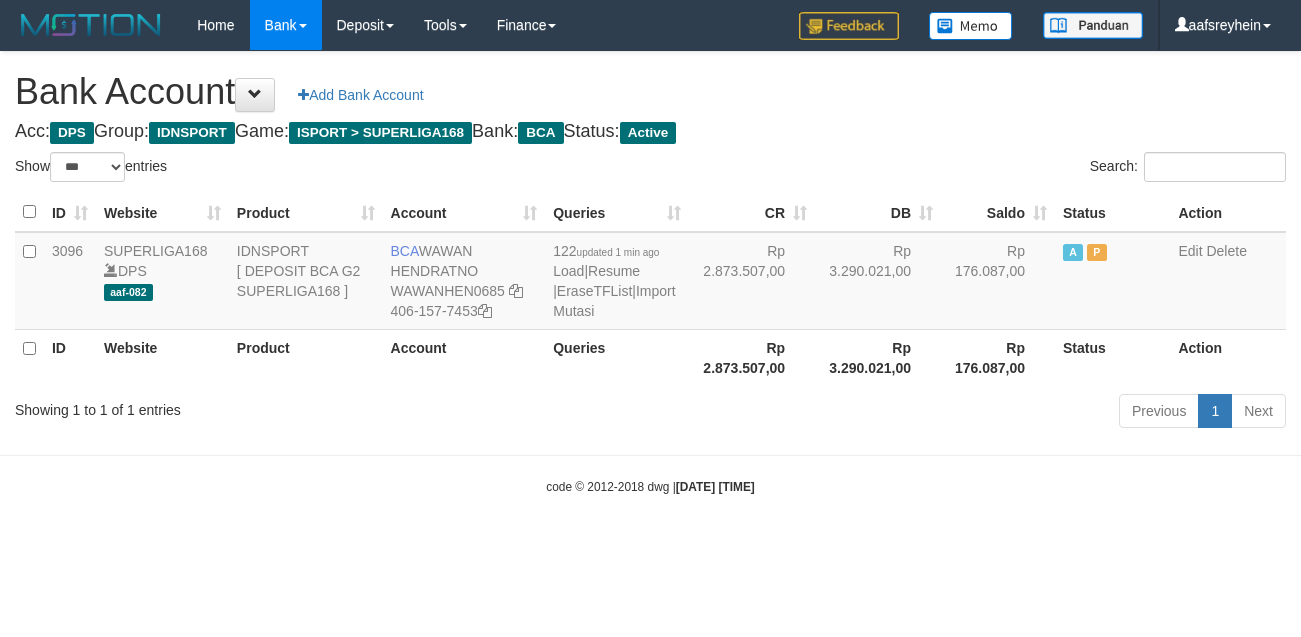 scroll, scrollTop: 0, scrollLeft: 0, axis: both 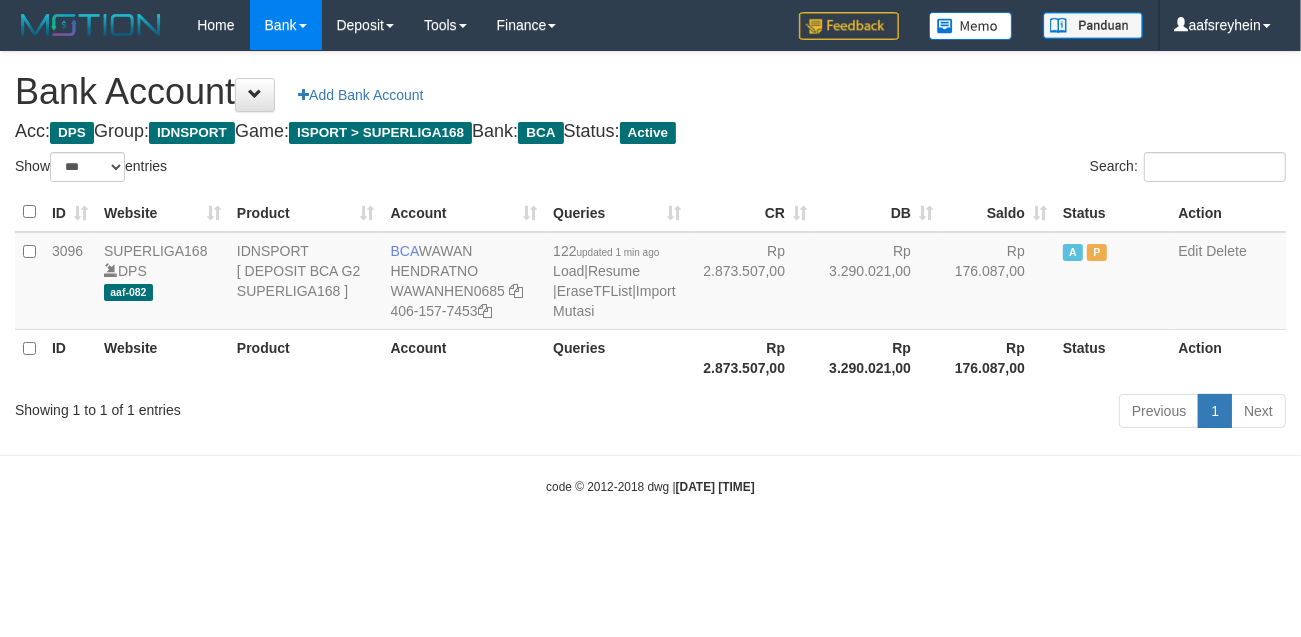 click on "code © 2012-2018 dwg |  [DATE] [TIME]" at bounding box center [650, 486] 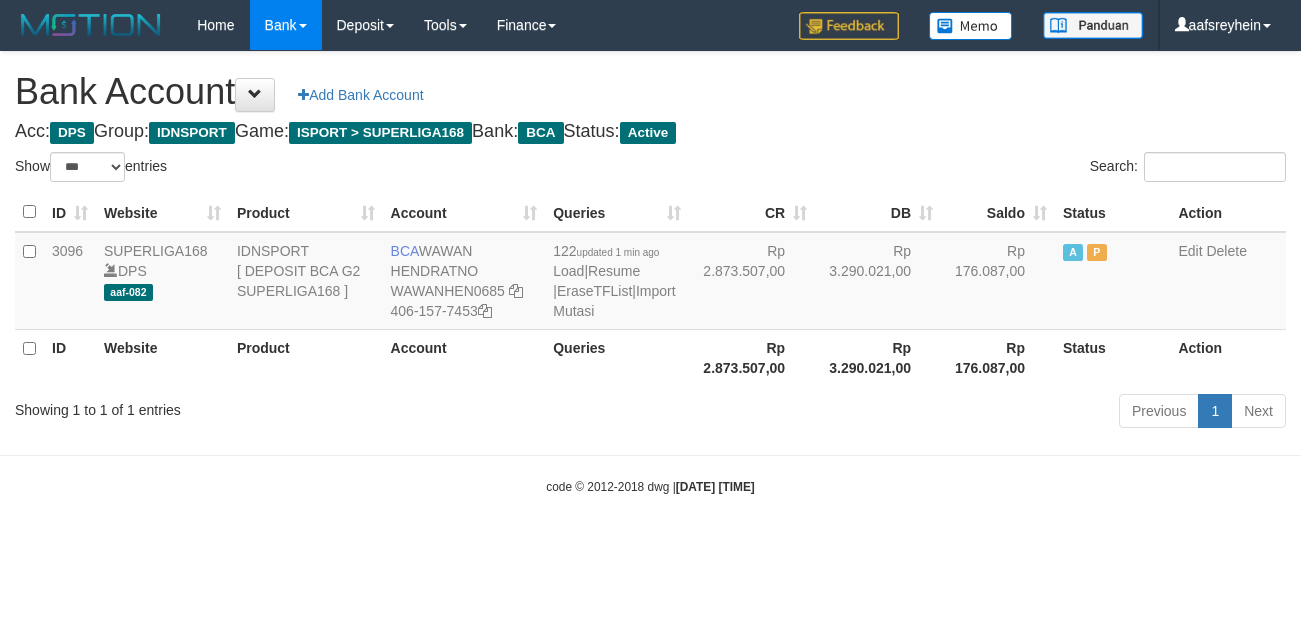 select on "***" 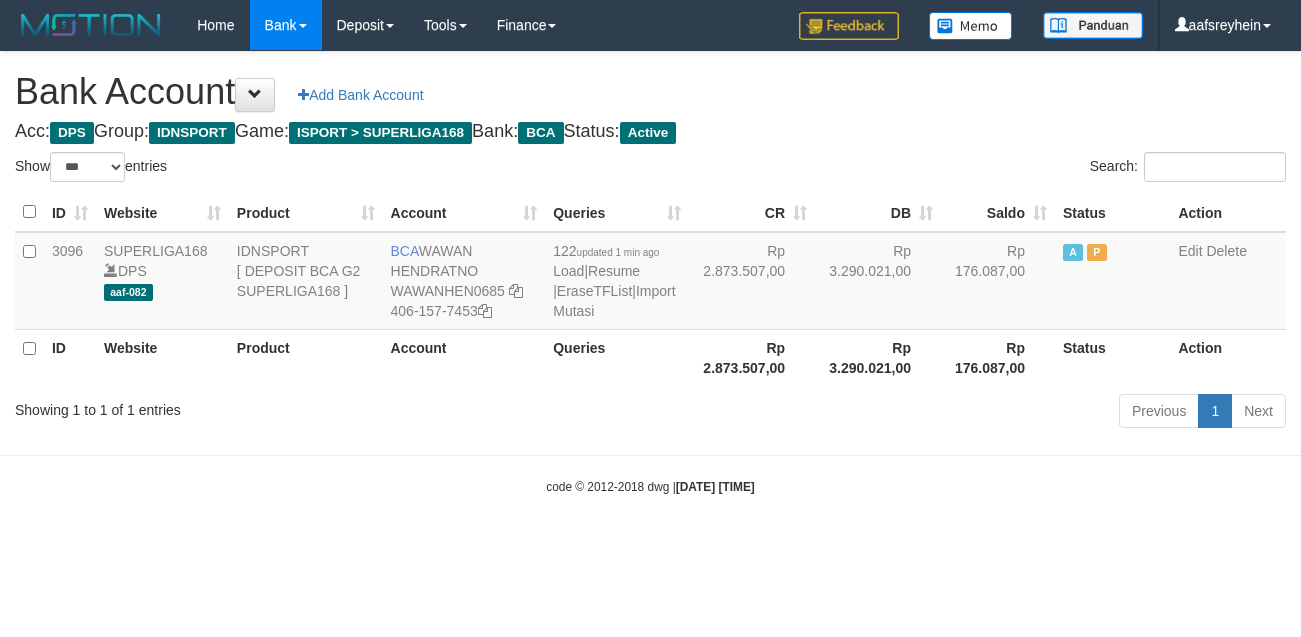 scroll, scrollTop: 0, scrollLeft: 0, axis: both 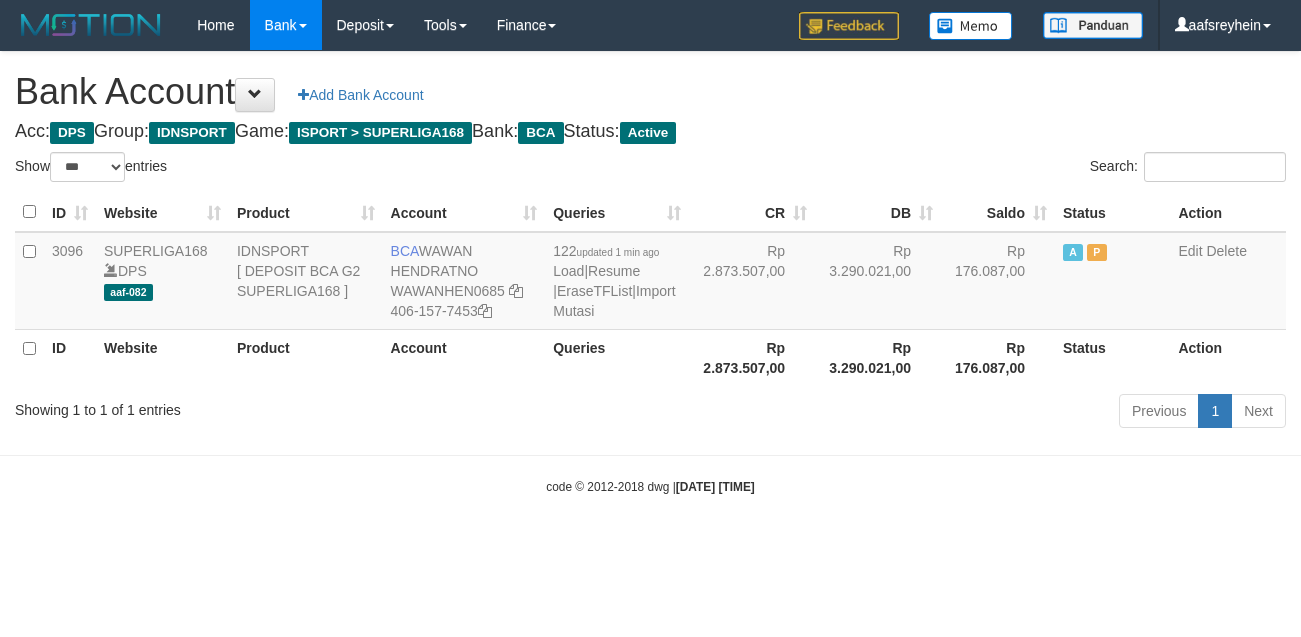 select on "***" 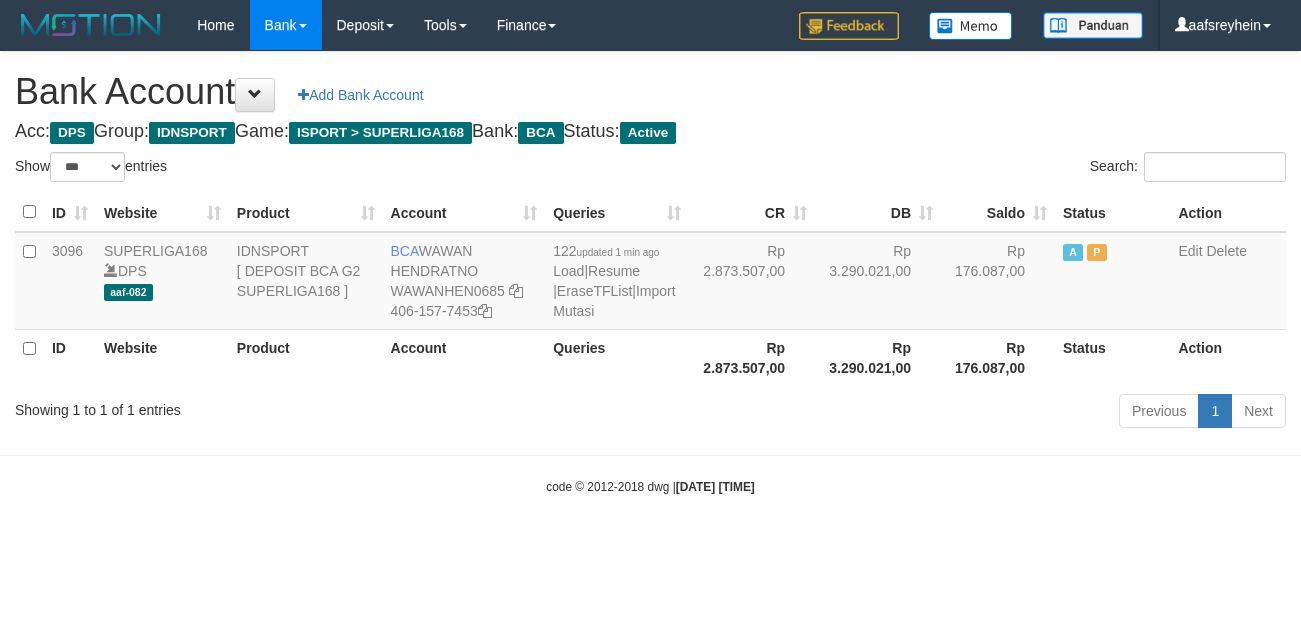 scroll, scrollTop: 0, scrollLeft: 0, axis: both 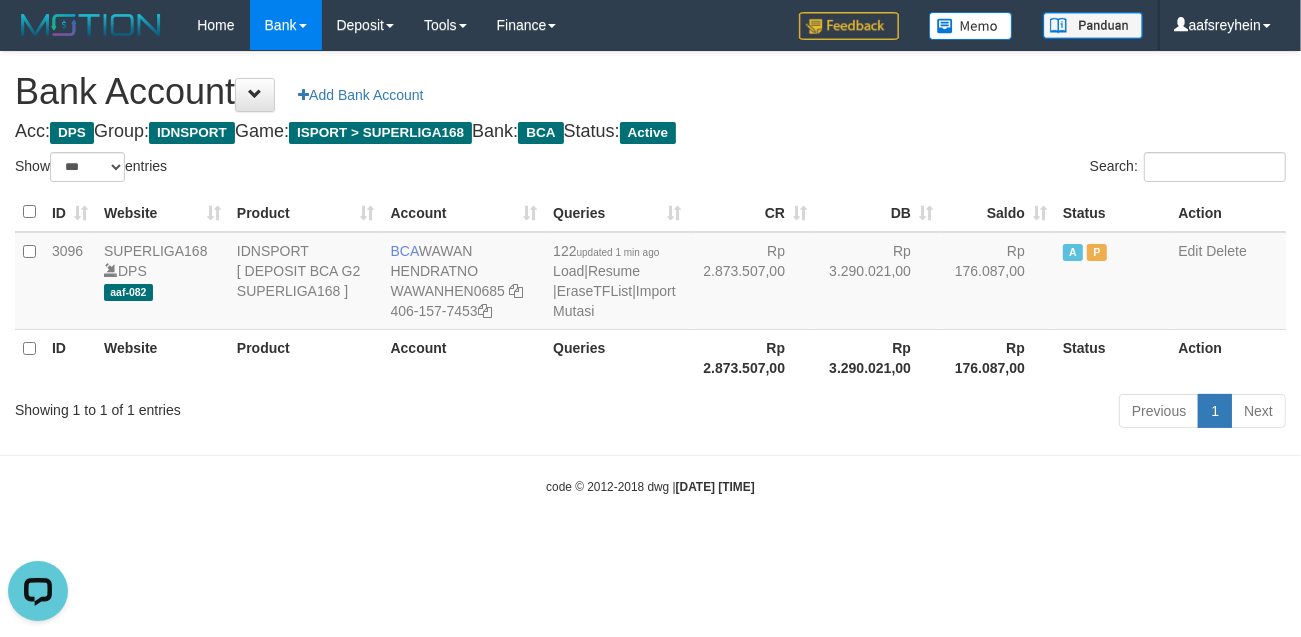 click on "Toggle navigation
Home
Bank
Account List
Load
By Website
Group
[ISPORT]													SUPERLIGA168
By Load Group (DPS)
-" at bounding box center [650, 273] 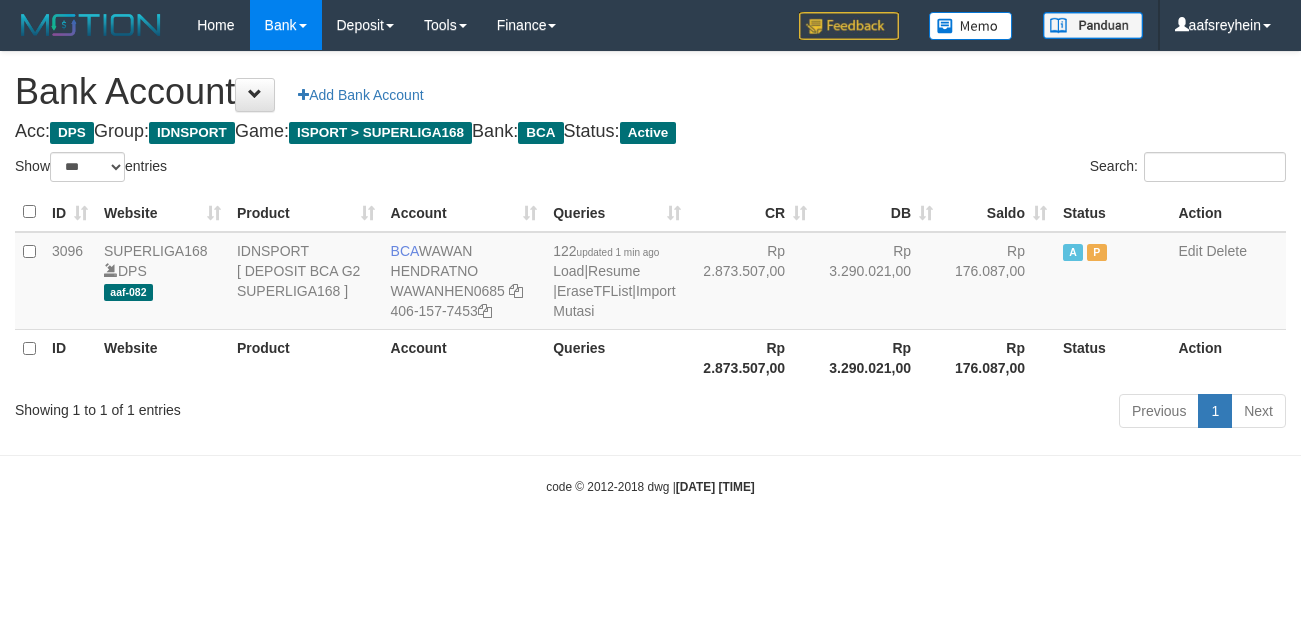 select on "***" 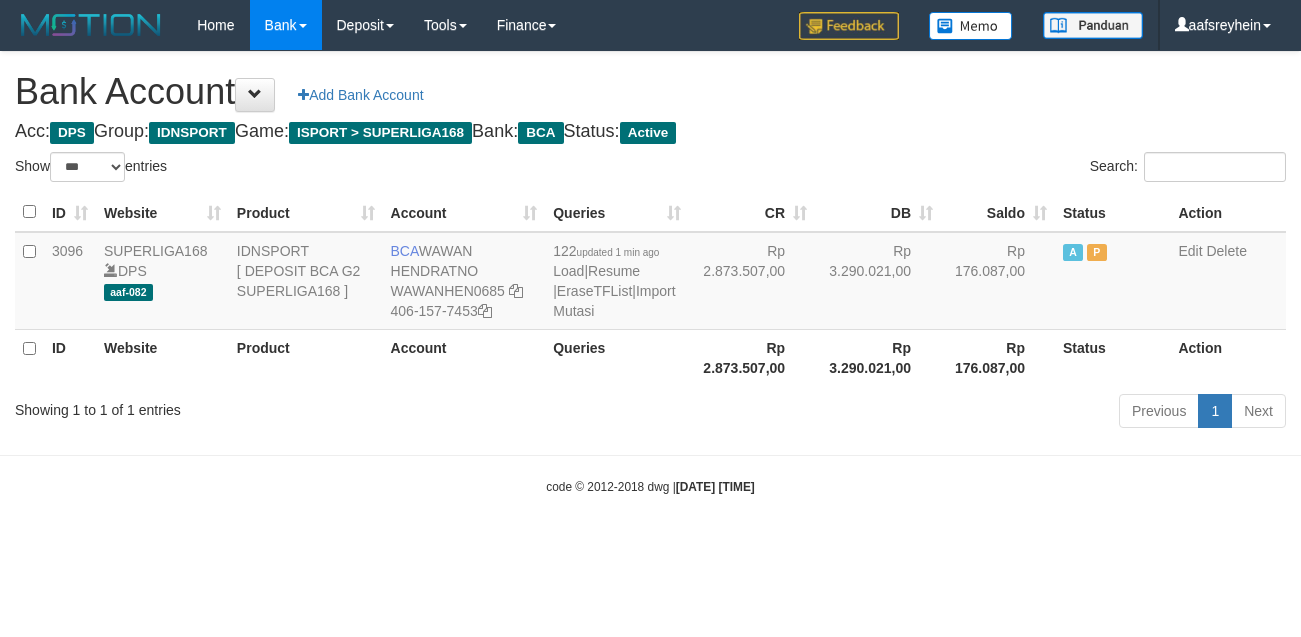 scroll, scrollTop: 0, scrollLeft: 0, axis: both 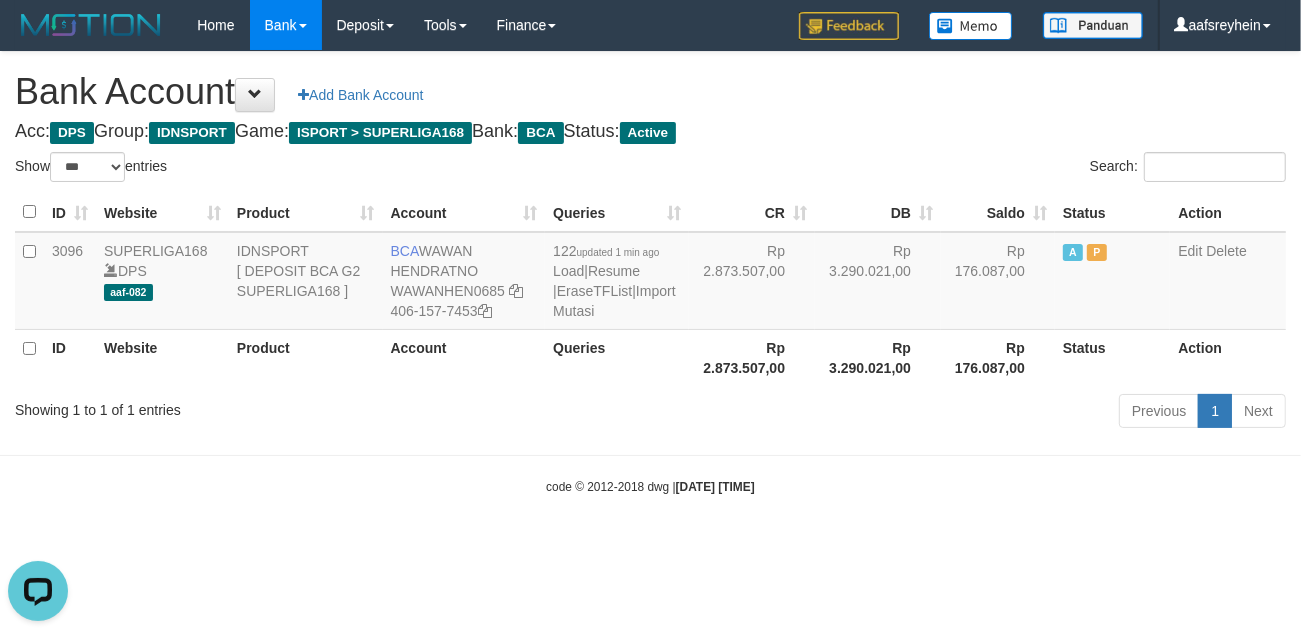click on "Toggle navigation
Home
Bank
Account List
Load
By Website
Group
[ISPORT]													SUPERLIGA168
By Load Group (DPS)
-" at bounding box center [650, 273] 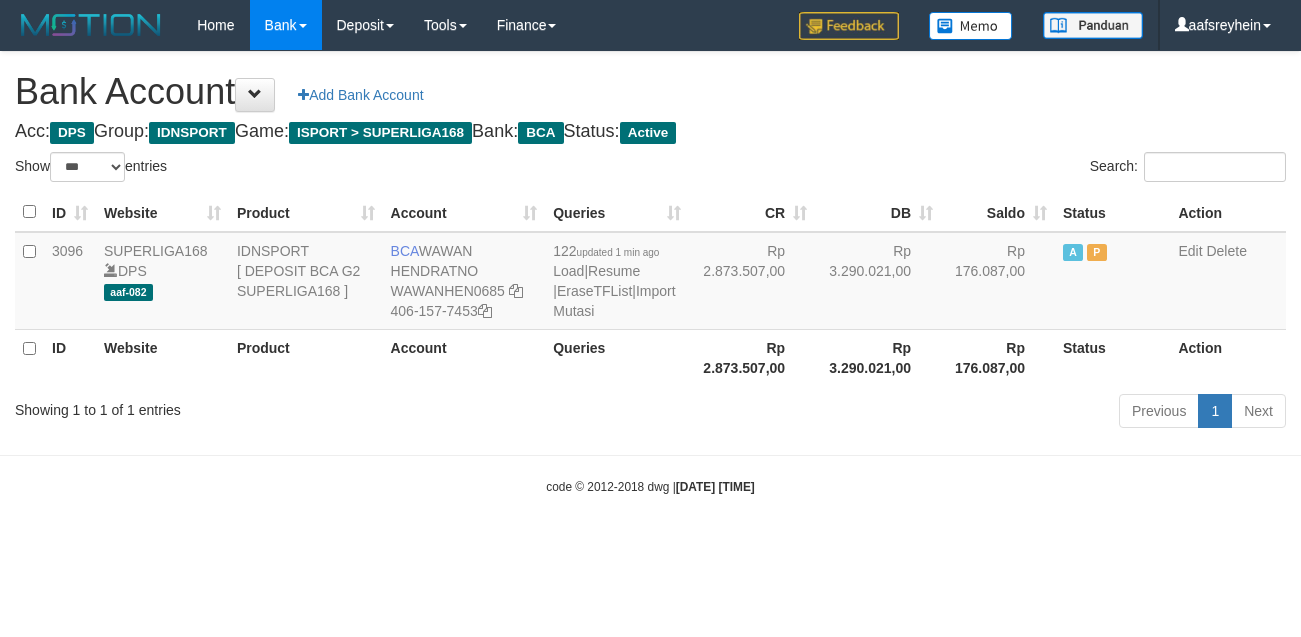 select on "***" 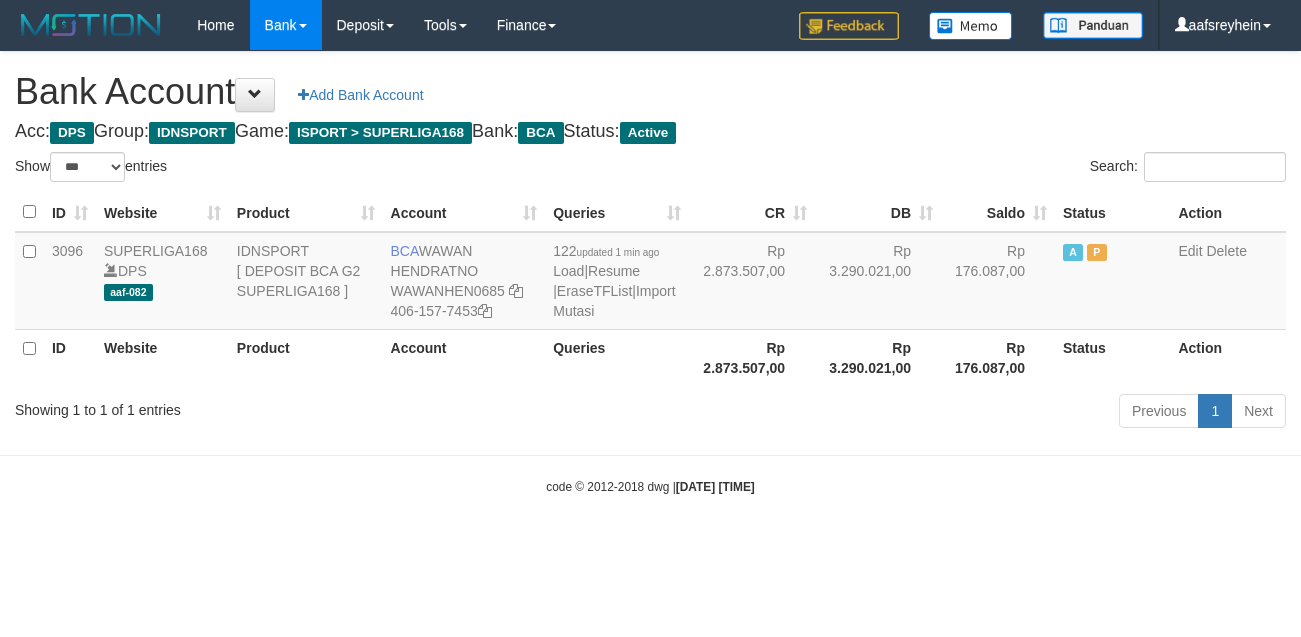 scroll, scrollTop: 0, scrollLeft: 0, axis: both 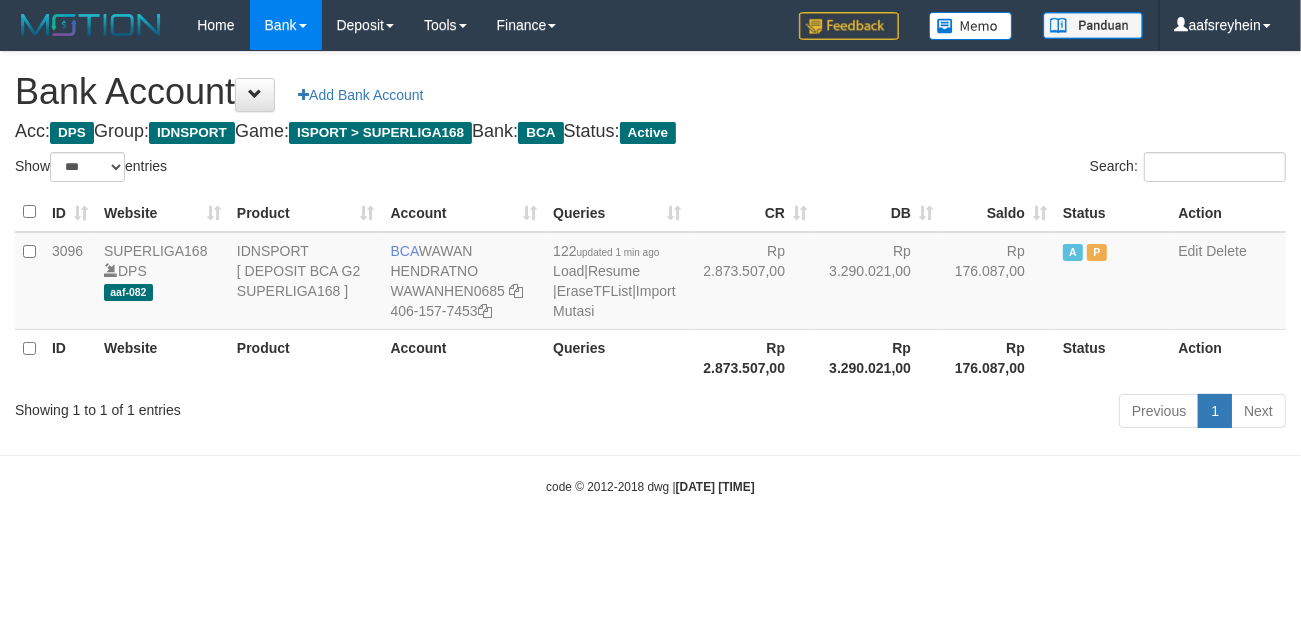 click on "Toggle navigation
Home
Bank
Account List
Load
By Website
Group
[ISPORT]													SUPERLIGA168
By Load Group (DPS)
-" at bounding box center [650, 273] 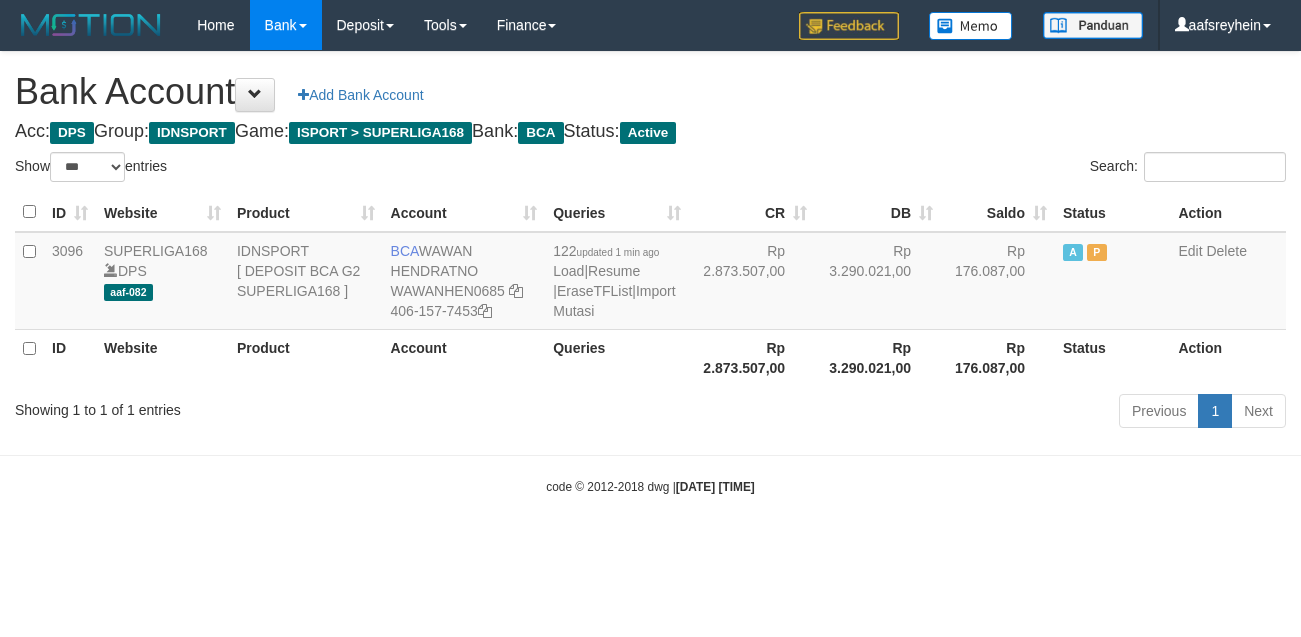 select on "***" 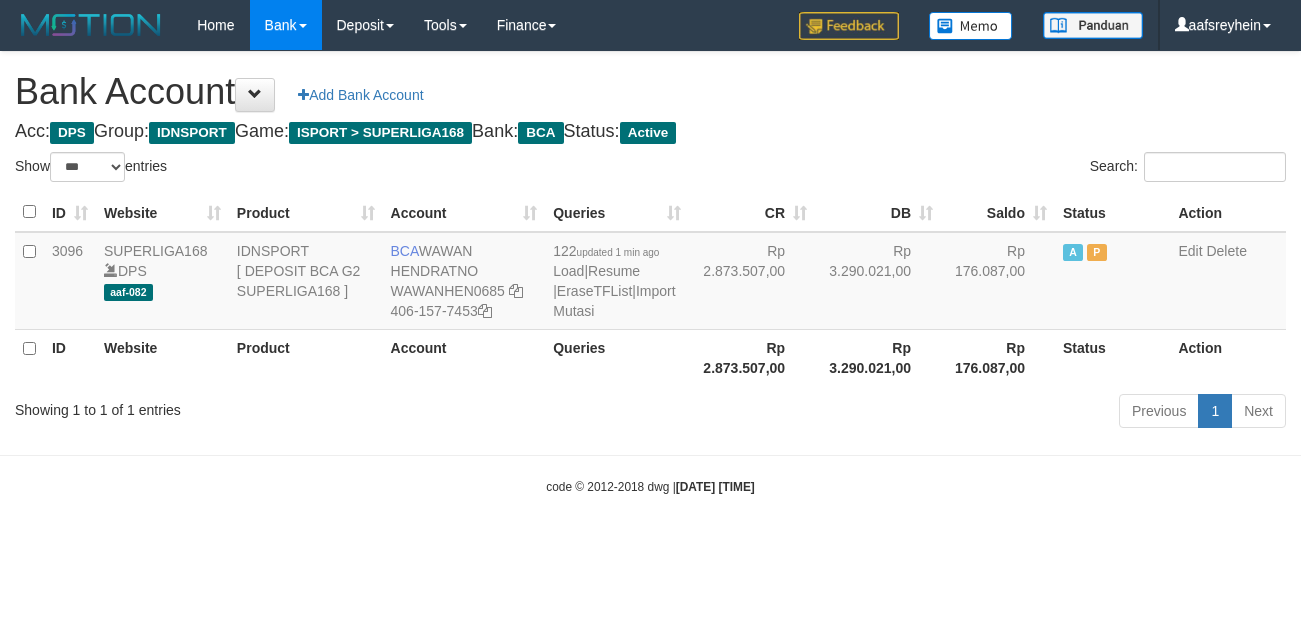 scroll, scrollTop: 0, scrollLeft: 0, axis: both 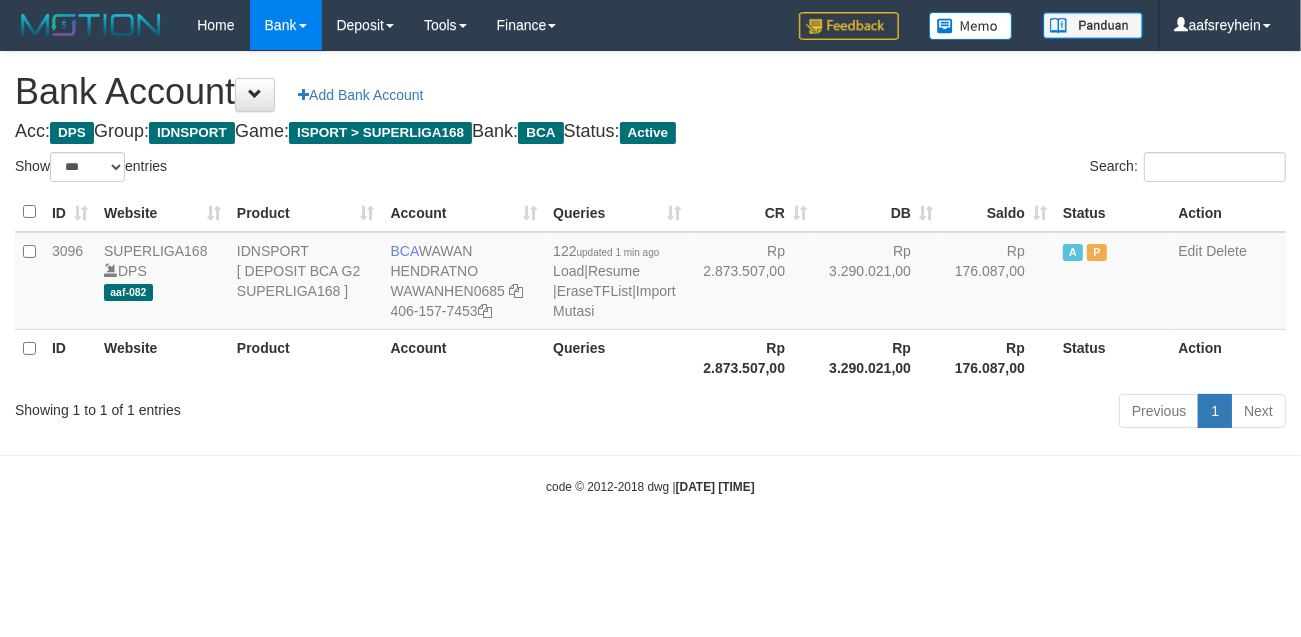 click on "Toggle navigation
Home
Bank
Account List
Load
By Website
Group
[ISPORT]													SUPERLIGA168
By Load Group (DPS)
-" at bounding box center (650, 273) 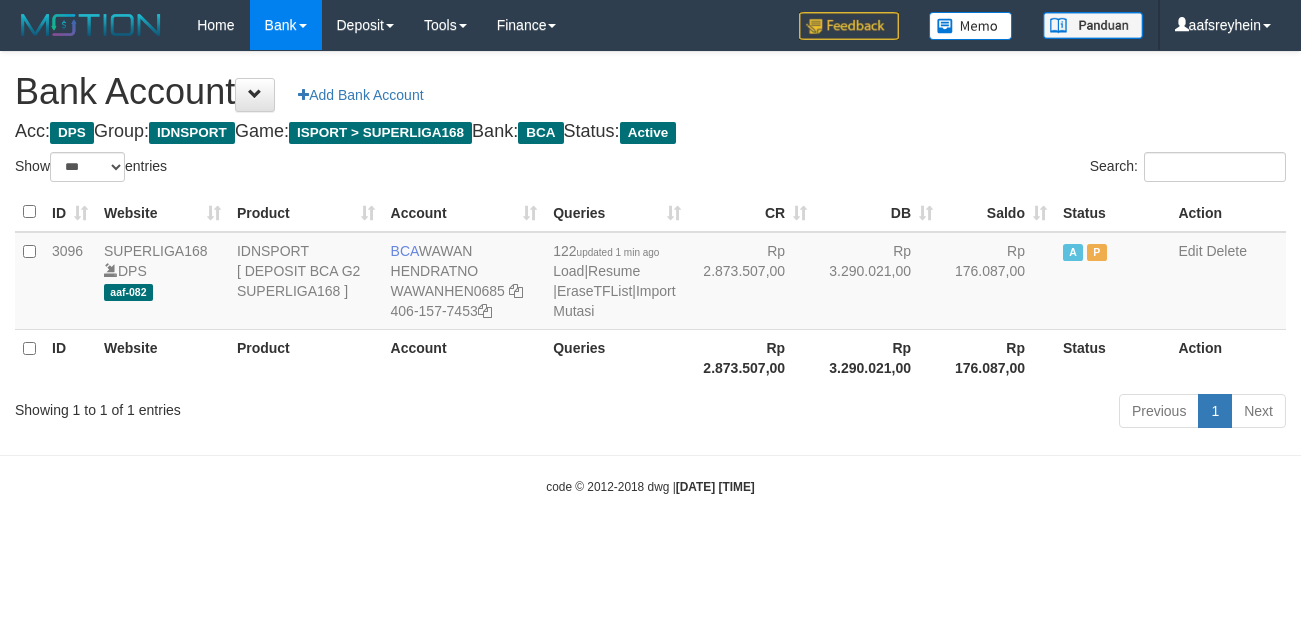 select on "***" 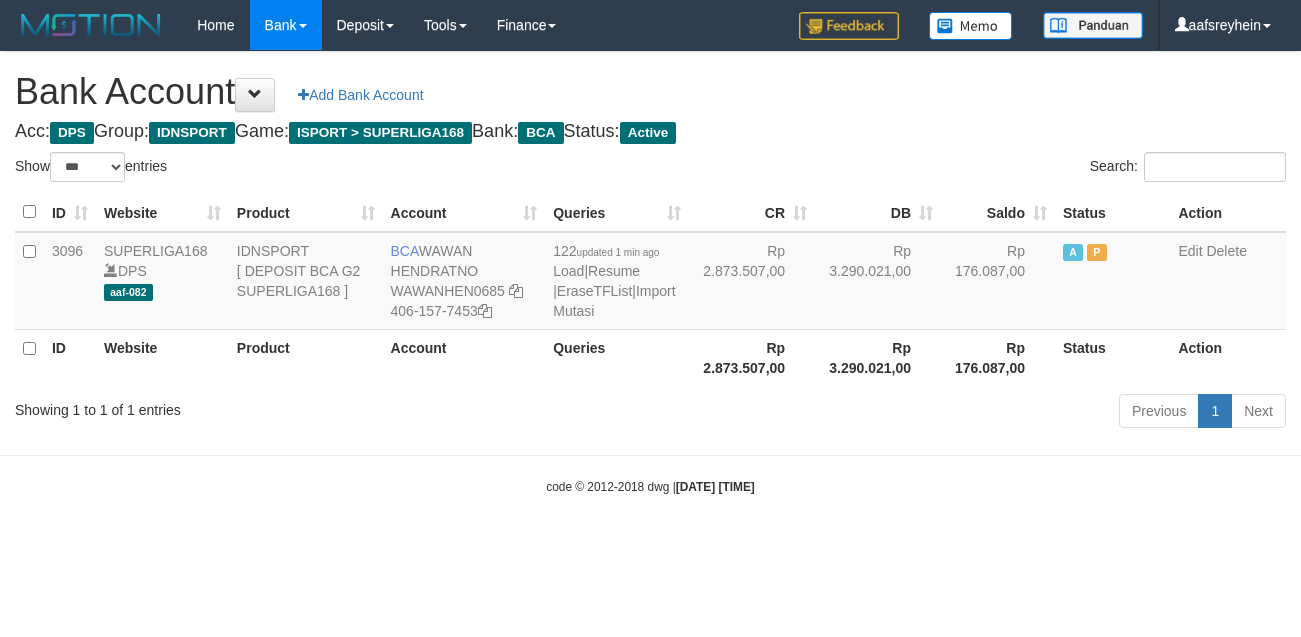 scroll, scrollTop: 0, scrollLeft: 0, axis: both 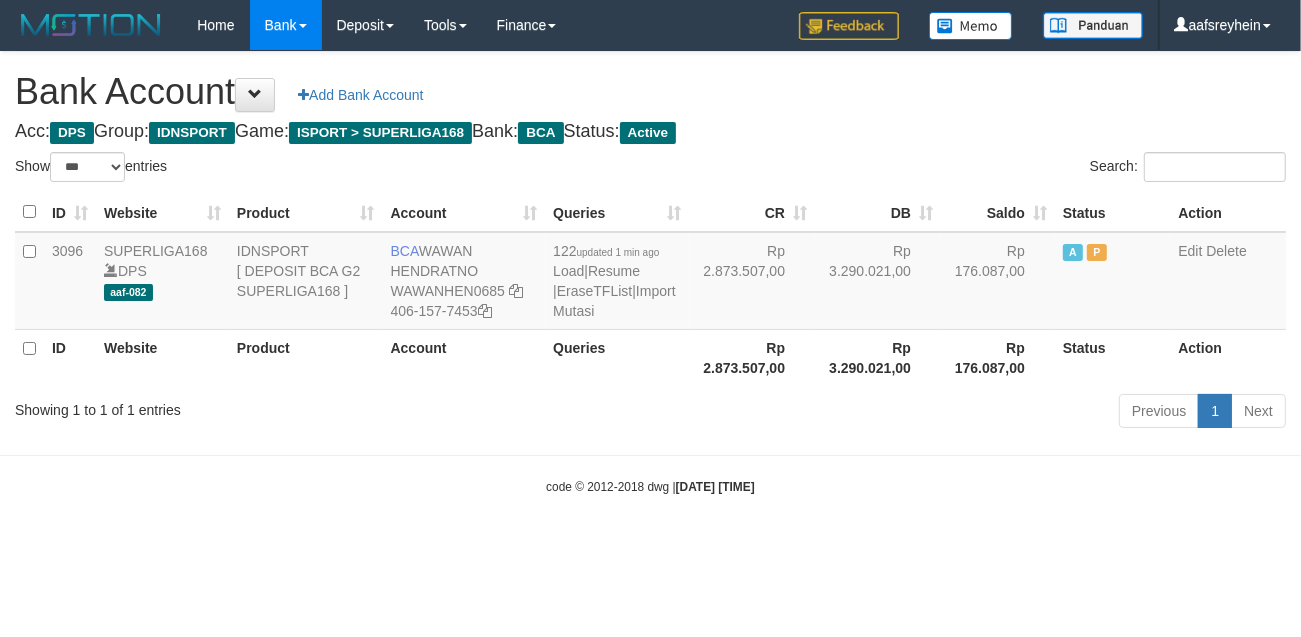 click on "Toggle navigation
Home
Bank
Account List
Load
By Website
Group
[ISPORT]													SUPERLIGA168
By Load Group (DPS)
-" at bounding box center [650, 273] 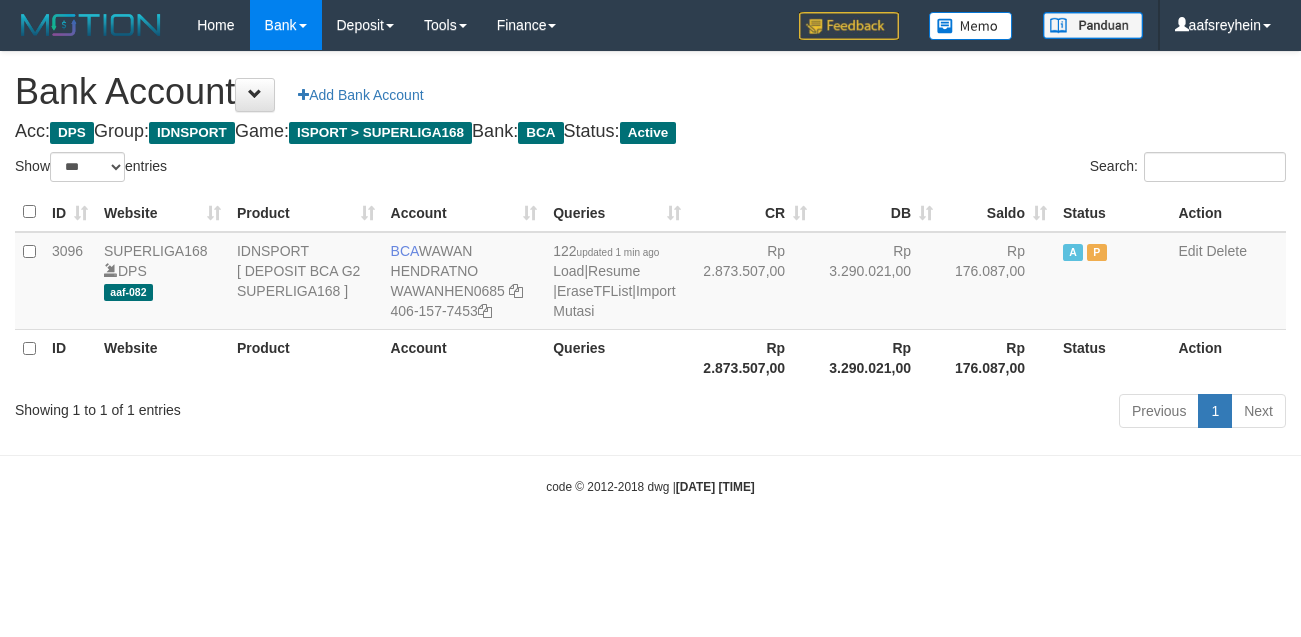 select on "***" 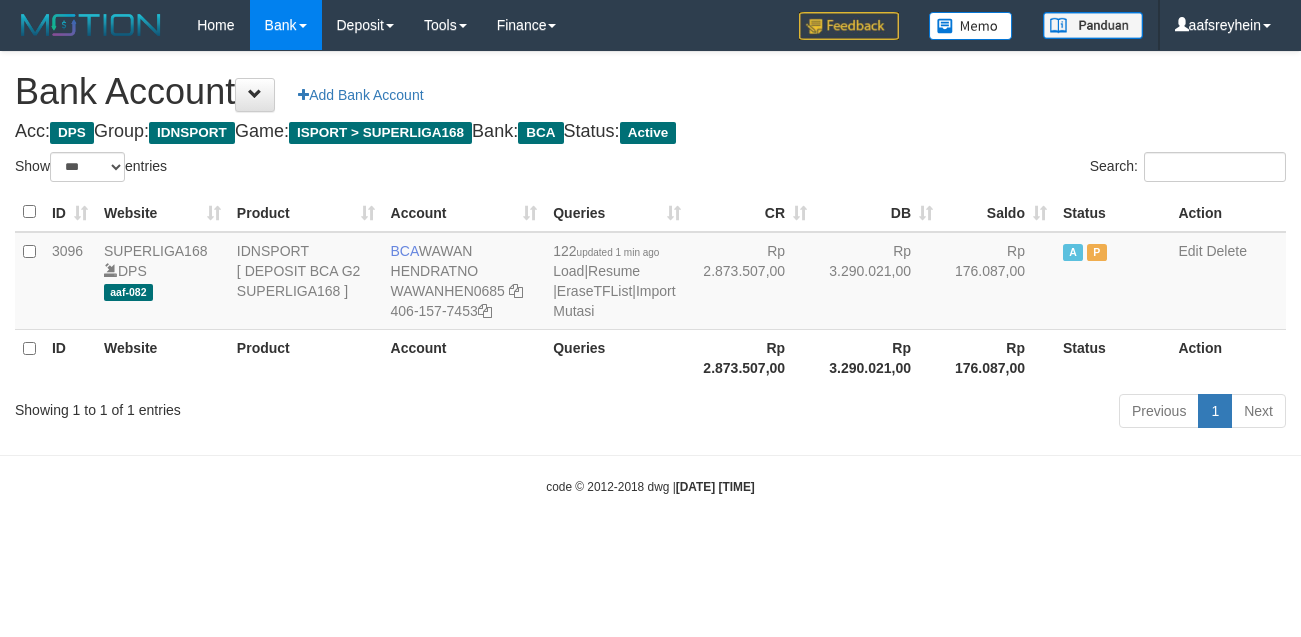 scroll, scrollTop: 0, scrollLeft: 0, axis: both 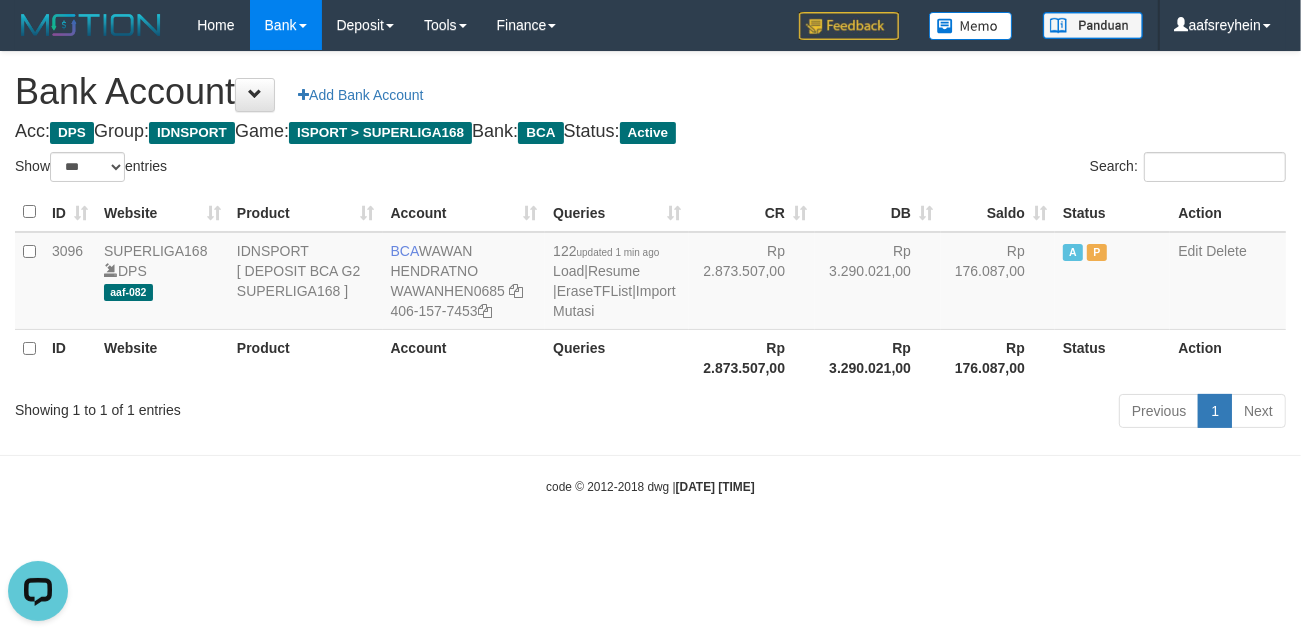 click on "Toggle navigation
Home
Bank
Account List
Load
By Website
Group
[ISPORT]													SUPERLIGA168
By Load Group (DPS)
-" at bounding box center (650, 273) 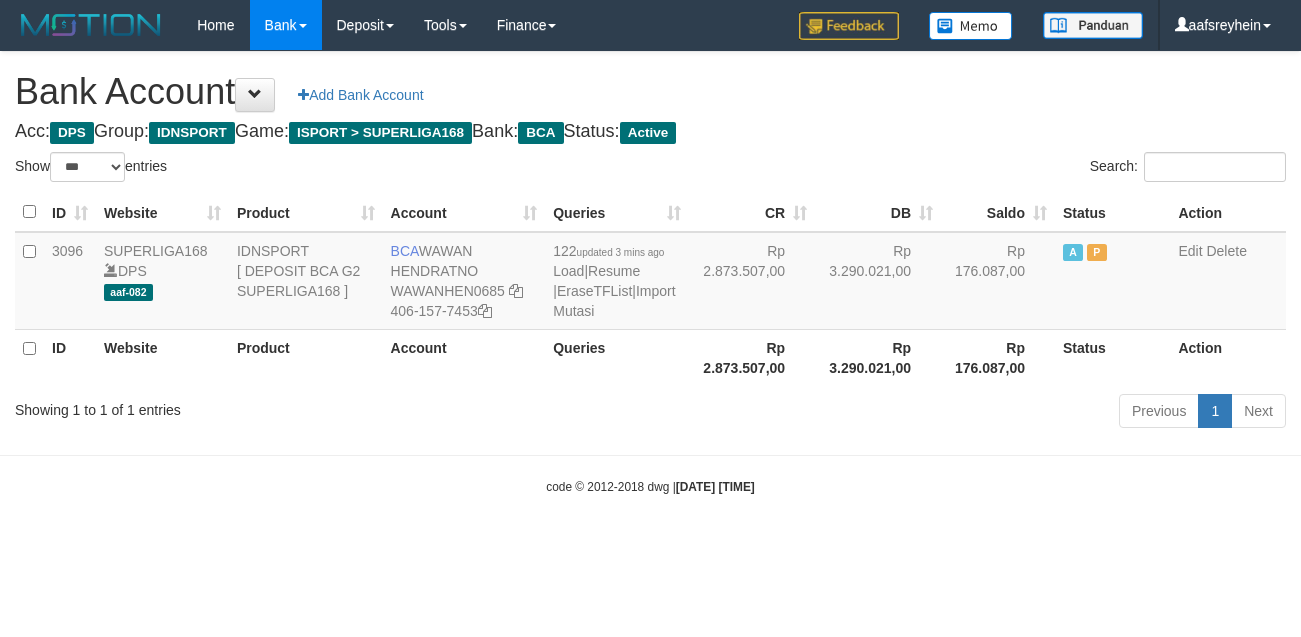 select on "***" 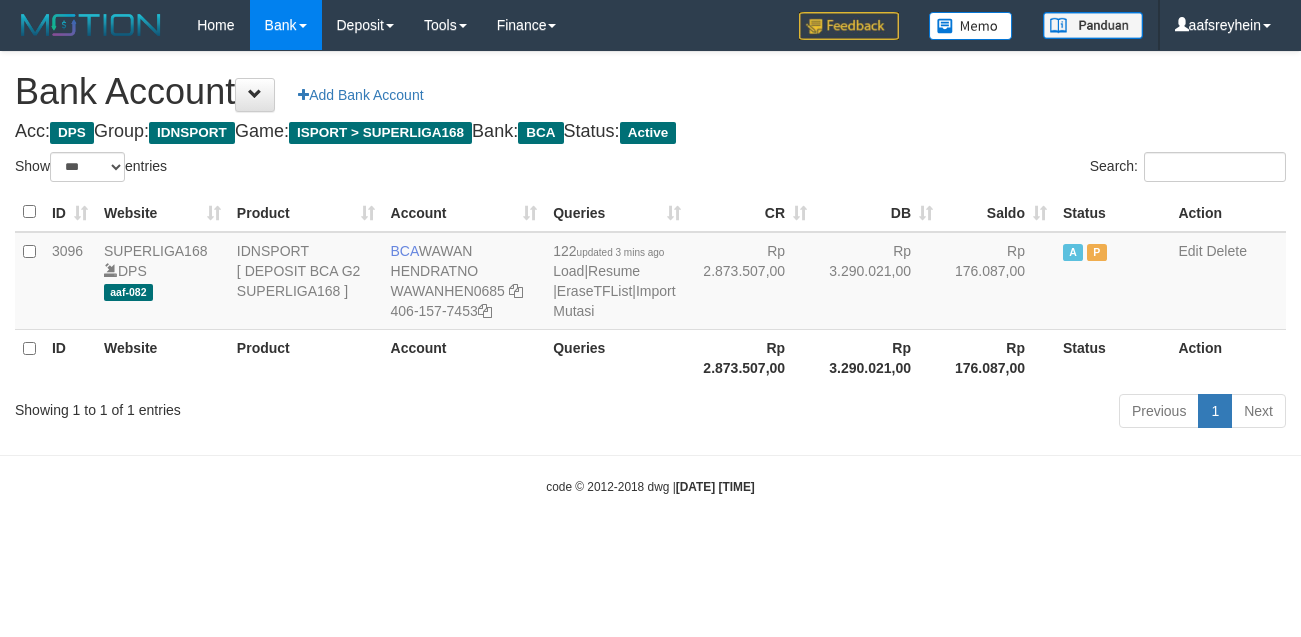 scroll, scrollTop: 0, scrollLeft: 0, axis: both 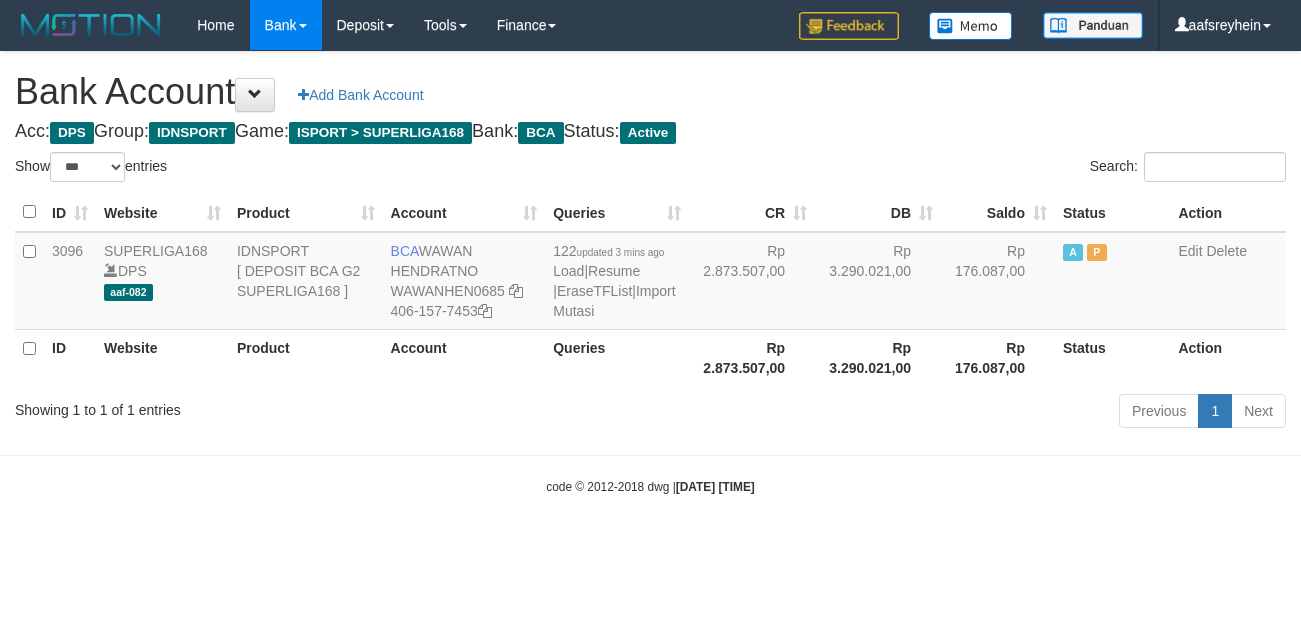 select on "***" 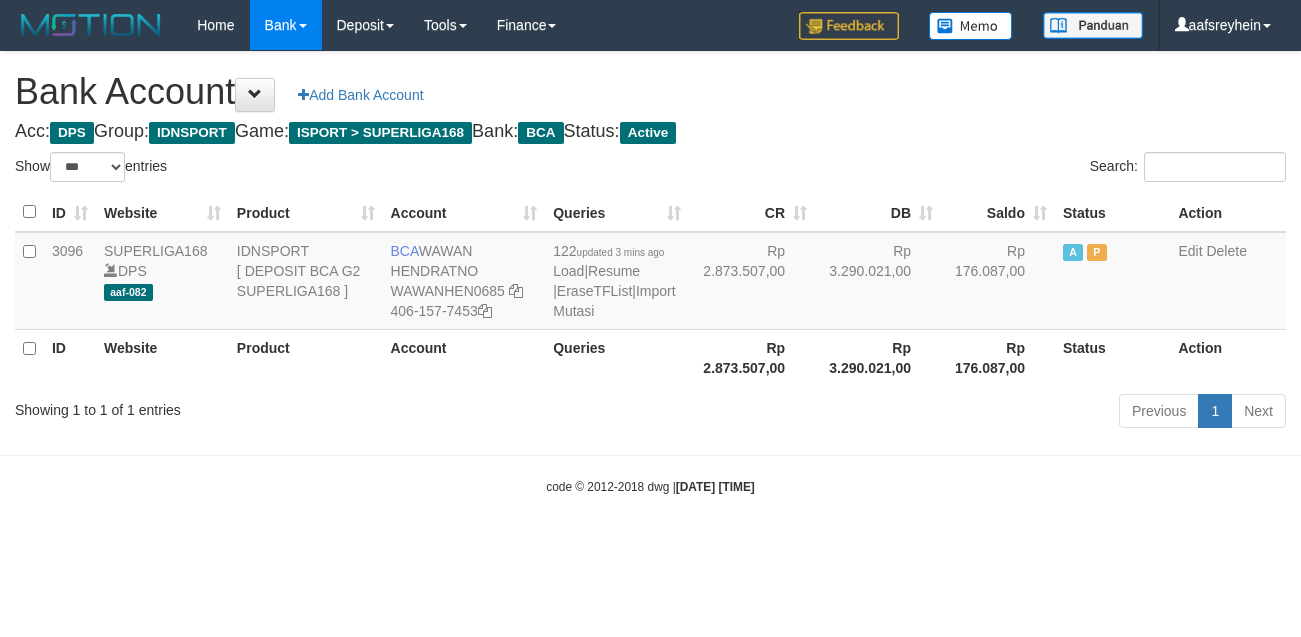 scroll, scrollTop: 0, scrollLeft: 0, axis: both 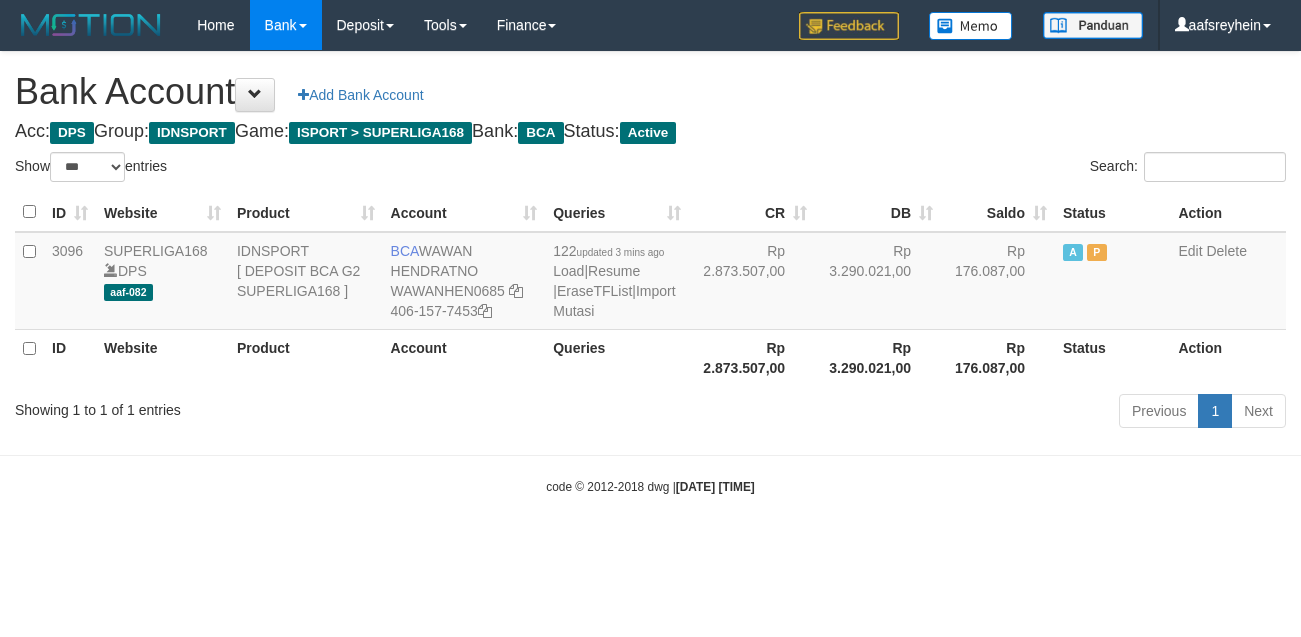 select on "***" 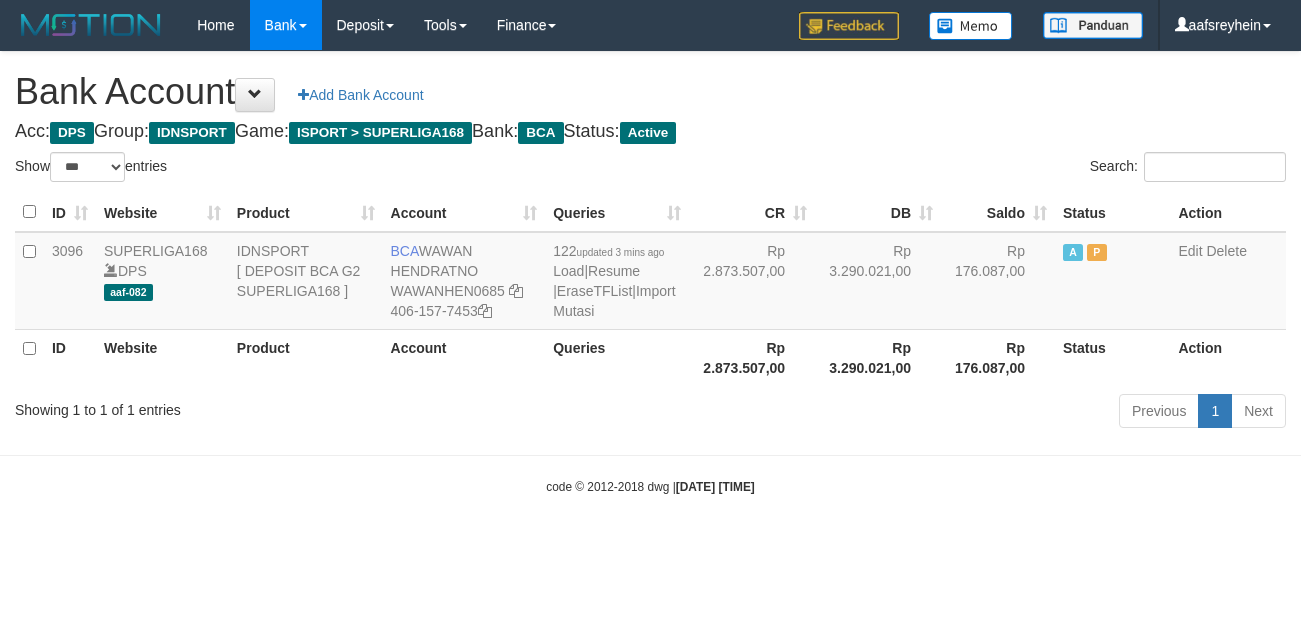 scroll, scrollTop: 0, scrollLeft: 0, axis: both 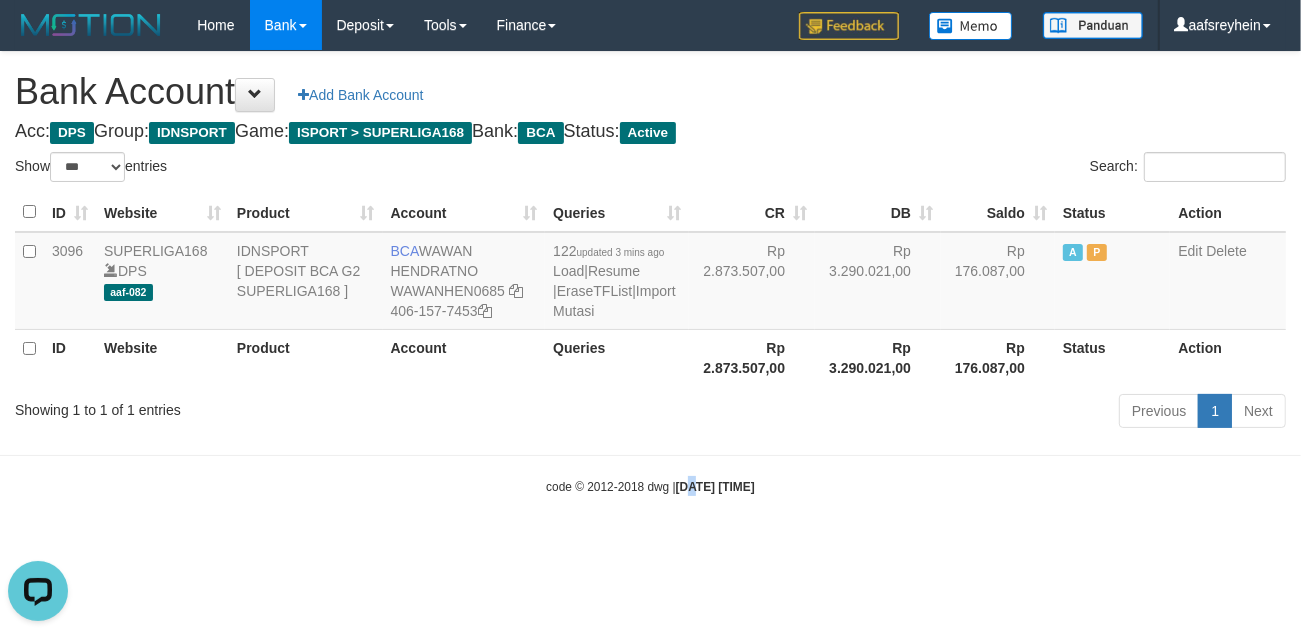 drag, startPoint x: 673, startPoint y: 518, endPoint x: 1292, endPoint y: 235, distance: 680.6247 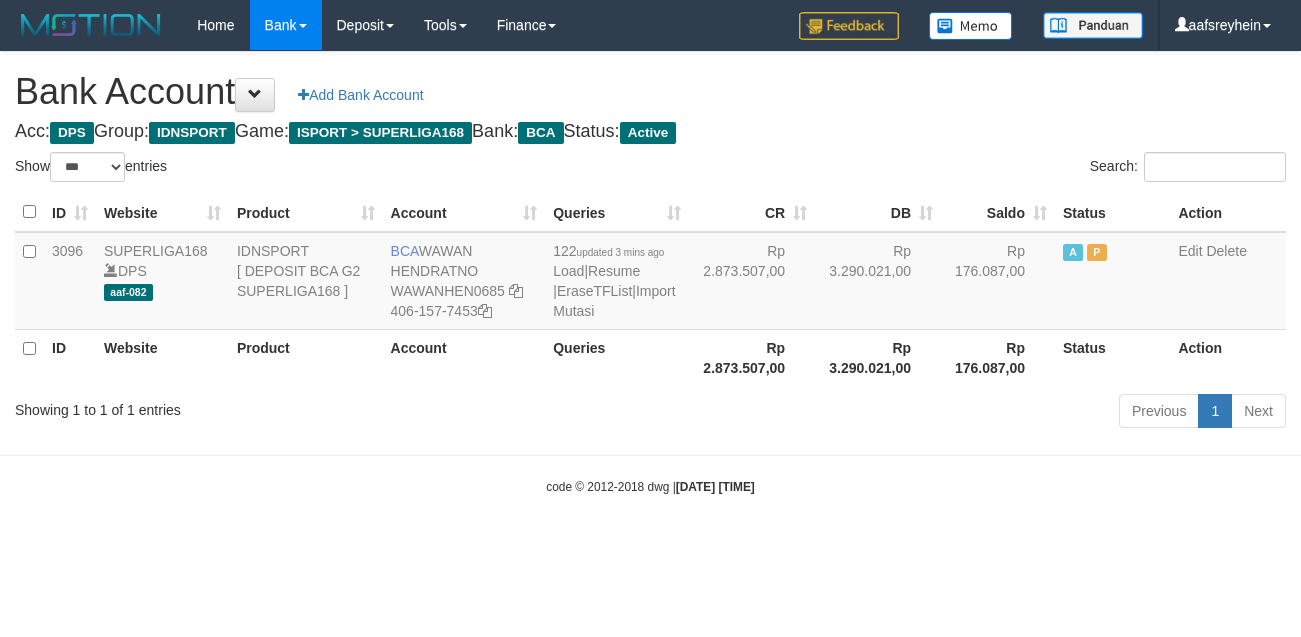 select on "***" 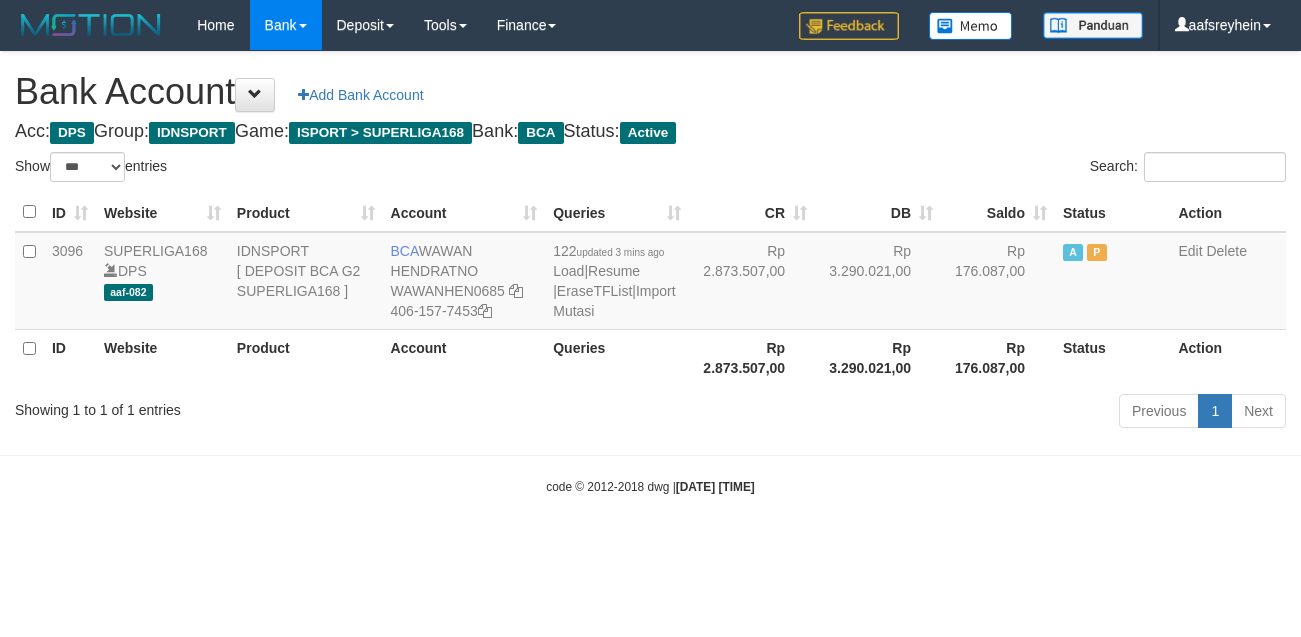scroll, scrollTop: 0, scrollLeft: 0, axis: both 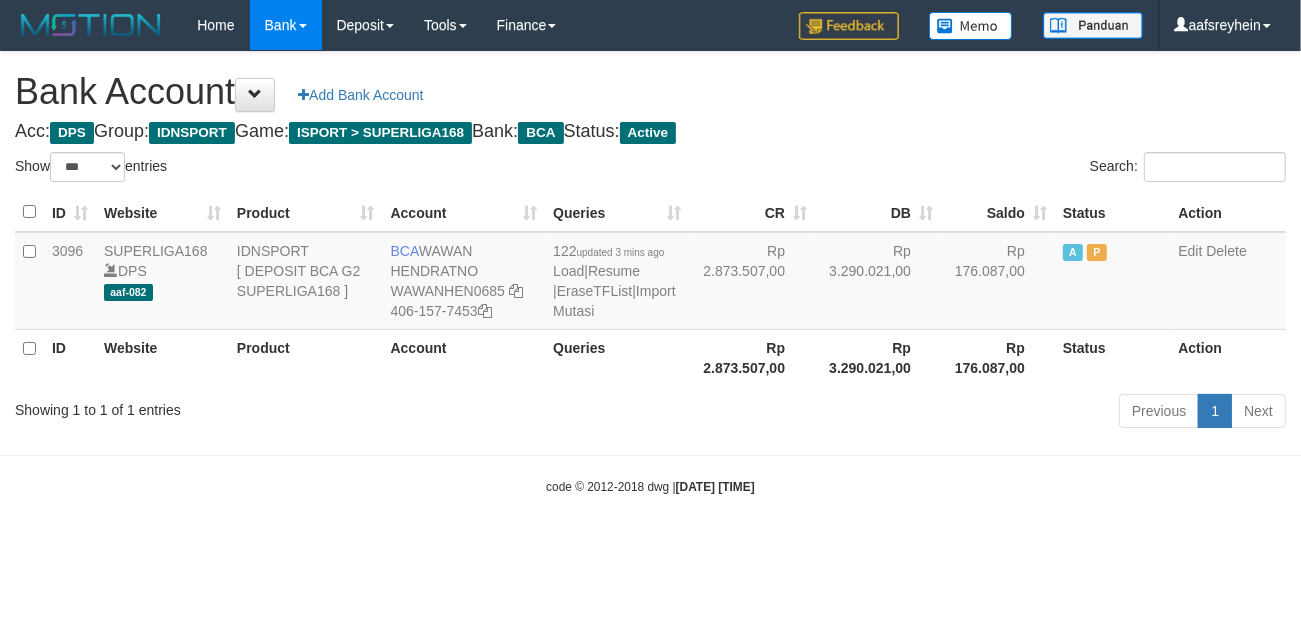 click on "code © 2012-2018 dwg |  2025/07/12 23:46:47" at bounding box center [650, 486] 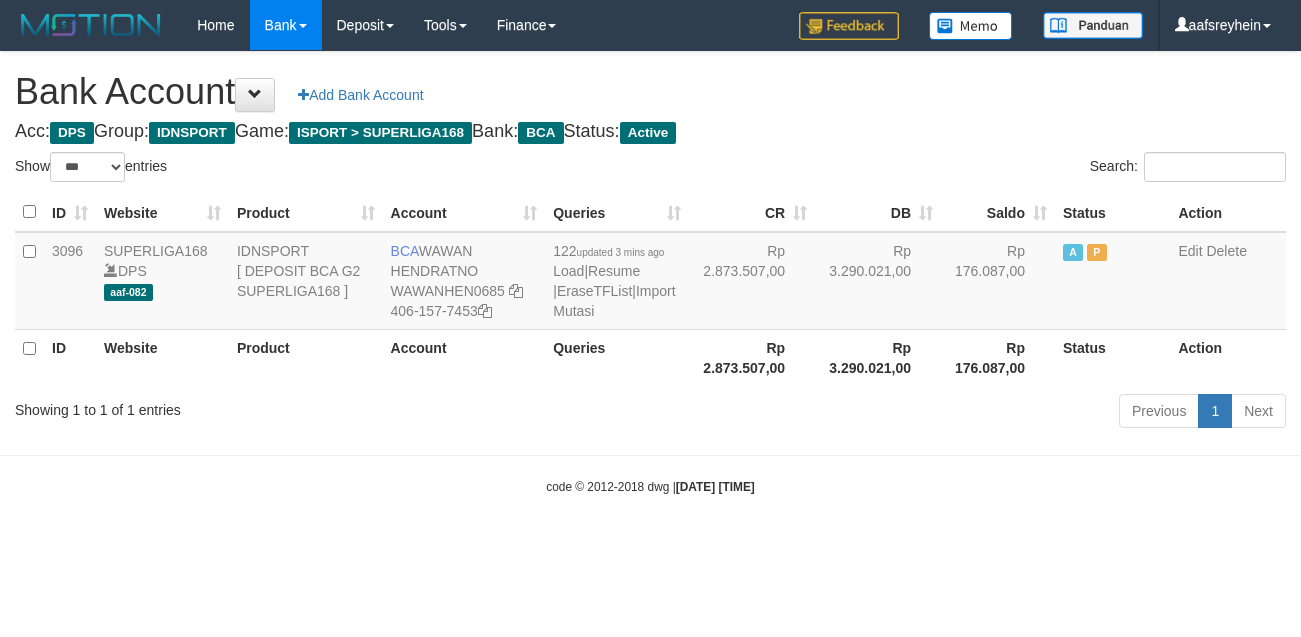 select on "***" 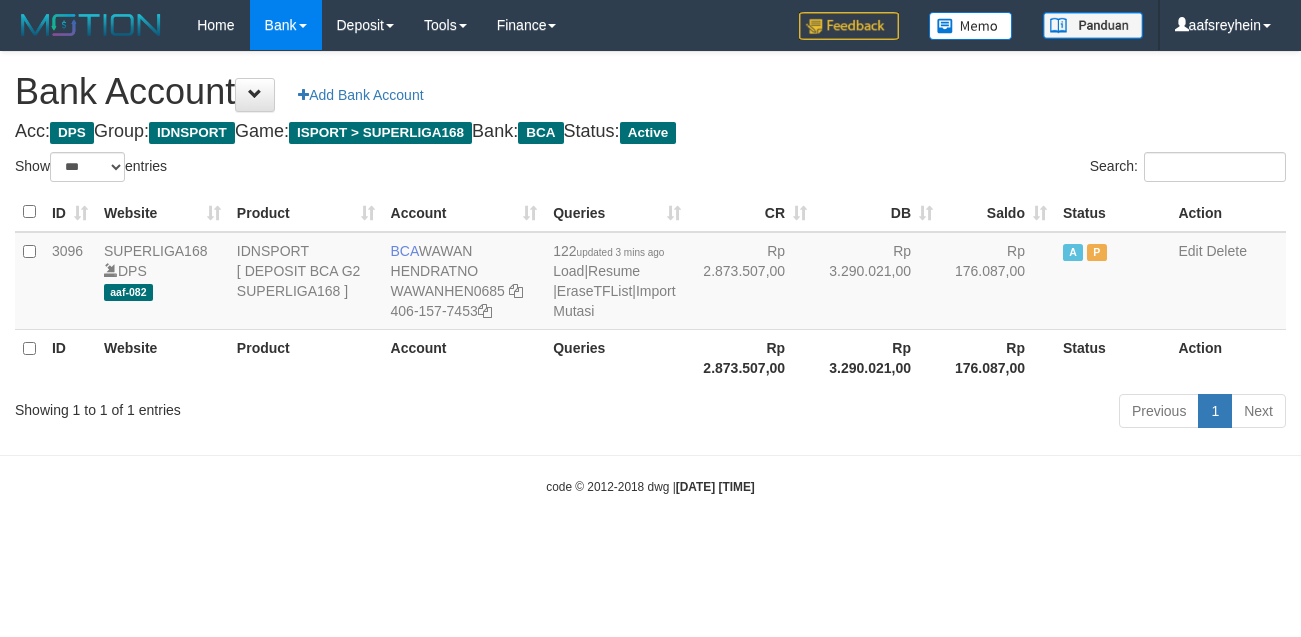 scroll, scrollTop: 0, scrollLeft: 0, axis: both 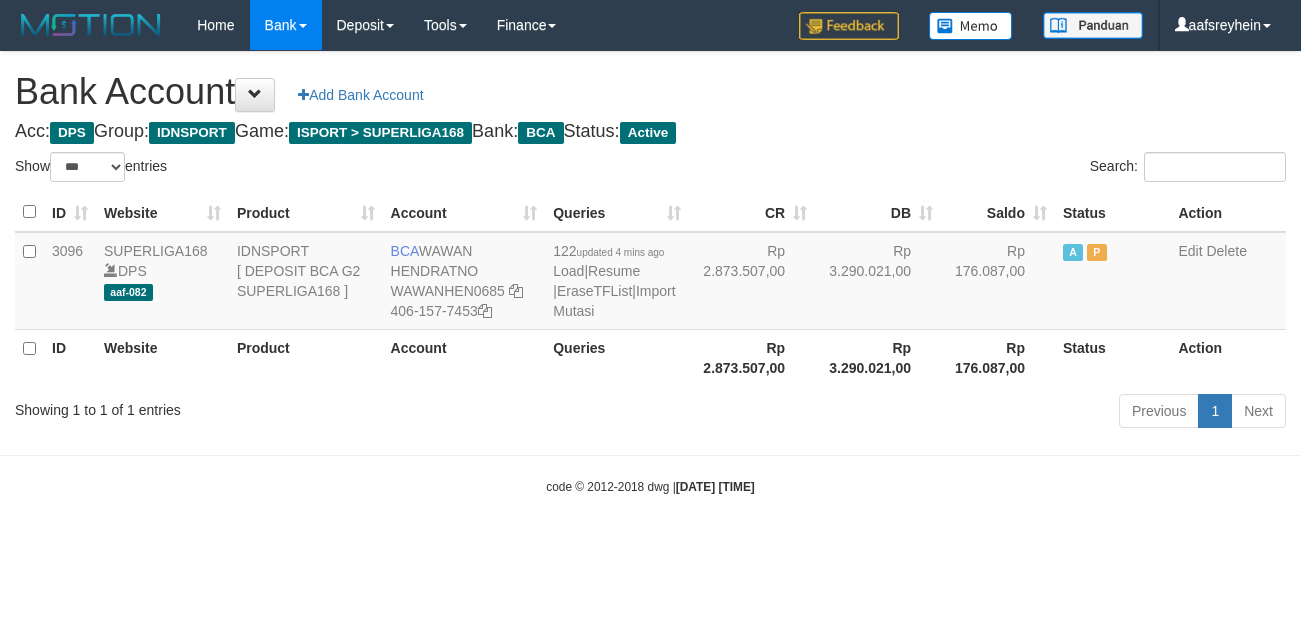 select on "***" 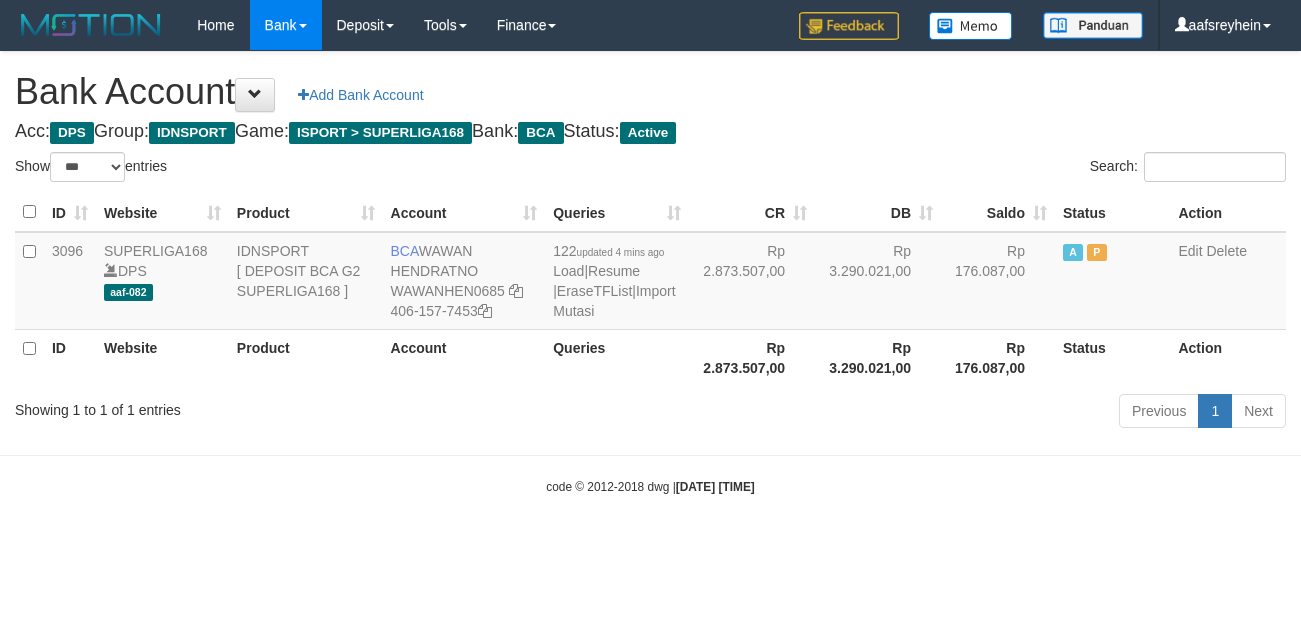scroll, scrollTop: 0, scrollLeft: 0, axis: both 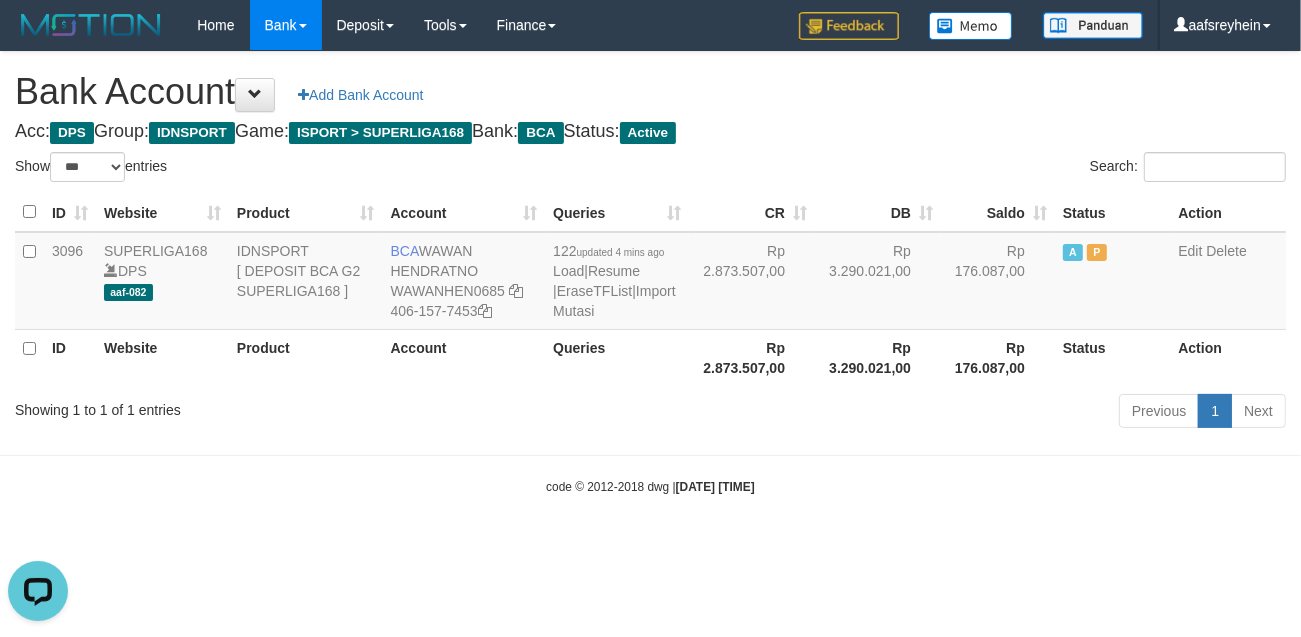 click on "Toggle navigation
Home
Bank
Account List
Load
By Website
Group
[ISPORT]													SUPERLIGA168
By Load Group (DPS)
-" at bounding box center [650, 273] 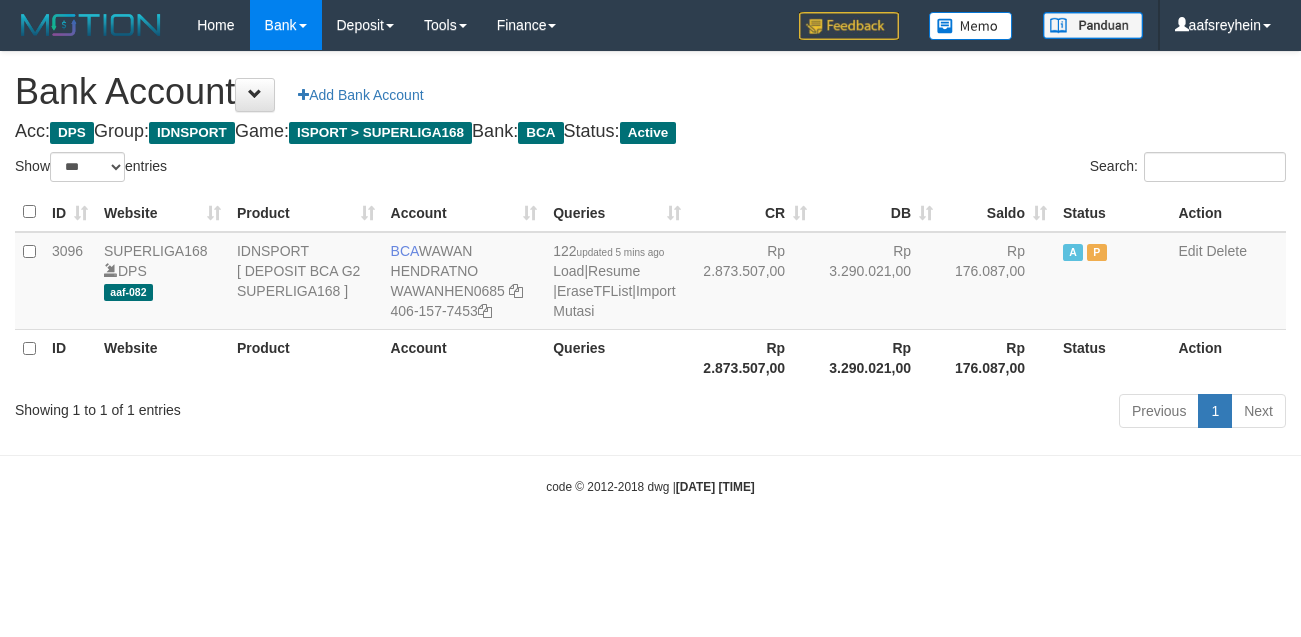 select on "***" 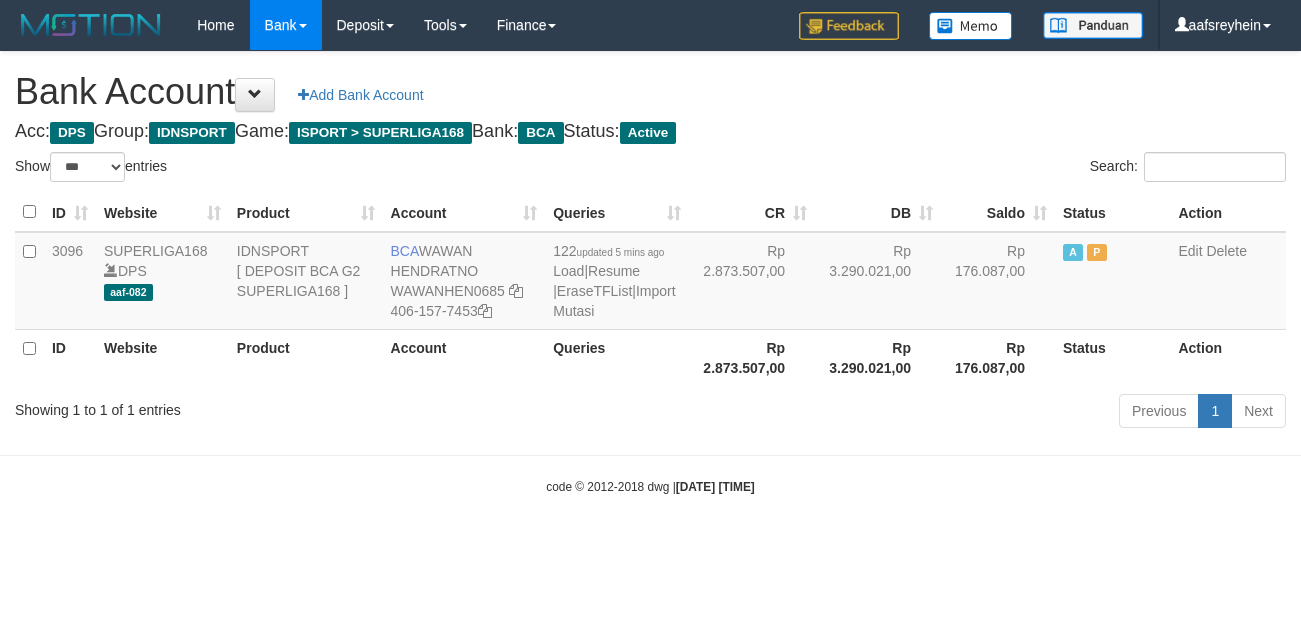 scroll, scrollTop: 0, scrollLeft: 0, axis: both 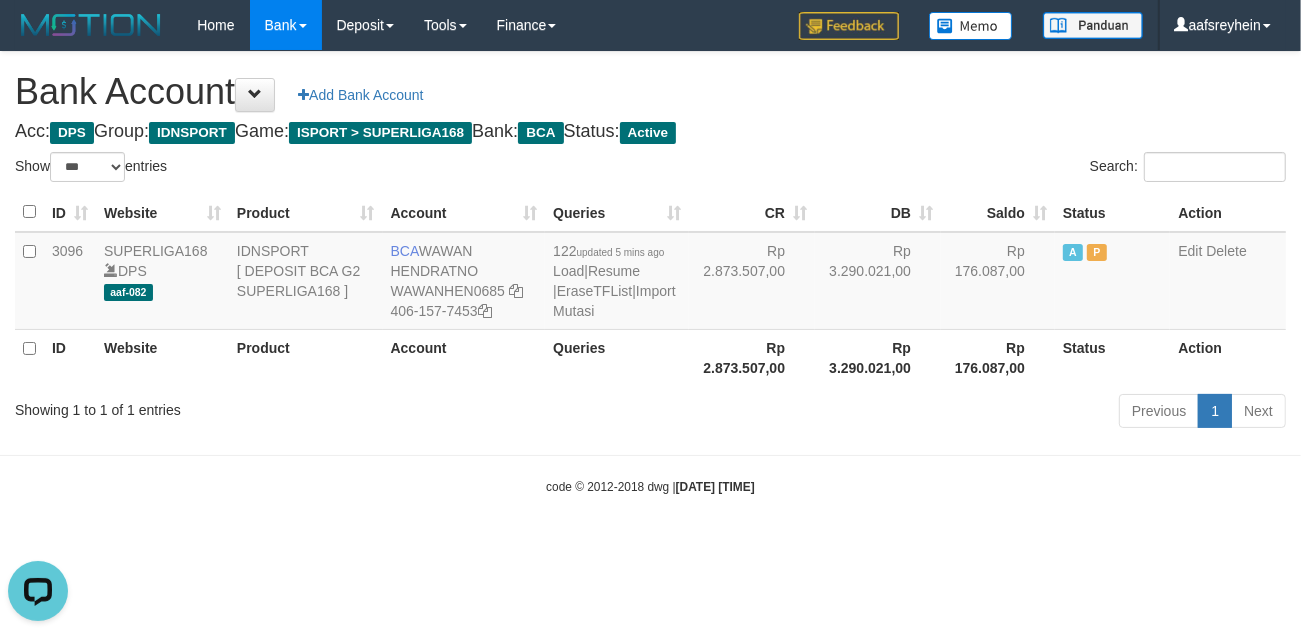 click on "Search:" at bounding box center (976, 169) 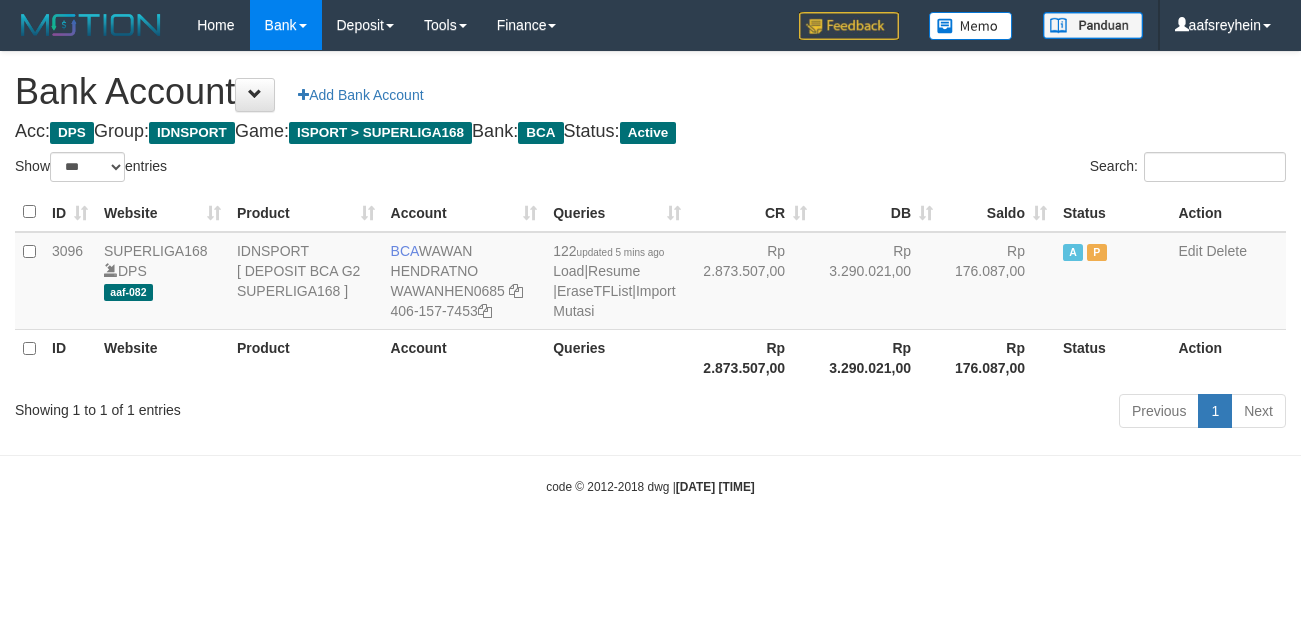 select on "***" 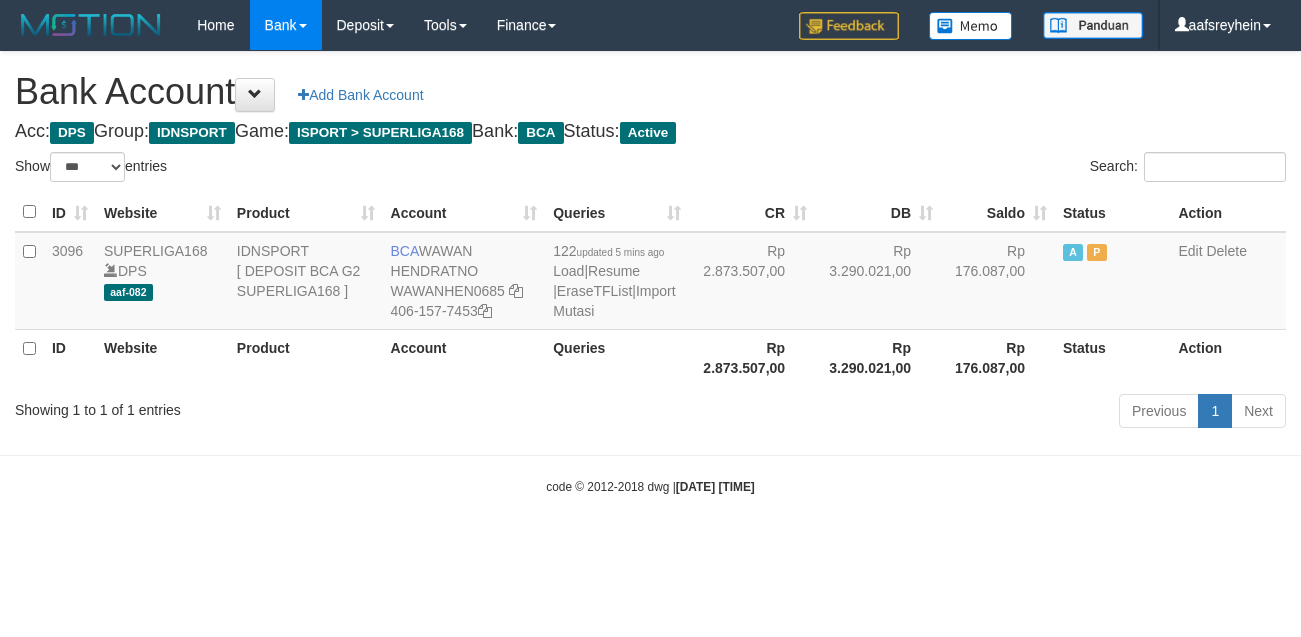 scroll, scrollTop: 0, scrollLeft: 0, axis: both 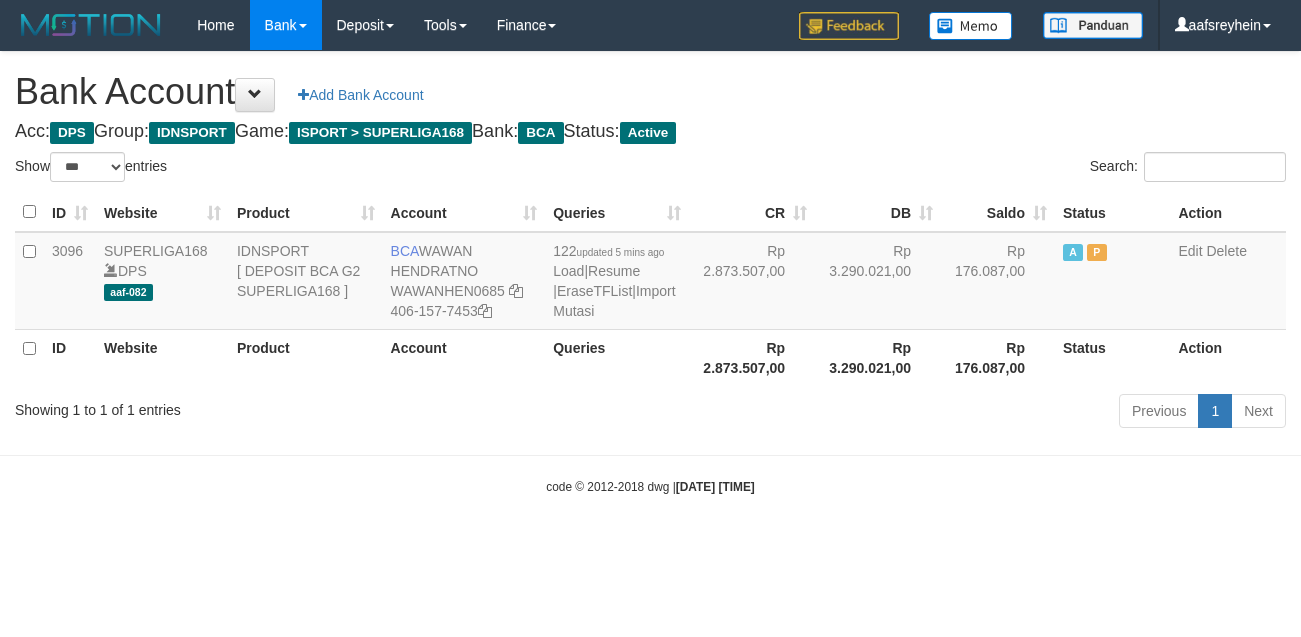 select on "***" 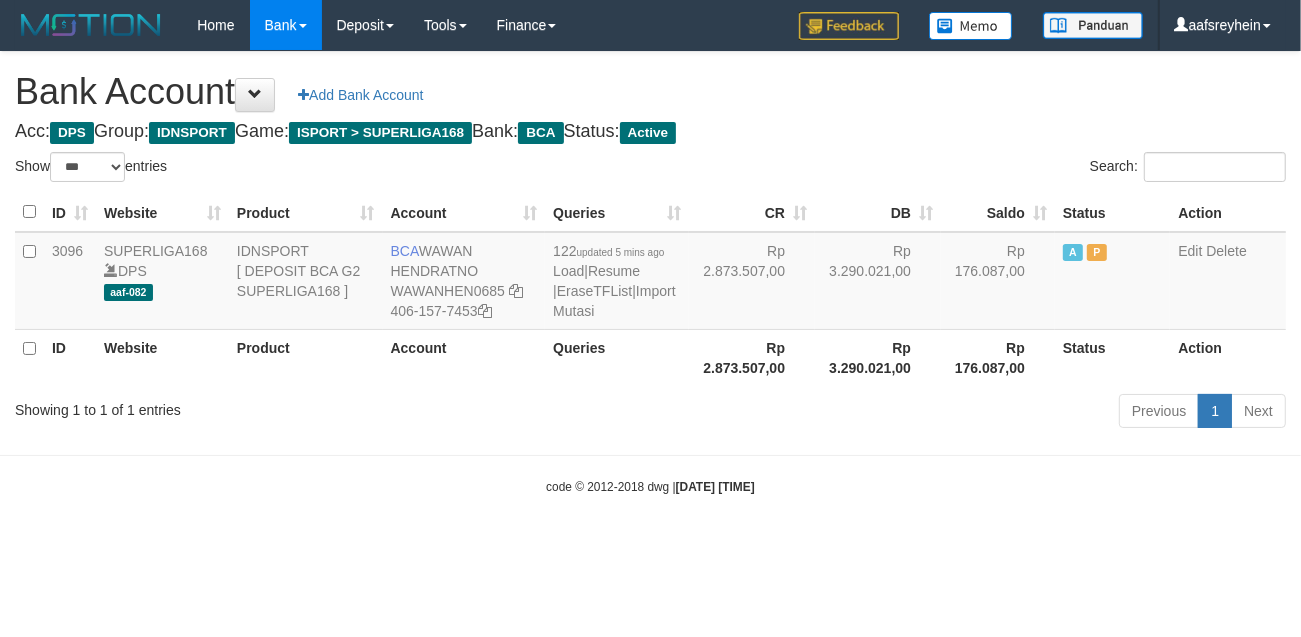 click on "Bank Account
Add Bank Account
Acc: 										 DPS
Group:   IDNSPORT    		Game:   ISPORT > SUPERLIGA168    		Bank:   BCA    		Status:  Active
Filter Account Type
*******
***
**
***
DPS
SELECT ALL  SELECT TYPE  - ALL -
DPS
WD
TMP
Filter Product
*******
******
********
********
*******
********
IDNSPORT
SELECT ALL  SELECT GROUP  - ALL -
BETHUB
IDNPOKER
IDNSPORT
IDNTOTO
LOADONLY
Filter Website
*******" at bounding box center [650, 243] 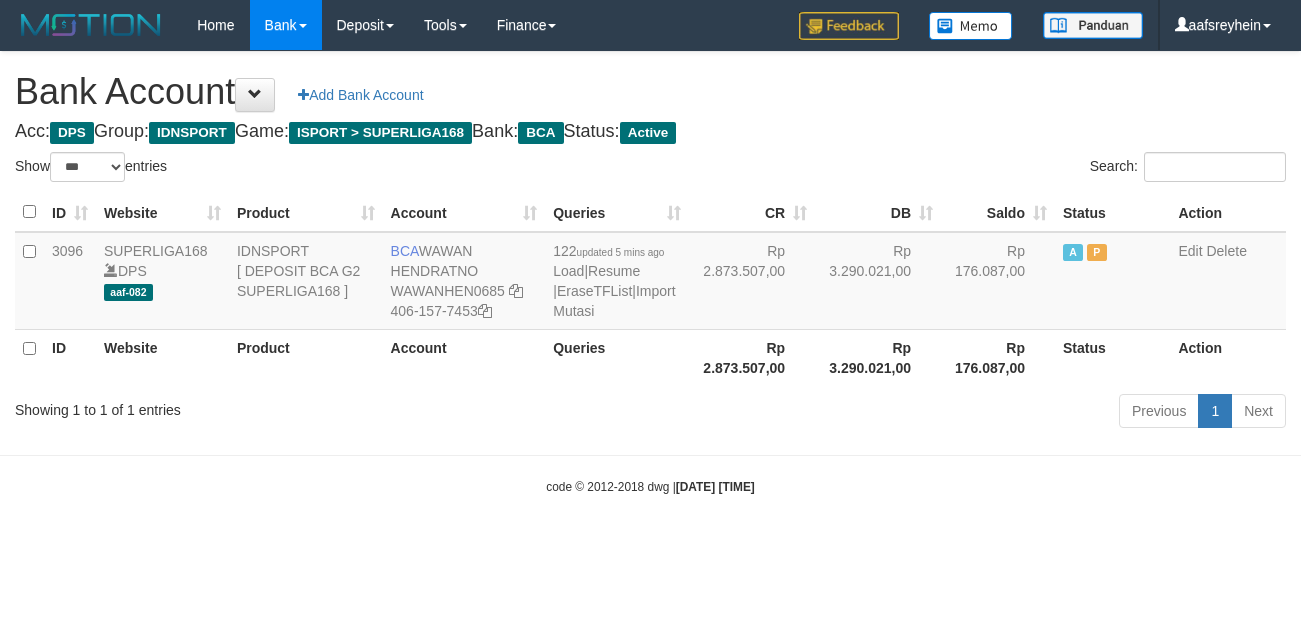 select on "***" 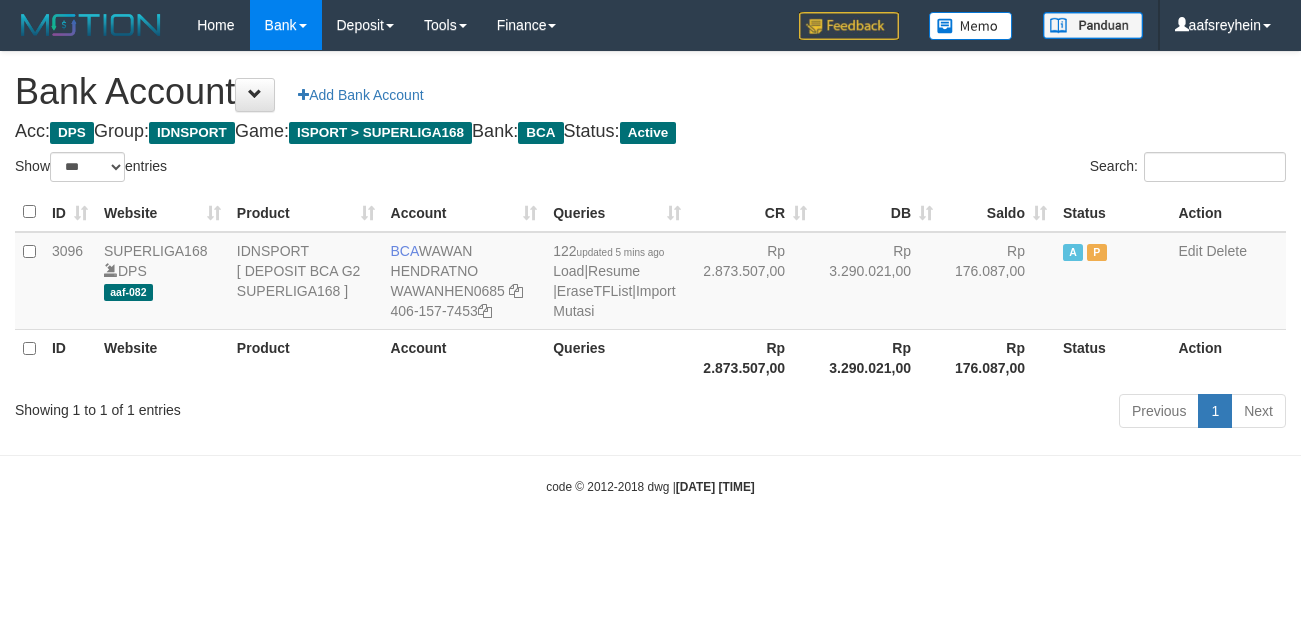 scroll, scrollTop: 0, scrollLeft: 0, axis: both 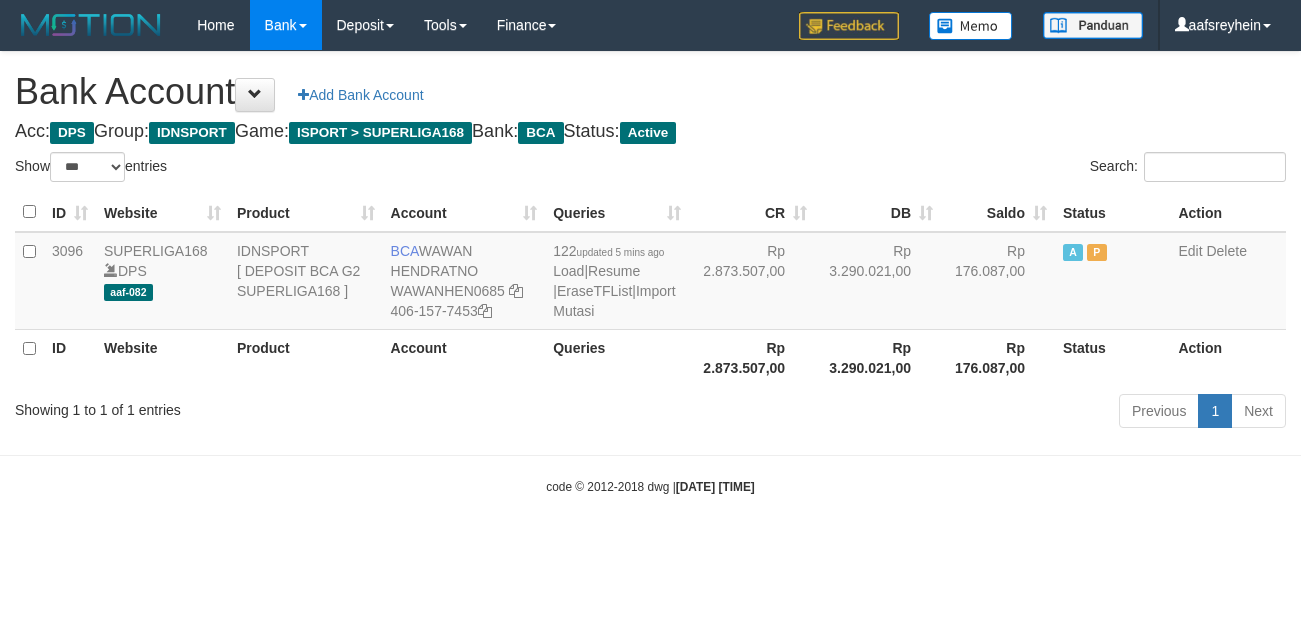 select on "***" 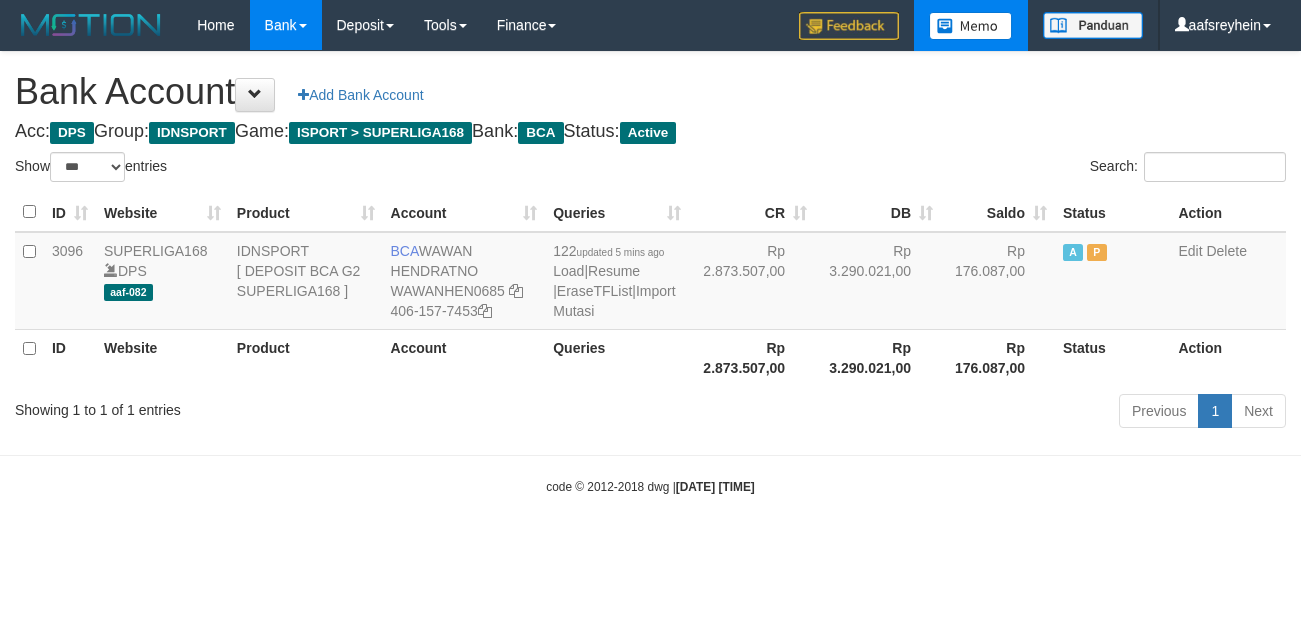 scroll, scrollTop: 0, scrollLeft: 0, axis: both 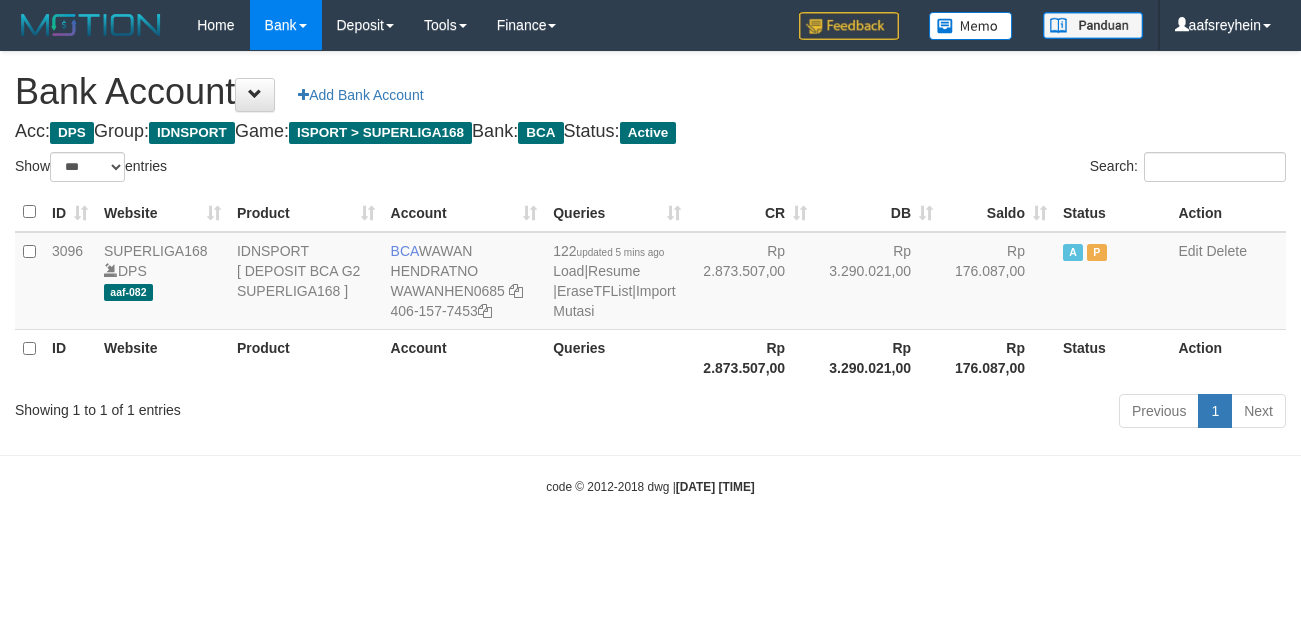 select on "***" 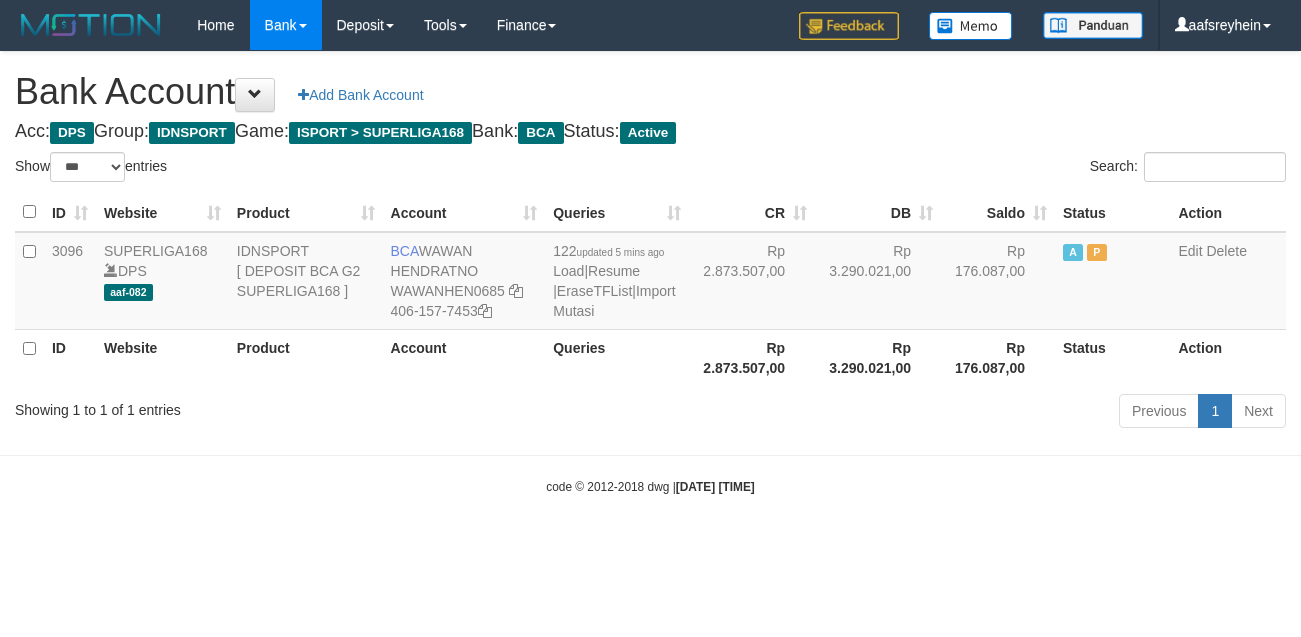 scroll, scrollTop: 0, scrollLeft: 0, axis: both 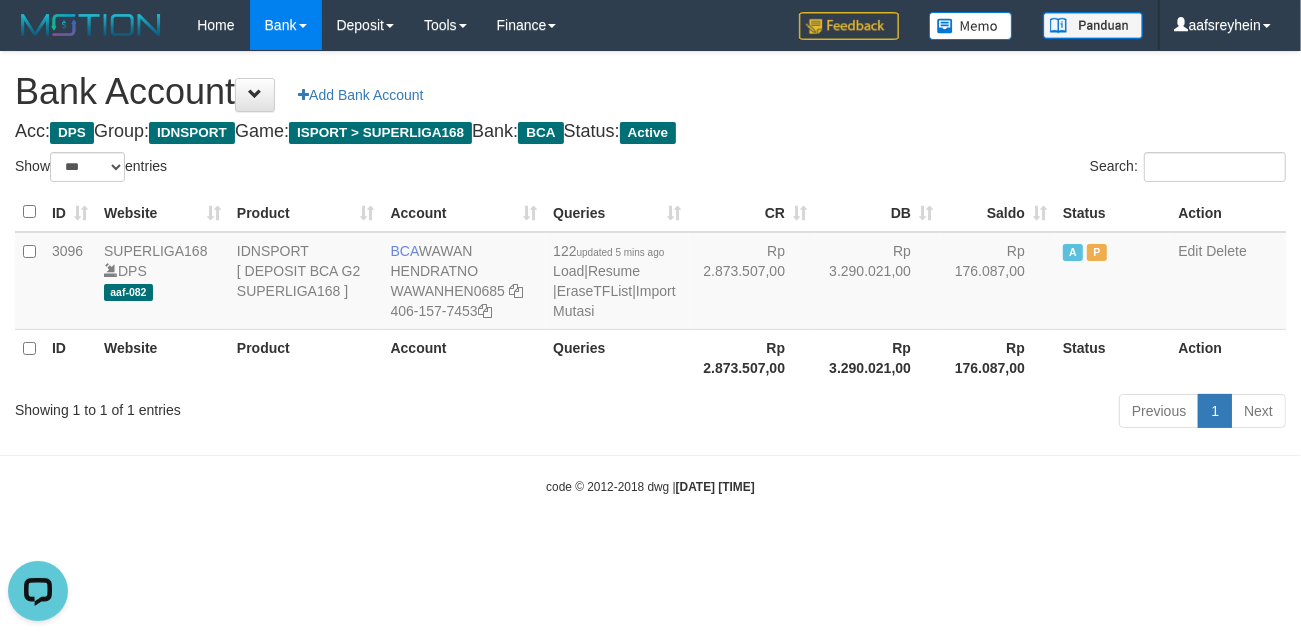 click on "code © 2012-2018 dwg |  2025/07/12 23:49:07" at bounding box center [650, 486] 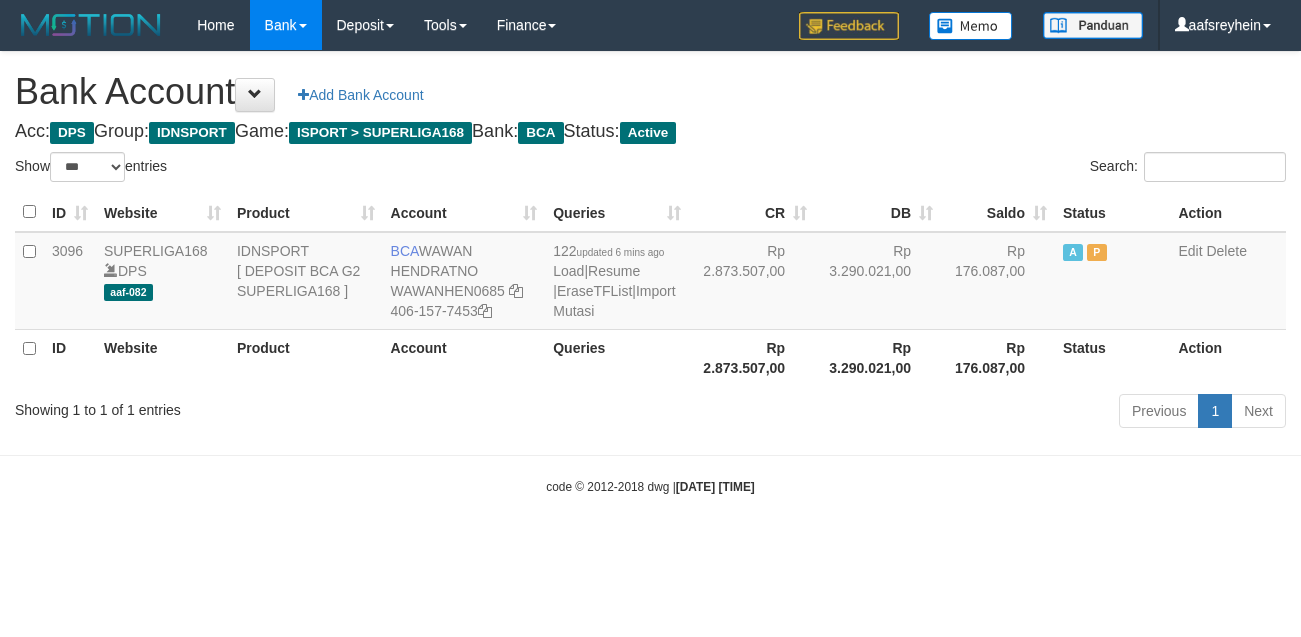 select on "***" 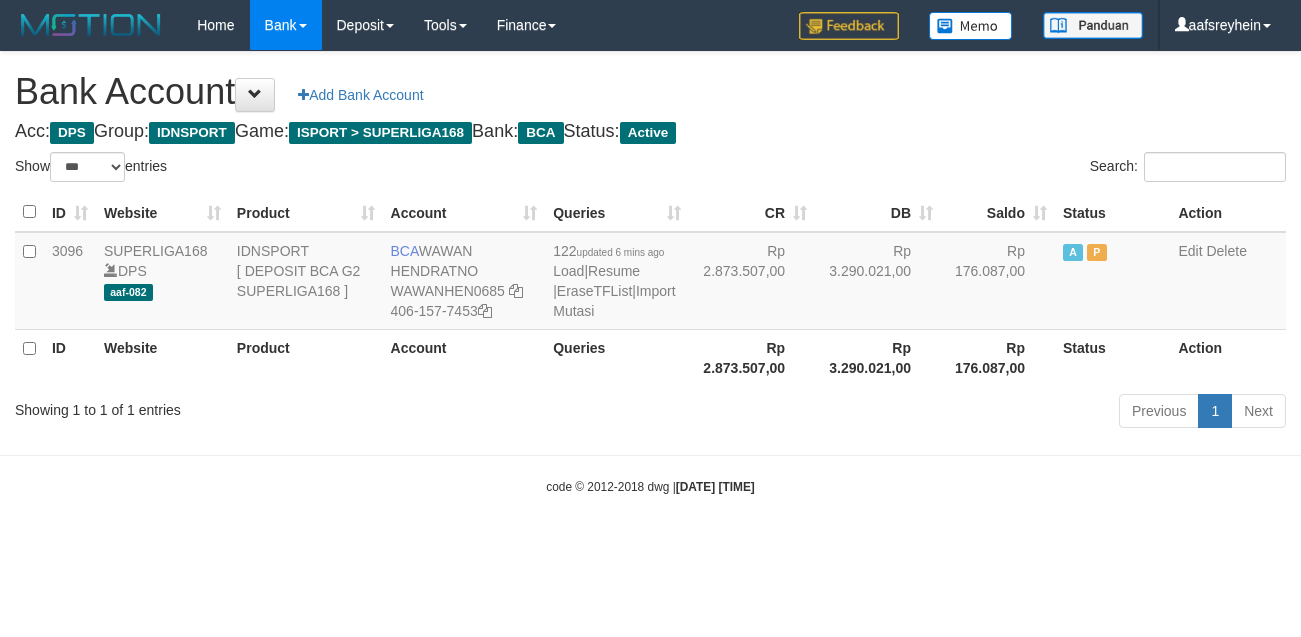 scroll, scrollTop: 0, scrollLeft: 0, axis: both 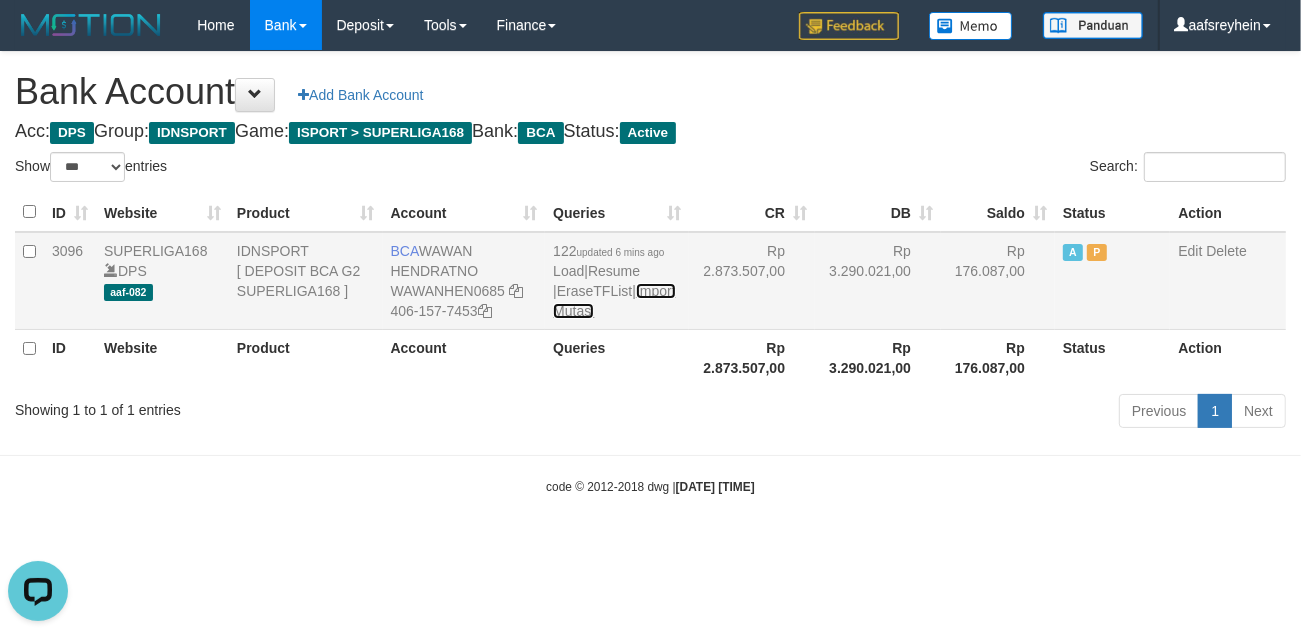 click on "Import Mutasi" at bounding box center (614, 301) 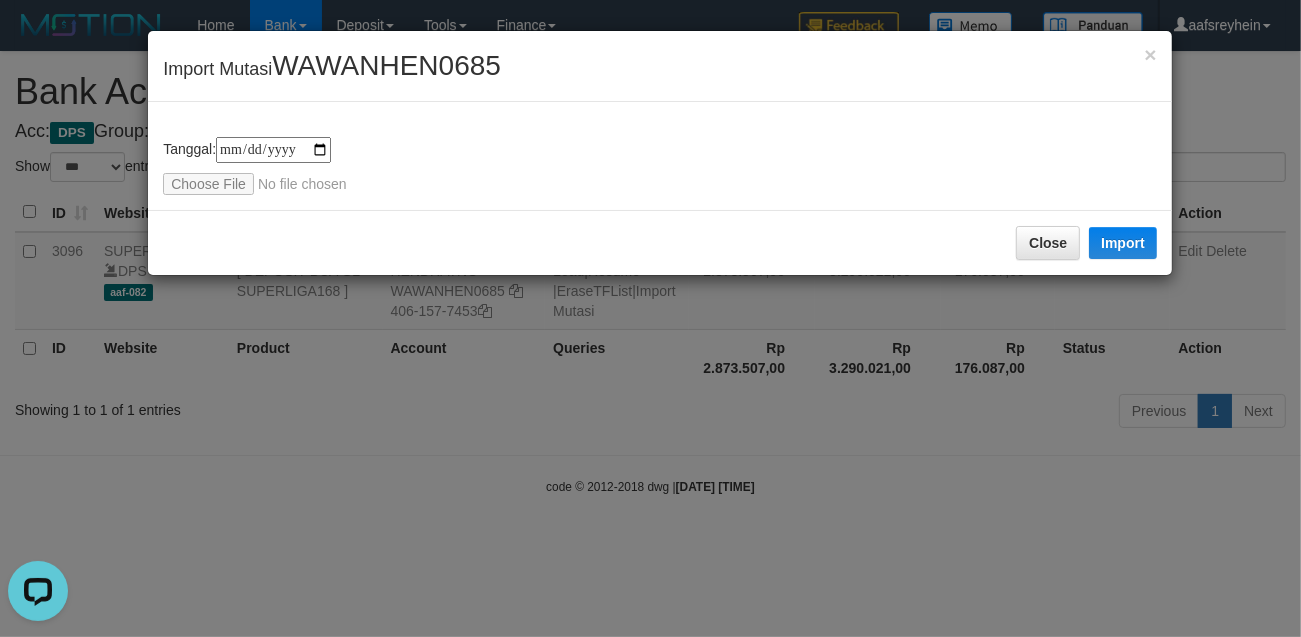 type on "**********" 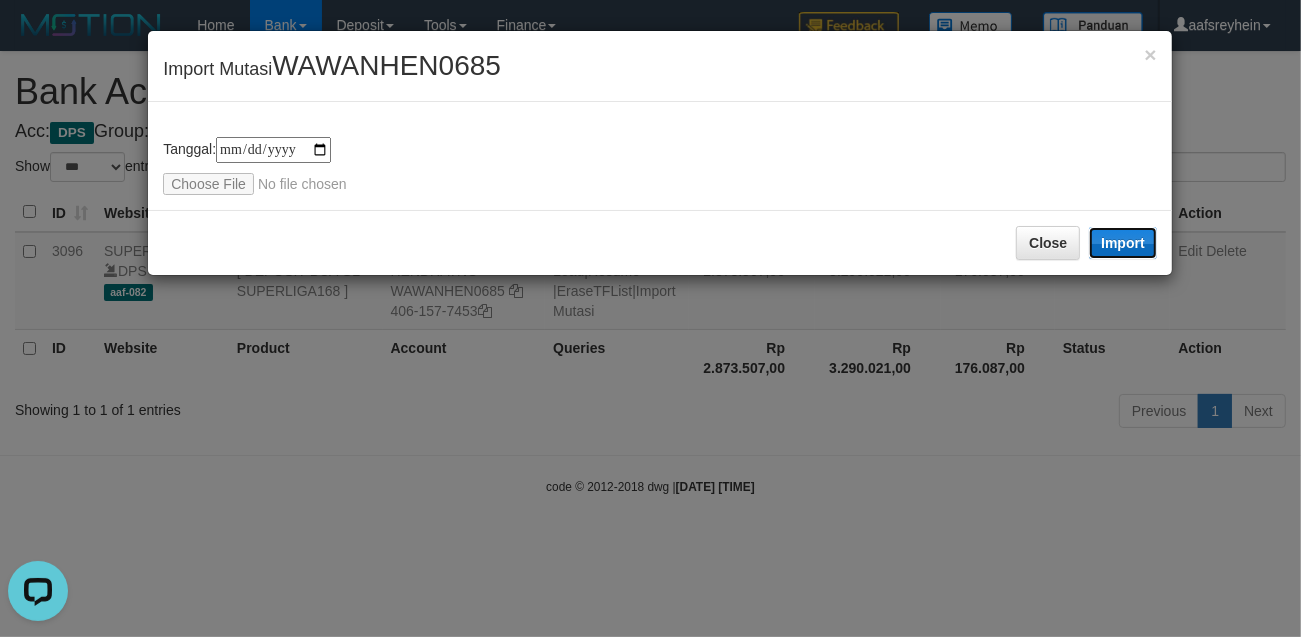 click on "Import" at bounding box center [1123, 243] 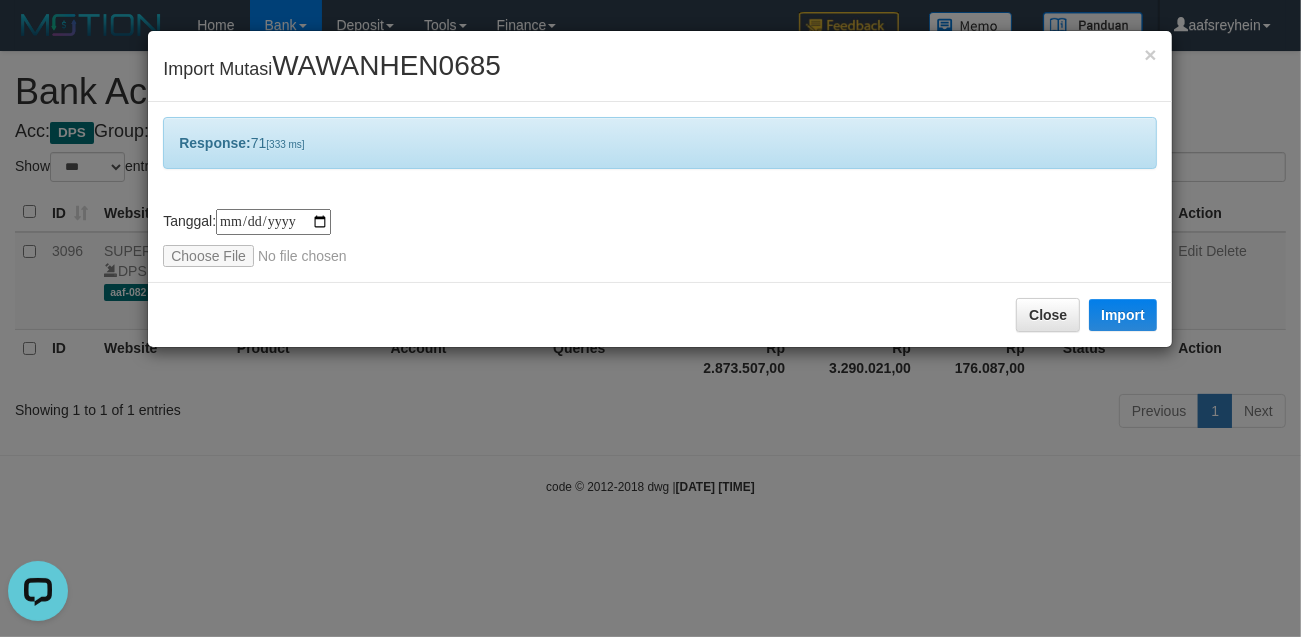 click on "**********" at bounding box center (650, 318) 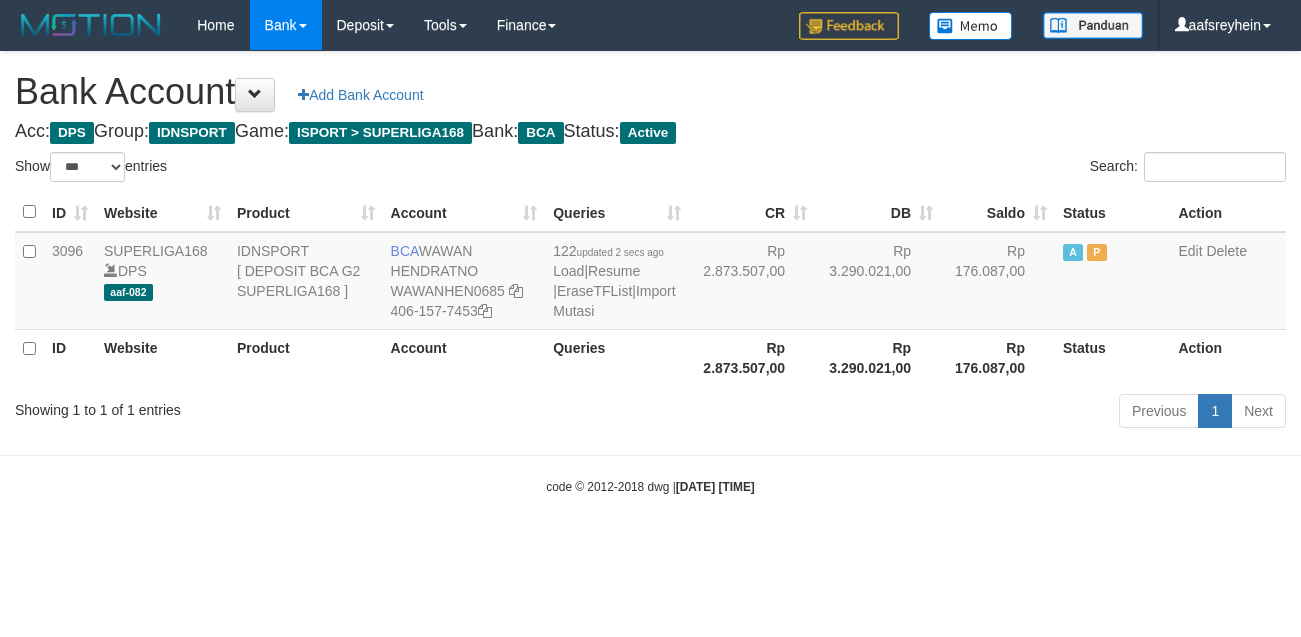 select on "***" 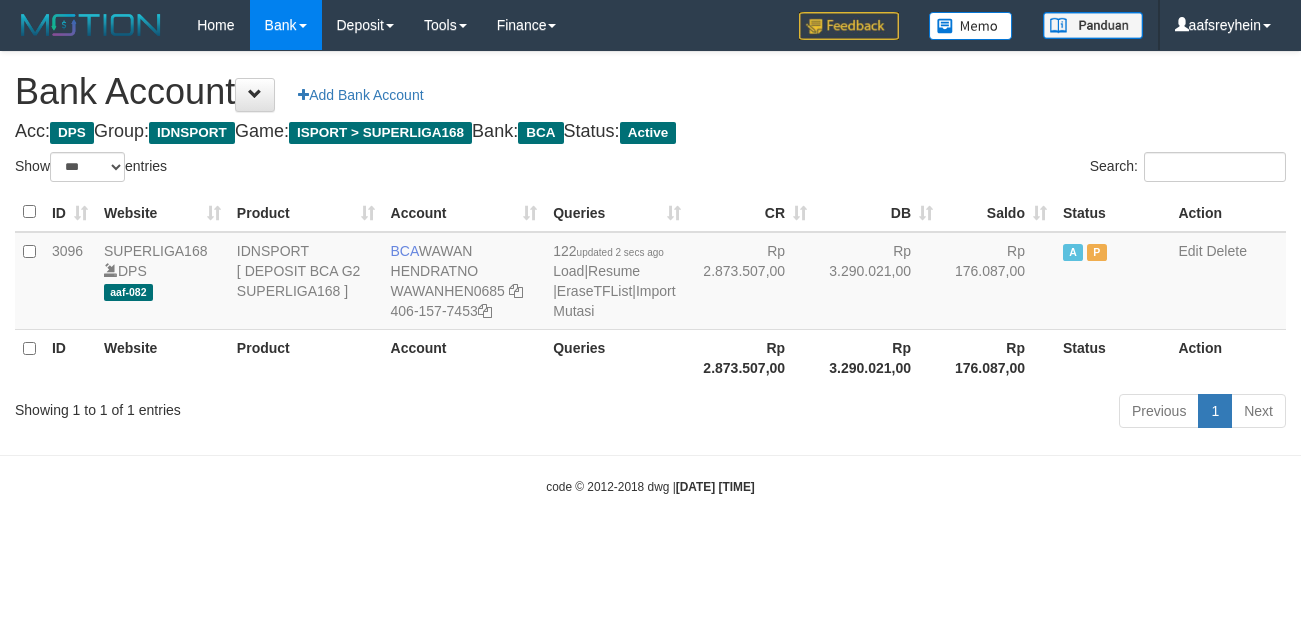 scroll, scrollTop: 0, scrollLeft: 0, axis: both 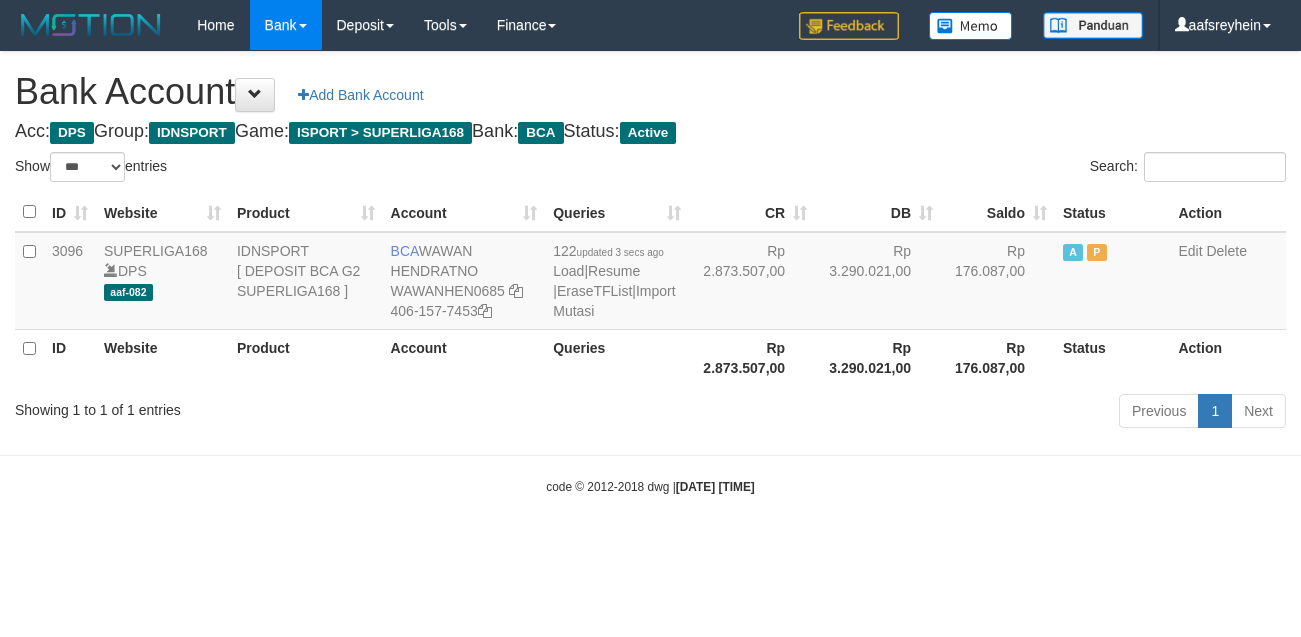 select on "***" 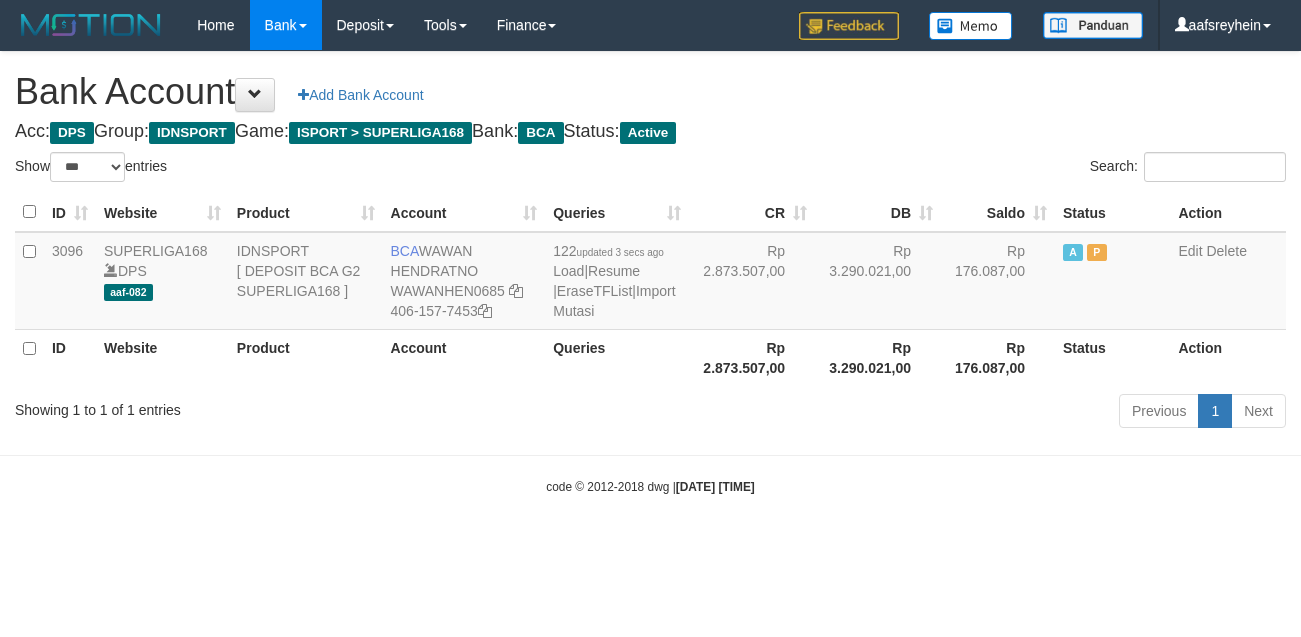 scroll, scrollTop: 0, scrollLeft: 0, axis: both 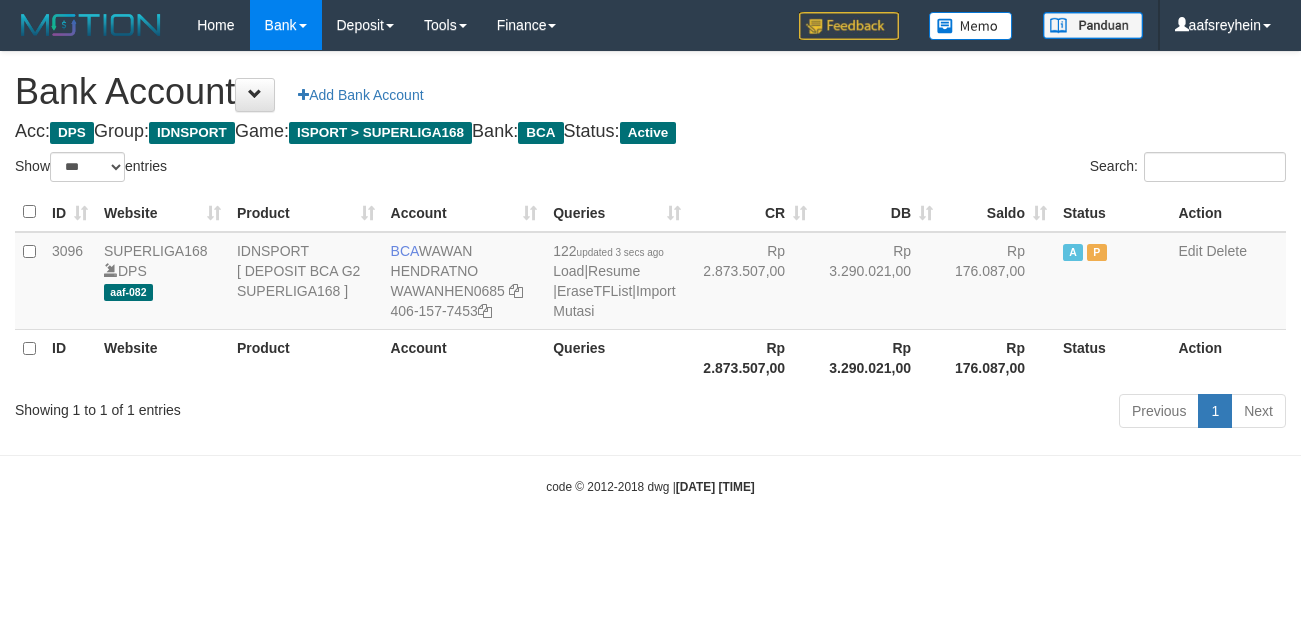 select on "***" 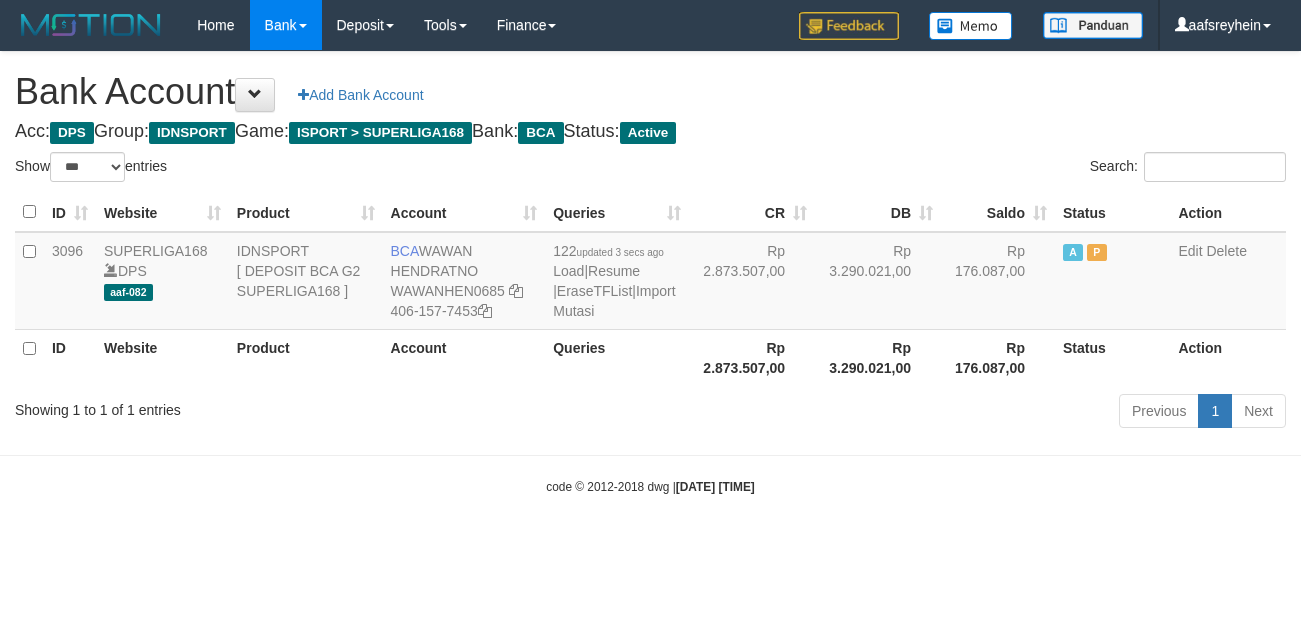scroll, scrollTop: 0, scrollLeft: 0, axis: both 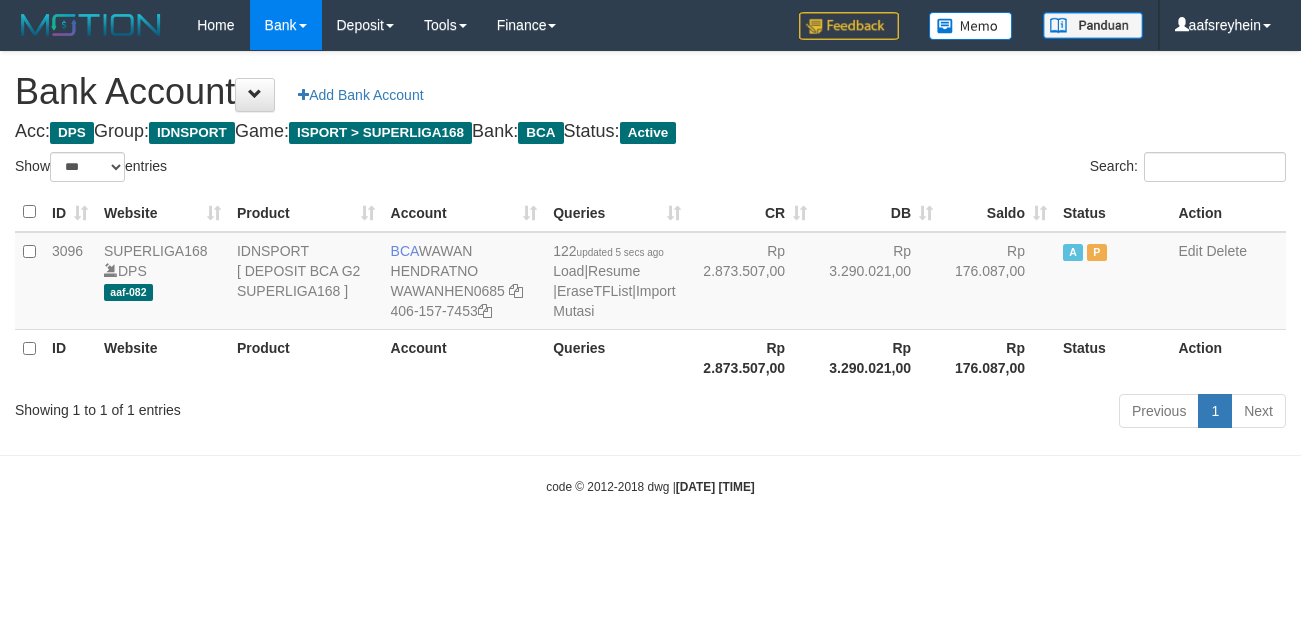 select on "***" 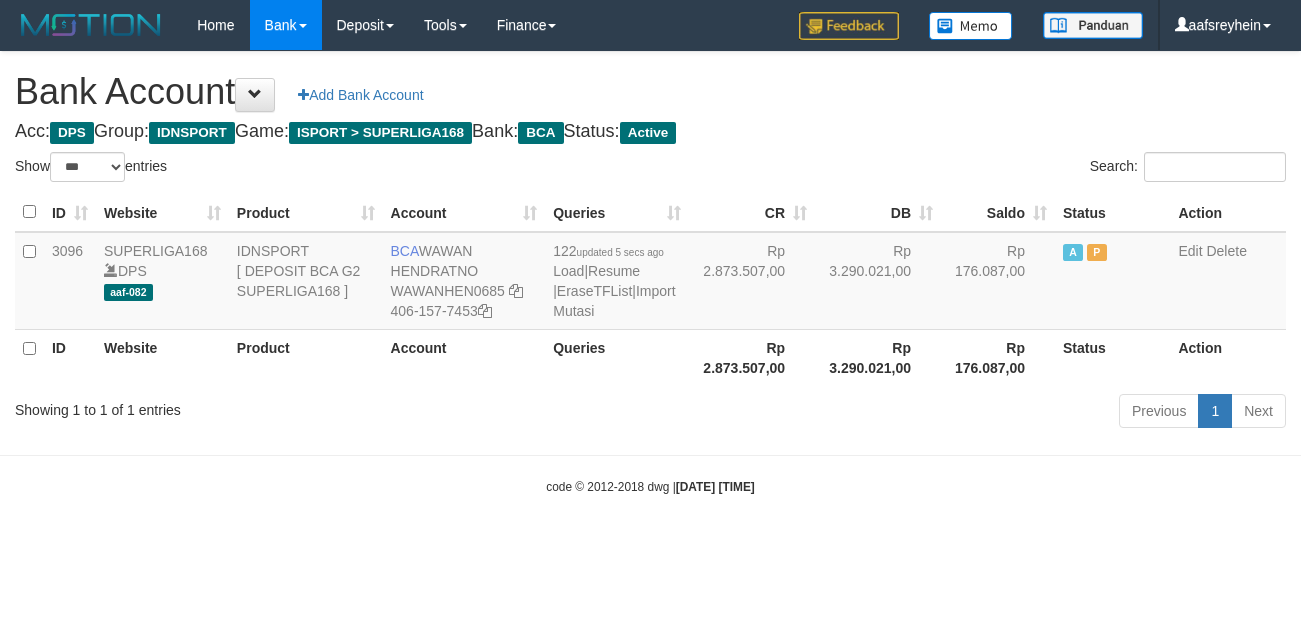 scroll, scrollTop: 0, scrollLeft: 0, axis: both 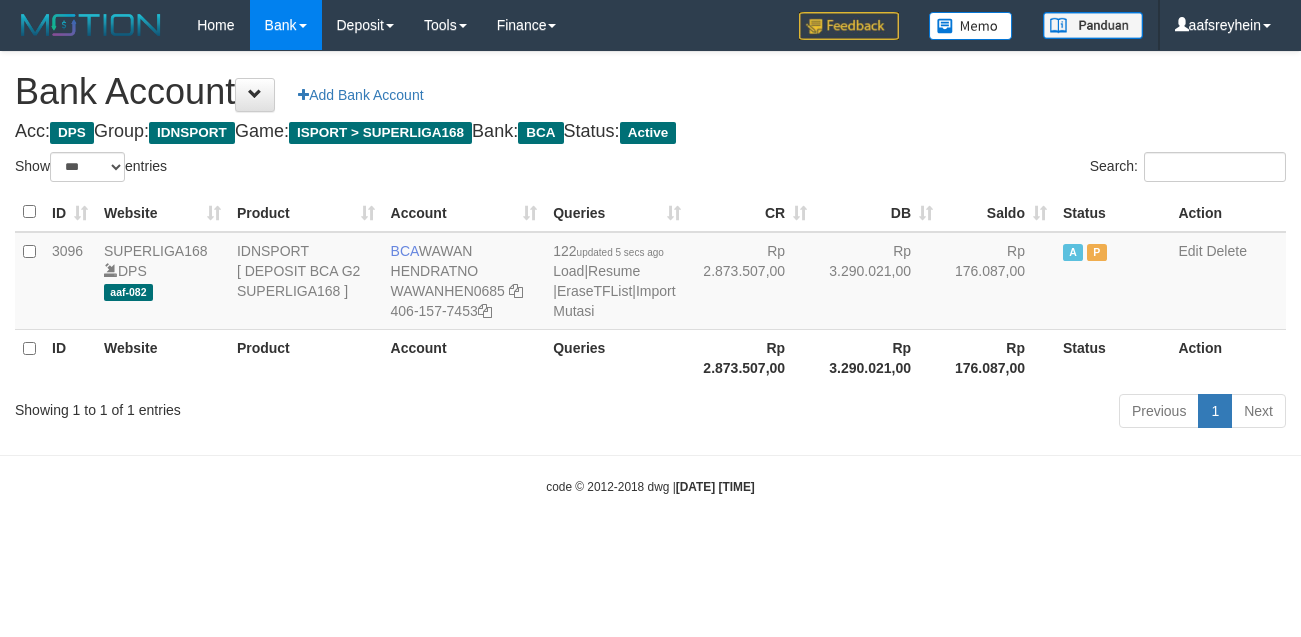 select on "***" 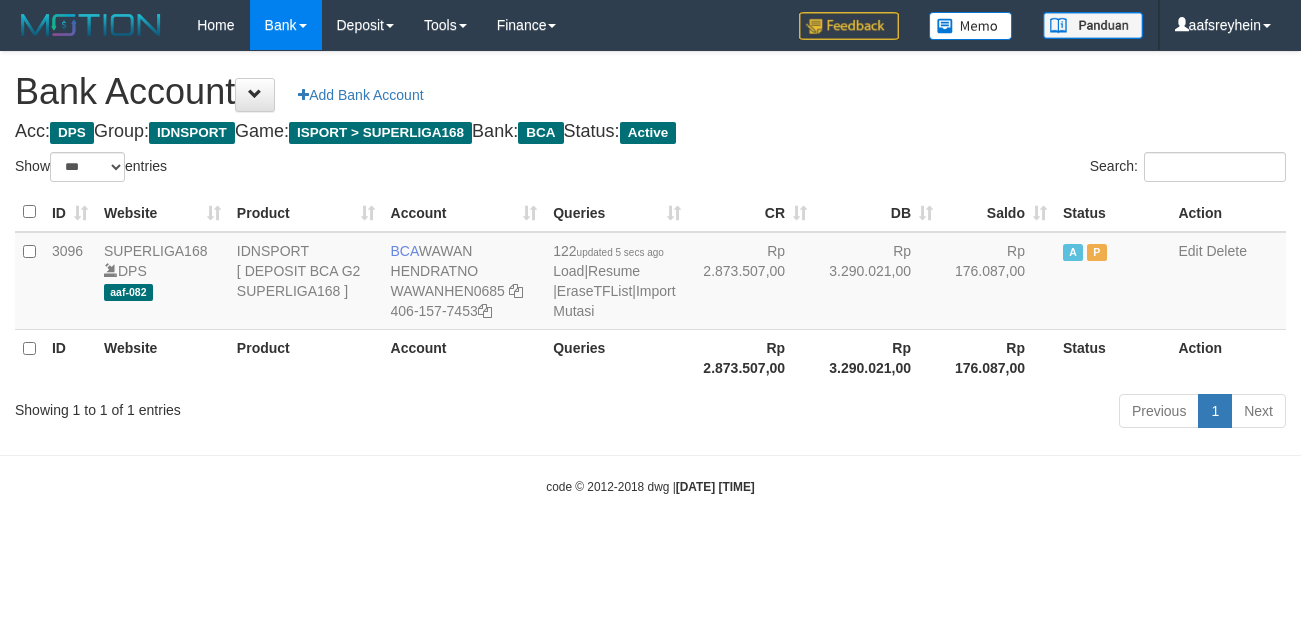 scroll, scrollTop: 0, scrollLeft: 0, axis: both 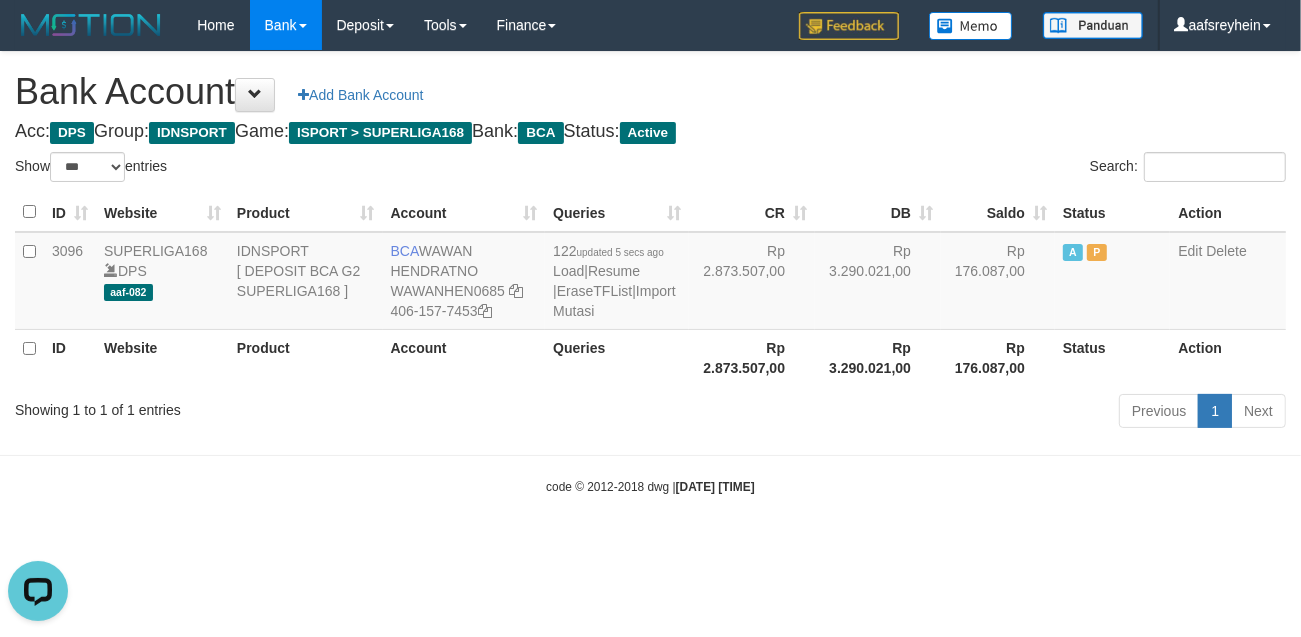 drag, startPoint x: 808, startPoint y: 565, endPoint x: 1295, endPoint y: 481, distance: 494.19125 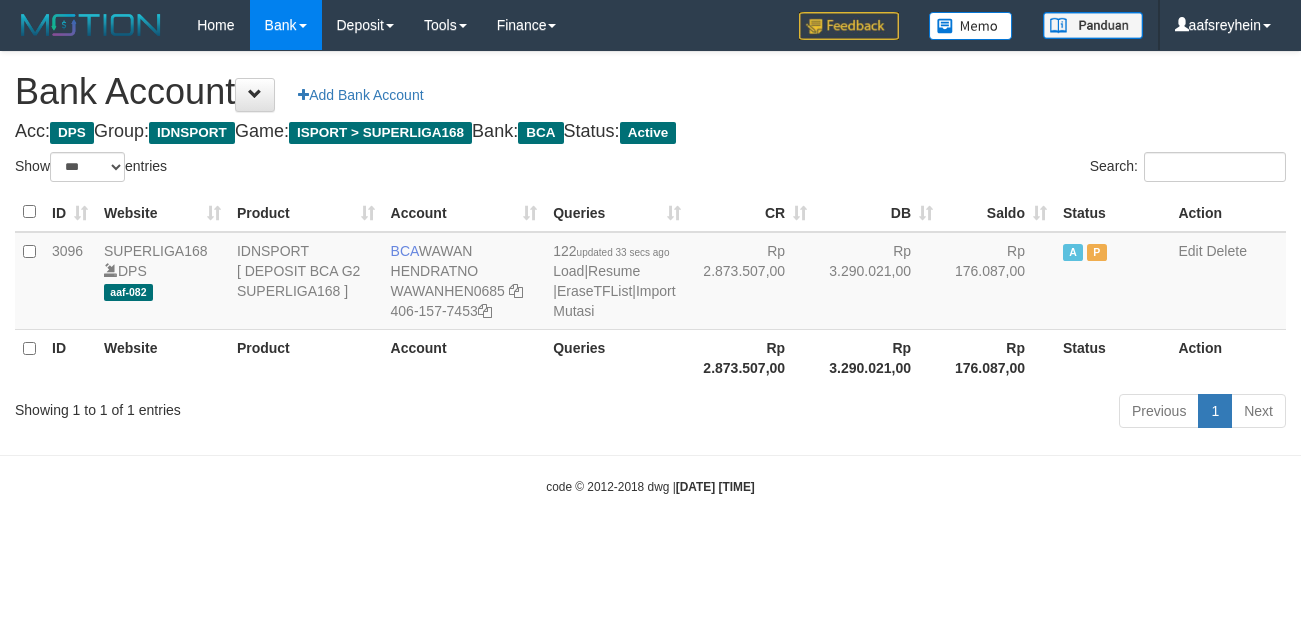 select on "***" 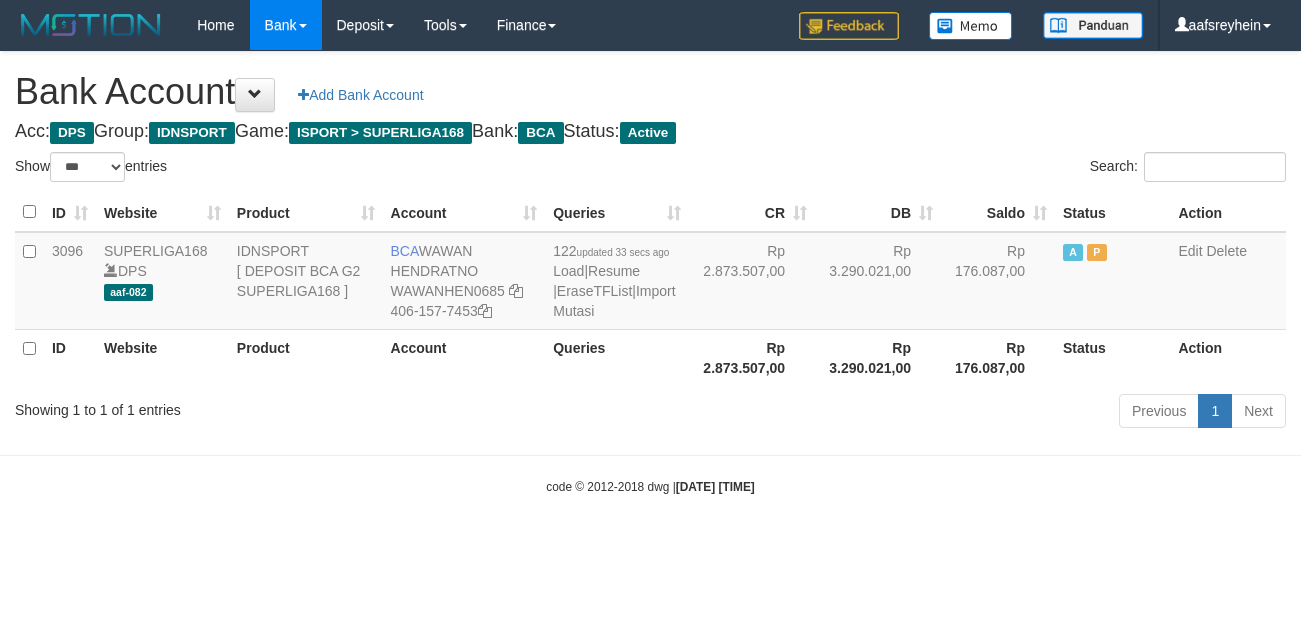 scroll, scrollTop: 0, scrollLeft: 0, axis: both 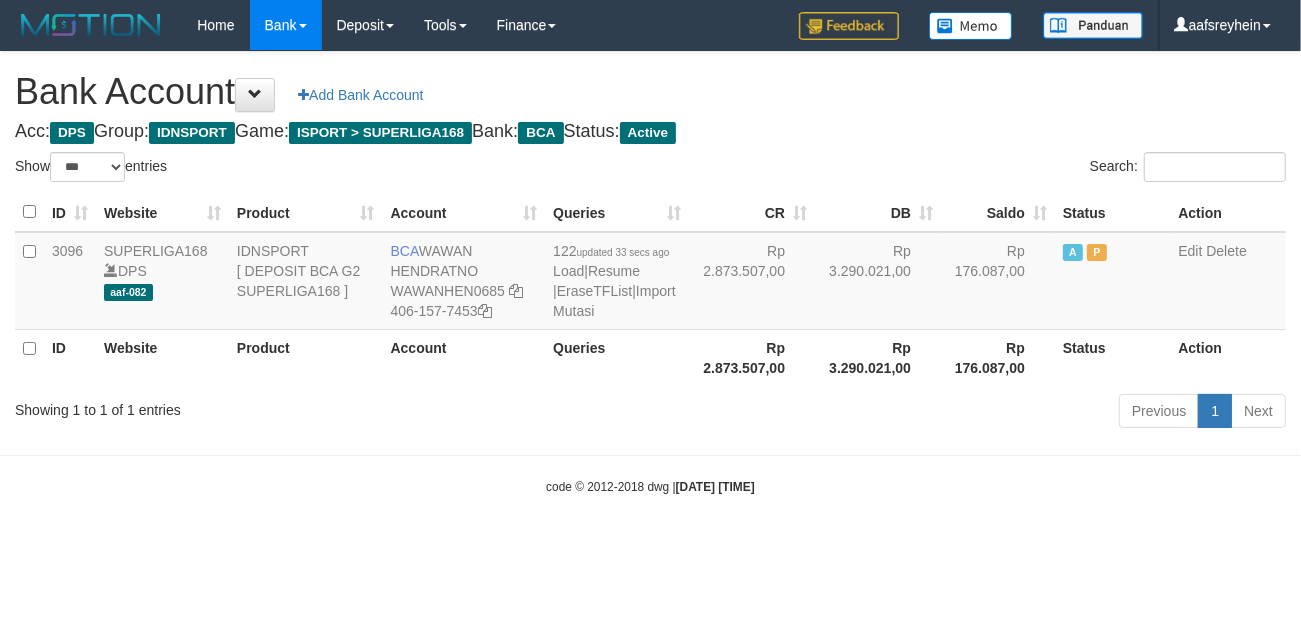 drag, startPoint x: 826, startPoint y: 505, endPoint x: 1143, endPoint y: 468, distance: 319.152 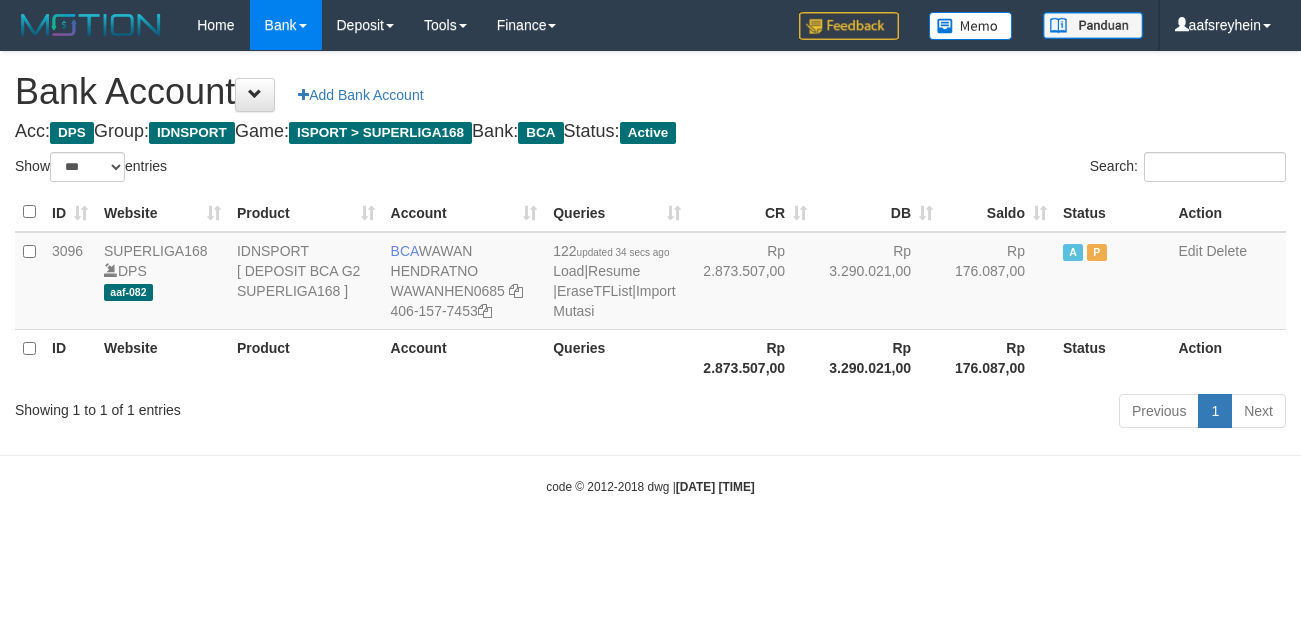 select on "***" 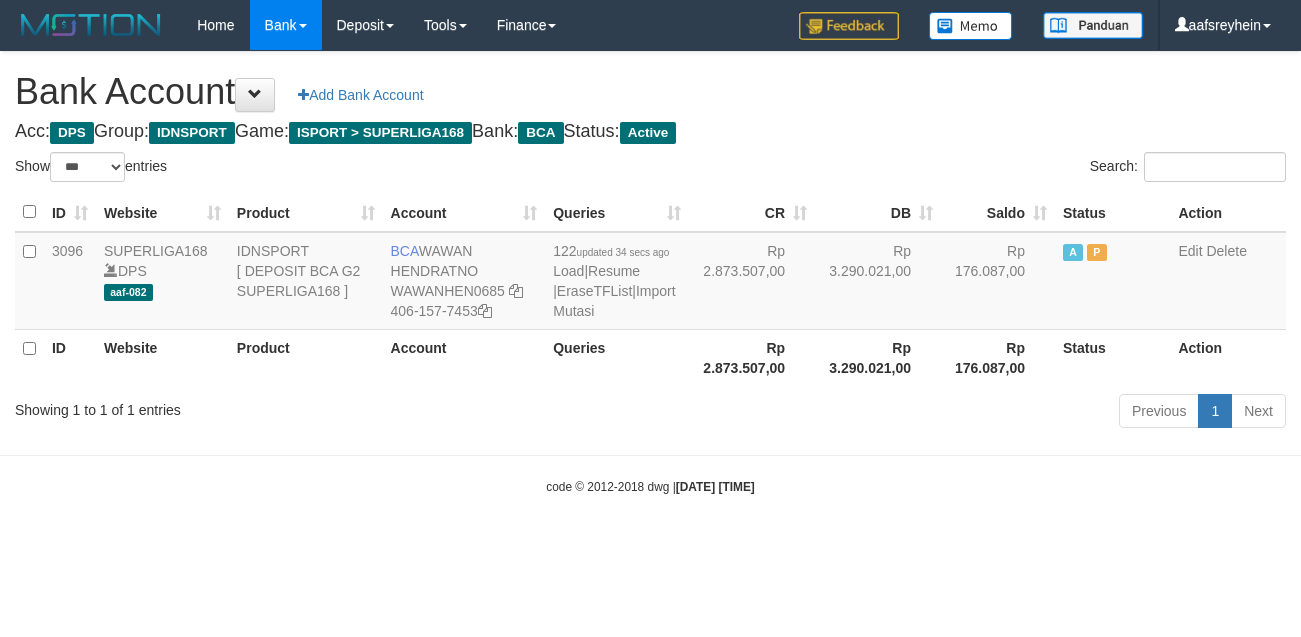 scroll, scrollTop: 0, scrollLeft: 0, axis: both 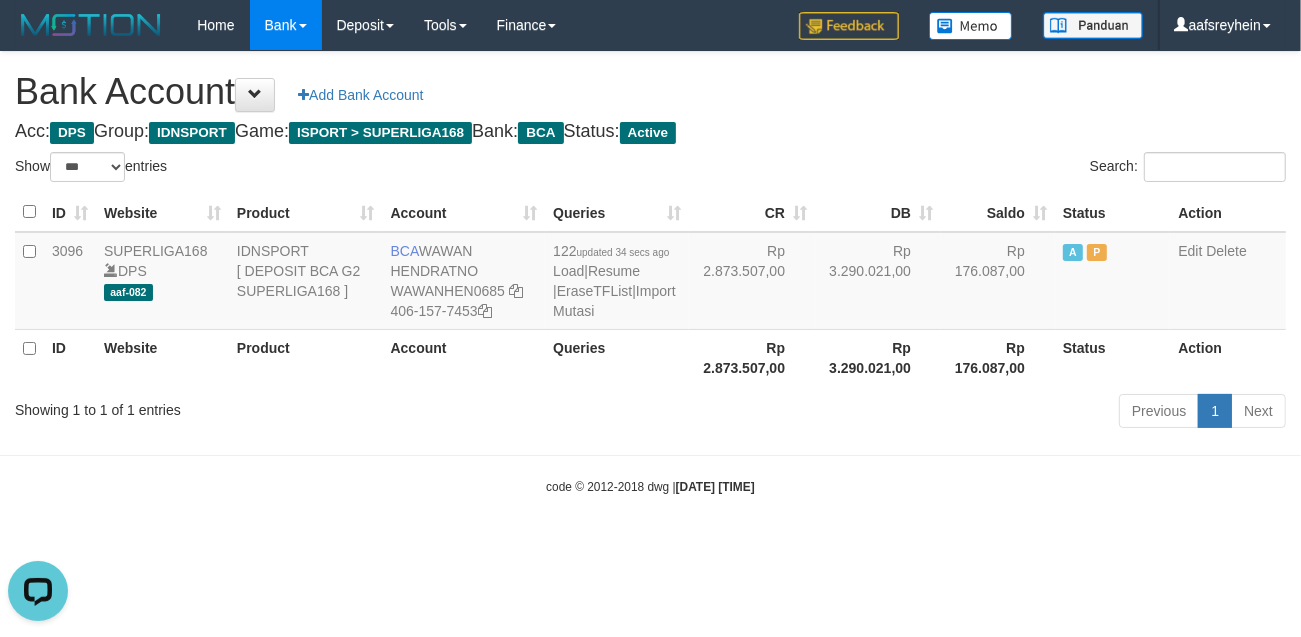 drag, startPoint x: 687, startPoint y: 521, endPoint x: 621, endPoint y: 490, distance: 72.91776 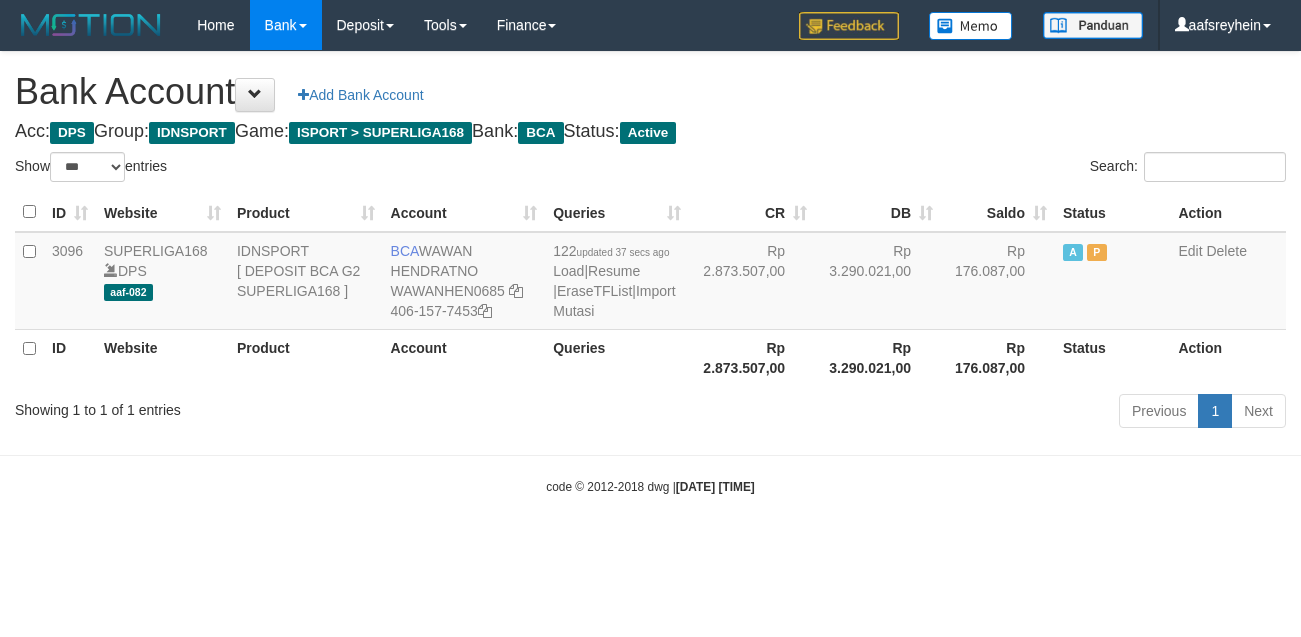 select on "***" 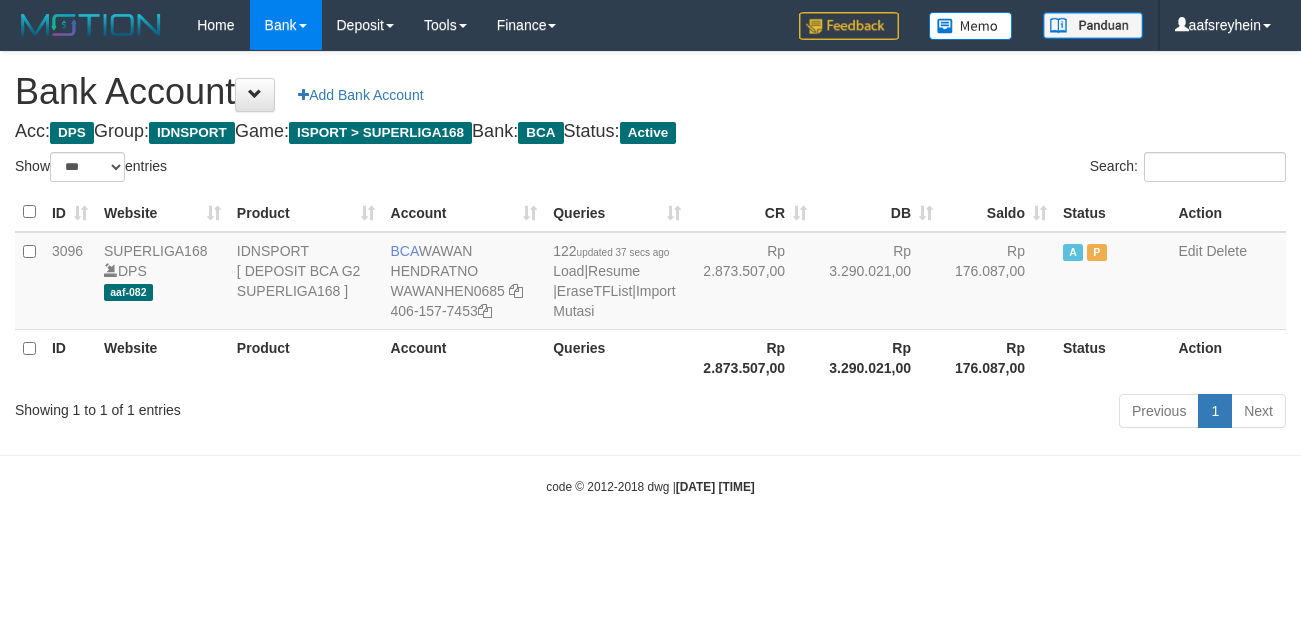 scroll, scrollTop: 0, scrollLeft: 0, axis: both 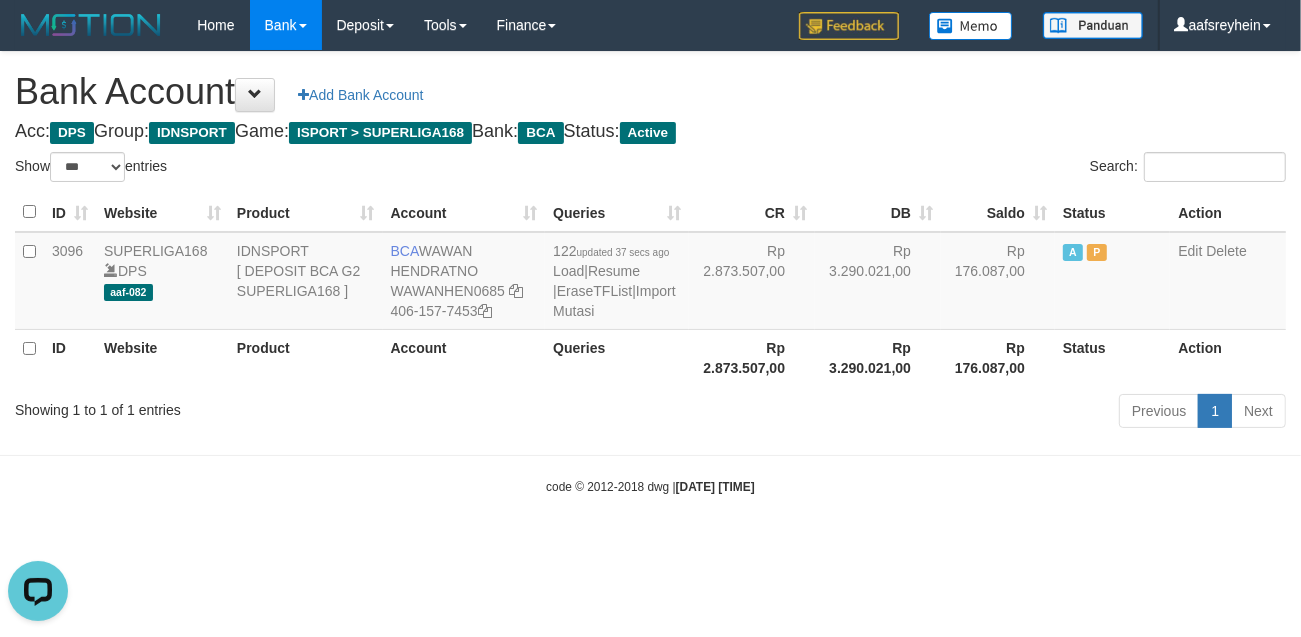 click on "Toggle navigation
Home
Bank
Account List
Load
By Website
Group
[ISPORT]													SUPERLIGA168
By Load Group (DPS)" at bounding box center [650, 273] 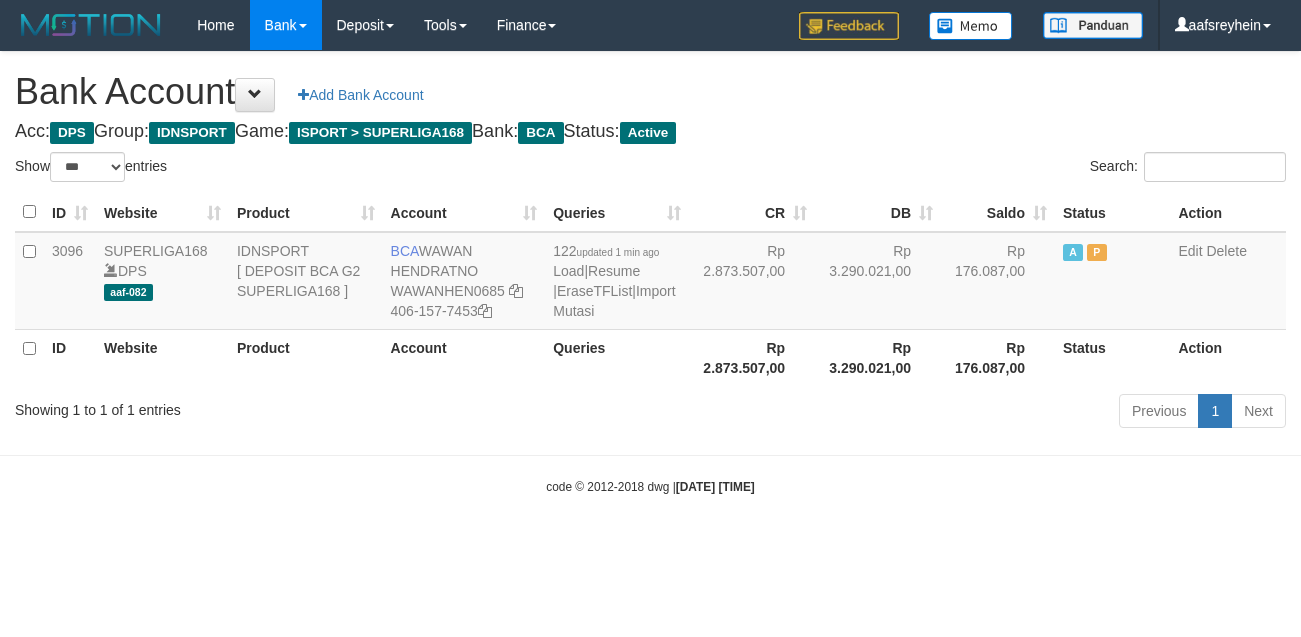 select on "***" 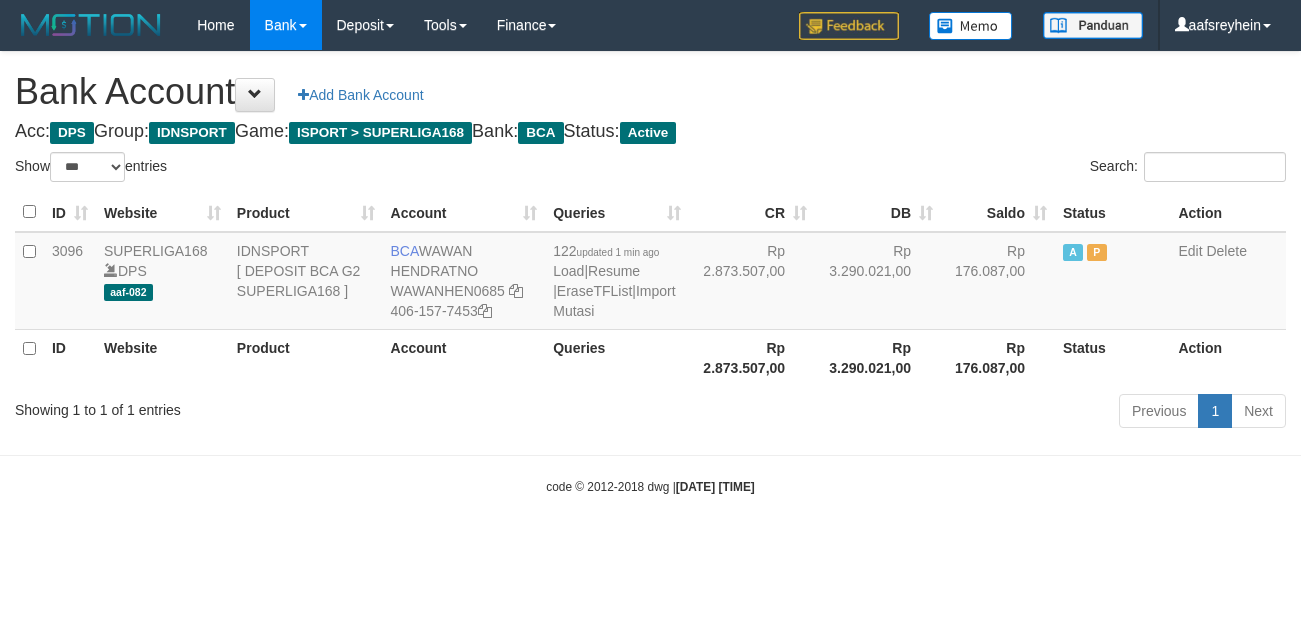 scroll, scrollTop: 0, scrollLeft: 0, axis: both 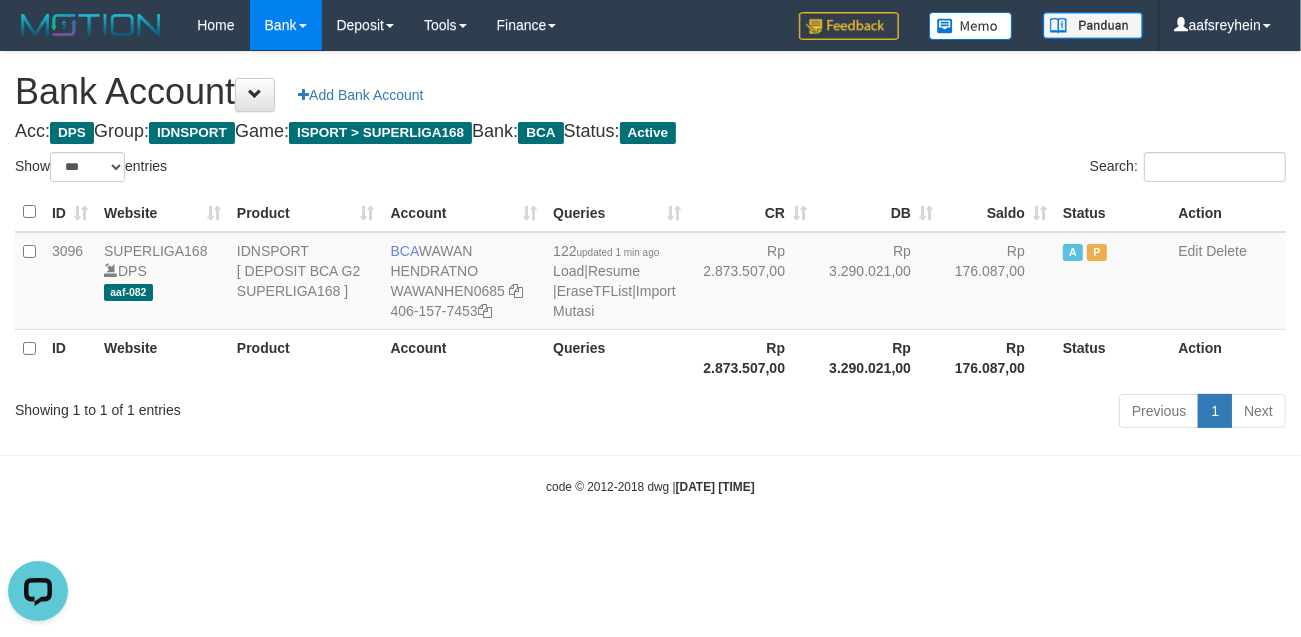 click on "Toggle navigation
Home
Bank
Account List
Load
By Website
Group
[ISPORT]													SUPERLIGA168
By Load Group (DPS)
-" at bounding box center (650, 273) 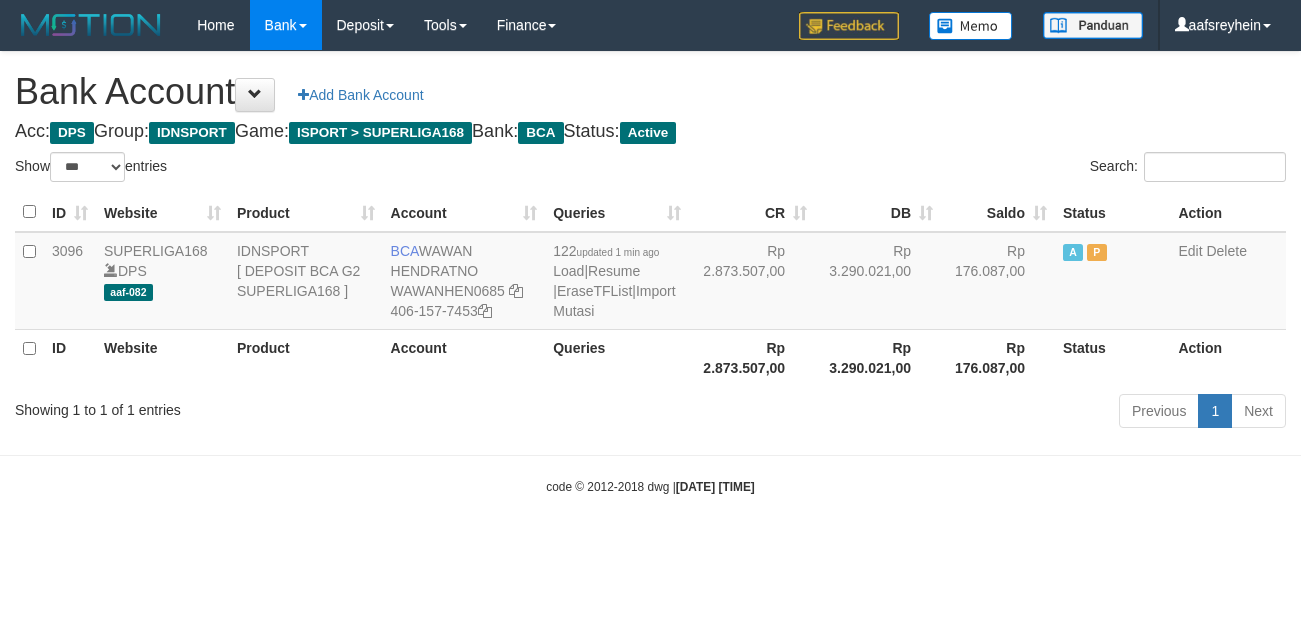 select on "***" 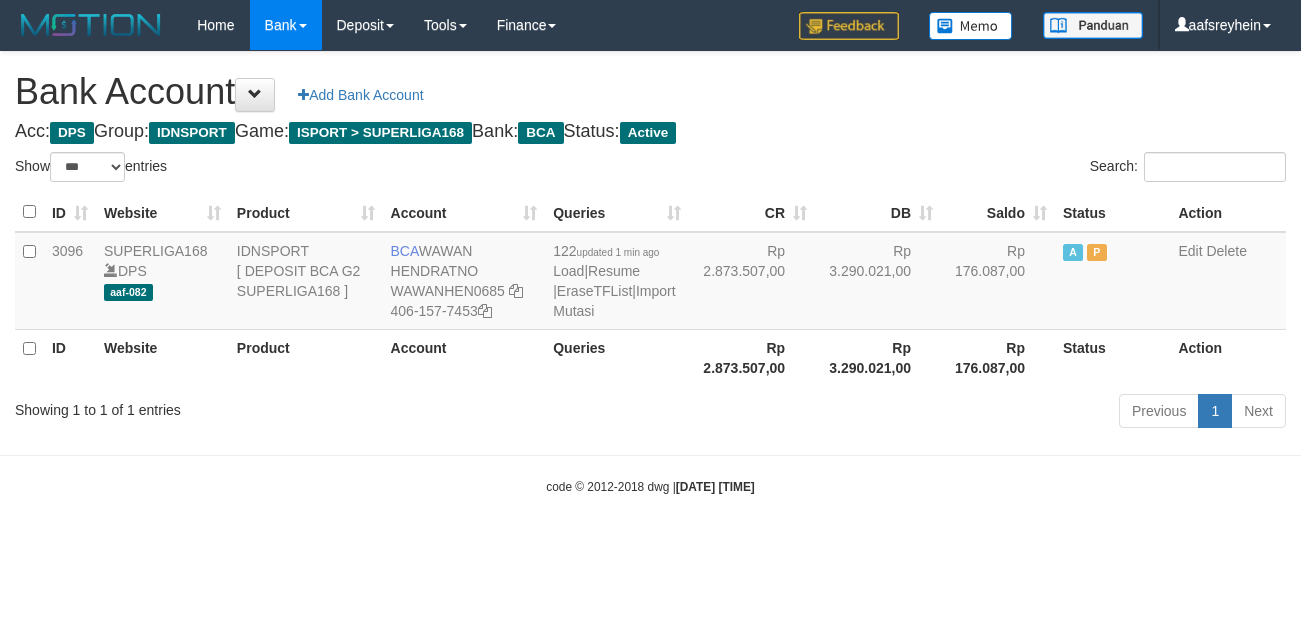 scroll, scrollTop: 0, scrollLeft: 0, axis: both 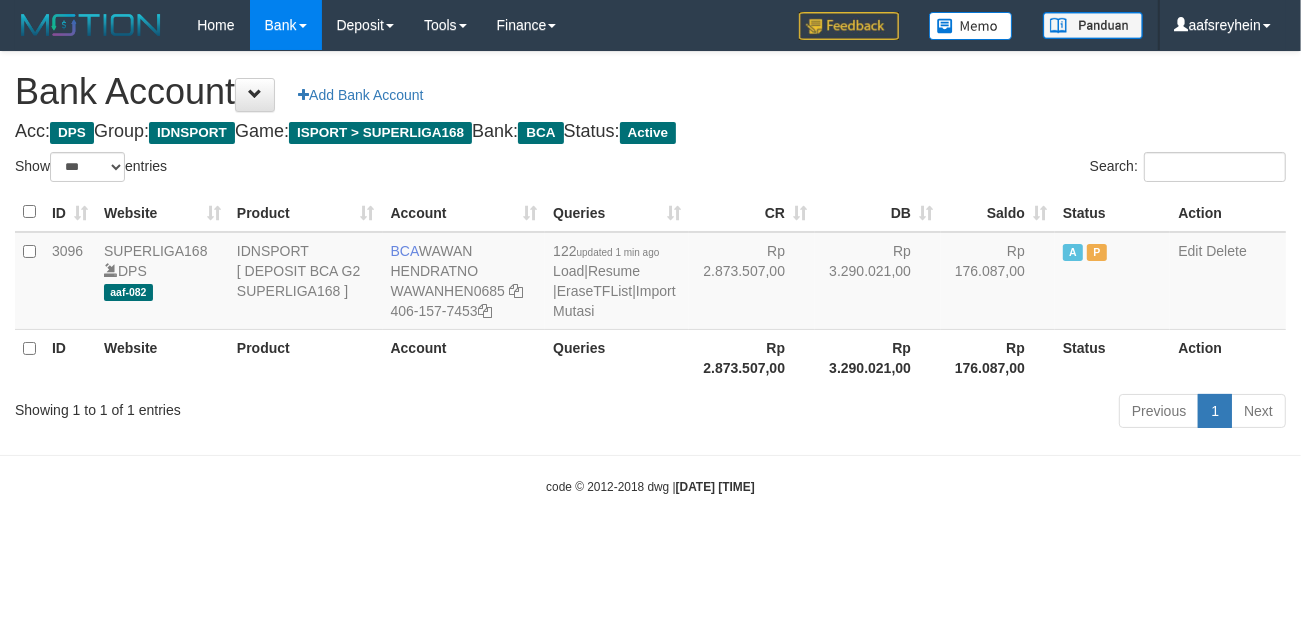 click on "Toggle navigation
Home
Bank
Account List
Load
By Website
Group
[ISPORT]													SUPERLIGA168
By Load Group (DPS)
-" at bounding box center (650, 273) 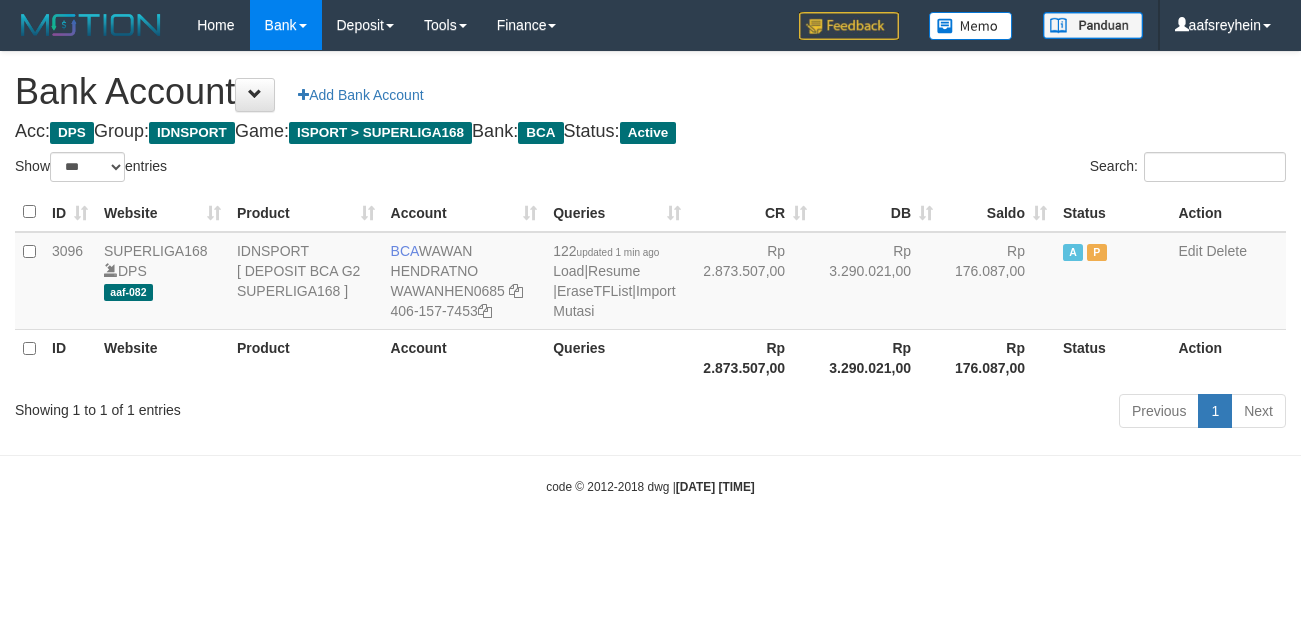 select on "***" 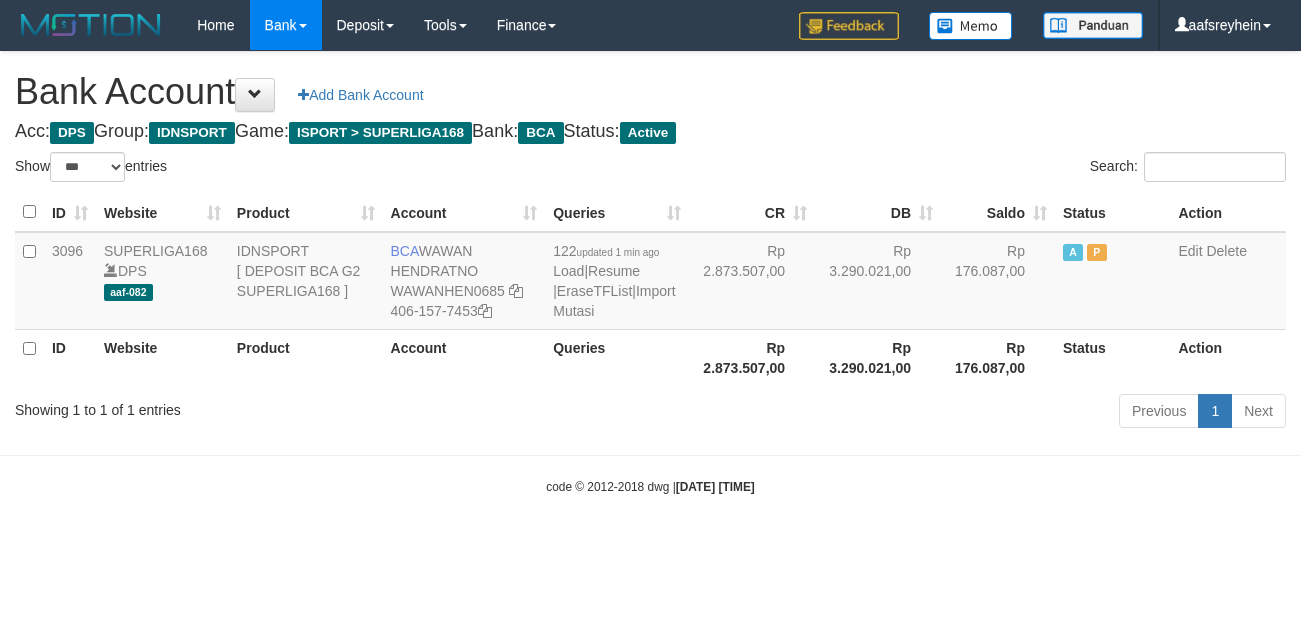 scroll, scrollTop: 0, scrollLeft: 0, axis: both 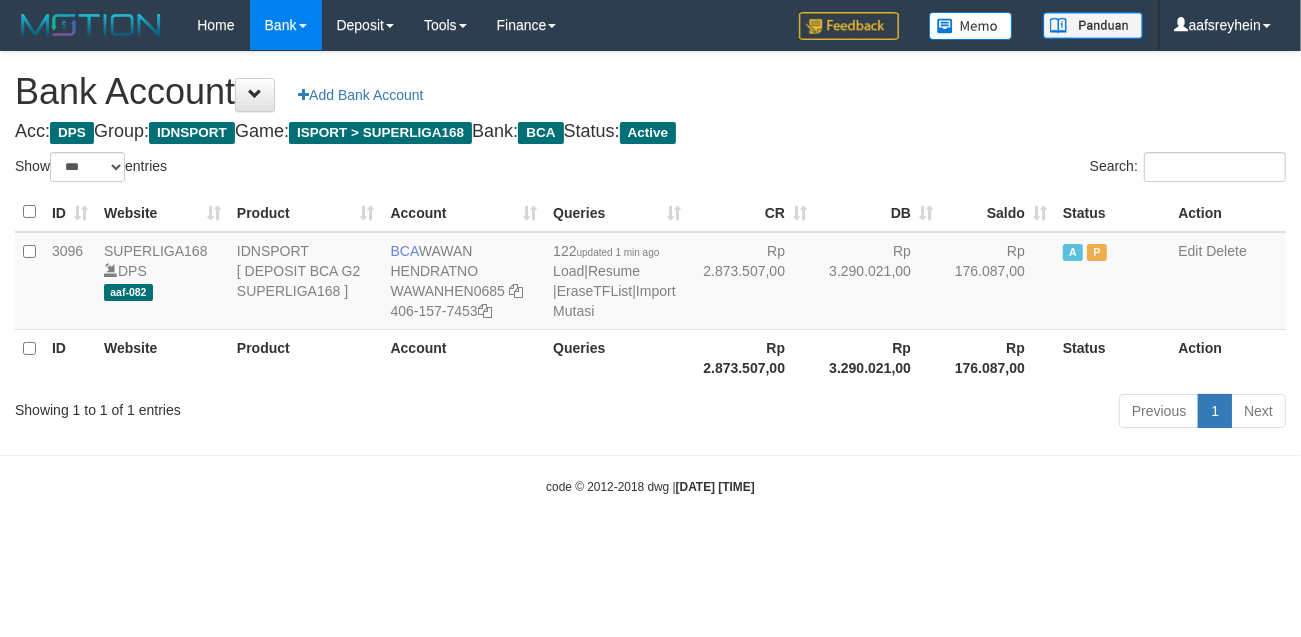 click on "Toggle navigation
Home
Bank
Account List
Load
By Website
Group
[ISPORT]													SUPERLIGA168
By Load Group (DPS)
-" at bounding box center [650, 273] 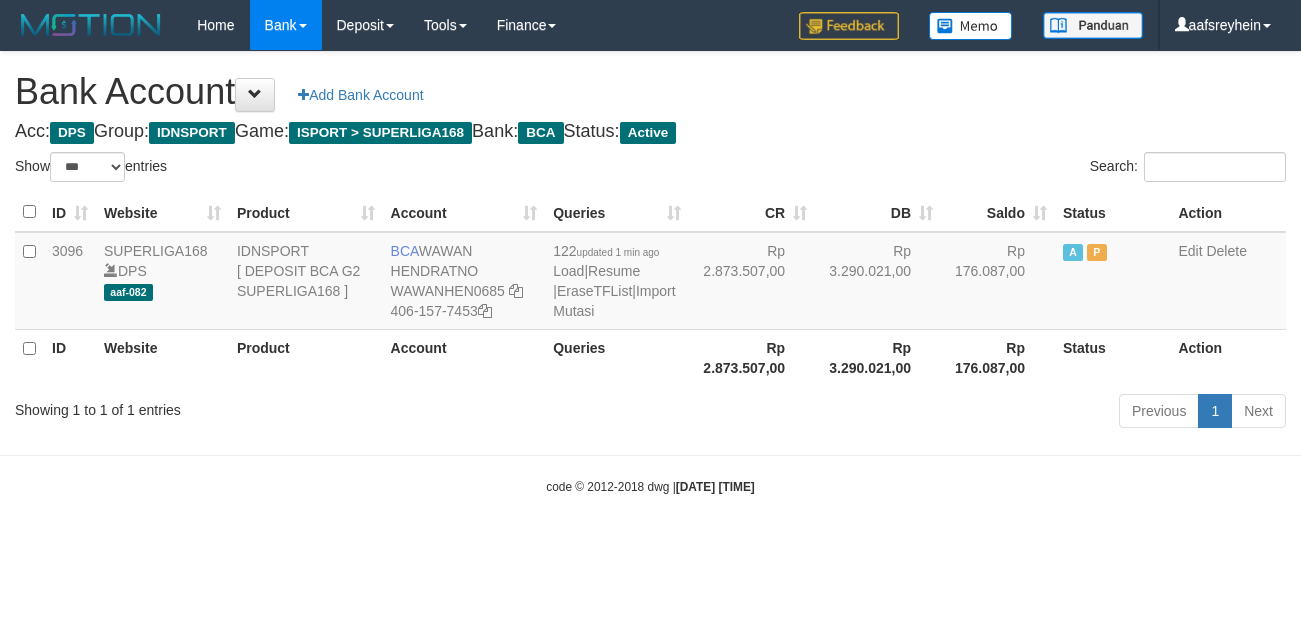 select on "***" 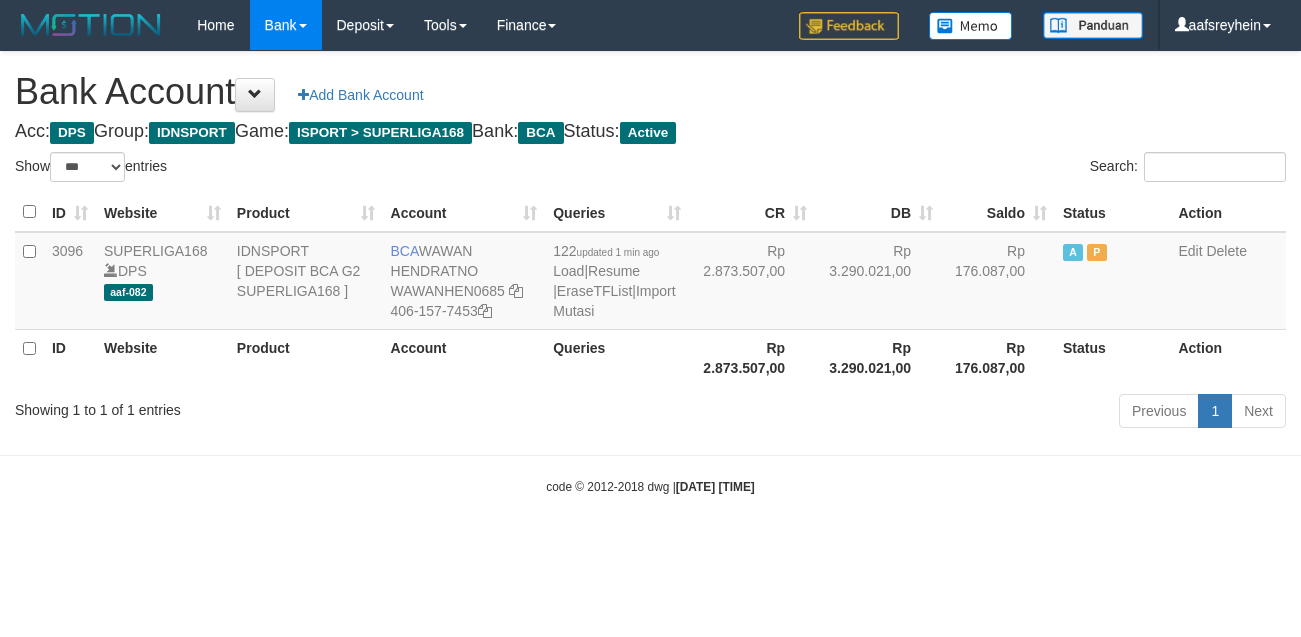 click on "Toggle navigation
Home
Bank
Account List
Load
By Website
Group
[ISPORT]													SUPERLIGA168
By Load Group (DPS)
-" at bounding box center (650, 273) 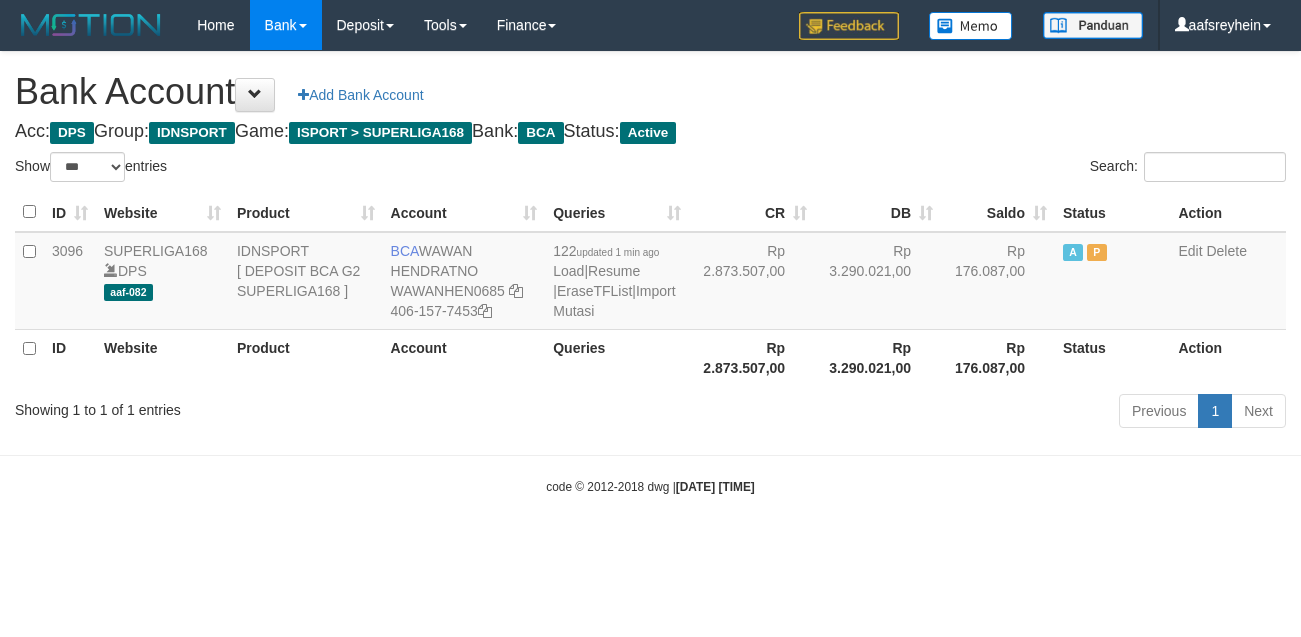 select on "***" 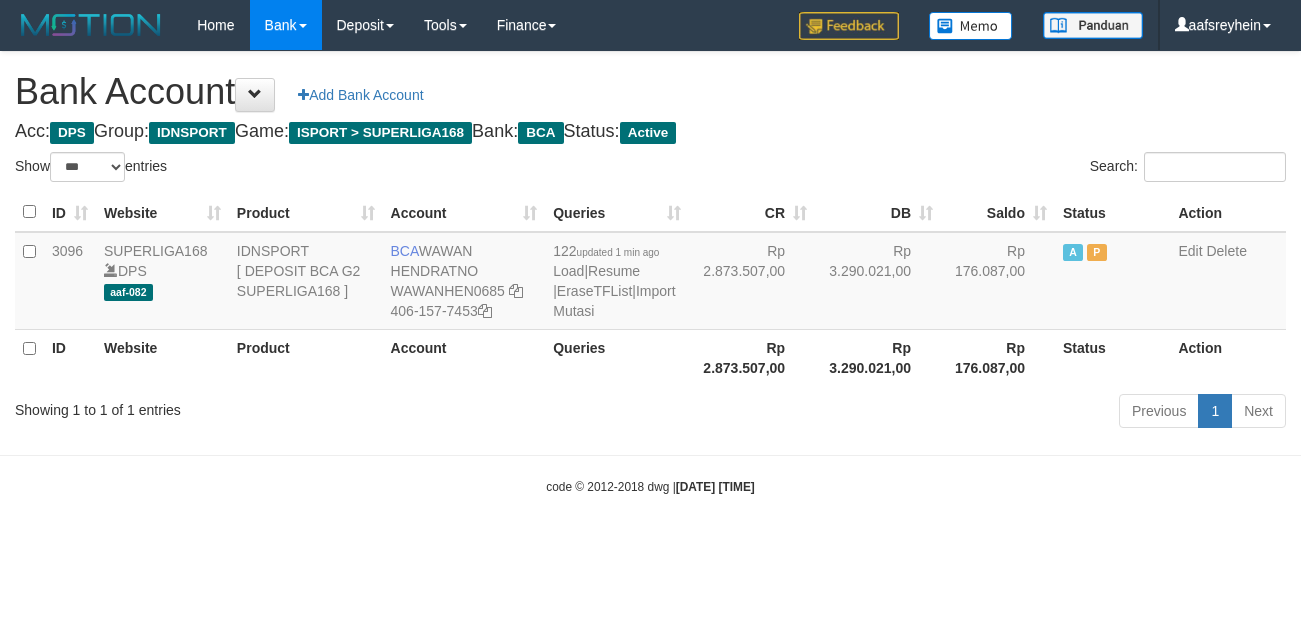 scroll, scrollTop: 0, scrollLeft: 0, axis: both 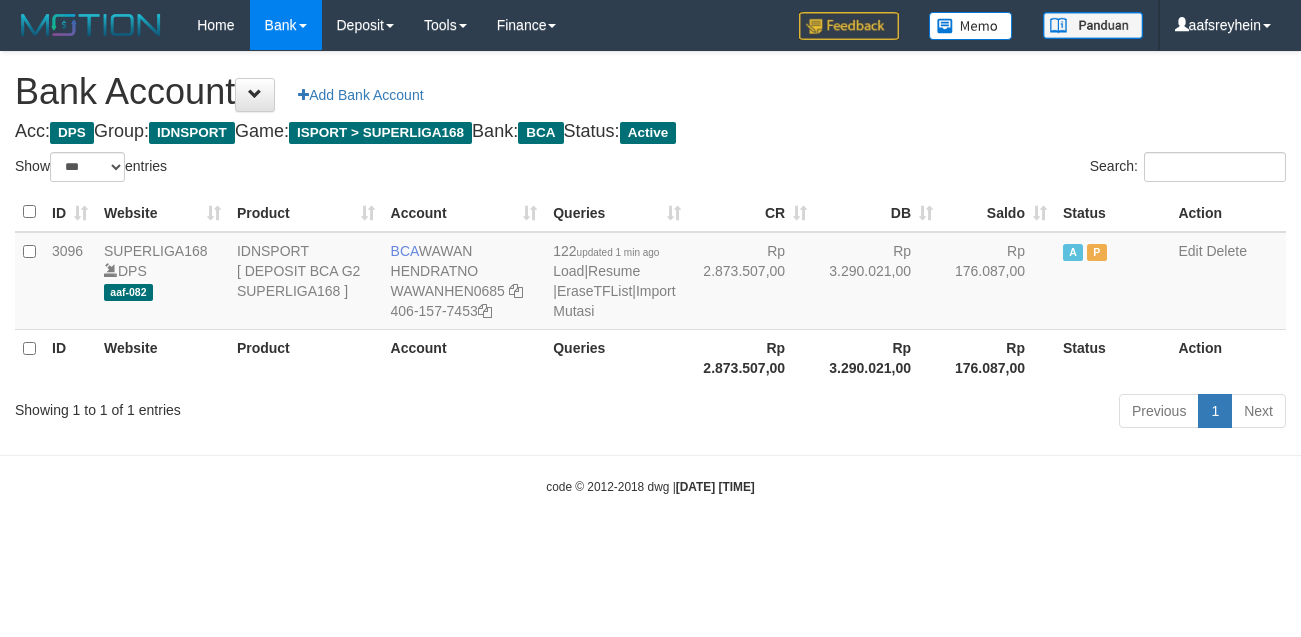 select on "***" 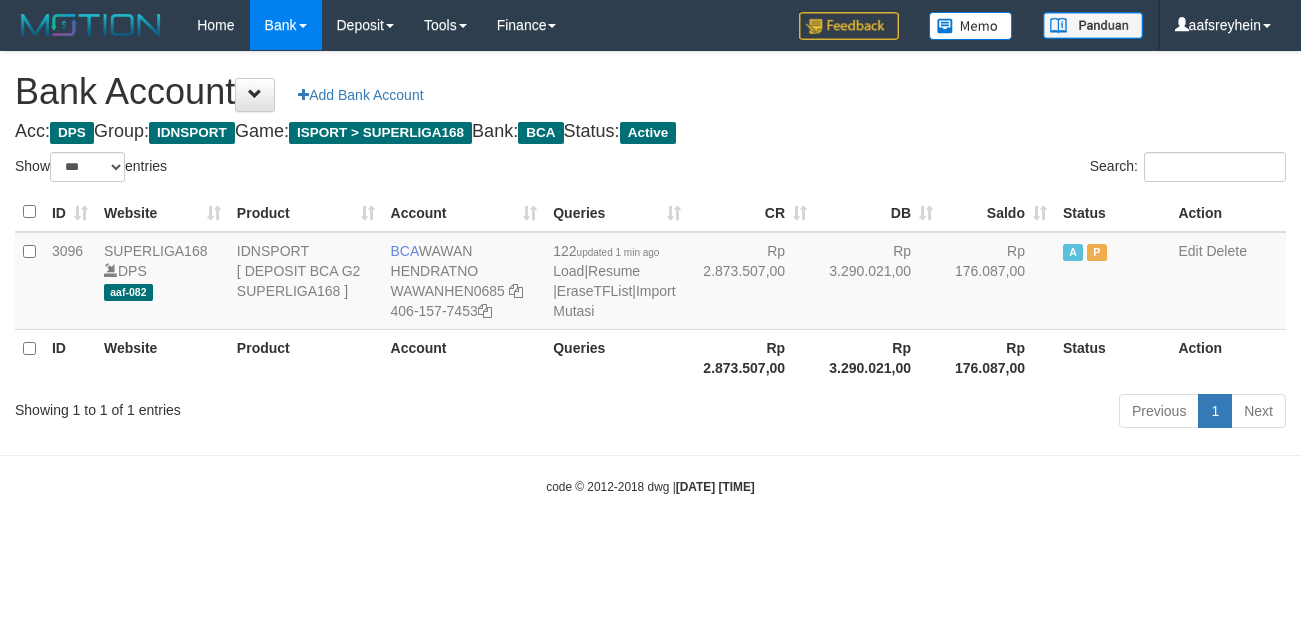 scroll, scrollTop: 0, scrollLeft: 0, axis: both 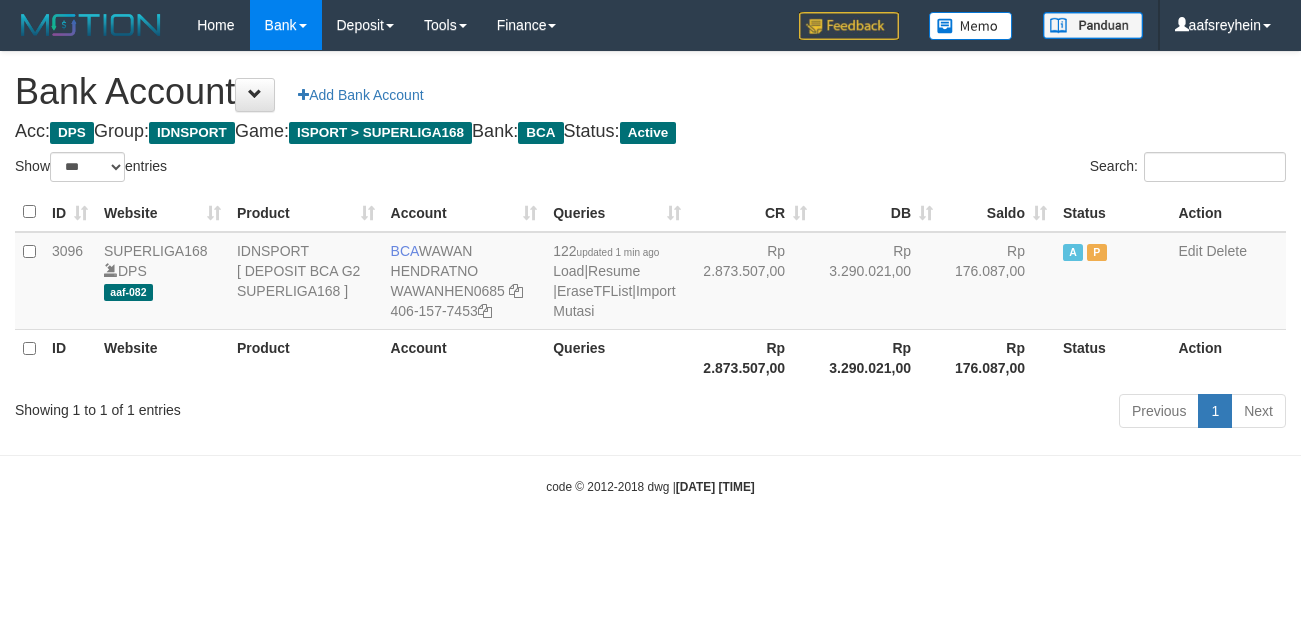 select on "***" 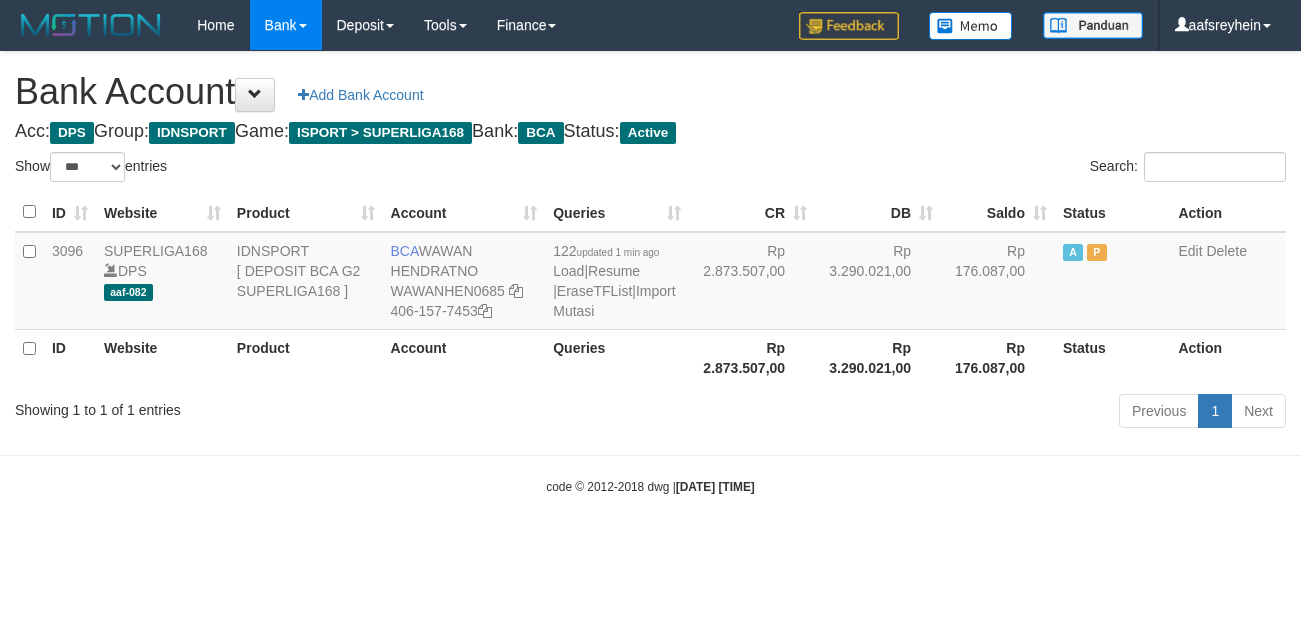 scroll, scrollTop: 0, scrollLeft: 0, axis: both 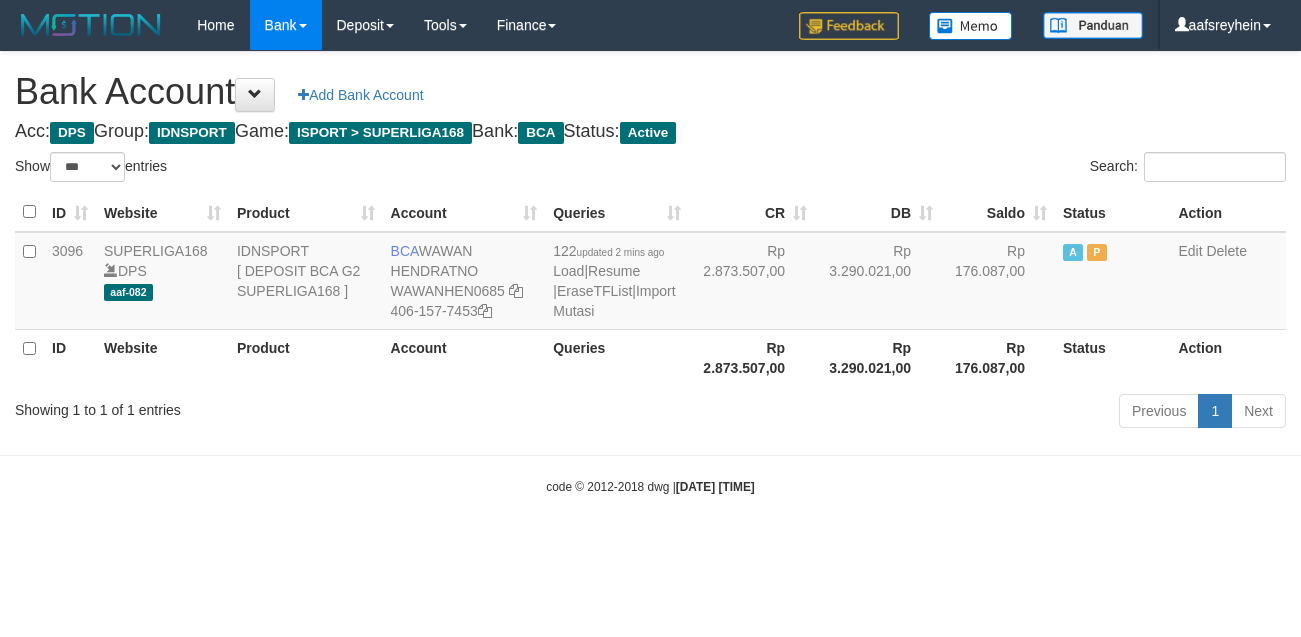 select on "***" 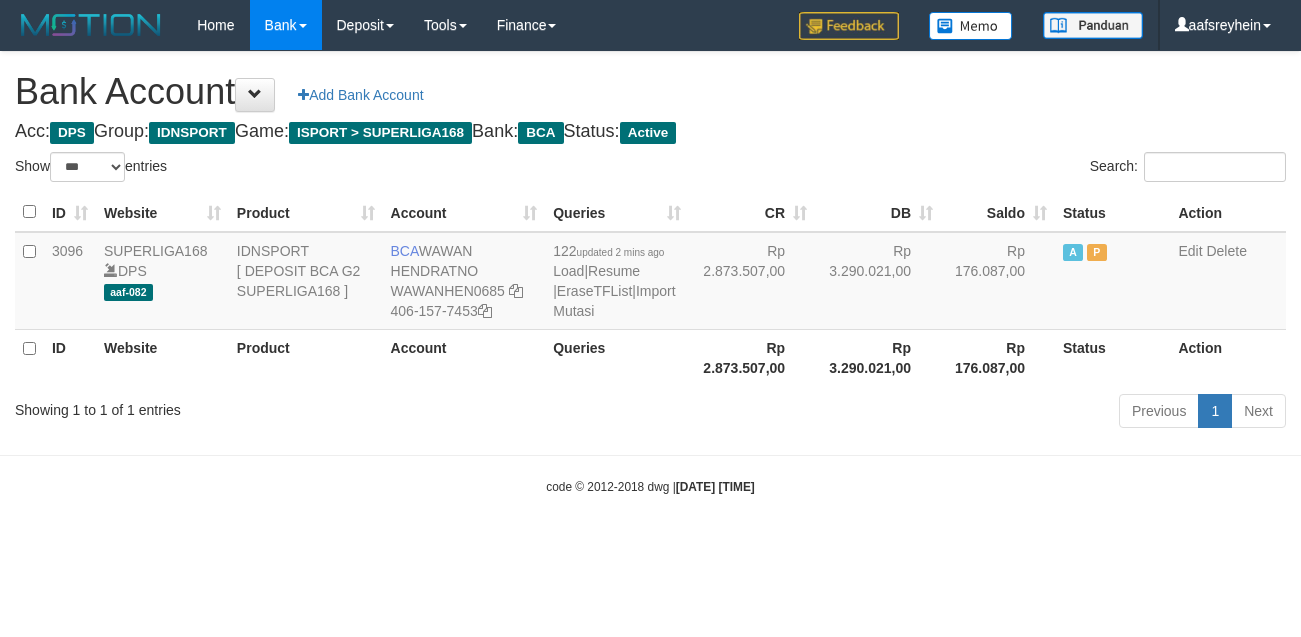 scroll, scrollTop: 0, scrollLeft: 0, axis: both 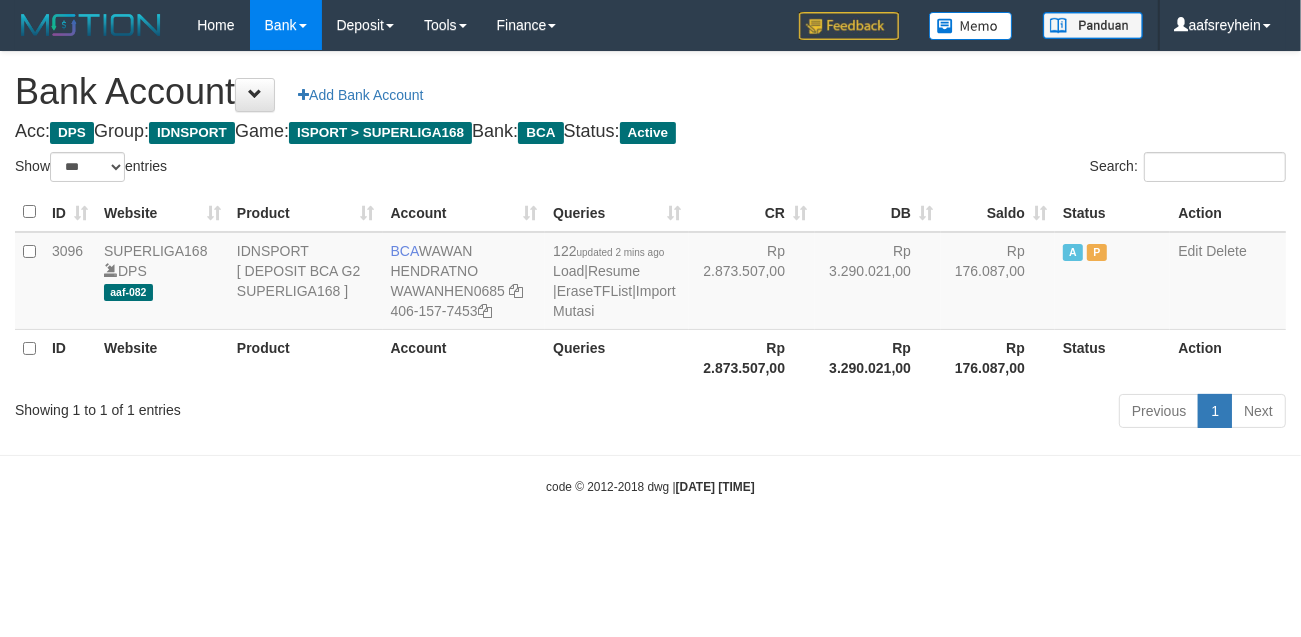 drag, startPoint x: 977, startPoint y: 416, endPoint x: 1040, endPoint y: 356, distance: 87 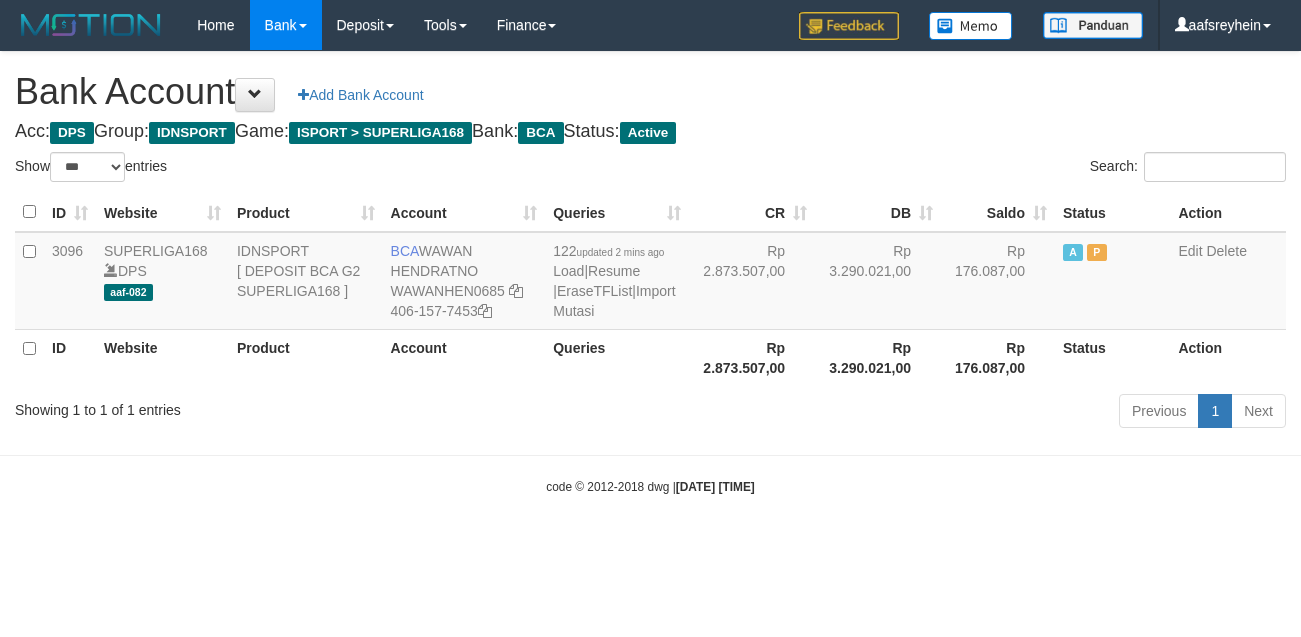 select on "***" 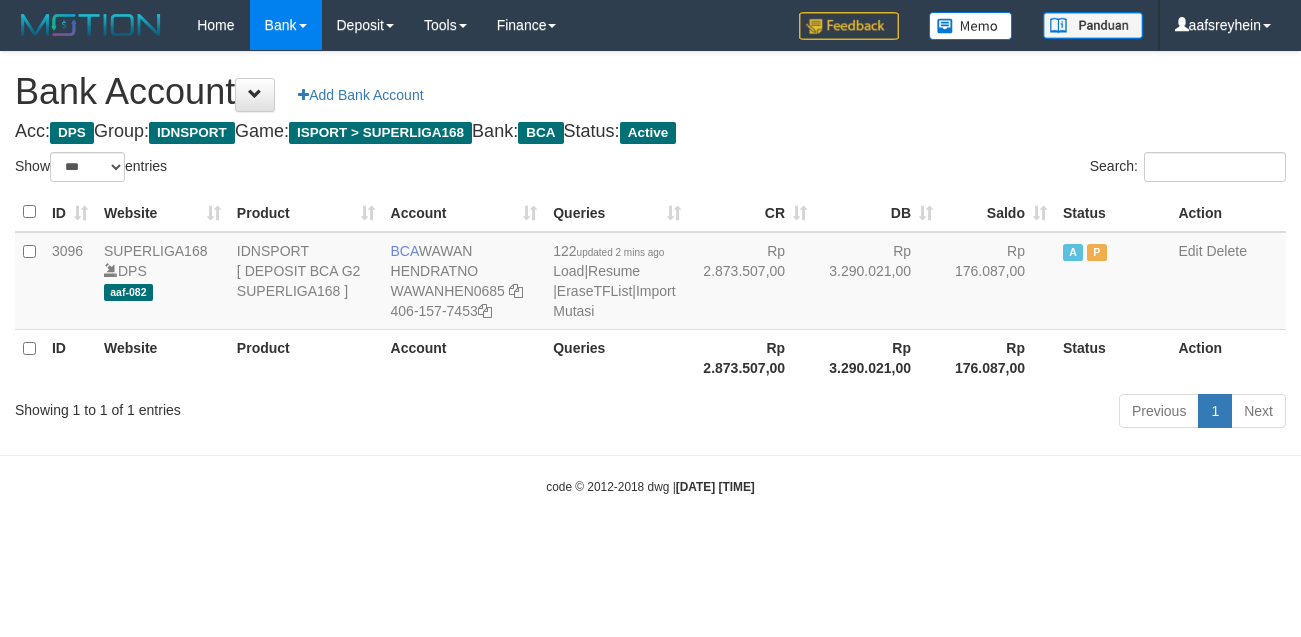scroll, scrollTop: 0, scrollLeft: 0, axis: both 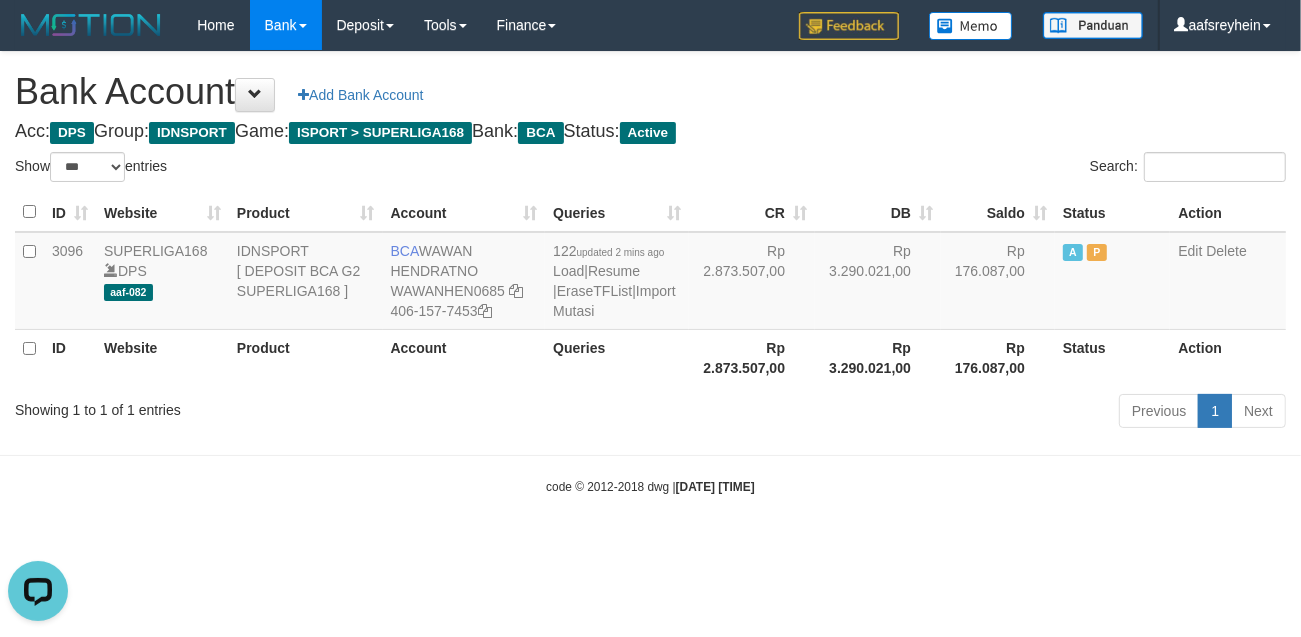 drag, startPoint x: 891, startPoint y: 576, endPoint x: 783, endPoint y: 547, distance: 111.82576 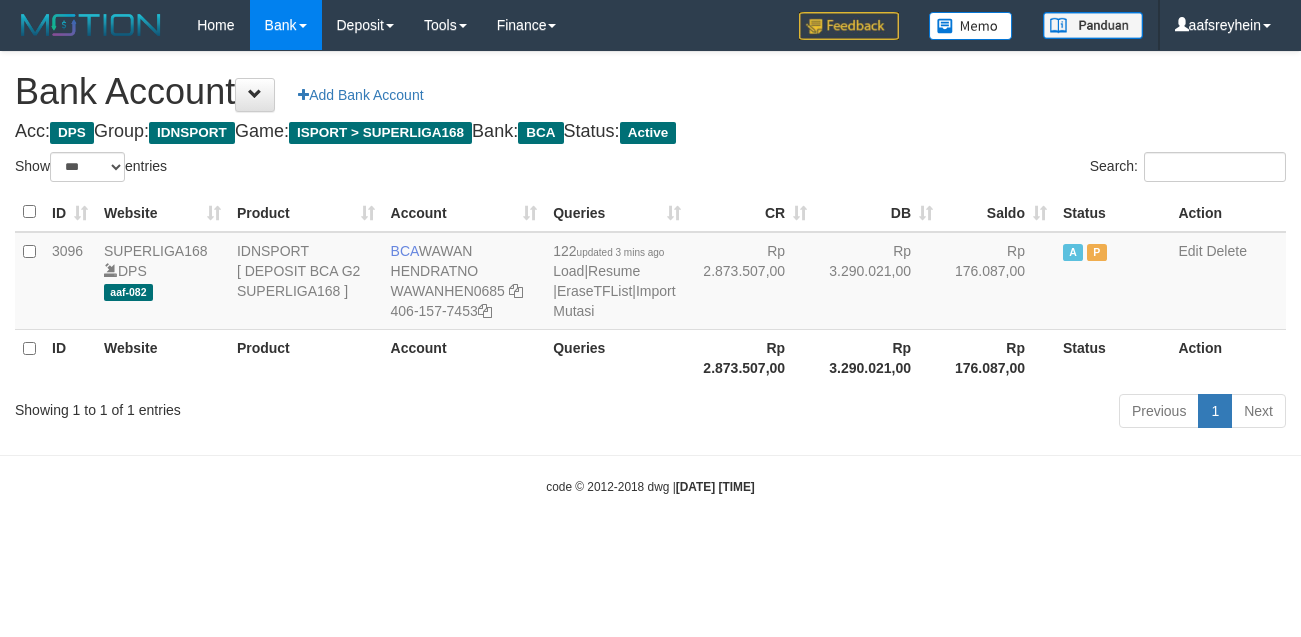 select on "***" 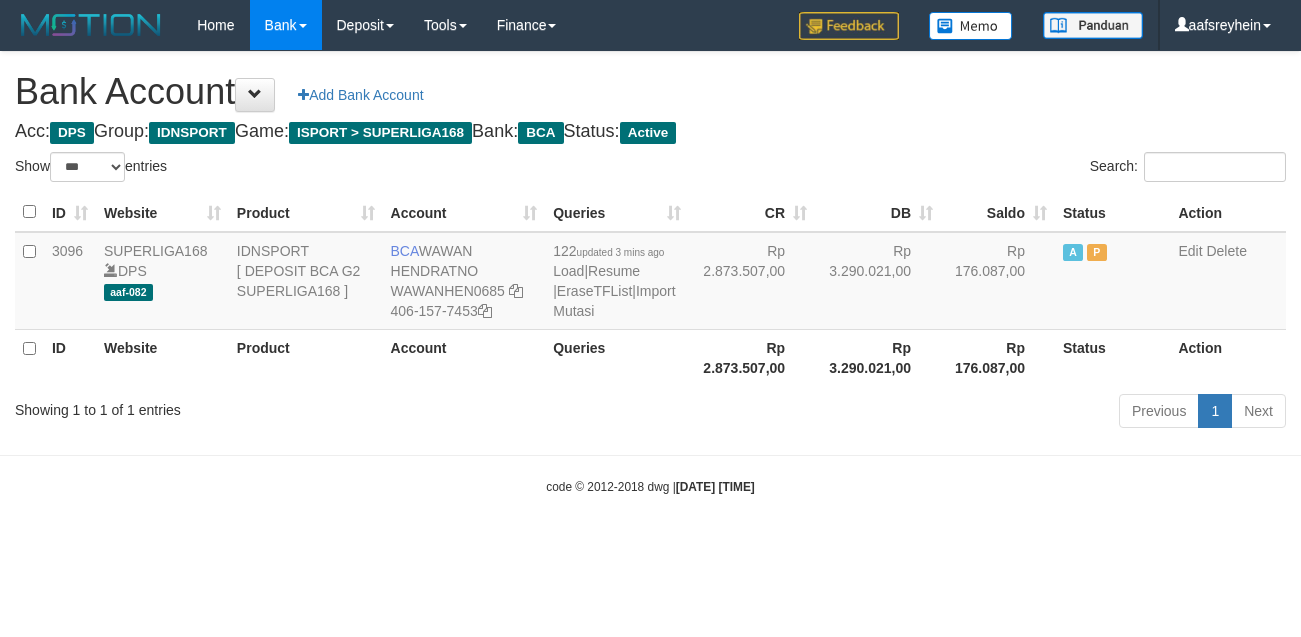 scroll, scrollTop: 0, scrollLeft: 0, axis: both 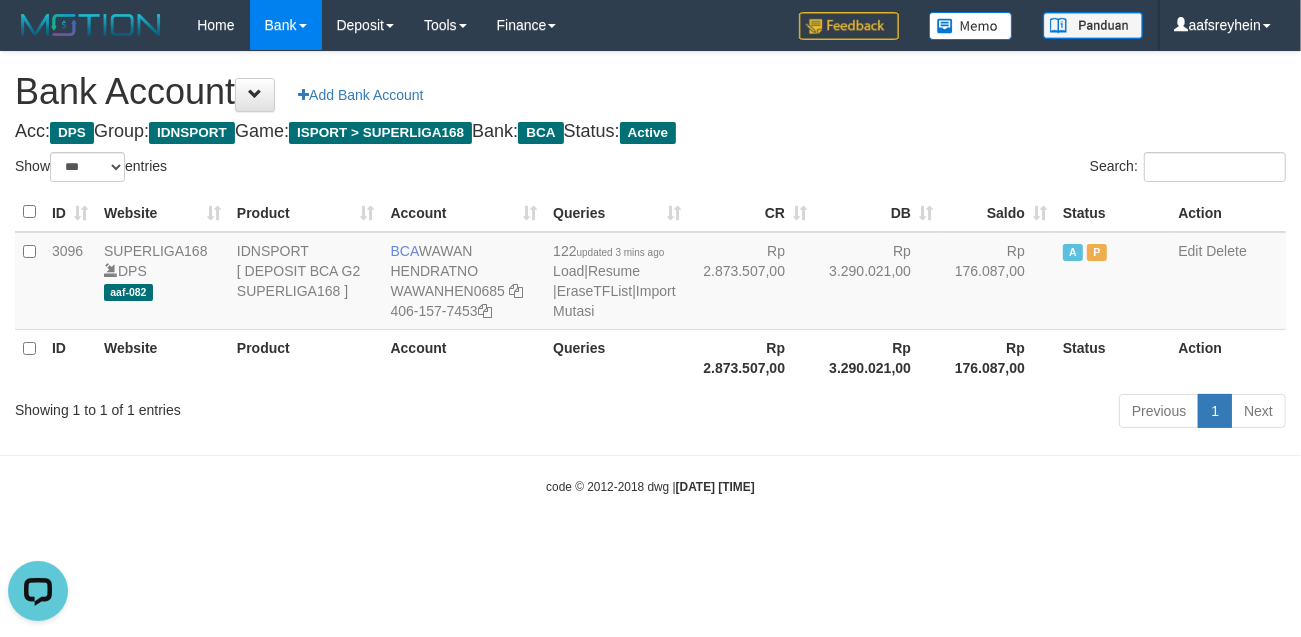 drag, startPoint x: 1012, startPoint y: 603, endPoint x: 1175, endPoint y: 558, distance: 169.09761 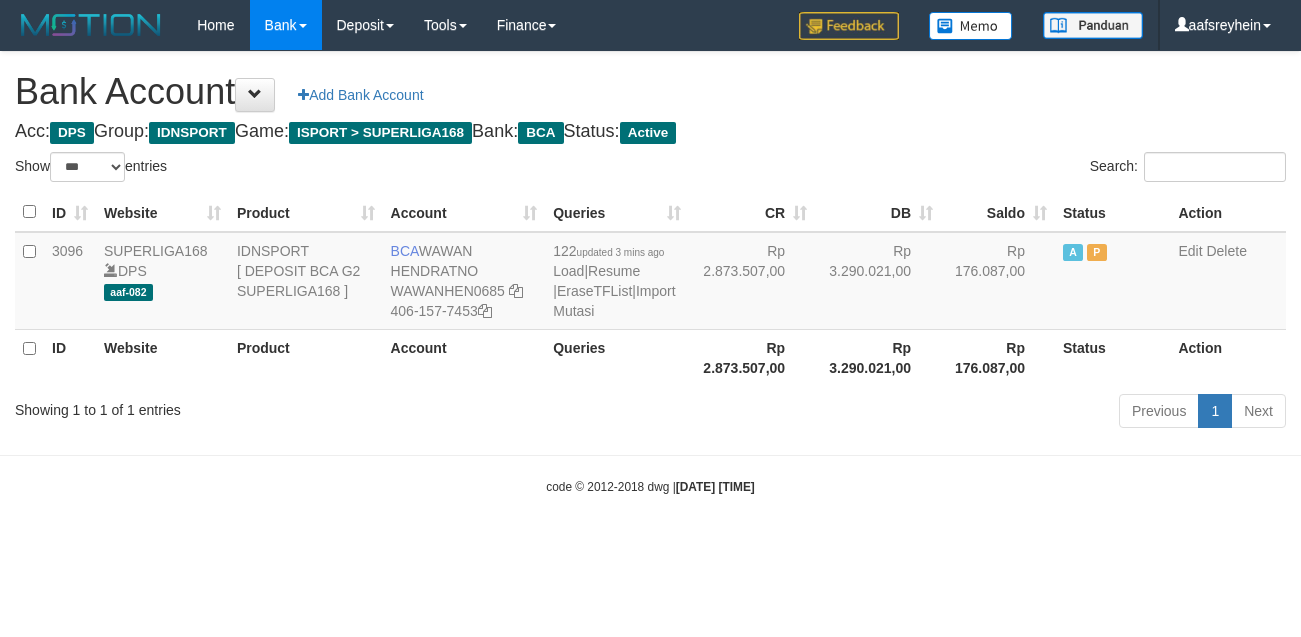 select on "***" 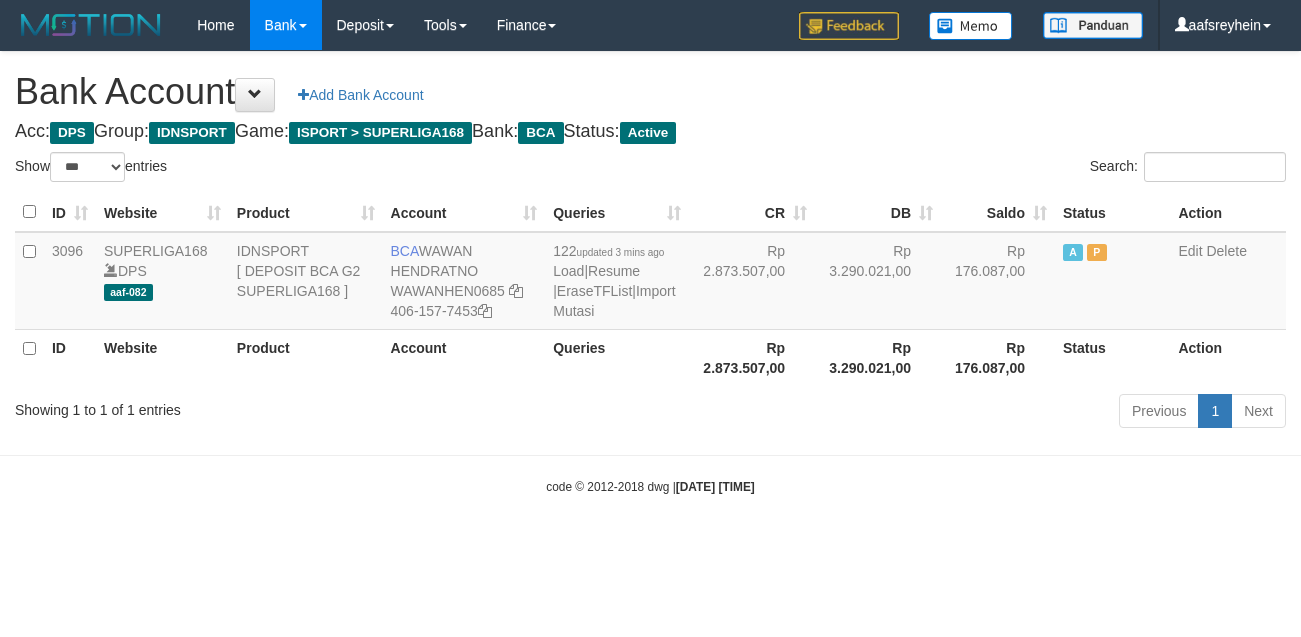 scroll, scrollTop: 0, scrollLeft: 0, axis: both 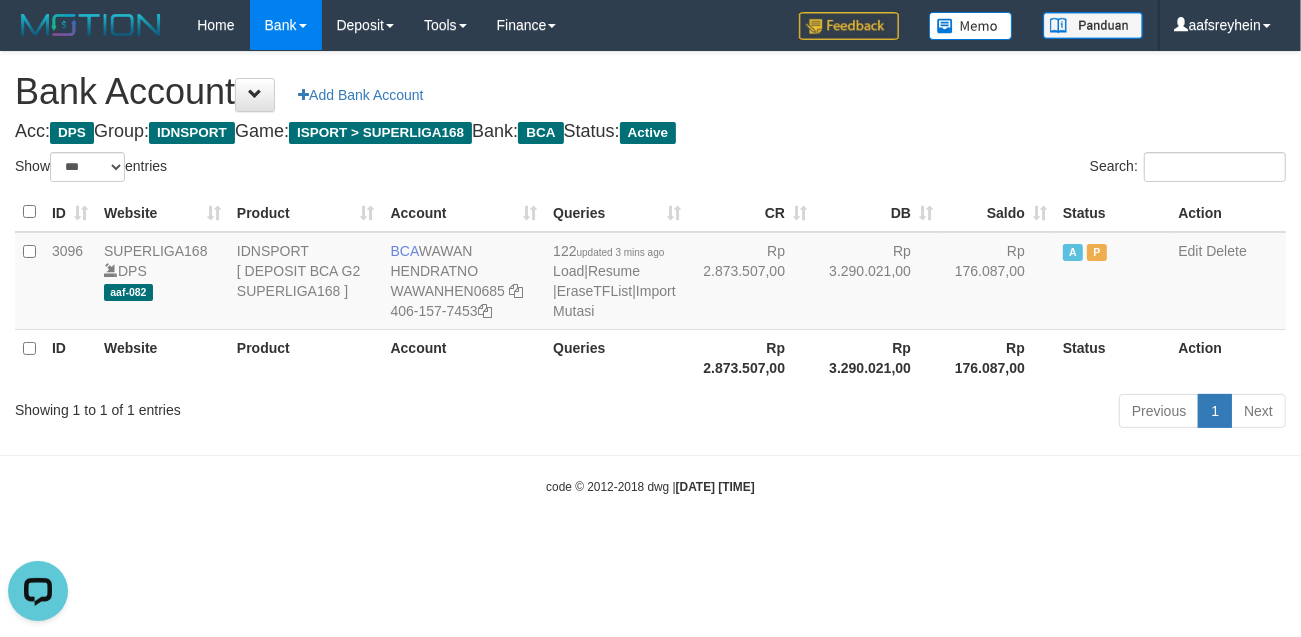 click on "Previous 1 Next" at bounding box center [921, 413] 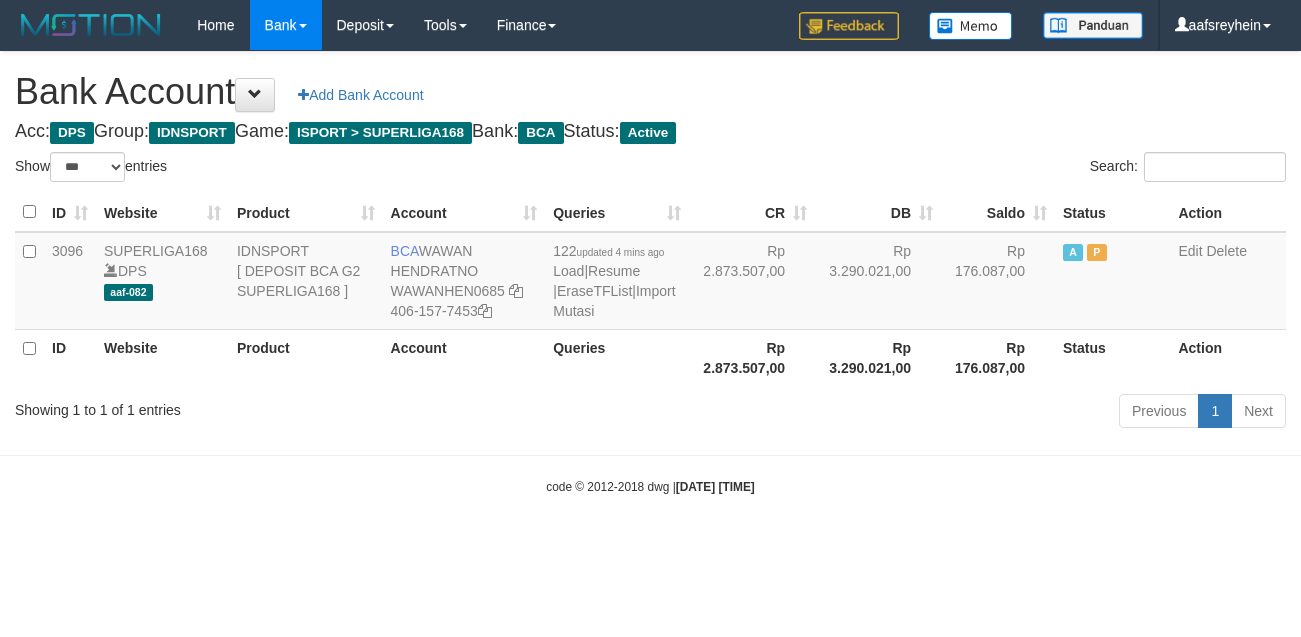 select on "***" 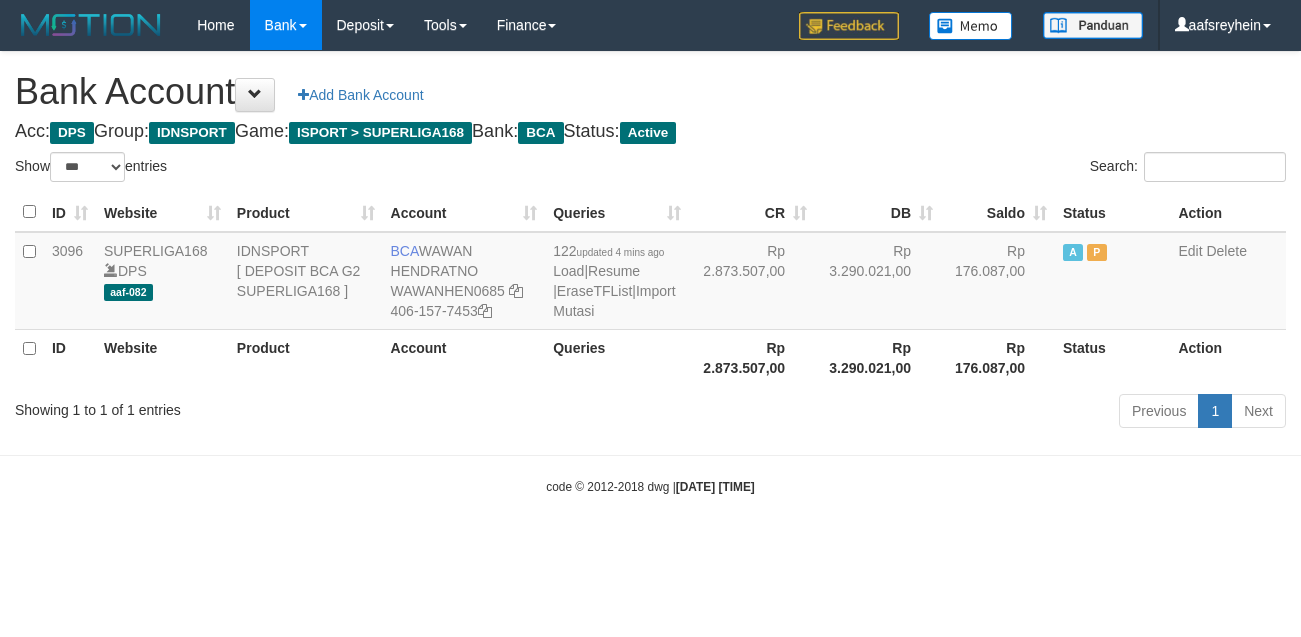 scroll, scrollTop: 0, scrollLeft: 0, axis: both 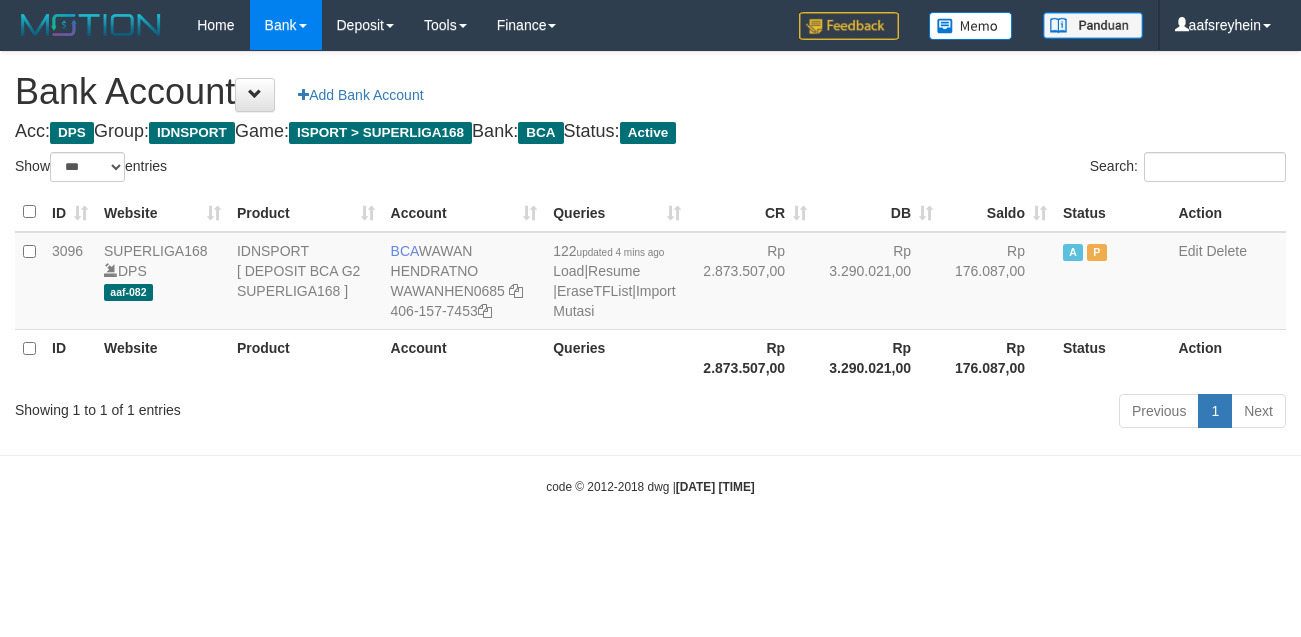 select on "***" 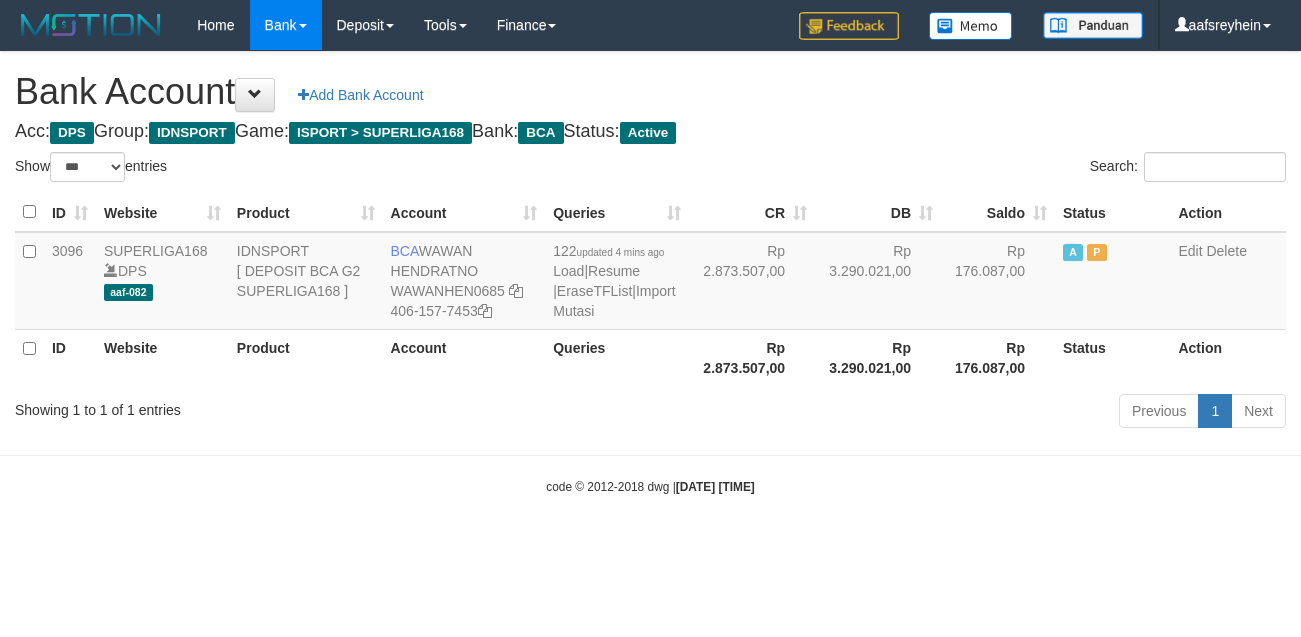 scroll, scrollTop: 0, scrollLeft: 0, axis: both 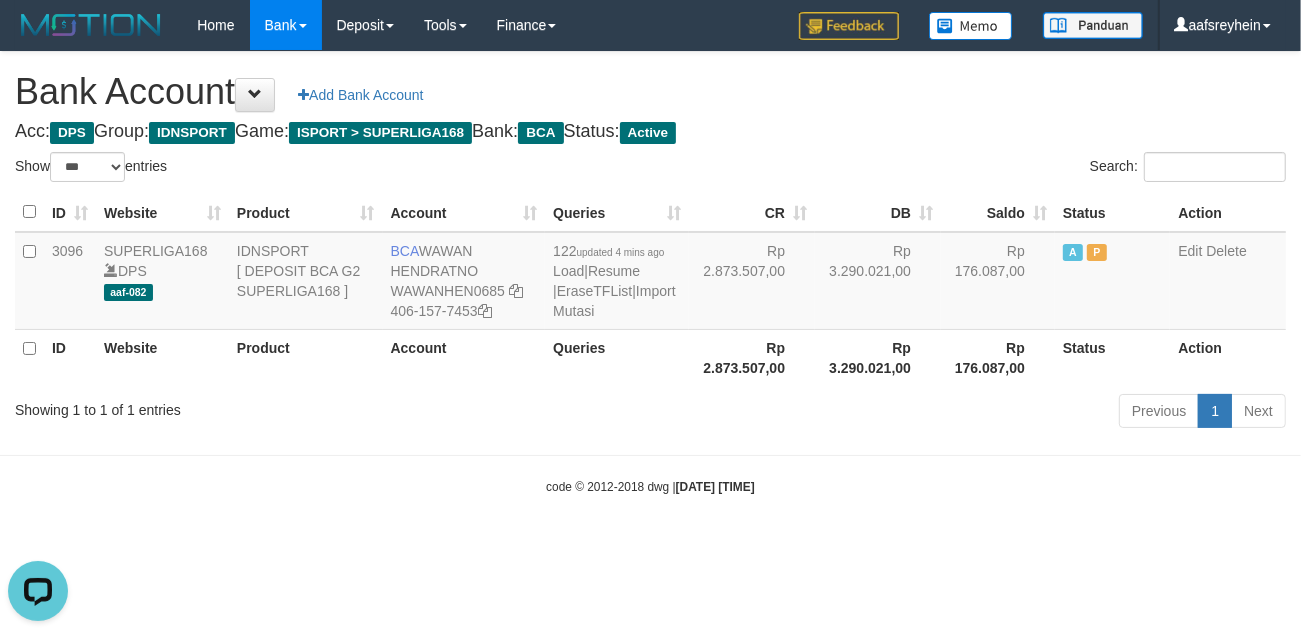 click on "Toggle navigation
Home
Bank
Account List
Load
By Website
Group
[ISPORT]													SUPERLIGA168
By Load Group (DPS)
-" at bounding box center [650, 273] 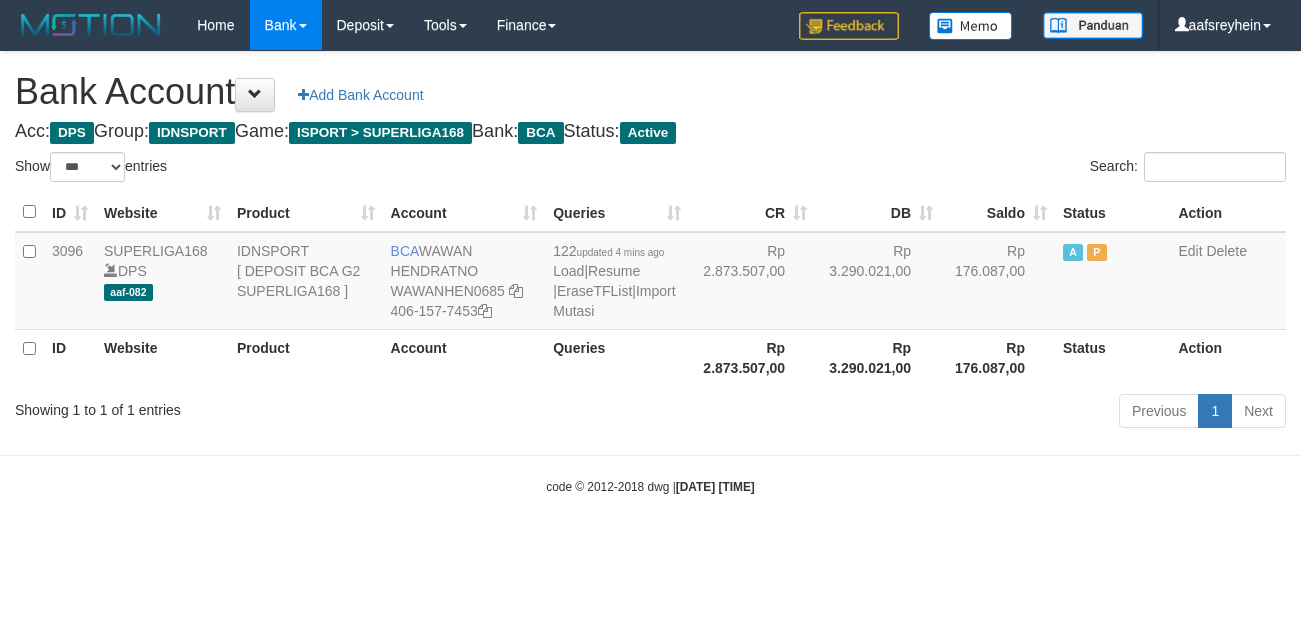 select on "***" 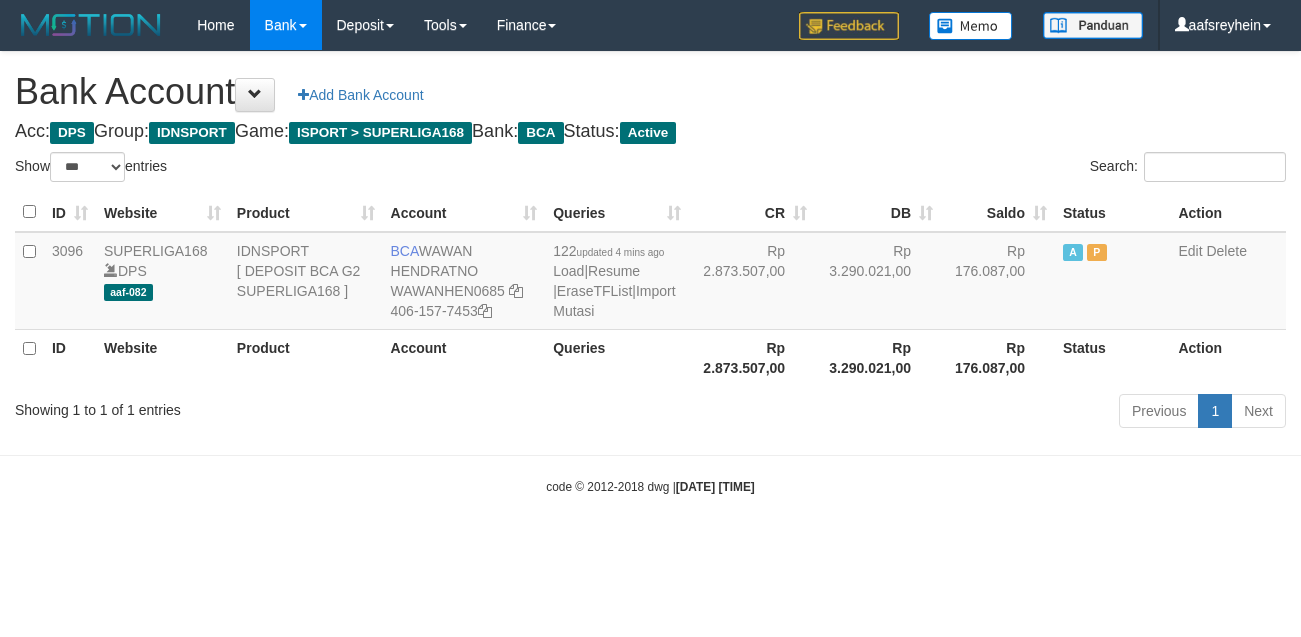 scroll, scrollTop: 0, scrollLeft: 0, axis: both 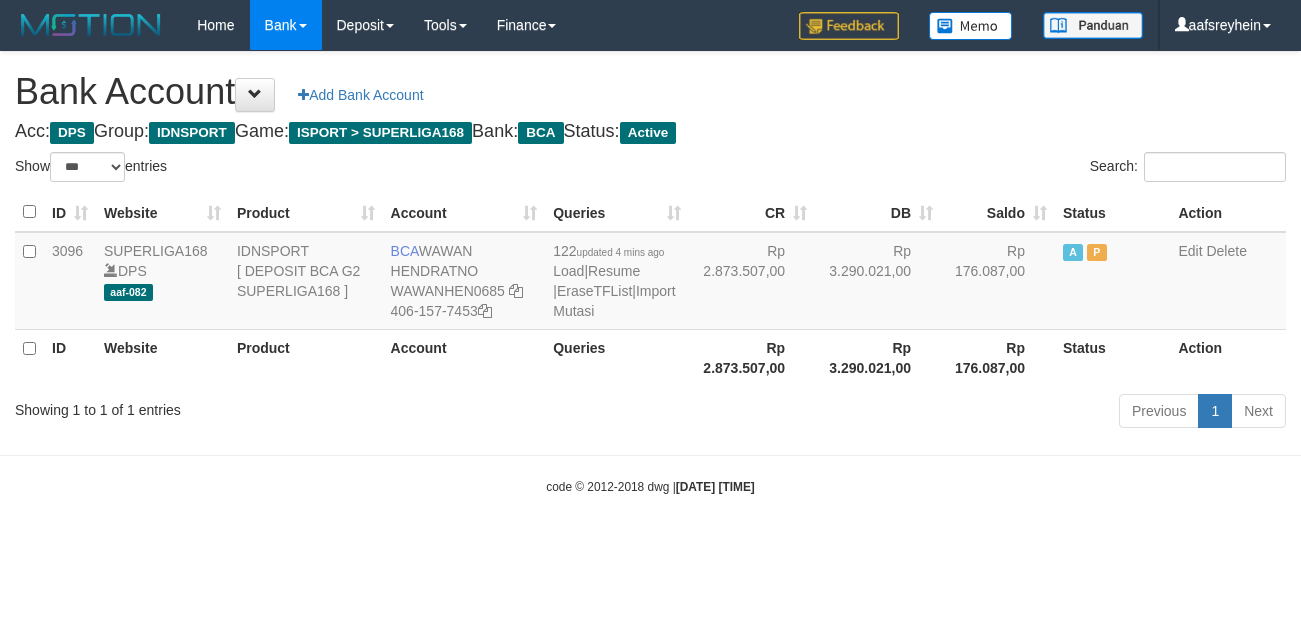 select on "***" 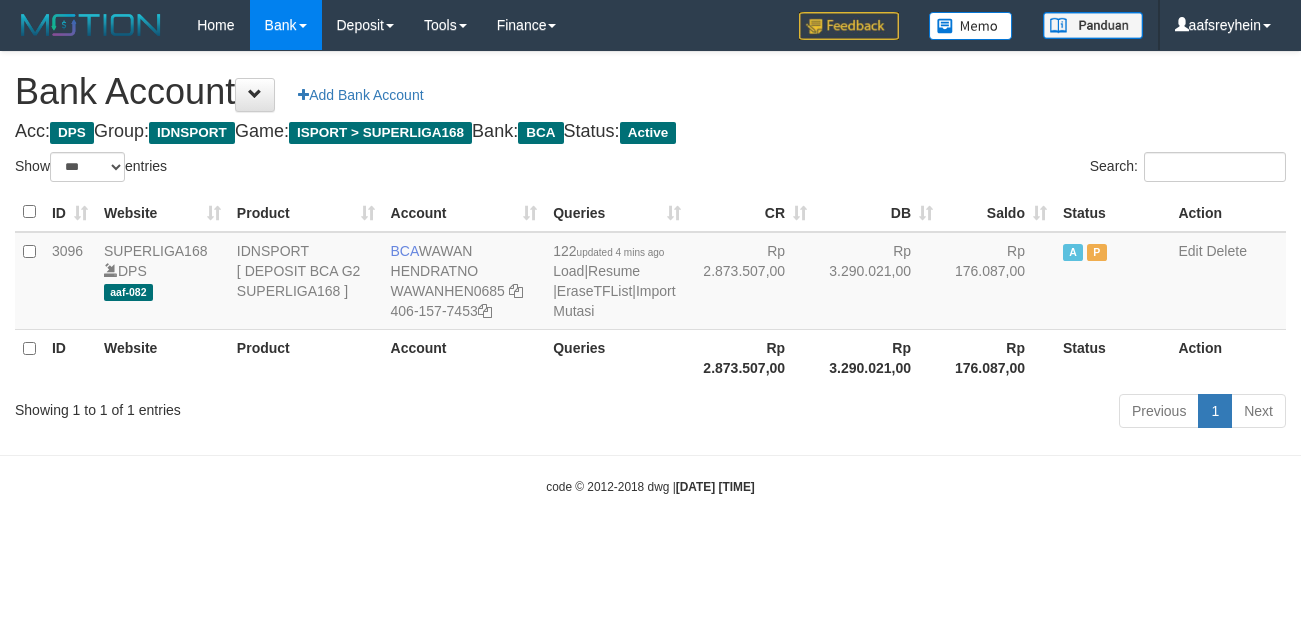 scroll, scrollTop: 0, scrollLeft: 0, axis: both 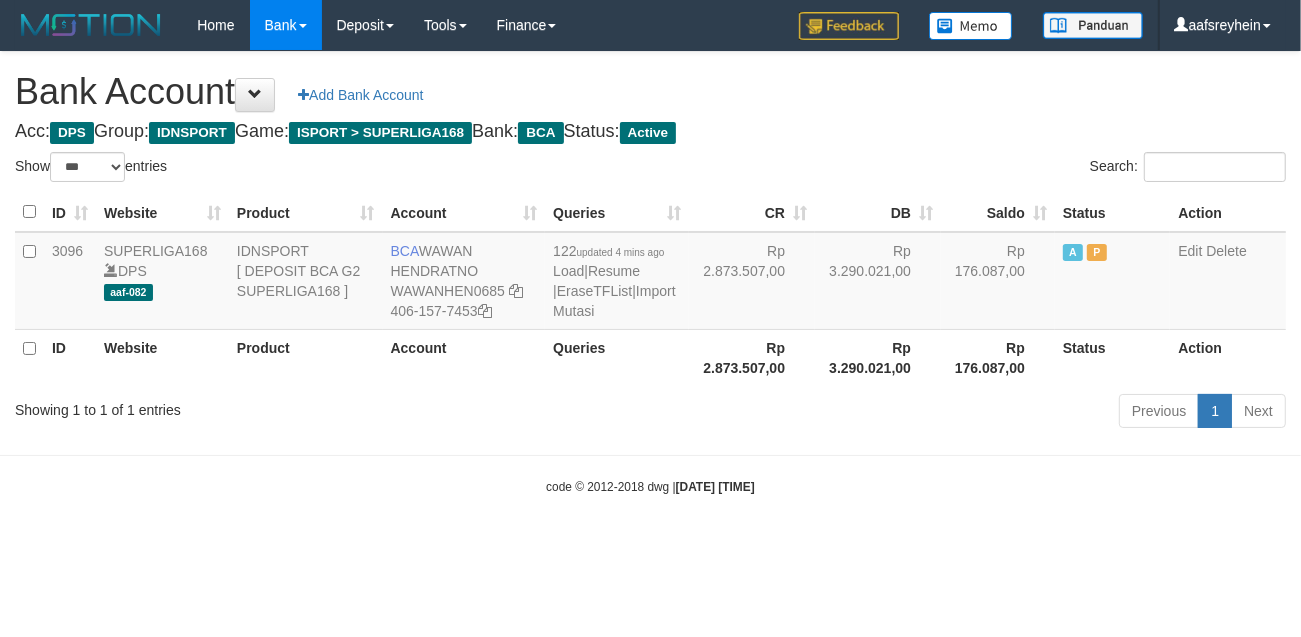 click on "Toggle navigation
Home
Bank
Account List
Load
By Website
Group
[ISPORT]													SUPERLIGA168
By Load Group (DPS)
-" at bounding box center [650, 273] 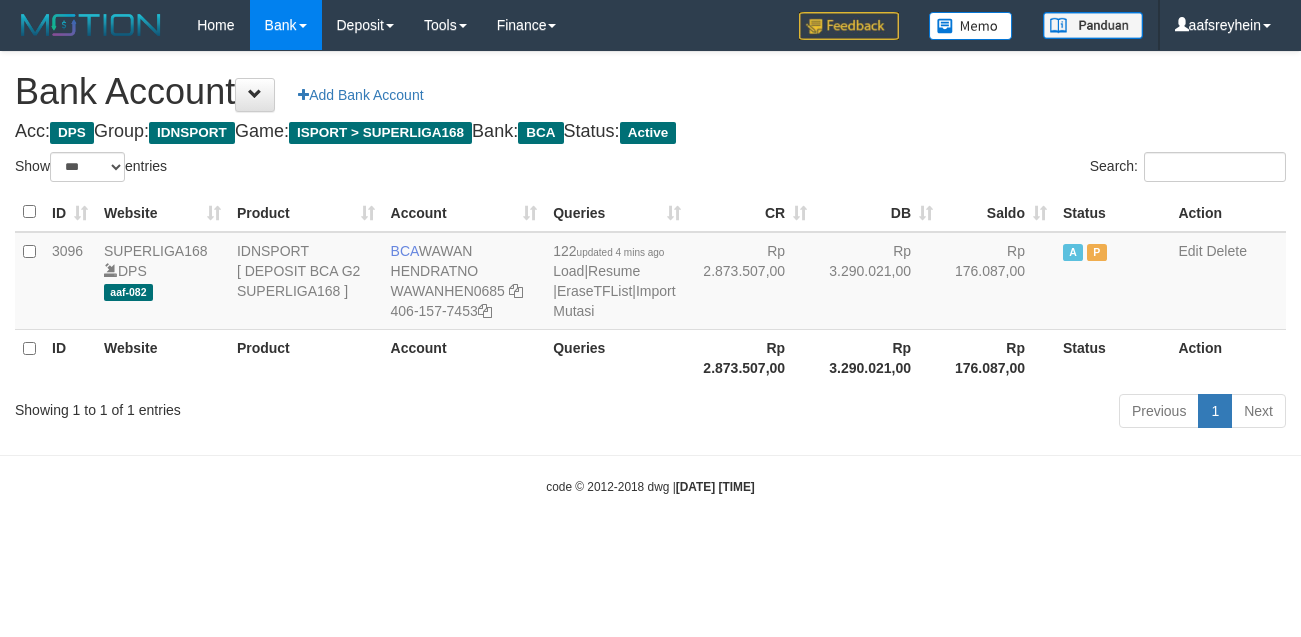 select on "***" 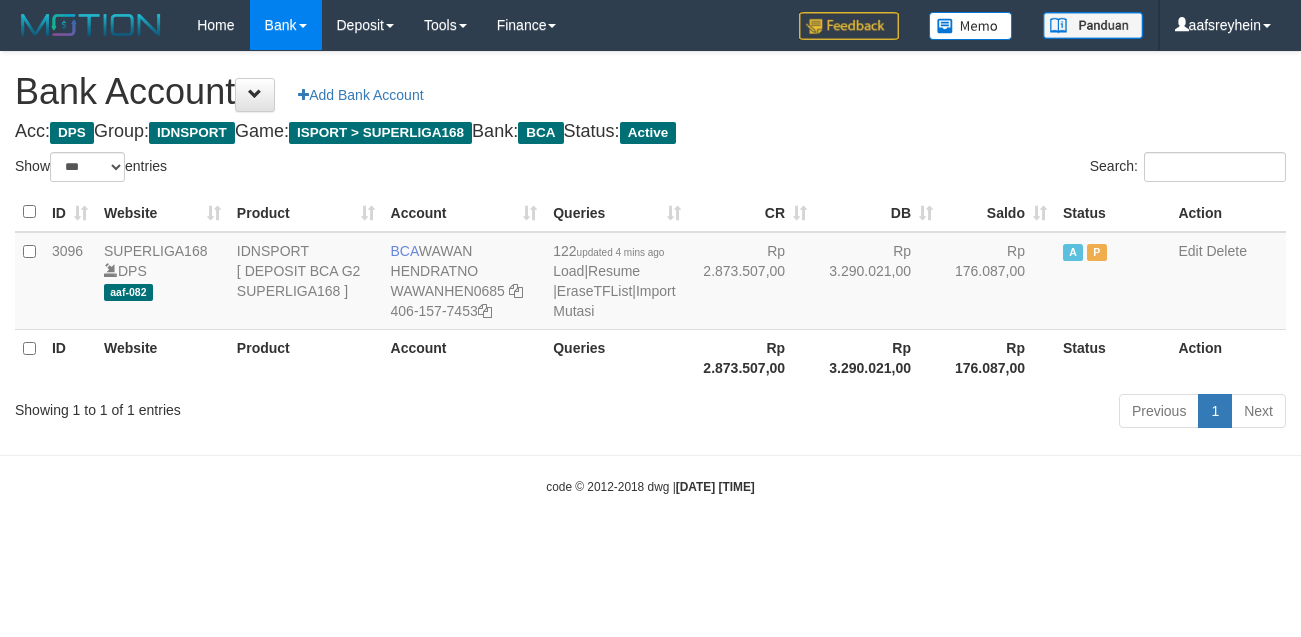 scroll, scrollTop: 0, scrollLeft: 0, axis: both 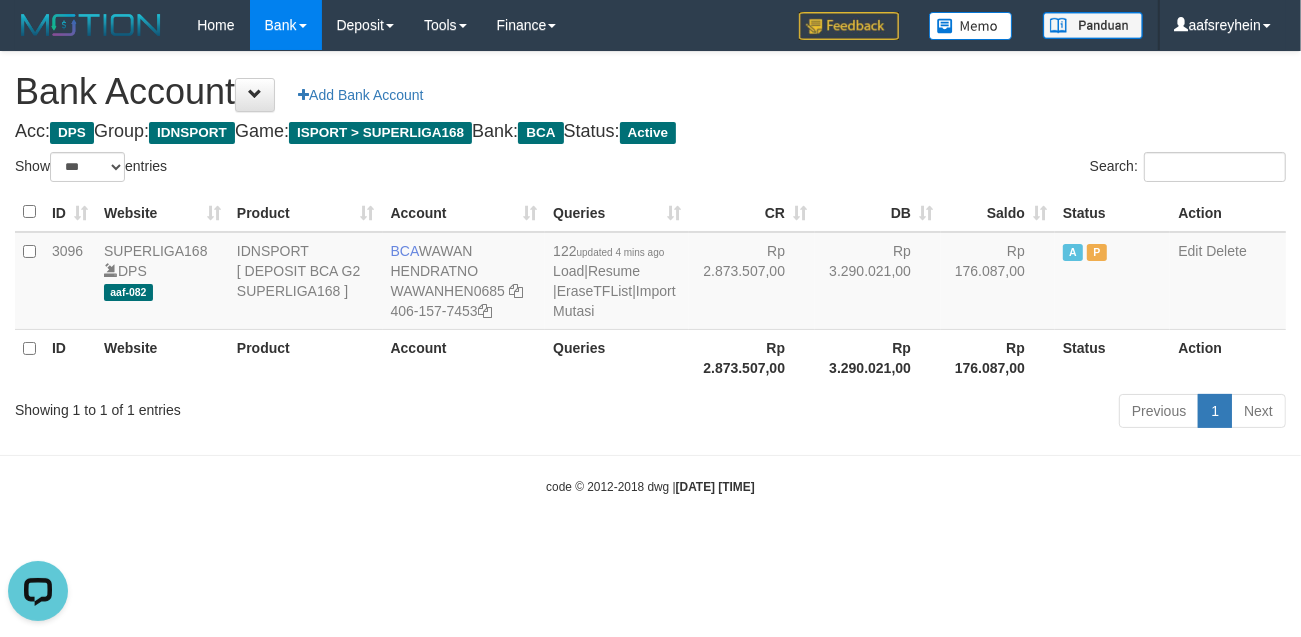 click on "code © 2012-2018 dwg |  2025/07/12 23:53:59" at bounding box center (650, 486) 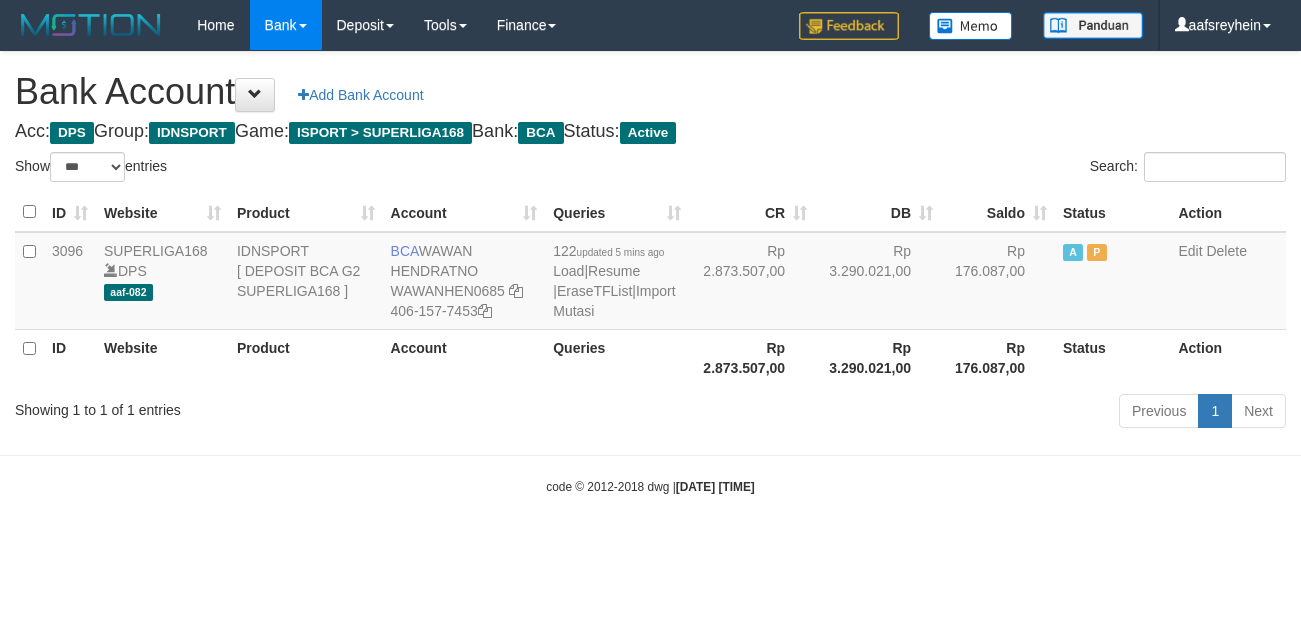 select on "***" 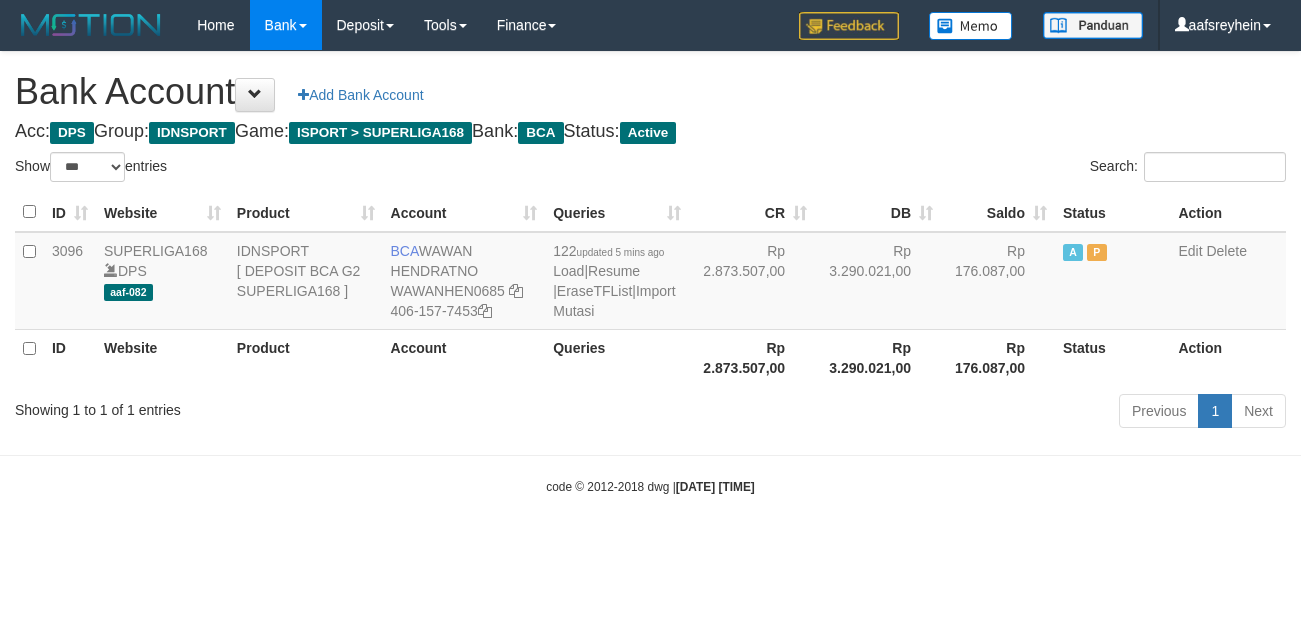 scroll, scrollTop: 0, scrollLeft: 0, axis: both 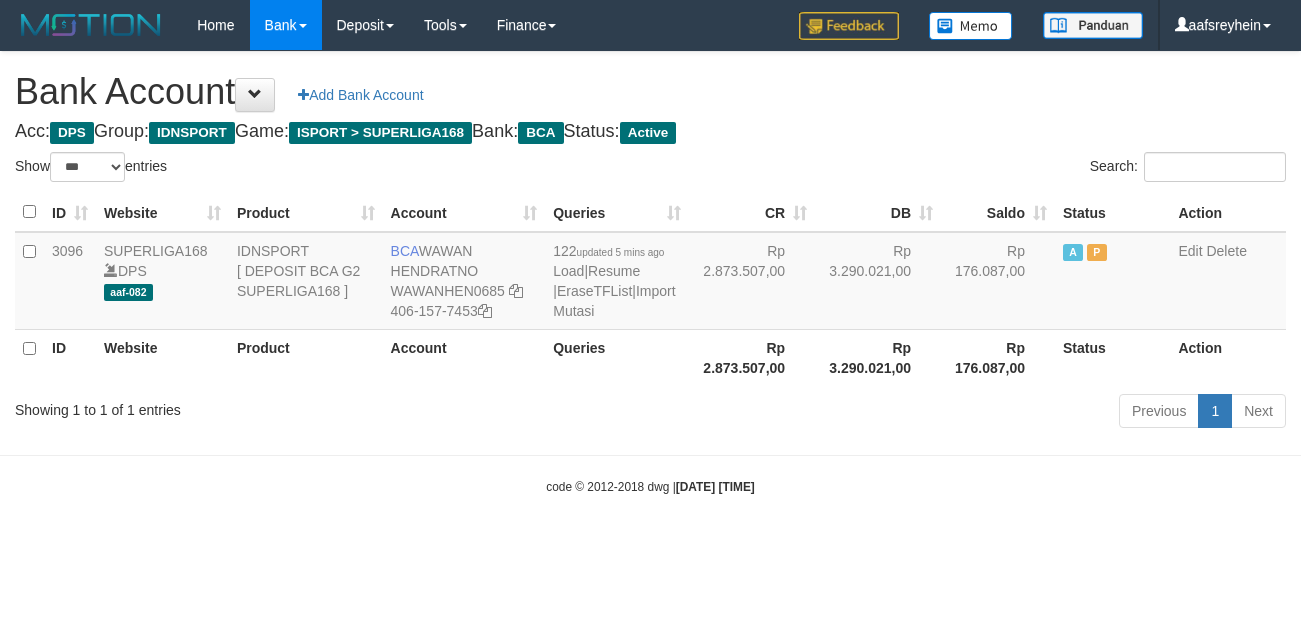 select on "***" 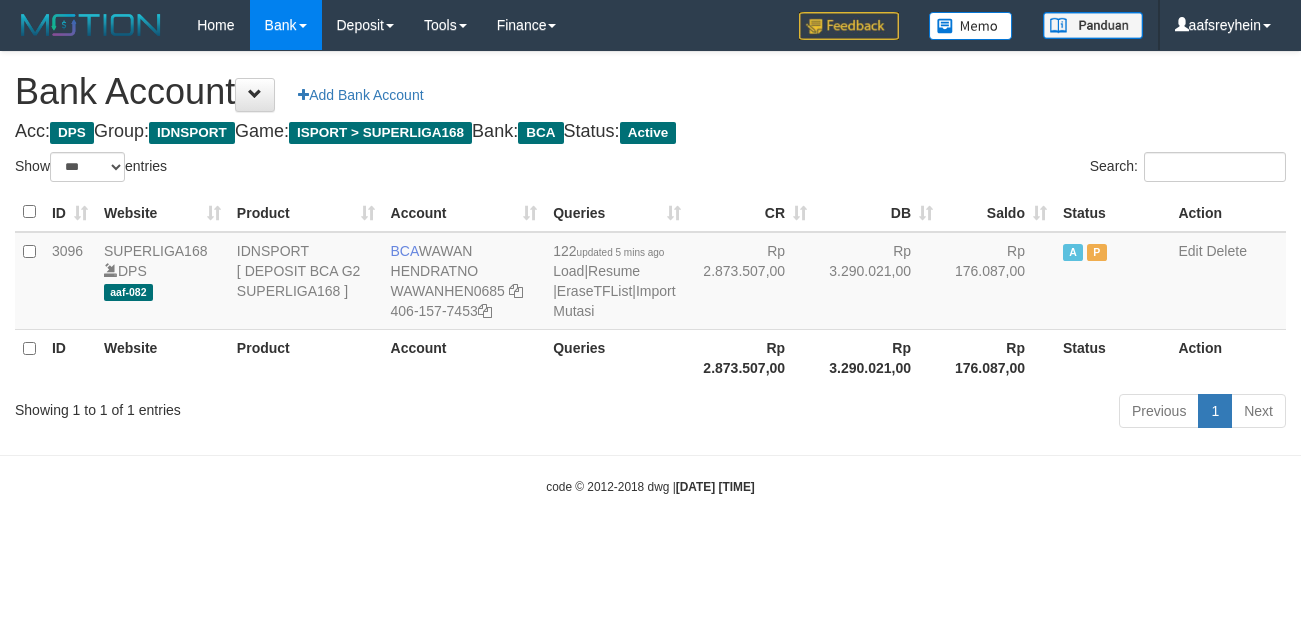 scroll, scrollTop: 0, scrollLeft: 0, axis: both 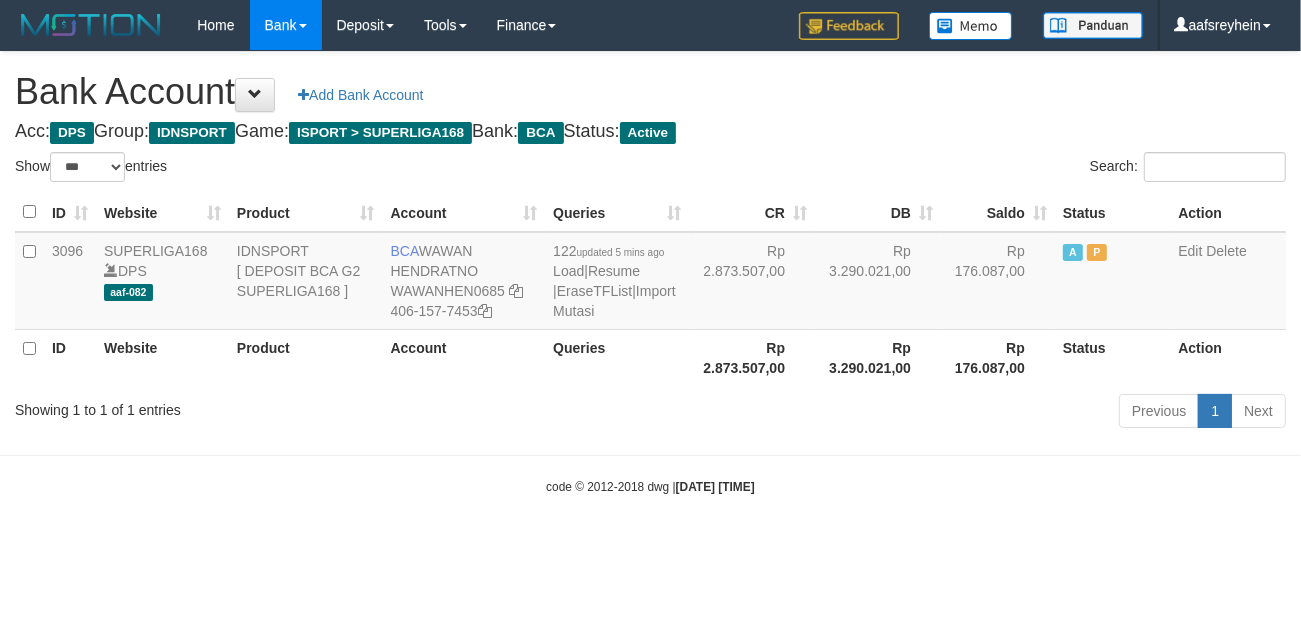 click on "Toggle navigation
Home
Bank
Account List
Load
By Website
Group
[ISPORT]													SUPERLIGA168
By Load Group (DPS)
-" at bounding box center [650, 273] 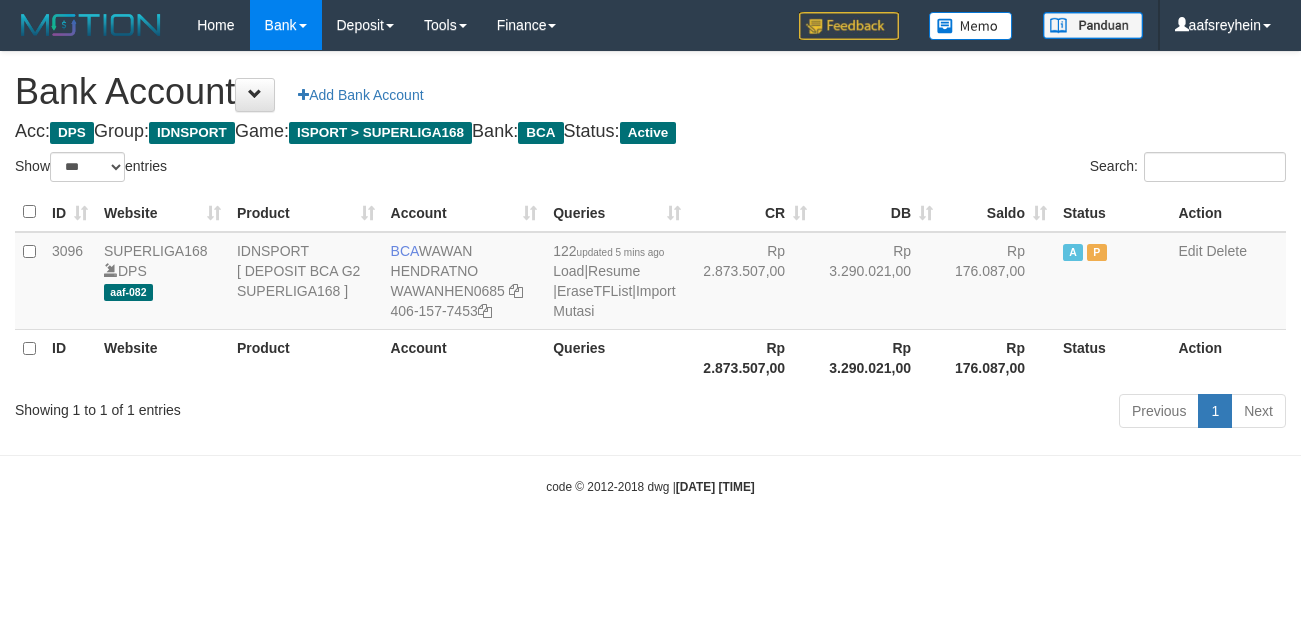 select on "***" 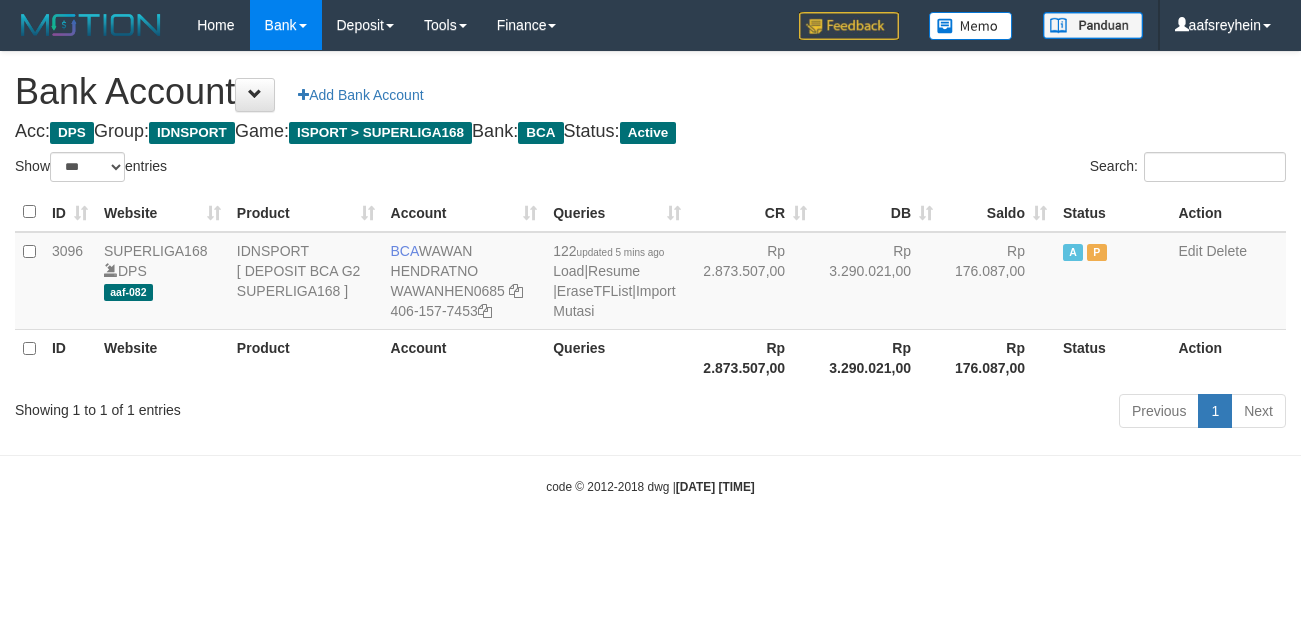scroll, scrollTop: 0, scrollLeft: 0, axis: both 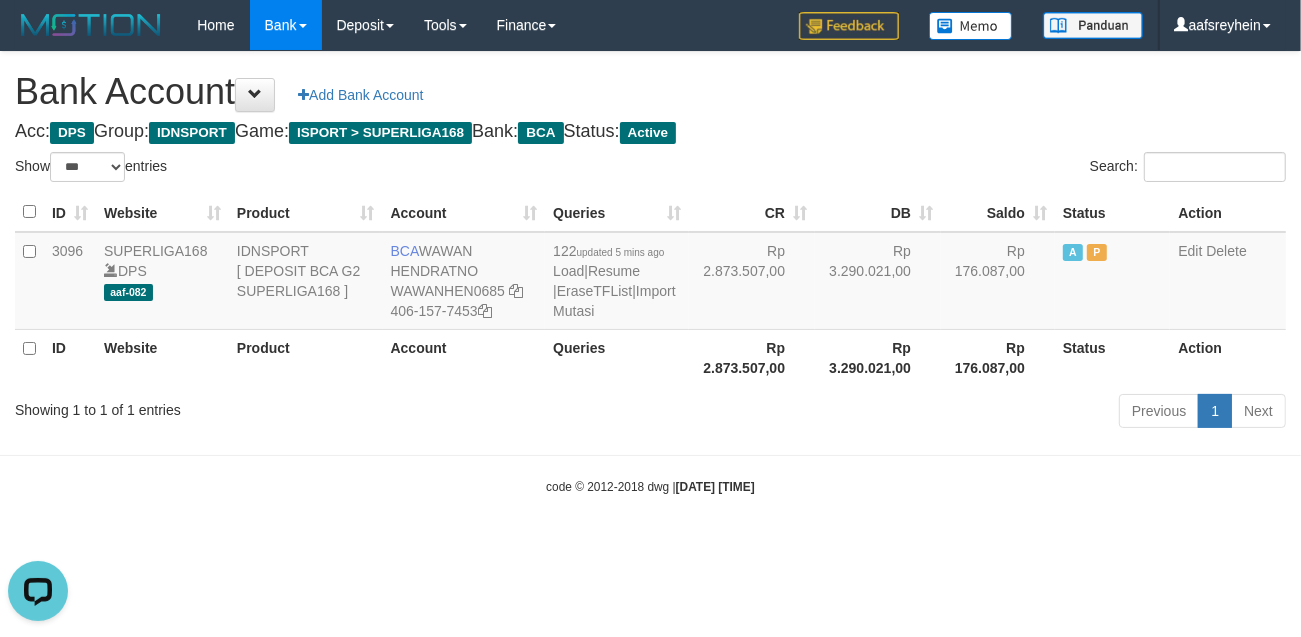 click on "Previous 1 Next" at bounding box center (921, 413) 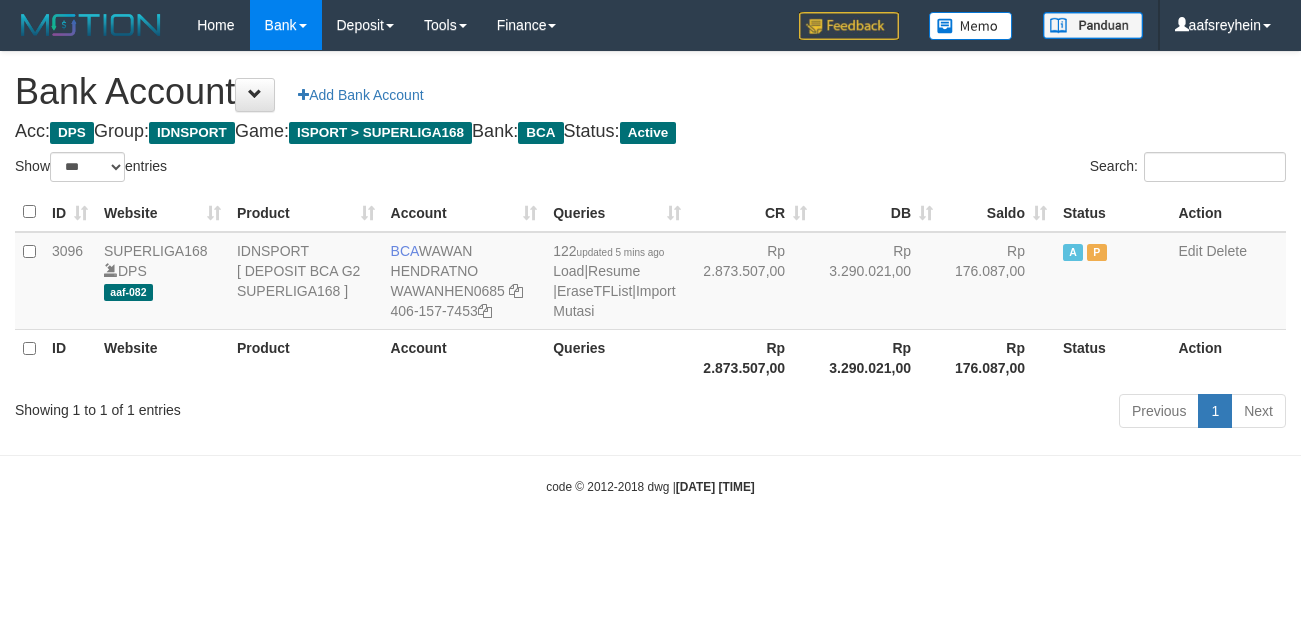 select on "***" 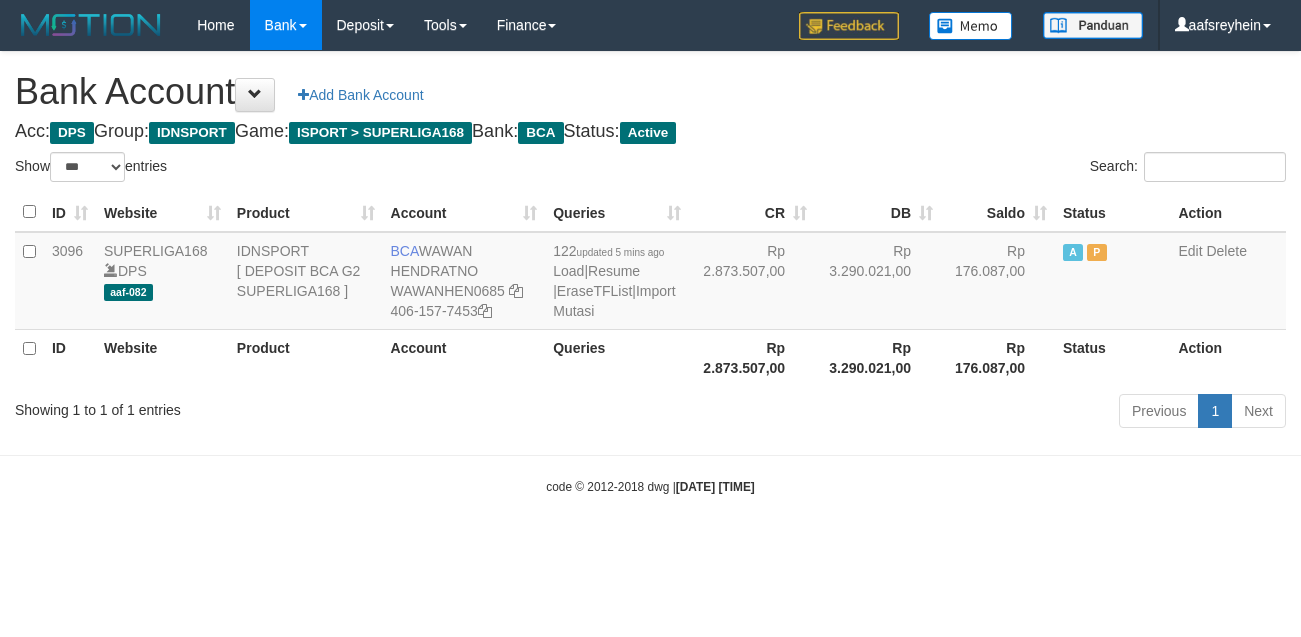 scroll, scrollTop: 0, scrollLeft: 0, axis: both 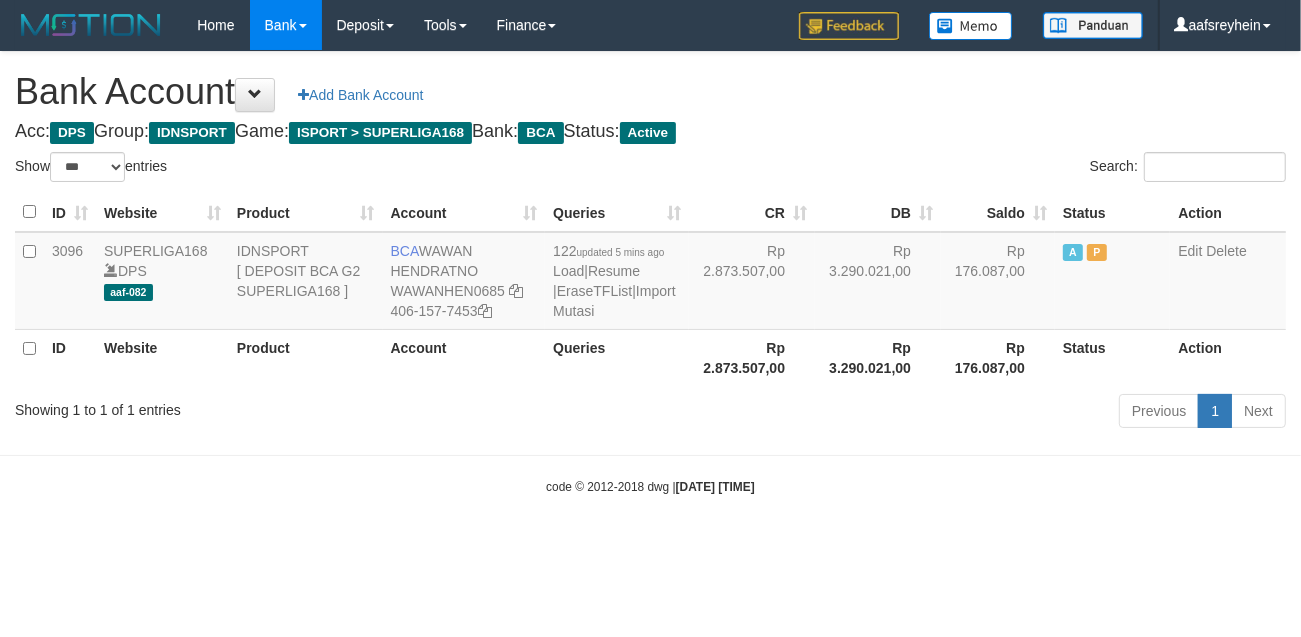 click on "Bank Account
Add Bank Account" at bounding box center (650, 92) 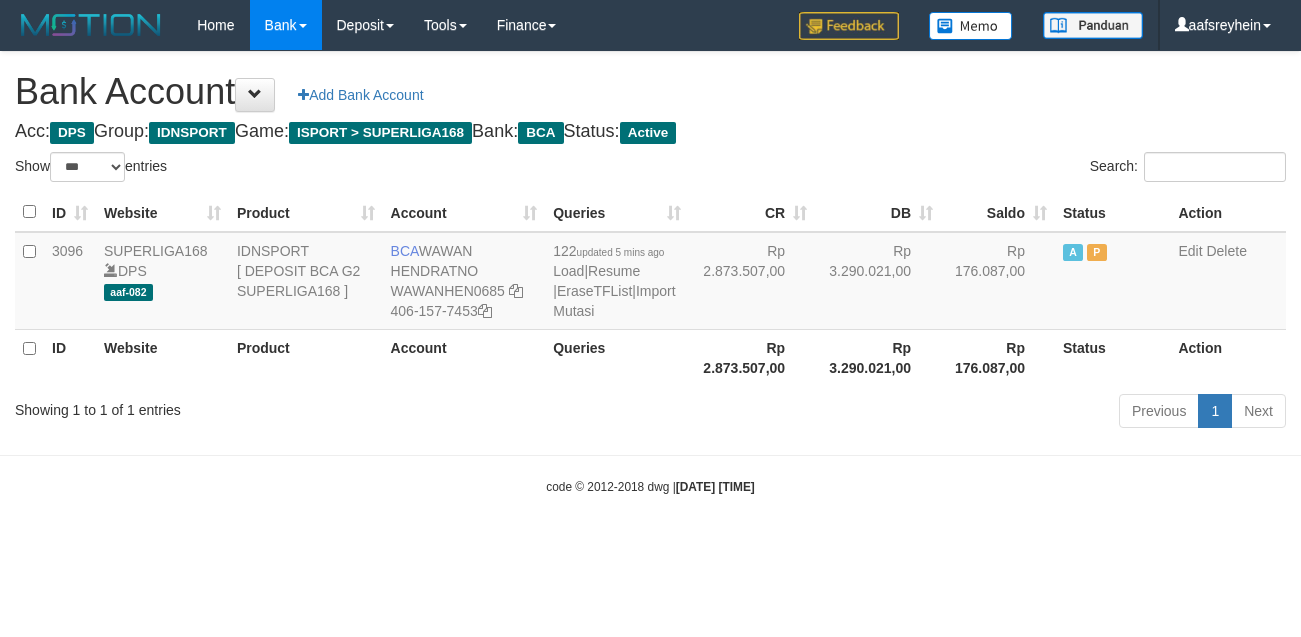 select on "***" 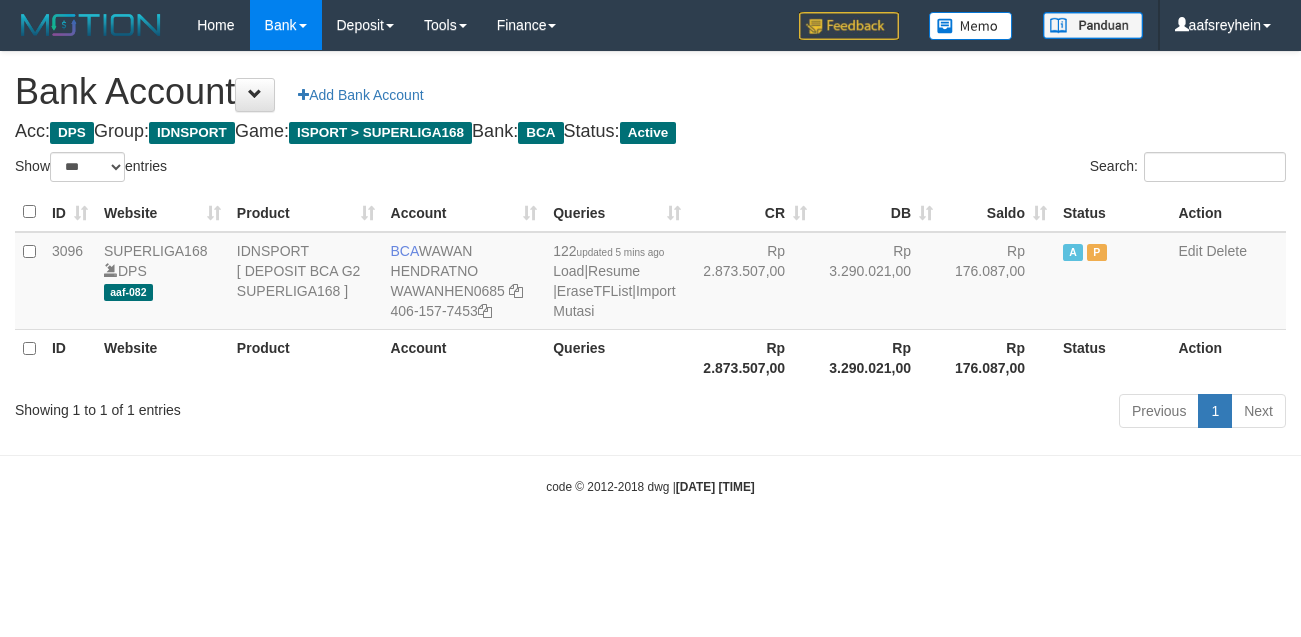 scroll, scrollTop: 0, scrollLeft: 0, axis: both 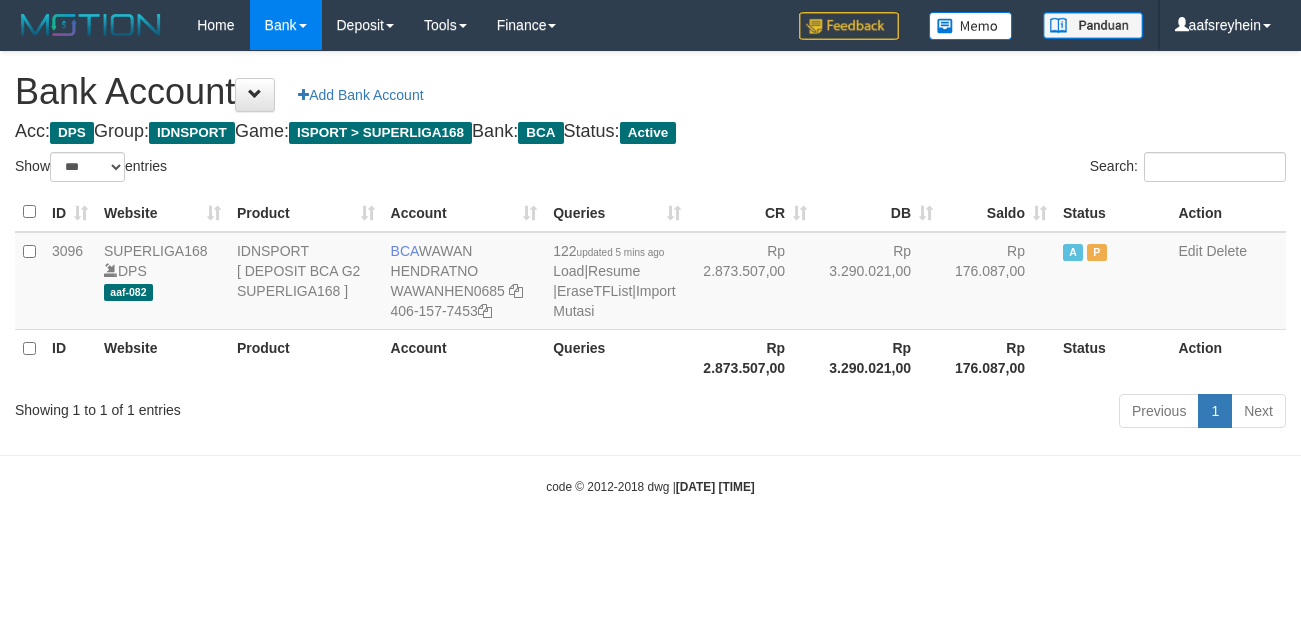 select on "***" 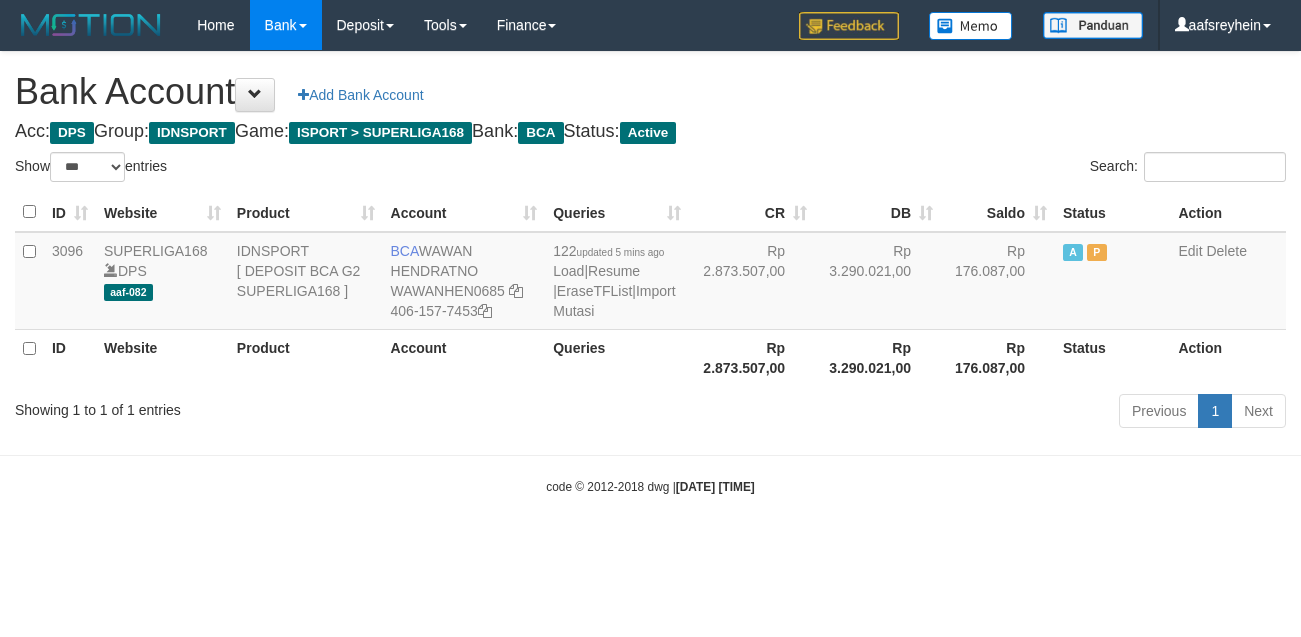 scroll, scrollTop: 0, scrollLeft: 0, axis: both 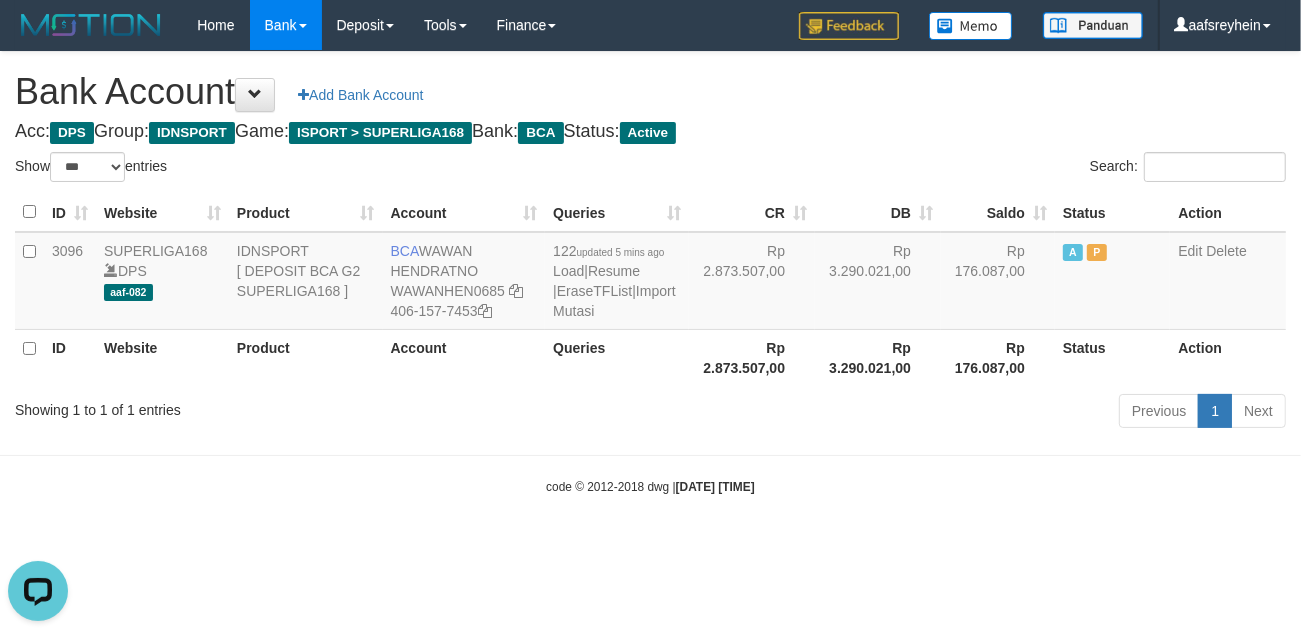 click on "Toggle navigation
Home
Bank
Account List
Load
By Website
Group
[ISPORT]													SUPERLIGA168
By Load Group (DPS)
-" at bounding box center [650, 273] 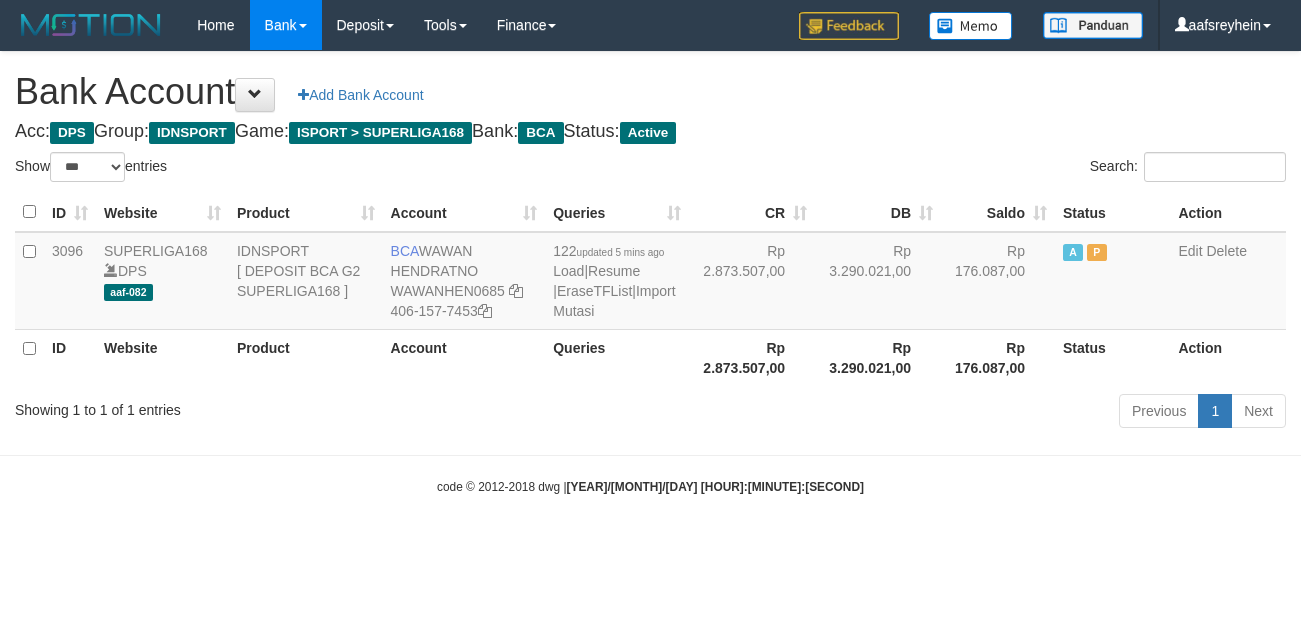 select on "***" 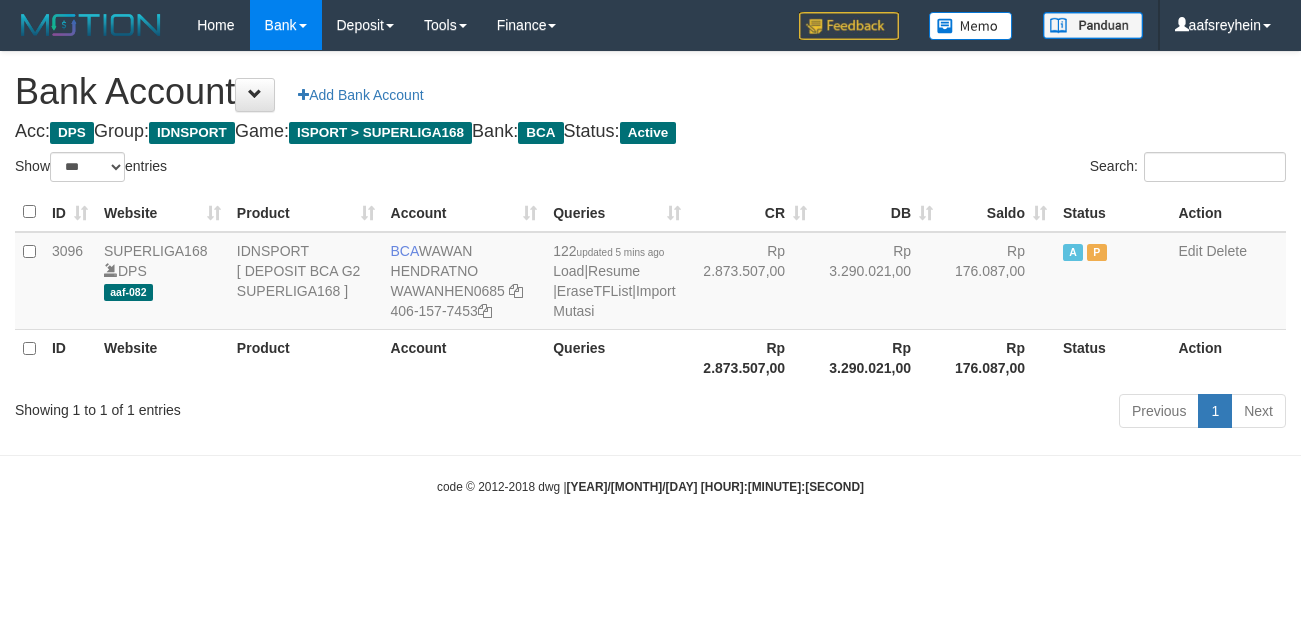 scroll, scrollTop: 0, scrollLeft: 0, axis: both 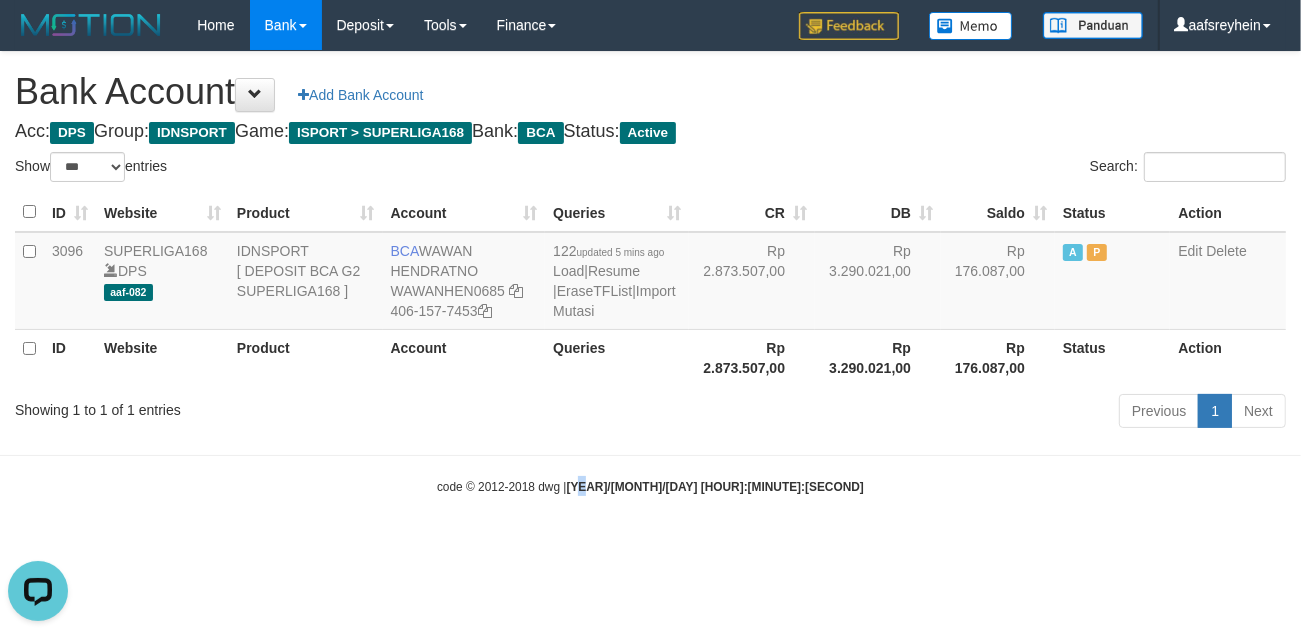 click on "Toggle navigation
Home
Bank
Account List
Load
By Website
Group
[ISPORT]													SUPERLIGA168
By Load Group (DPS)" at bounding box center (650, 273) 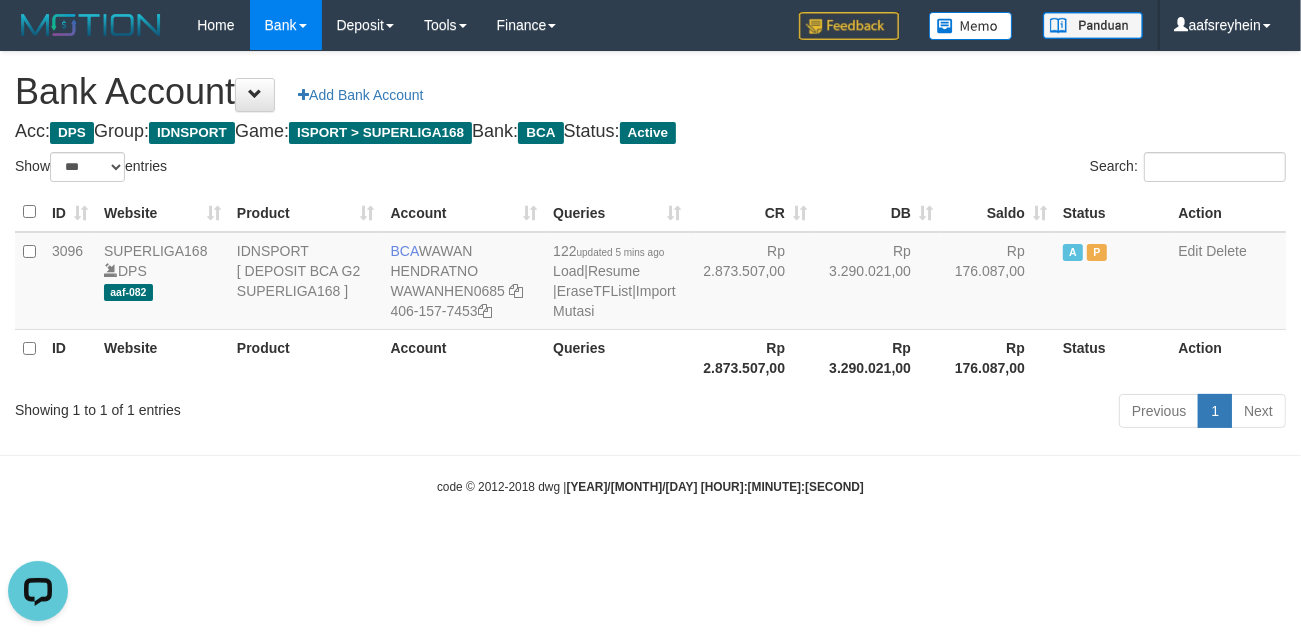 drag, startPoint x: 687, startPoint y: 615, endPoint x: 710, endPoint y: 600, distance: 27.45906 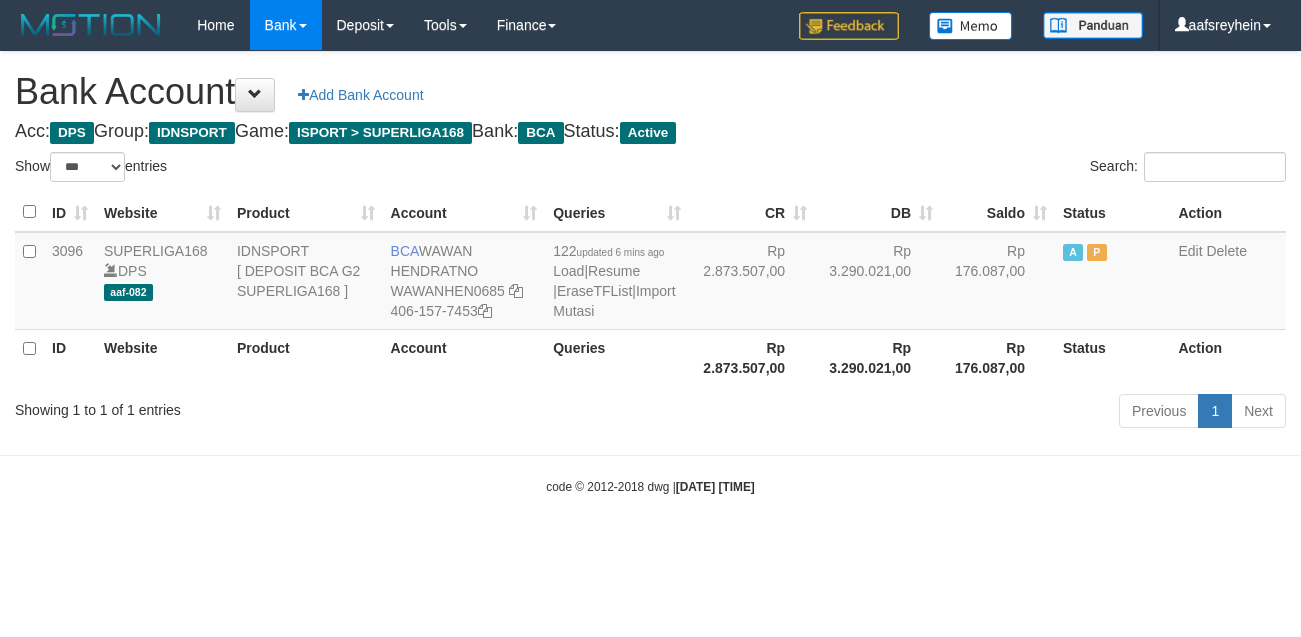 select on "***" 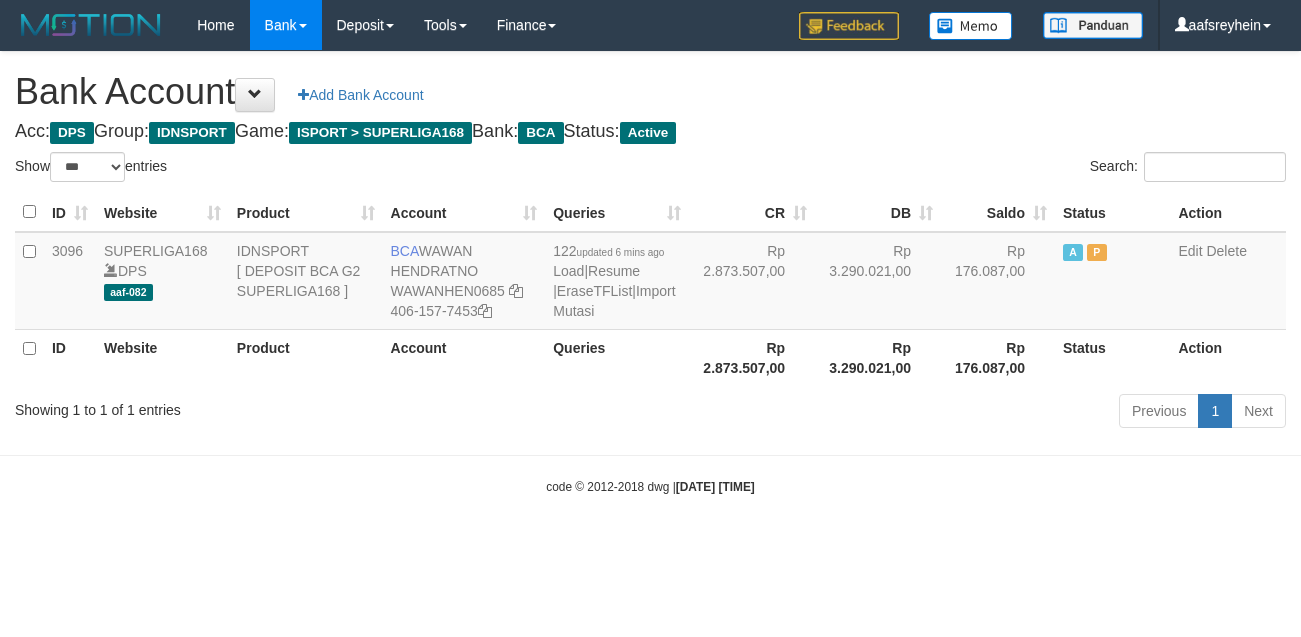 scroll, scrollTop: 0, scrollLeft: 0, axis: both 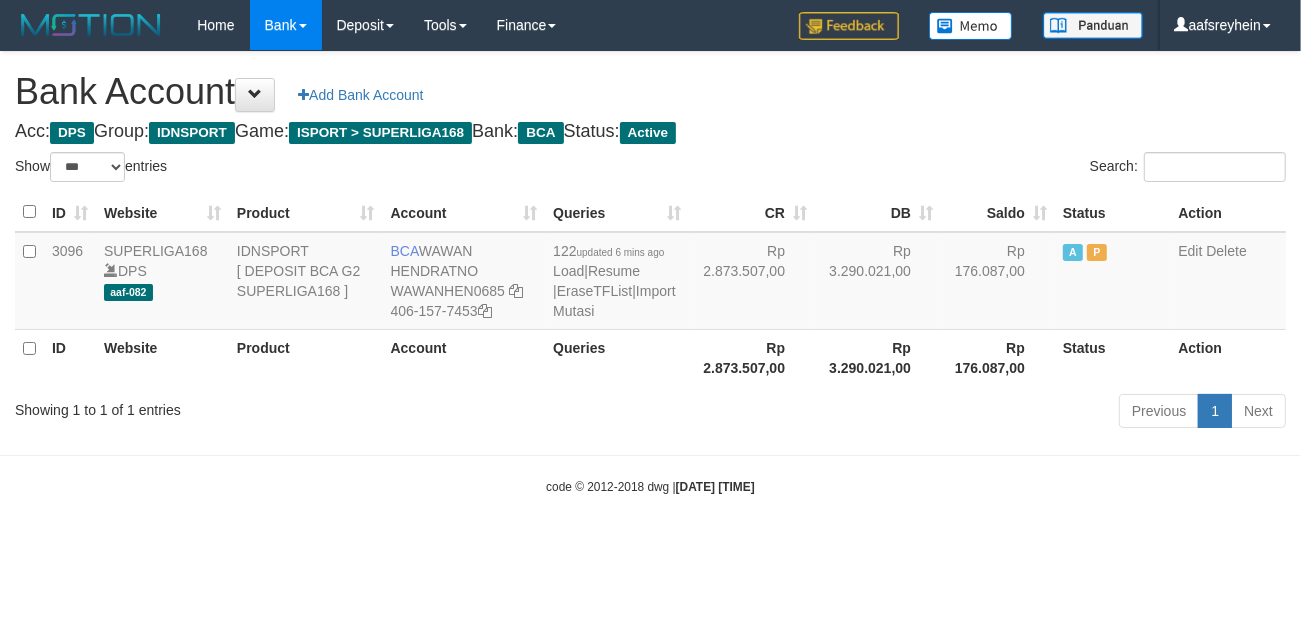 drag, startPoint x: 863, startPoint y: 533, endPoint x: 890, endPoint y: 531, distance: 27.073973 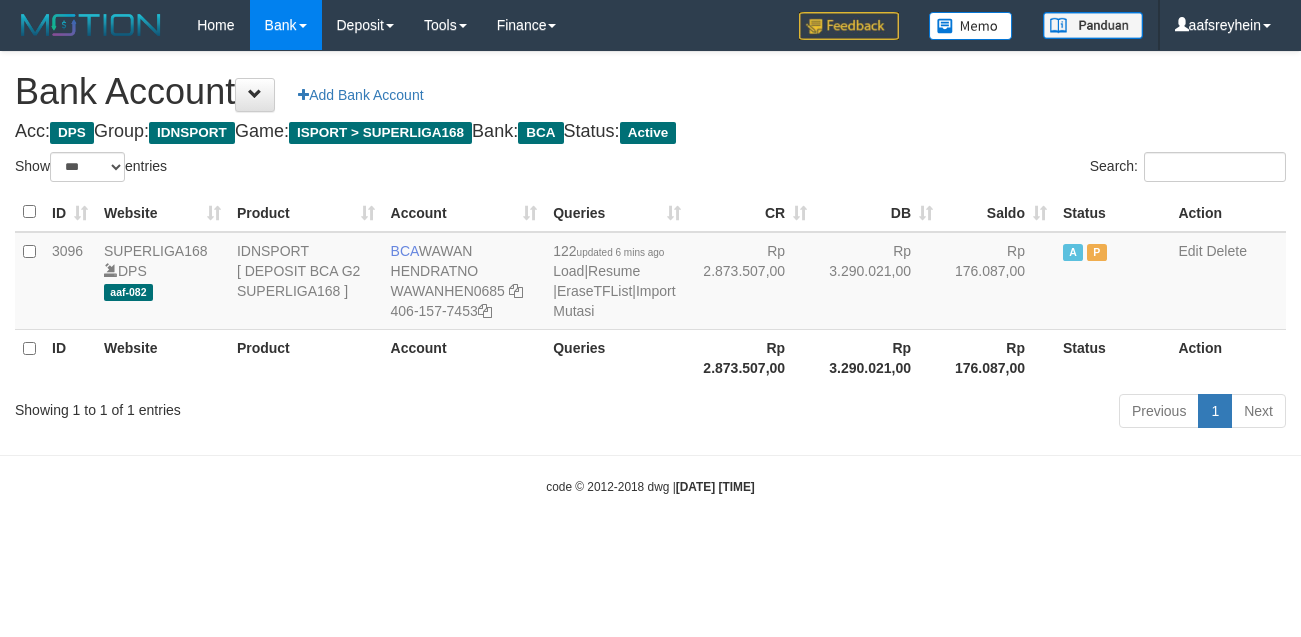 select on "***" 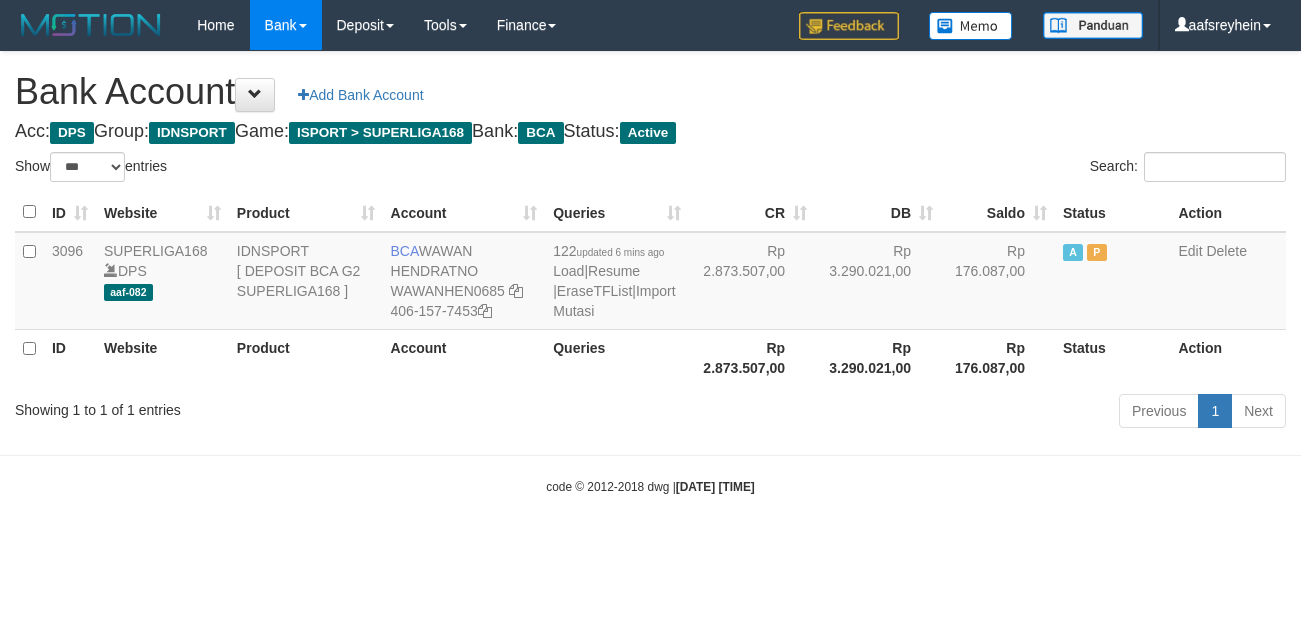 scroll, scrollTop: 0, scrollLeft: 0, axis: both 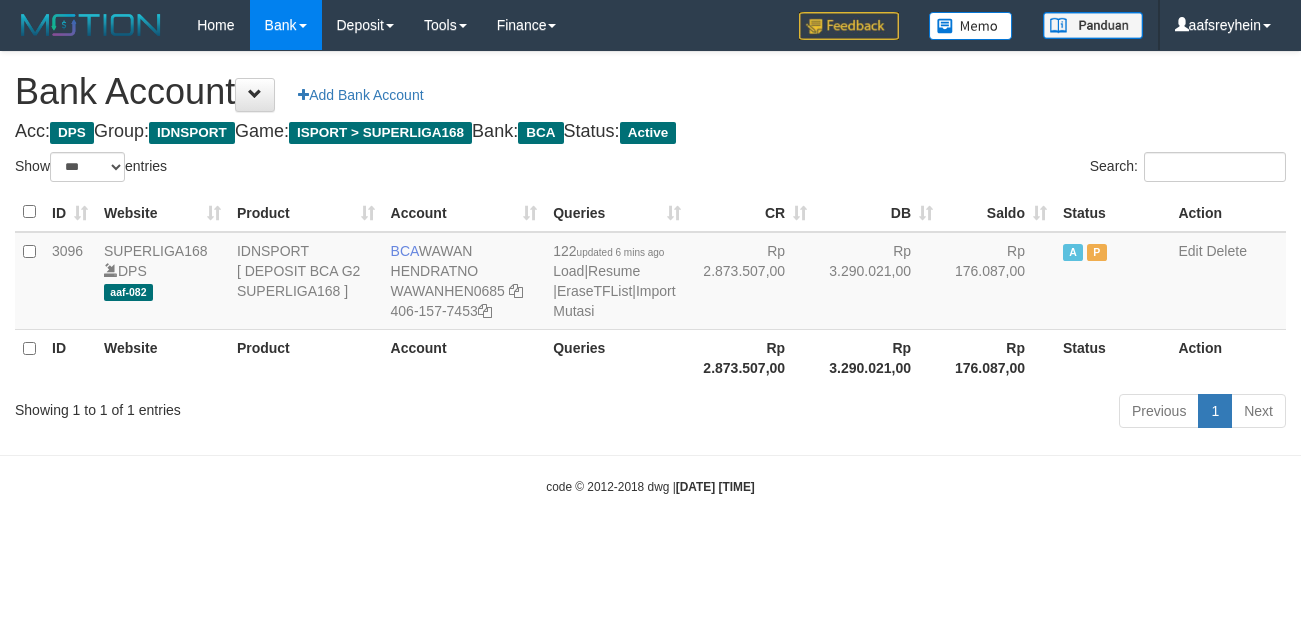 select on "***" 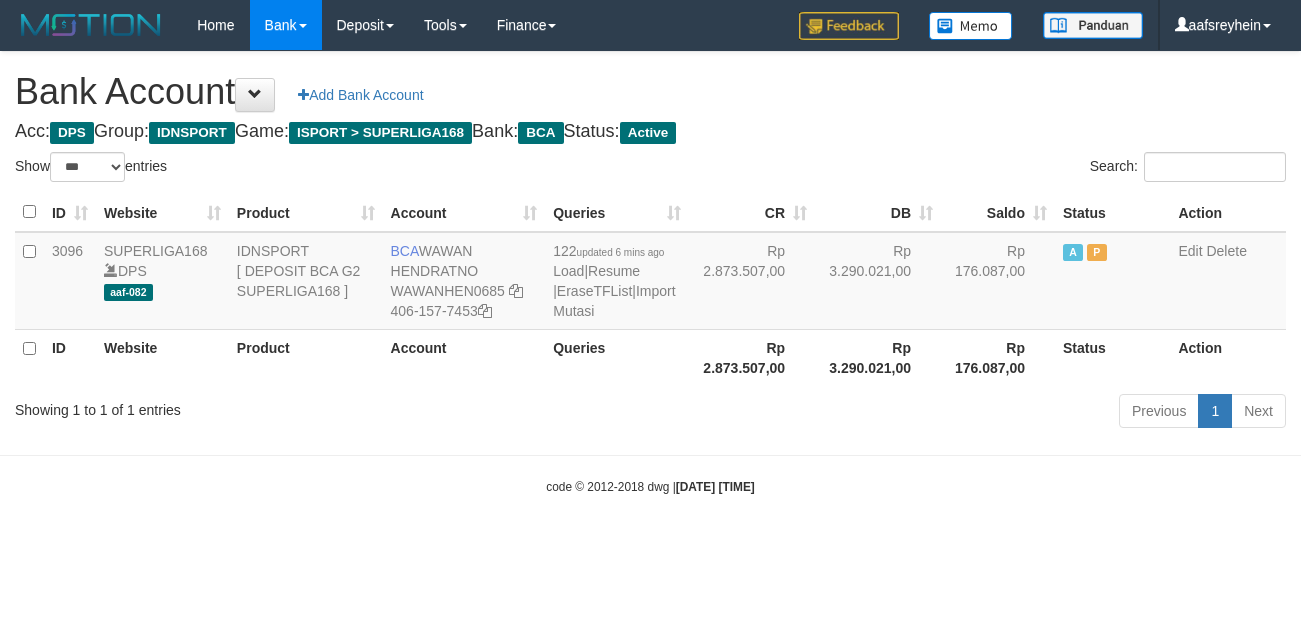 scroll, scrollTop: 0, scrollLeft: 0, axis: both 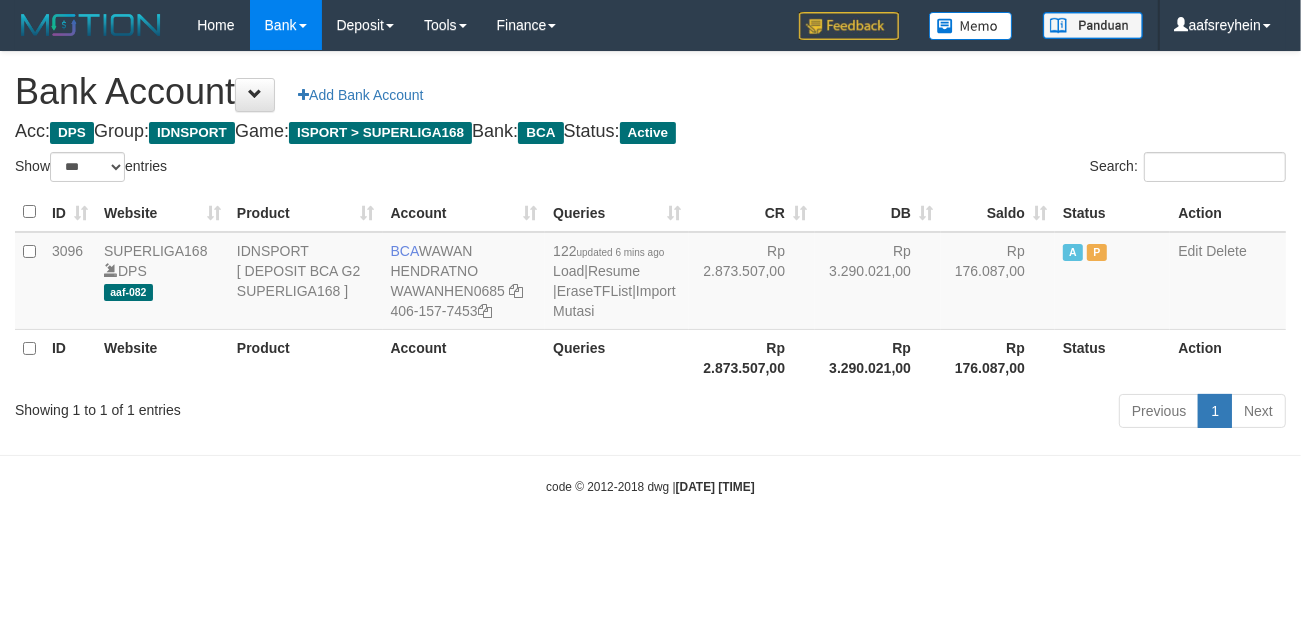 drag, startPoint x: 1016, startPoint y: 502, endPoint x: 1155, endPoint y: 475, distance: 141.59802 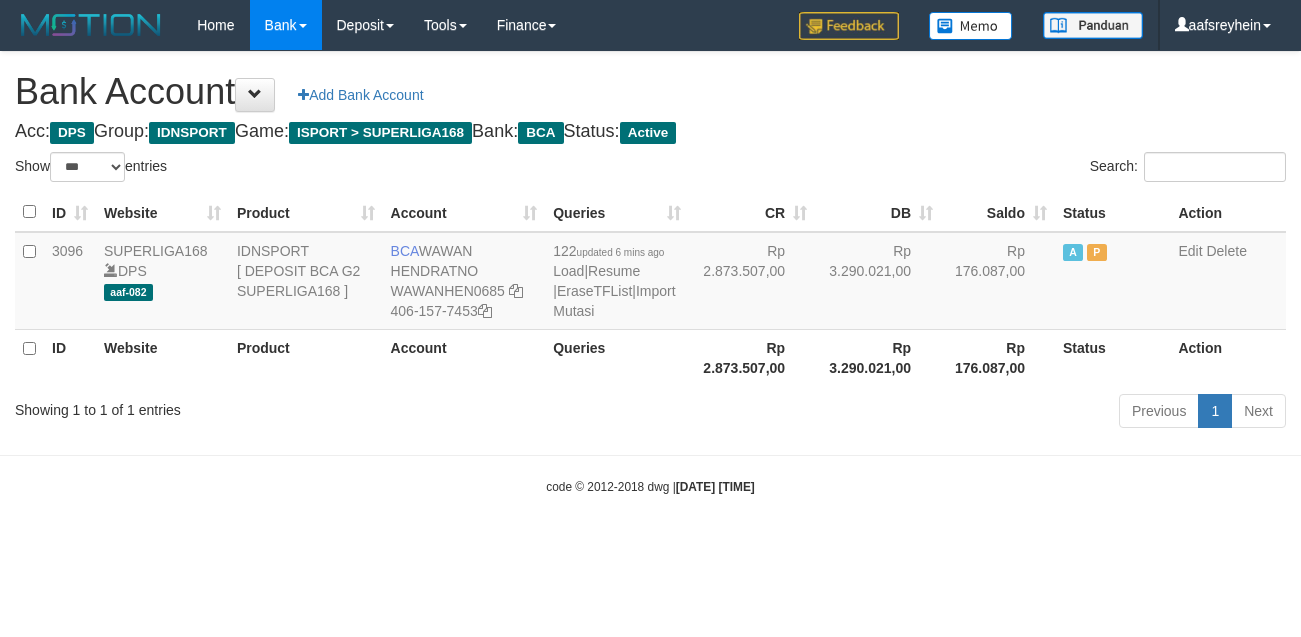 select on "***" 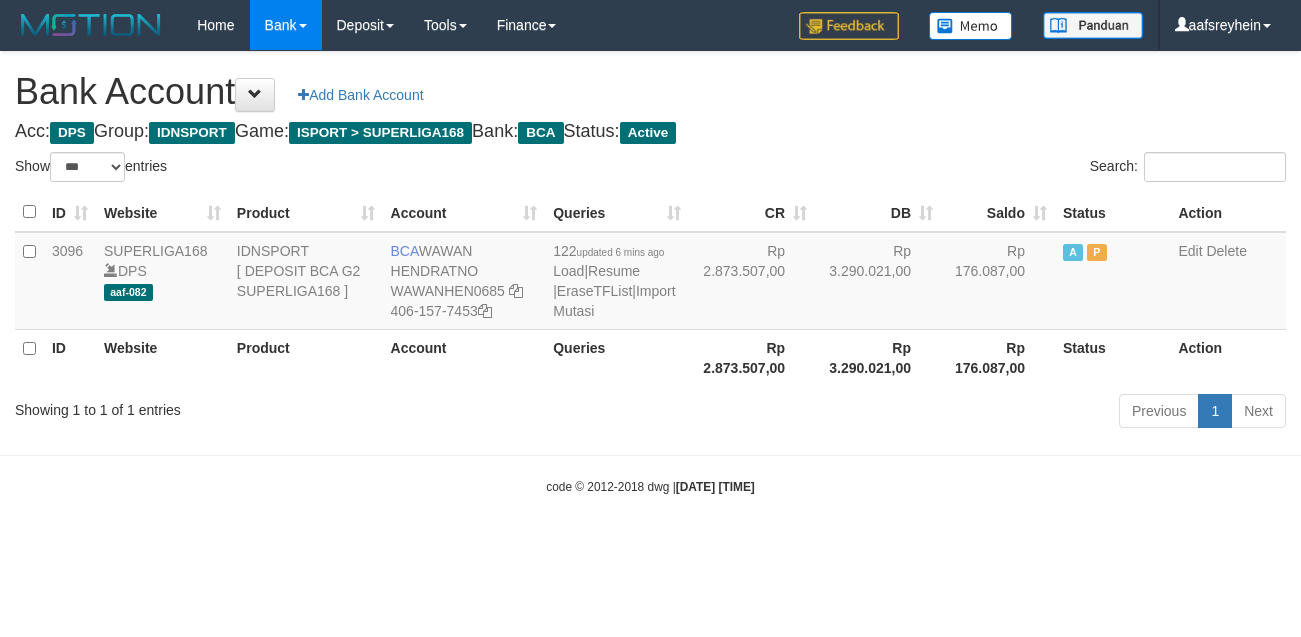 scroll, scrollTop: 0, scrollLeft: 0, axis: both 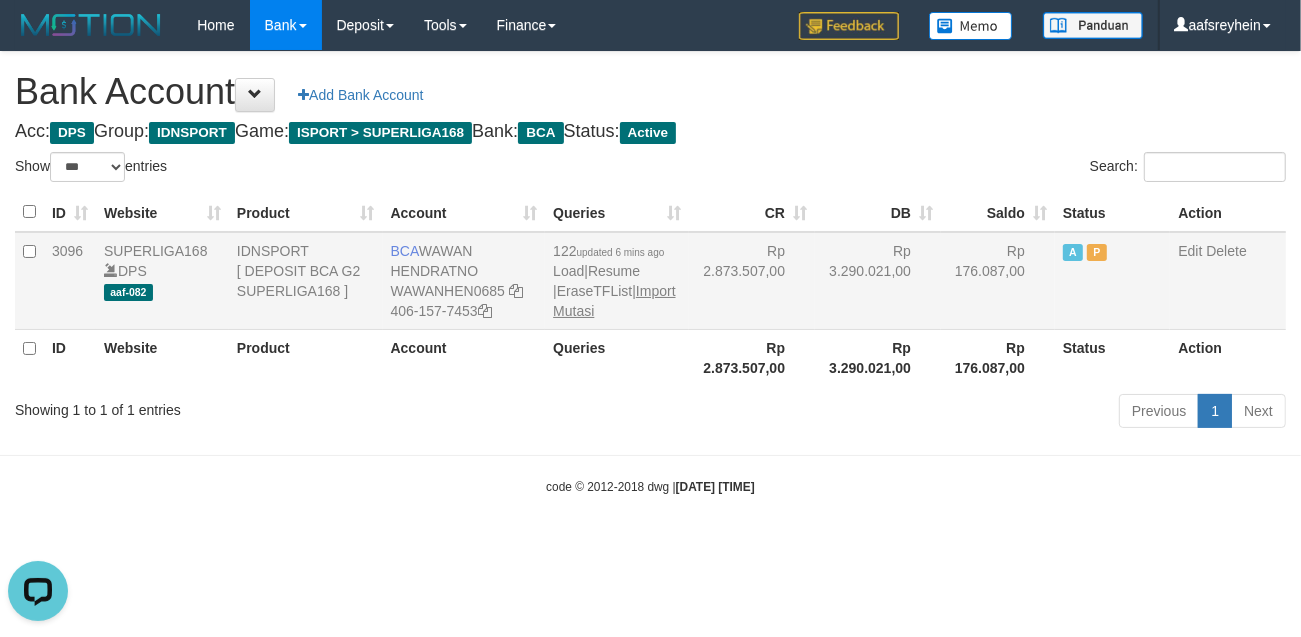 click on "122  updated 6 mins ago
Load
|
Resume
|
EraseTFList
|
Import Mutasi" at bounding box center (617, 281) 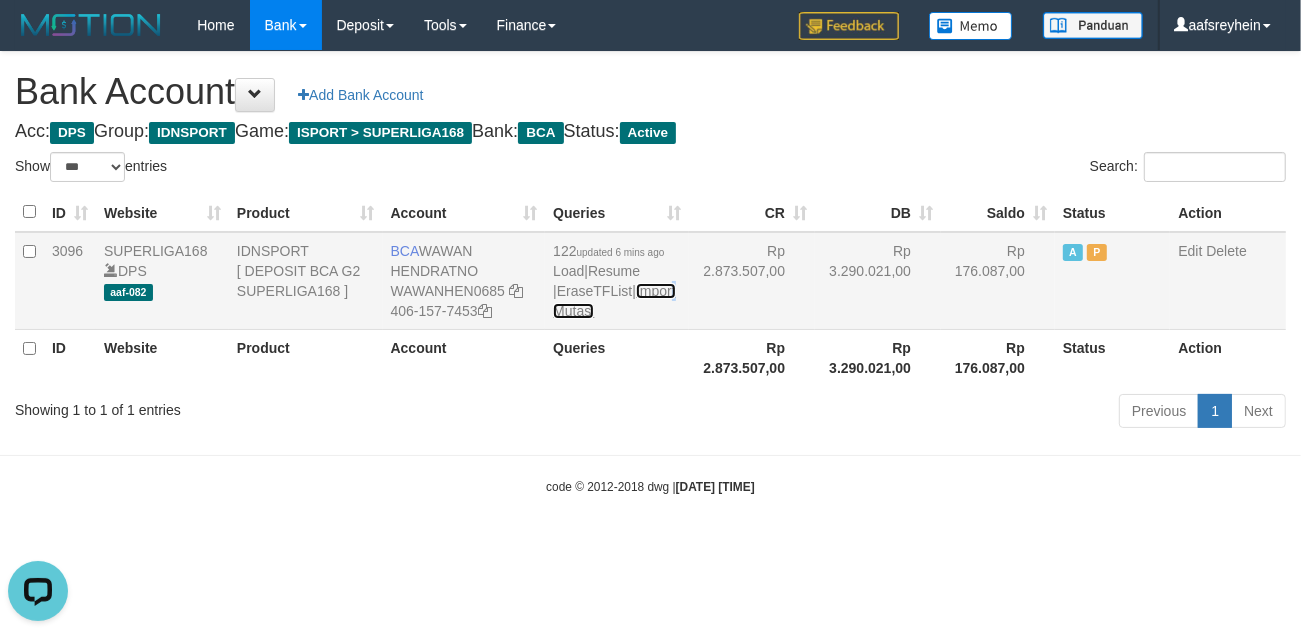 click on "Import Mutasi" at bounding box center (614, 301) 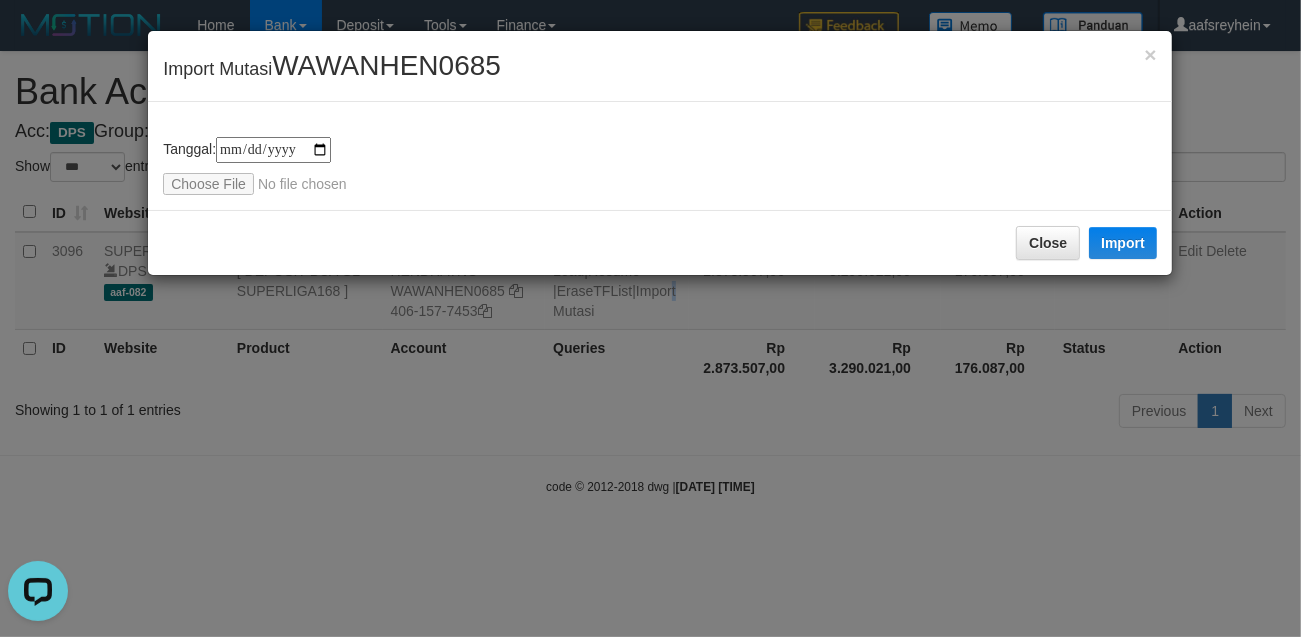 type on "**********" 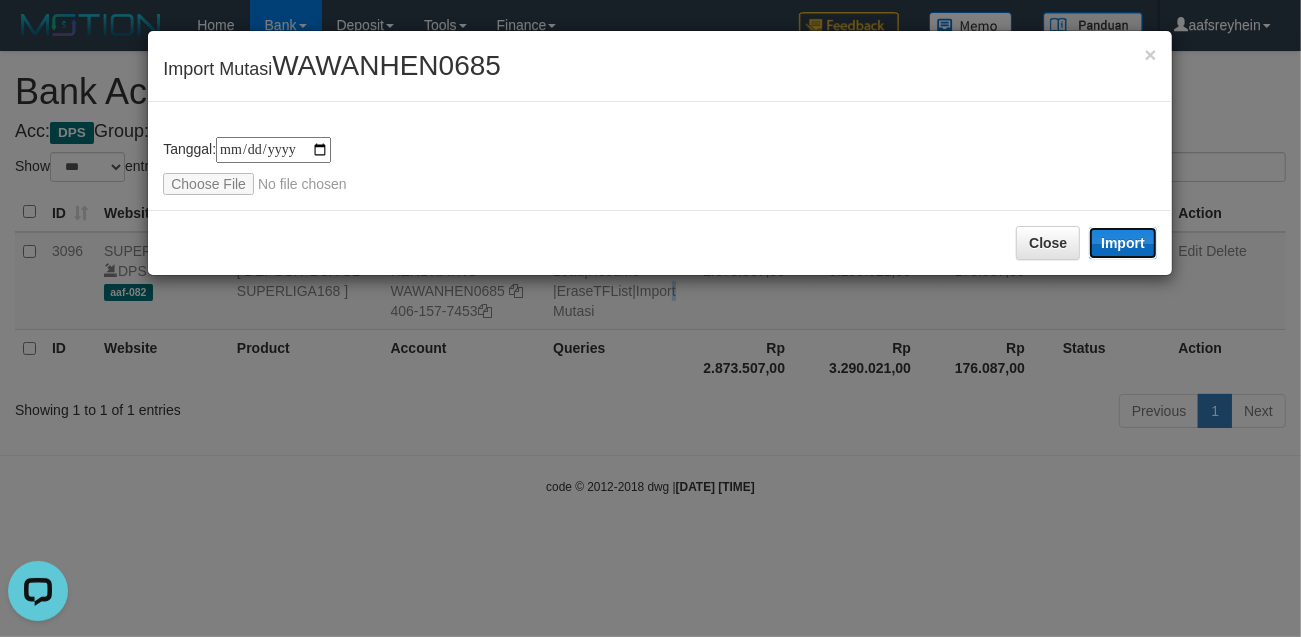 click on "Import" at bounding box center [1123, 243] 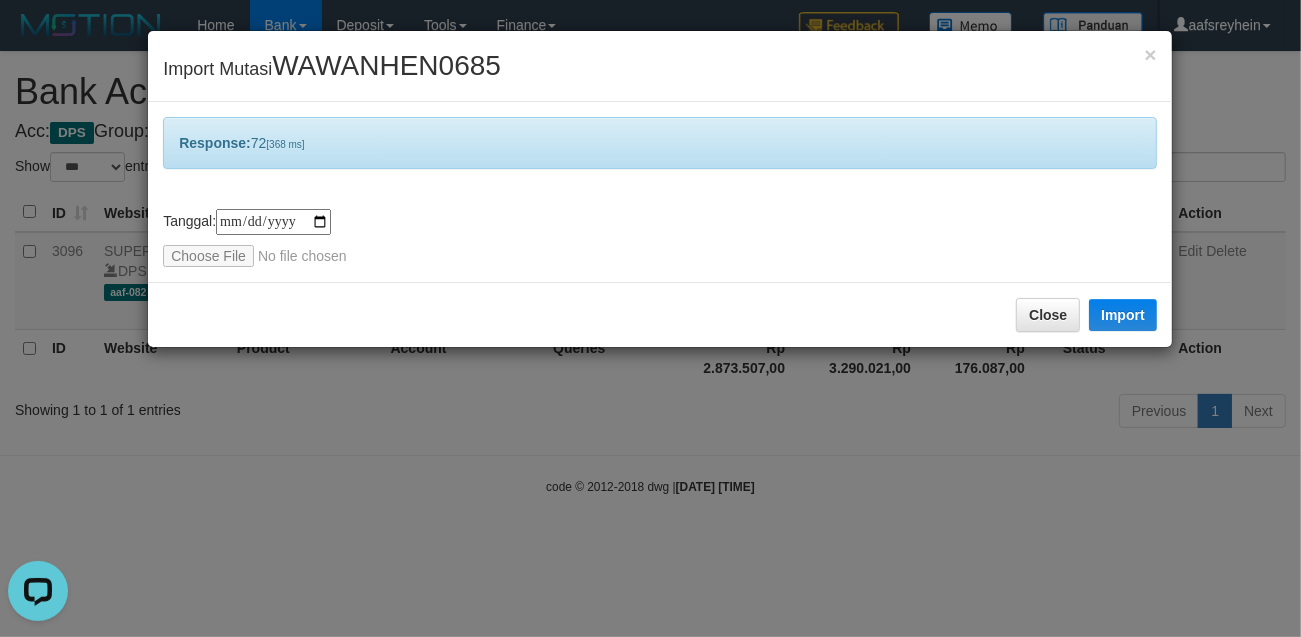 click on "**********" at bounding box center (650, 318) 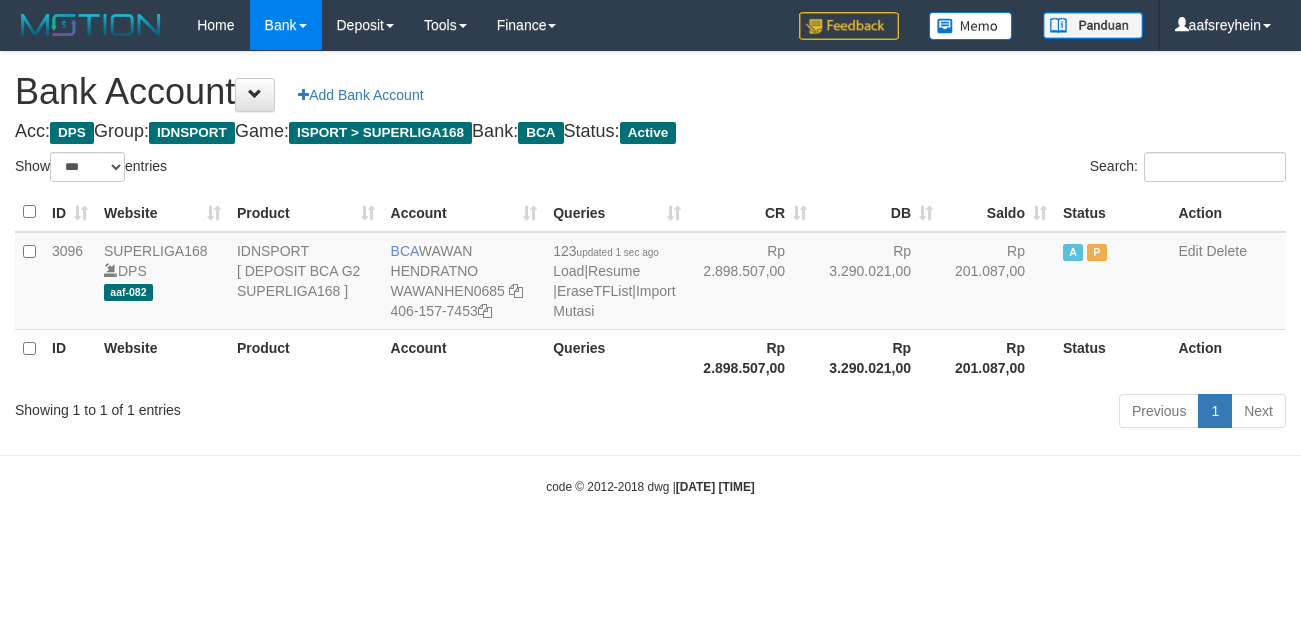 select on "***" 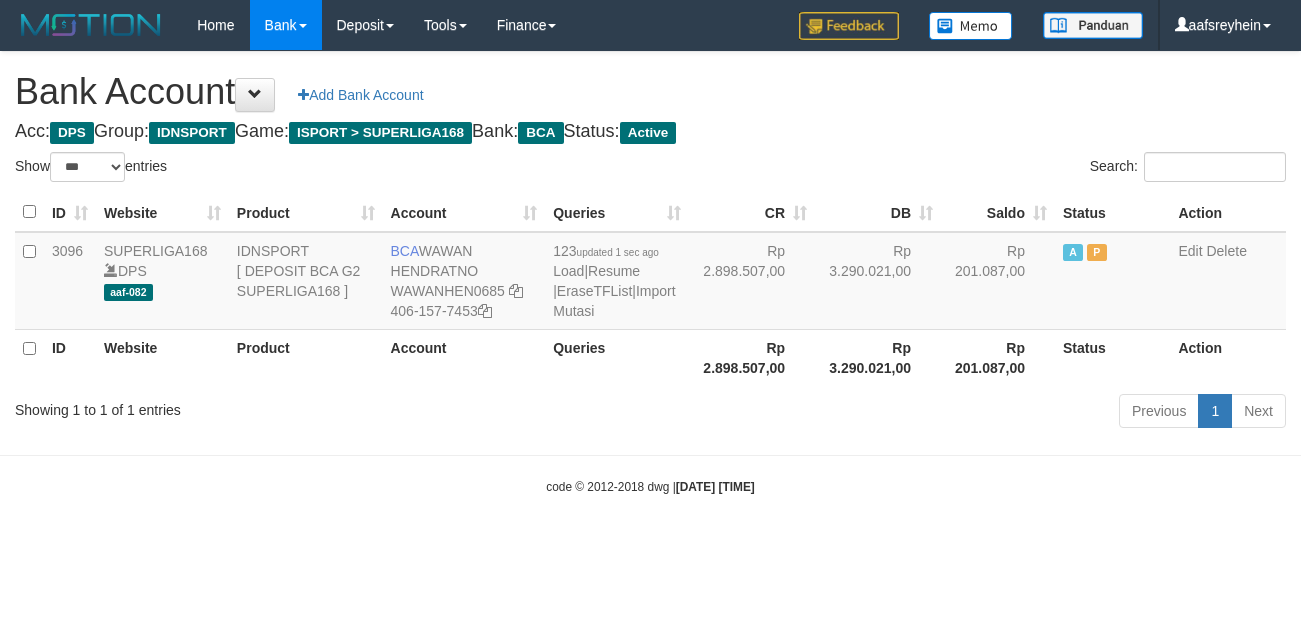 scroll, scrollTop: 0, scrollLeft: 0, axis: both 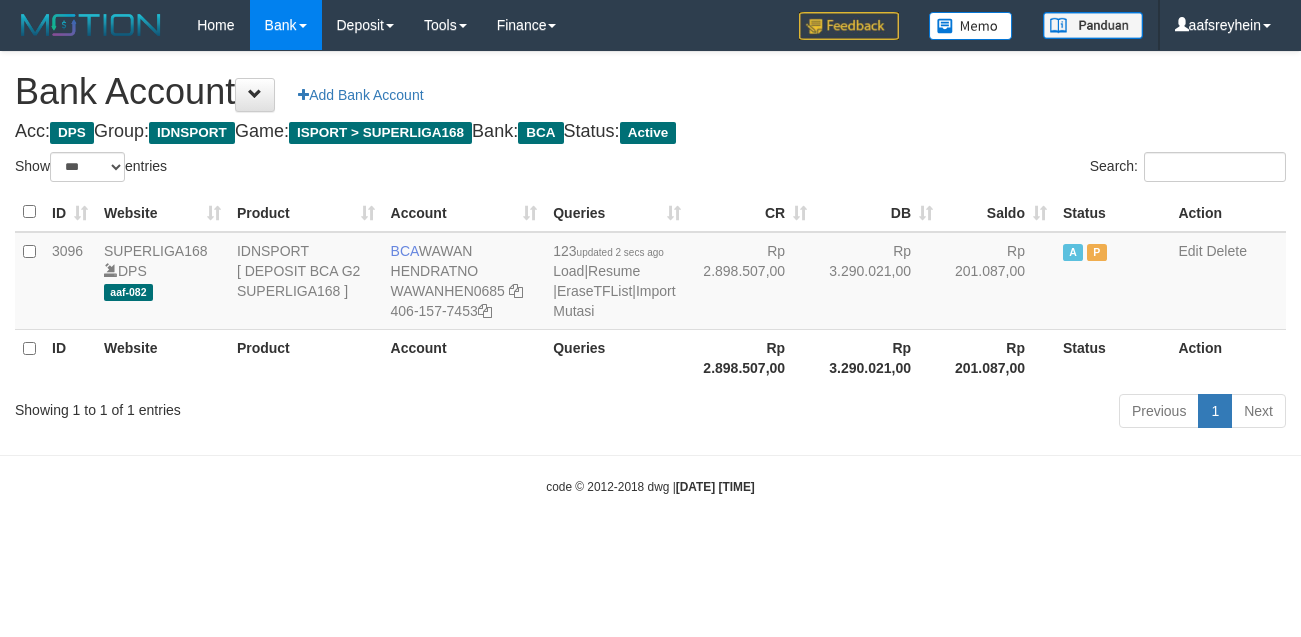 select on "***" 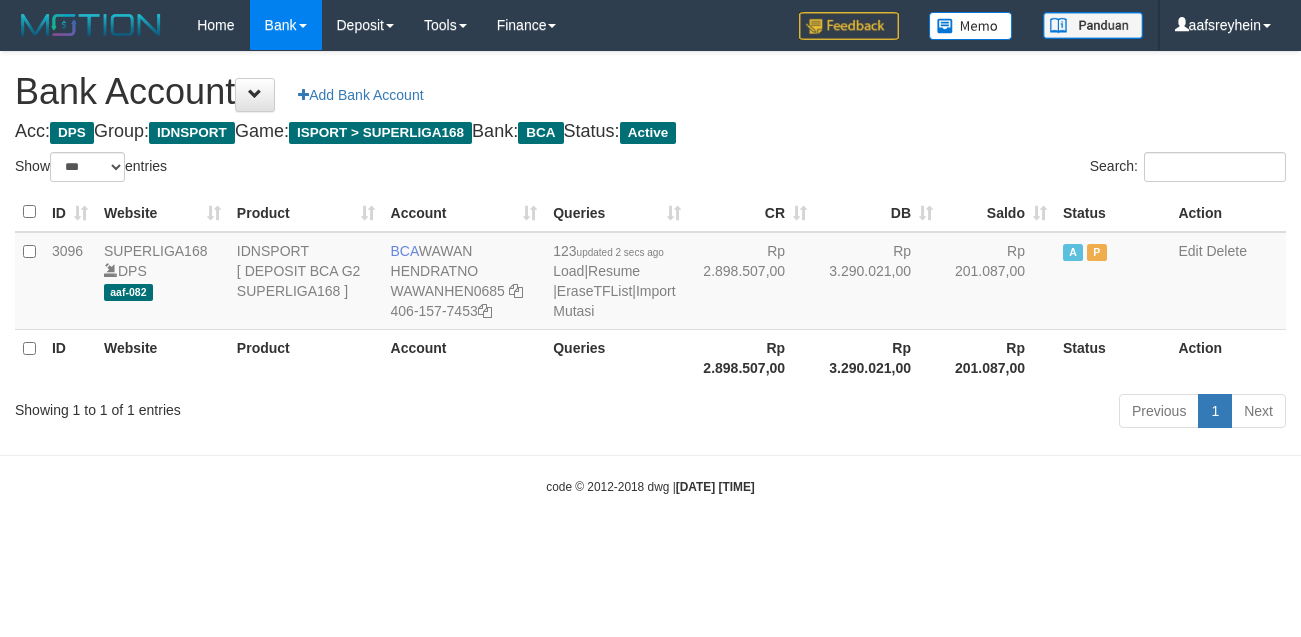 scroll, scrollTop: 0, scrollLeft: 0, axis: both 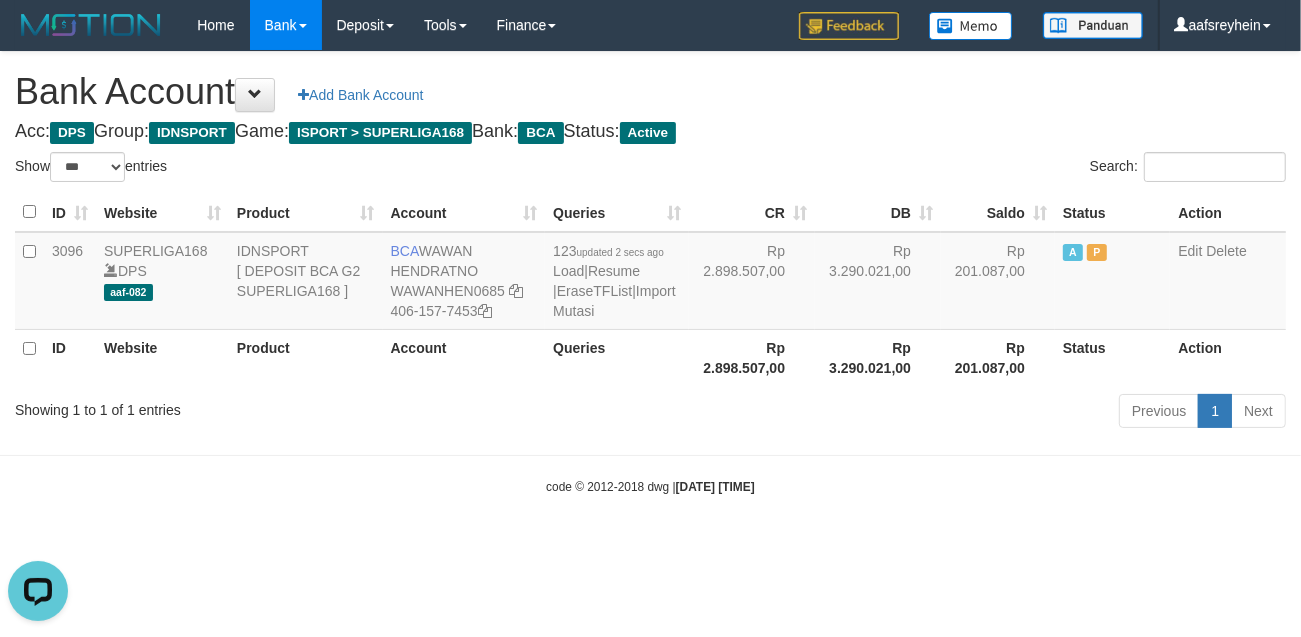 drag, startPoint x: 680, startPoint y: 541, endPoint x: 692, endPoint y: 540, distance: 12.0415945 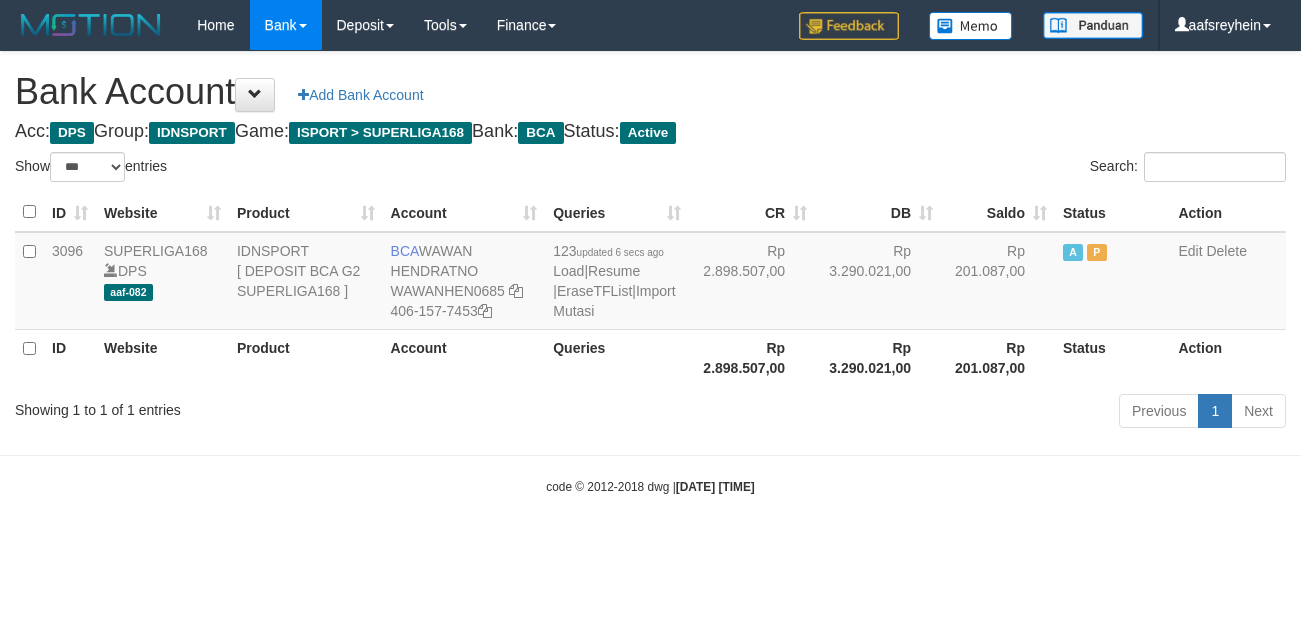 select on "***" 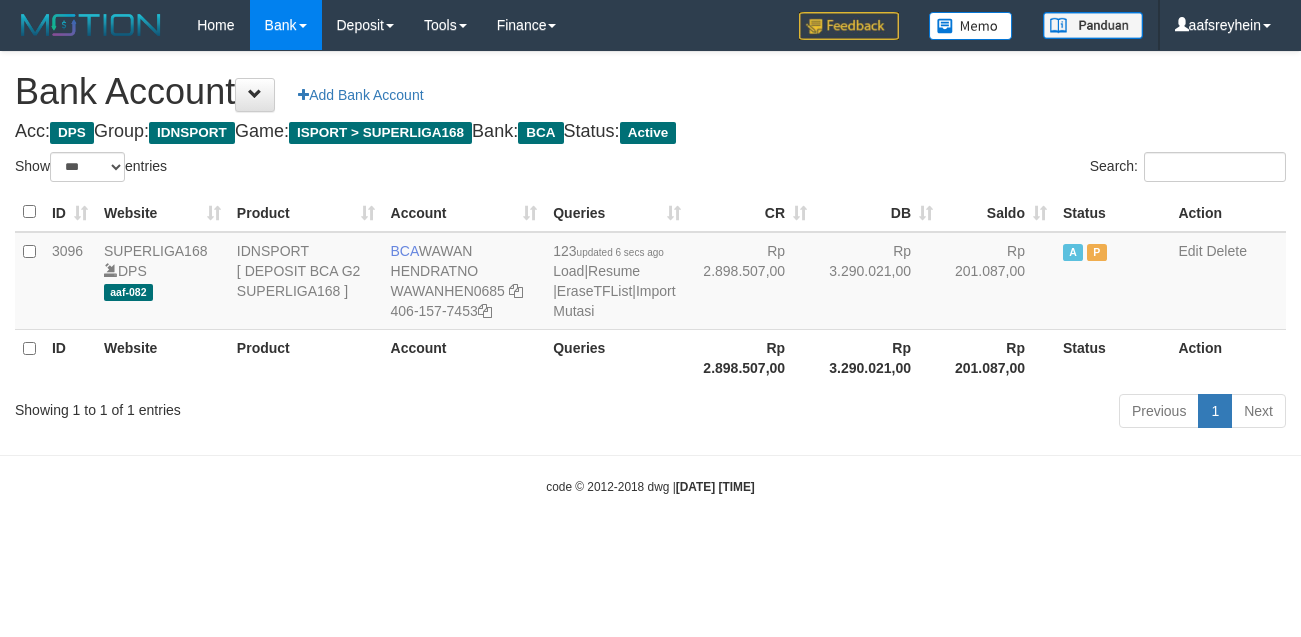 scroll, scrollTop: 0, scrollLeft: 0, axis: both 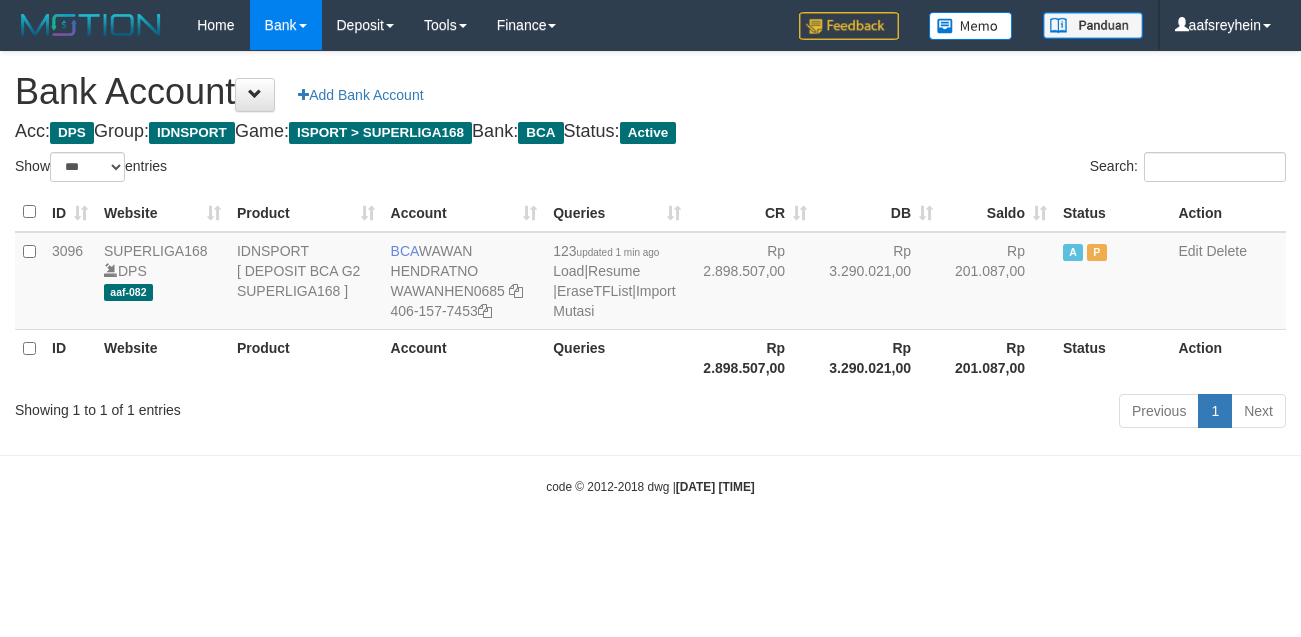 select on "***" 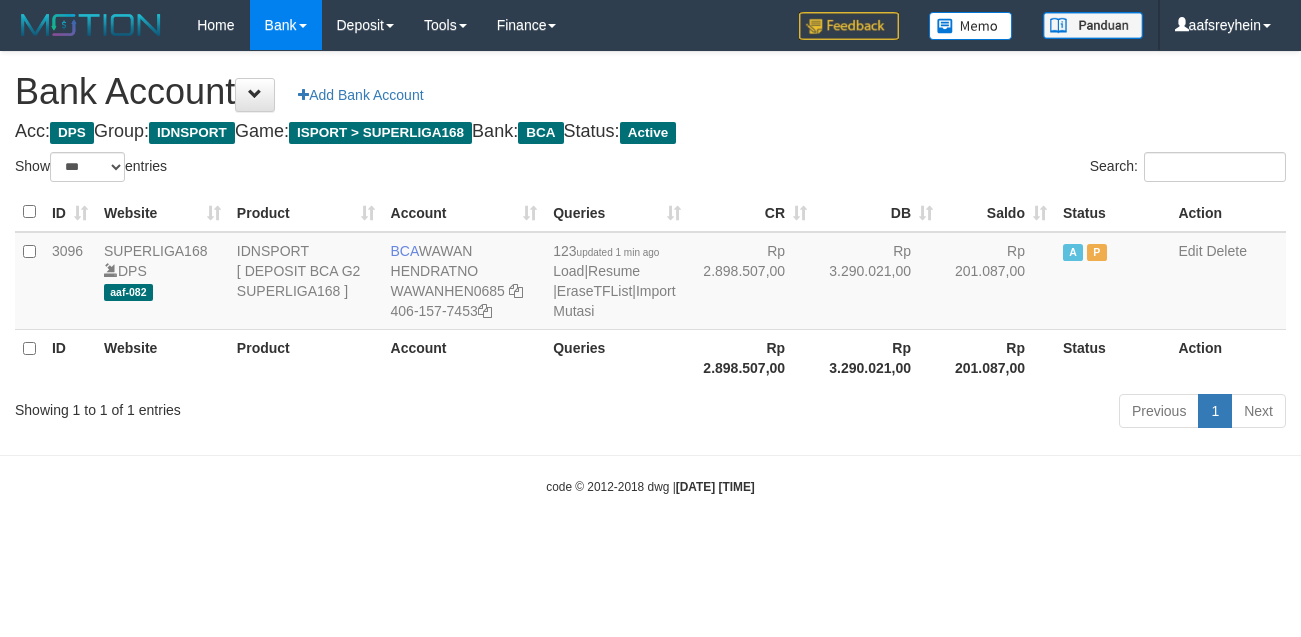 scroll, scrollTop: 0, scrollLeft: 0, axis: both 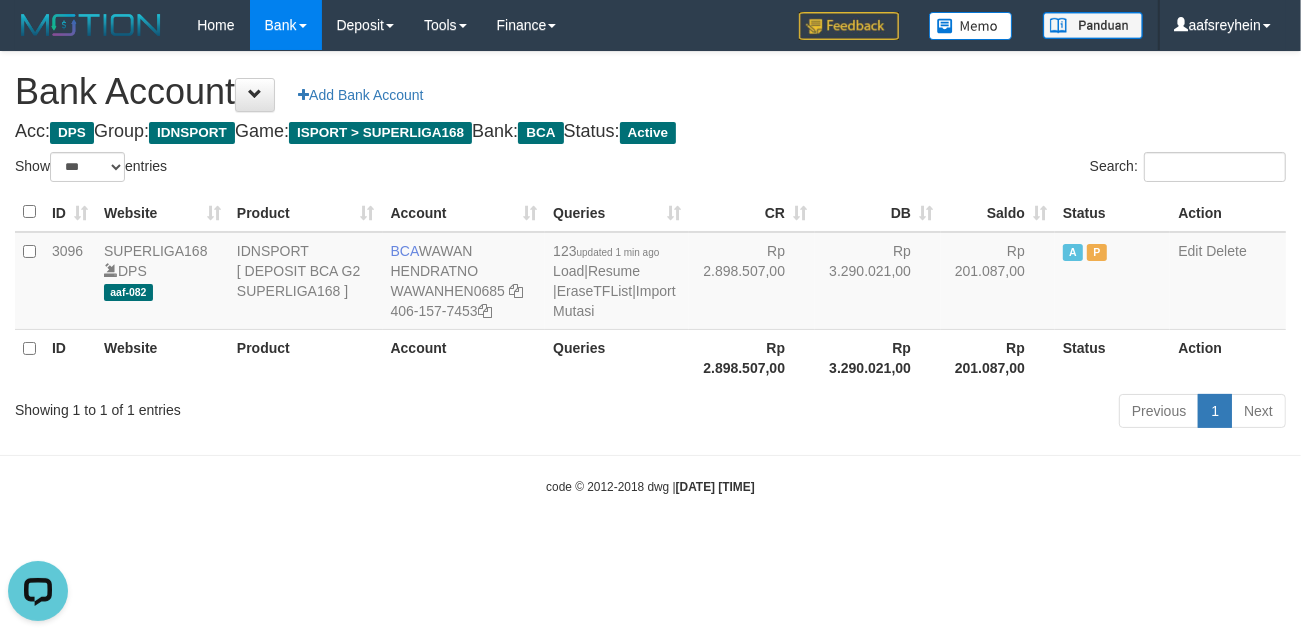 click on "Toggle navigation
Home
Bank
Account List
Load
By Website
Group
[ISPORT]													SUPERLIGA168
By Load Group (DPS)
-" at bounding box center [650, 273] 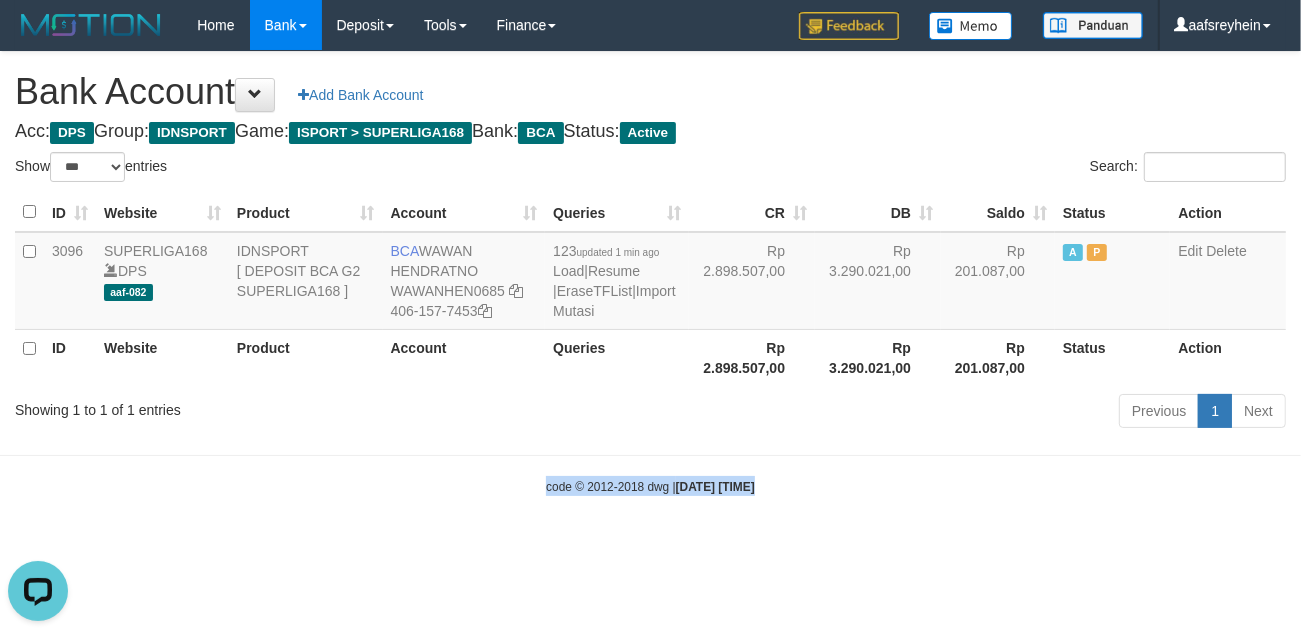 click on "Toggle navigation
Home
Bank
Account List
Load
By Website
Group
[ISPORT]													SUPERLIGA168
By Load Group (DPS)
-" at bounding box center (650, 273) 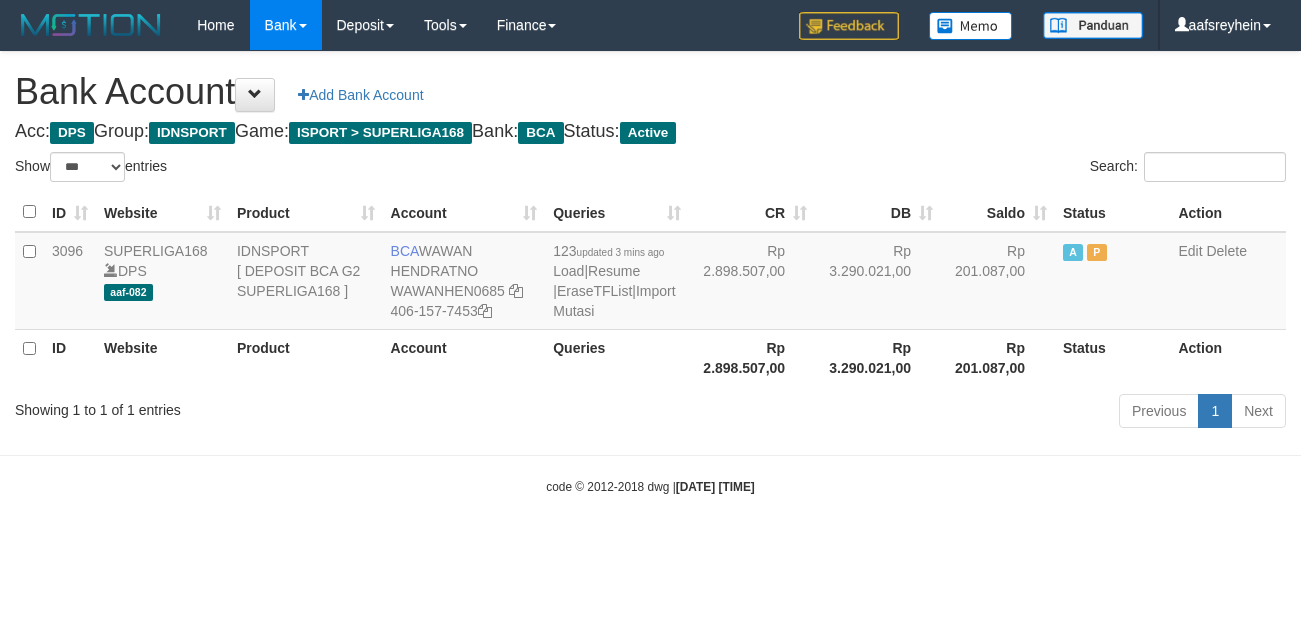 select on "***" 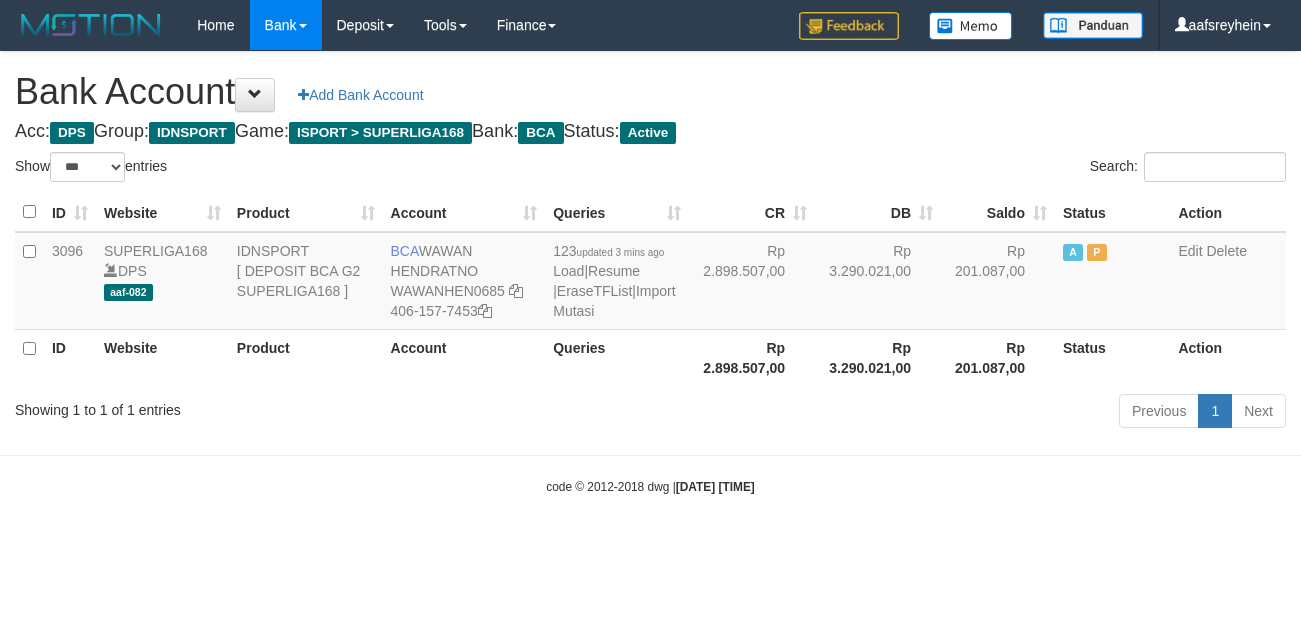 scroll, scrollTop: 0, scrollLeft: 0, axis: both 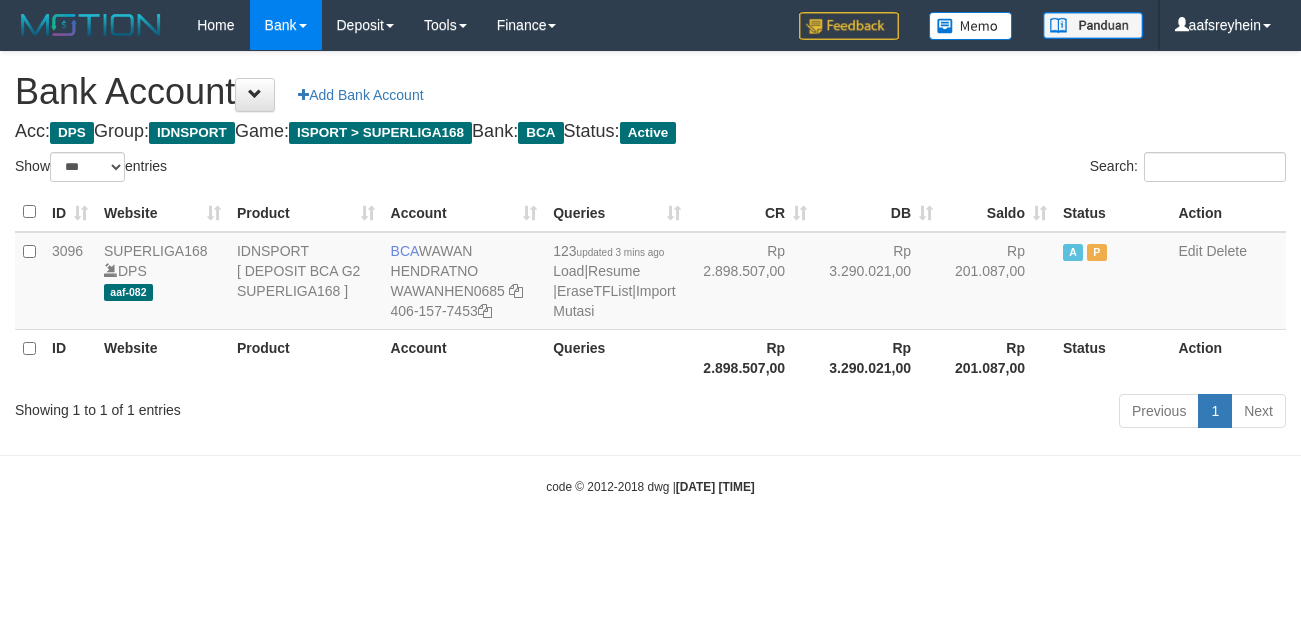 select on "***" 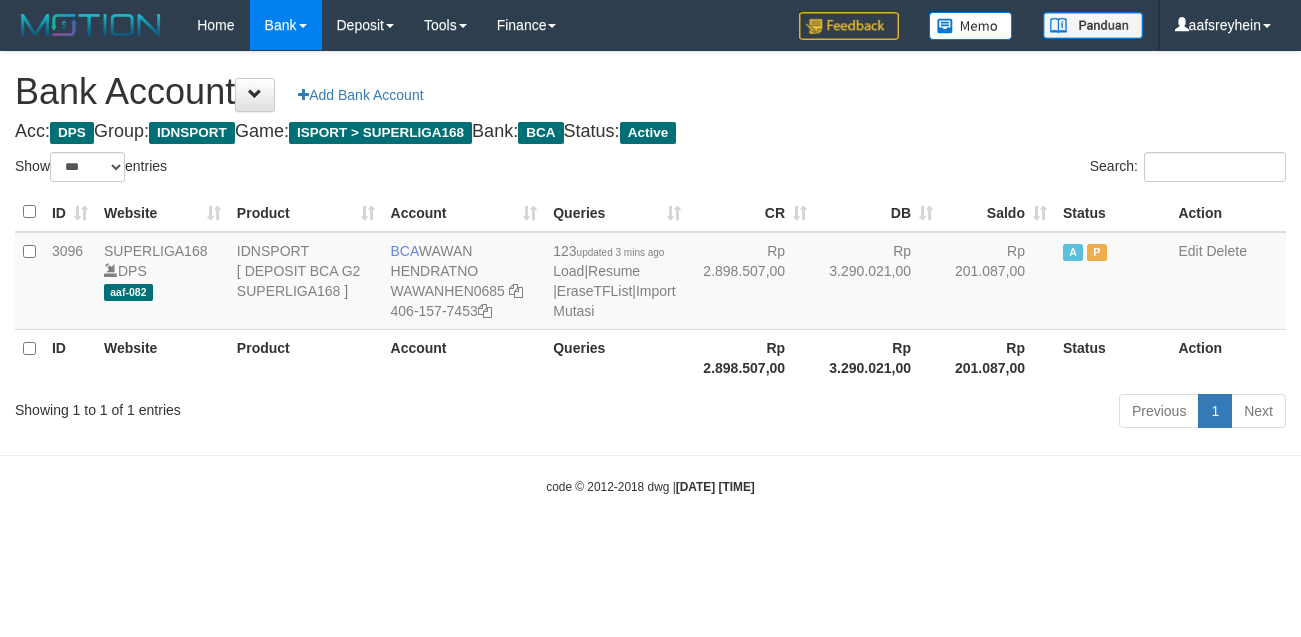 scroll, scrollTop: 0, scrollLeft: 0, axis: both 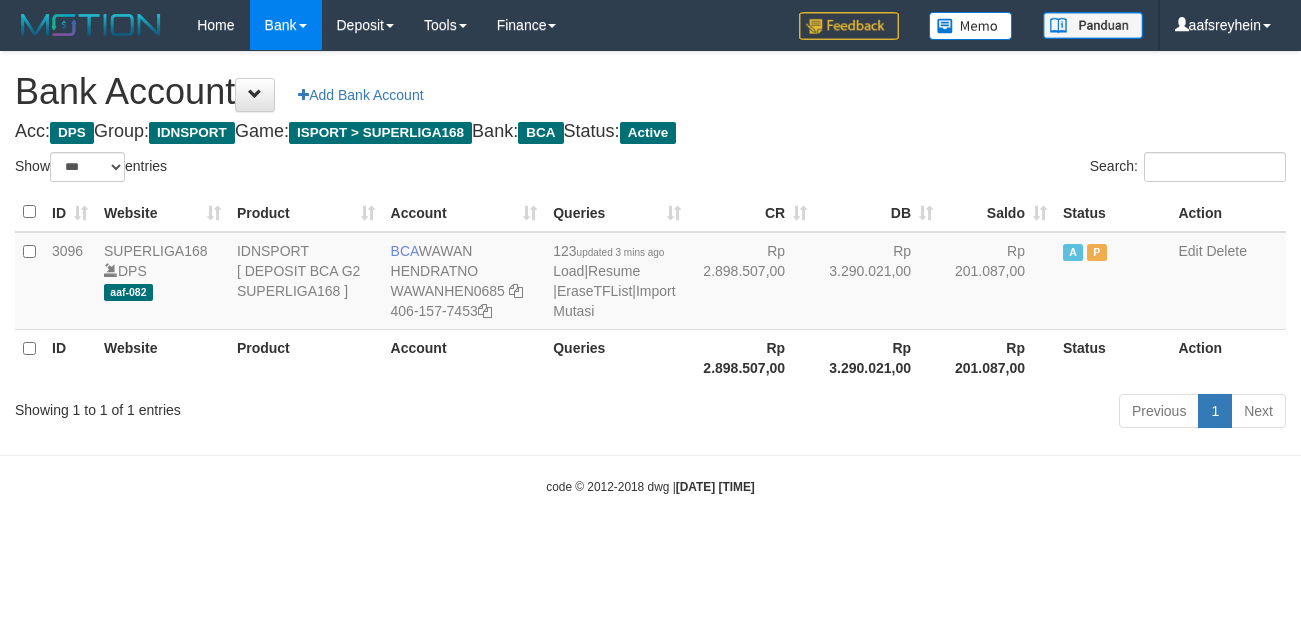 select on "***" 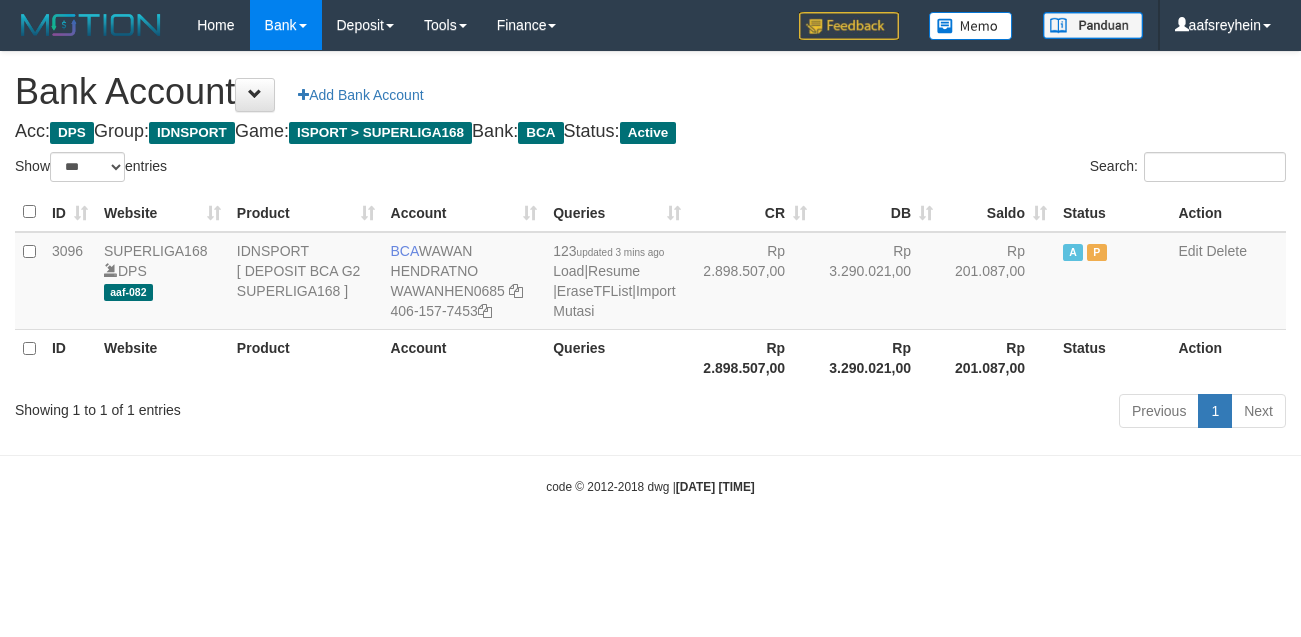 scroll, scrollTop: 0, scrollLeft: 0, axis: both 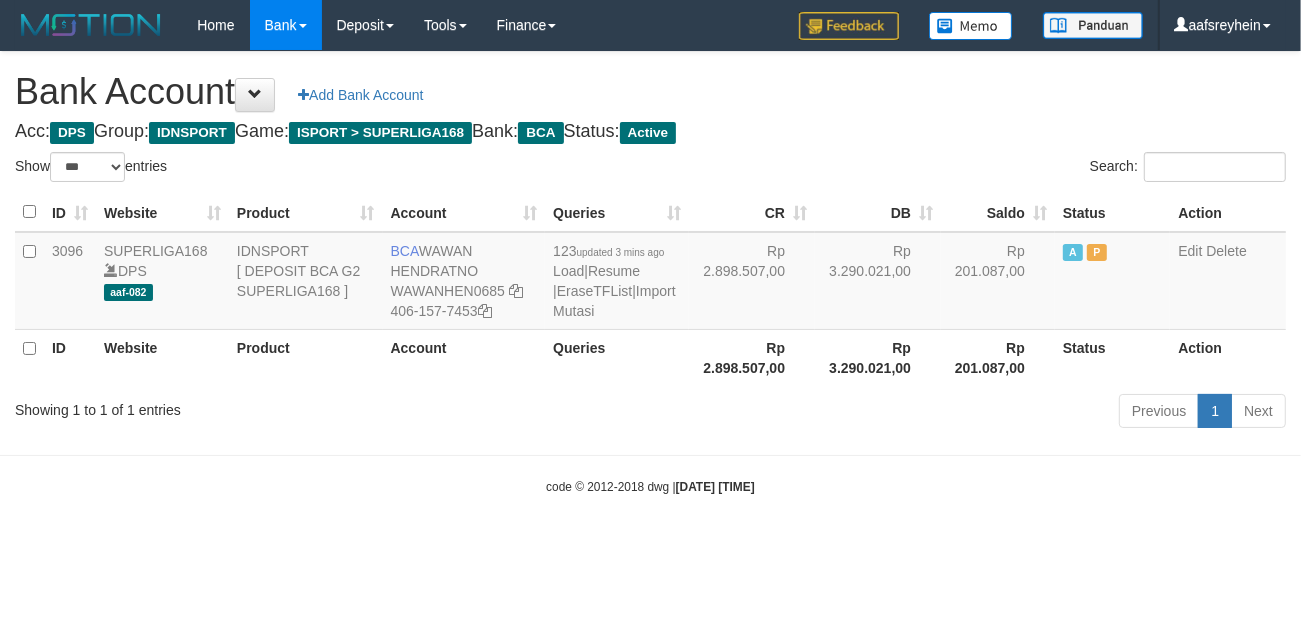 click on "Toggle navigation
Home
Bank
Account List
Load
By Website
Group
[ISPORT]													SUPERLIGA168
By Load Group (DPS)
-" at bounding box center (650, 273) 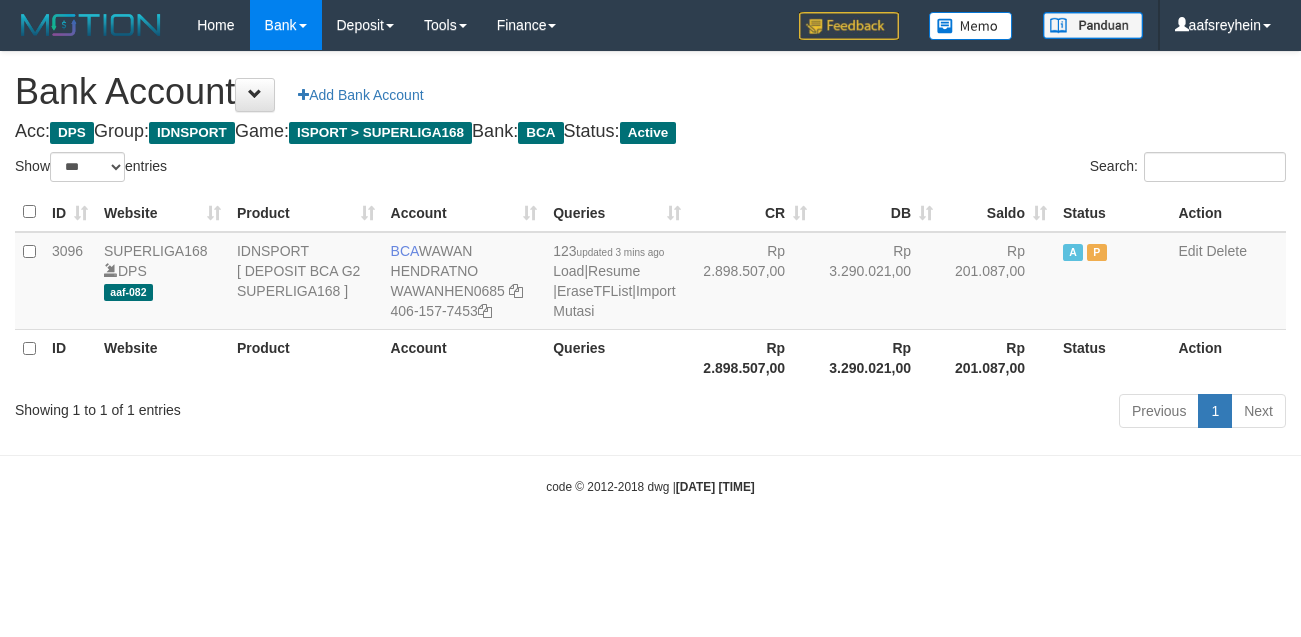 select on "***" 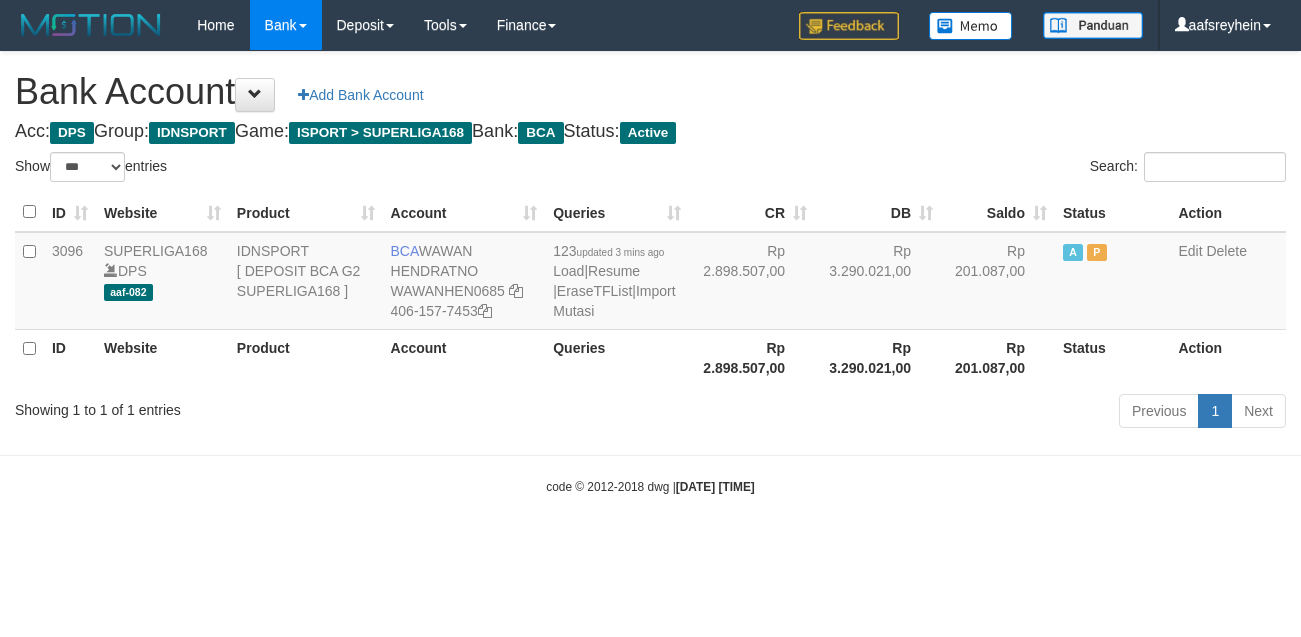 scroll, scrollTop: 0, scrollLeft: 0, axis: both 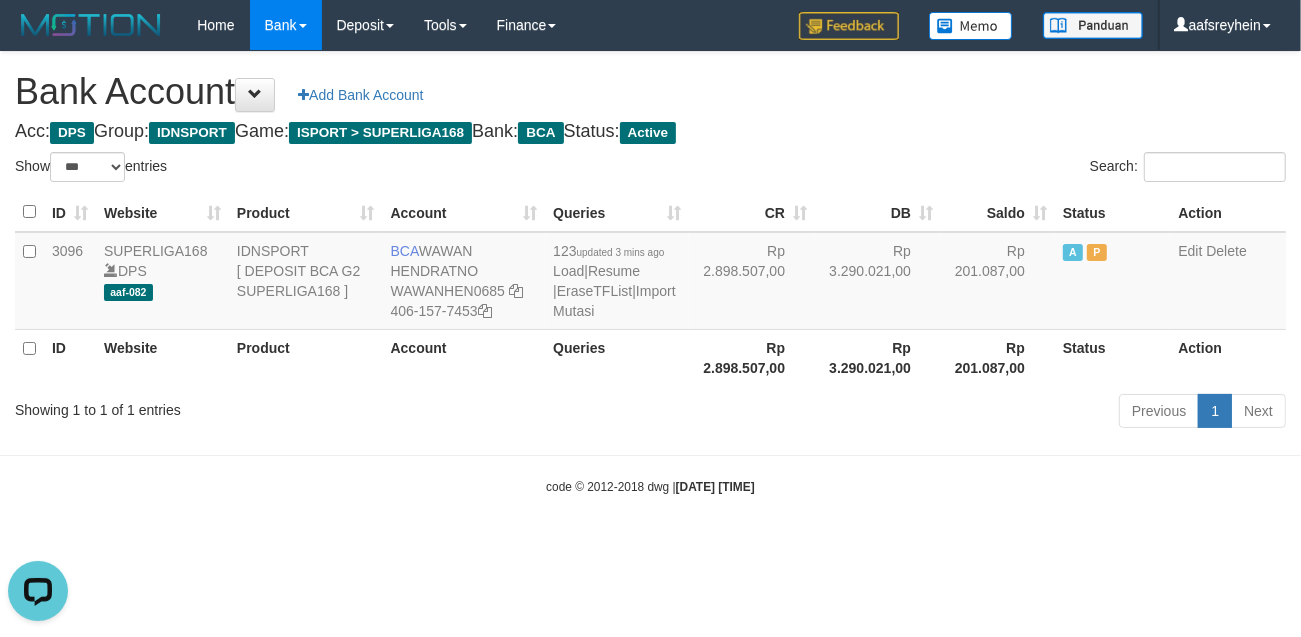 click on "Toggle navigation
Home
Bank
Account List
Load
By Website
Group
[ISPORT]													SUPERLIGA168
By Load Group (DPS)
-" at bounding box center [650, 273] 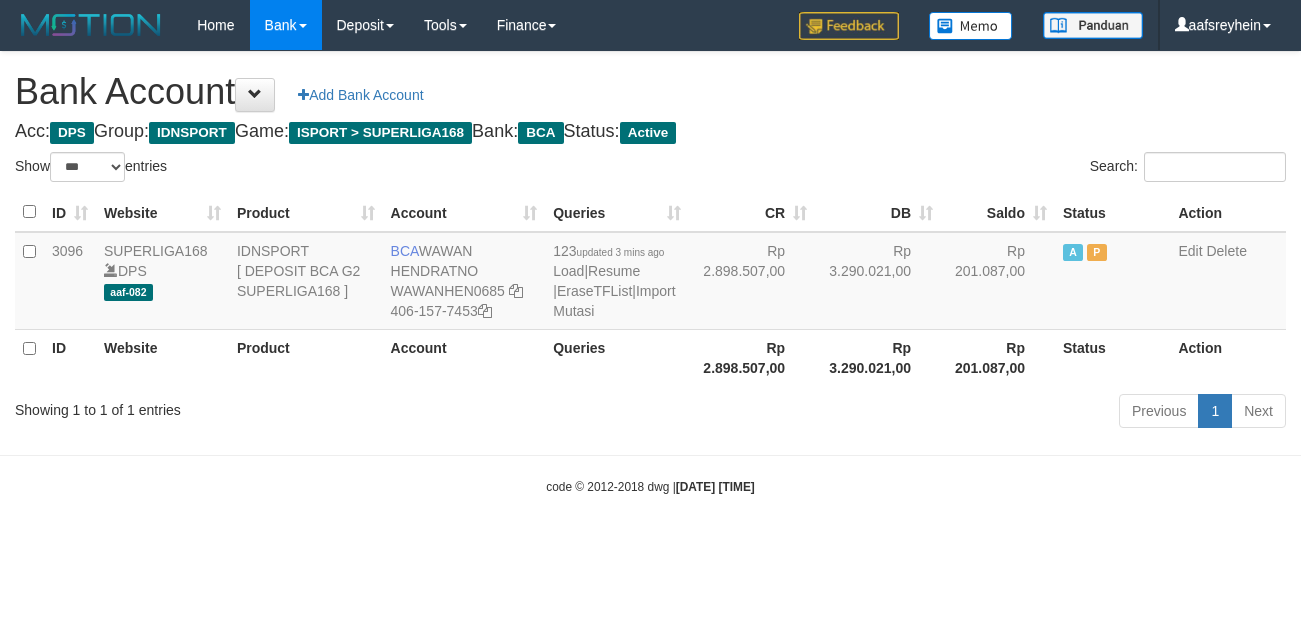 select on "***" 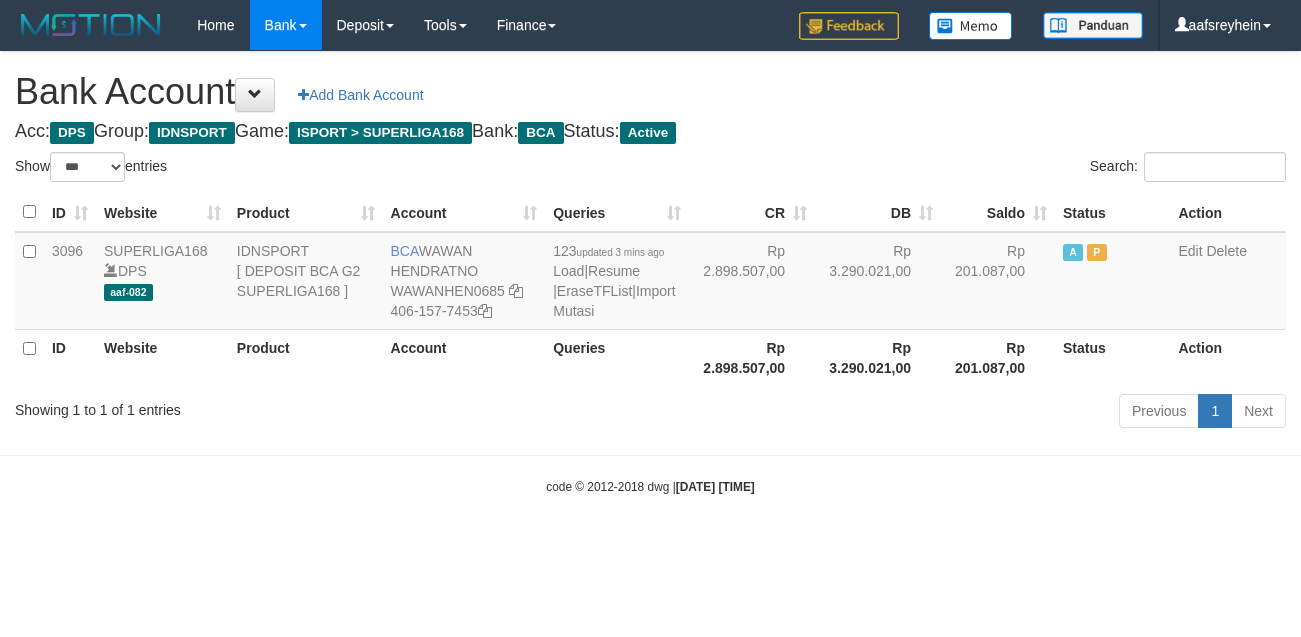 scroll, scrollTop: 0, scrollLeft: 0, axis: both 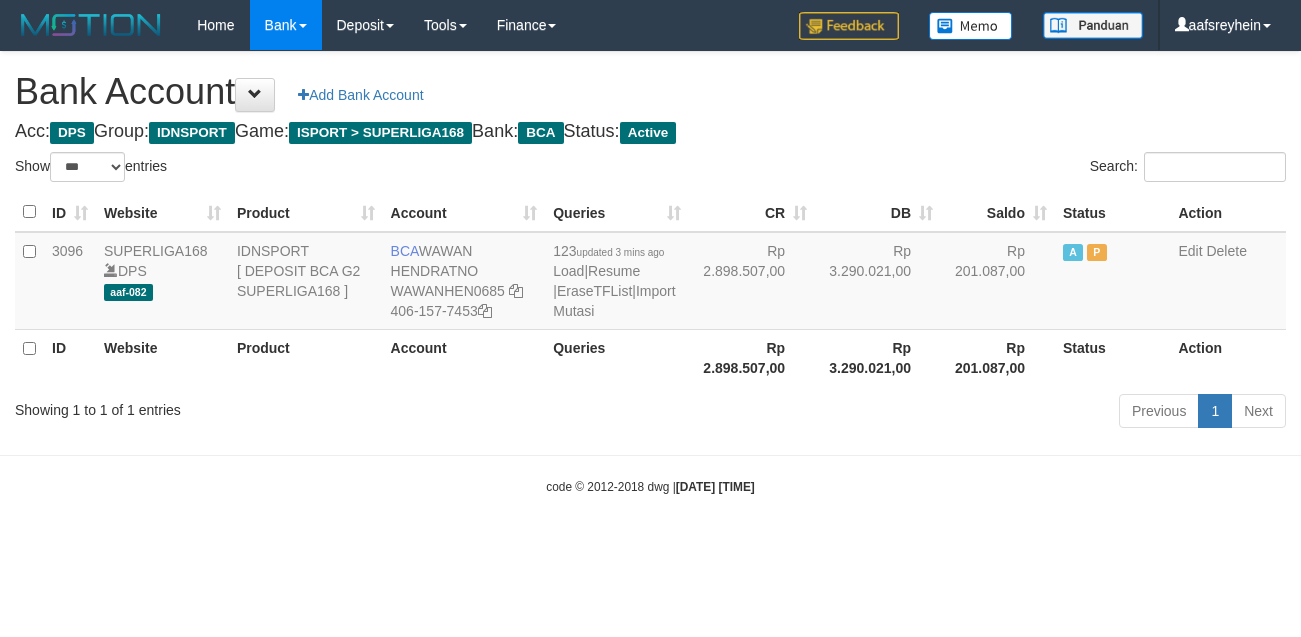 select on "***" 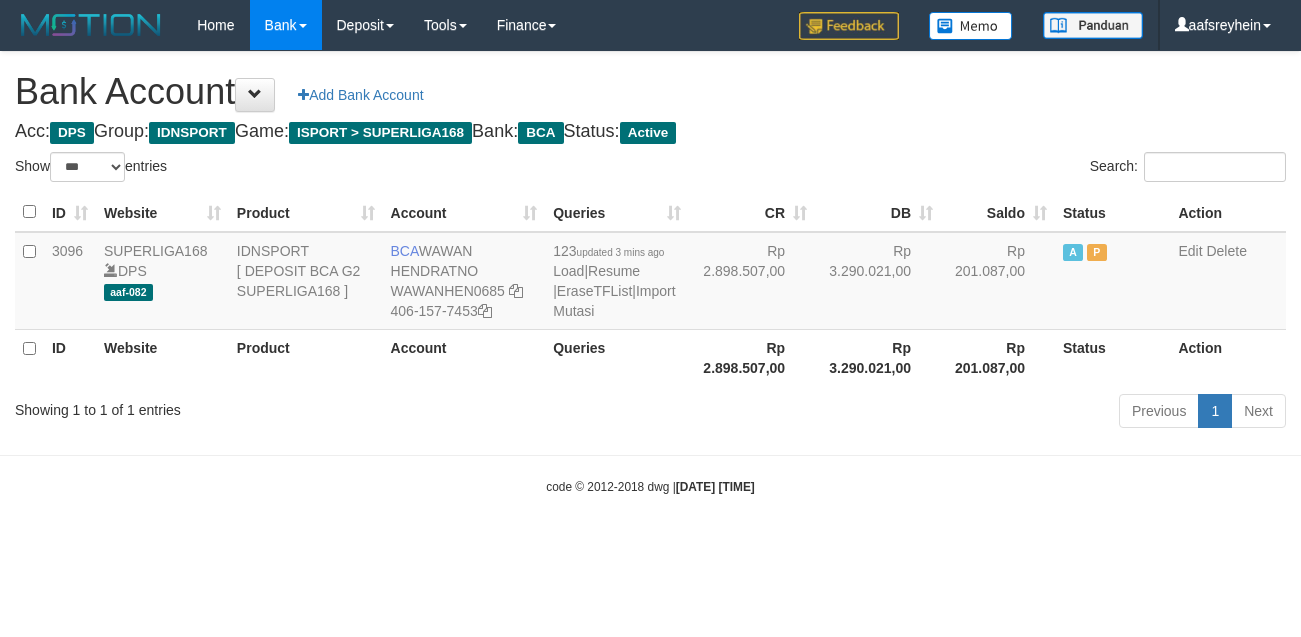 scroll, scrollTop: 0, scrollLeft: 0, axis: both 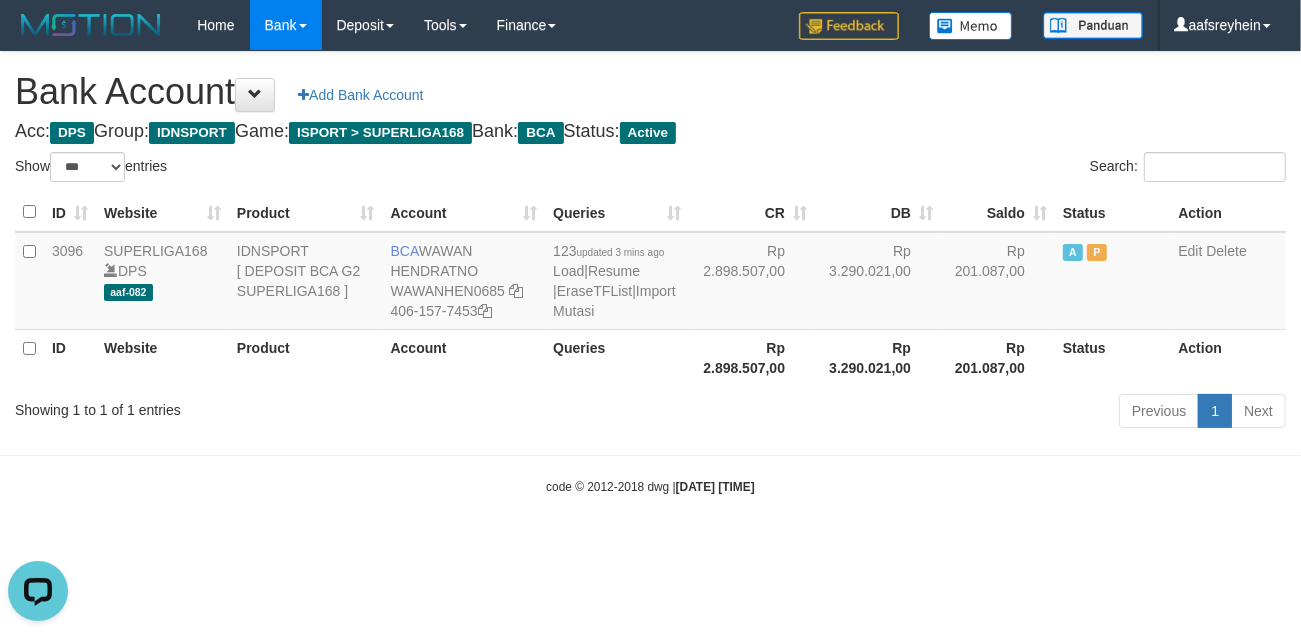 click on "code © [YEAR]-[YEAR] dwg |  [DATE] [TIME]" at bounding box center (650, 486) 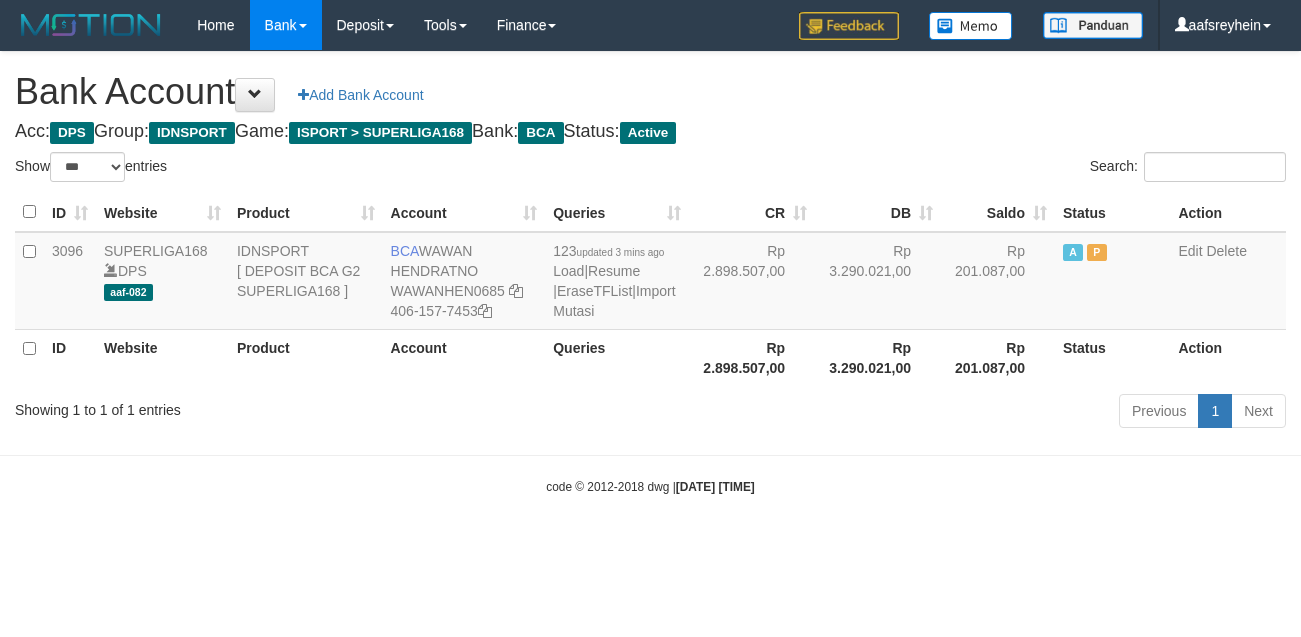 select on "***" 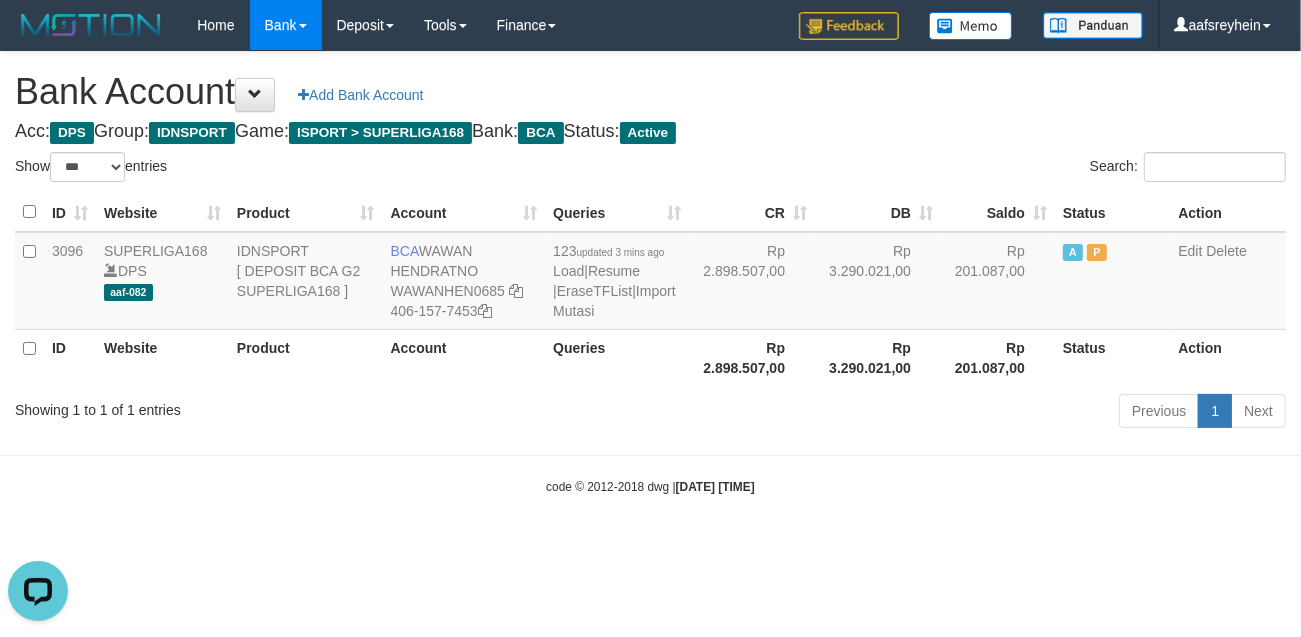 scroll, scrollTop: 0, scrollLeft: 0, axis: both 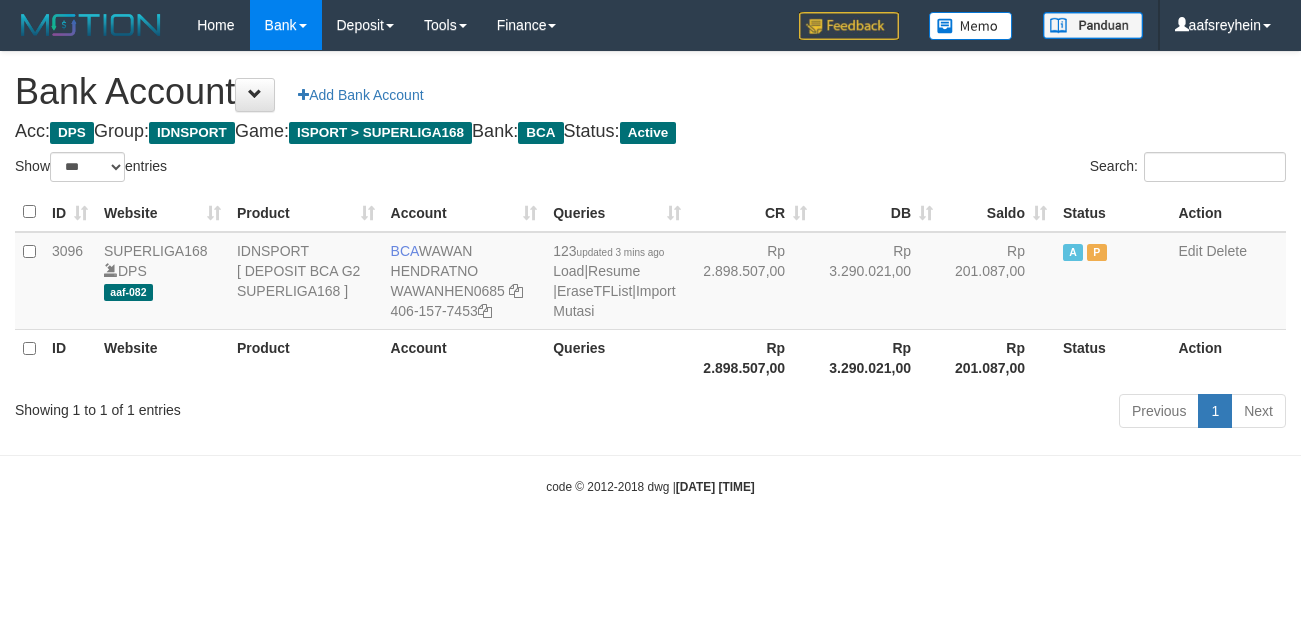 select on "***" 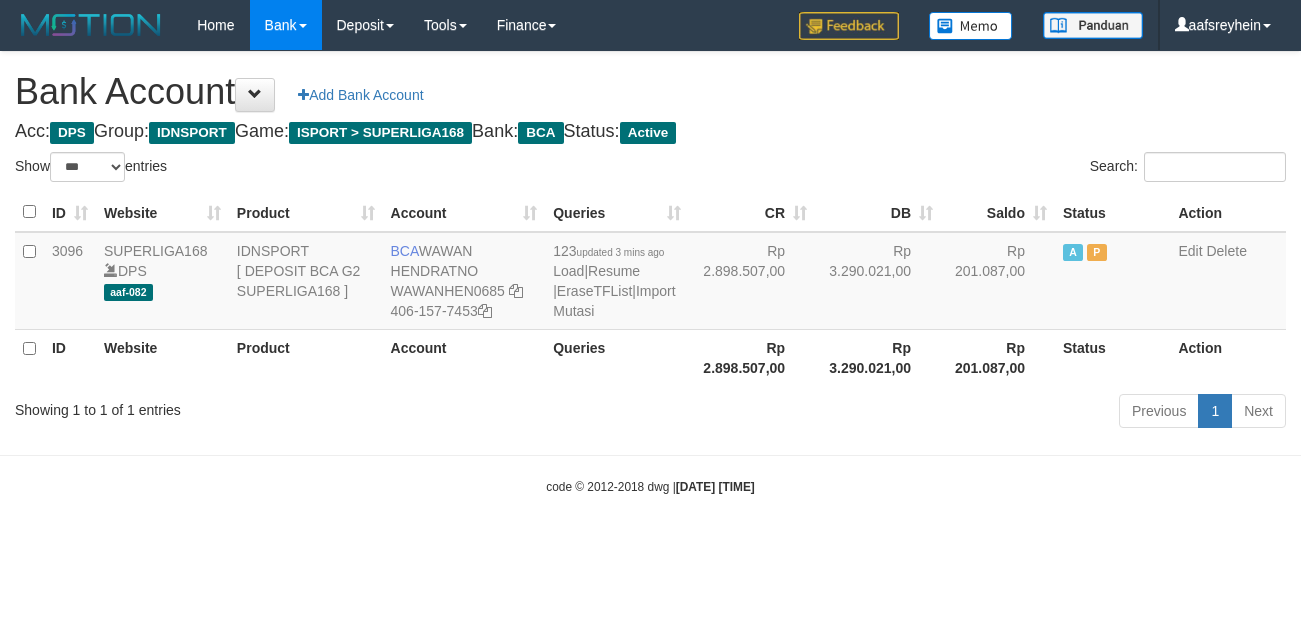 scroll, scrollTop: 0, scrollLeft: 0, axis: both 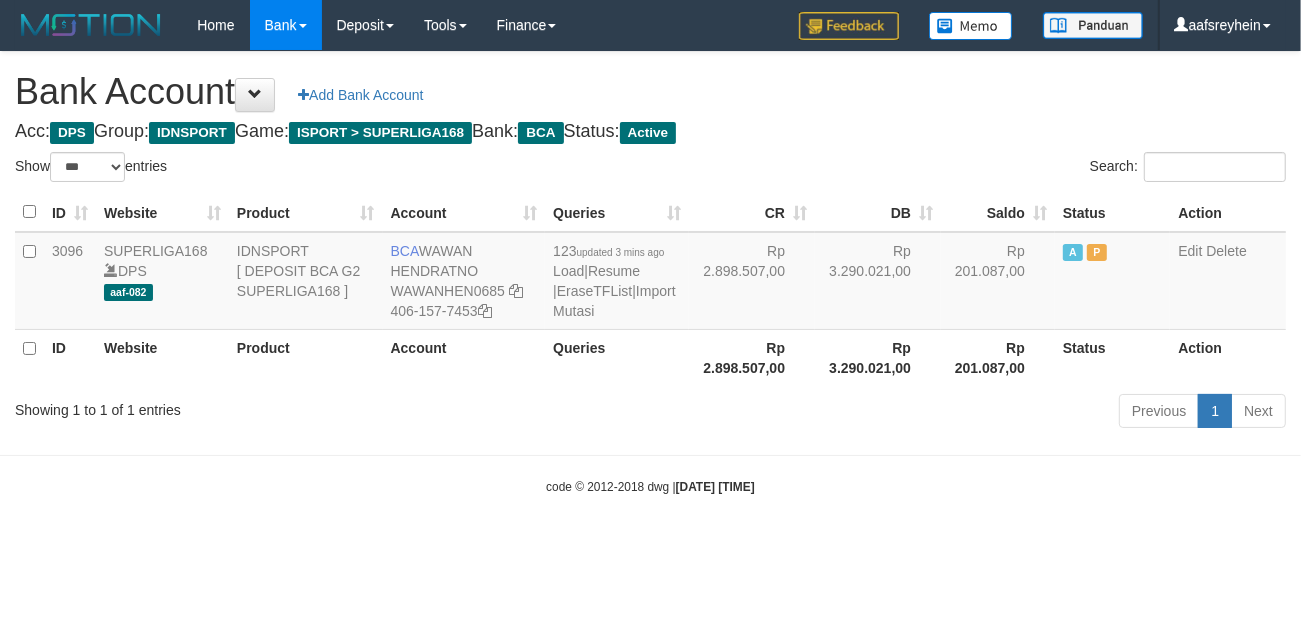 click on "code © 2012-2018 dwg |  2025/07/12 23:59:04" at bounding box center (650, 486) 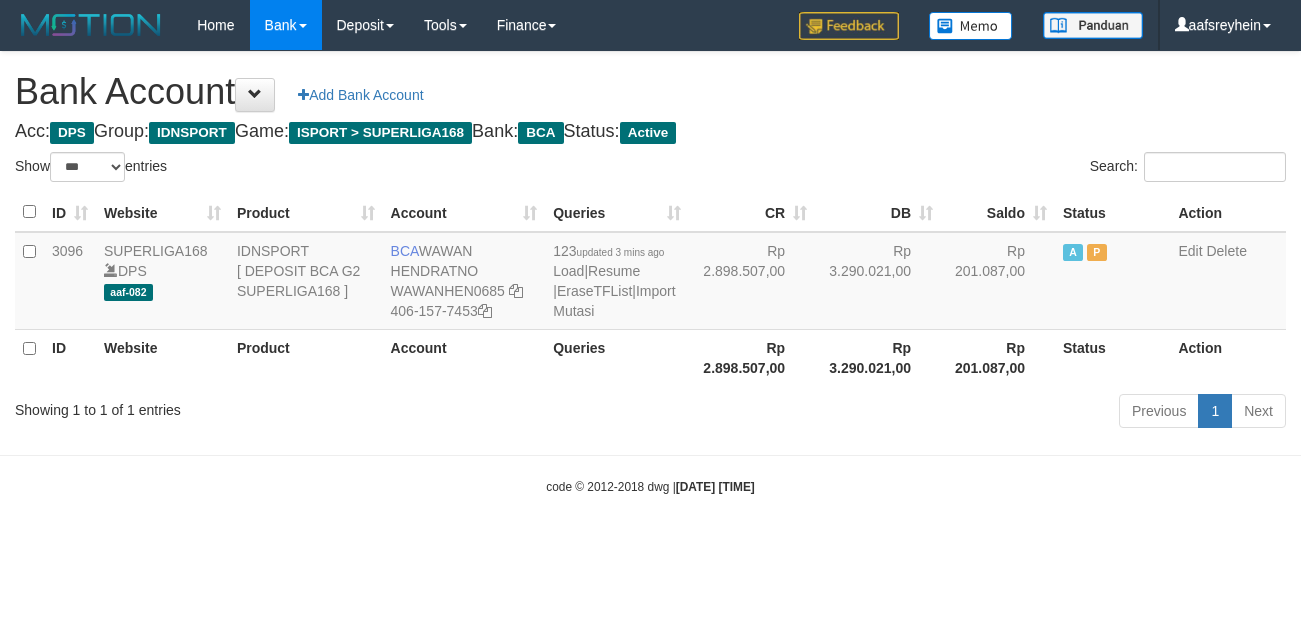 select on "***" 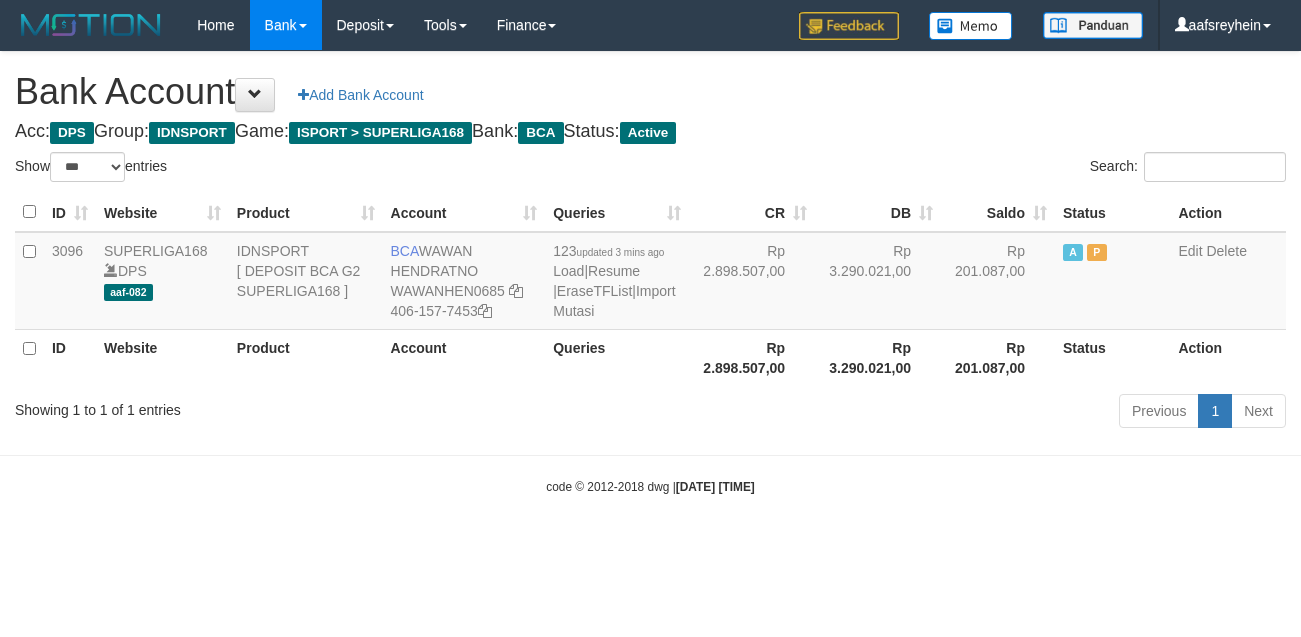 scroll, scrollTop: 0, scrollLeft: 0, axis: both 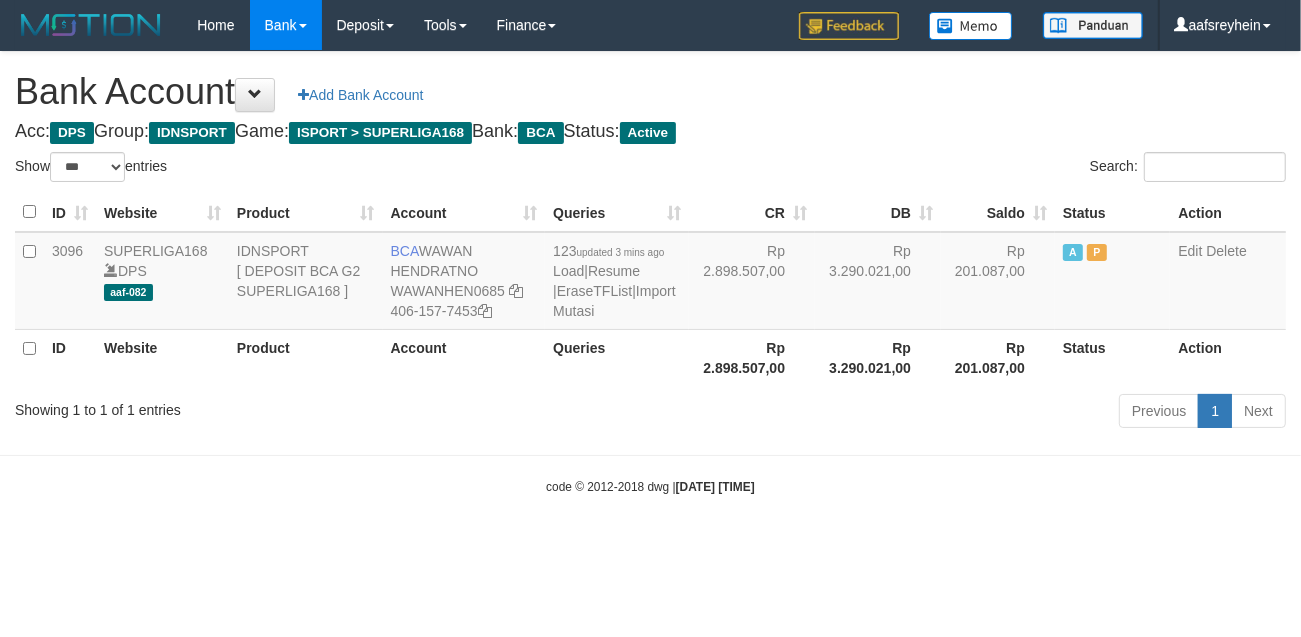 click on "code © 2012-2018 dwg |  [DATE] [TIME]" at bounding box center [650, 486] 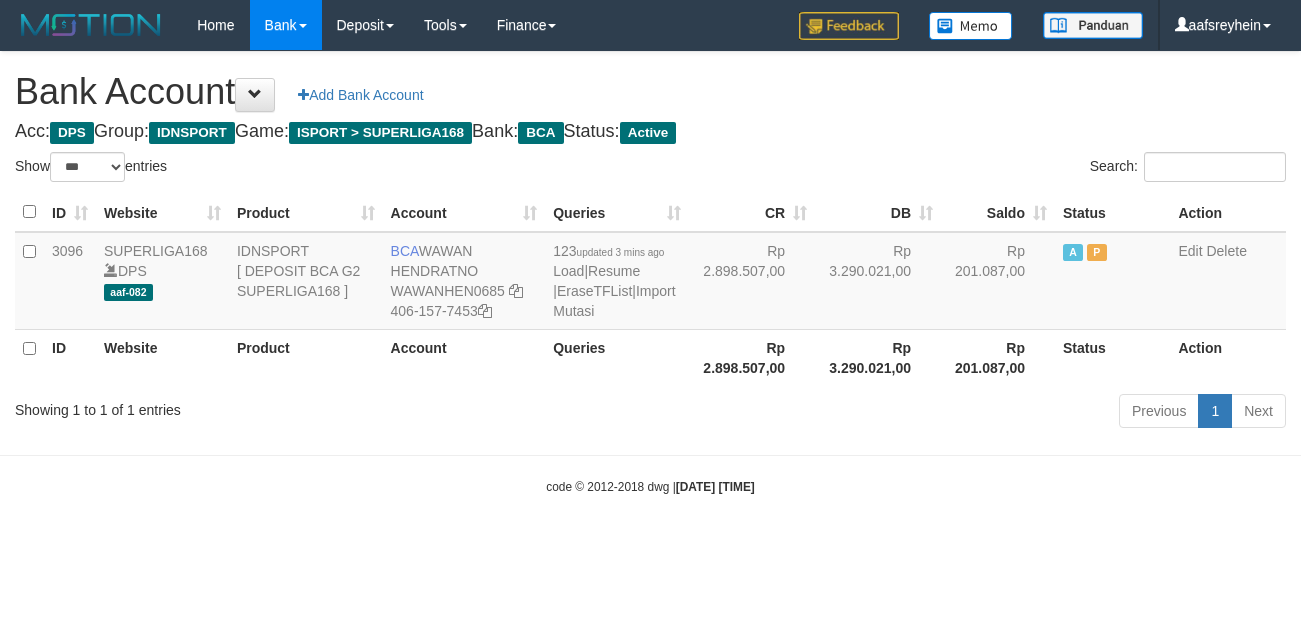select on "***" 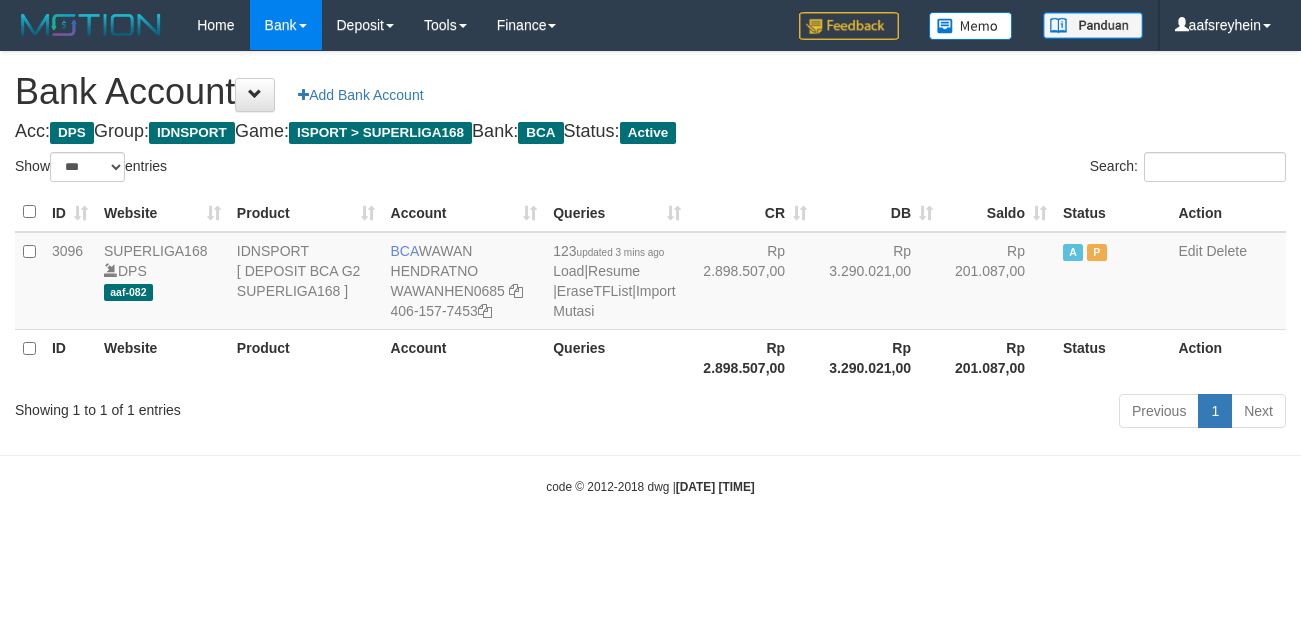 scroll, scrollTop: 0, scrollLeft: 0, axis: both 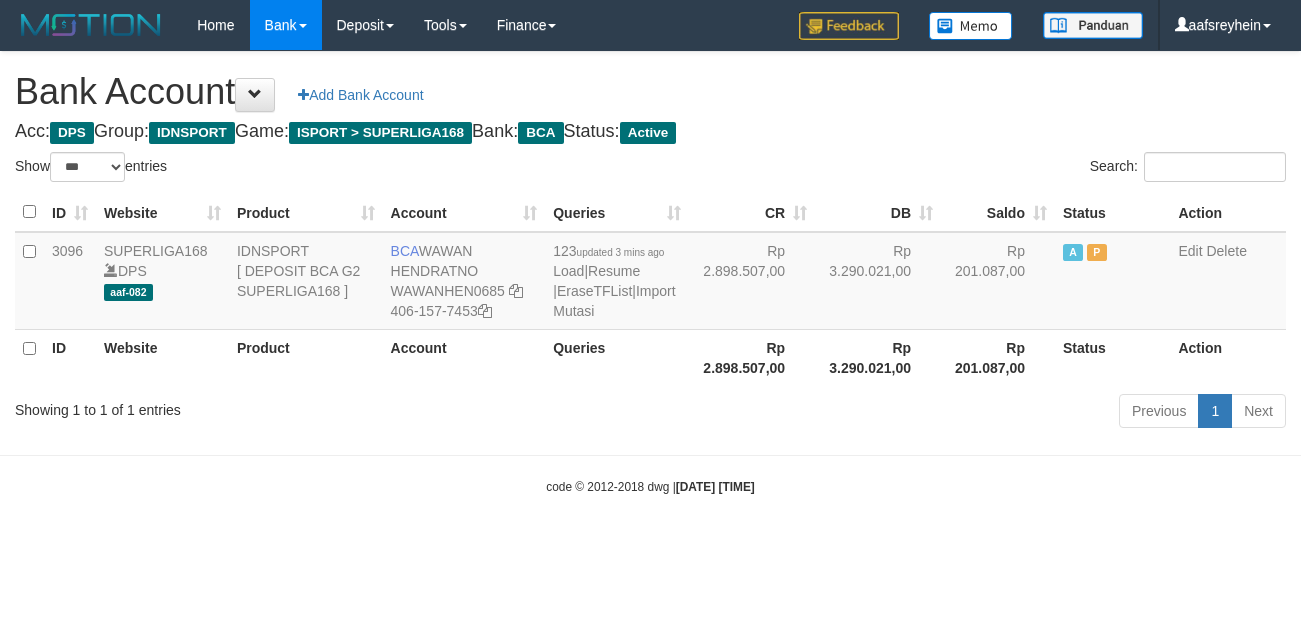 select on "***" 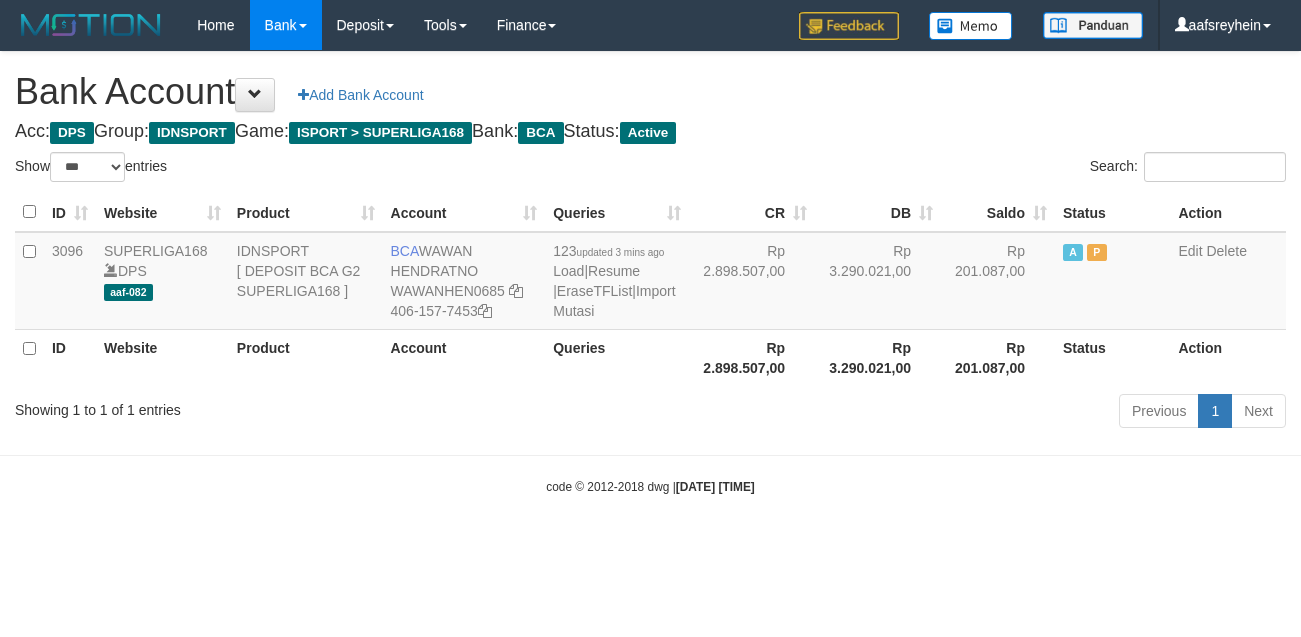 scroll, scrollTop: 0, scrollLeft: 0, axis: both 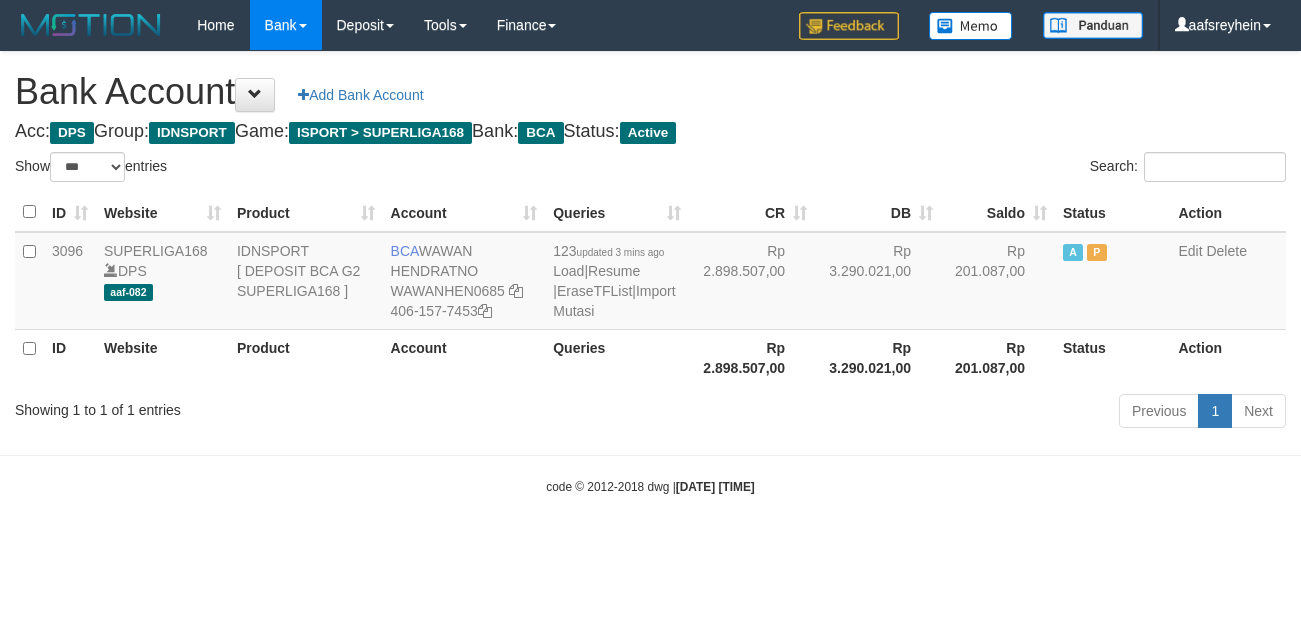 select on "***" 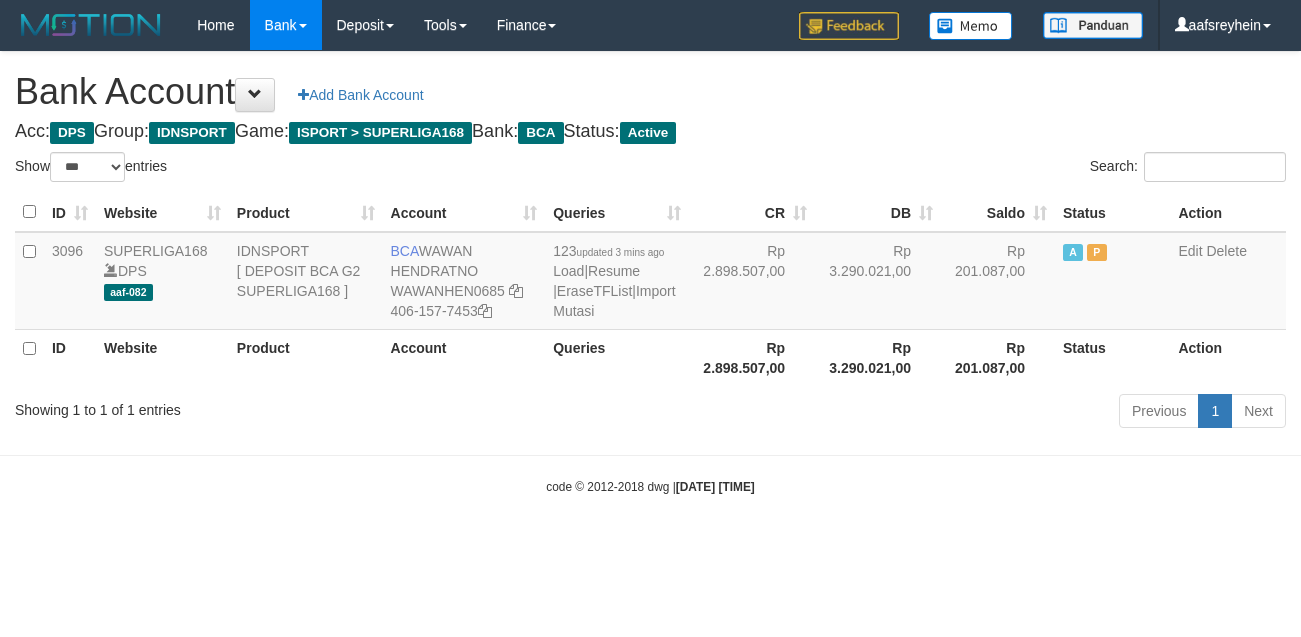 scroll, scrollTop: 0, scrollLeft: 0, axis: both 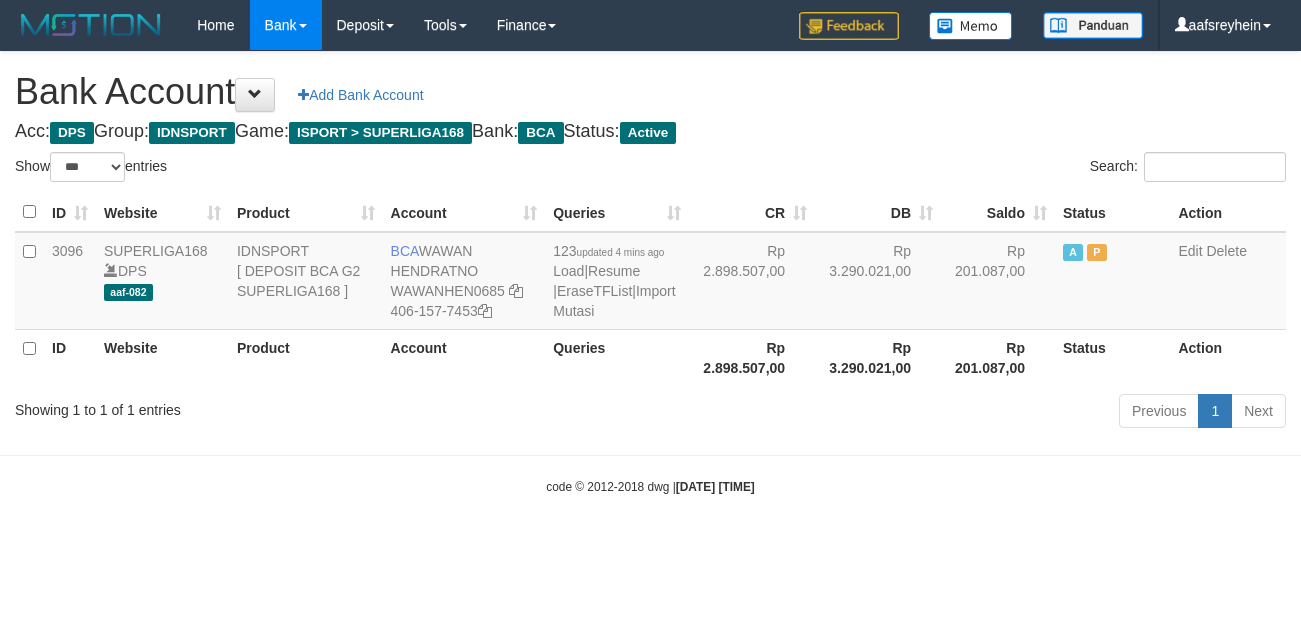 select on "***" 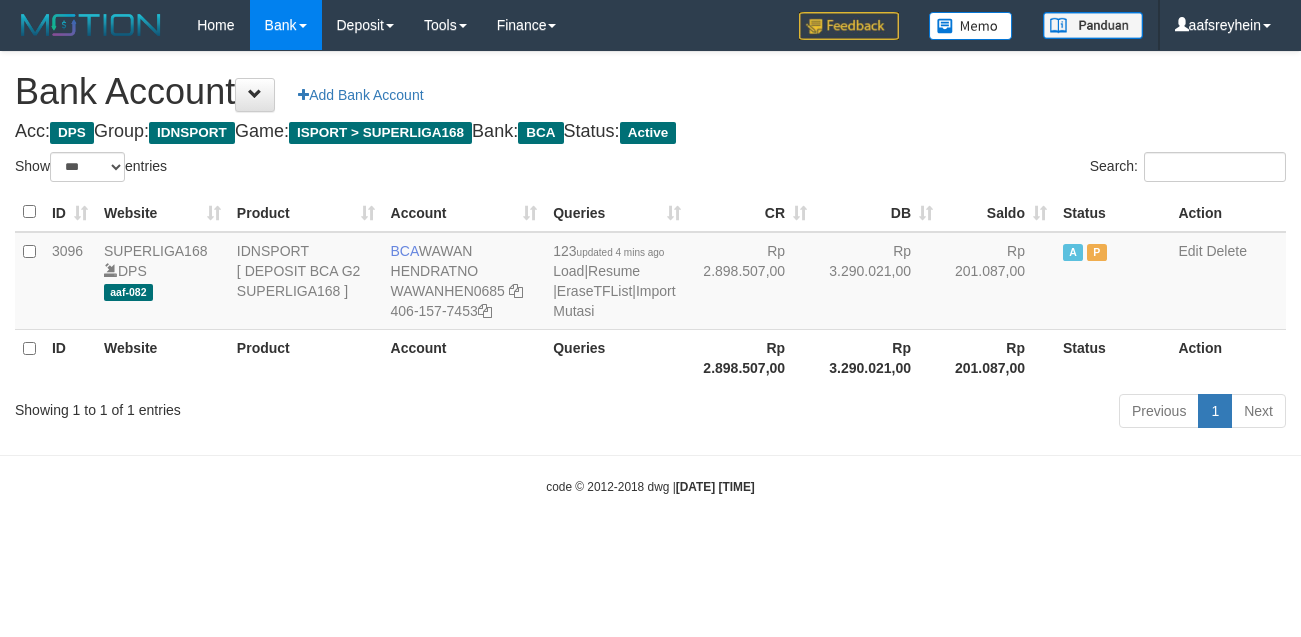 scroll, scrollTop: 0, scrollLeft: 0, axis: both 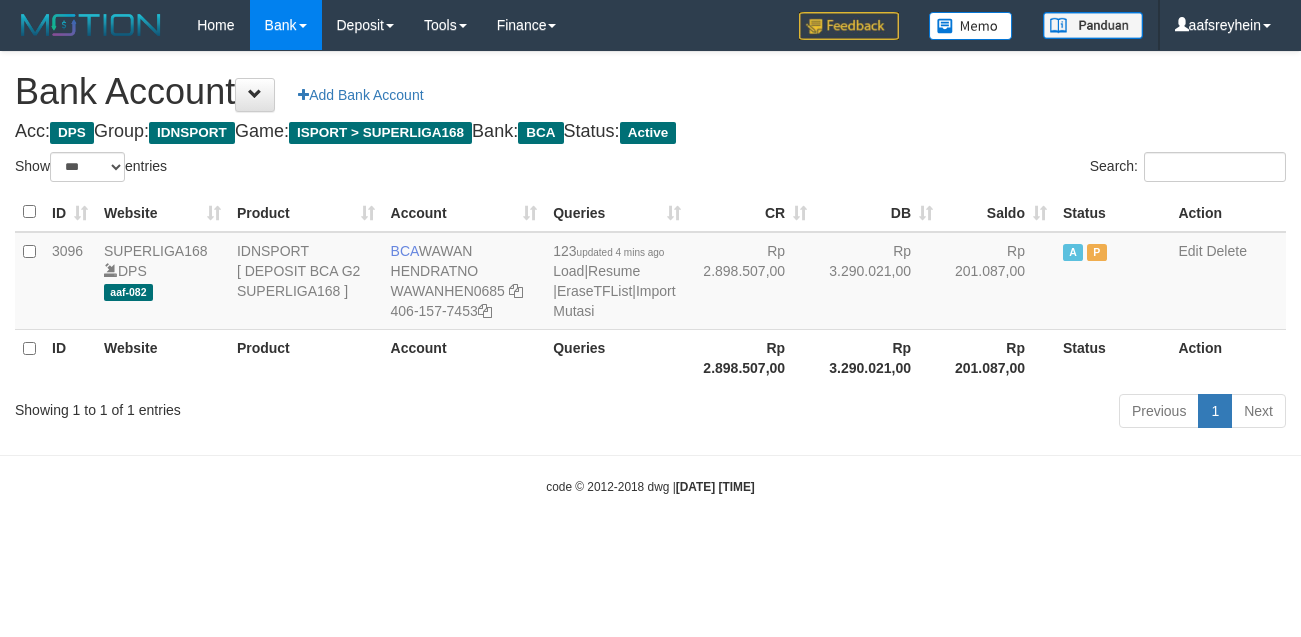 select on "***" 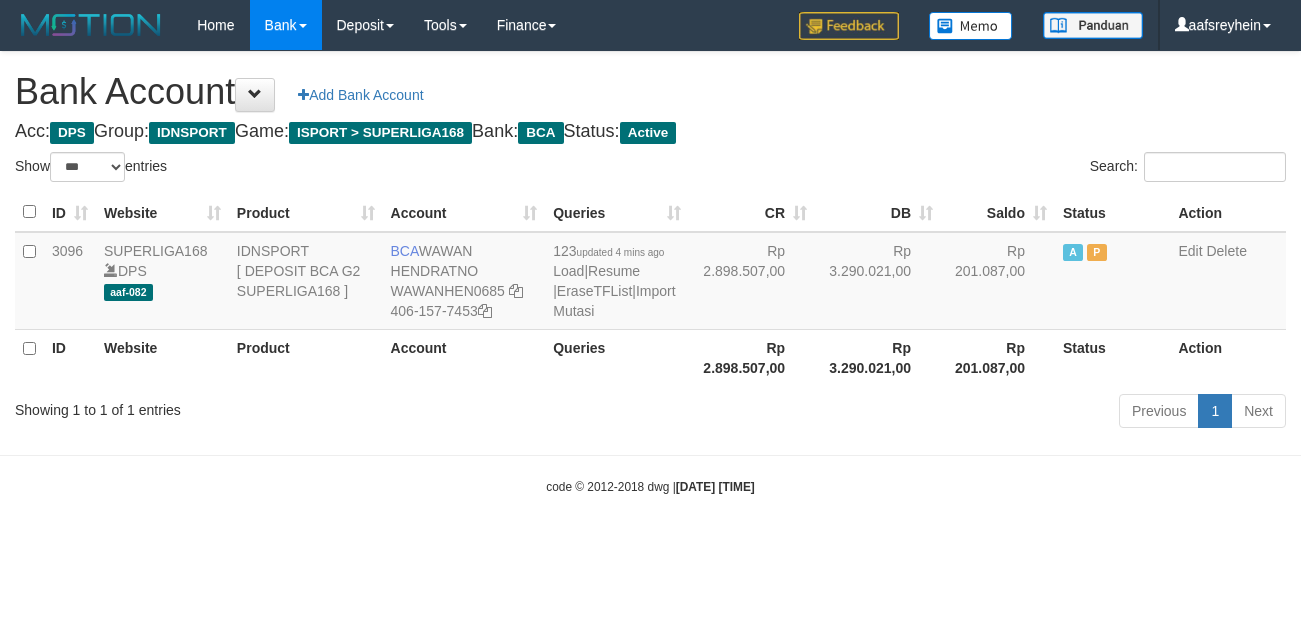 scroll, scrollTop: 0, scrollLeft: 0, axis: both 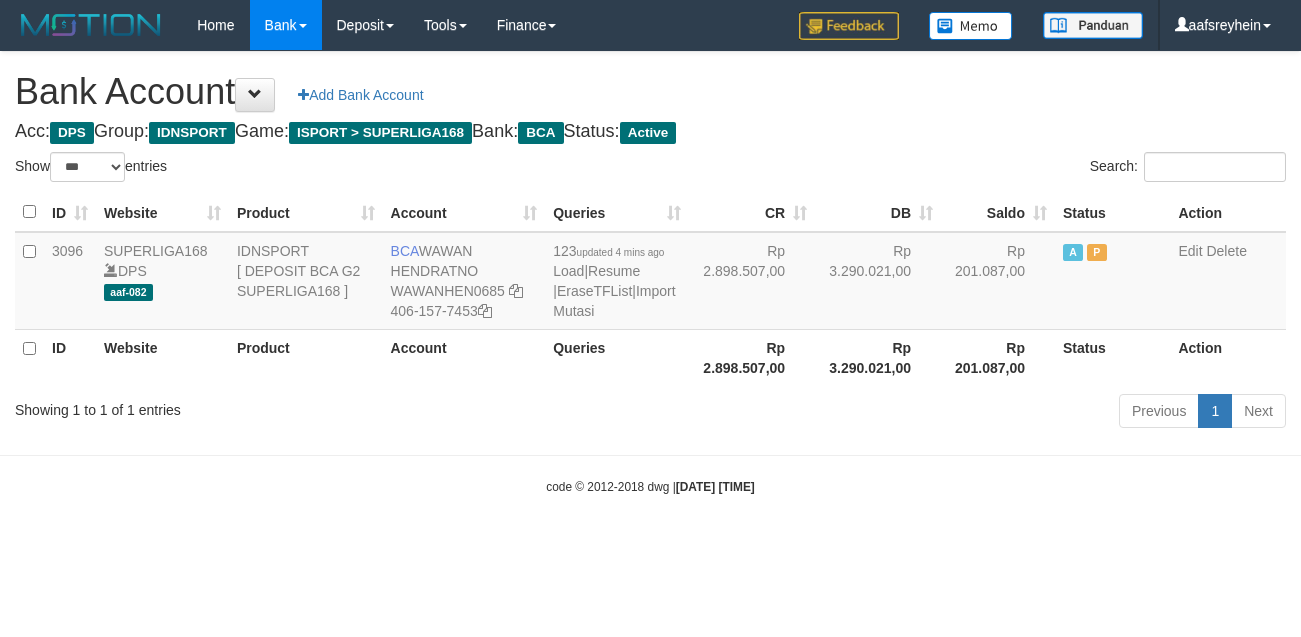 select on "***" 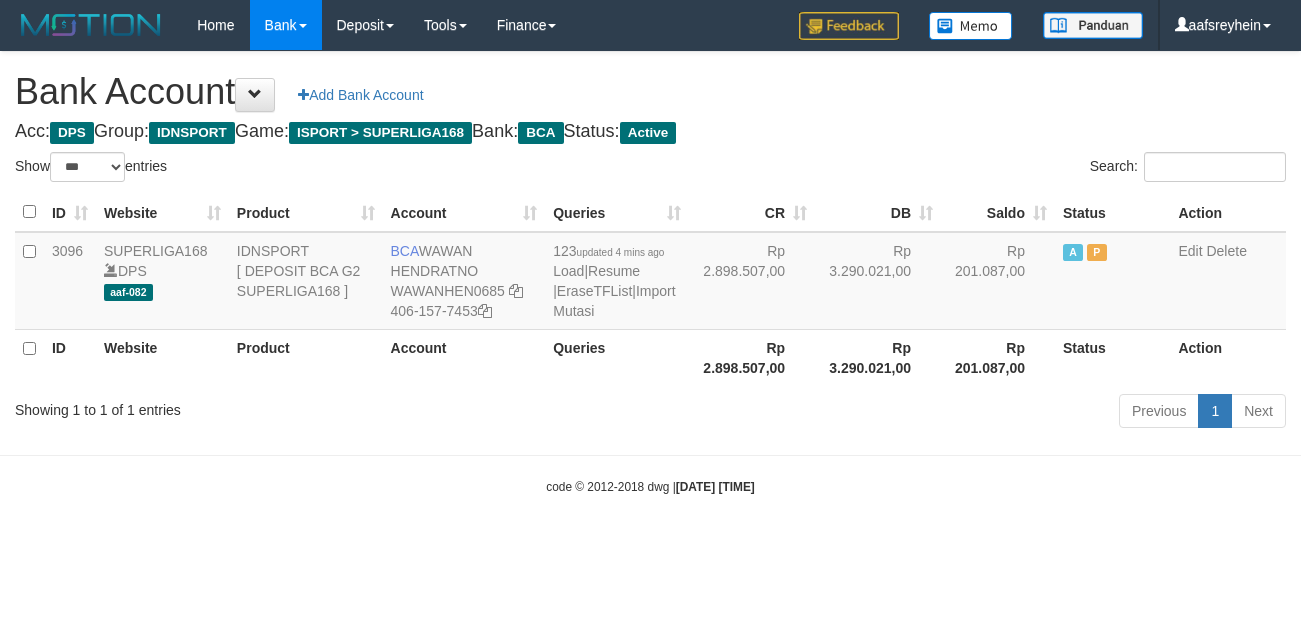 scroll, scrollTop: 0, scrollLeft: 0, axis: both 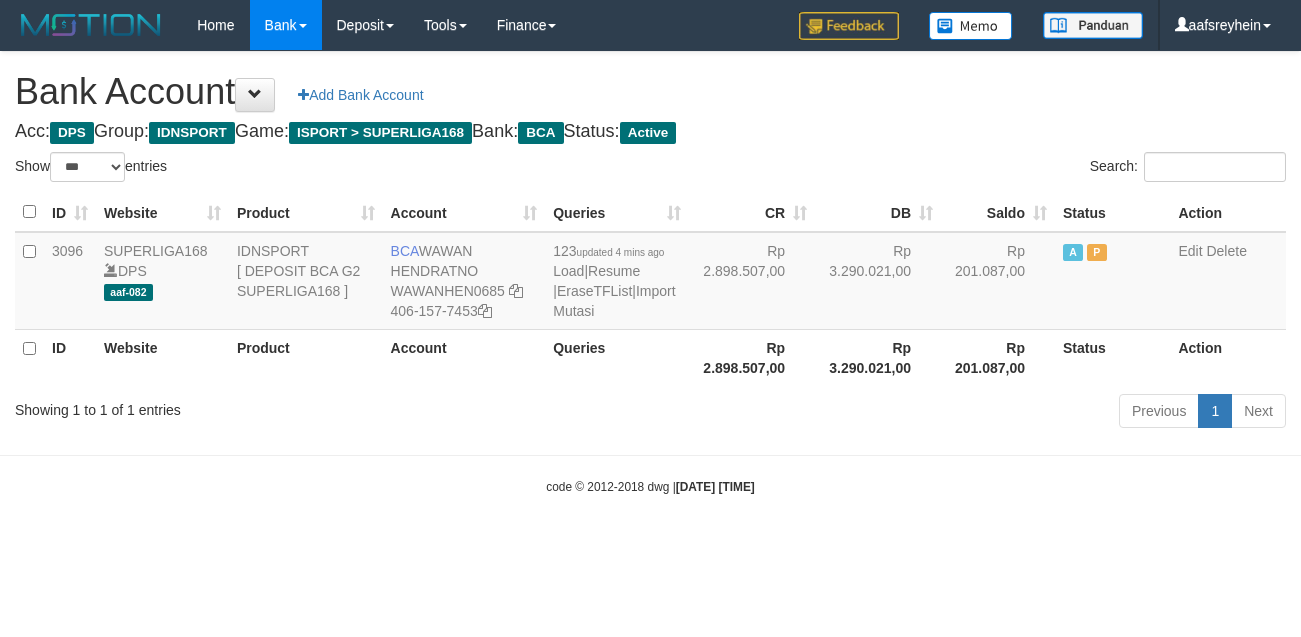 select on "***" 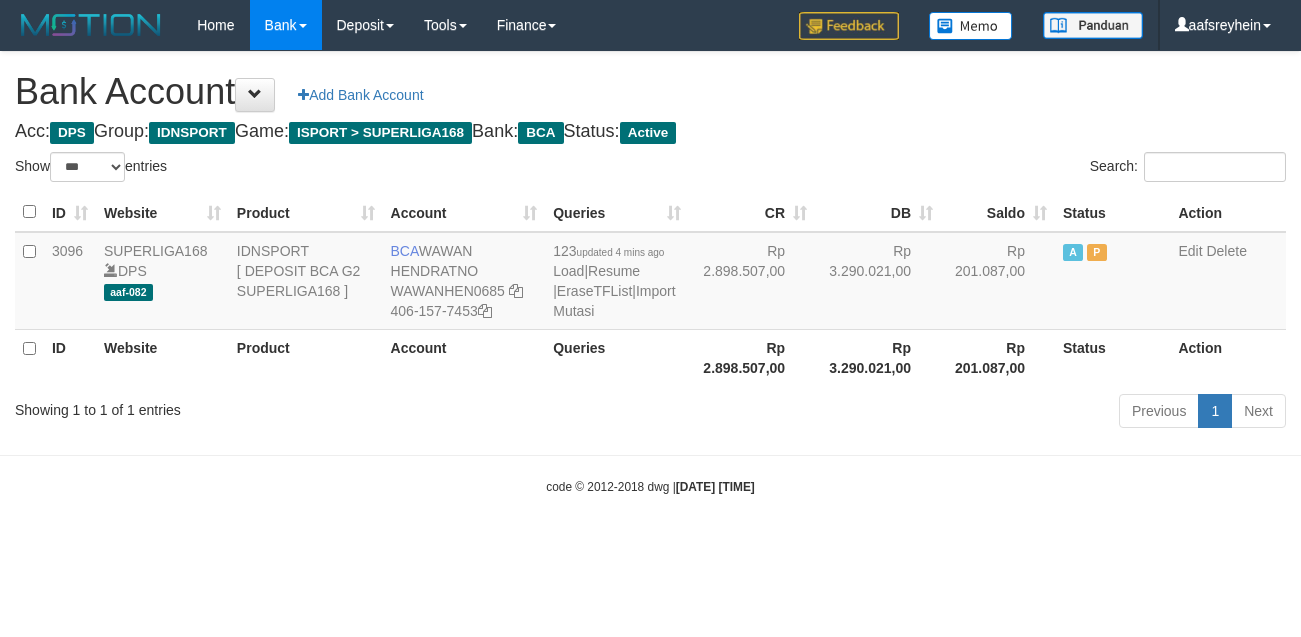 scroll, scrollTop: 0, scrollLeft: 0, axis: both 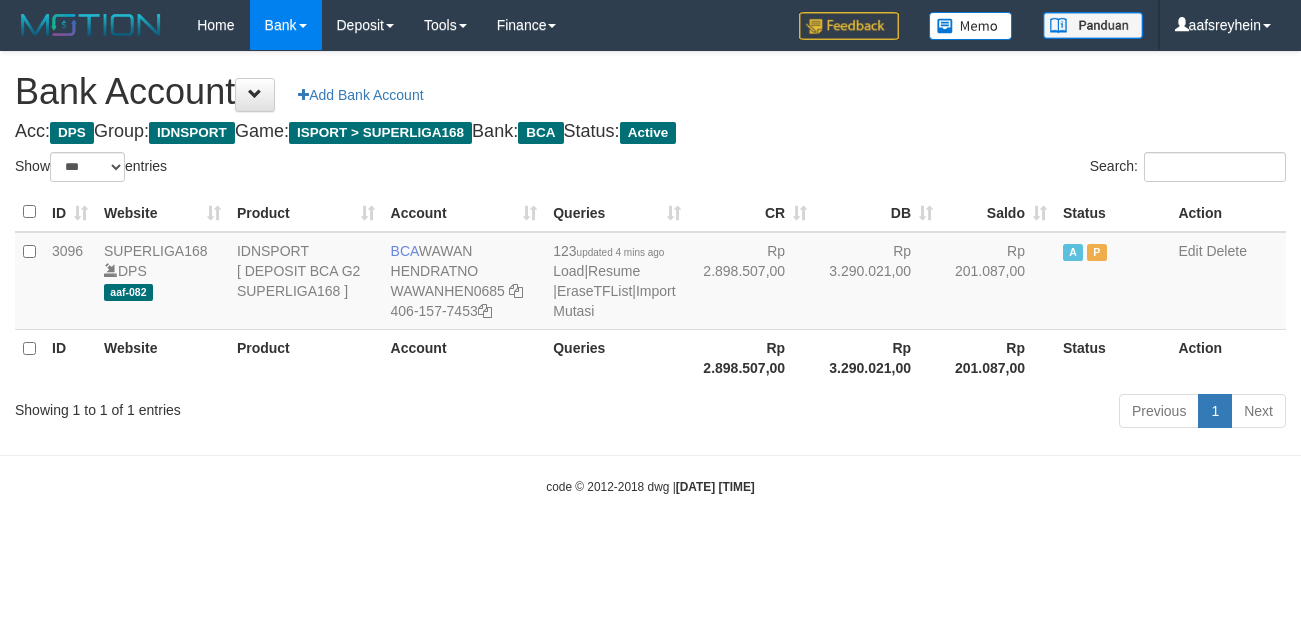 select on "***" 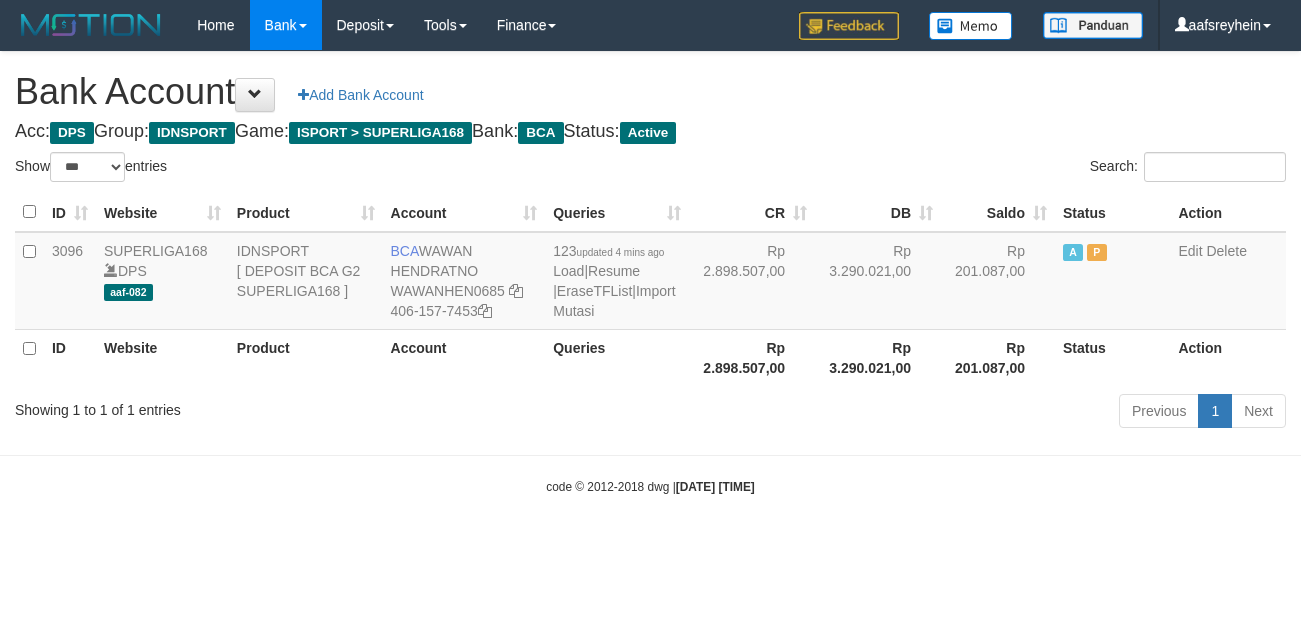 scroll, scrollTop: 0, scrollLeft: 0, axis: both 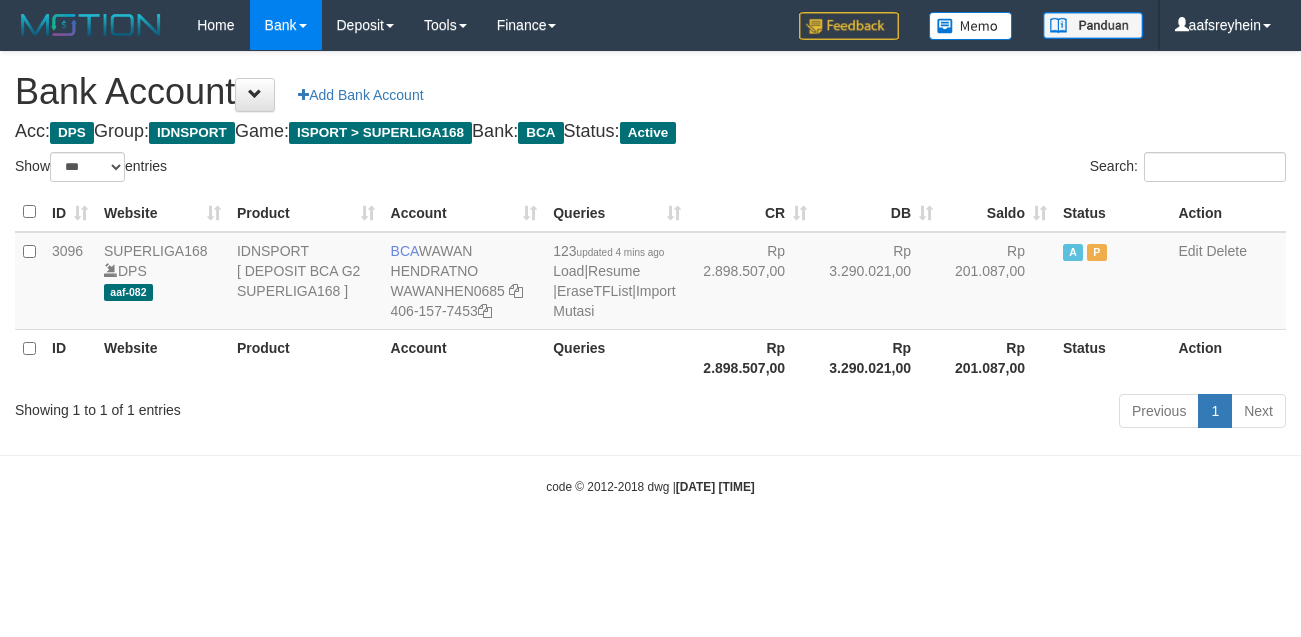 select on "***" 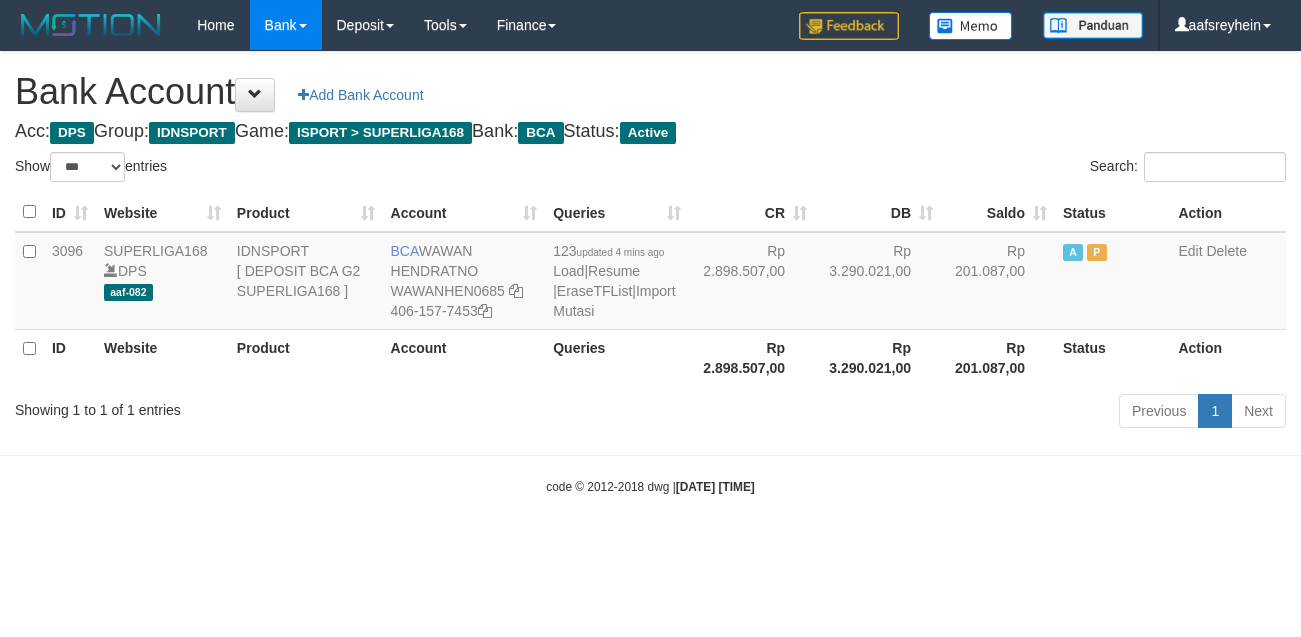 scroll, scrollTop: 0, scrollLeft: 0, axis: both 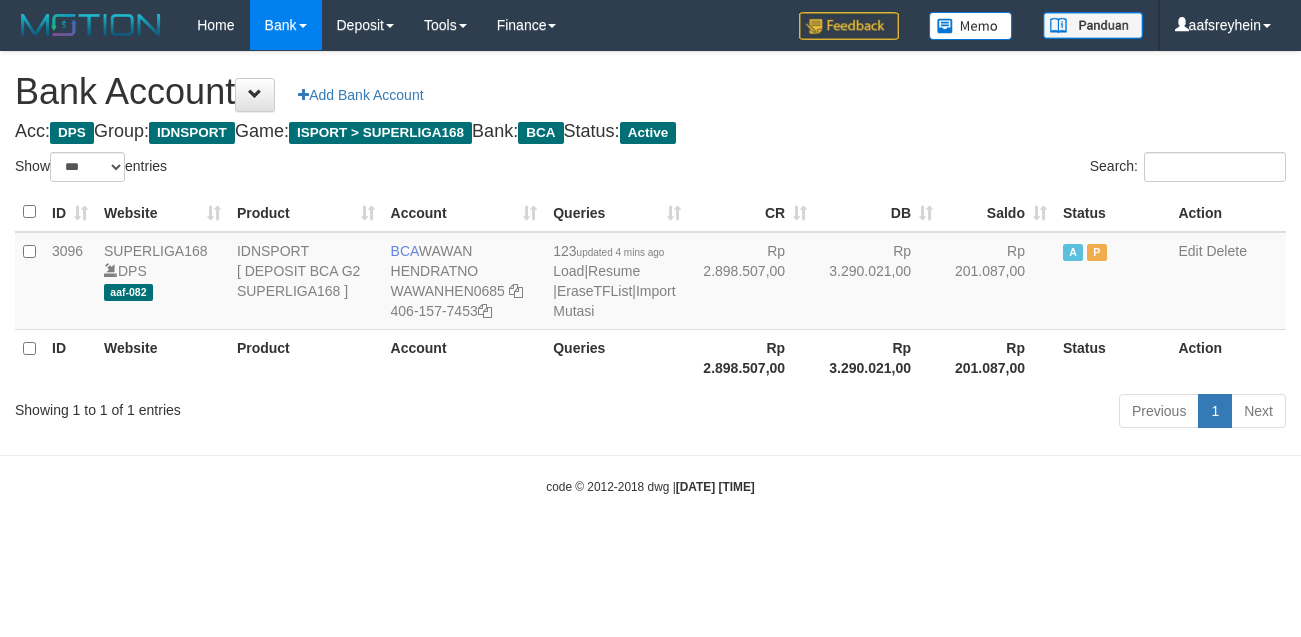select on "***" 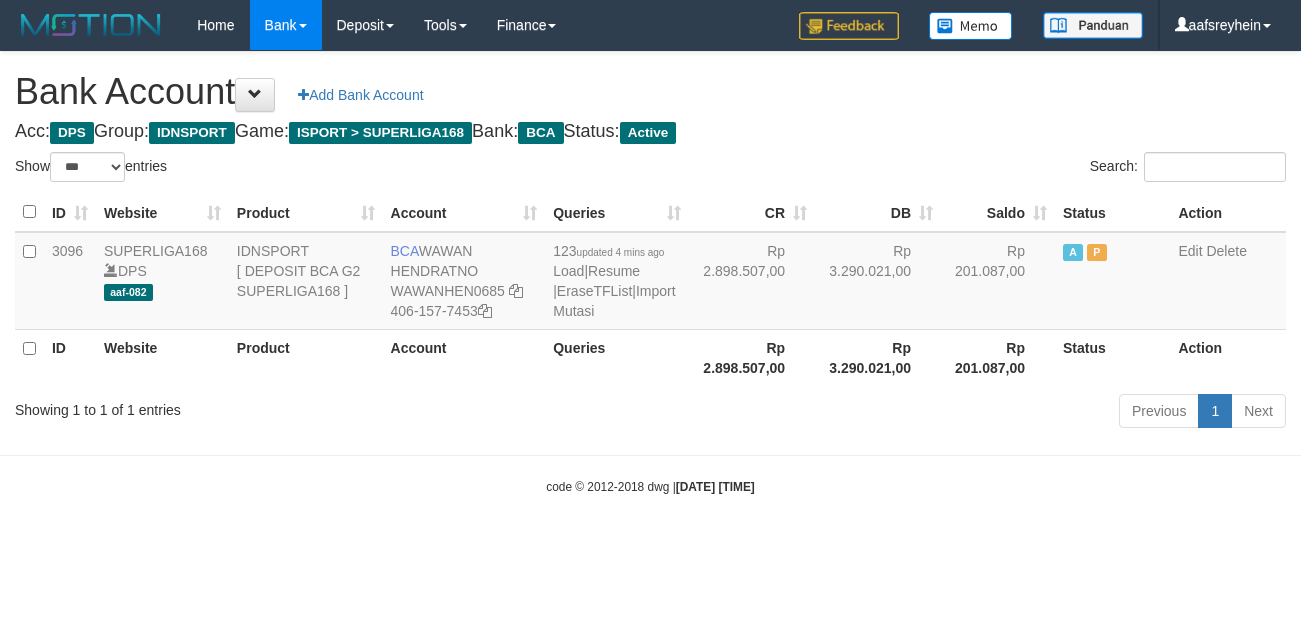 scroll, scrollTop: 0, scrollLeft: 0, axis: both 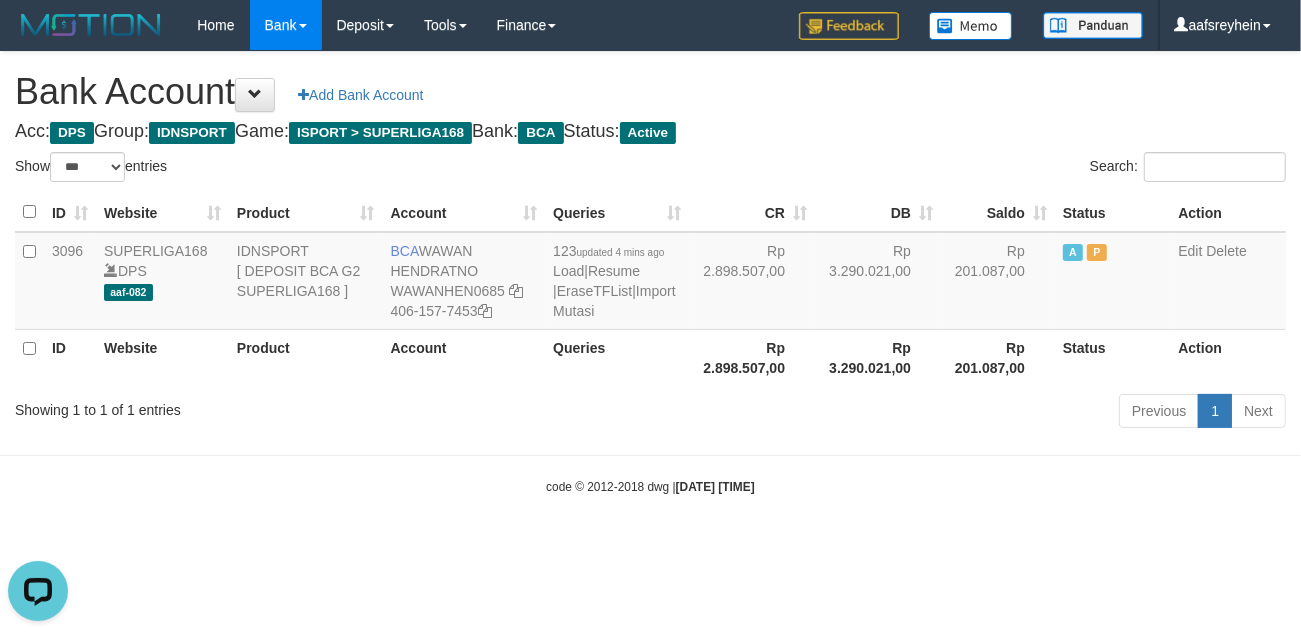 click on "Toggle navigation
Home
Bank
Account List
Load
By Website
Group
[ISPORT]													SUPERLIGA168
By Load Group (DPS)
-" at bounding box center (650, 273) 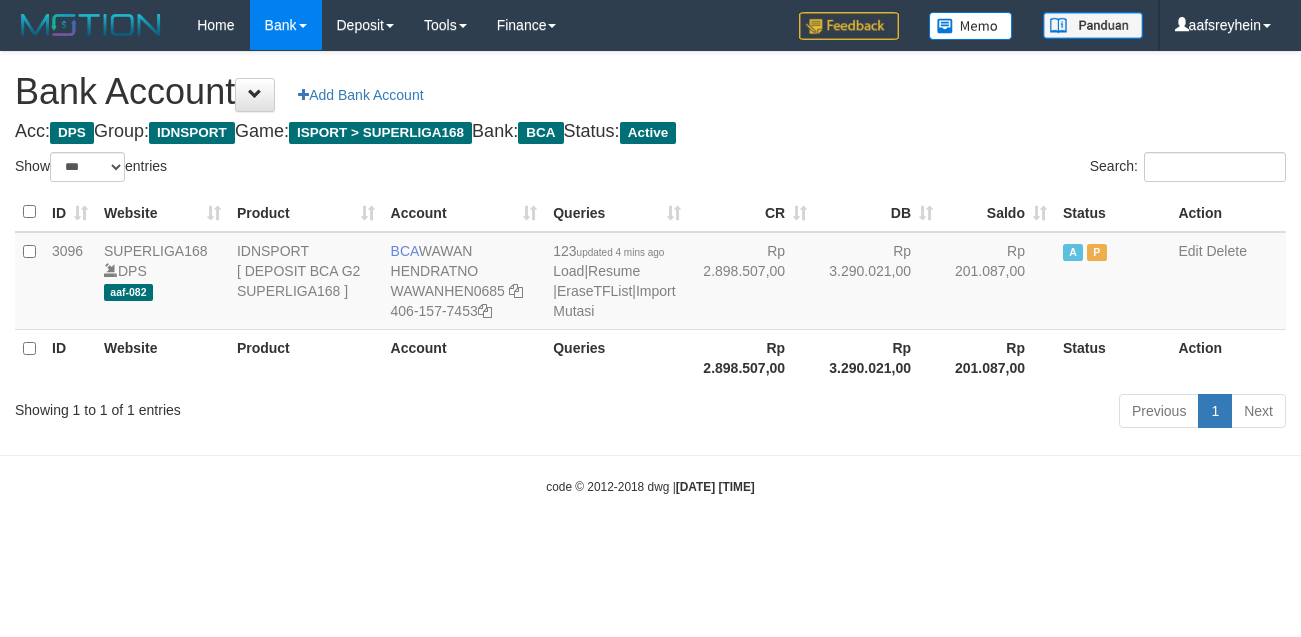 select on "***" 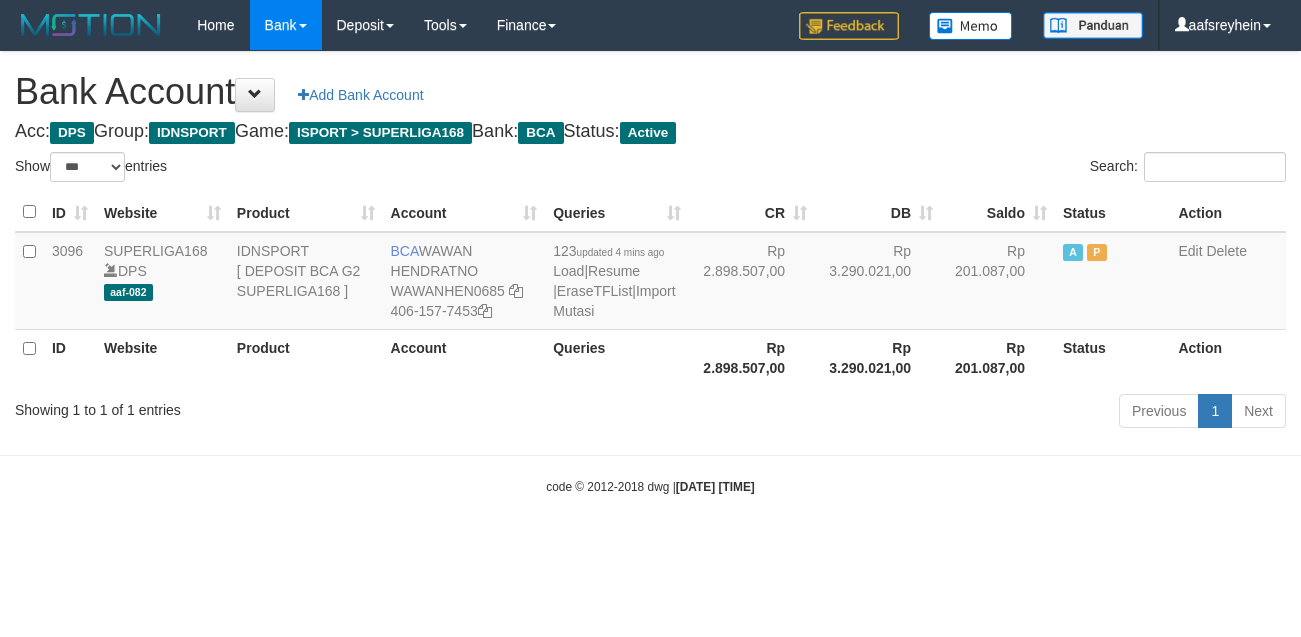 scroll, scrollTop: 0, scrollLeft: 0, axis: both 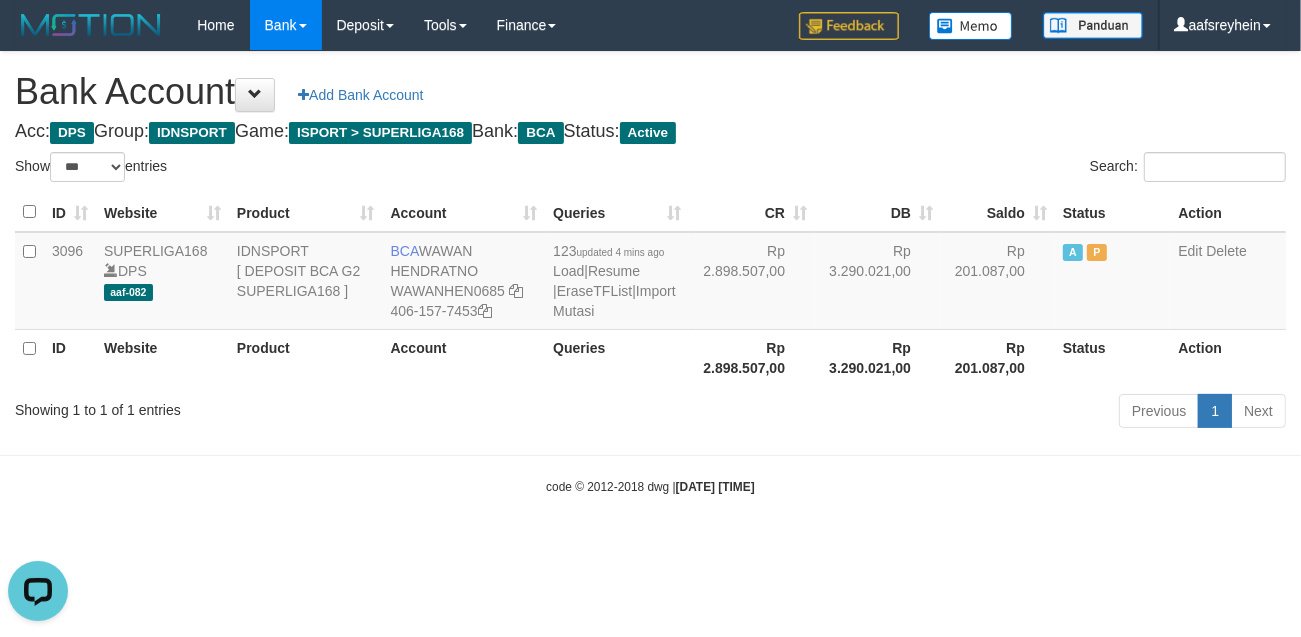 click on "Toggle navigation
Home
Bank
Account List
Load
By Website
Group
[ISPORT]													SUPERLIGA168
By Load Group (DPS)" at bounding box center (650, 273) 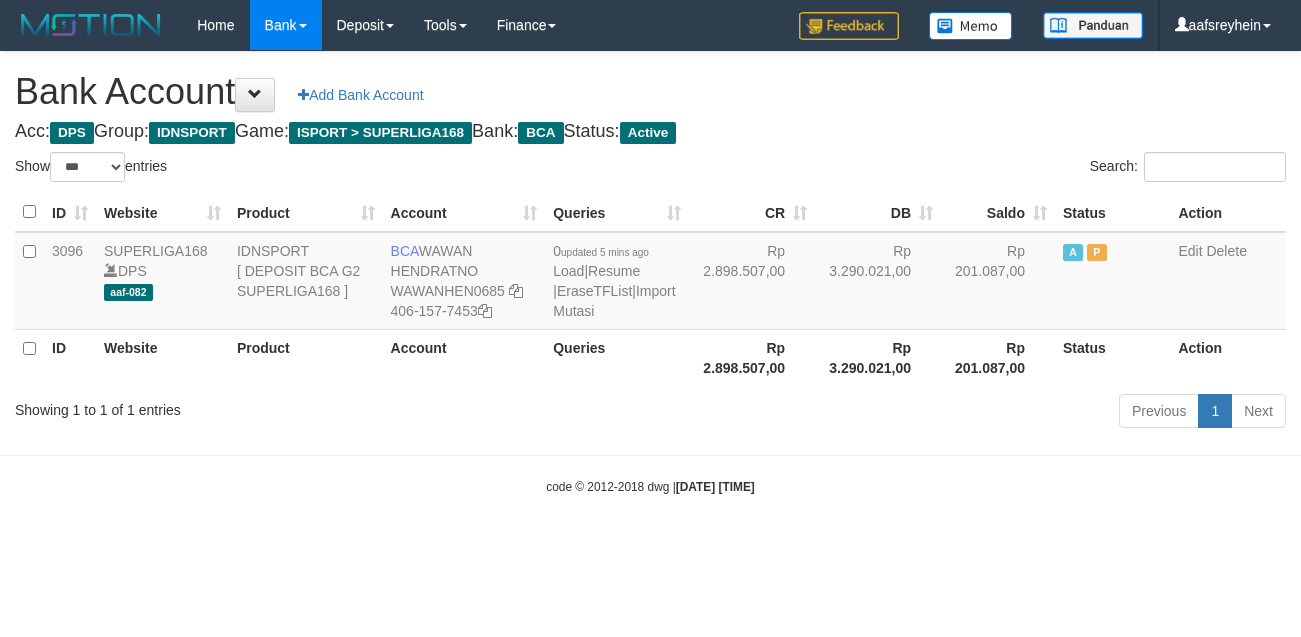 select on "***" 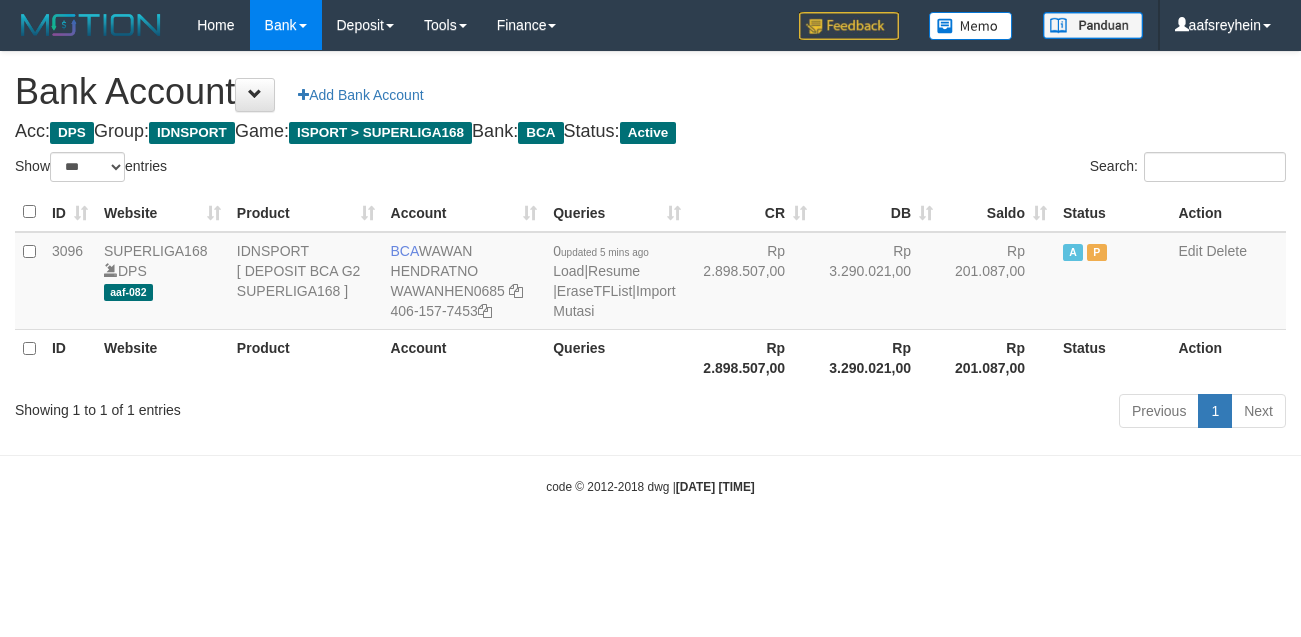 scroll, scrollTop: 0, scrollLeft: 0, axis: both 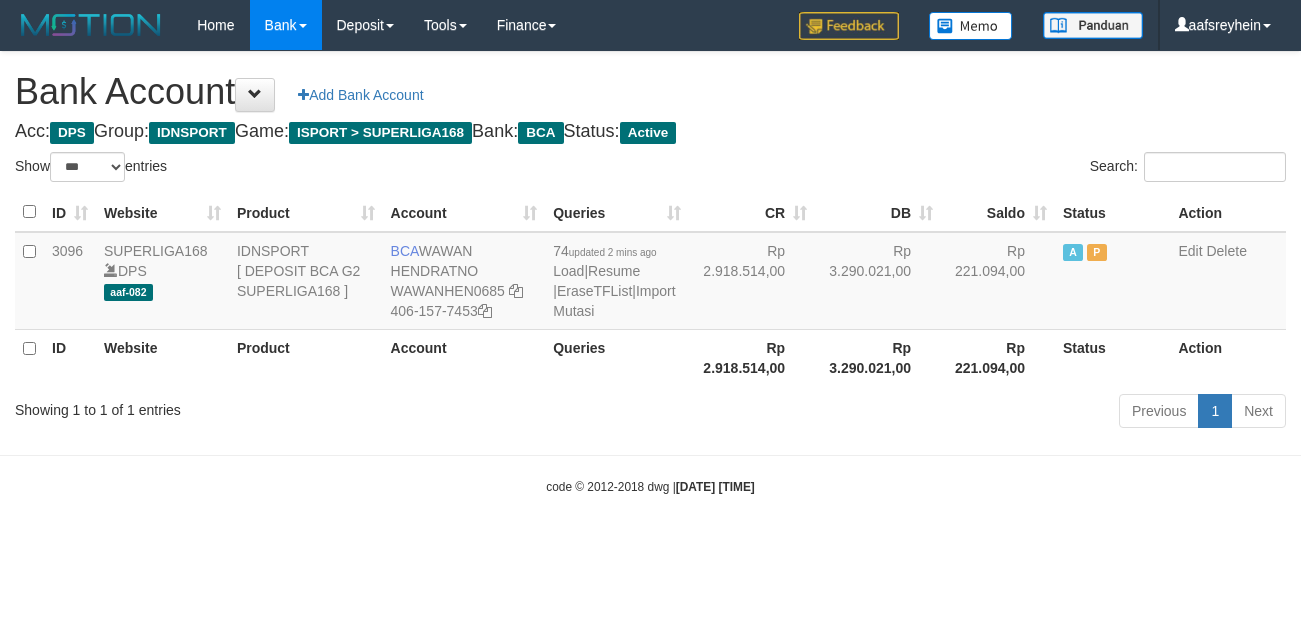 select on "***" 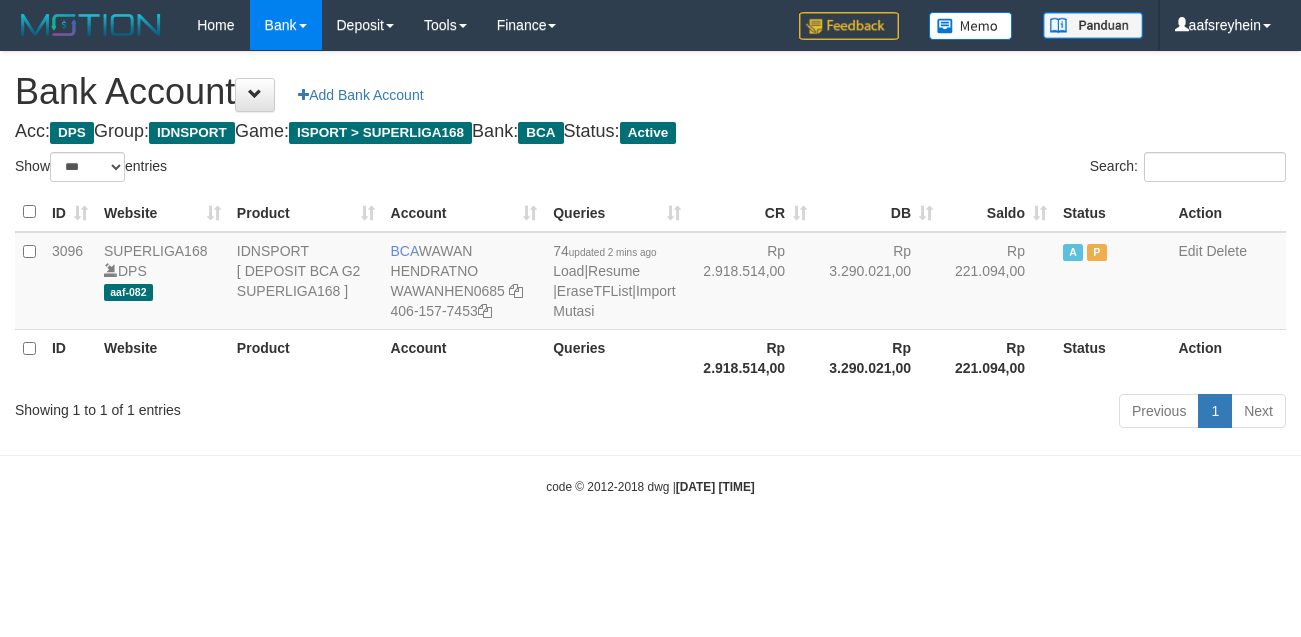 scroll, scrollTop: 0, scrollLeft: 0, axis: both 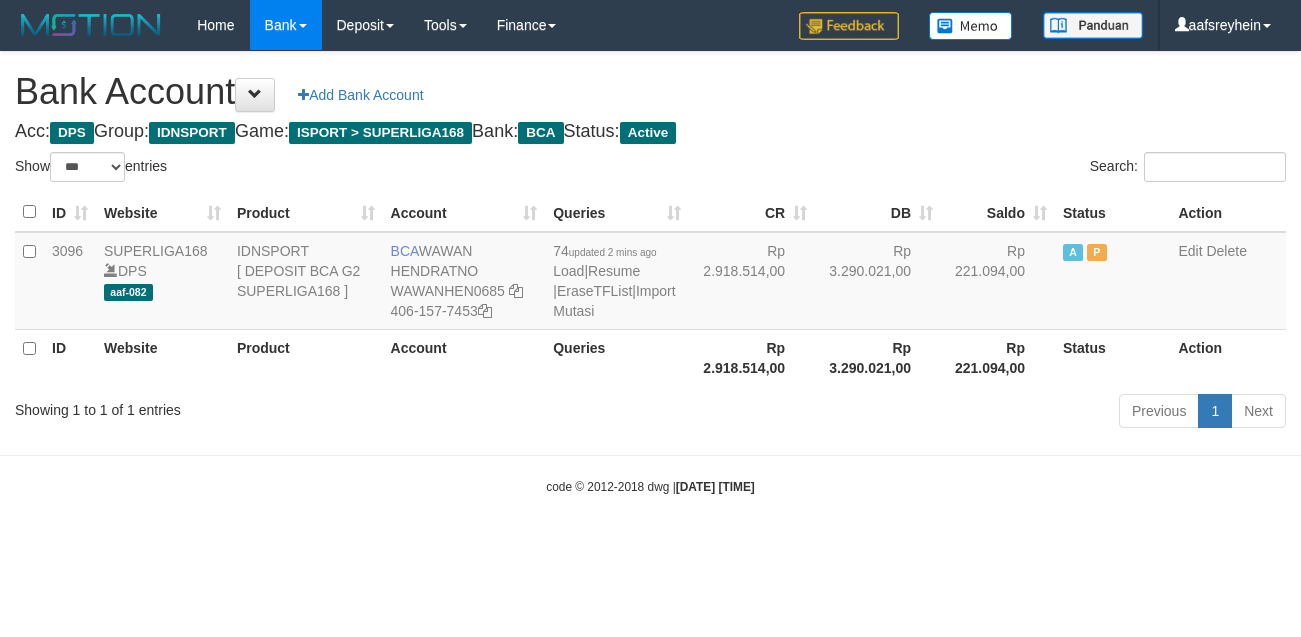 select on "***" 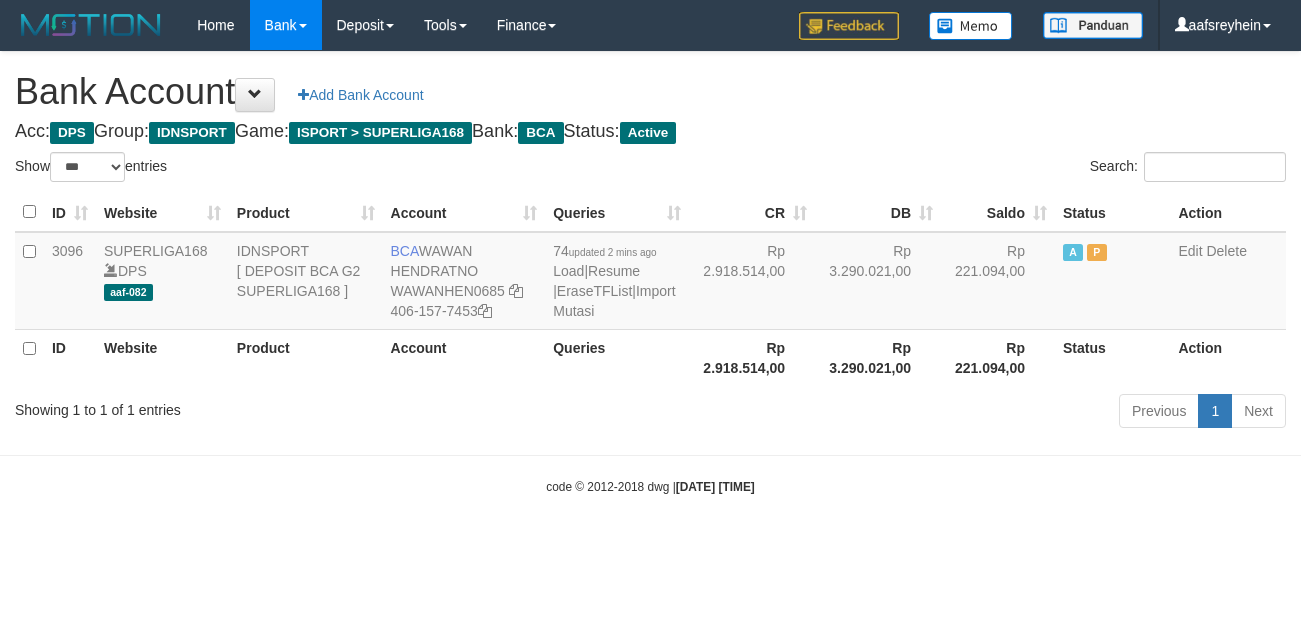 scroll, scrollTop: 0, scrollLeft: 0, axis: both 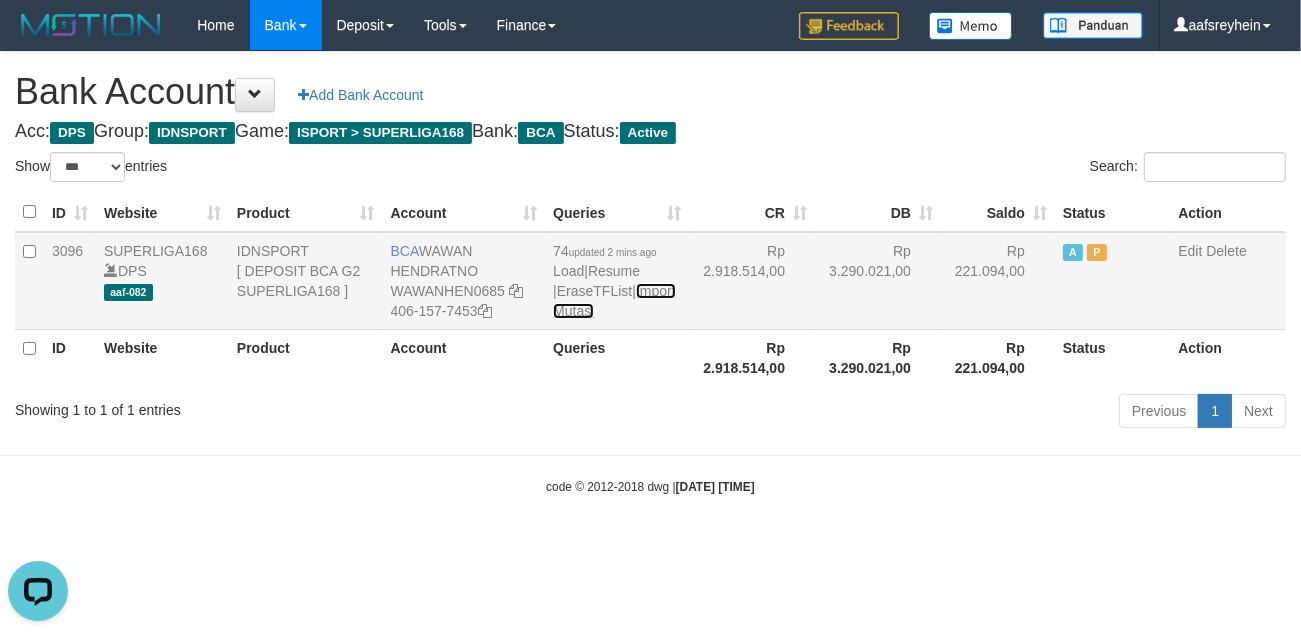click on "Import Mutasi" at bounding box center [614, 301] 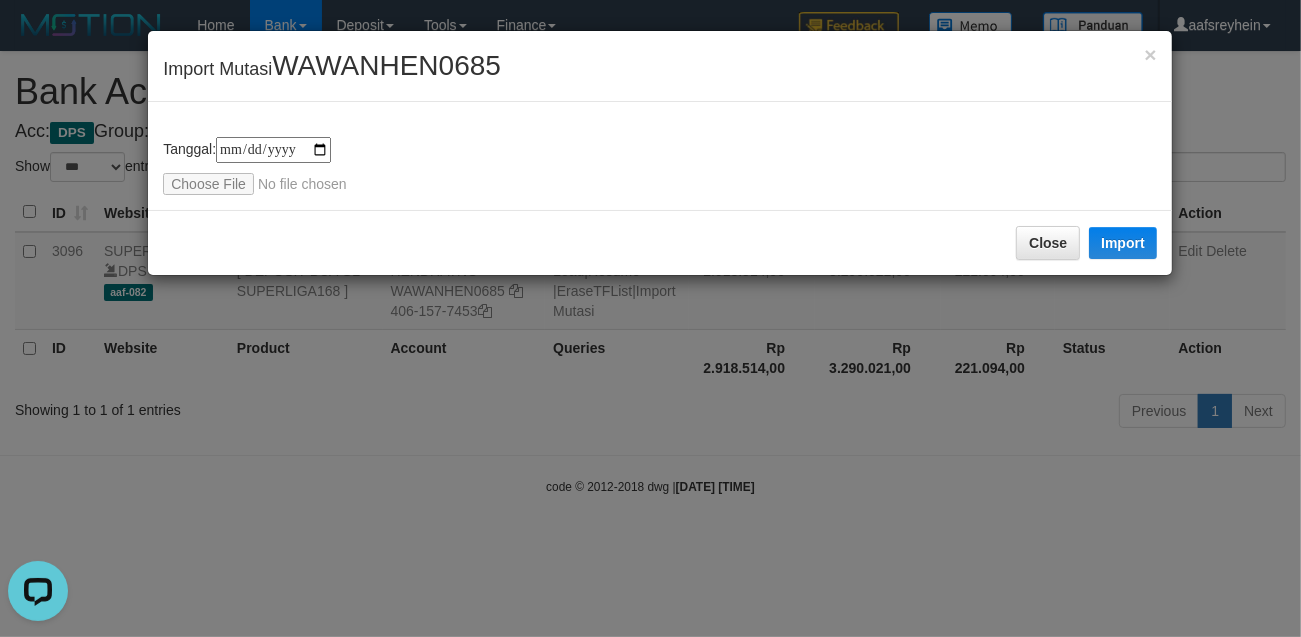 type on "**********" 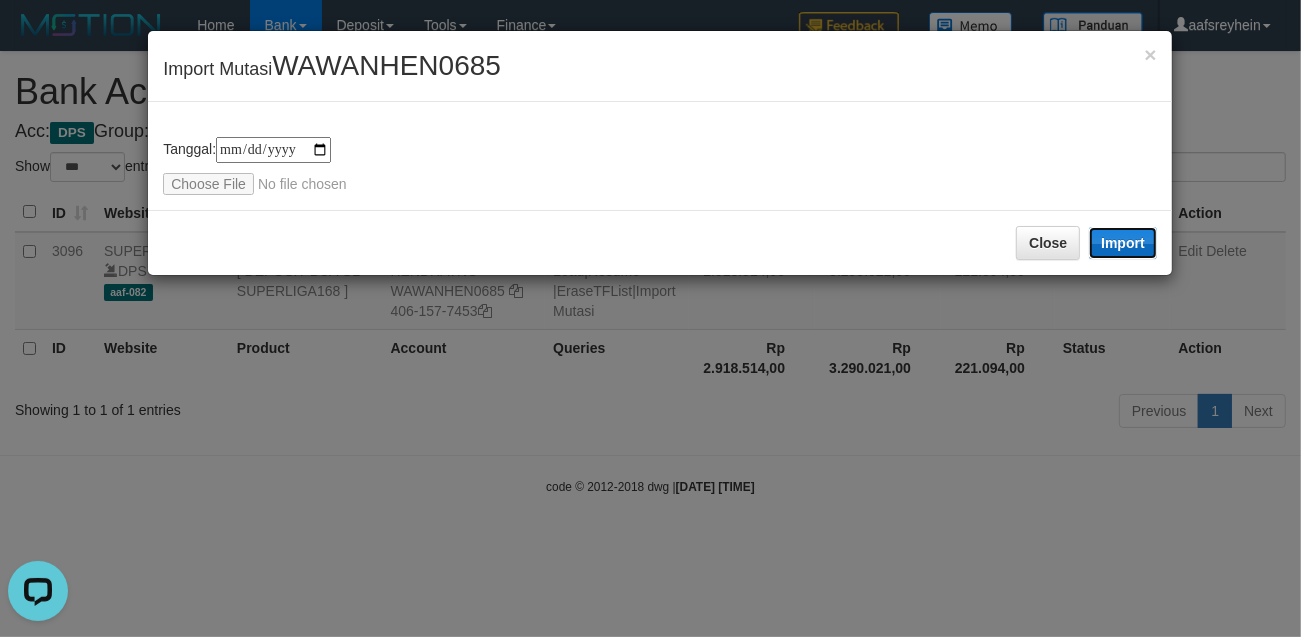 click on "Import" at bounding box center [1123, 243] 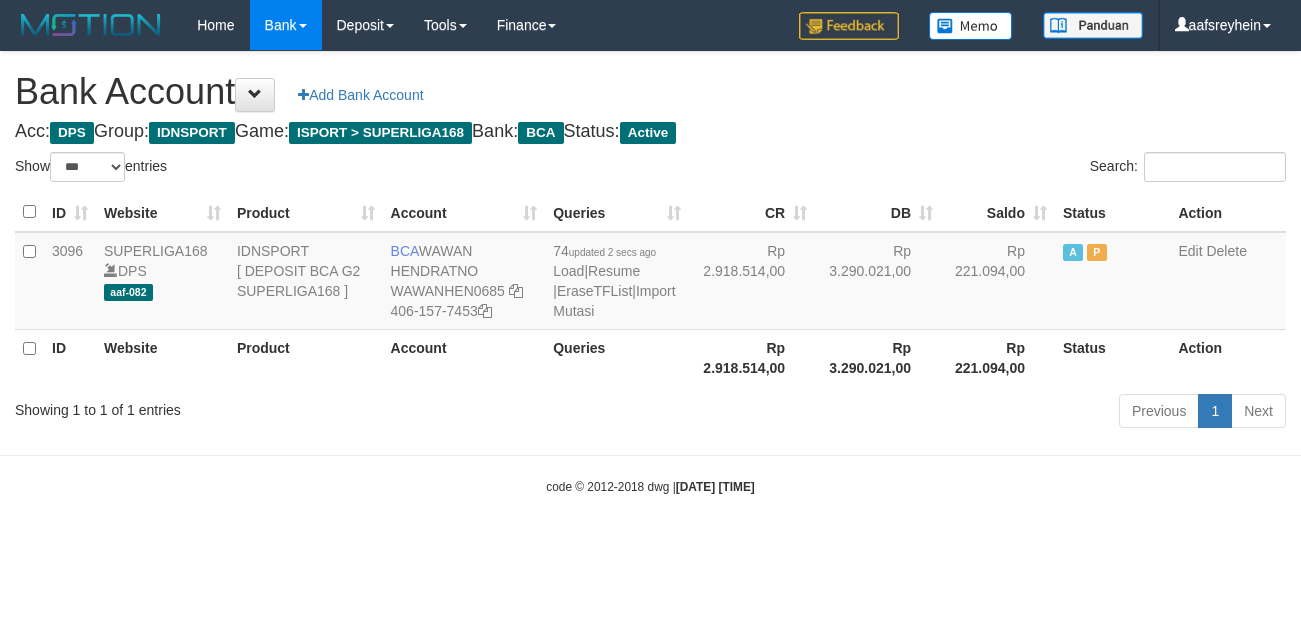 select on "***" 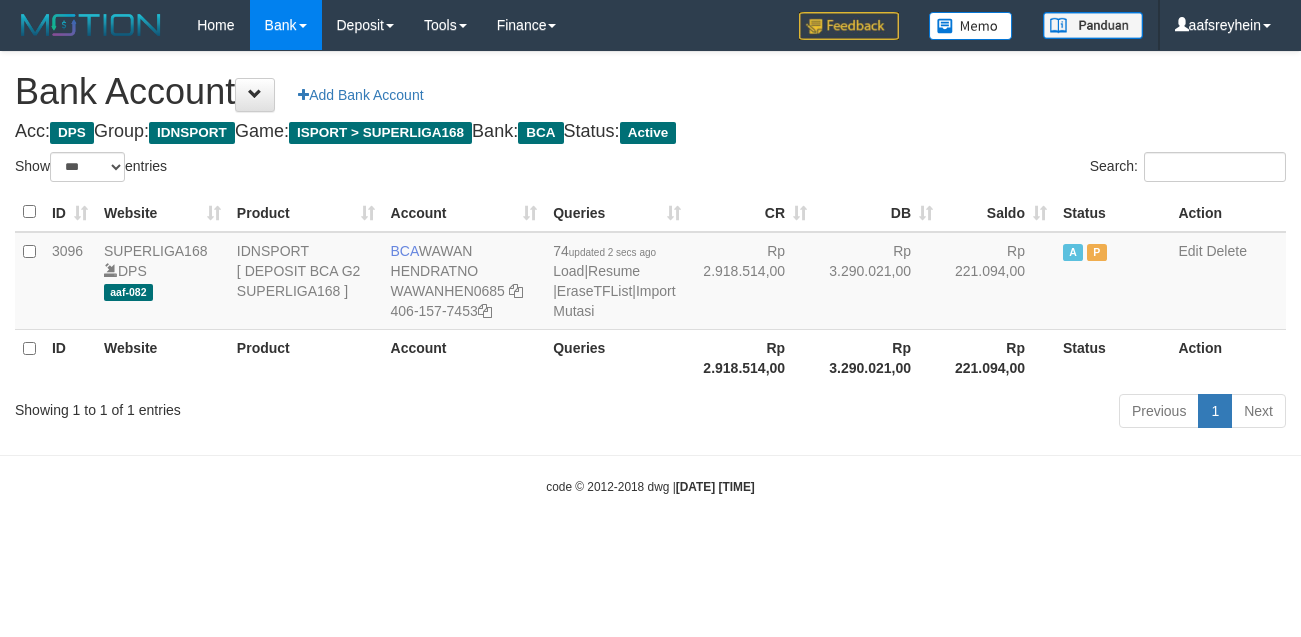 scroll, scrollTop: 0, scrollLeft: 0, axis: both 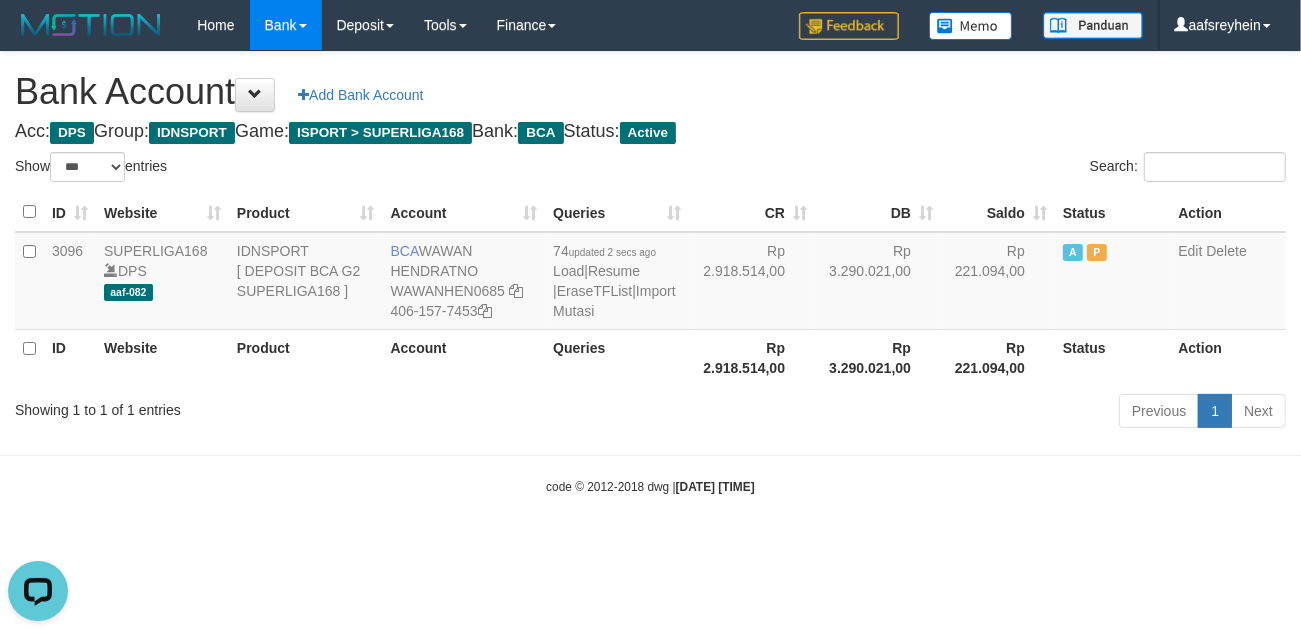 click on "Toggle navigation
Home
Bank
Account List
Load
By Website
Group
[ISPORT]													SUPERLIGA168
By Load Group (DPS)
-" at bounding box center (650, 273) 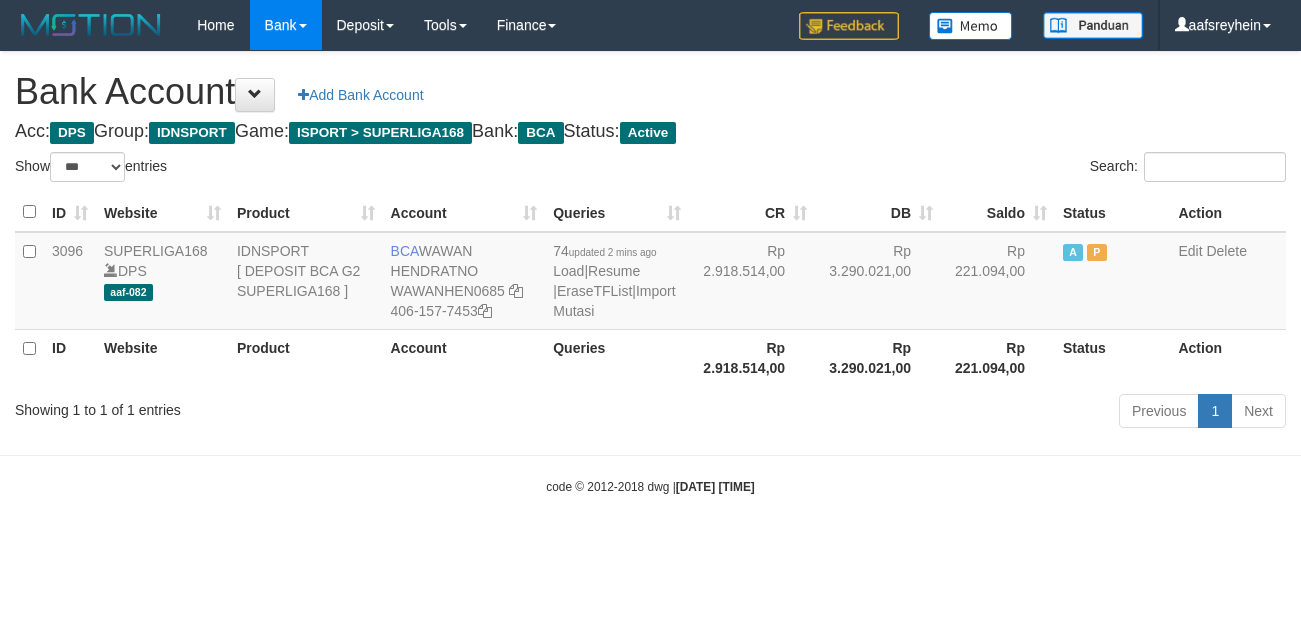 select on "***" 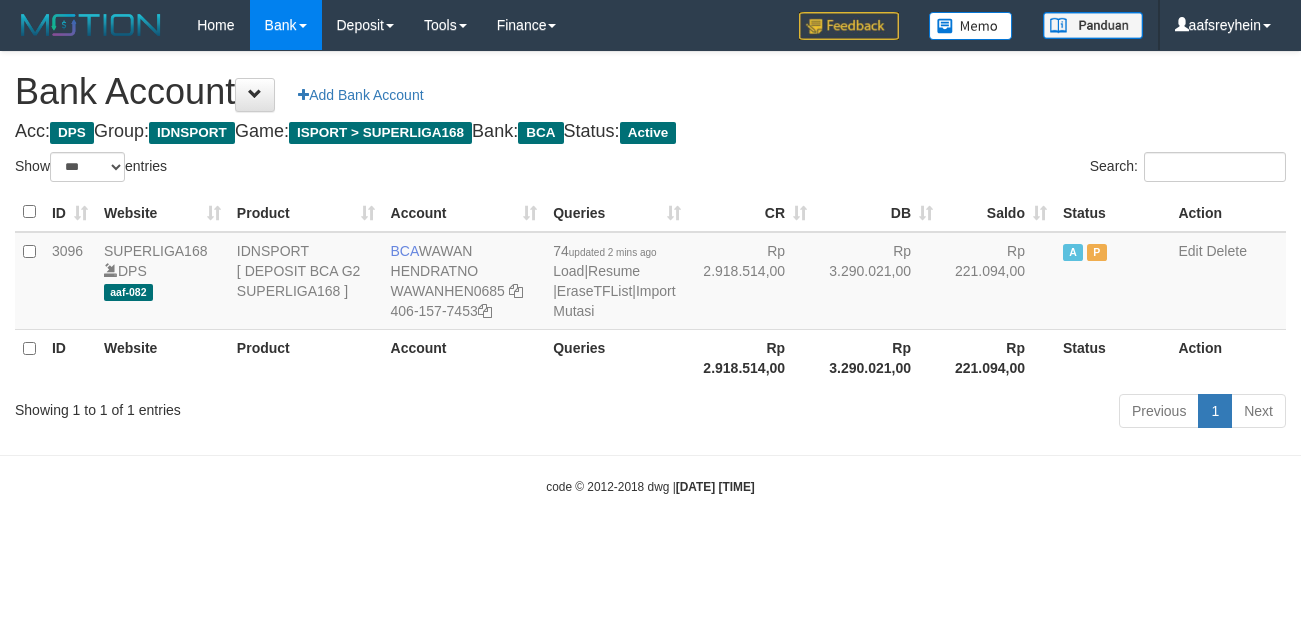 scroll, scrollTop: 0, scrollLeft: 0, axis: both 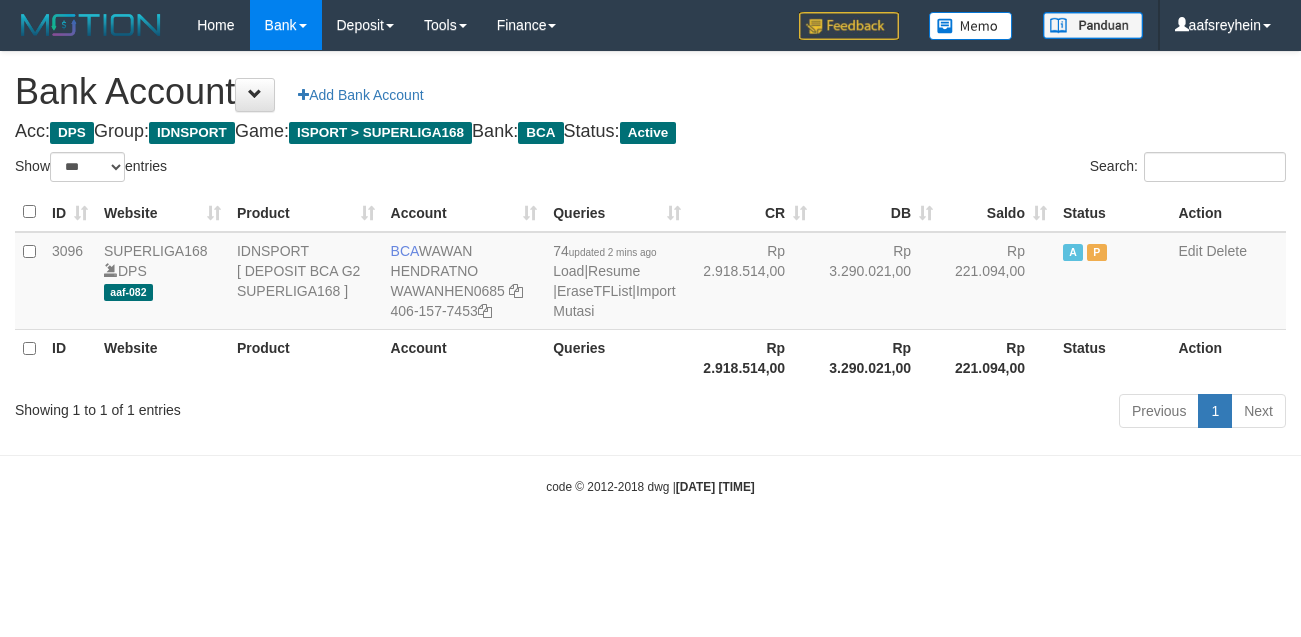 select on "***" 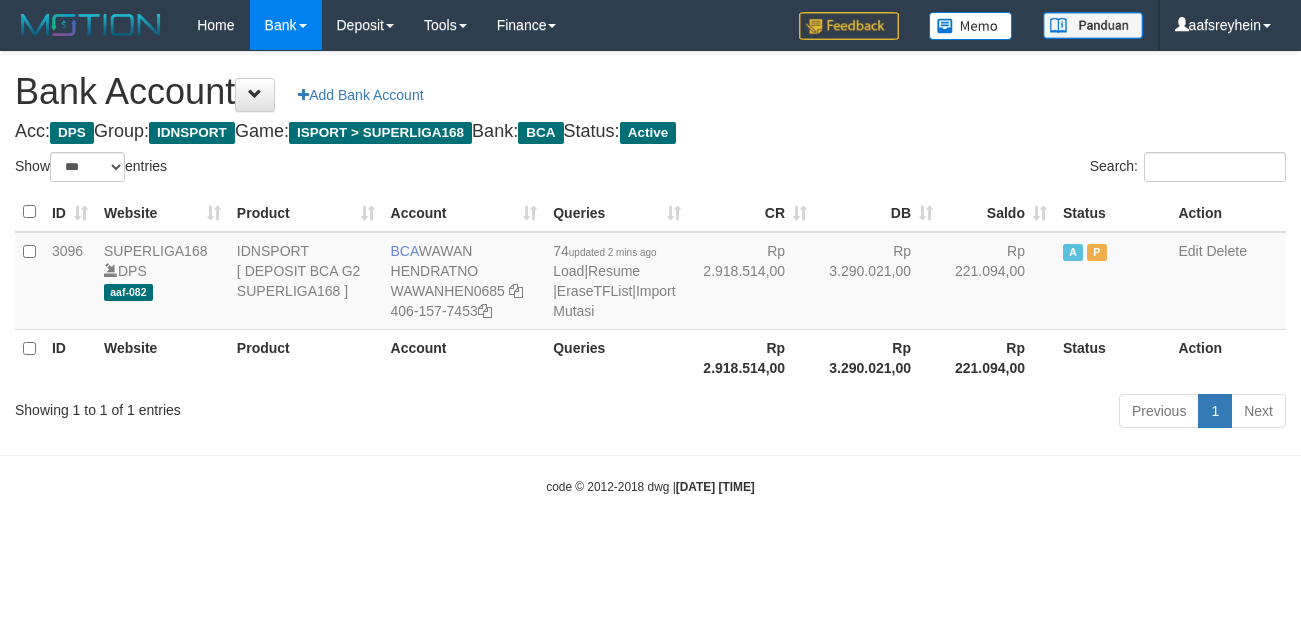 scroll, scrollTop: 0, scrollLeft: 0, axis: both 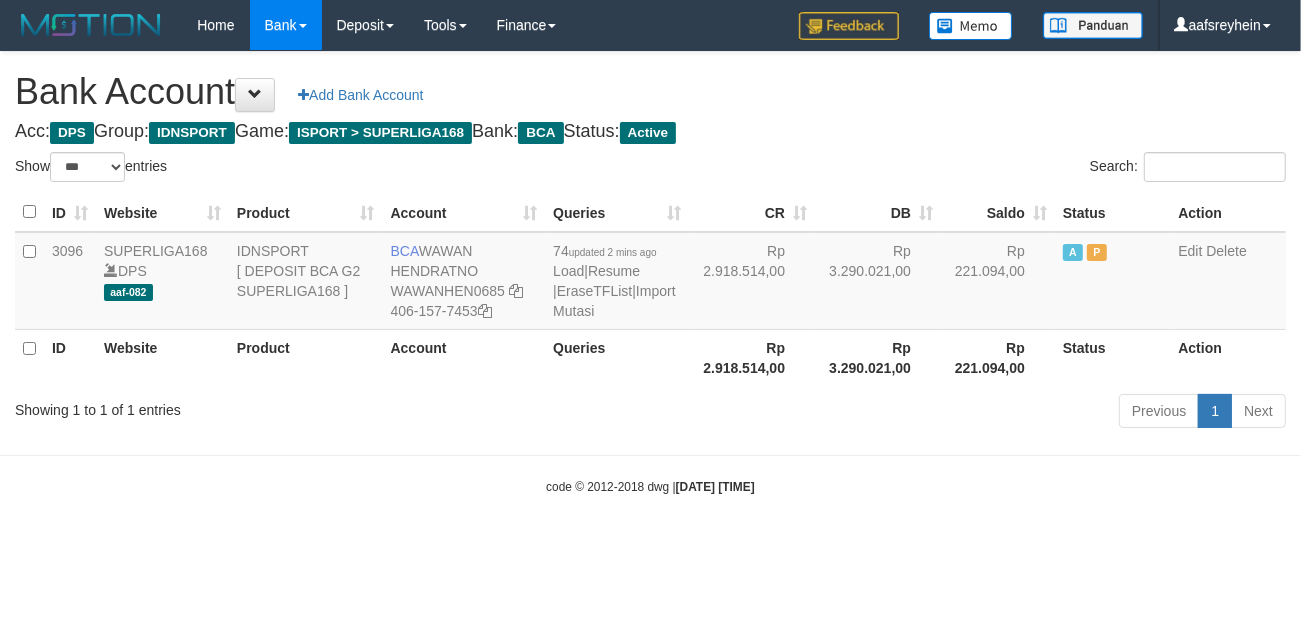 drag, startPoint x: 0, startPoint y: 0, endPoint x: 818, endPoint y: 438, distance: 927.8836 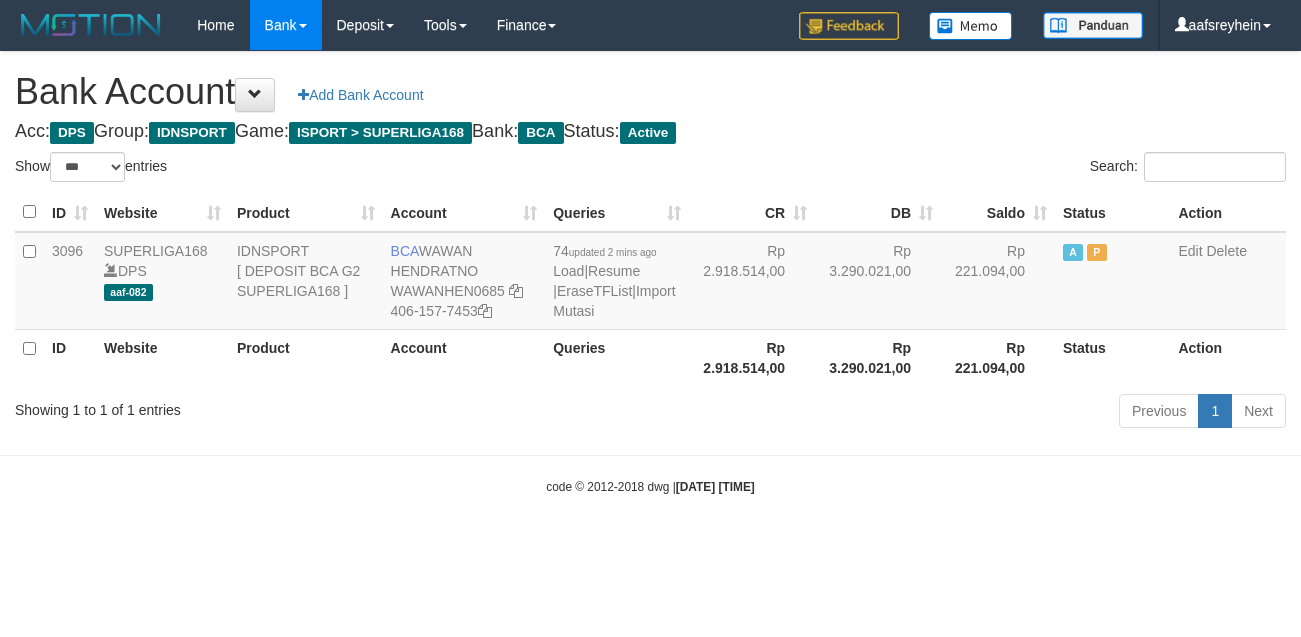 select on "***" 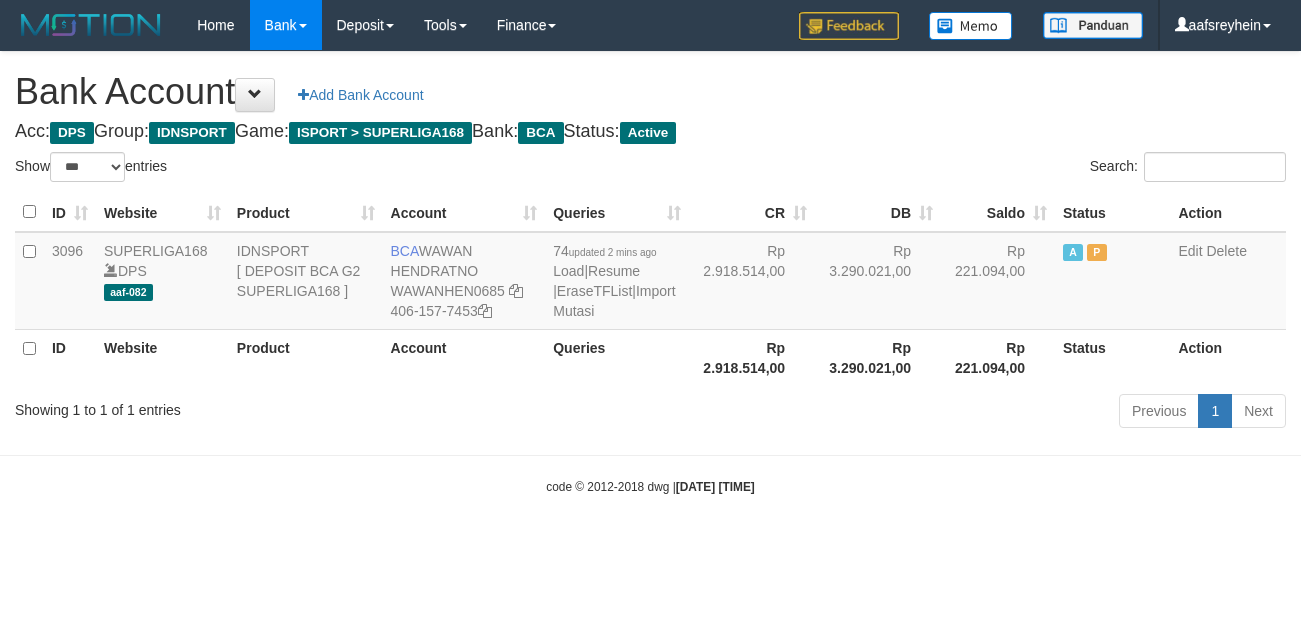 scroll, scrollTop: 0, scrollLeft: 0, axis: both 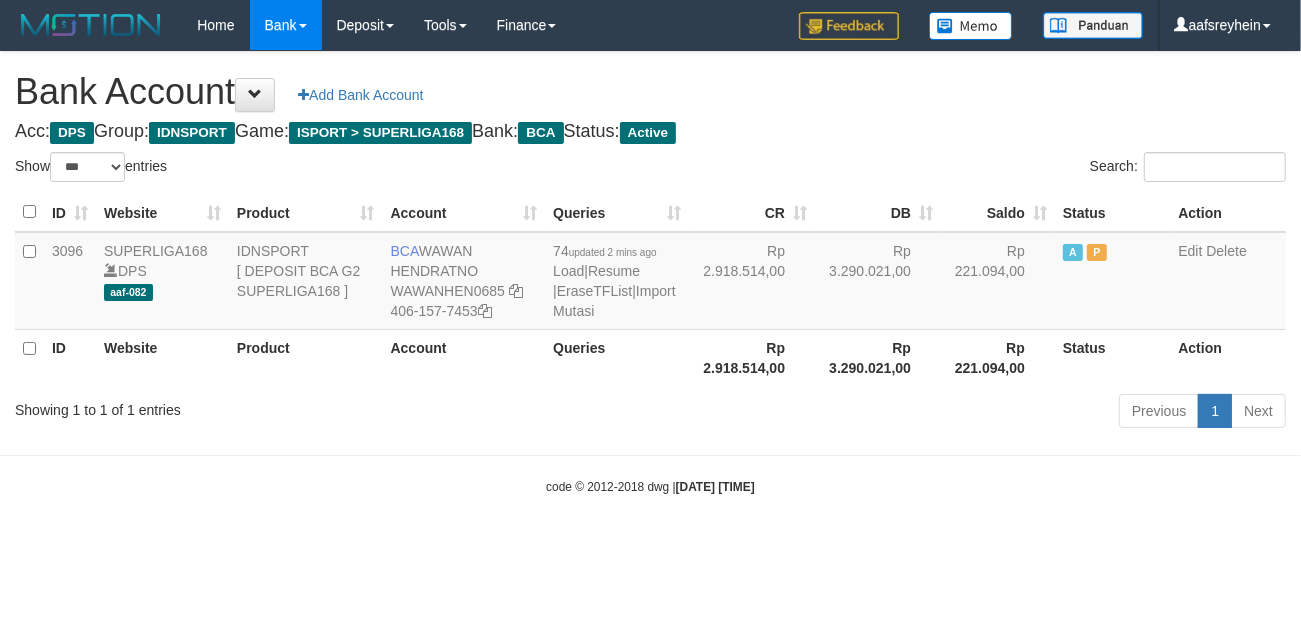 click on "Toggle navigation
Home
Bank
Account List
Load
By Website
Group
[ISPORT]													SUPERLIGA168
By Load Group (DPS)
-" at bounding box center [650, 273] 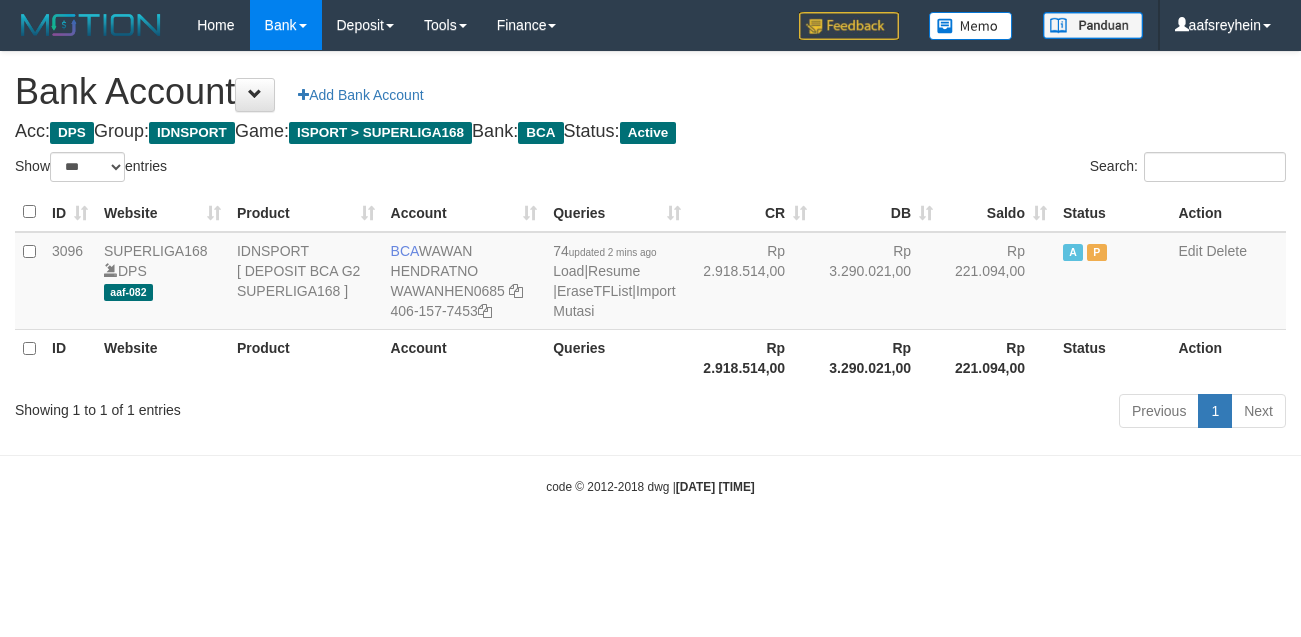 select on "***" 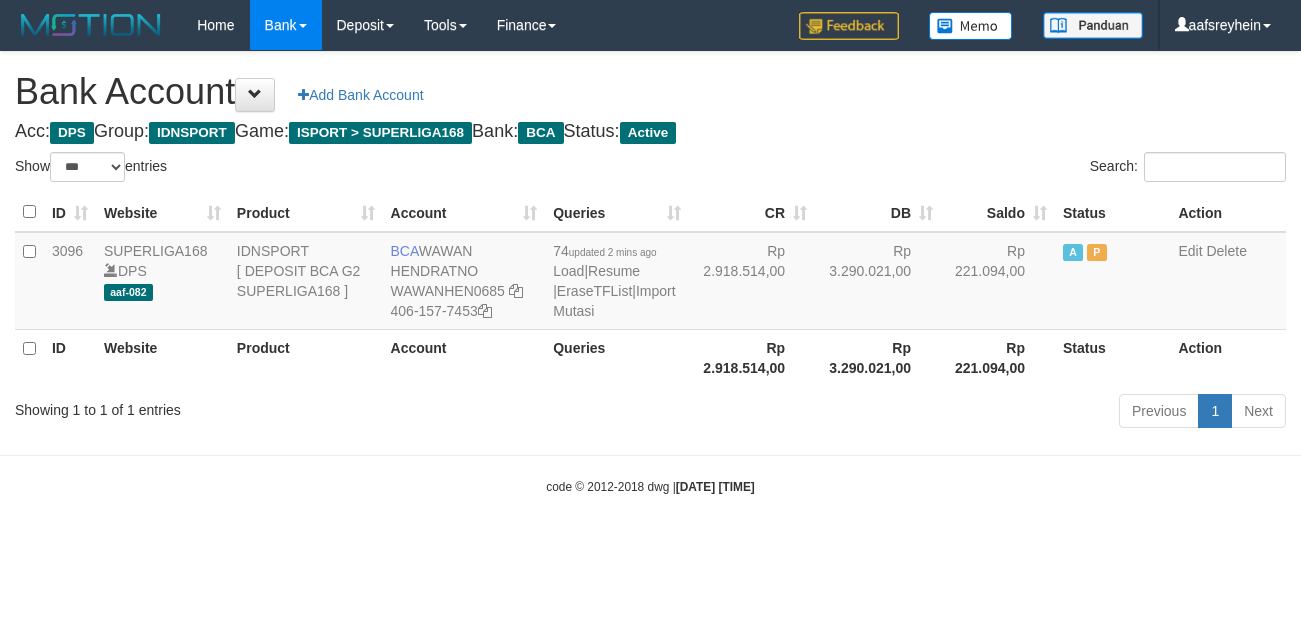 scroll, scrollTop: 0, scrollLeft: 0, axis: both 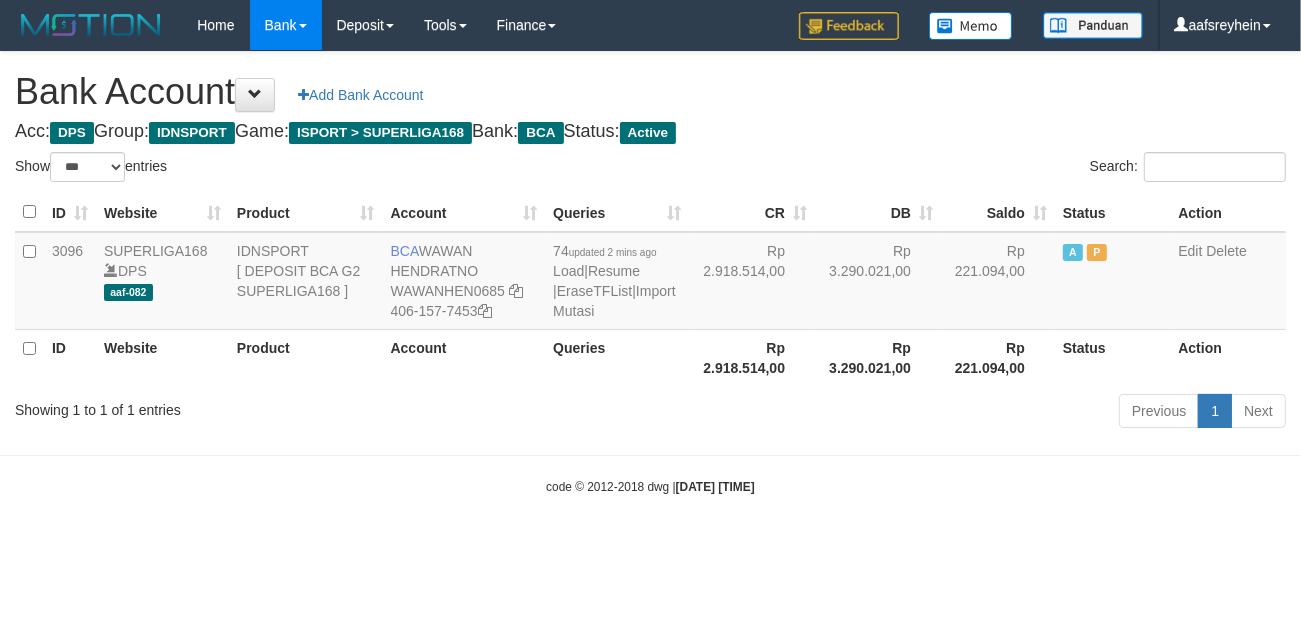 click on "Toggle navigation
Home
Bank
Account List
Load
By Website
Group
[ISPORT]													SUPERLIGA168
By Load Group (DPS)
-" at bounding box center (650, 273) 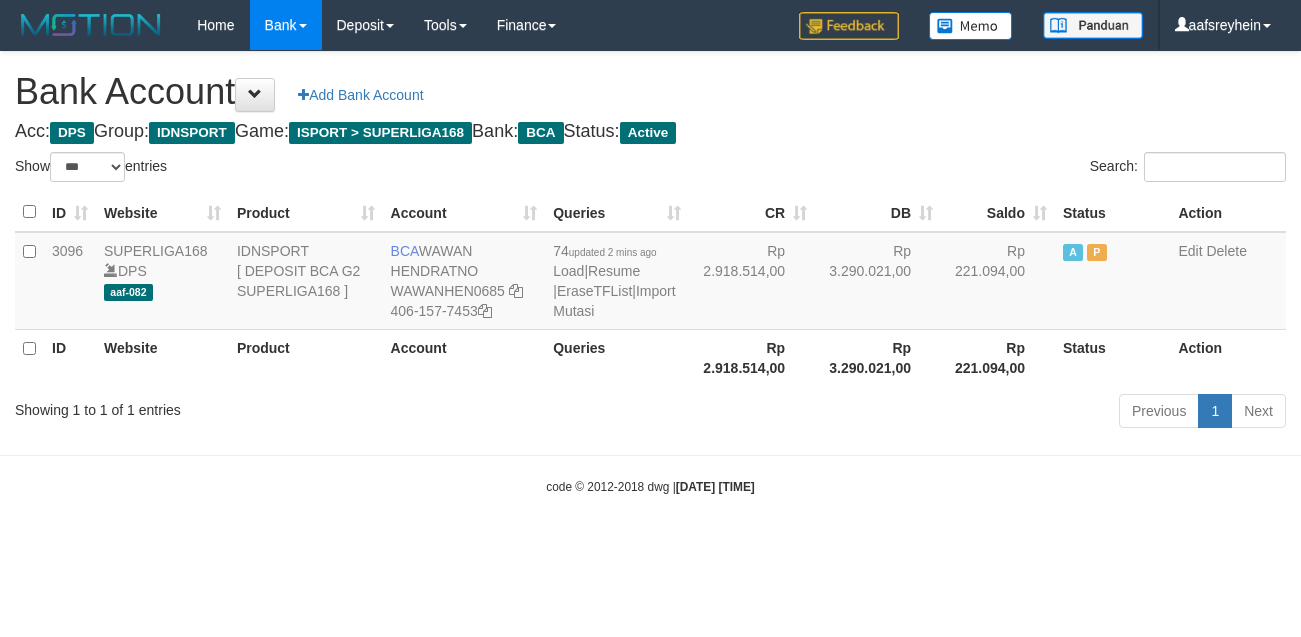 select on "***" 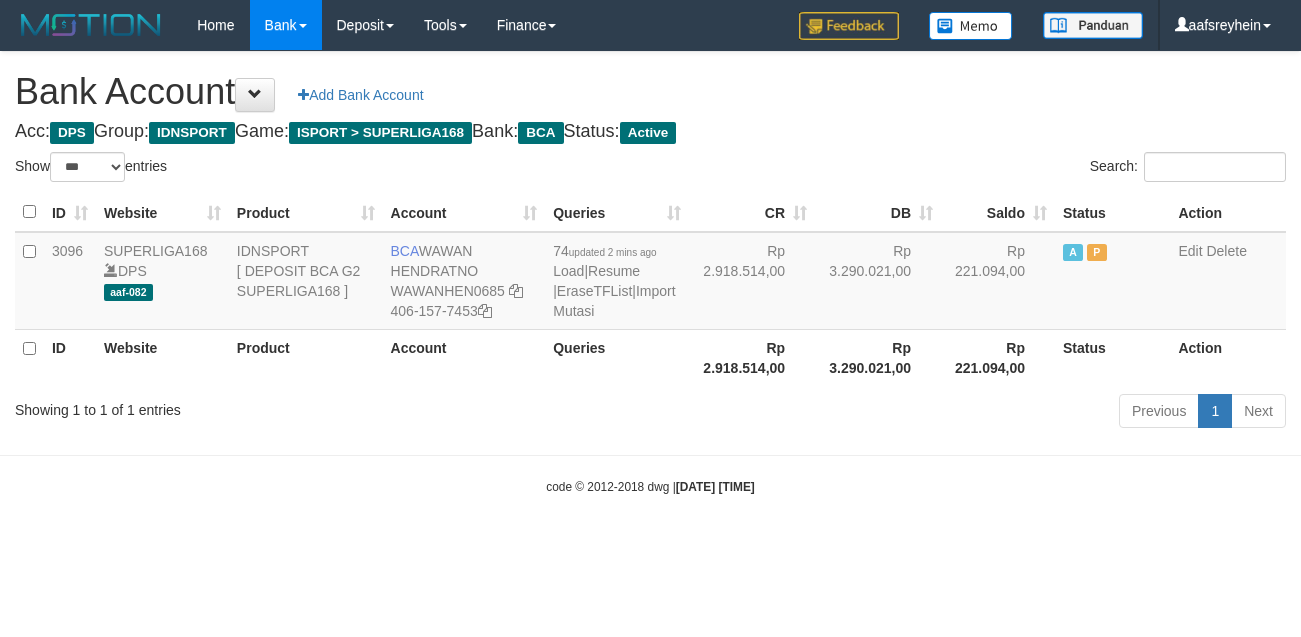 scroll, scrollTop: 0, scrollLeft: 0, axis: both 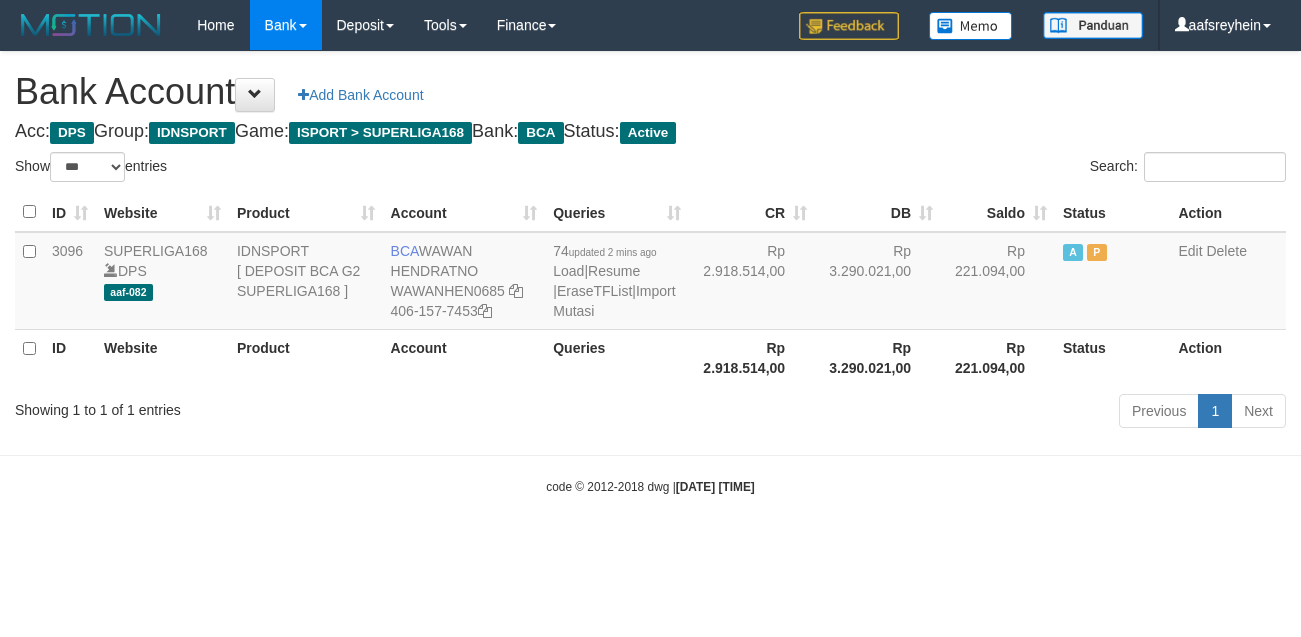 select on "***" 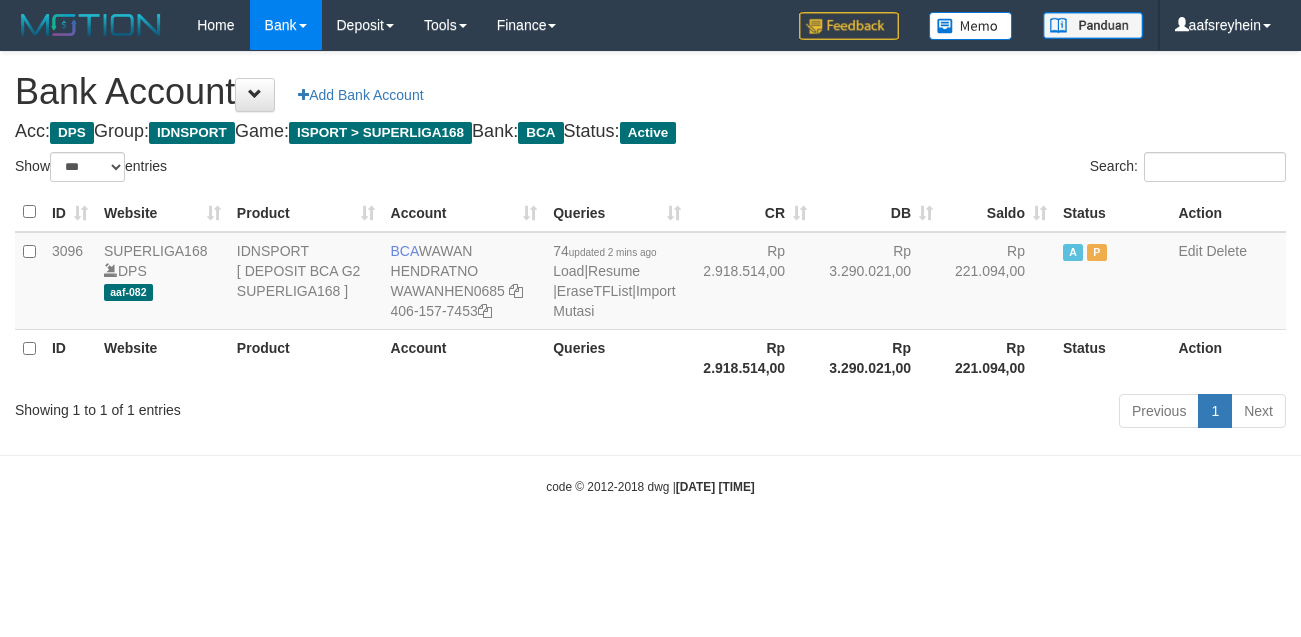 scroll, scrollTop: 0, scrollLeft: 0, axis: both 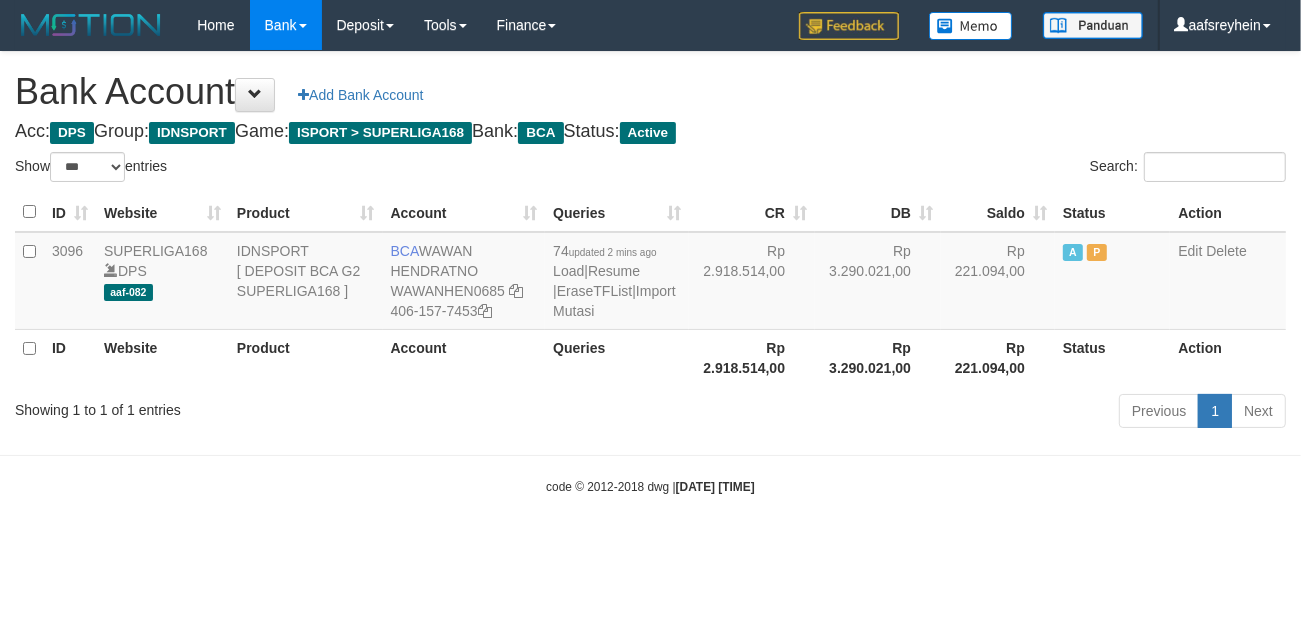 click on "Toggle navigation
Home
Bank
Account List
Load
By Website
Group
[ISPORT]													SUPERLIGA168
By Load Group (DPS)
-" at bounding box center (650, 273) 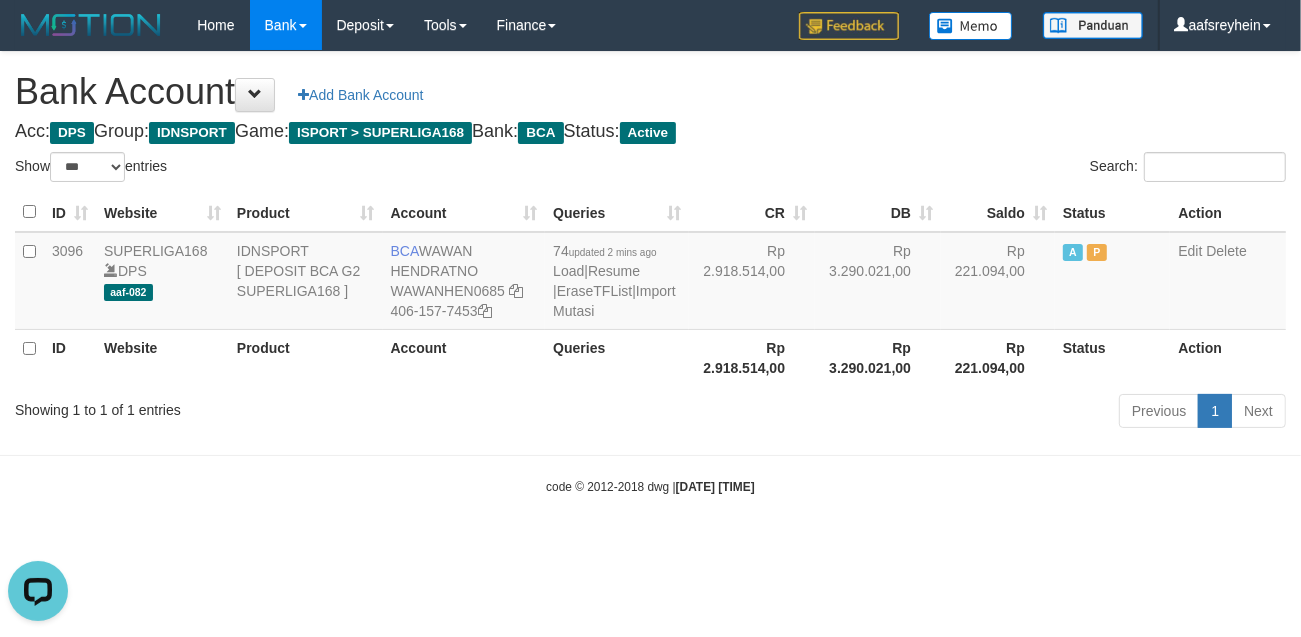 scroll, scrollTop: 0, scrollLeft: 0, axis: both 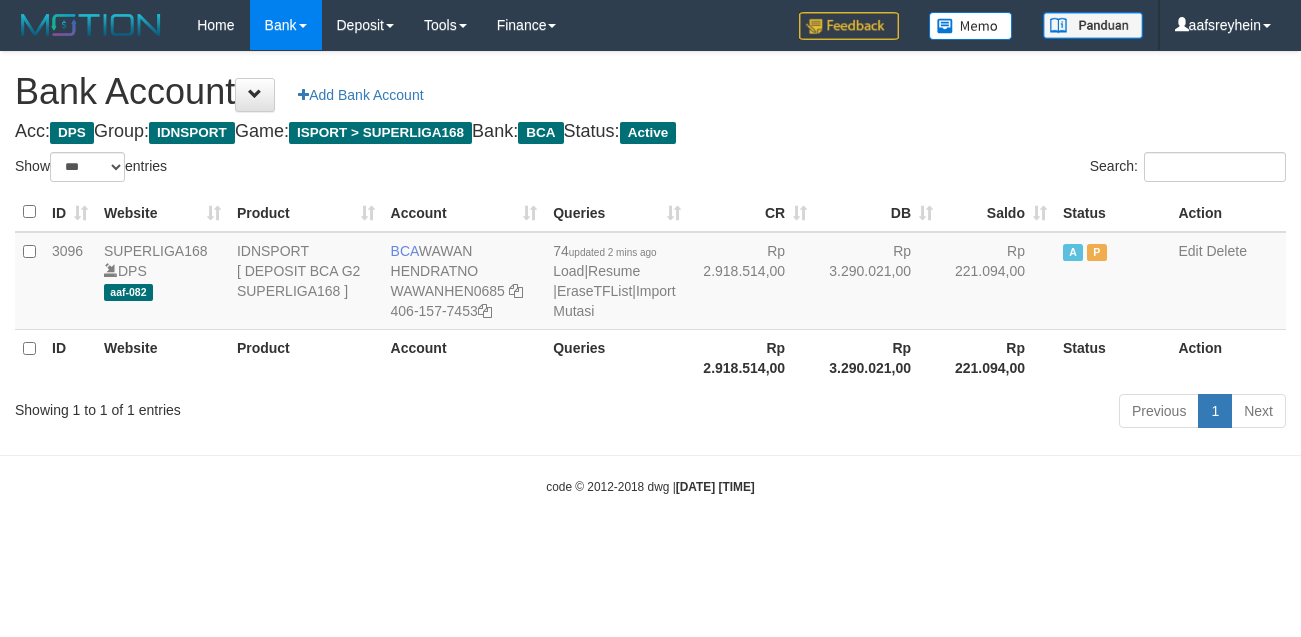 select on "***" 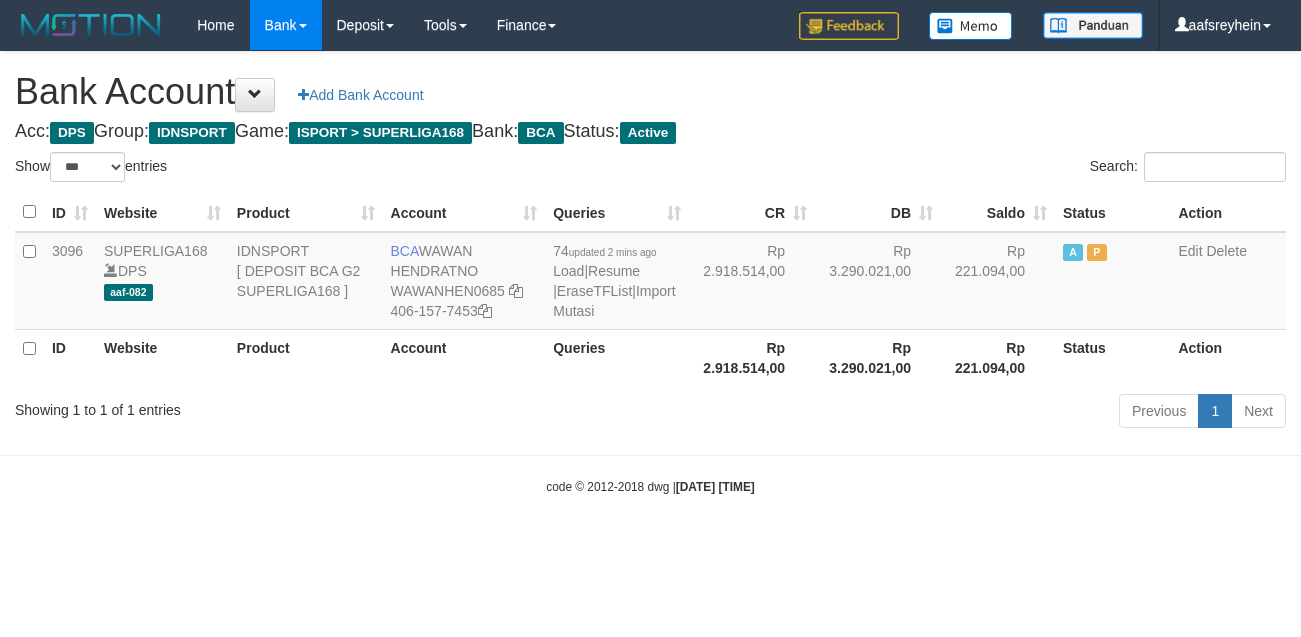 scroll, scrollTop: 0, scrollLeft: 0, axis: both 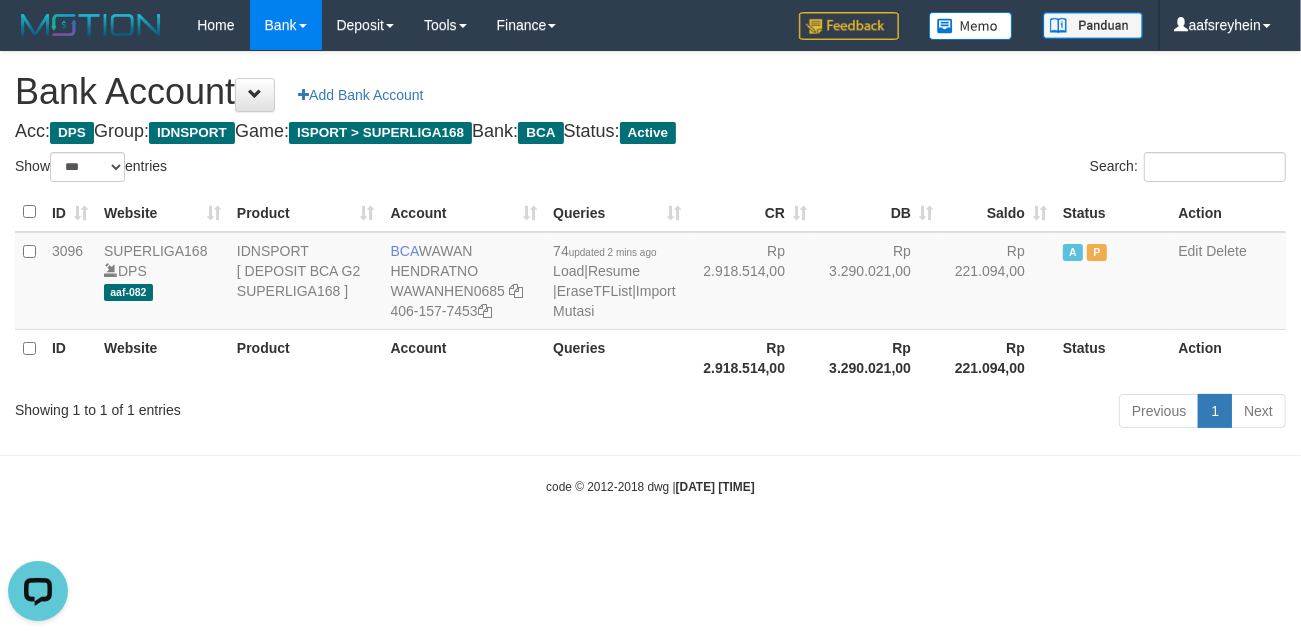 click on "code © 2012-2018 dwg |  2025/07/13 00:29:04" at bounding box center [650, 486] 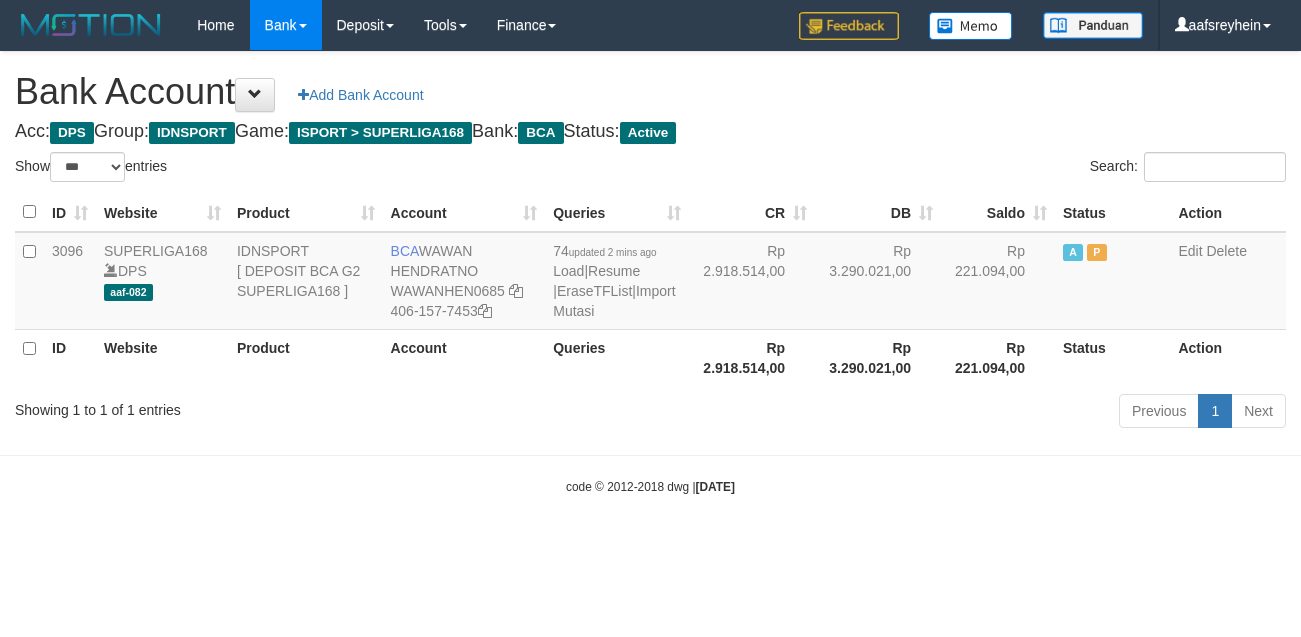 select on "***" 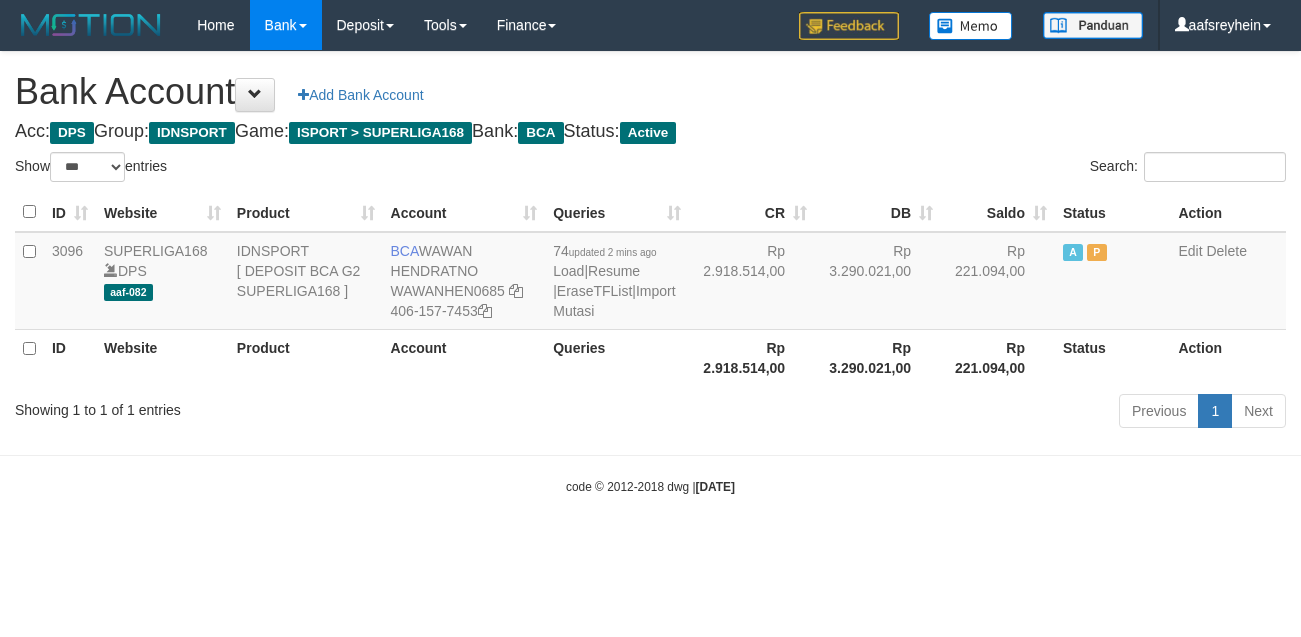 scroll, scrollTop: 0, scrollLeft: 0, axis: both 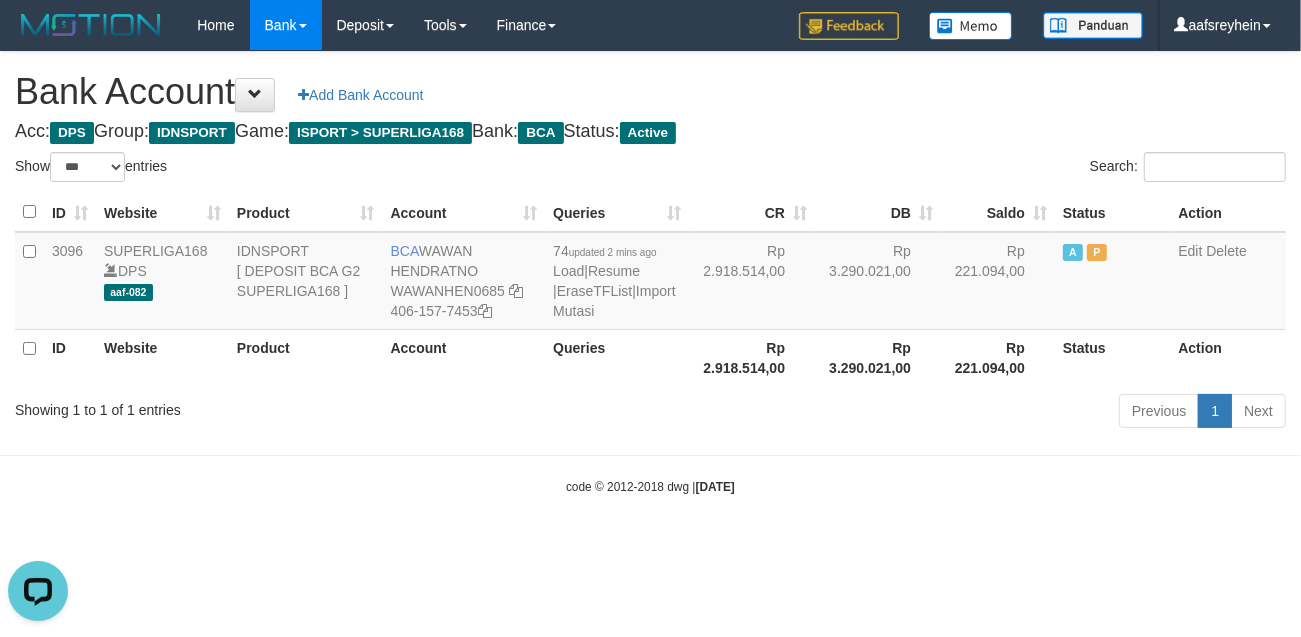 click on "code © 2012-2018 dwg |  2025/07/13 00:29:10" at bounding box center [650, 486] 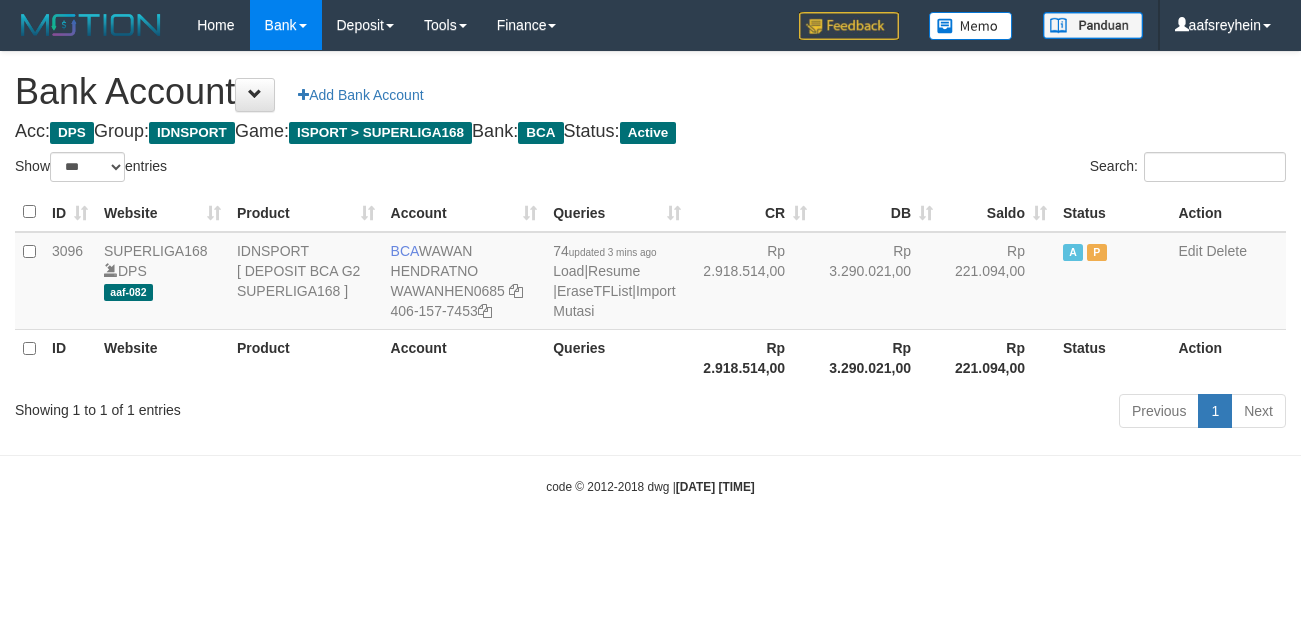 select on "***" 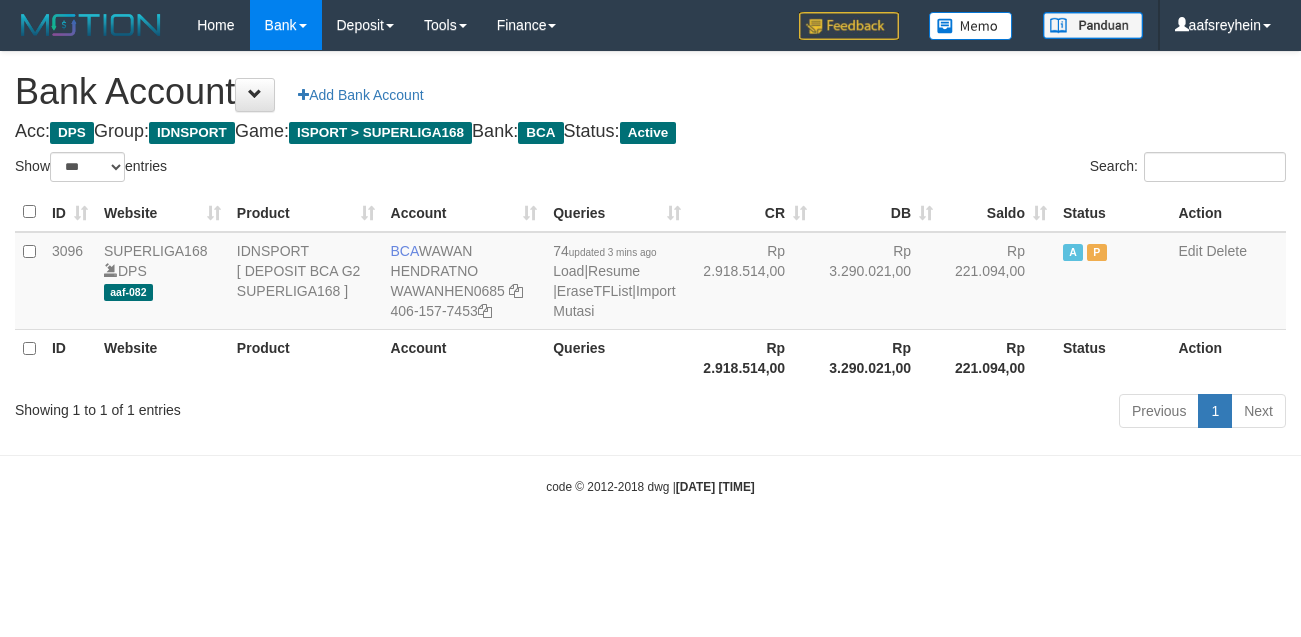 scroll, scrollTop: 0, scrollLeft: 0, axis: both 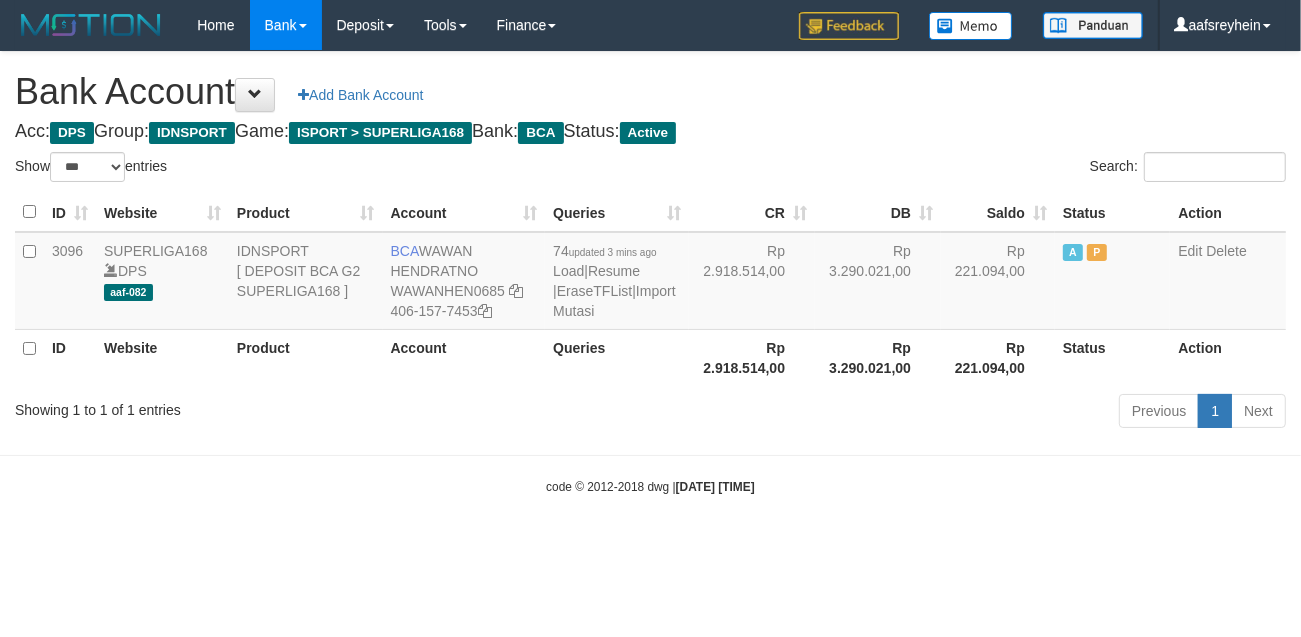 click on "code © 2012-2018 dwg |  [DATE] [TIME]" at bounding box center [650, 486] 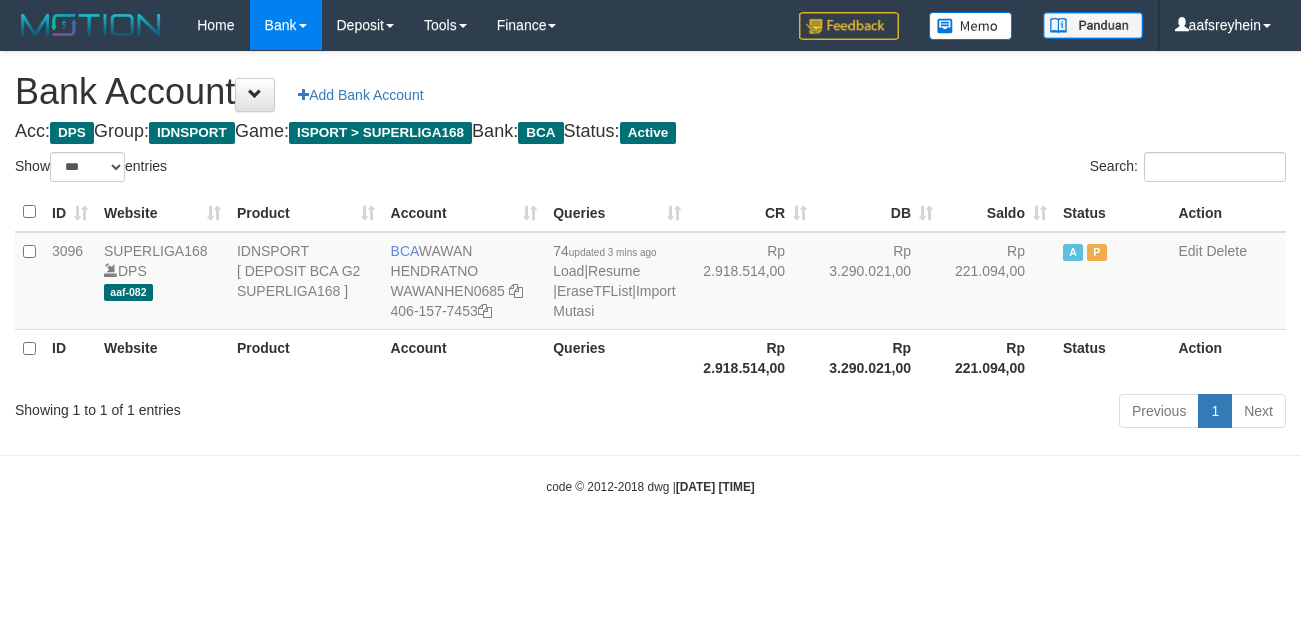 select on "***" 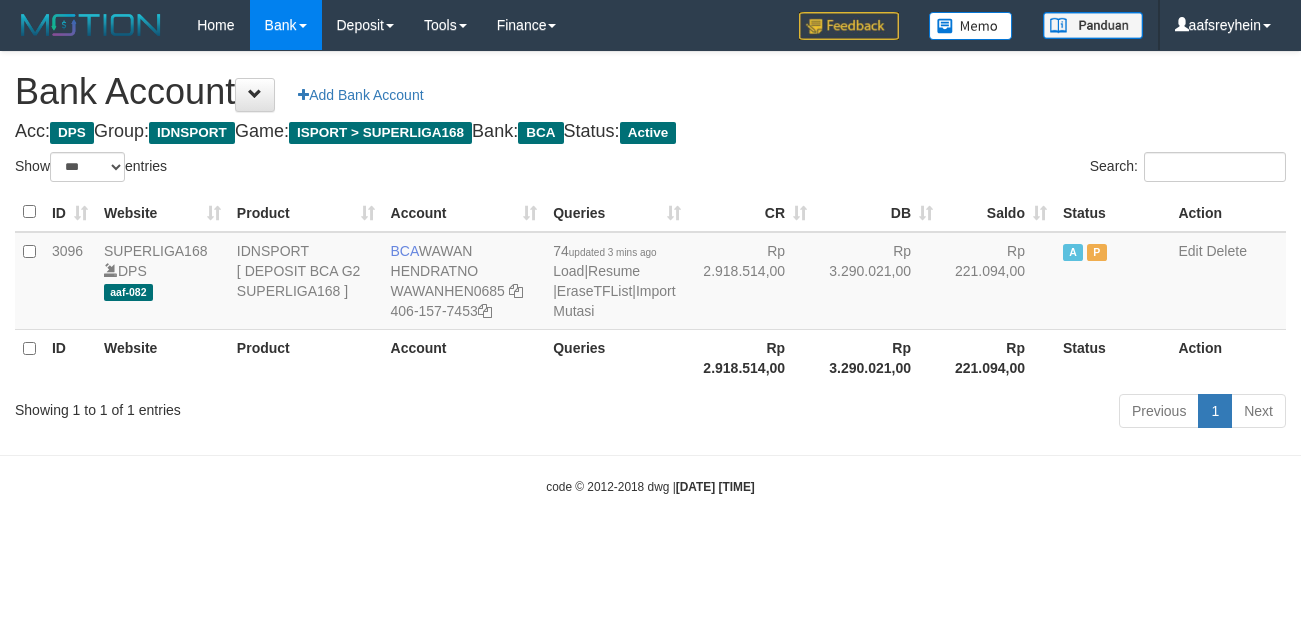 scroll, scrollTop: 0, scrollLeft: 0, axis: both 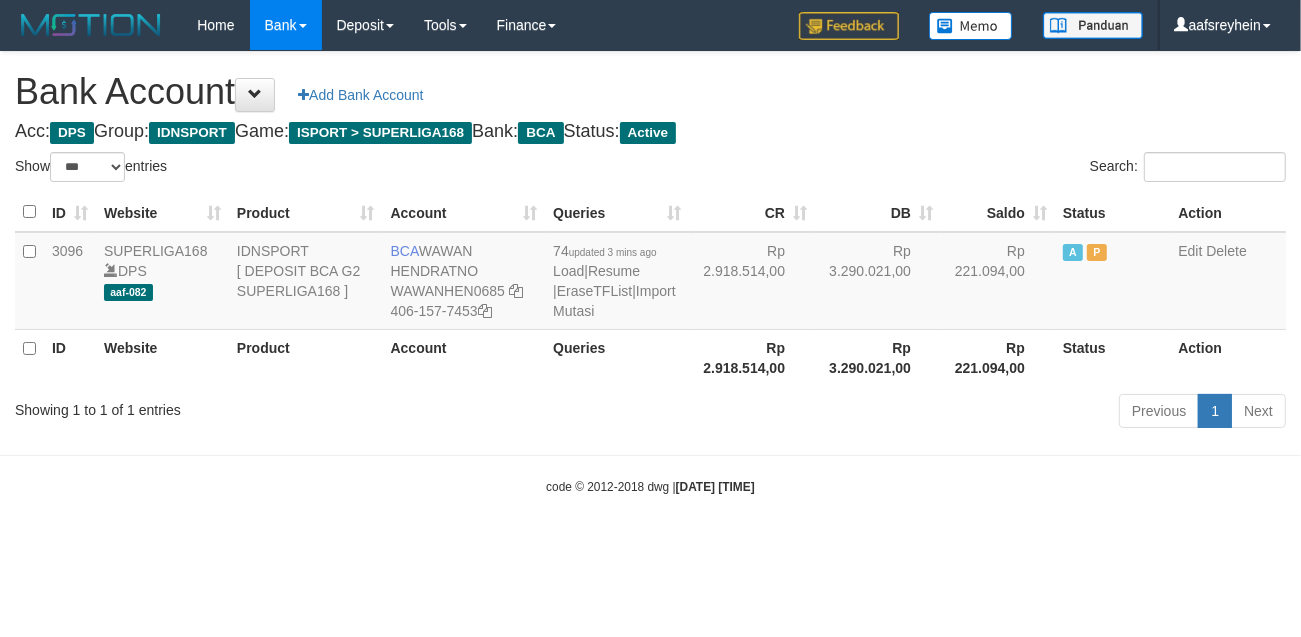 click on "Toggle navigation
Home
Bank
Account List
Load
By Website
Group
[ISPORT]													SUPERLIGA168
By Load Group (DPS)
-" at bounding box center (650, 273) 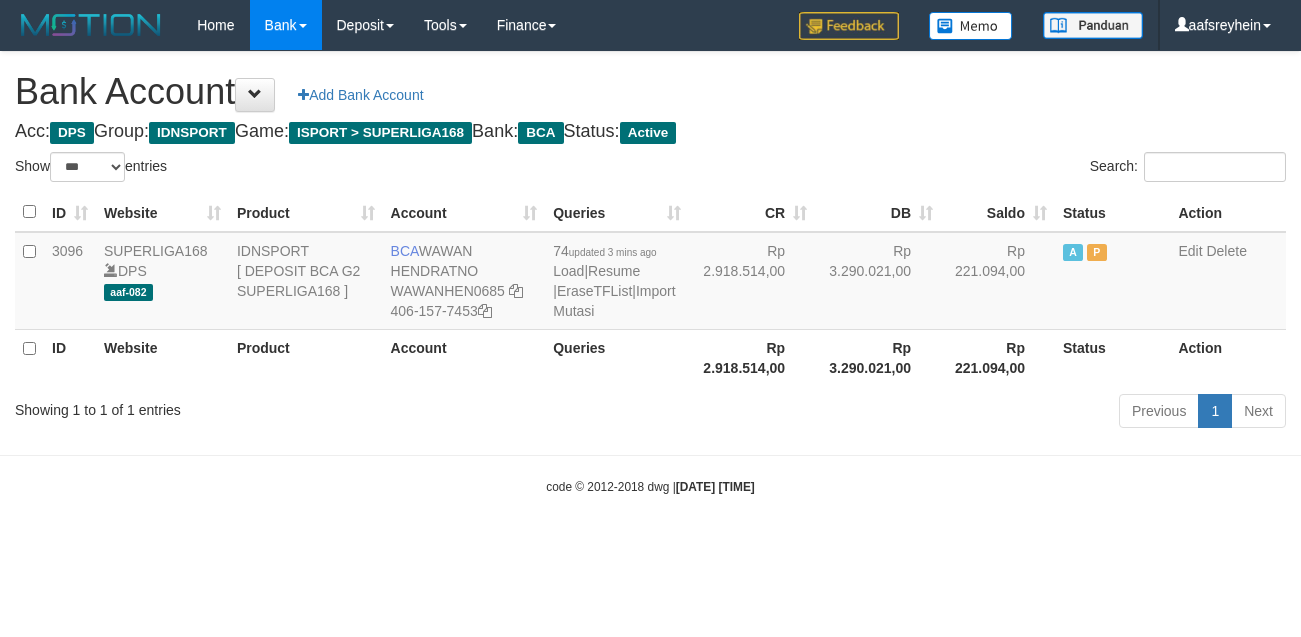 select on "***" 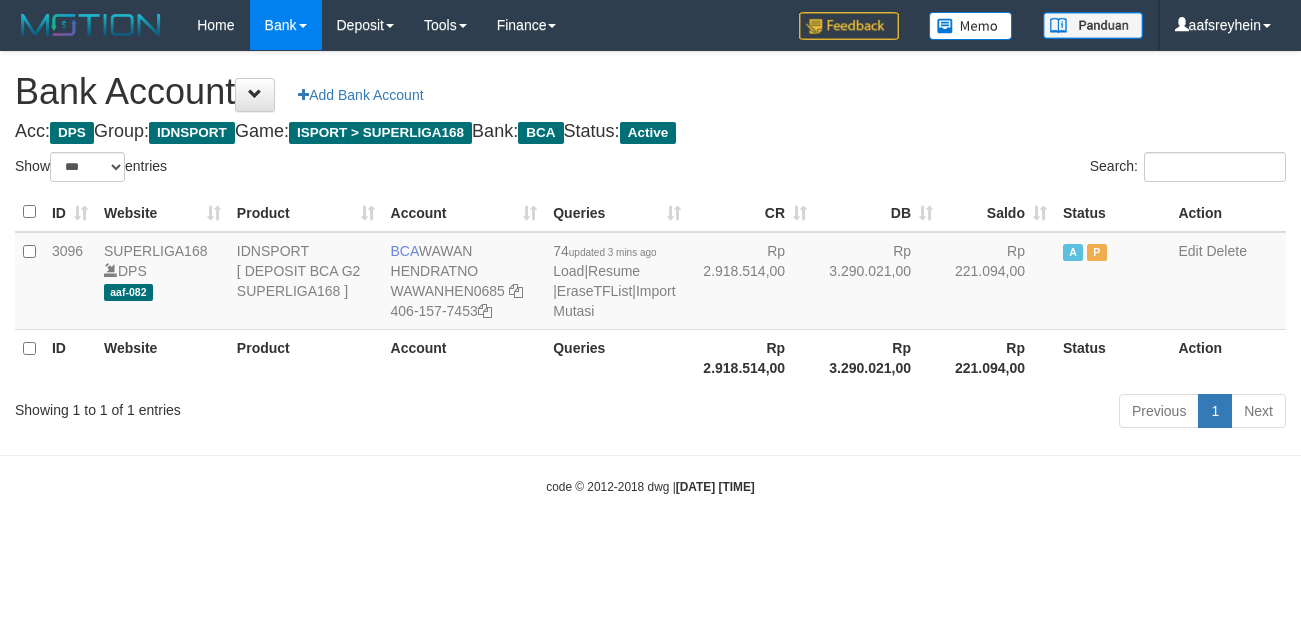 scroll, scrollTop: 0, scrollLeft: 0, axis: both 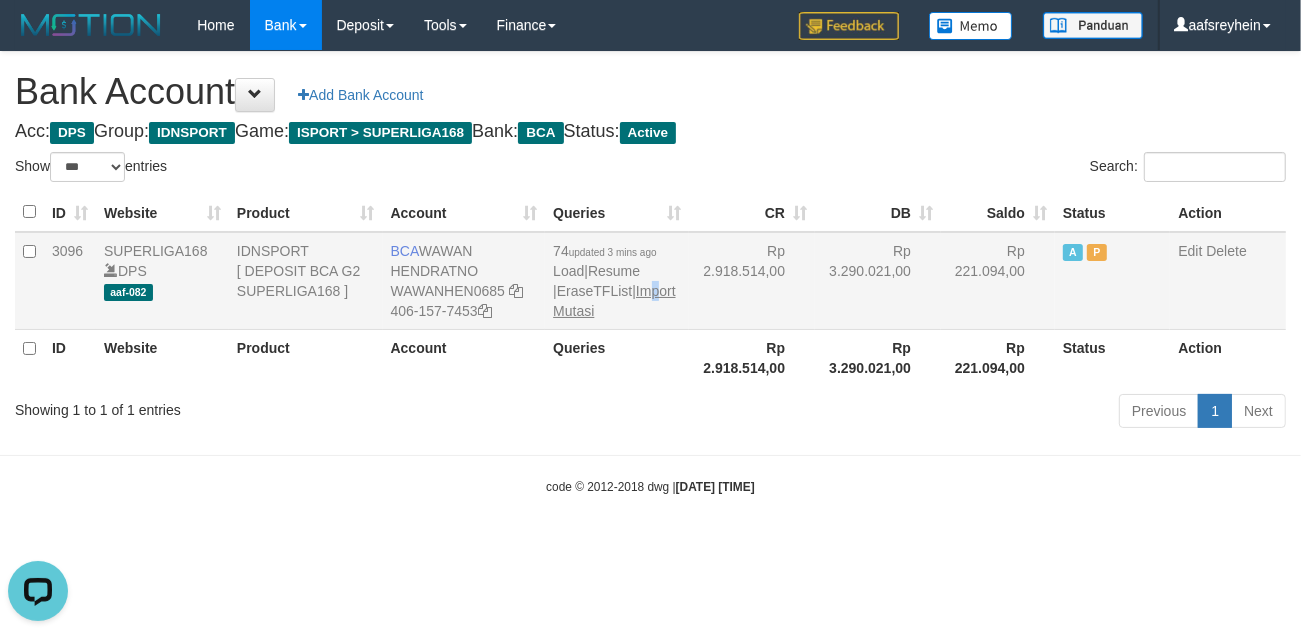 click on "74  updated 3 mins ago
Load
|
Resume
|
EraseTFList
|
Import Mutasi" at bounding box center (617, 281) 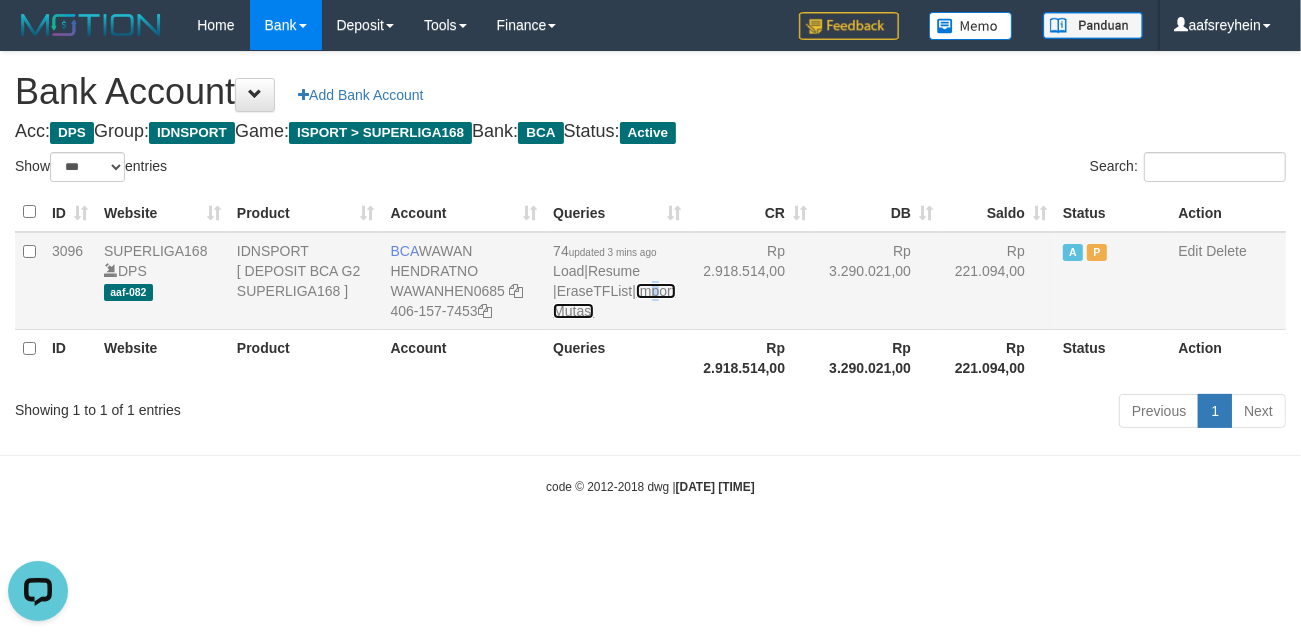 click on "Import Mutasi" at bounding box center (614, 301) 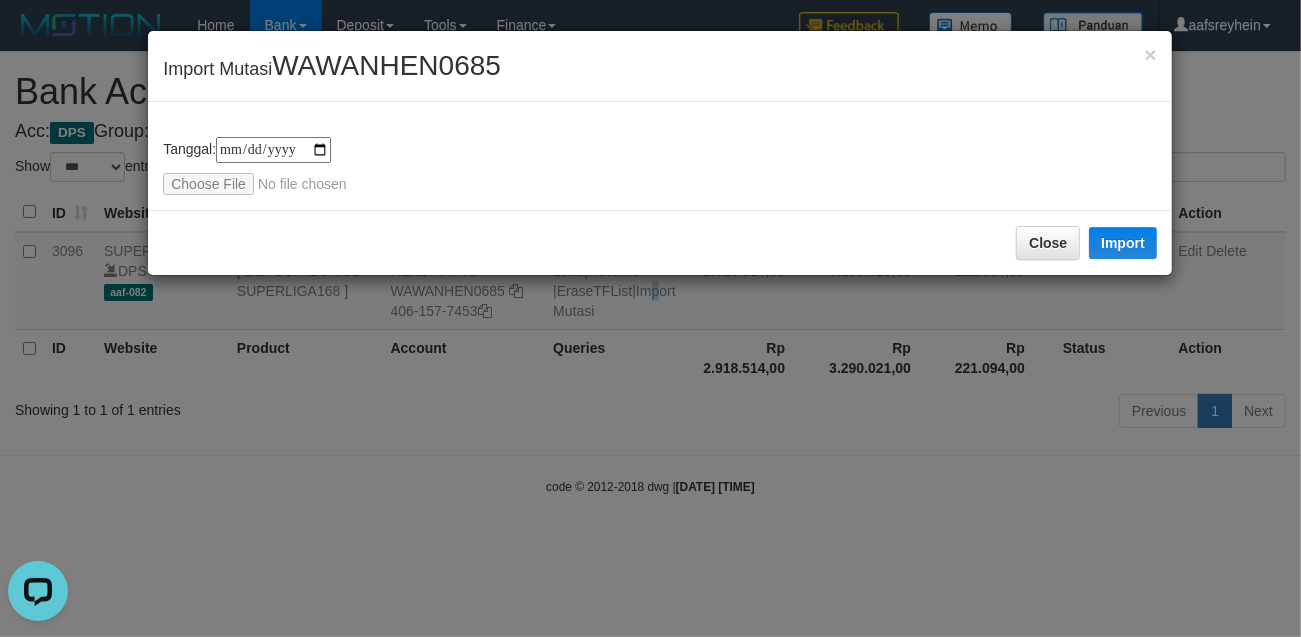 type on "**********" 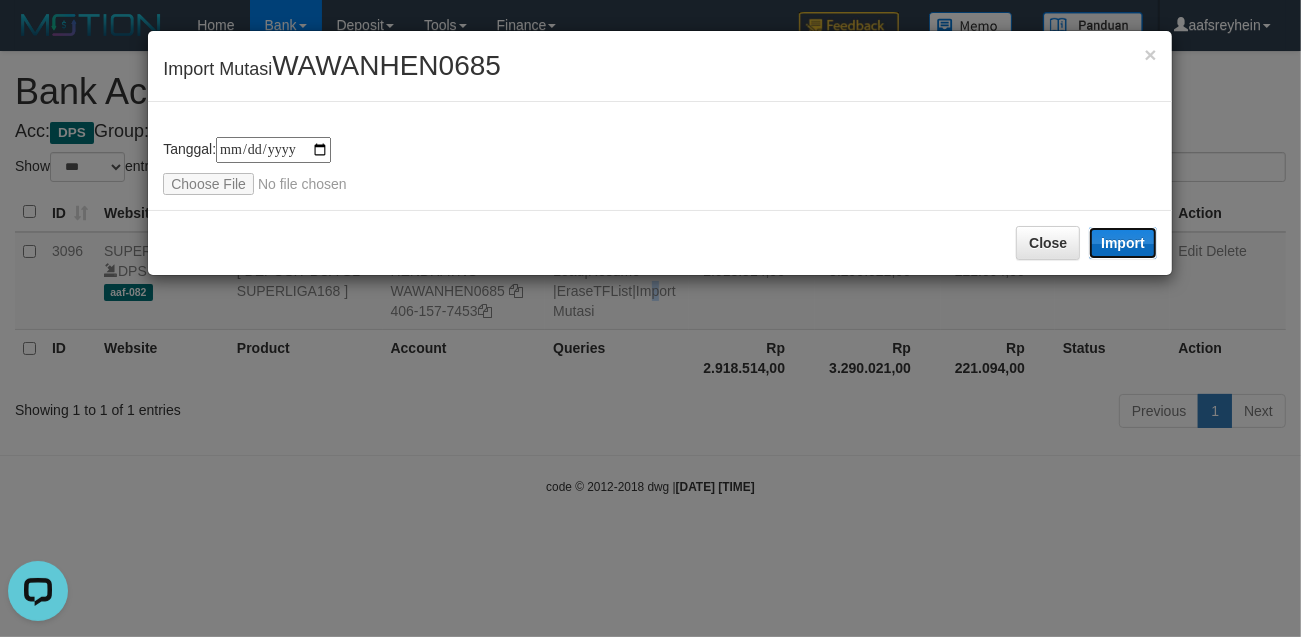 click on "Import" at bounding box center [1123, 243] 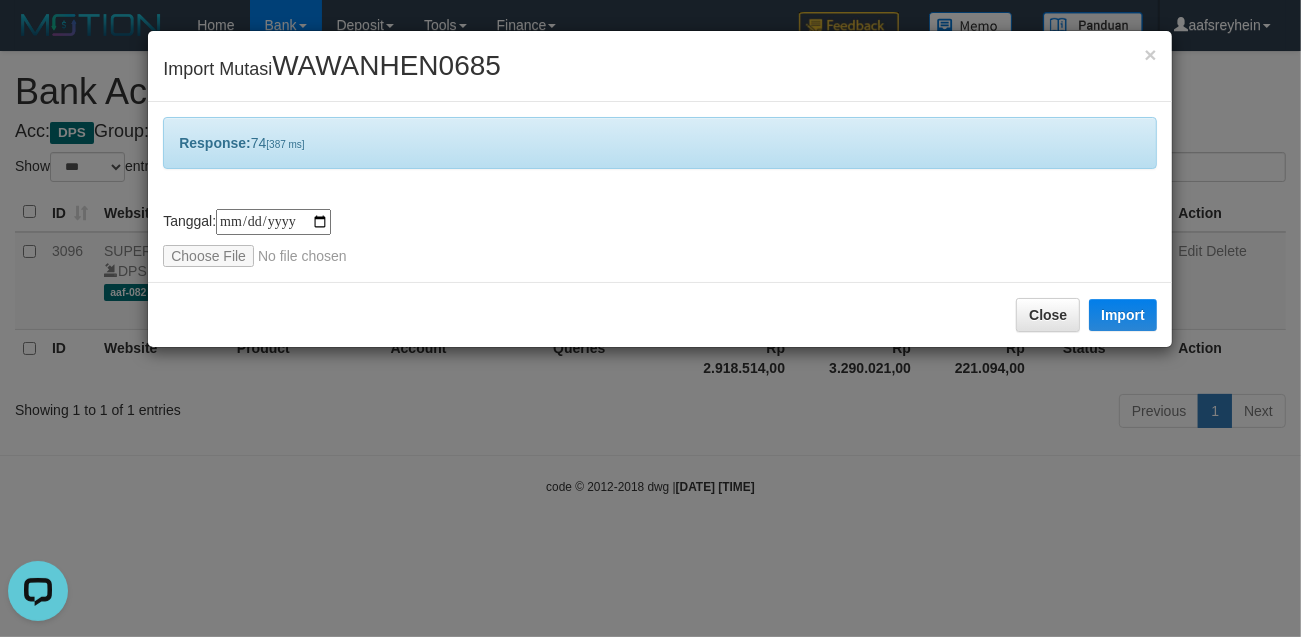 click on "**********" at bounding box center [650, 318] 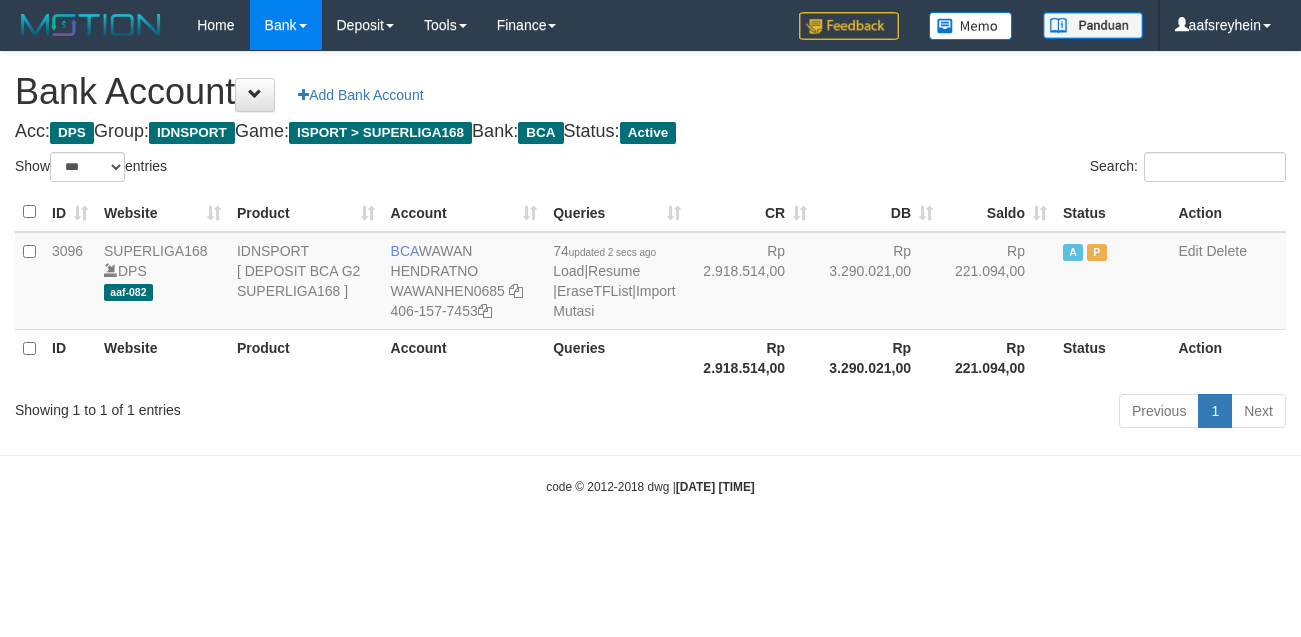 select on "***" 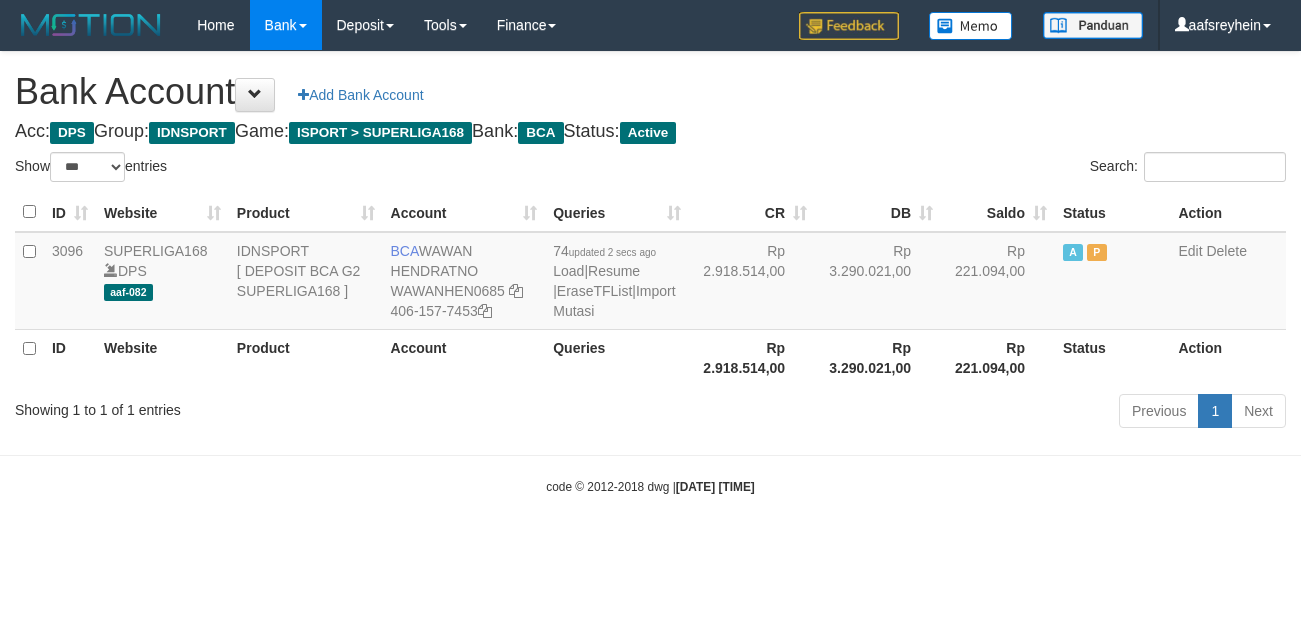 scroll, scrollTop: 0, scrollLeft: 0, axis: both 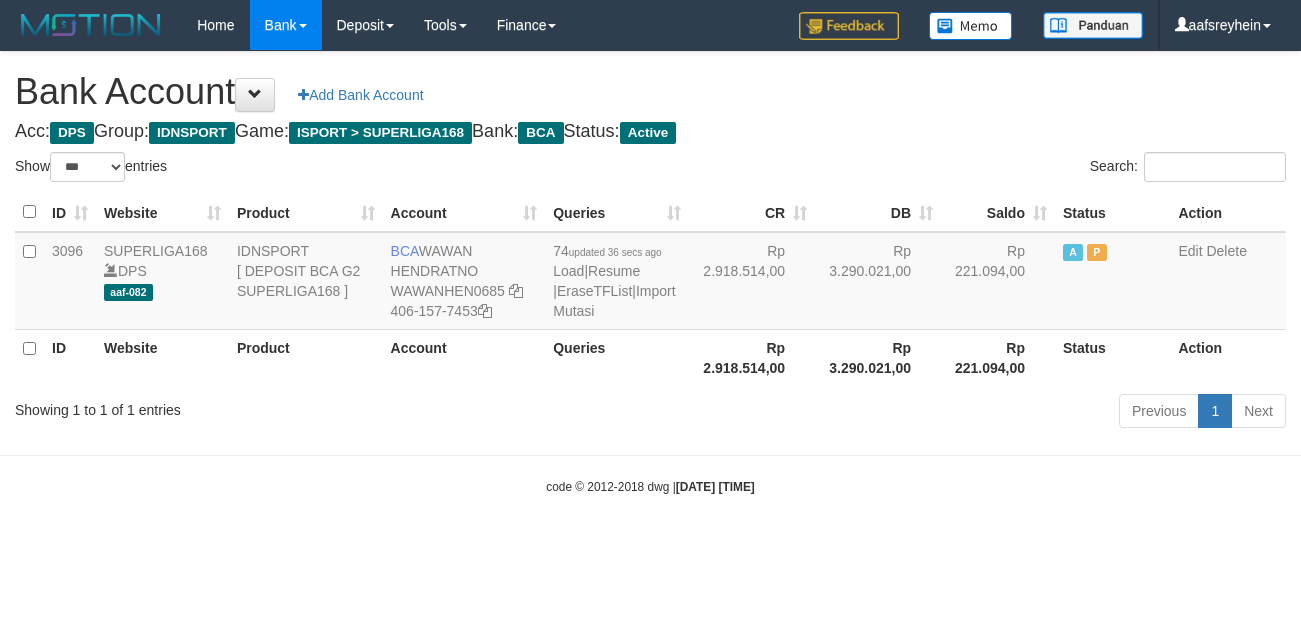 select on "***" 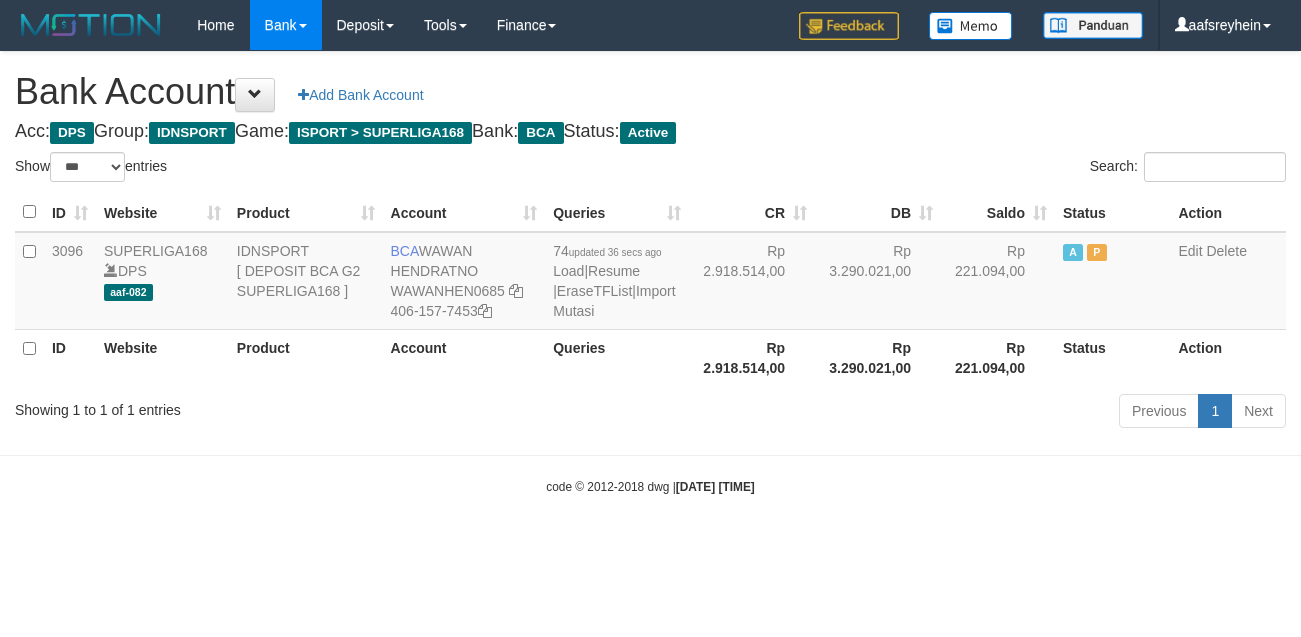 scroll, scrollTop: 0, scrollLeft: 0, axis: both 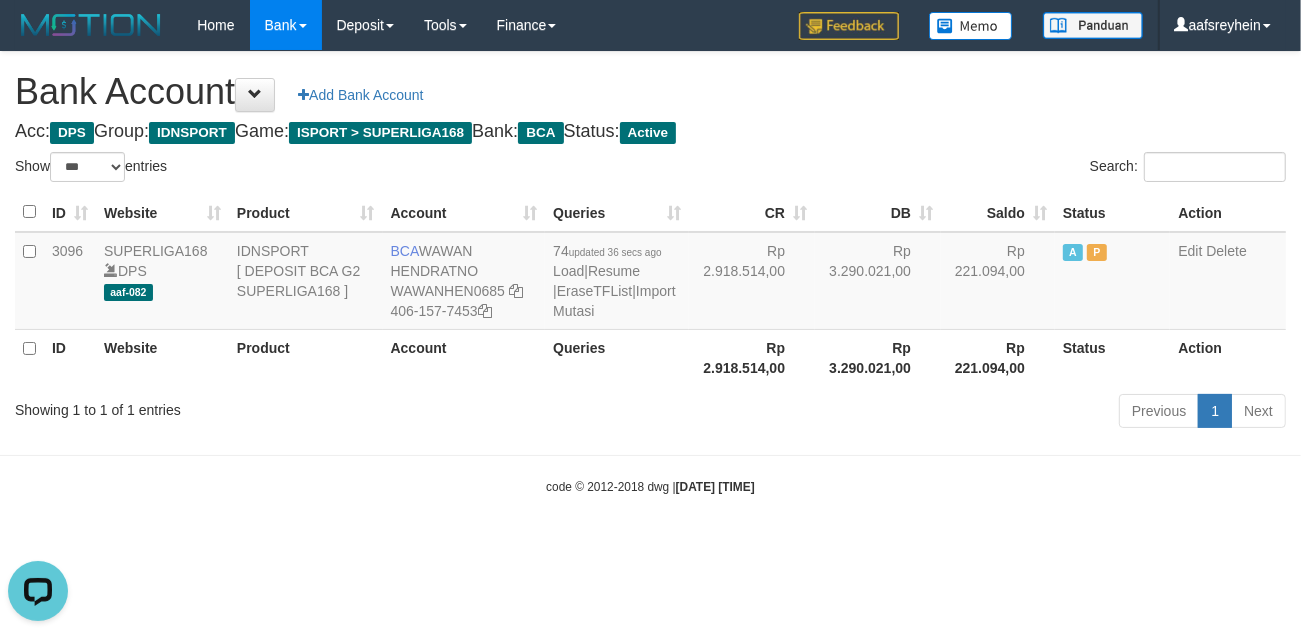 click on "Previous 1 Next" at bounding box center (921, 413) 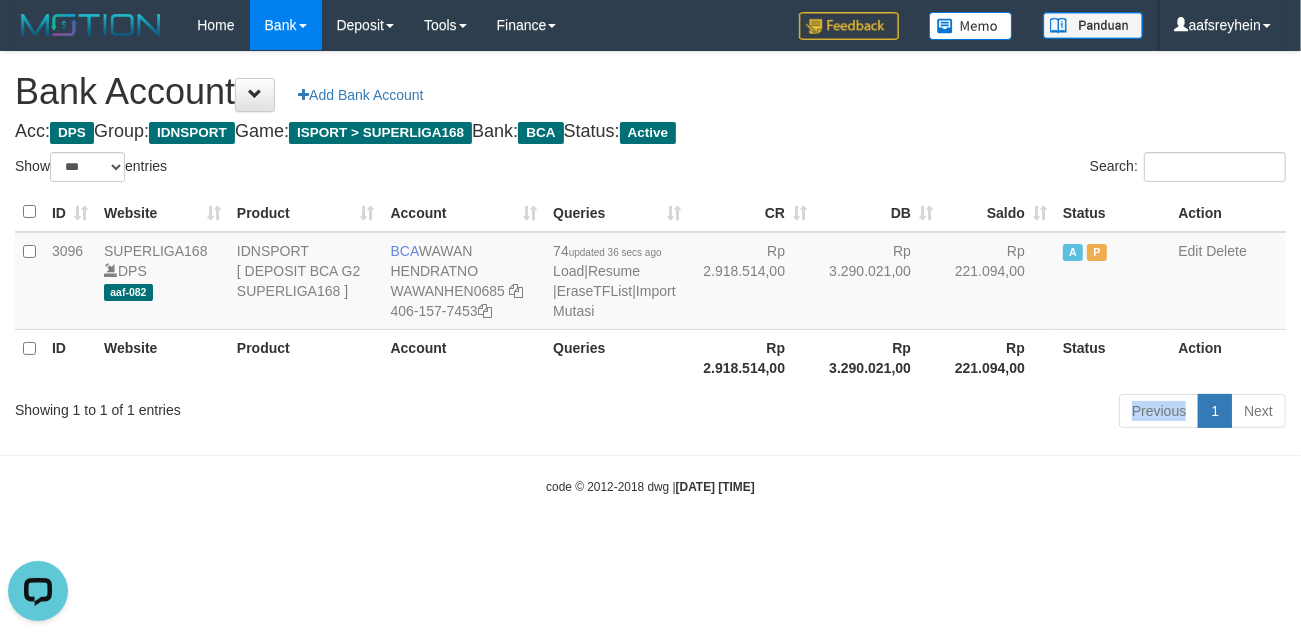 click on "Previous 1 Next" at bounding box center (921, 413) 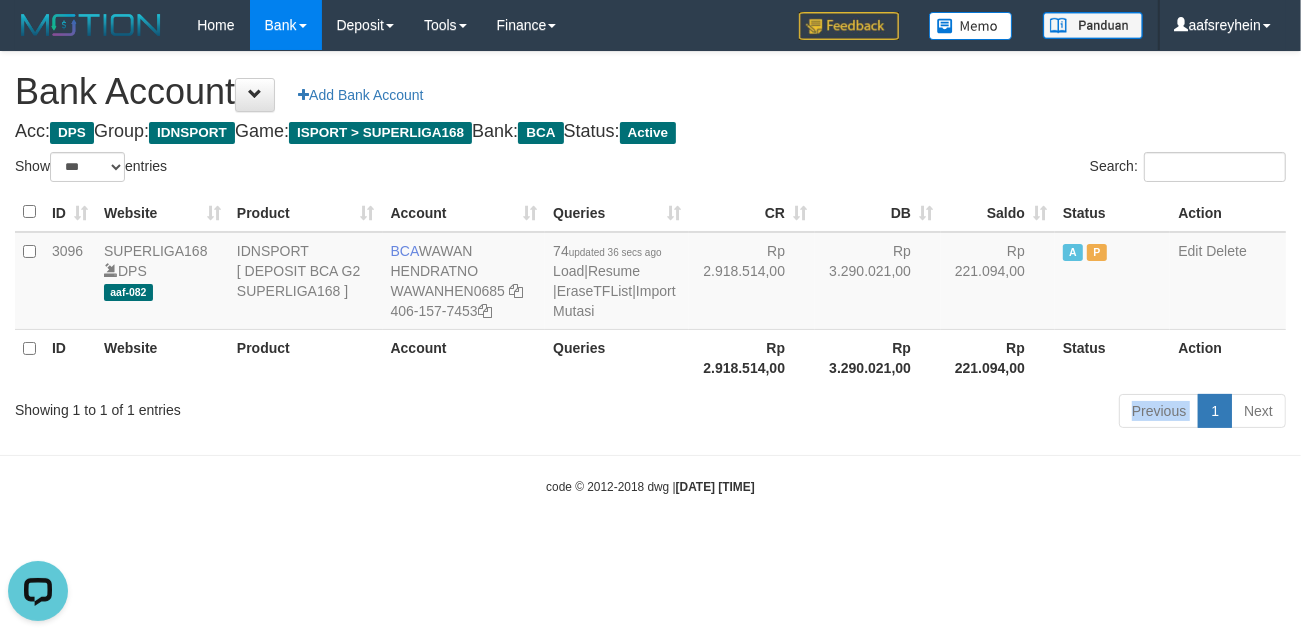 click on "Previous 1 Next" at bounding box center (921, 413) 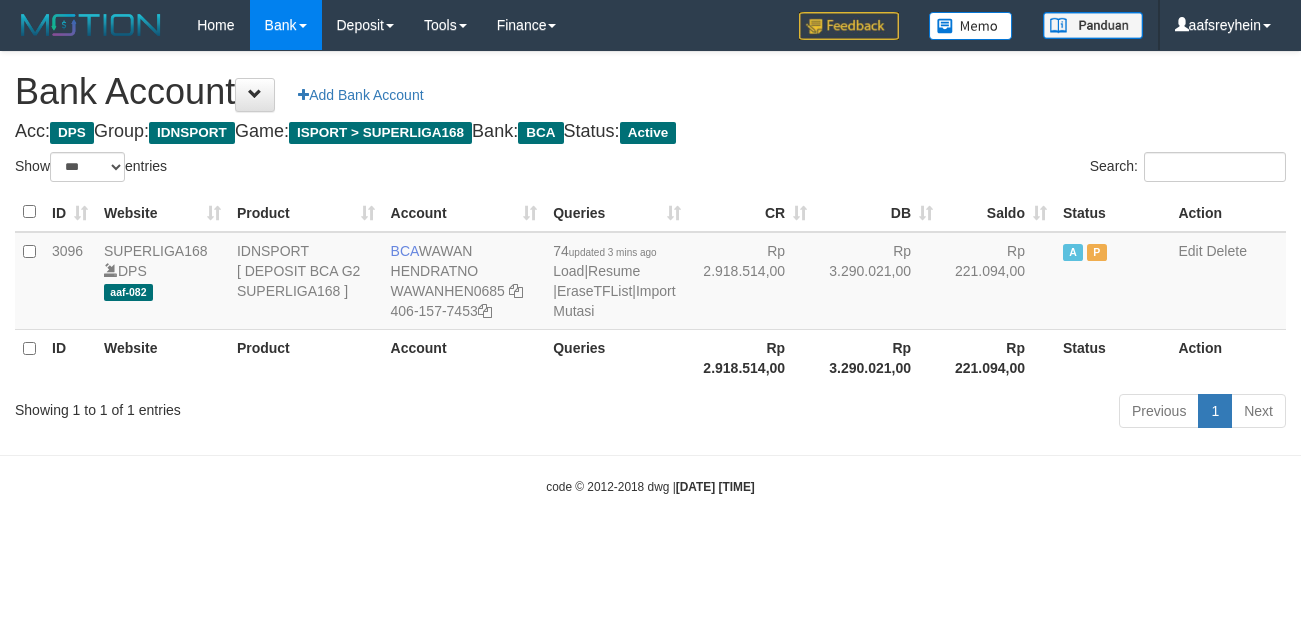 select on "***" 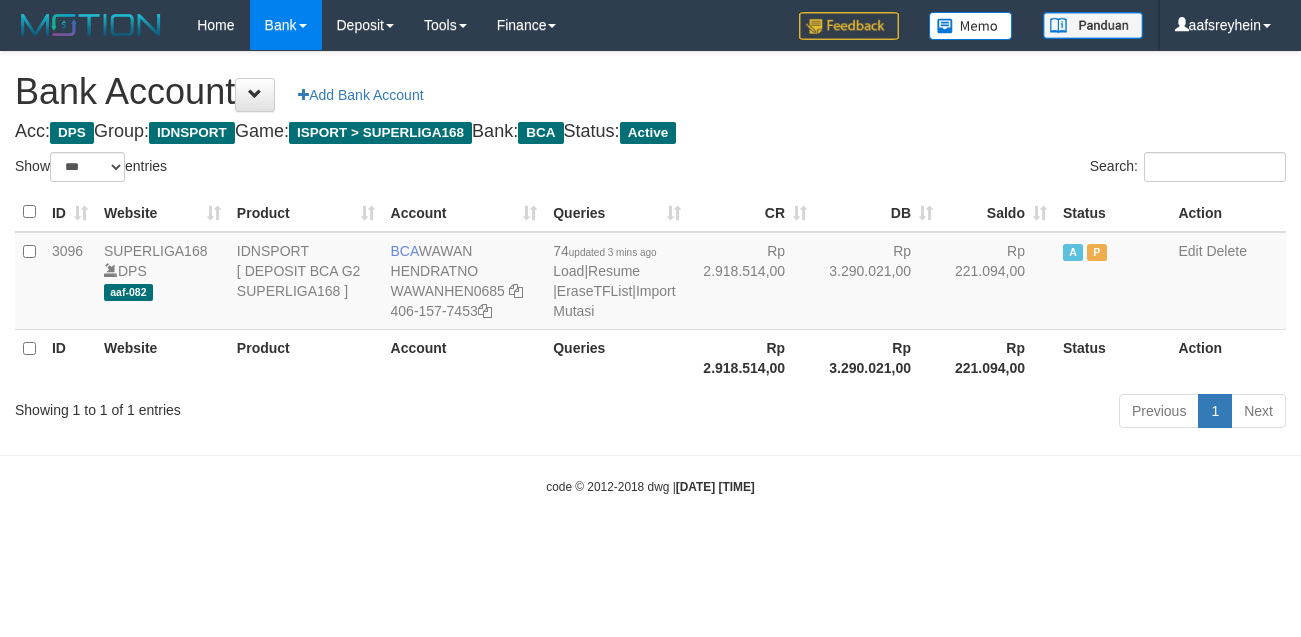 scroll, scrollTop: 0, scrollLeft: 0, axis: both 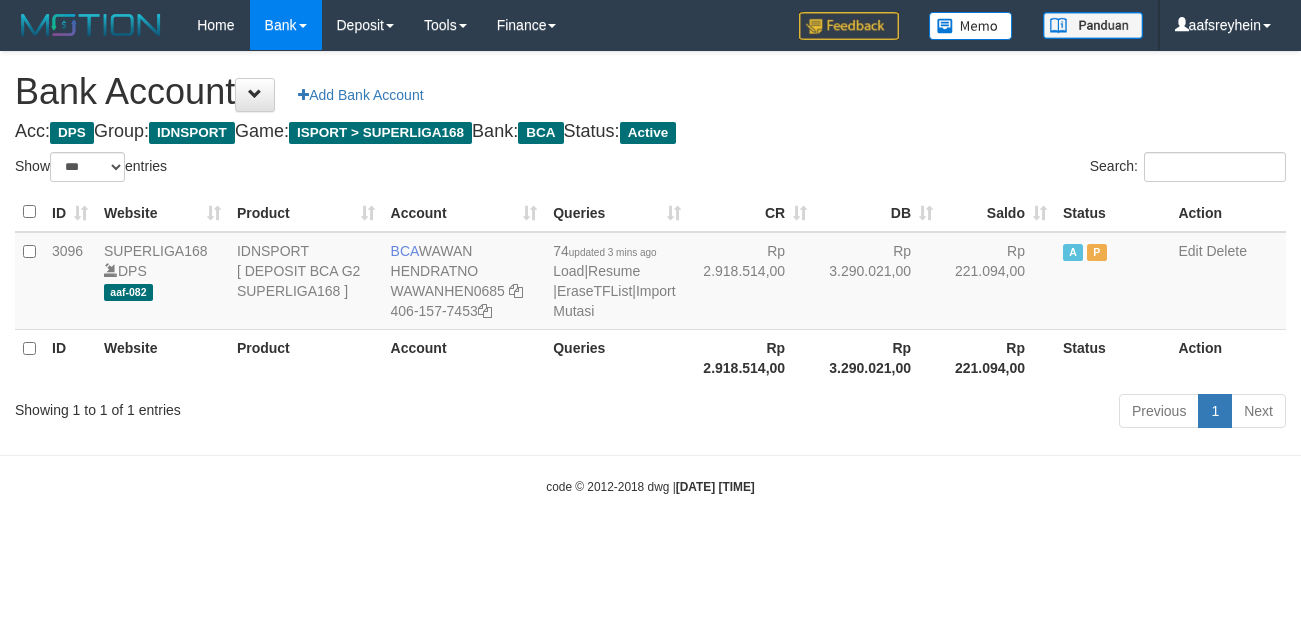 select on "***" 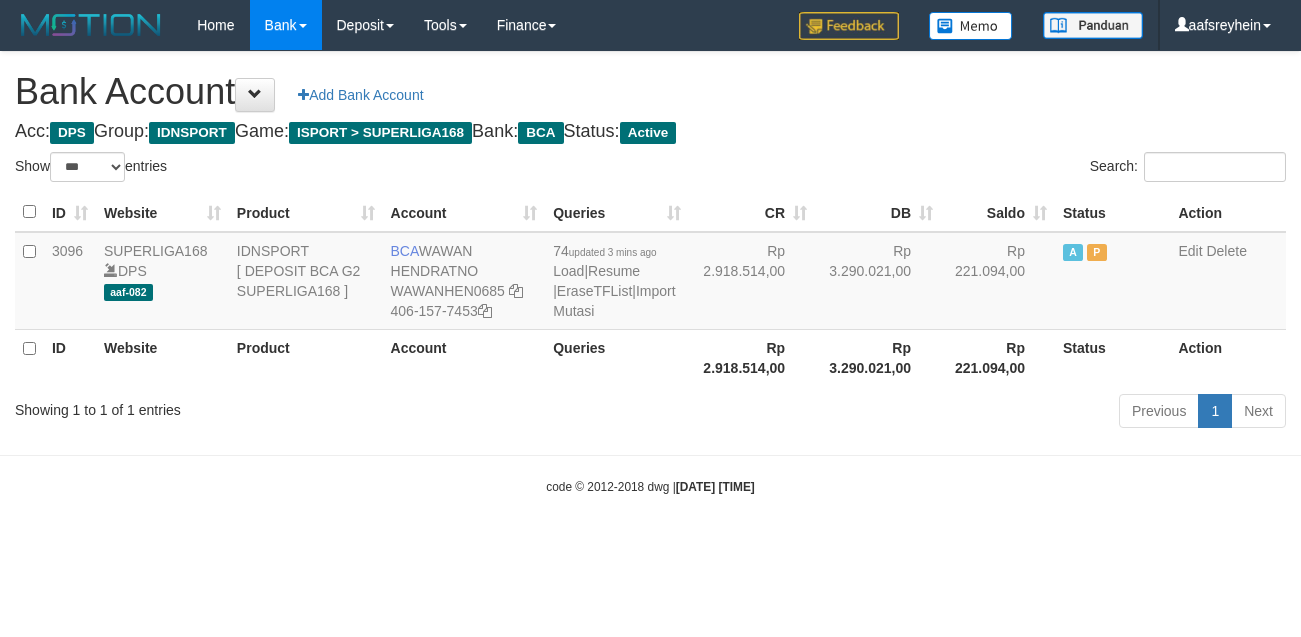 scroll, scrollTop: 0, scrollLeft: 0, axis: both 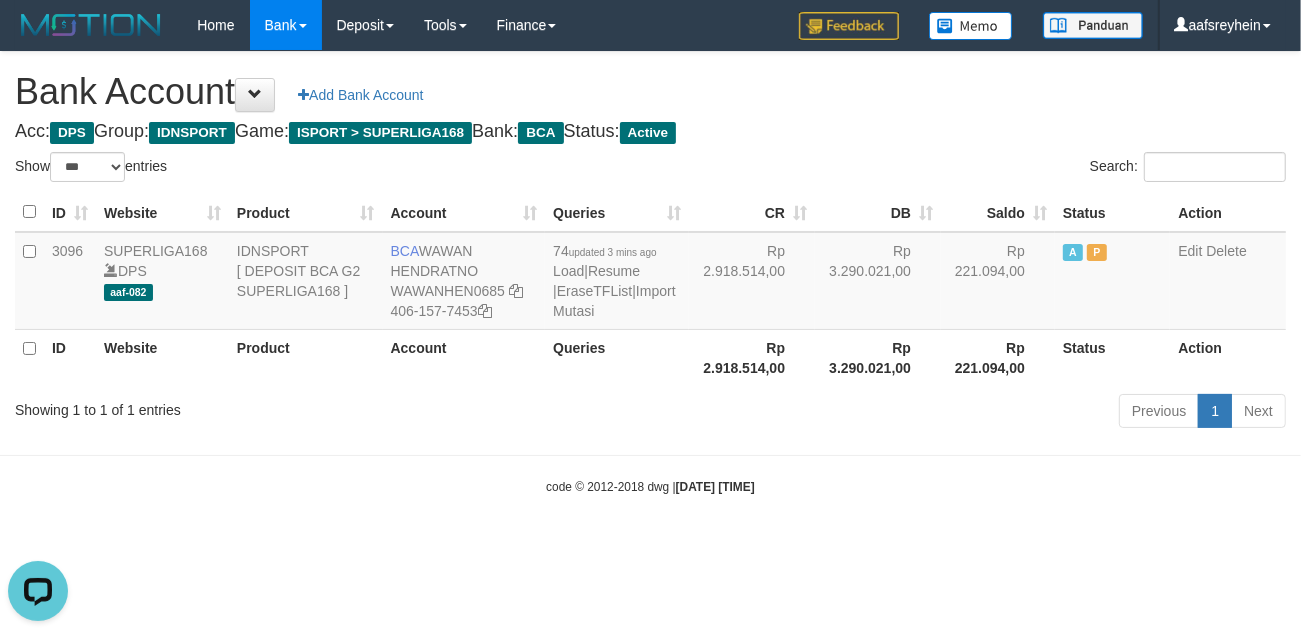 click on "Previous 1 Next" at bounding box center (921, 413) 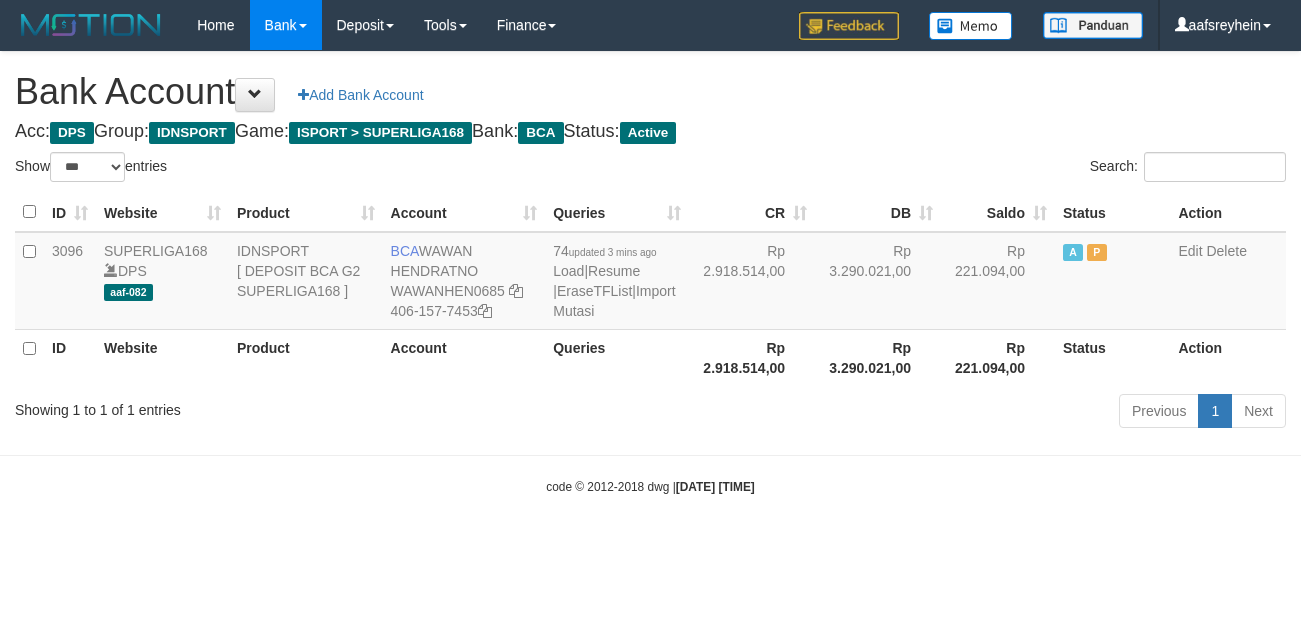 select on "***" 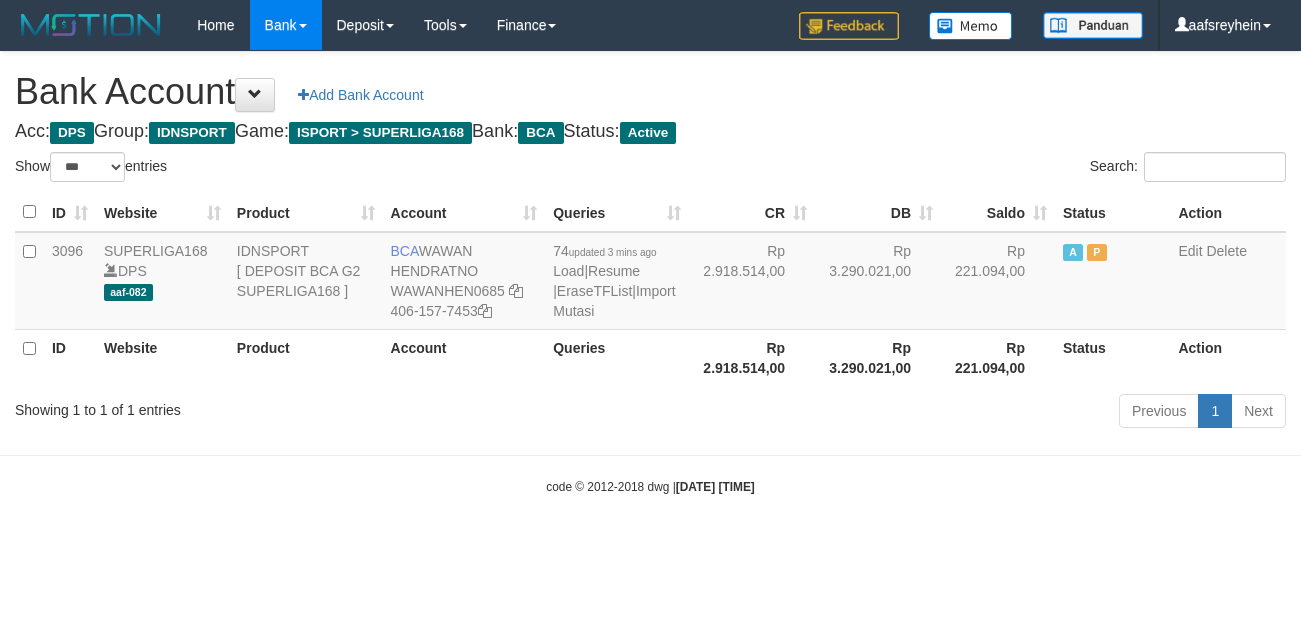 scroll, scrollTop: 0, scrollLeft: 0, axis: both 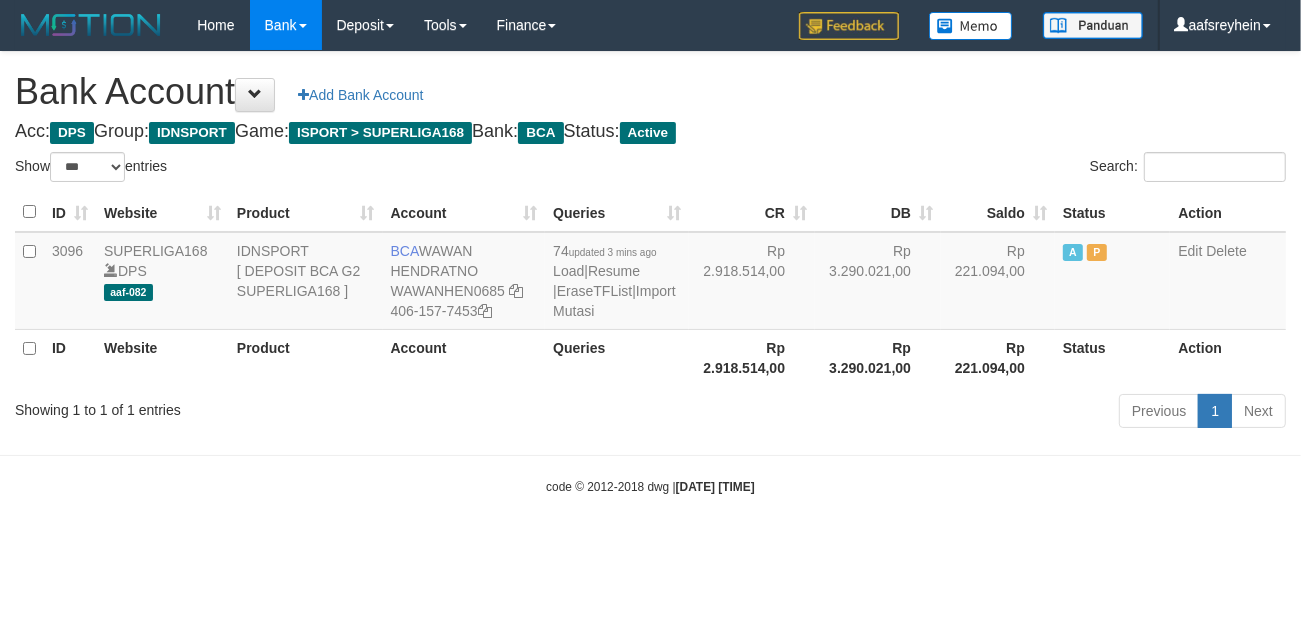 drag, startPoint x: 1042, startPoint y: 542, endPoint x: 1030, endPoint y: 536, distance: 13.416408 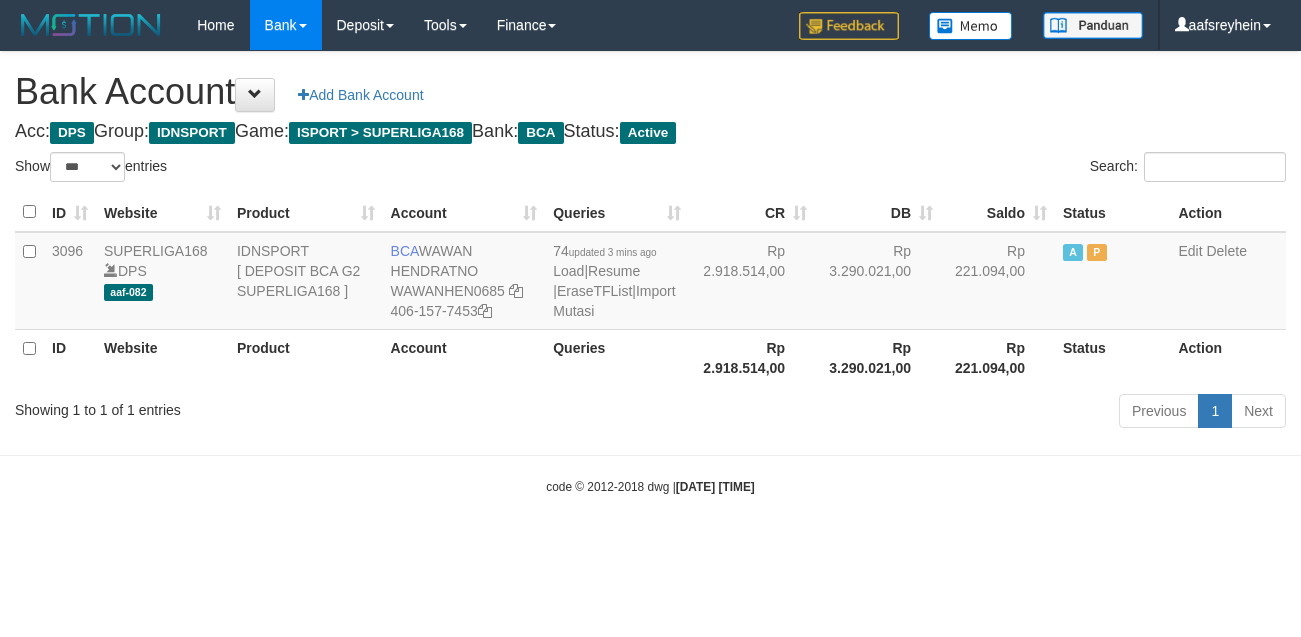 select on "***" 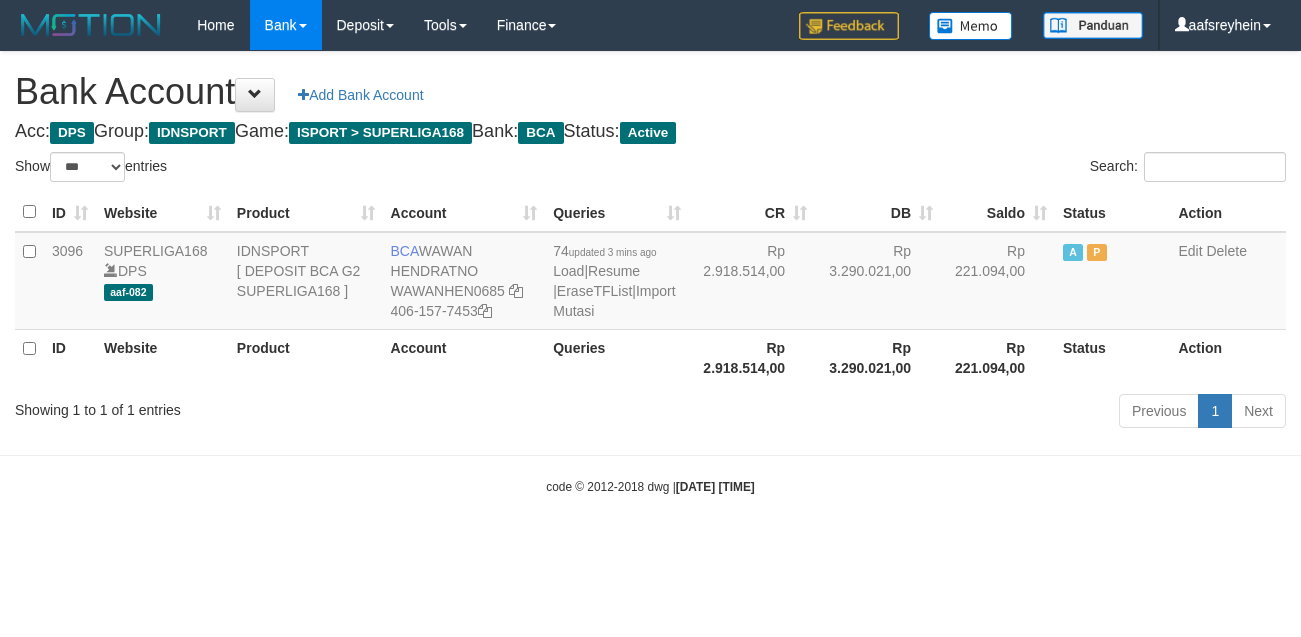 scroll, scrollTop: 0, scrollLeft: 0, axis: both 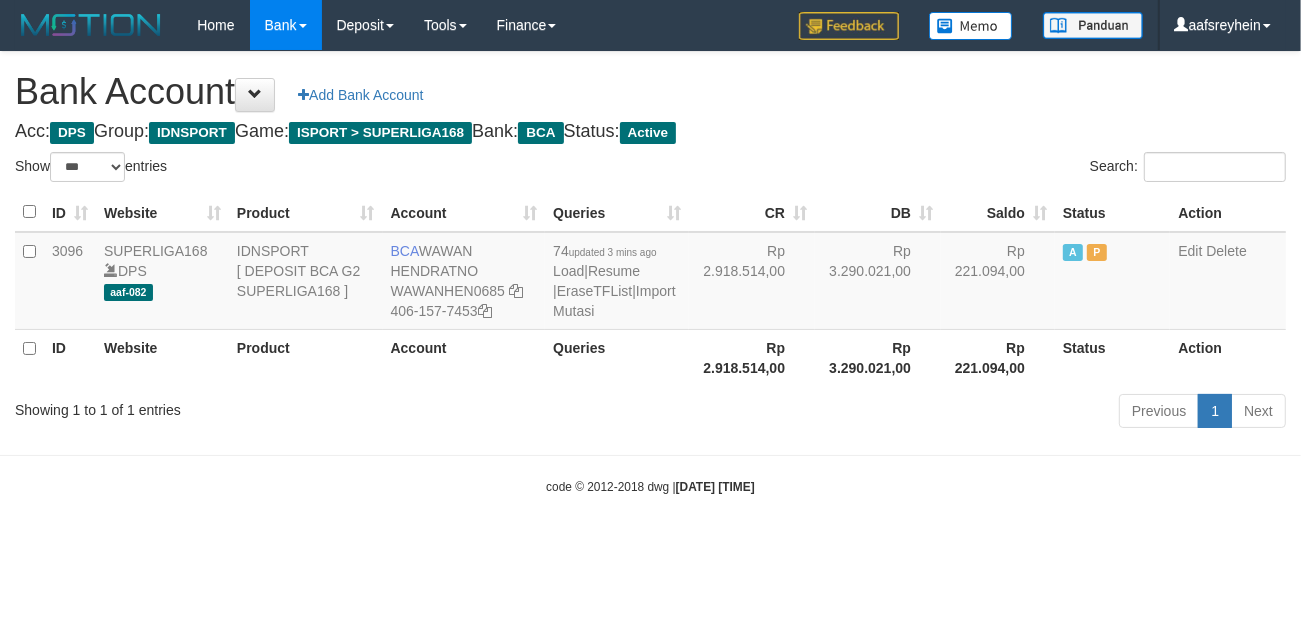click on "Toggle navigation
Home
Bank
Account List
Load
By Website
Group
[ISPORT]													SUPERLIGA168
By Load Group (DPS)
-" at bounding box center (650, 273) 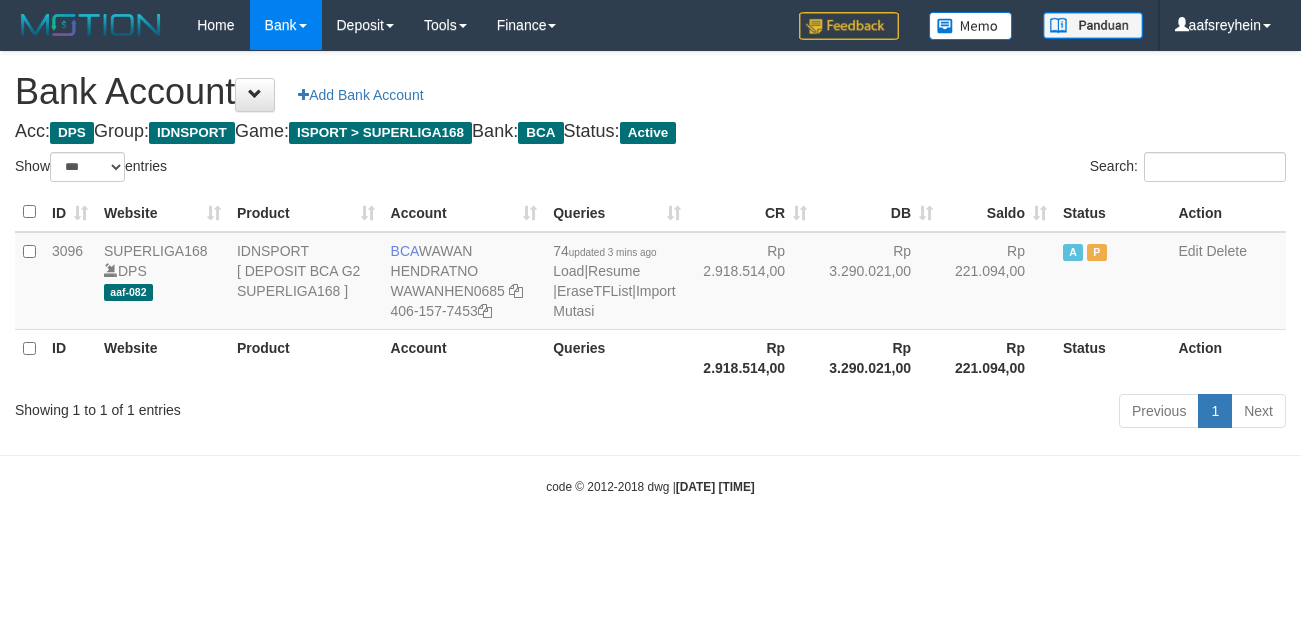 select on "***" 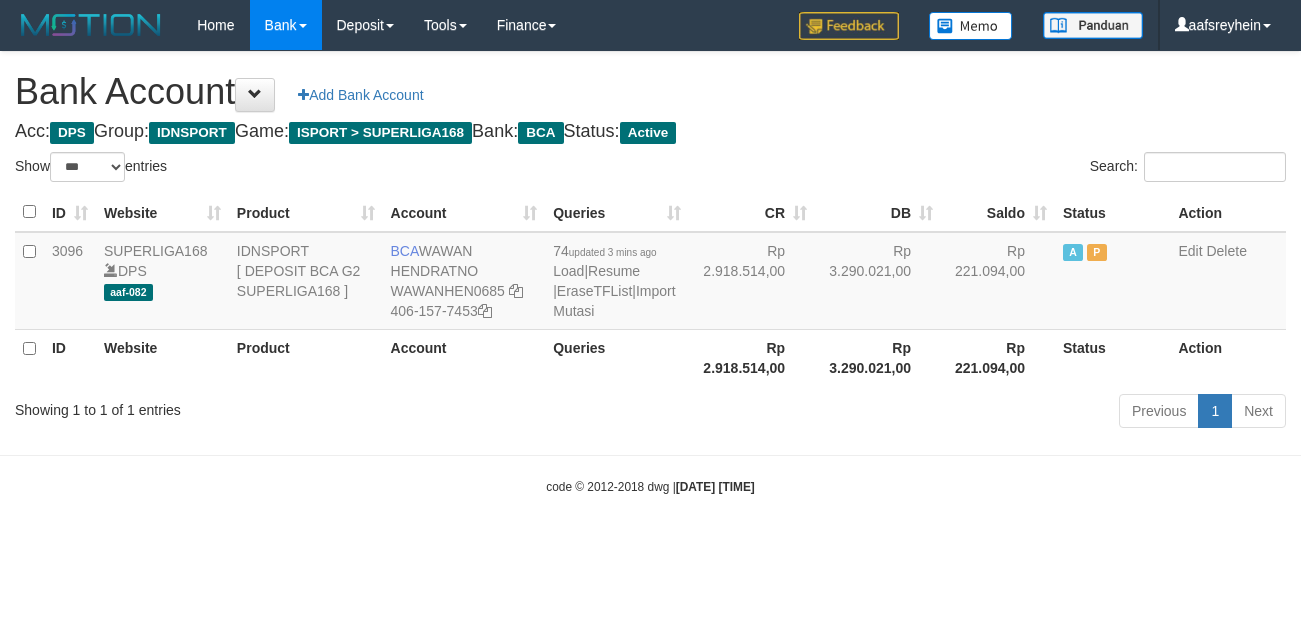 scroll, scrollTop: 0, scrollLeft: 0, axis: both 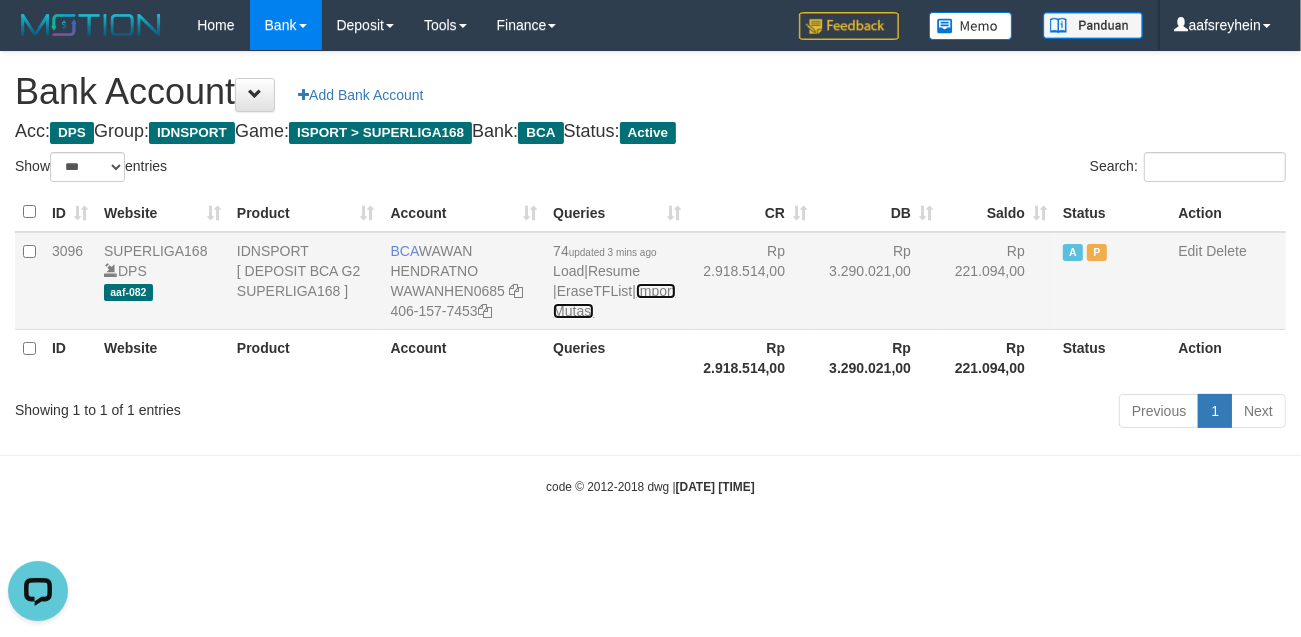 click on "Import Mutasi" at bounding box center (614, 301) 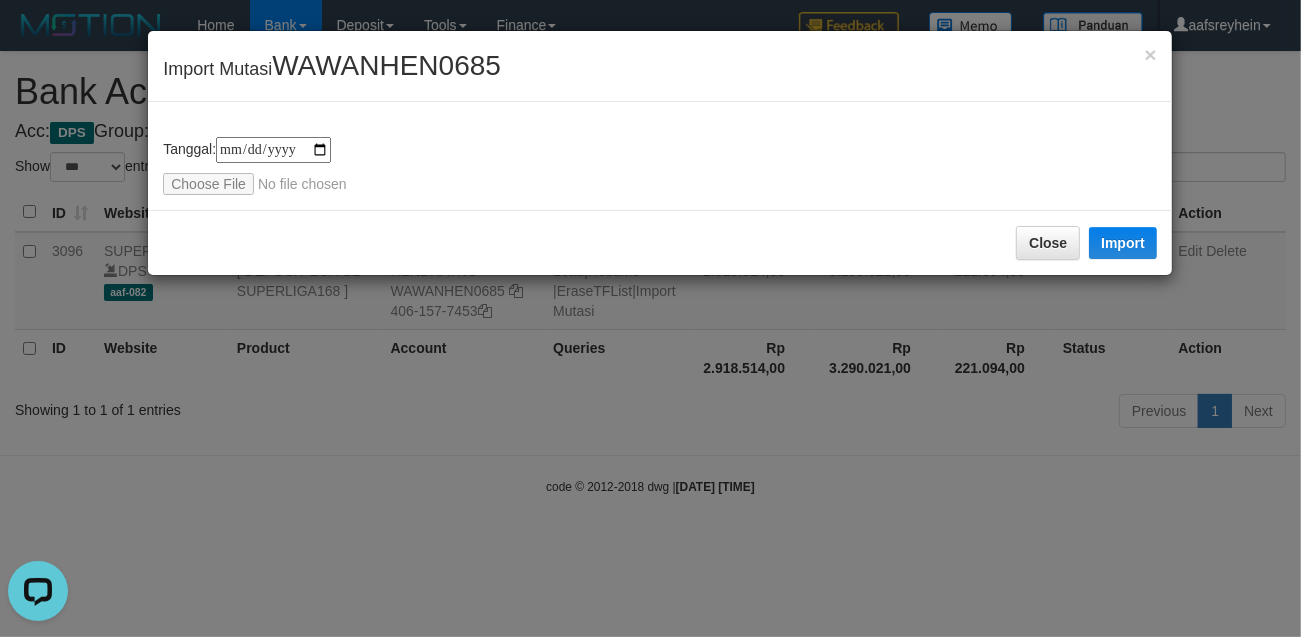type on "**********" 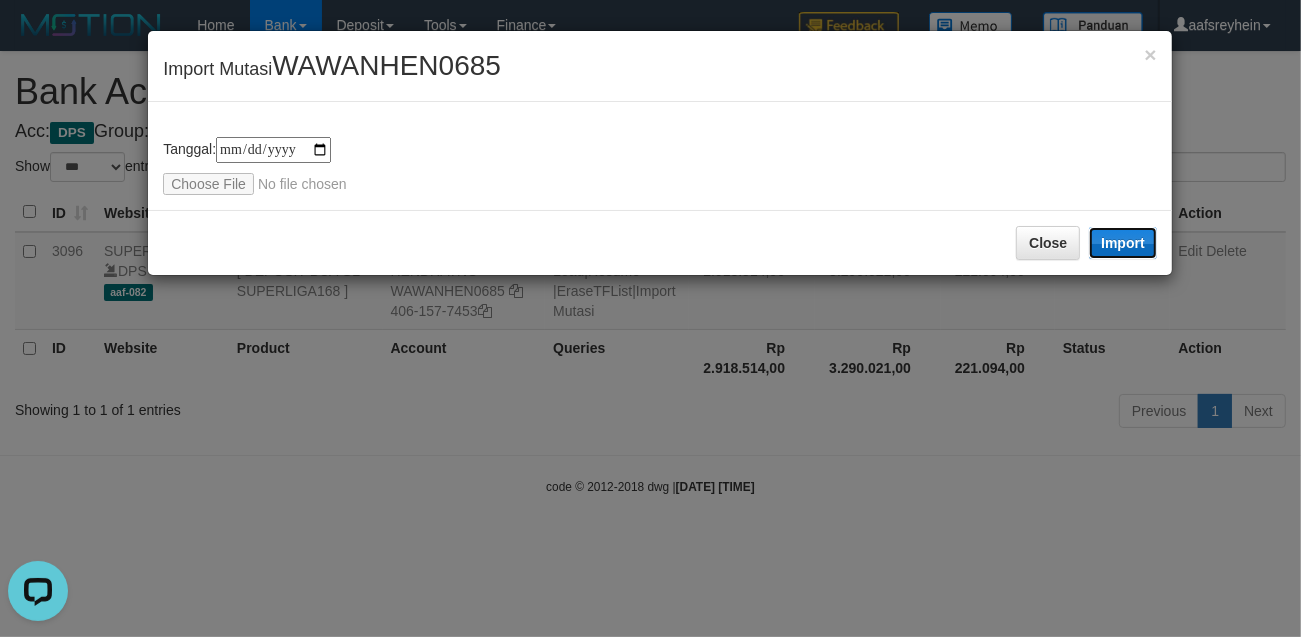 click on "Import" at bounding box center (1123, 243) 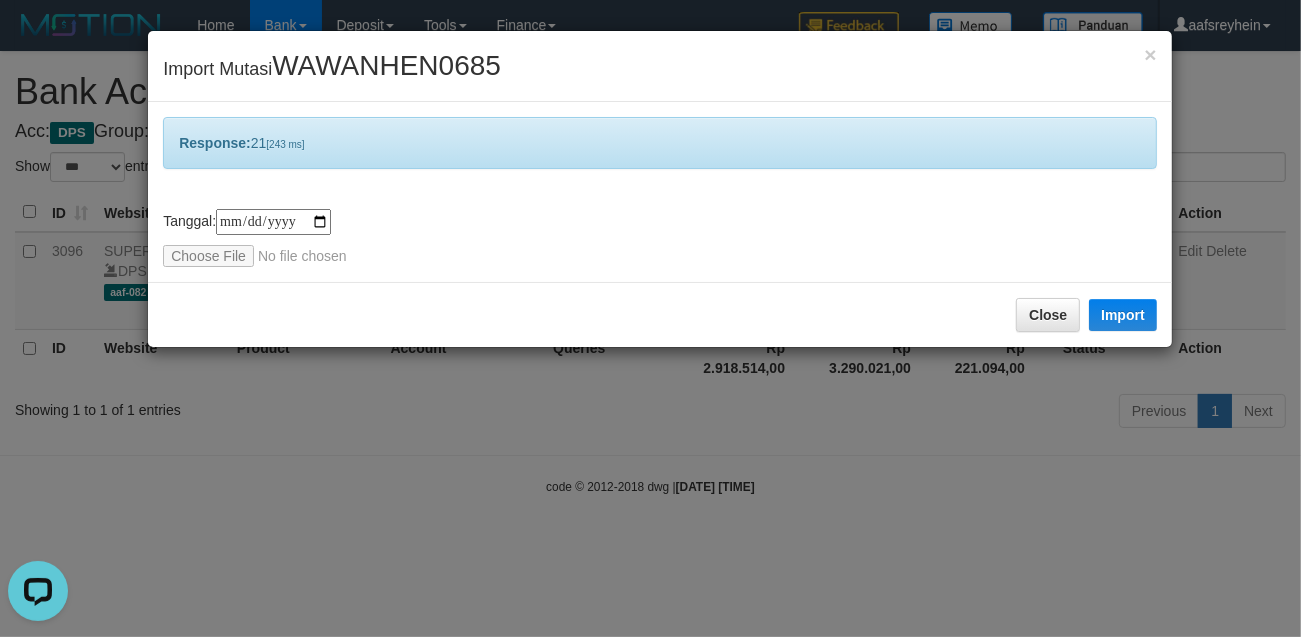 click on "**********" at bounding box center (650, 318) 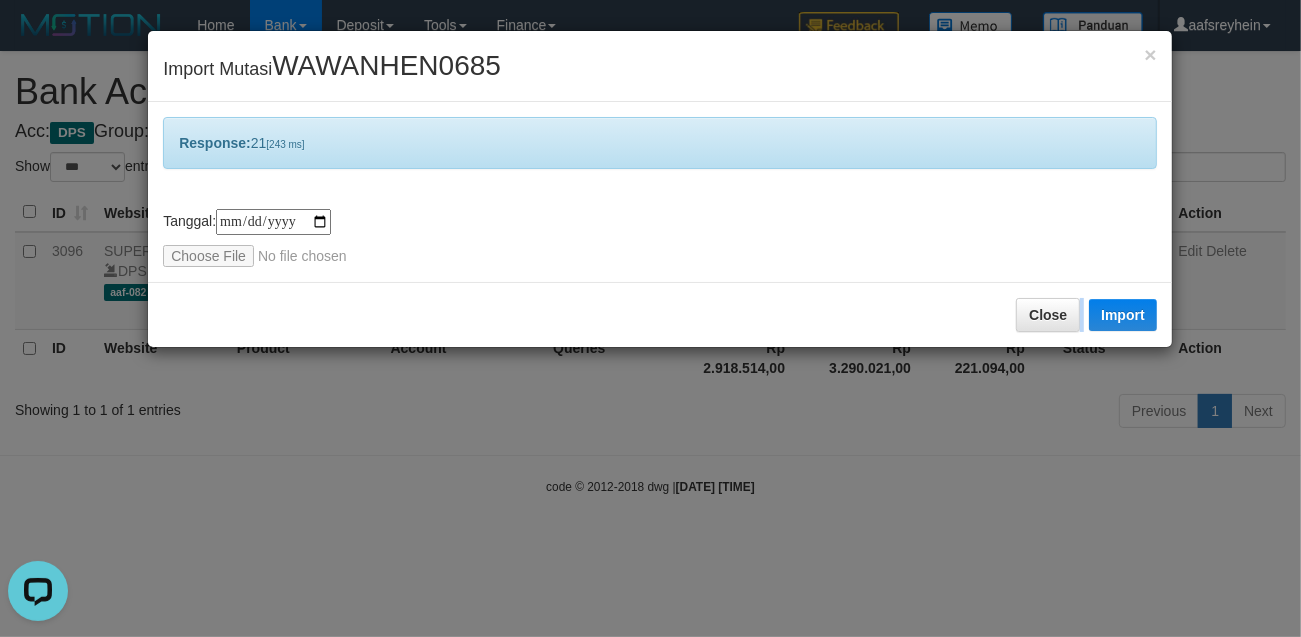 click on "**********" at bounding box center [650, 318] 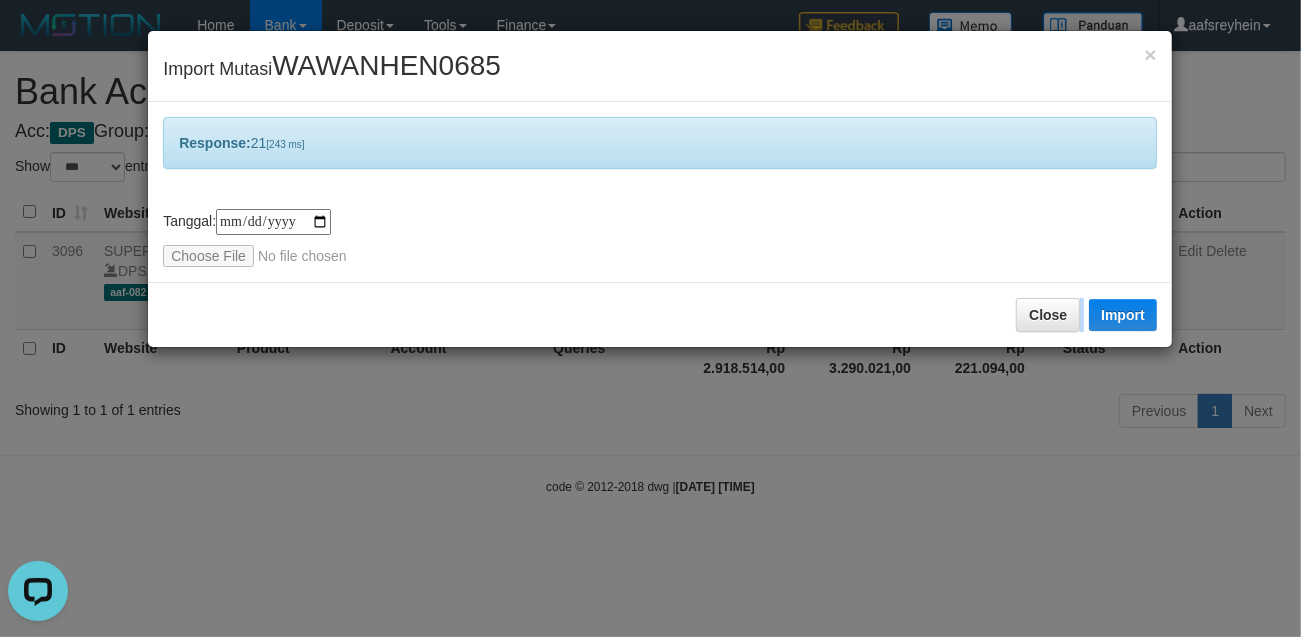 click on "**********" at bounding box center [650, 318] 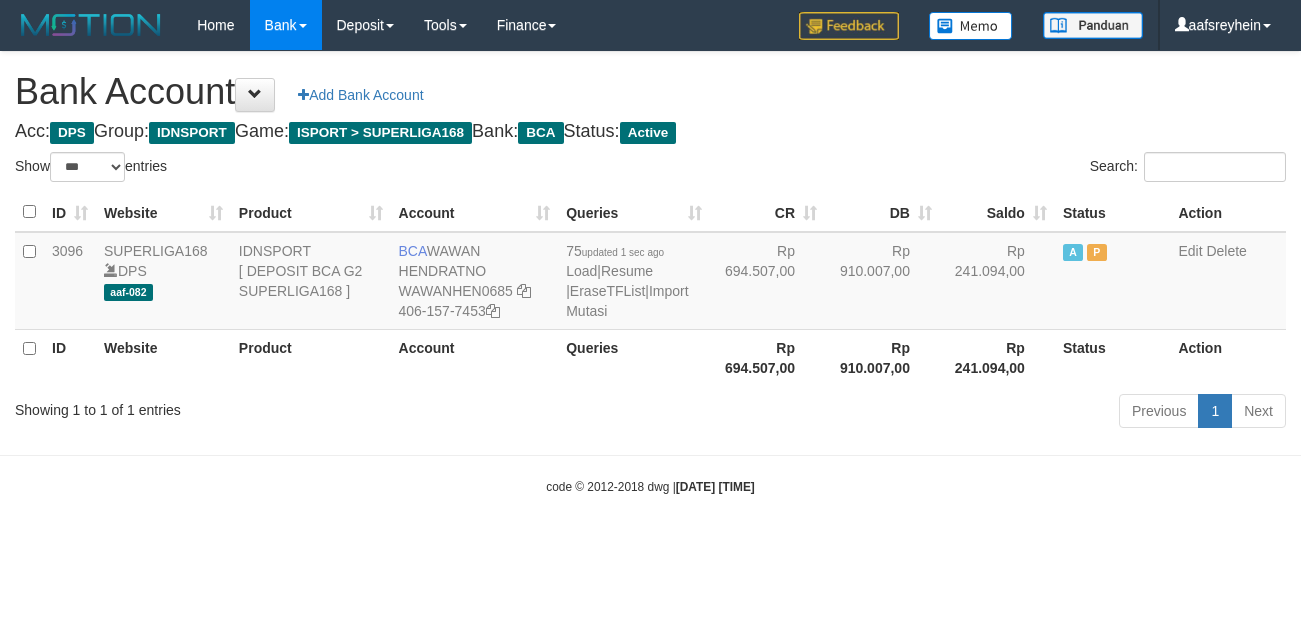 select on "***" 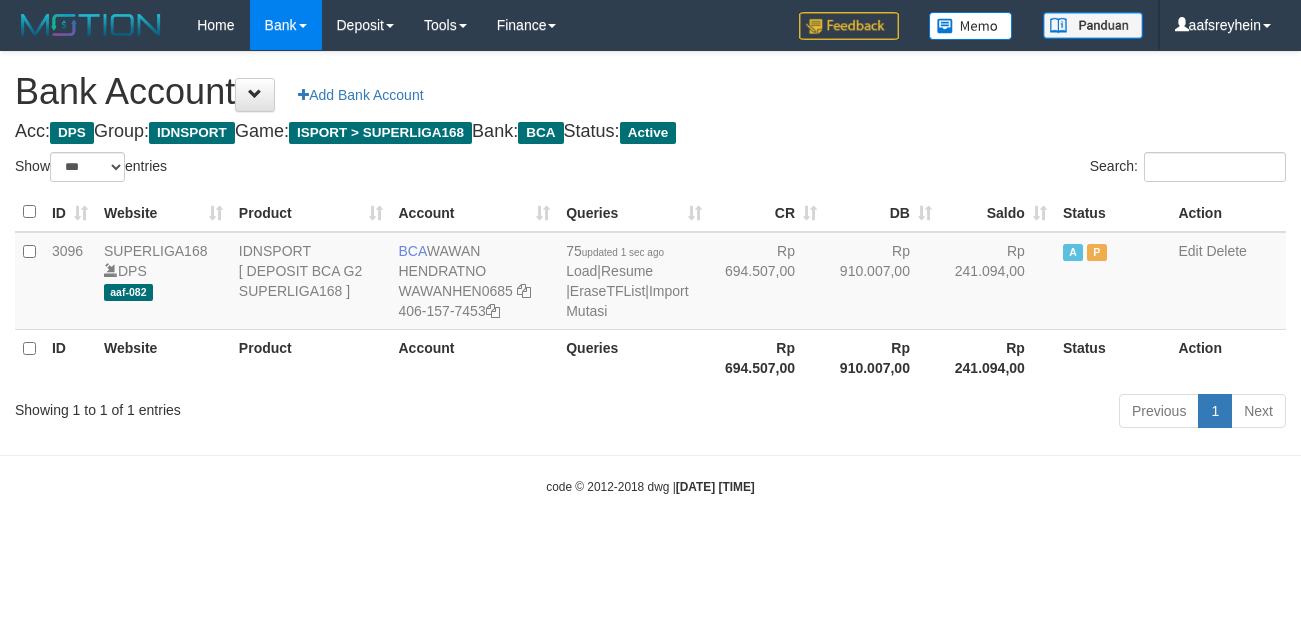 scroll, scrollTop: 0, scrollLeft: 0, axis: both 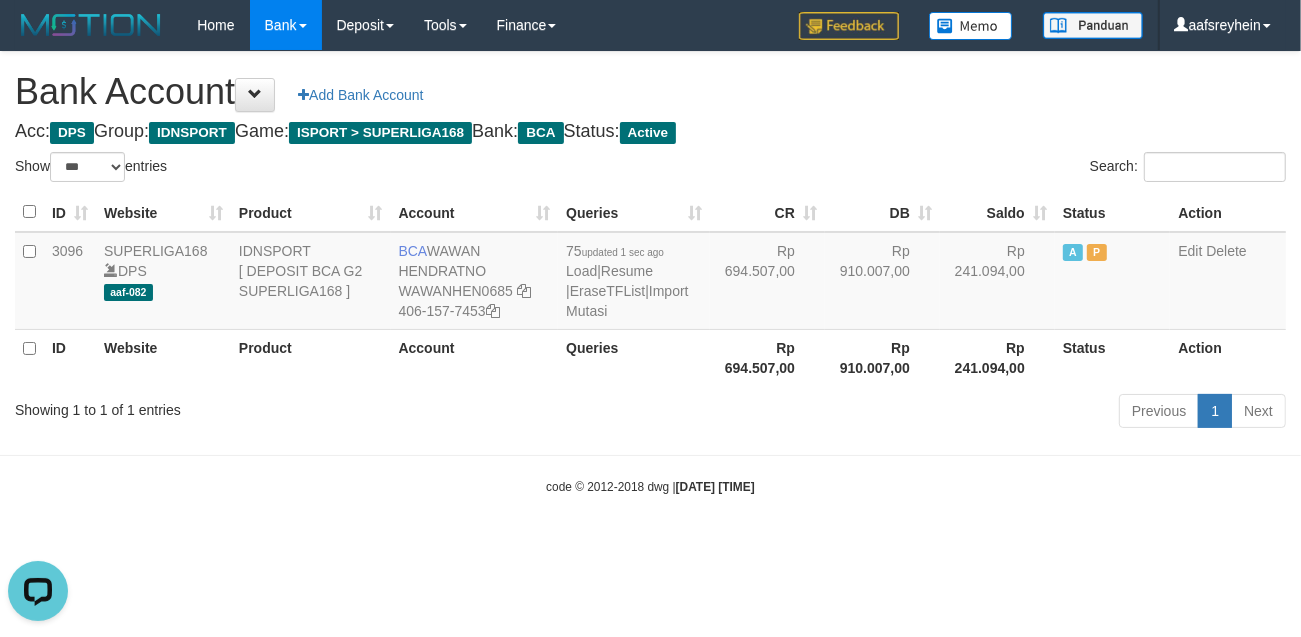 click on "Acc: 										 DPS
Group:   IDNSPORT    		Game:   ISPORT > SUPERLIGA168    		Bank:   BCA    		Status:  Active" at bounding box center [650, 132] 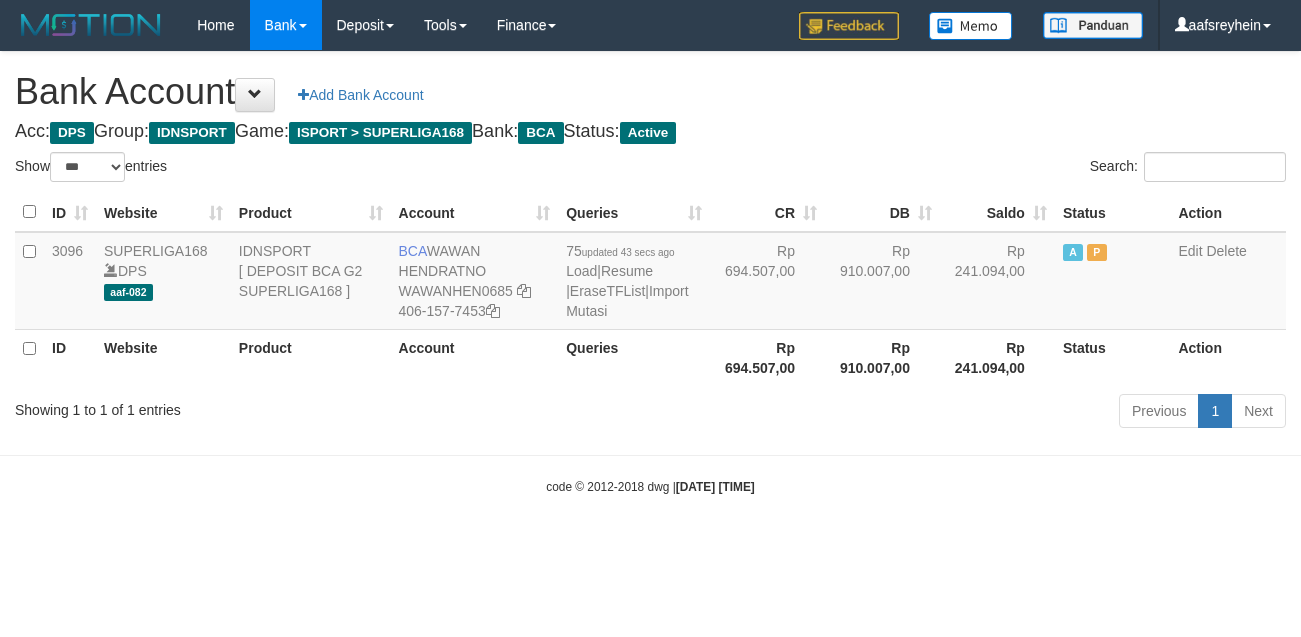 select on "***" 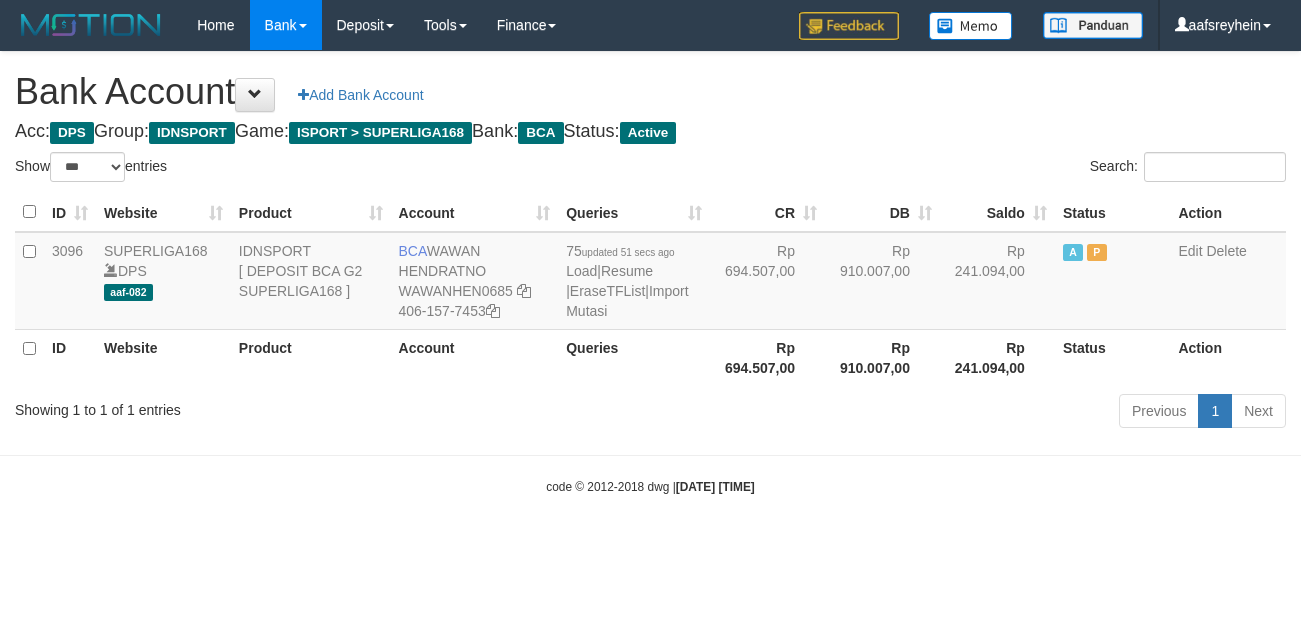 select on "***" 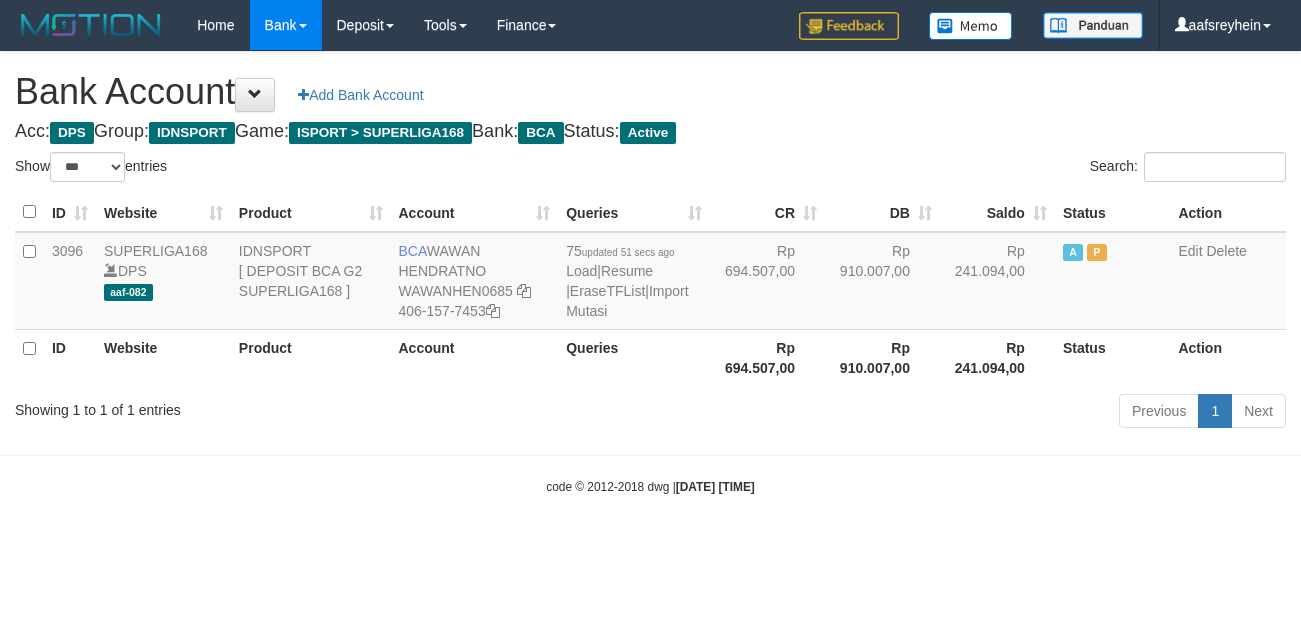scroll, scrollTop: 0, scrollLeft: 0, axis: both 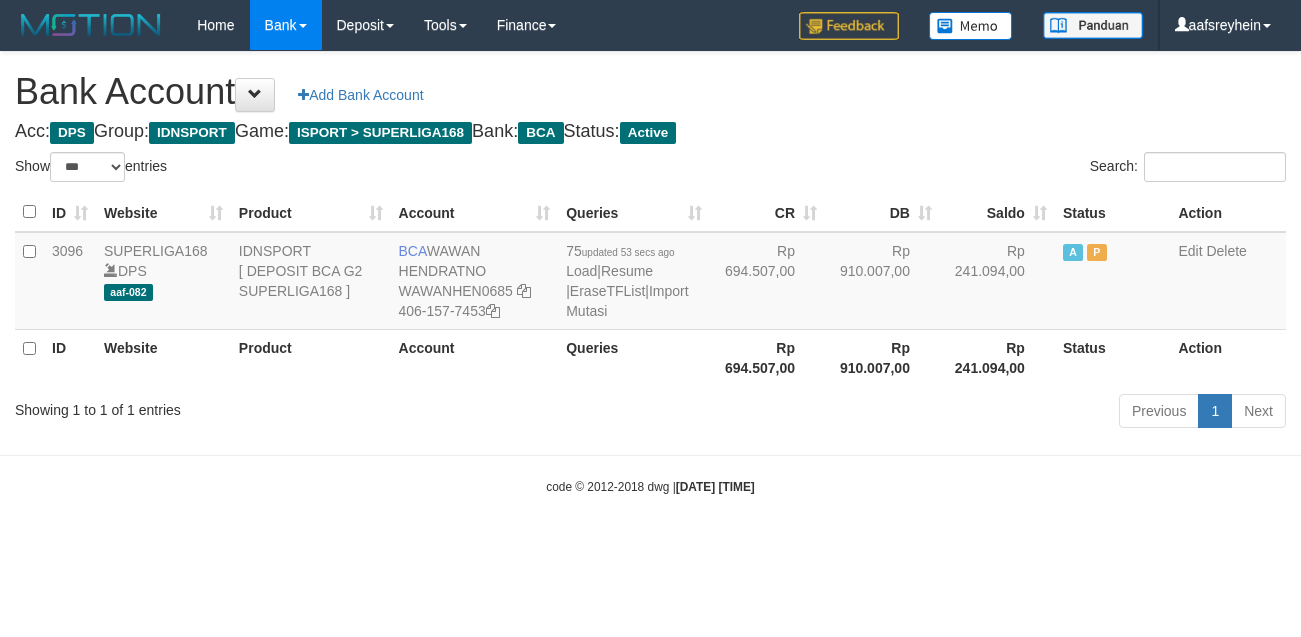 select on "***" 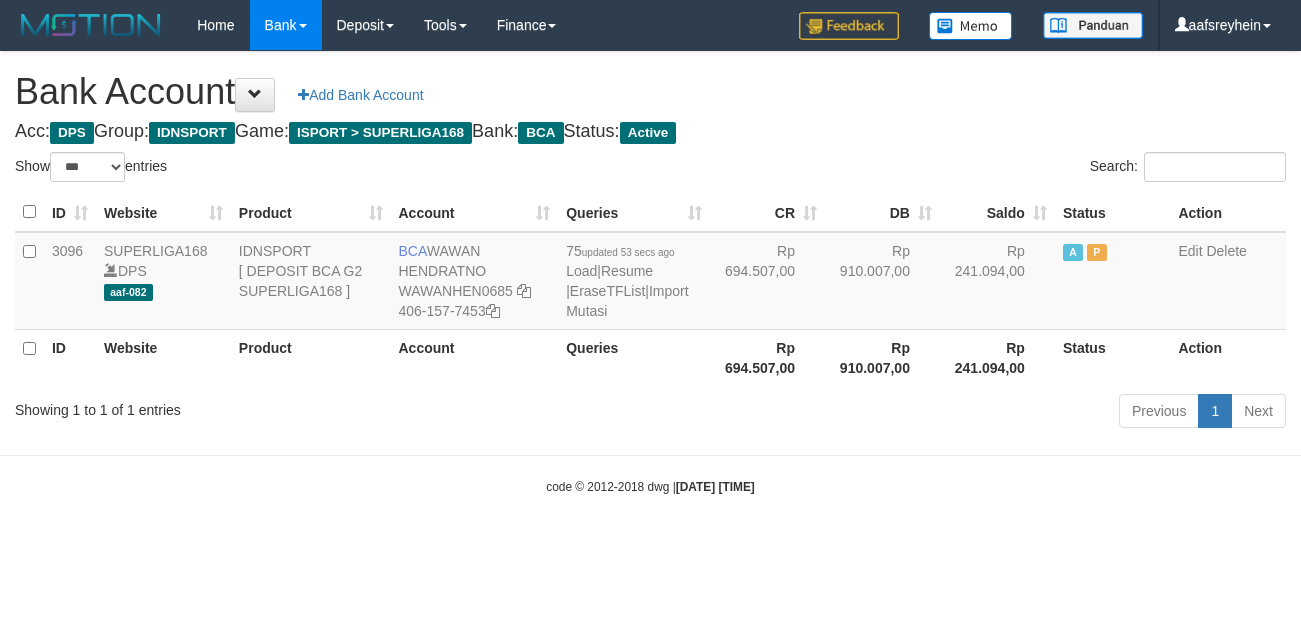 scroll, scrollTop: 0, scrollLeft: 0, axis: both 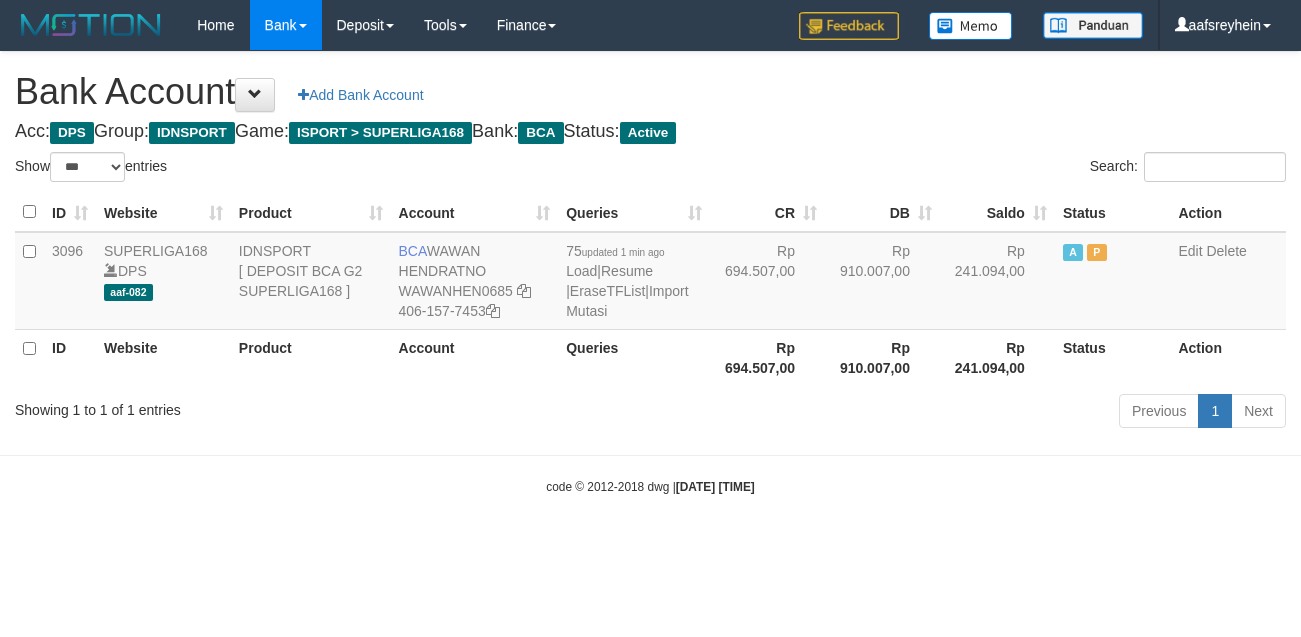 select on "***" 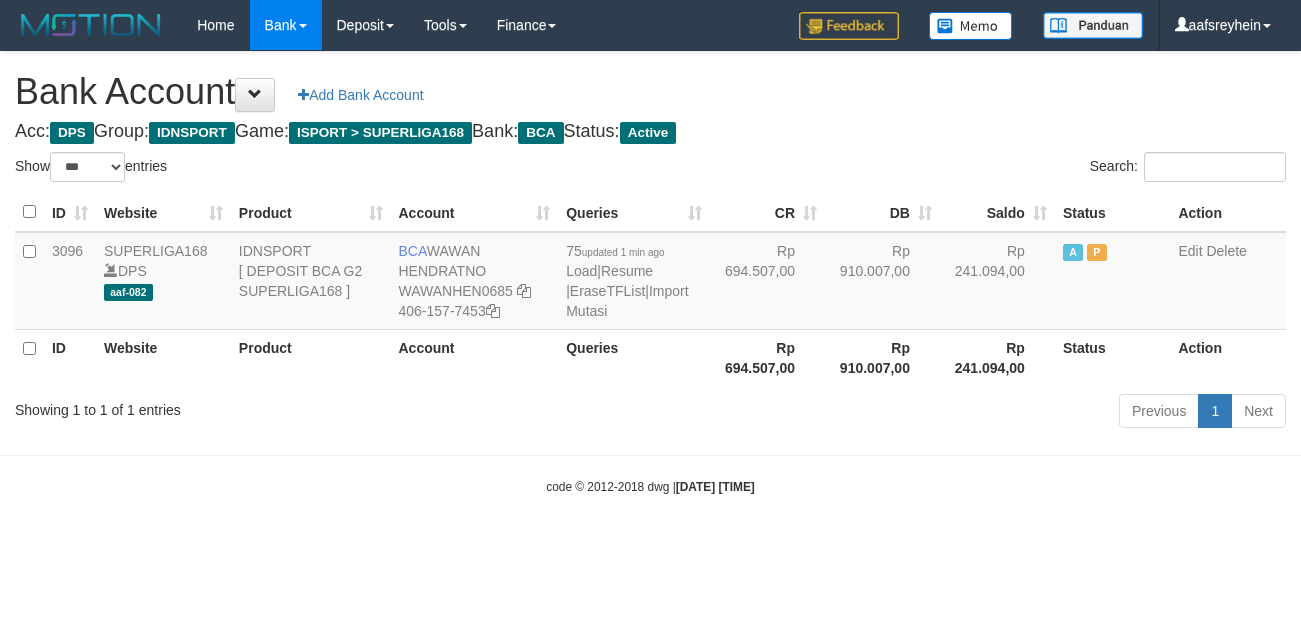 scroll, scrollTop: 0, scrollLeft: 0, axis: both 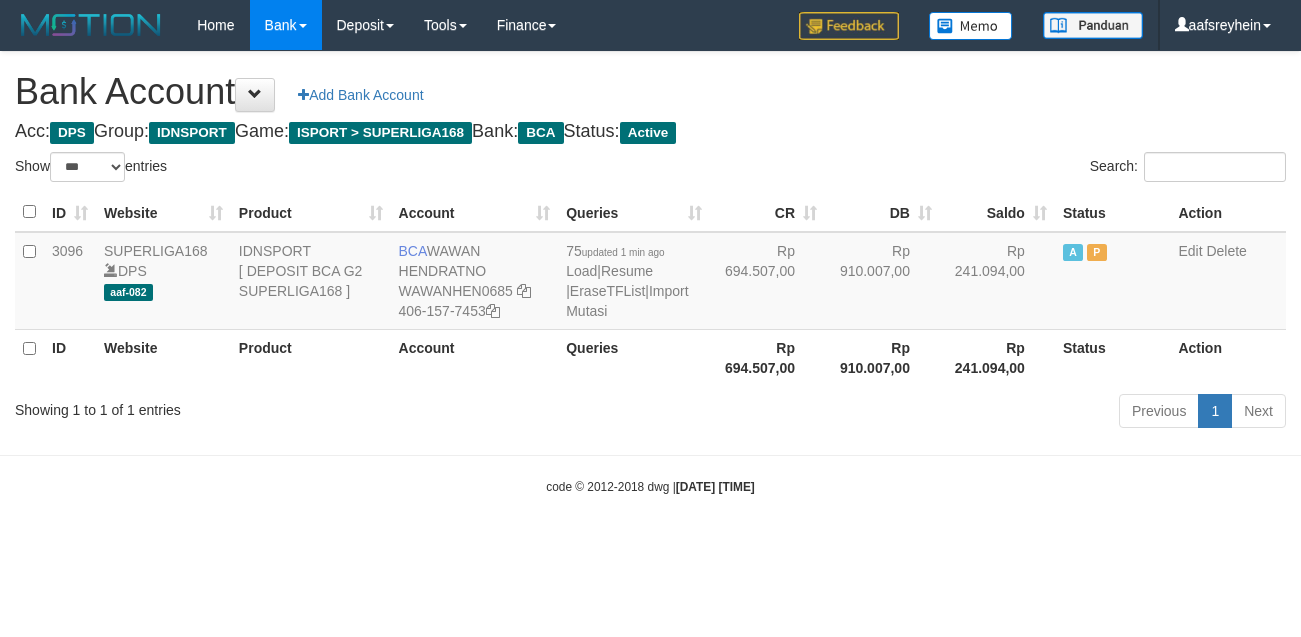 select on "***" 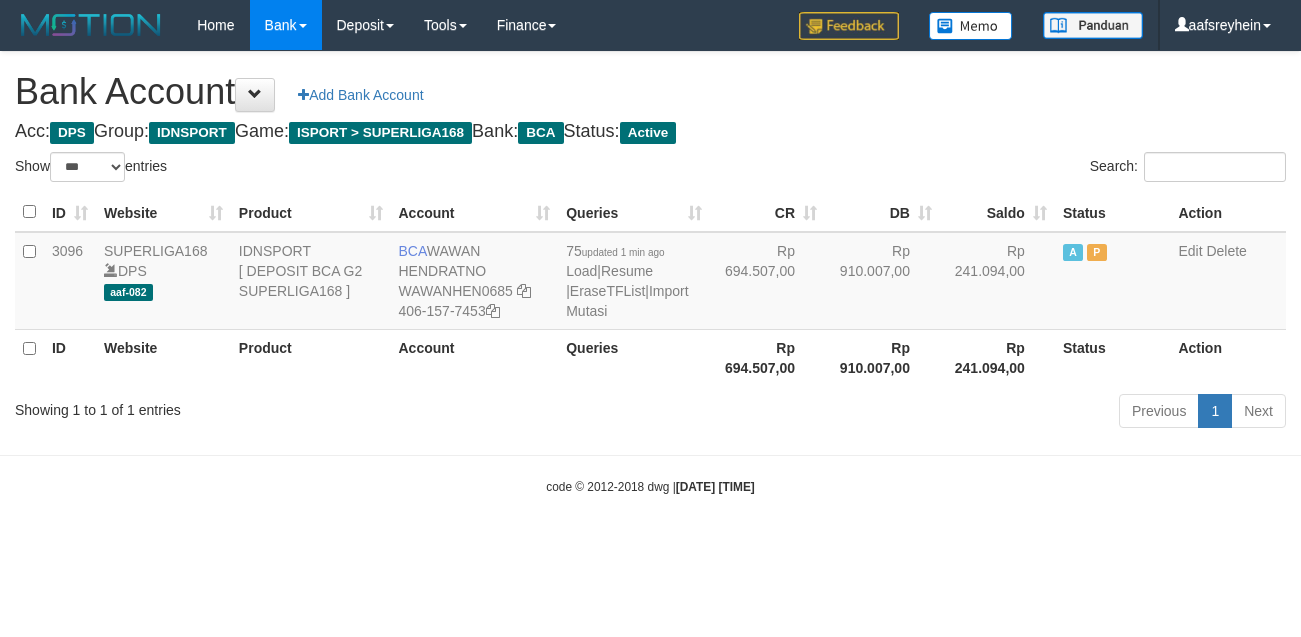 scroll, scrollTop: 0, scrollLeft: 0, axis: both 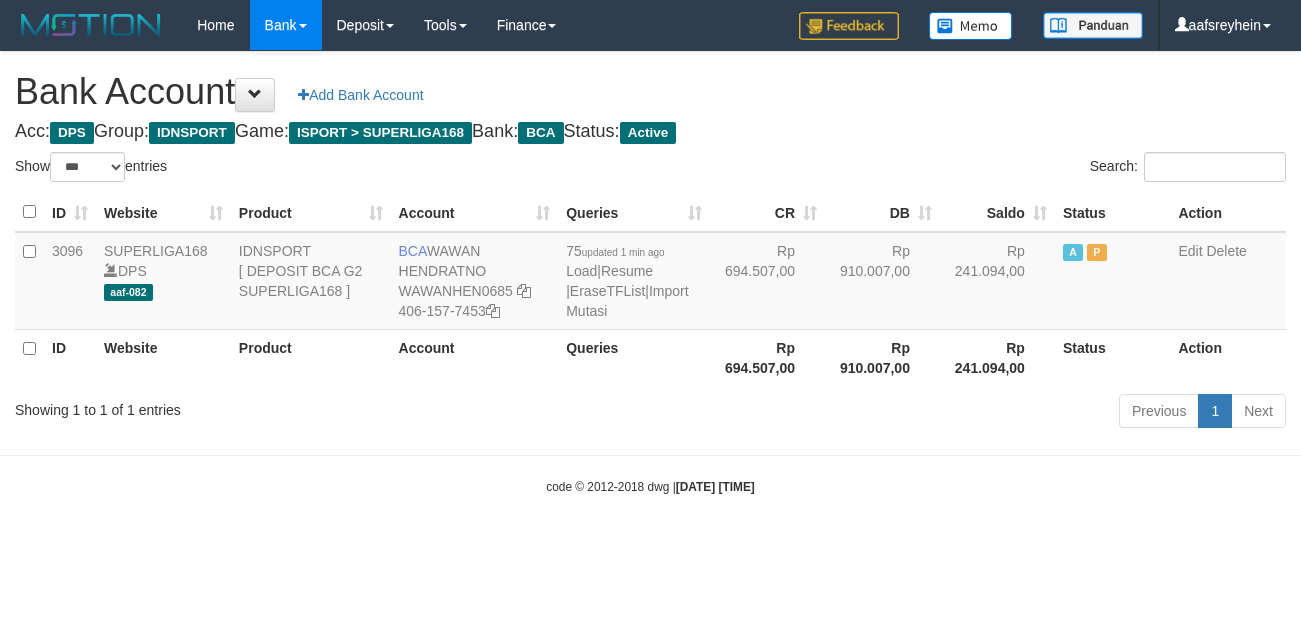 select on "***" 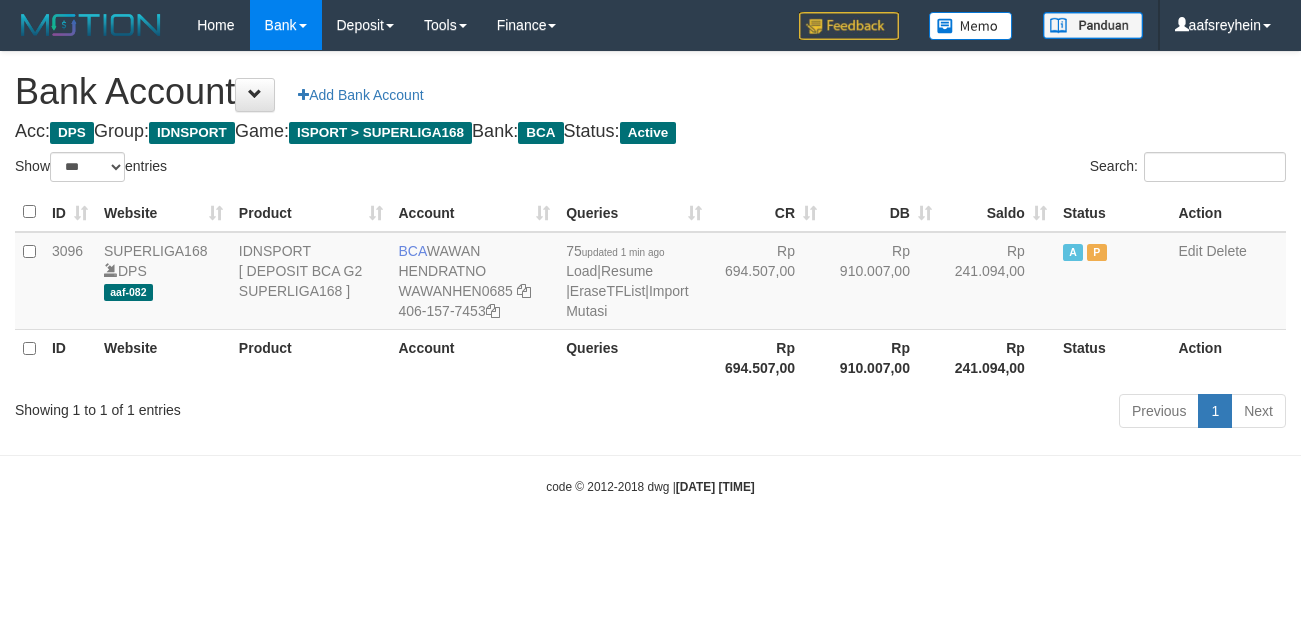 scroll, scrollTop: 0, scrollLeft: 0, axis: both 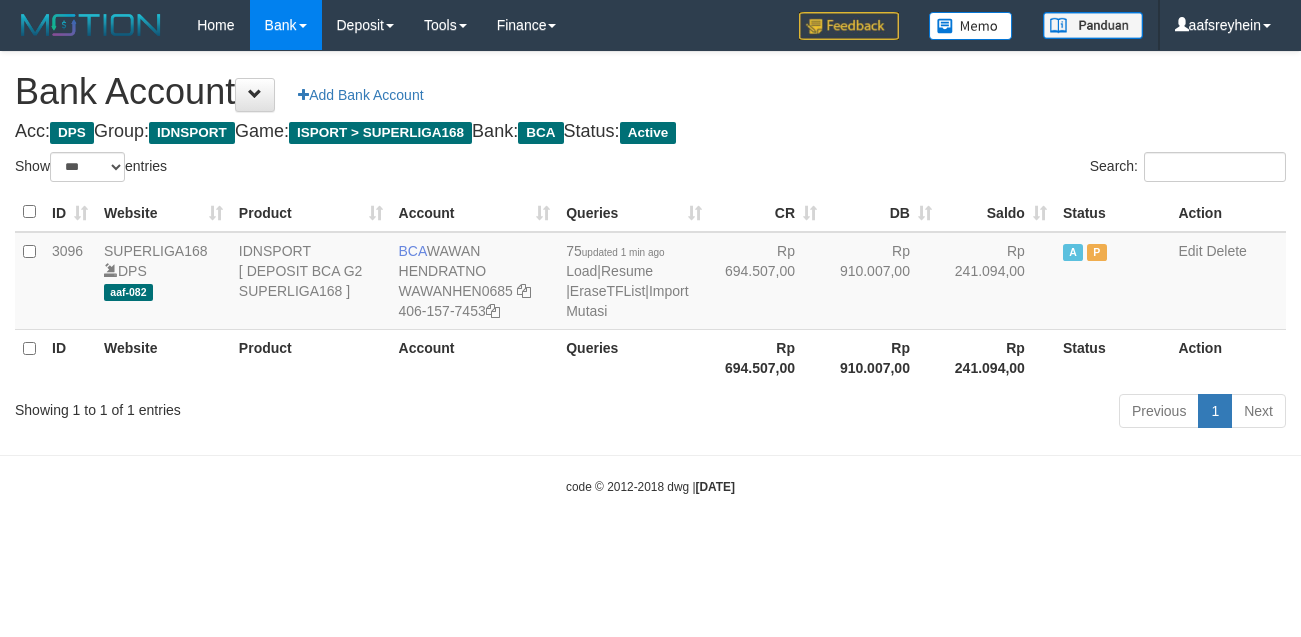 select on "***" 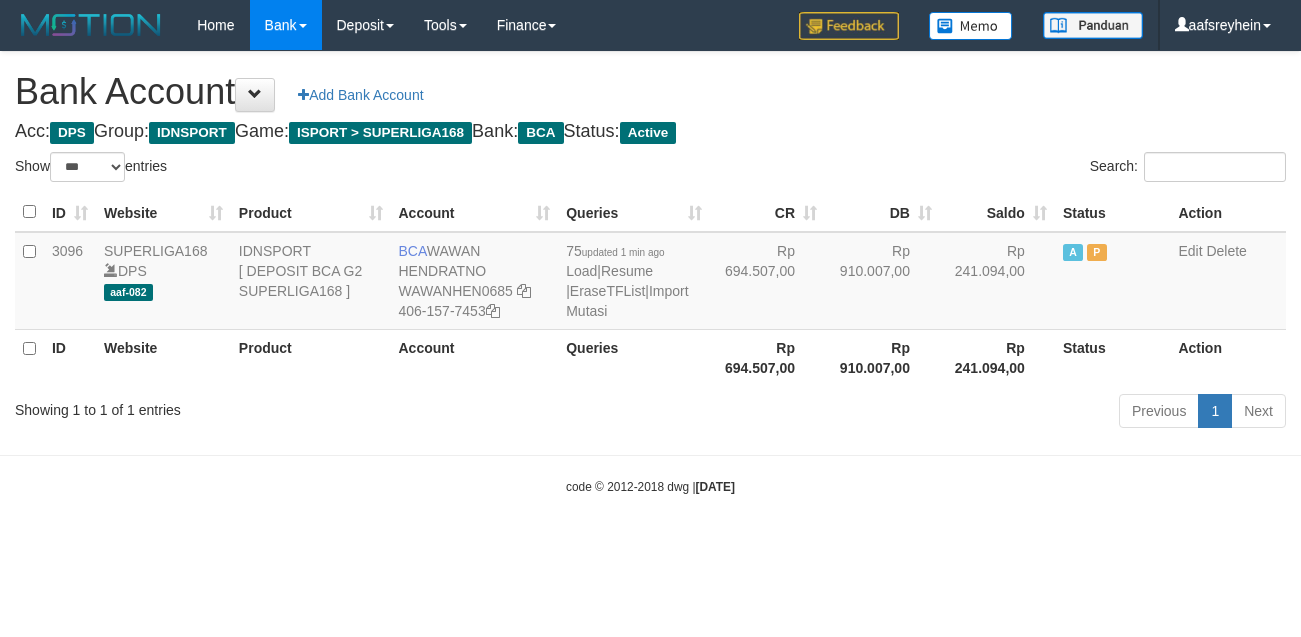 scroll, scrollTop: 0, scrollLeft: 0, axis: both 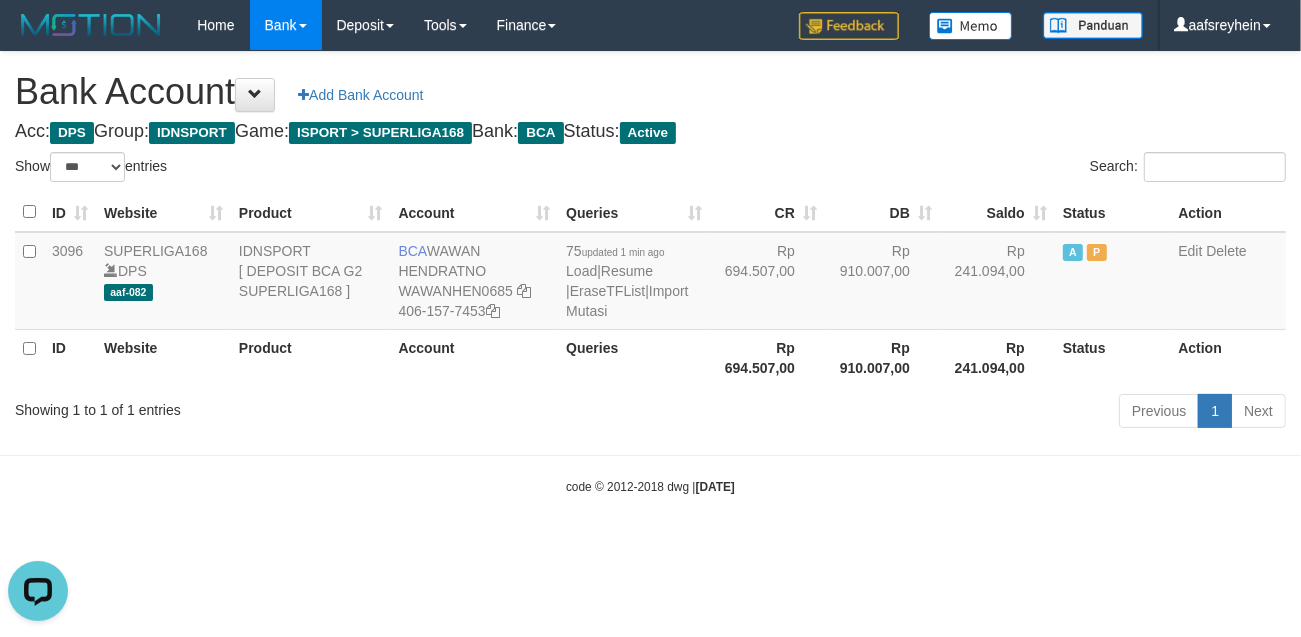 click on "code © 2012-2018 dwg |  2025/07/13 00:33:29" at bounding box center [650, 486] 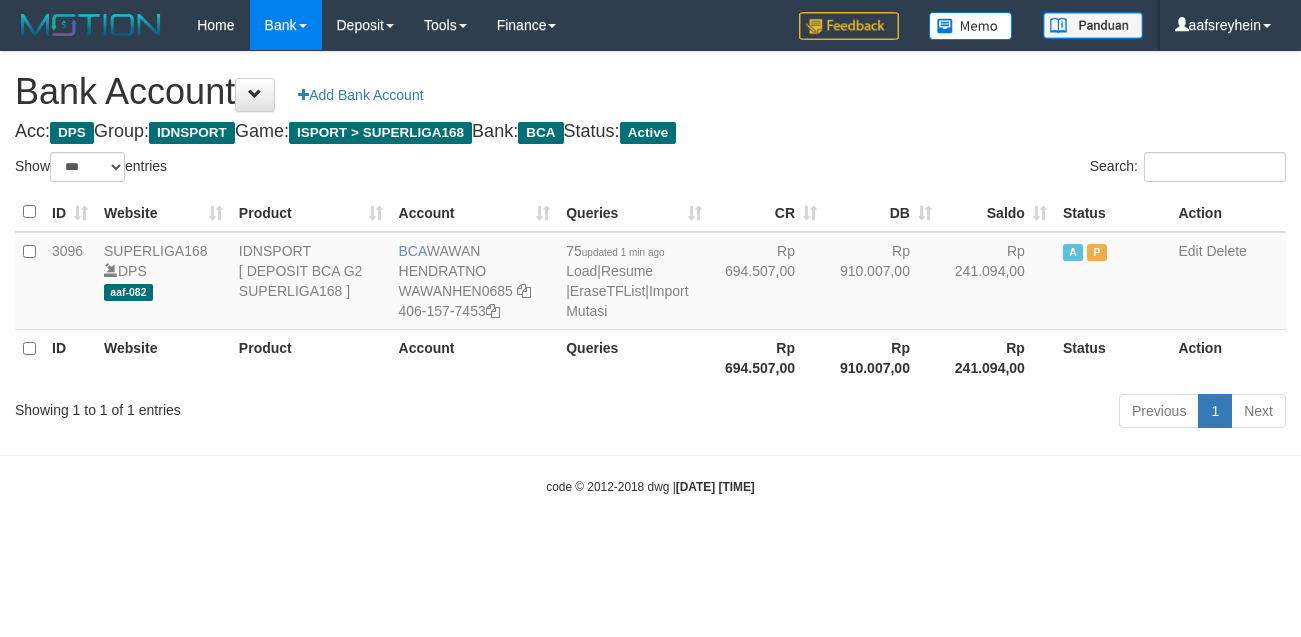 select on "***" 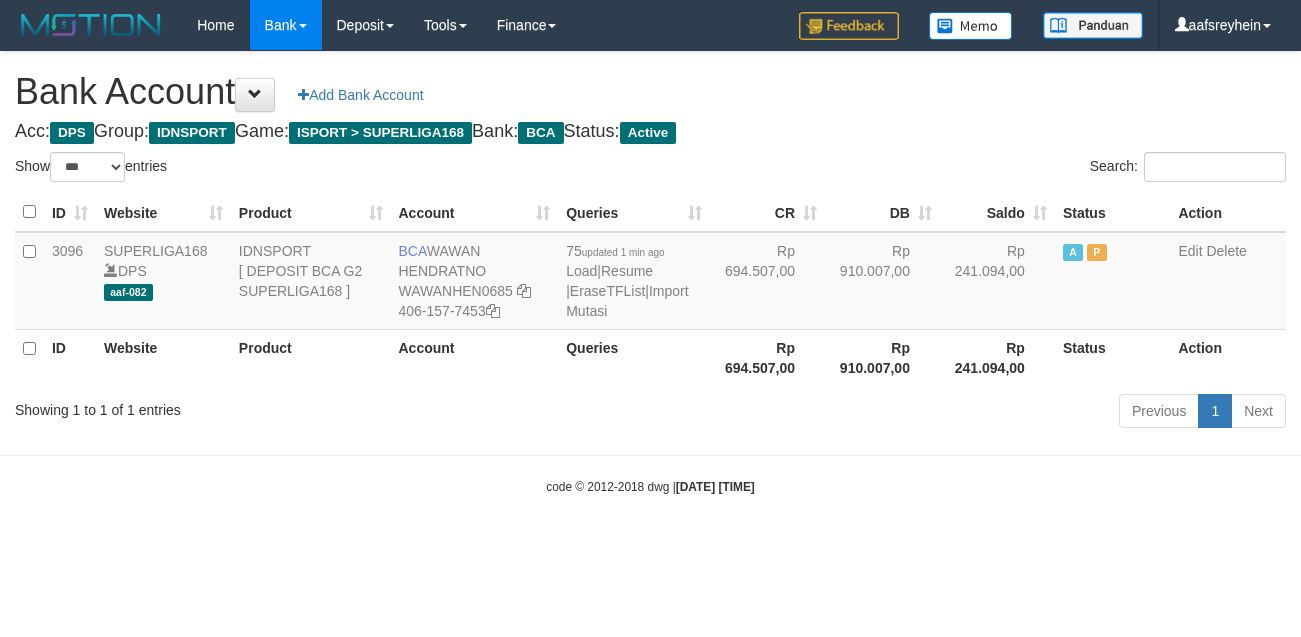 scroll, scrollTop: 0, scrollLeft: 0, axis: both 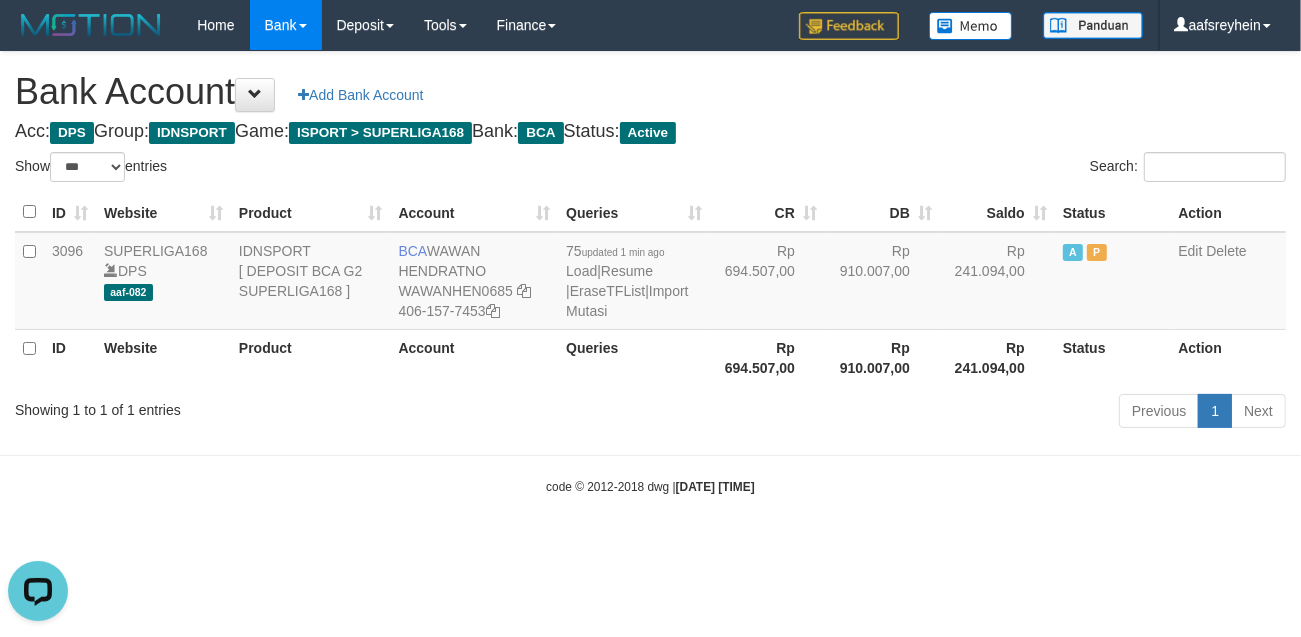 click on "Toggle navigation
Home
Bank
Account List
Load
By Website
Group
[ISPORT]													SUPERLIGA168
By Load Group (DPS)" at bounding box center (650, 273) 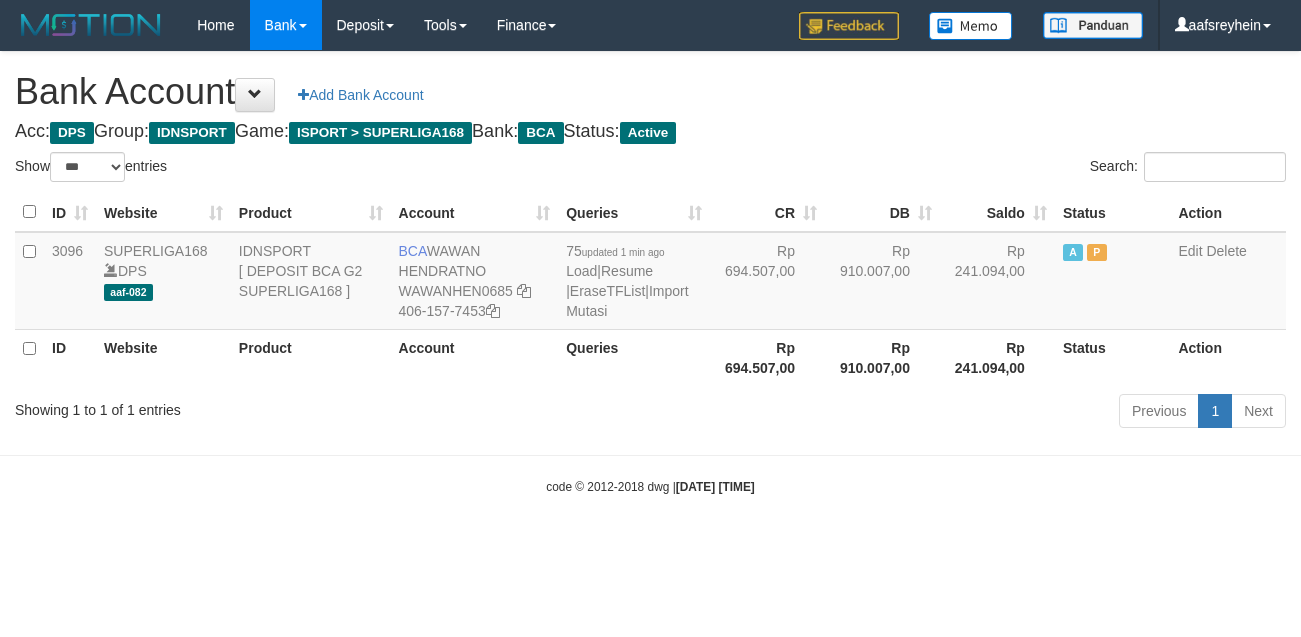 select on "***" 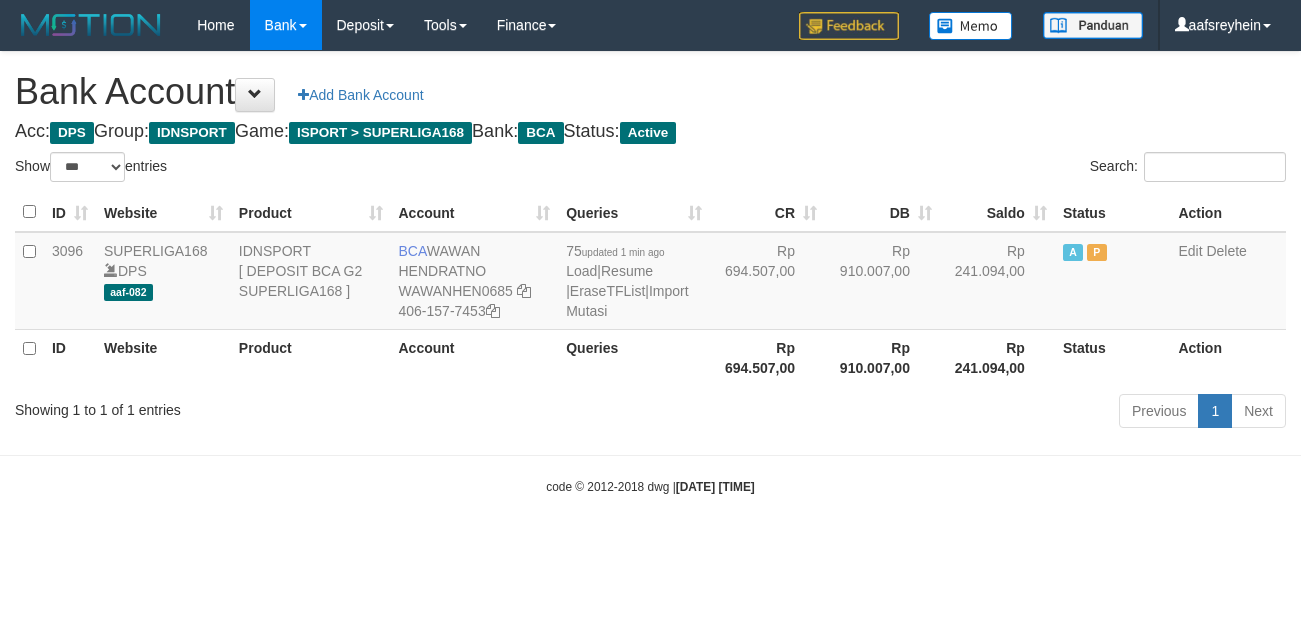 click on "code © [YEAR]-[YEAR] dwg |  [DATE] [TIME]" at bounding box center [650, 486] 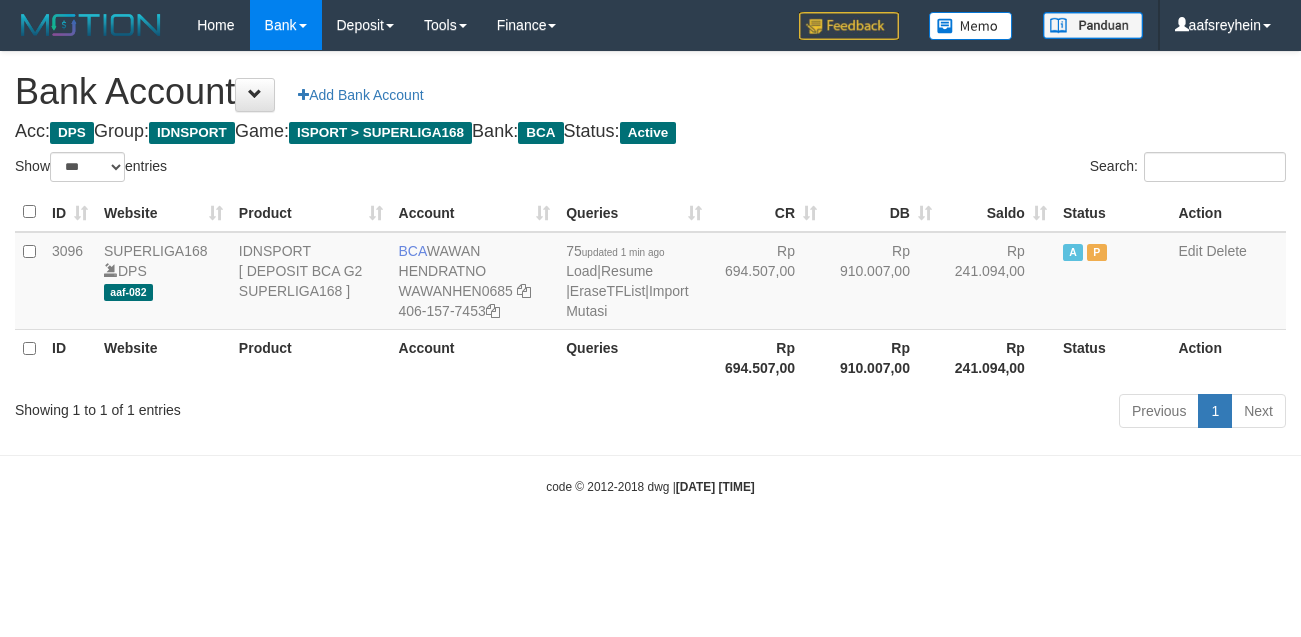 select on "***" 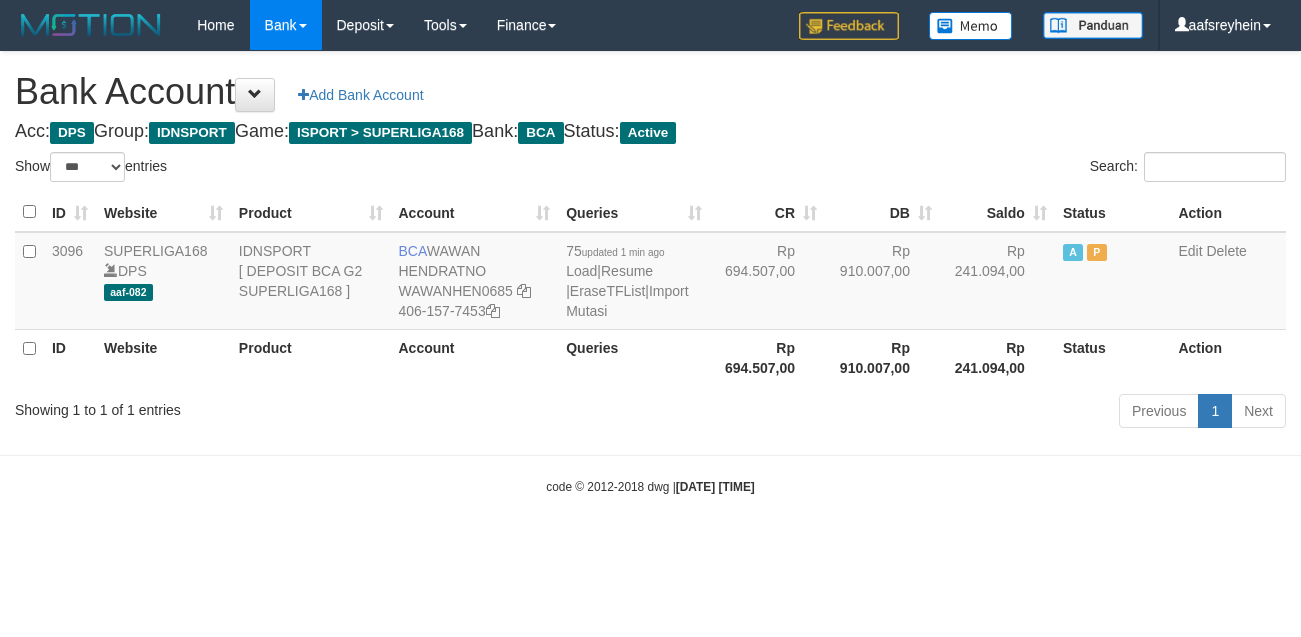 scroll, scrollTop: 0, scrollLeft: 0, axis: both 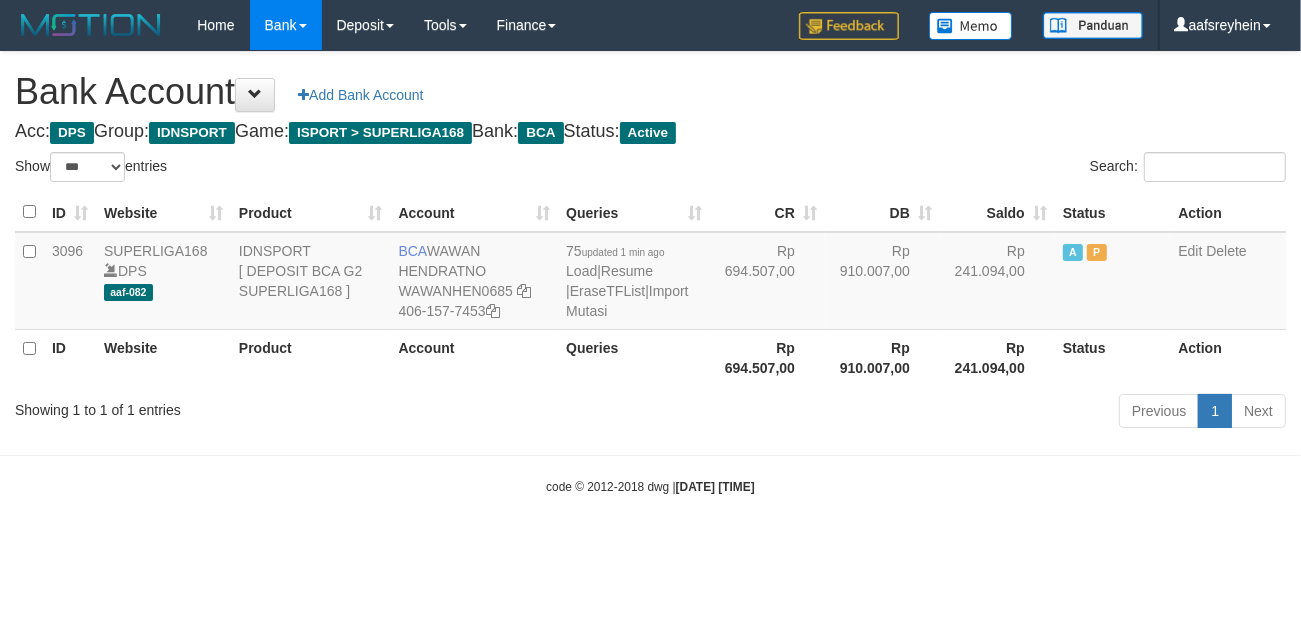 click on "code © 2012-2018 dwg |  2025/07/13 00:33:34" at bounding box center (650, 486) 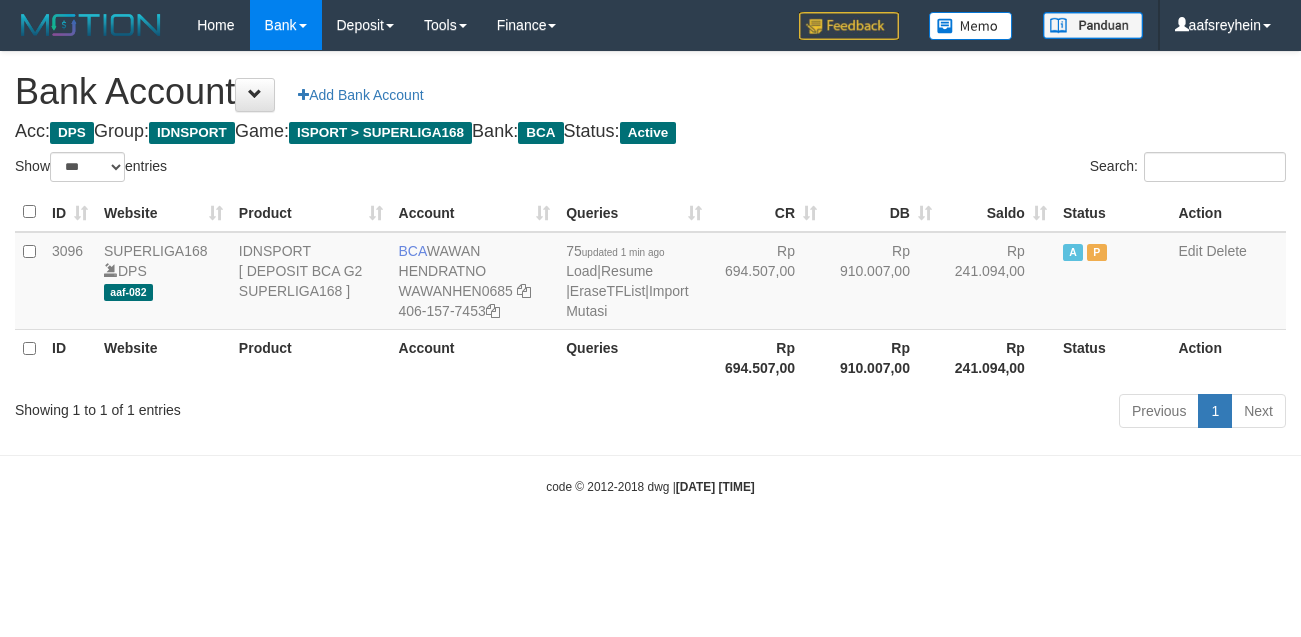 select on "***" 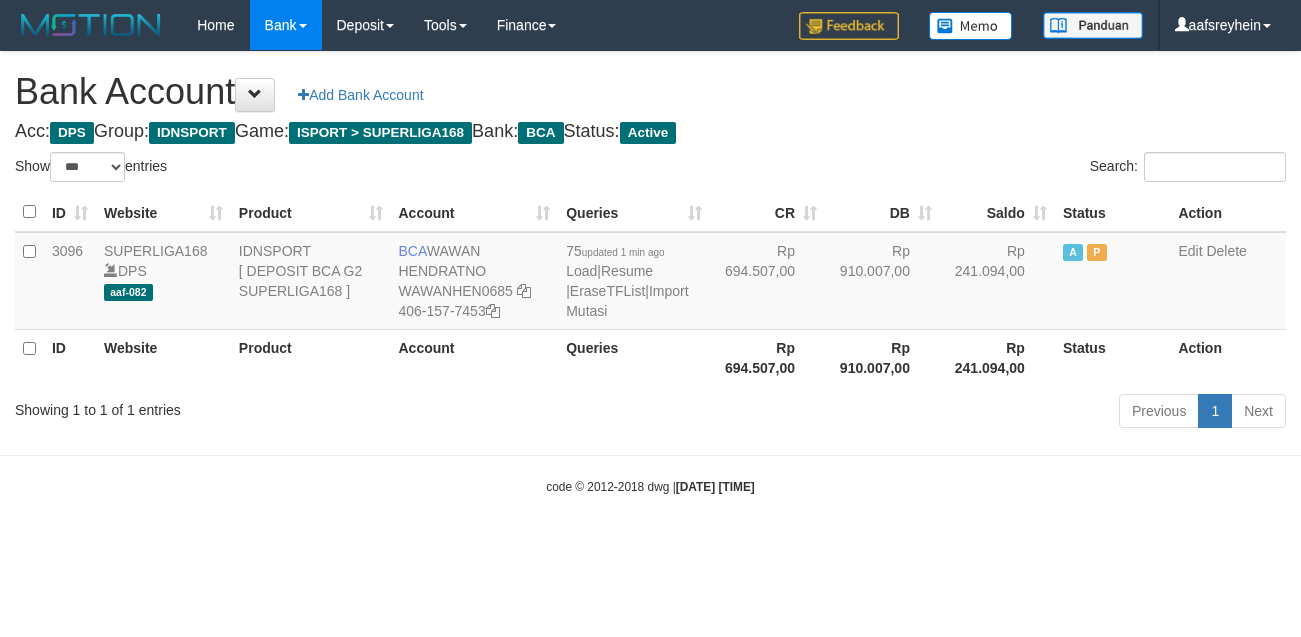 scroll, scrollTop: 0, scrollLeft: 0, axis: both 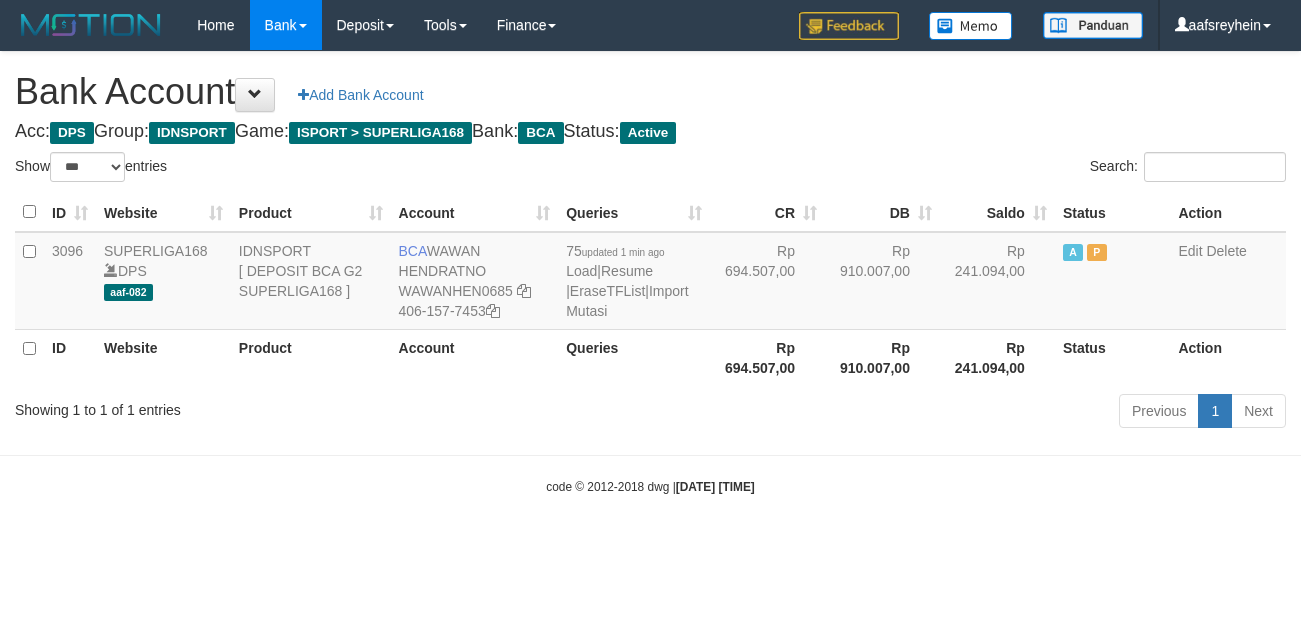 select on "***" 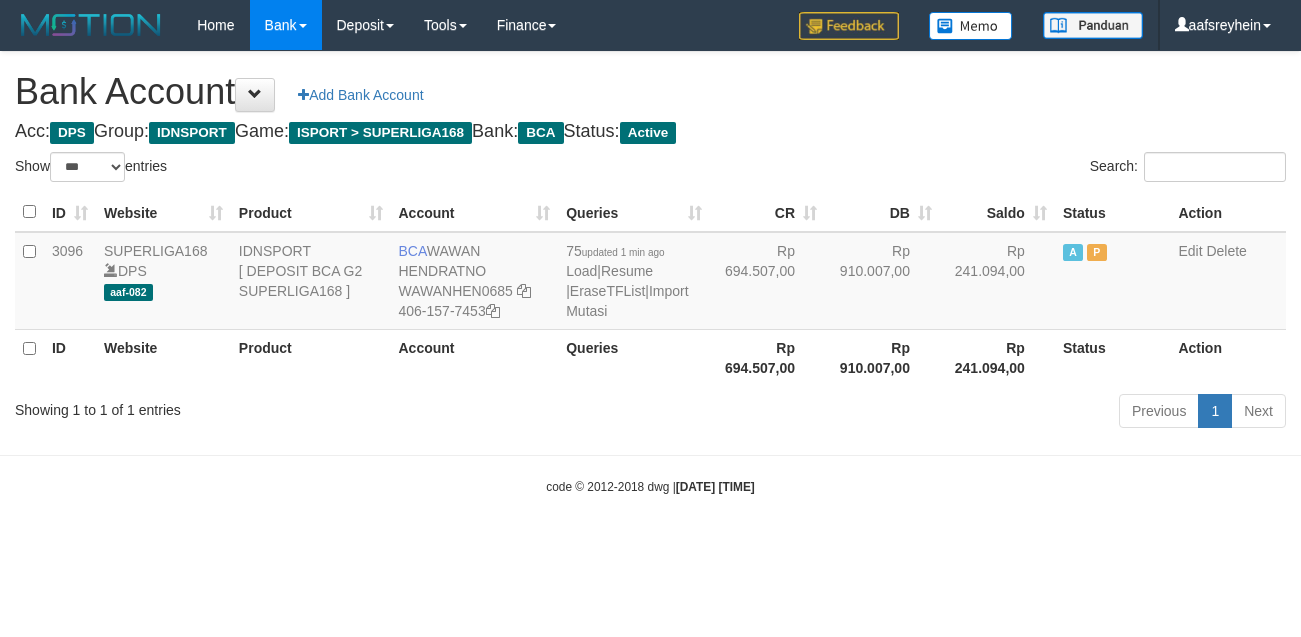 scroll, scrollTop: 0, scrollLeft: 0, axis: both 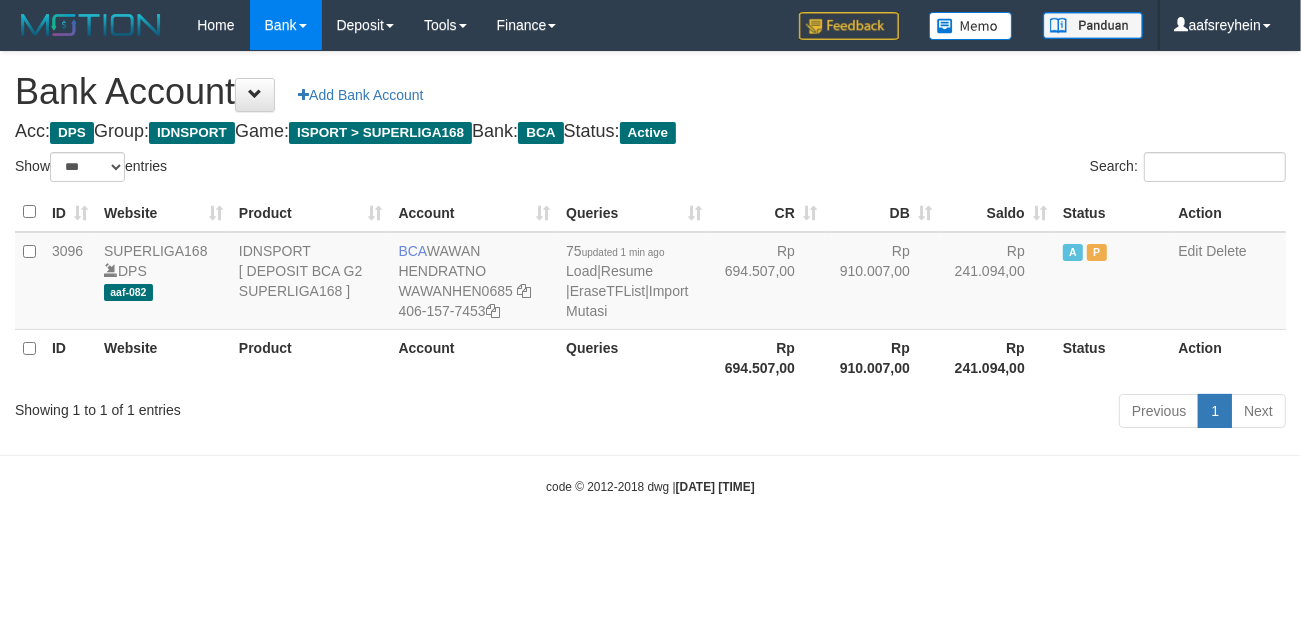 click on "code © 2012-2018 dwg |  2025/07/13 00:33:36" at bounding box center (650, 486) 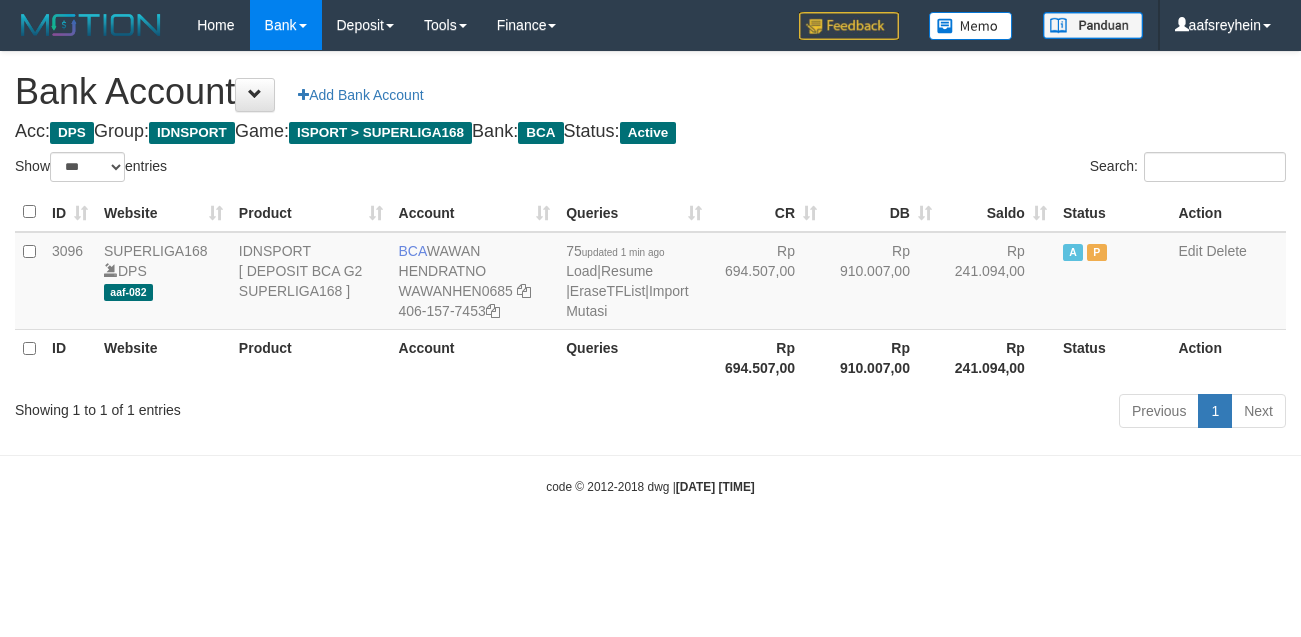 select on "***" 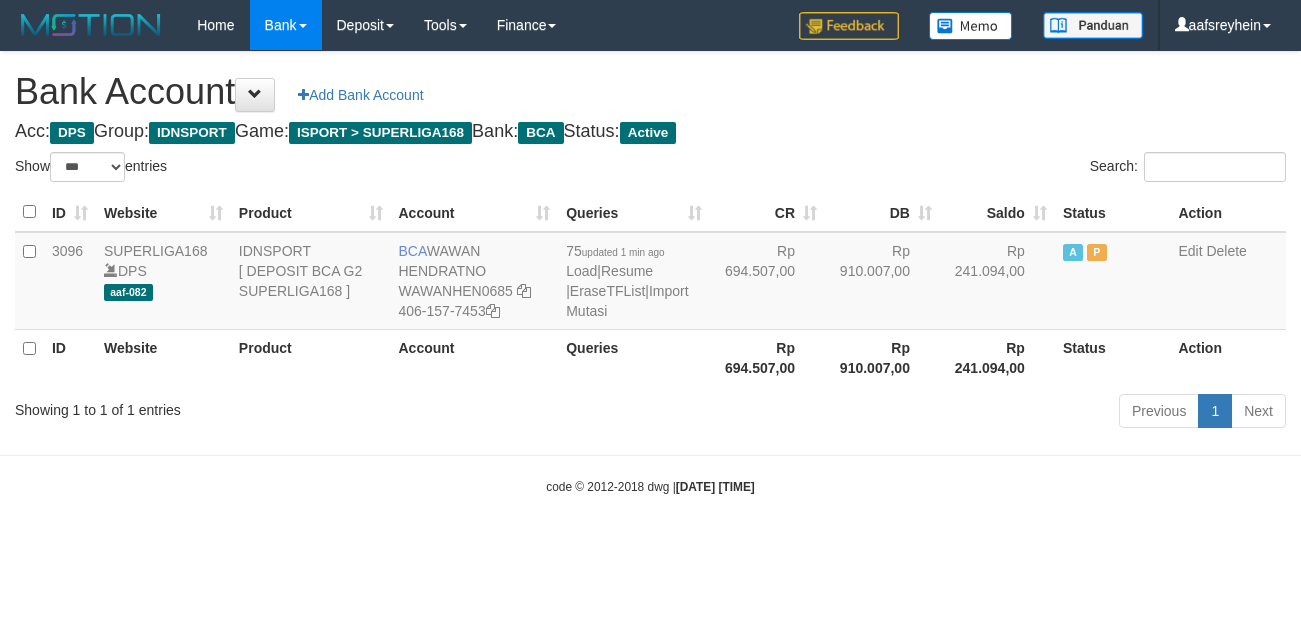 scroll, scrollTop: 0, scrollLeft: 0, axis: both 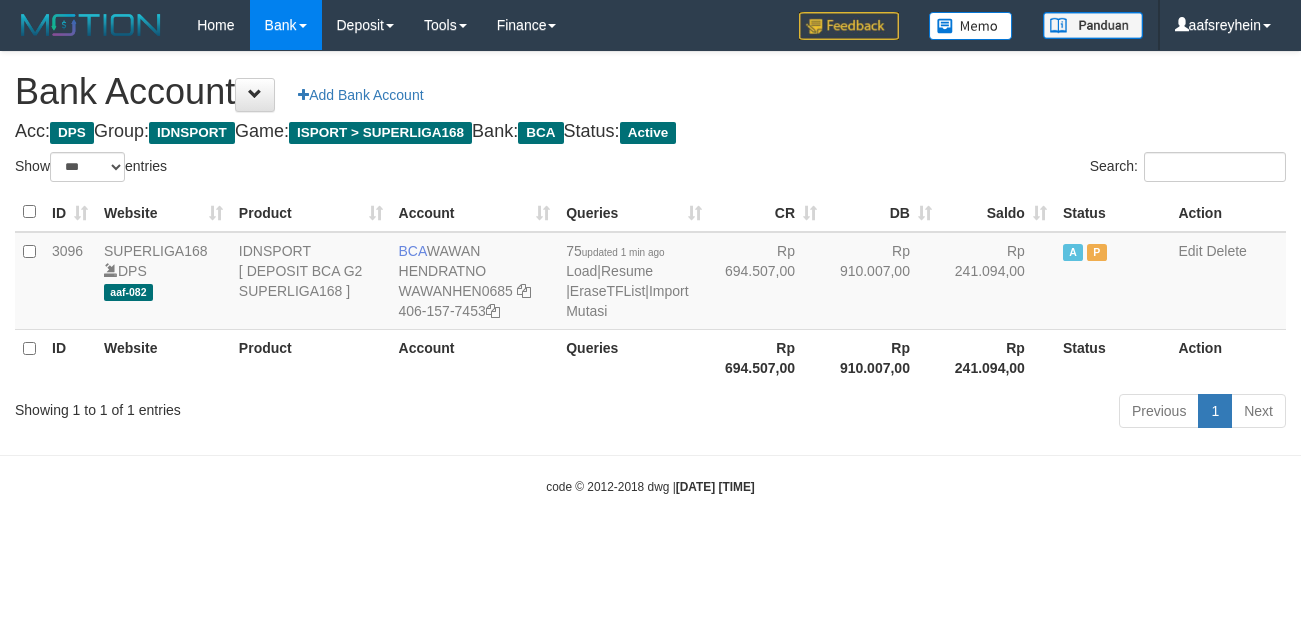 select on "***" 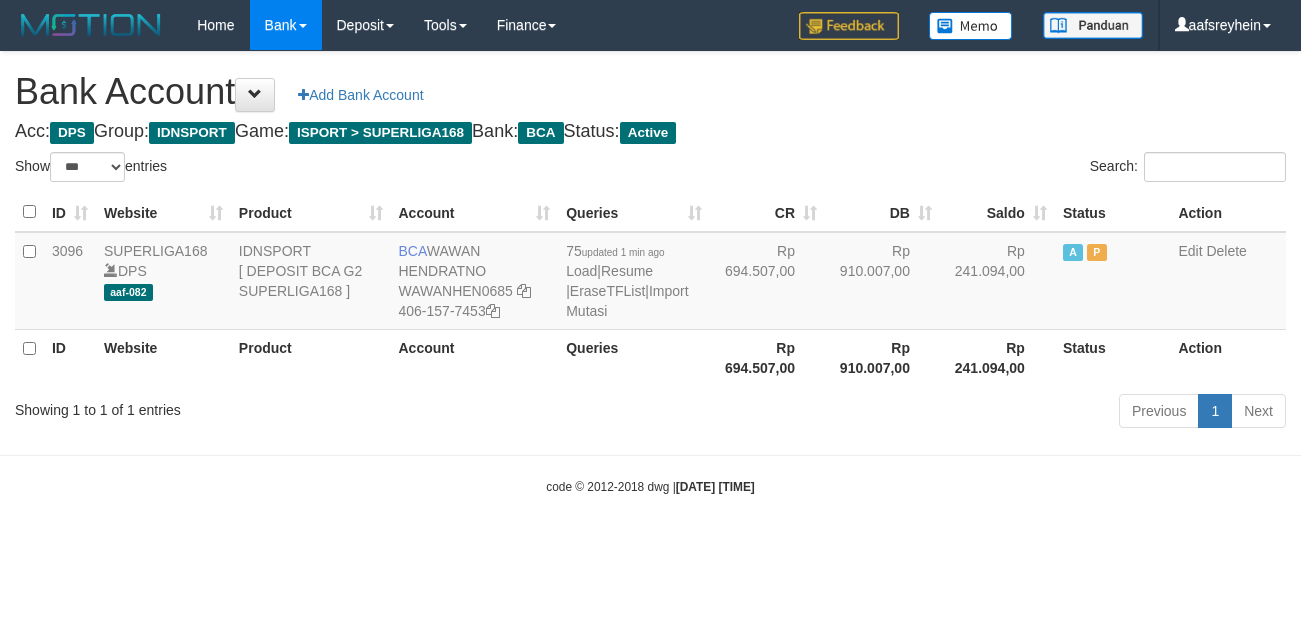 scroll, scrollTop: 0, scrollLeft: 0, axis: both 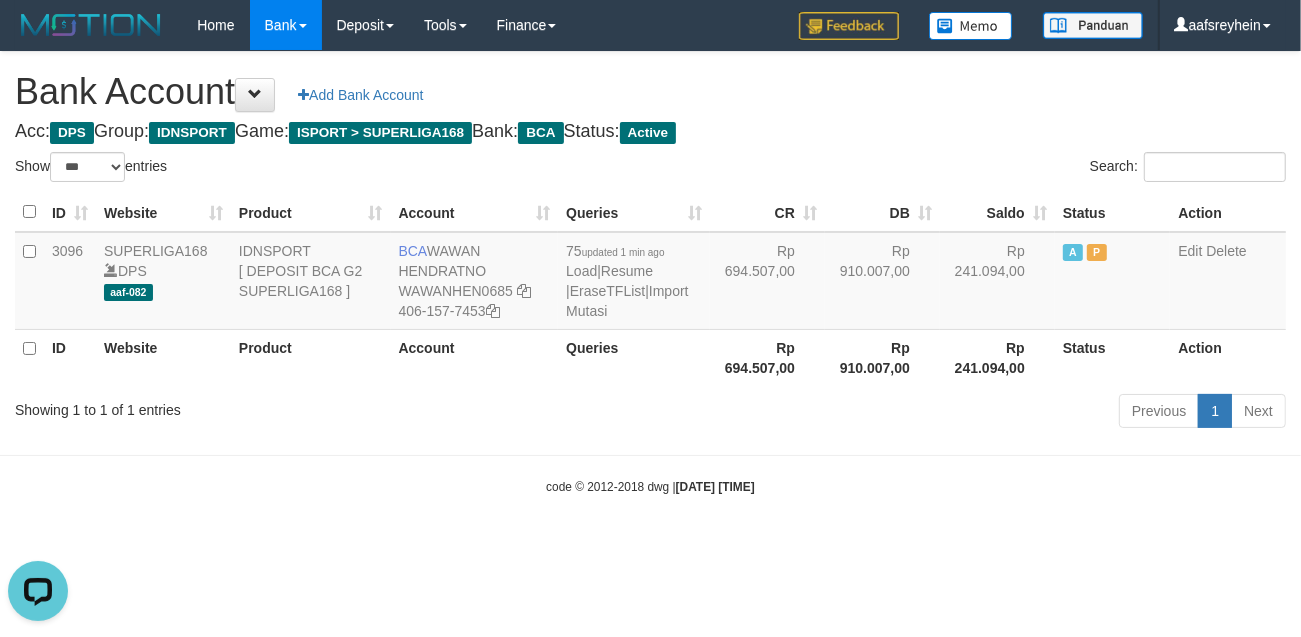 click on "Toggle navigation
Home
Bank
Account List
Load
By Website
Group
[ISPORT]													SUPERLIGA168
By Load Group (DPS)
-" at bounding box center [650, 273] 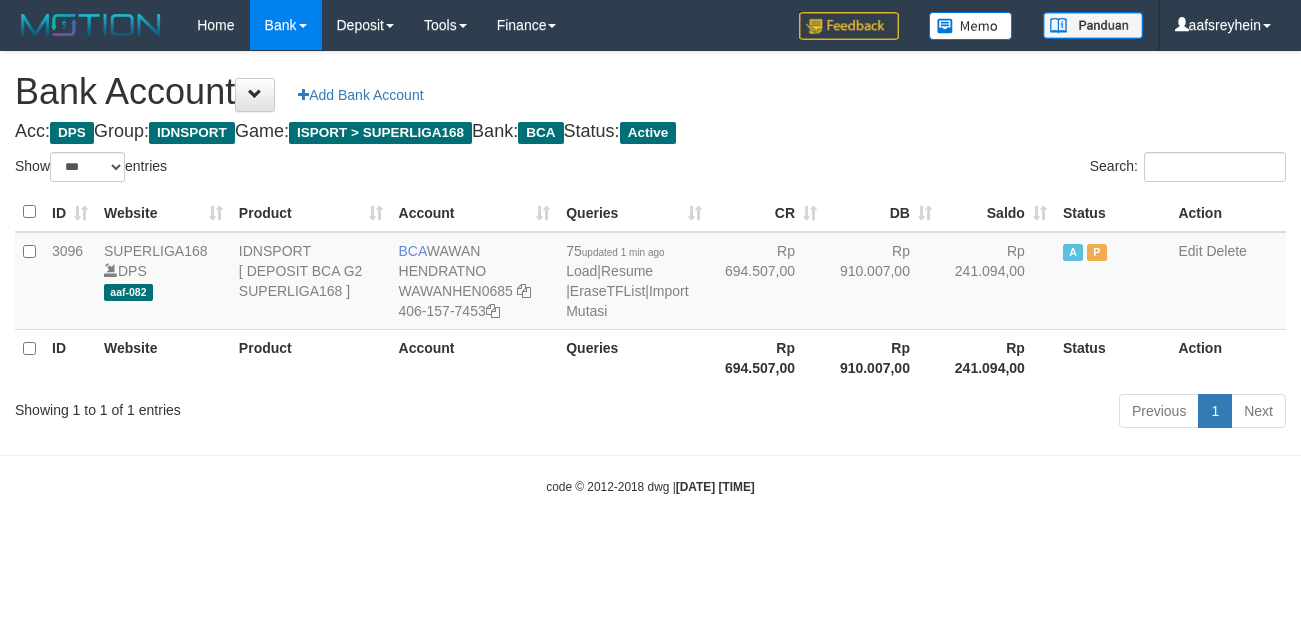 select on "***" 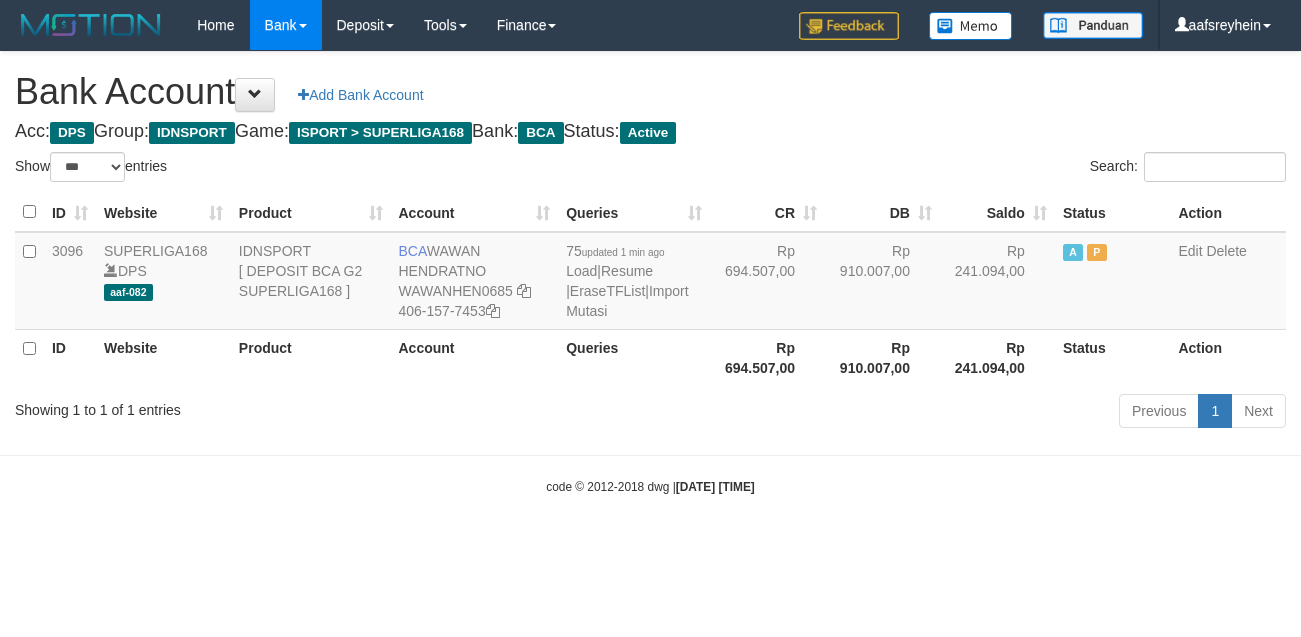 scroll, scrollTop: 0, scrollLeft: 0, axis: both 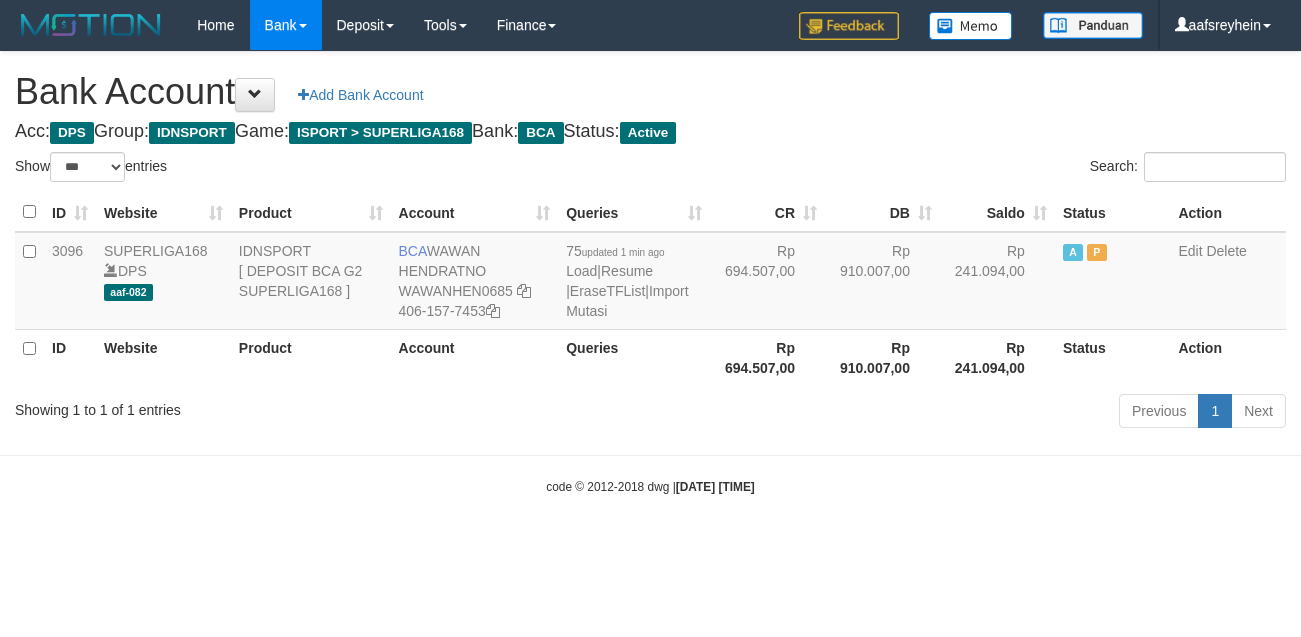 select on "***" 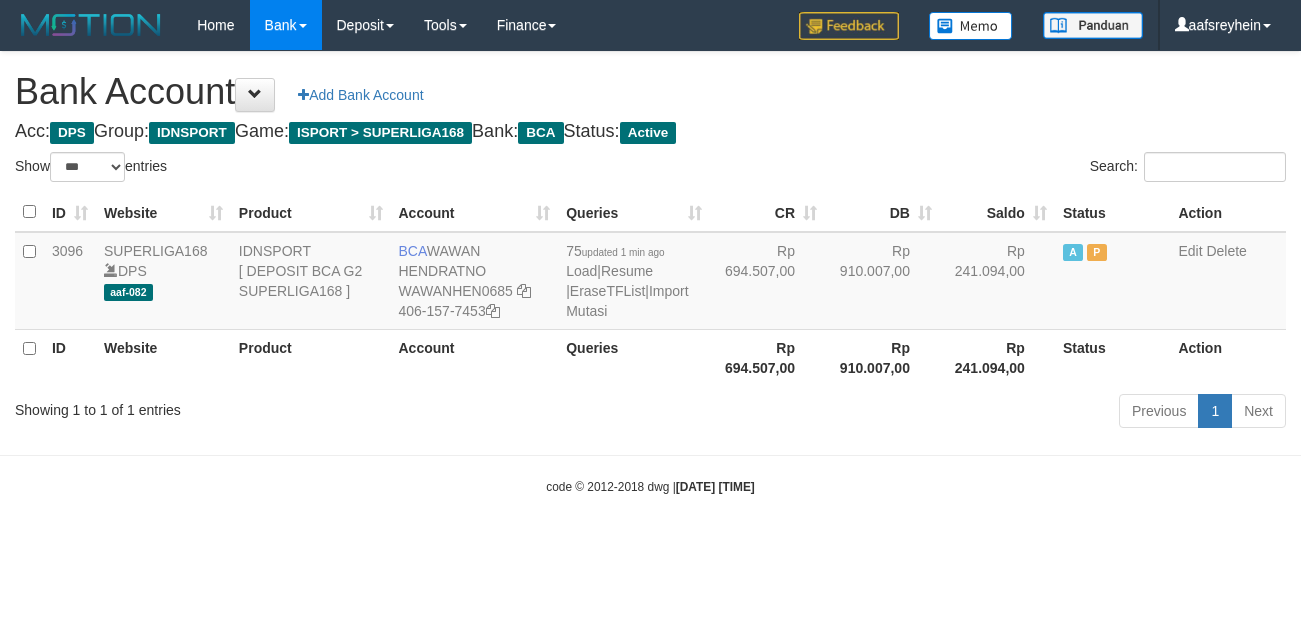 scroll, scrollTop: 0, scrollLeft: 0, axis: both 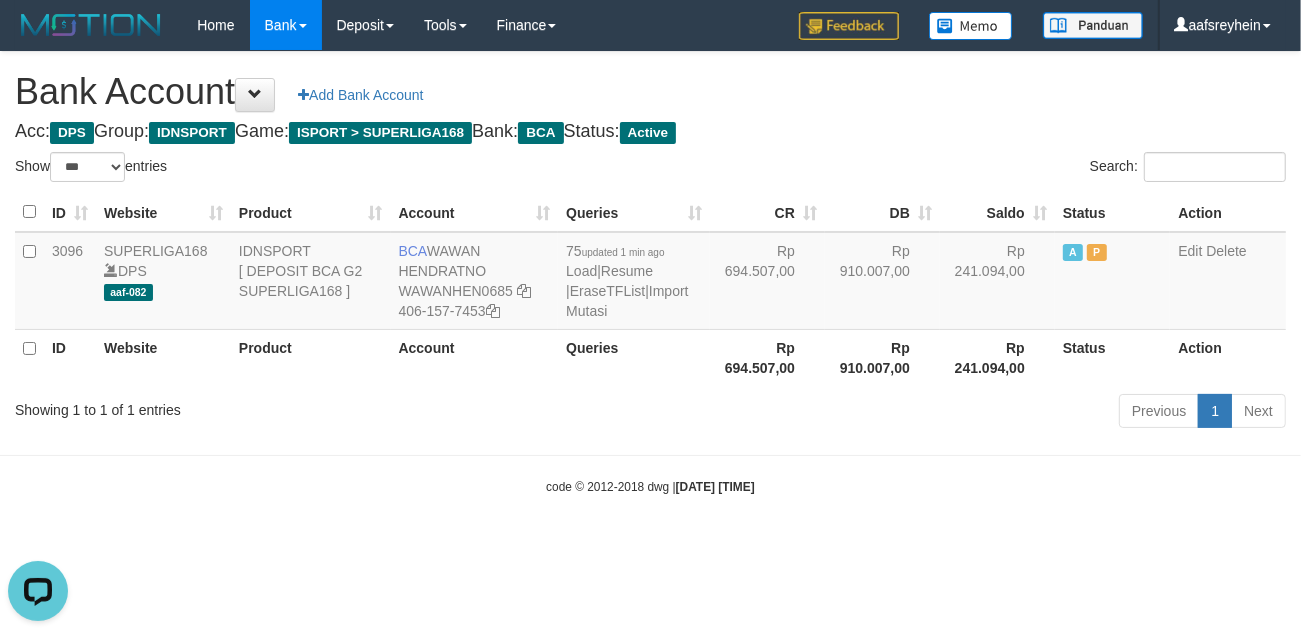 click on "Toggle navigation
Home
Bank
Account List
Load
By Website
Group
[ISPORT]													SUPERLIGA168
By Load Group (DPS)
-" at bounding box center (650, 273) 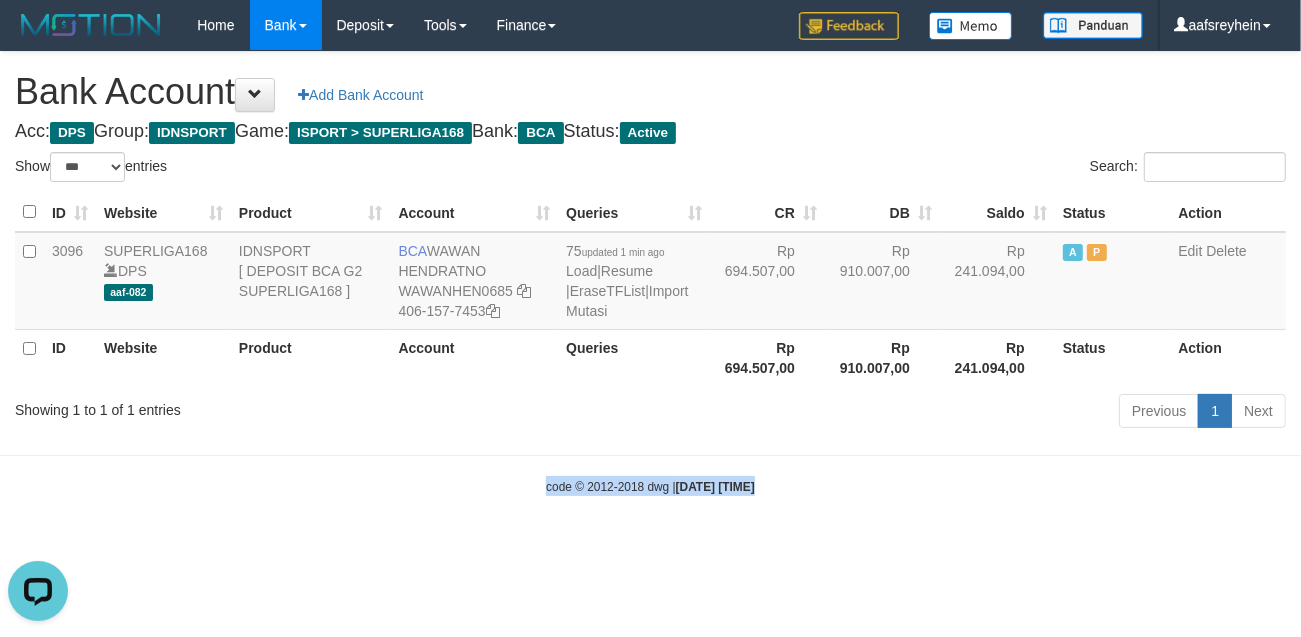 click on "Toggle navigation
Home
Bank
Account List
Load
By Website
Group
[ISPORT]													SUPERLIGA168
By Load Group (DPS)
-" at bounding box center (650, 273) 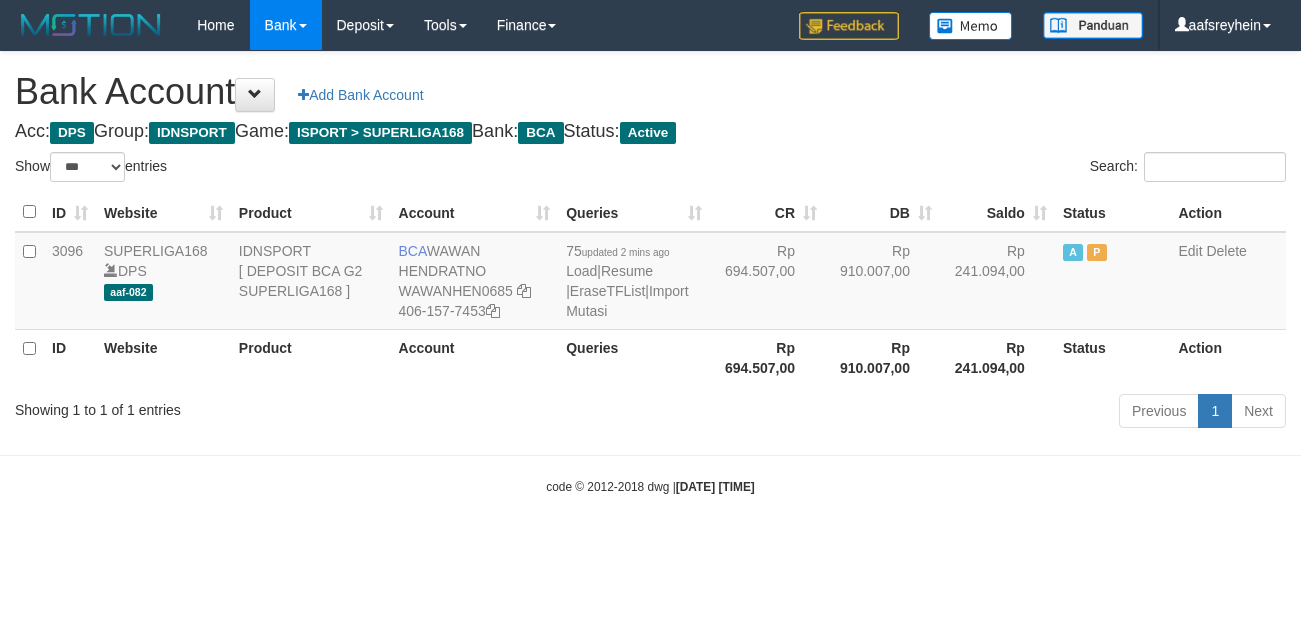 select on "***" 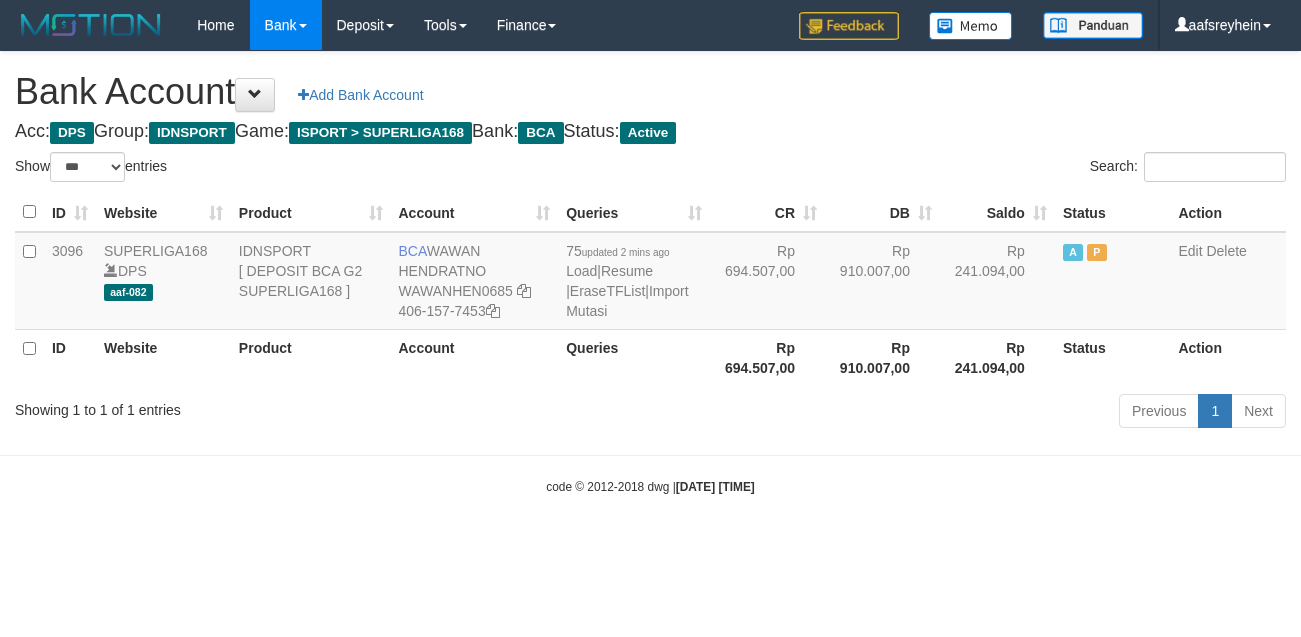 scroll, scrollTop: 0, scrollLeft: 0, axis: both 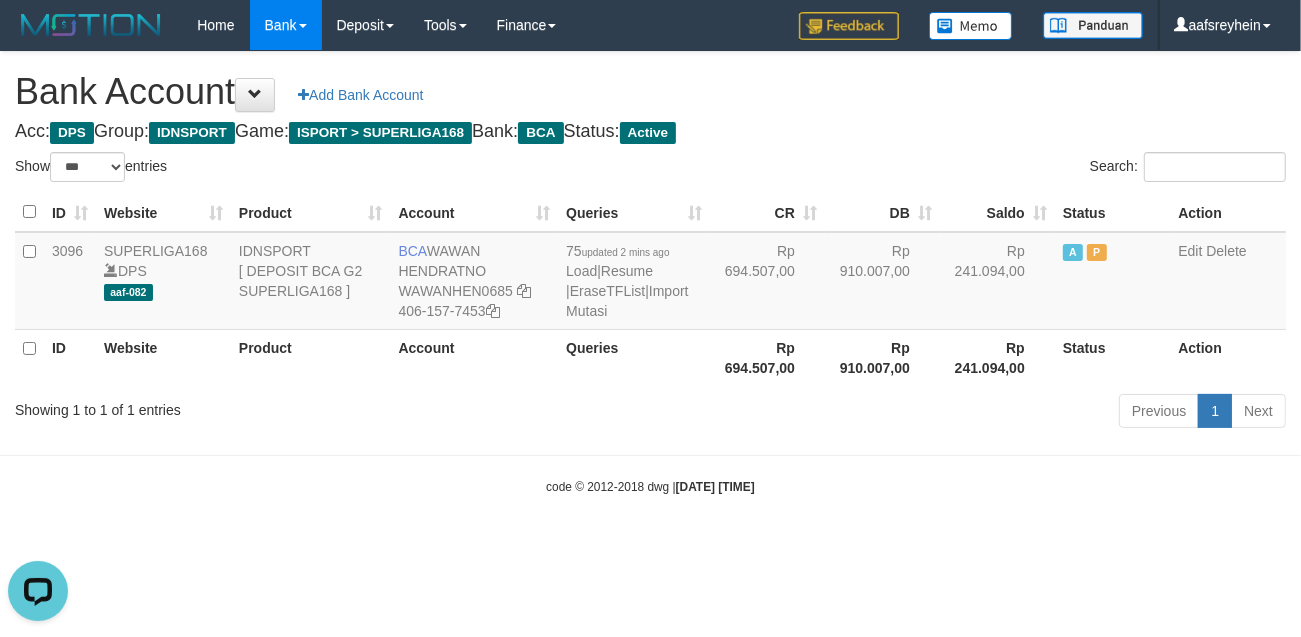 click on "Toggle navigation
Home
Bank
Account List
Load
By Website
Group
[ISPORT]													SUPERLIGA168
By Load Group (DPS)
-" at bounding box center [650, 273] 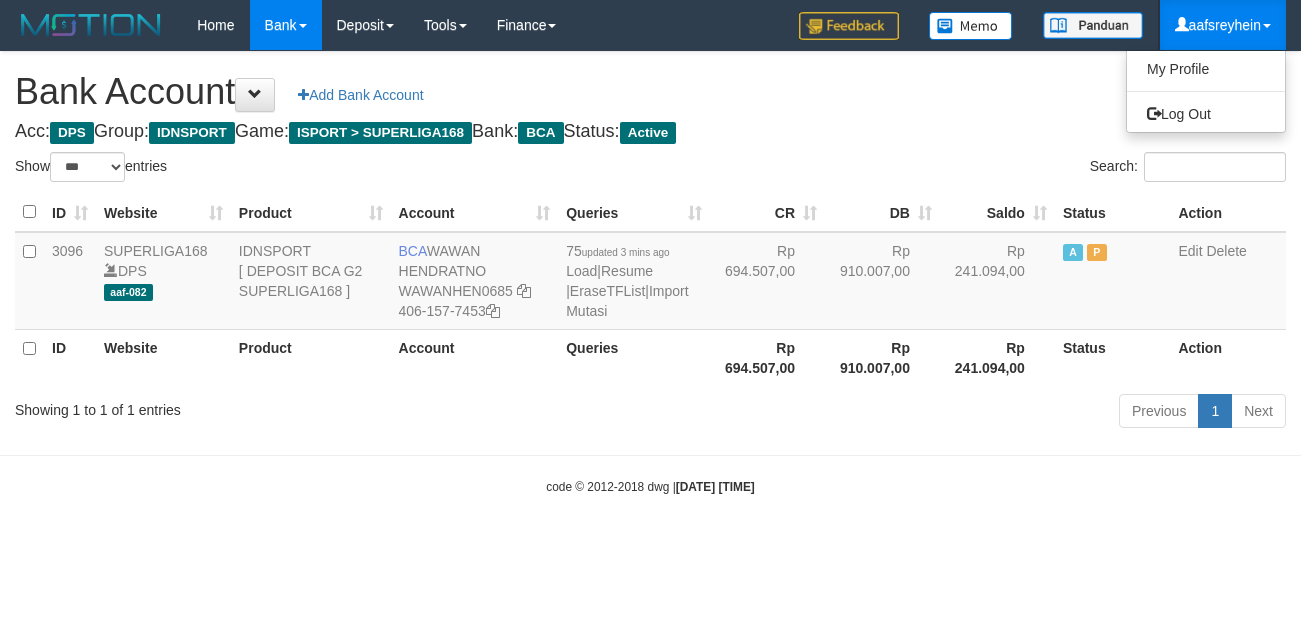 select on "***" 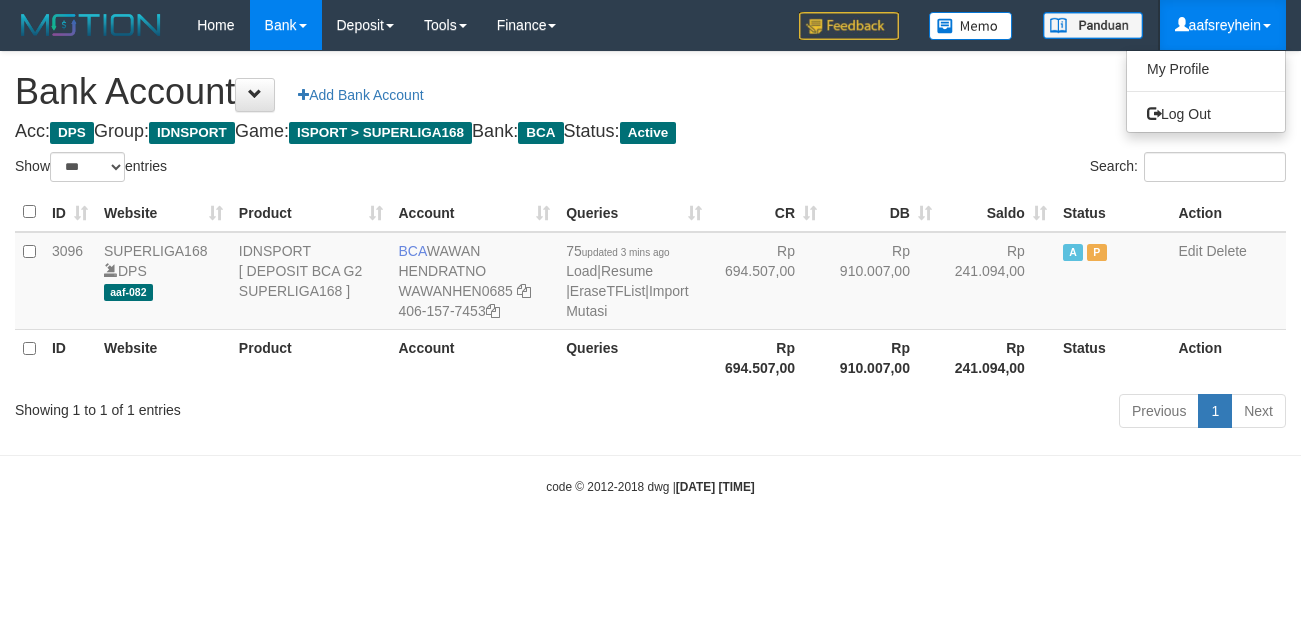 scroll, scrollTop: 0, scrollLeft: 0, axis: both 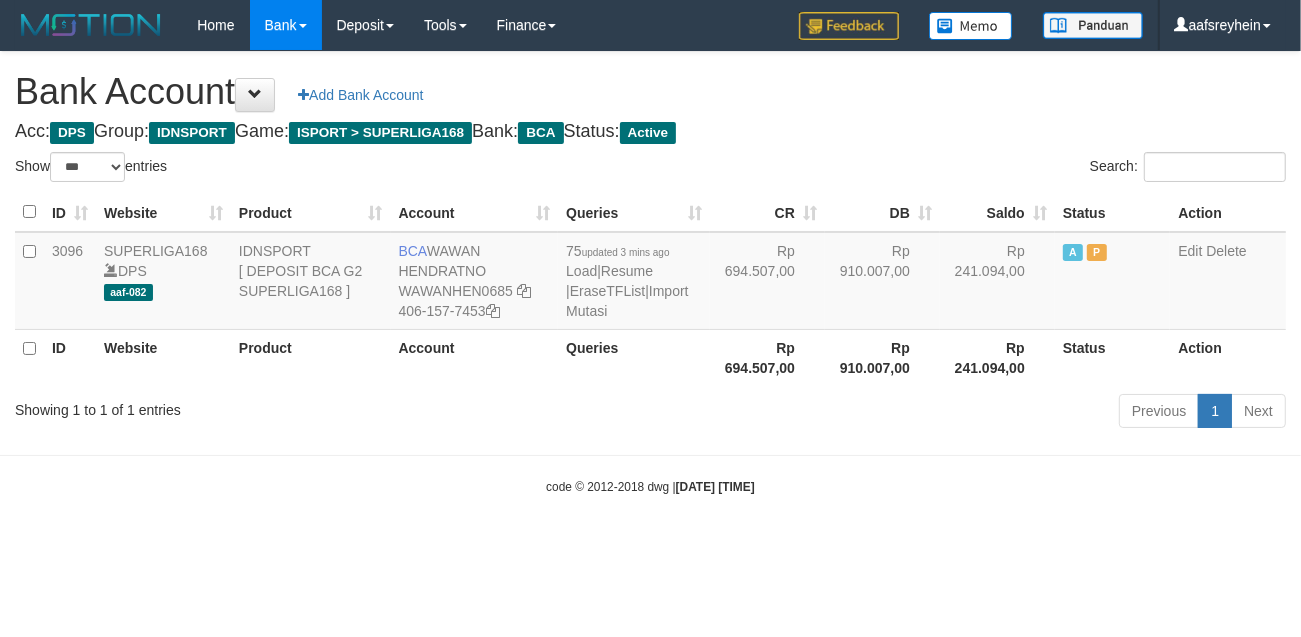 click on "Toggle navigation
Home
Bank
Account List
Load
By Website
Group
[ISPORT]													SUPERLIGA168
By Load Group (DPS)
-" at bounding box center [650, 273] 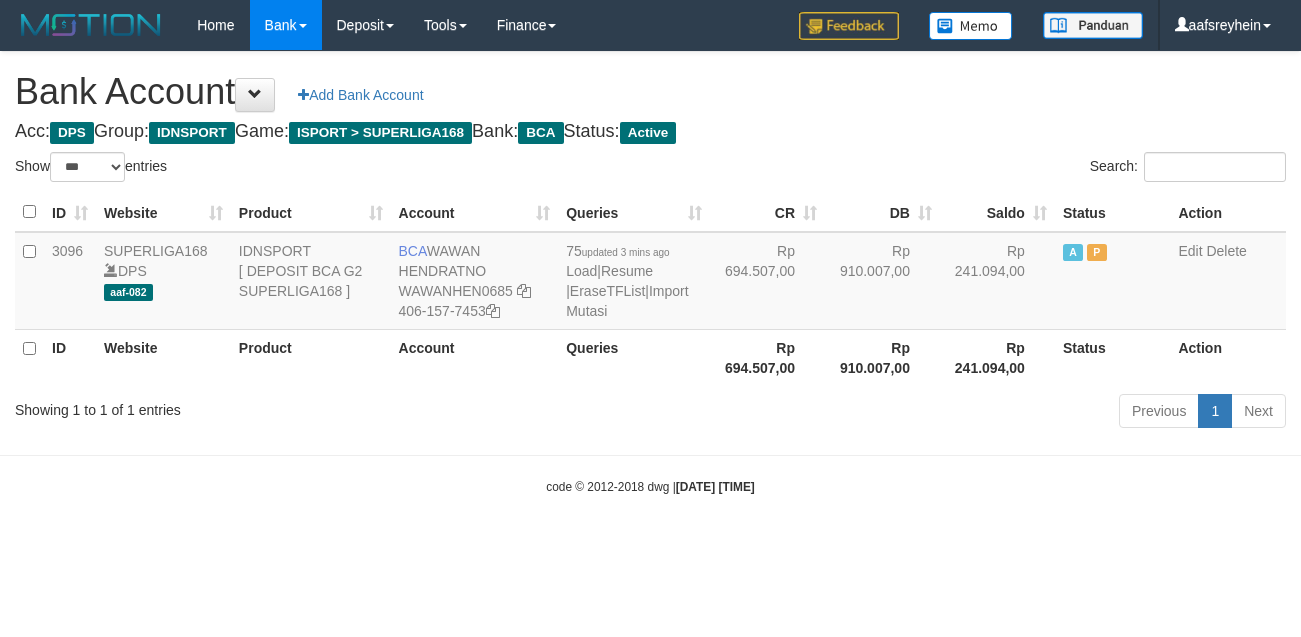 select on "***" 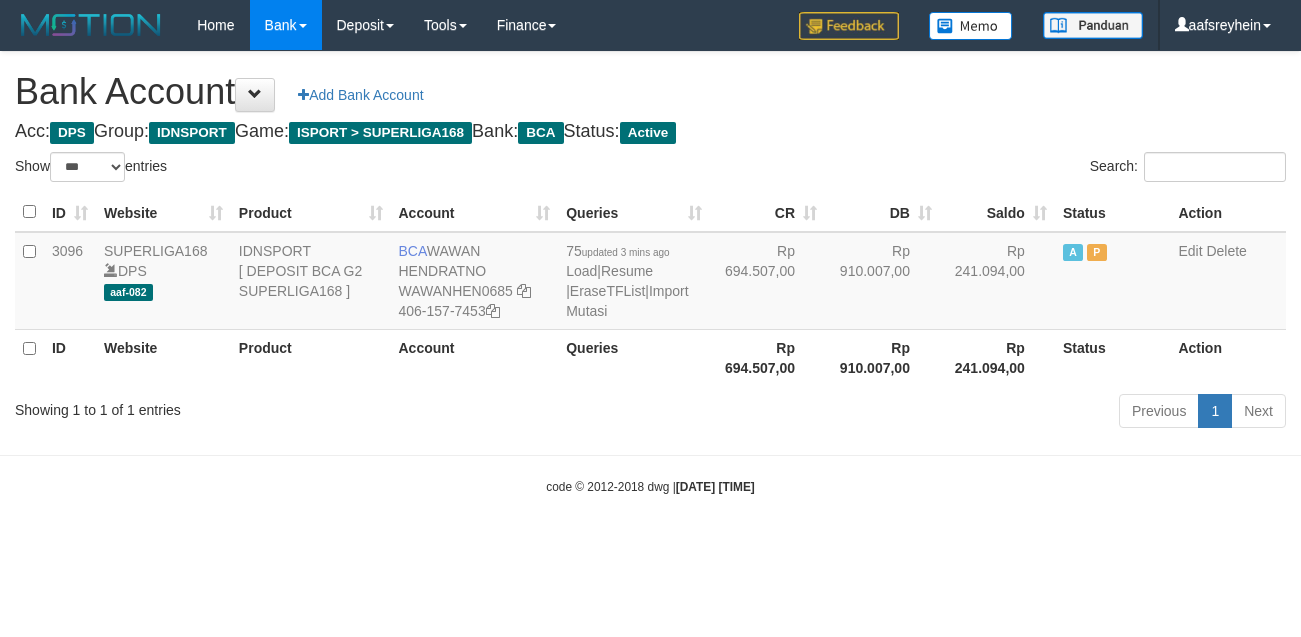 scroll, scrollTop: 0, scrollLeft: 0, axis: both 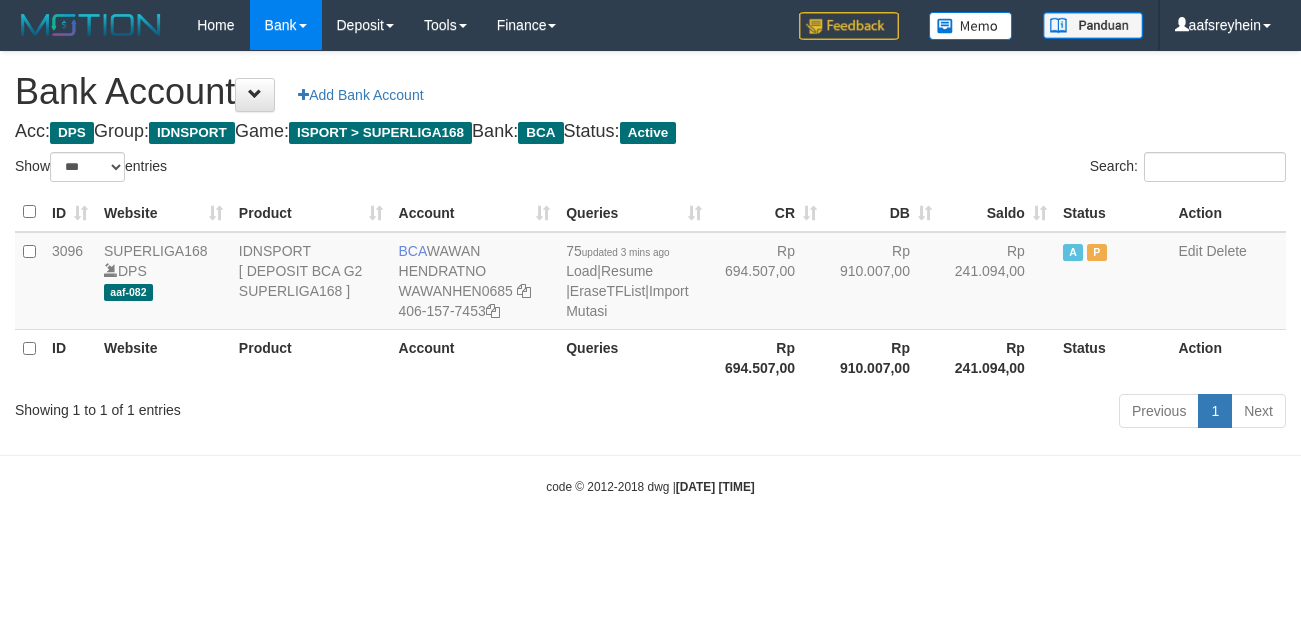 select on "***" 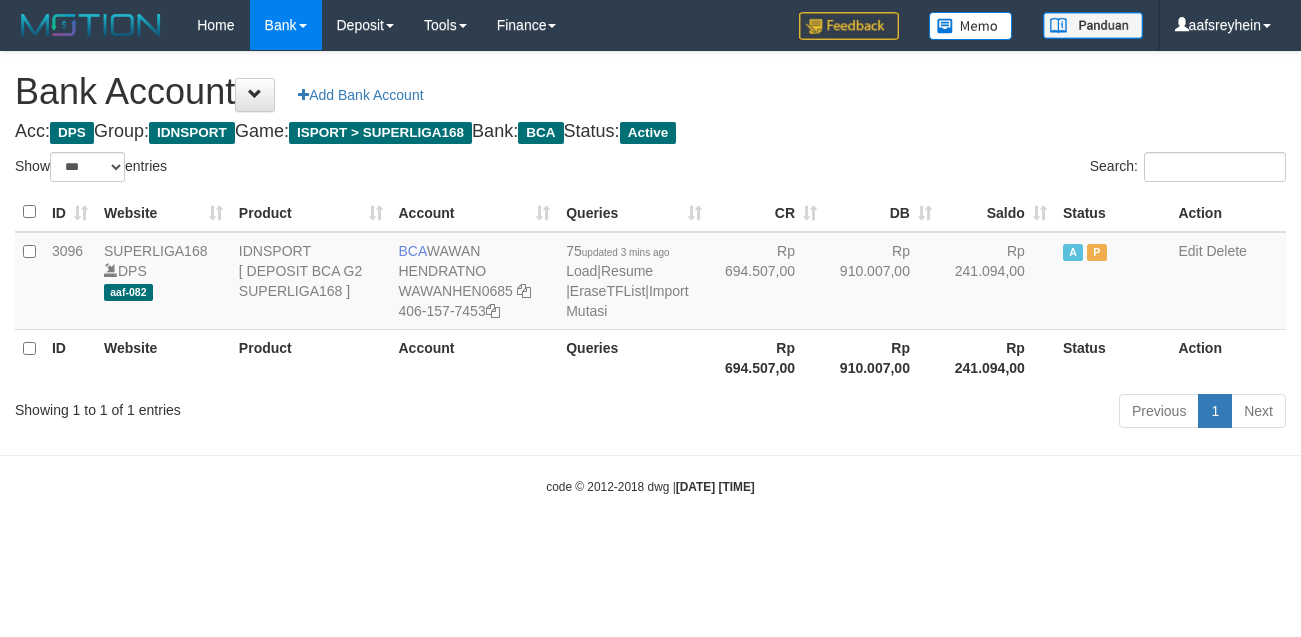 scroll, scrollTop: 0, scrollLeft: 0, axis: both 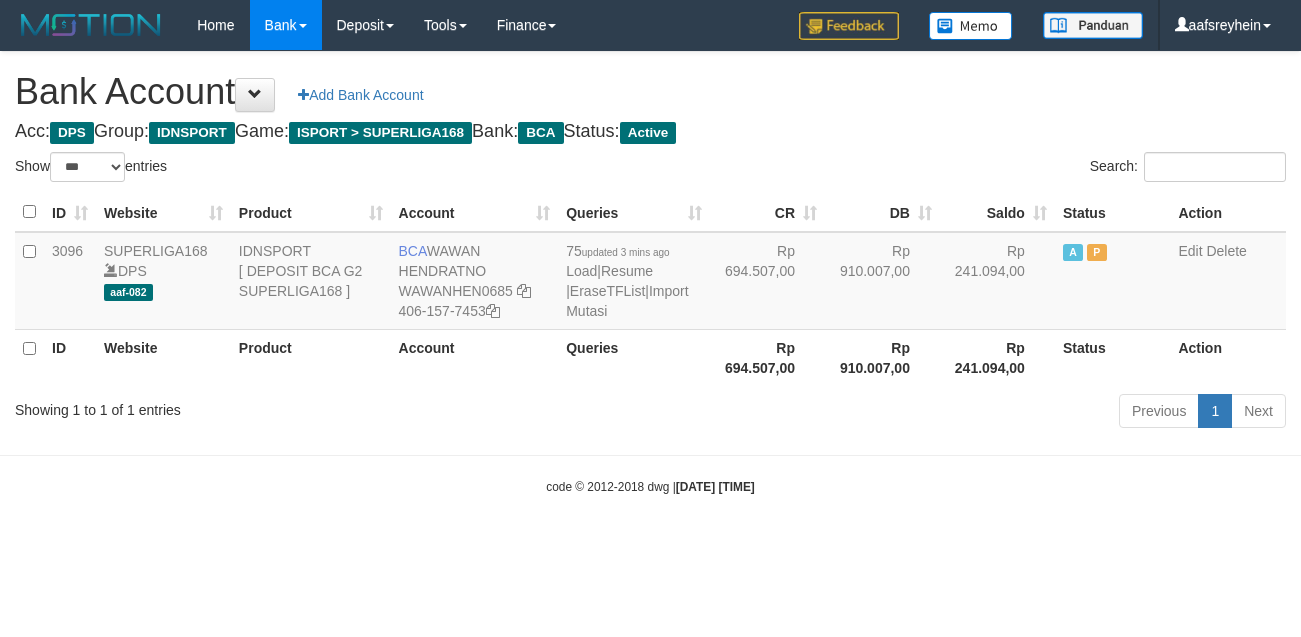select on "***" 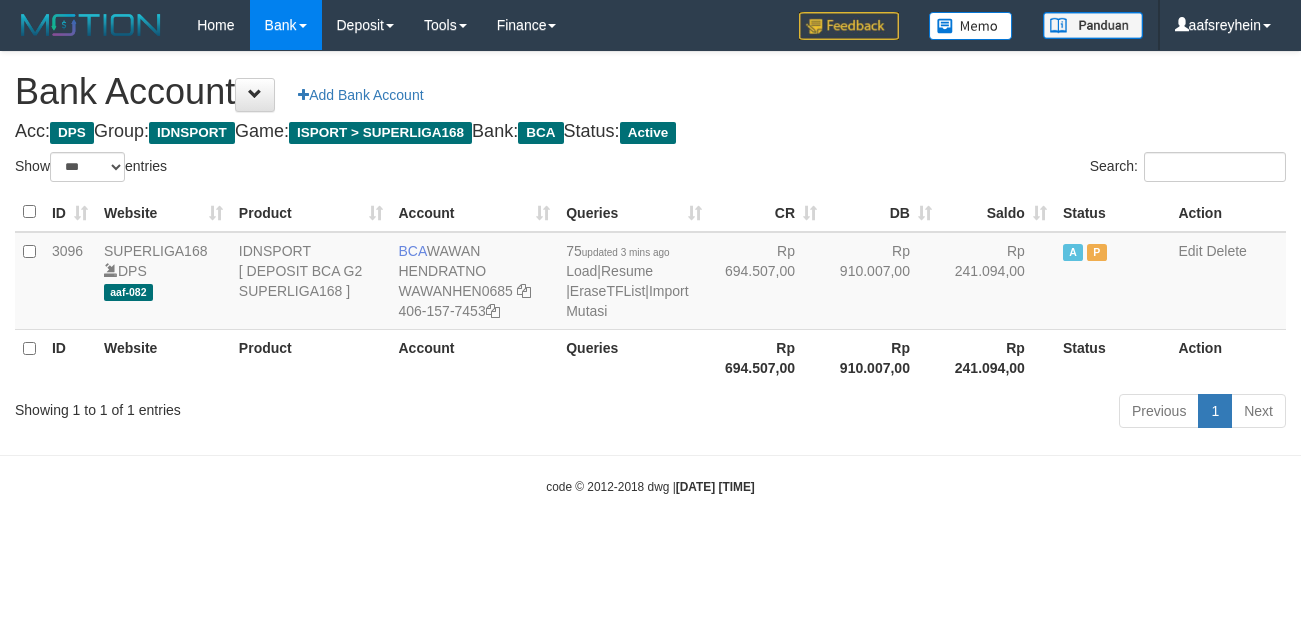 scroll, scrollTop: 0, scrollLeft: 0, axis: both 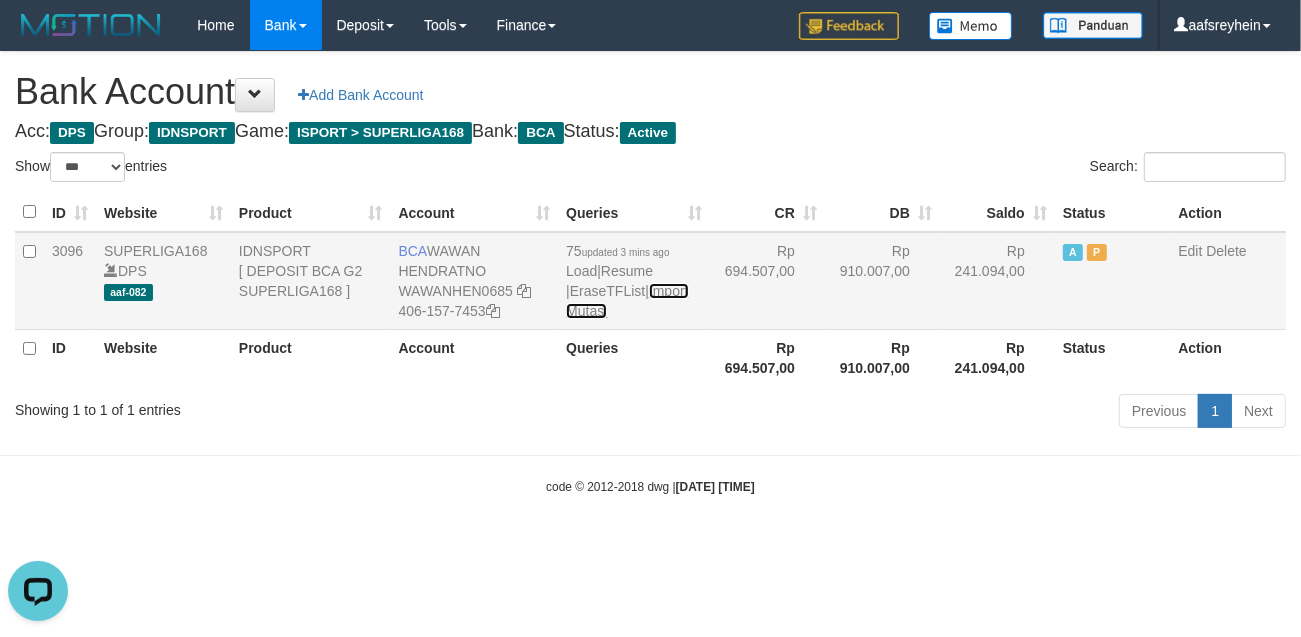 click on "Import Mutasi" at bounding box center [627, 301] 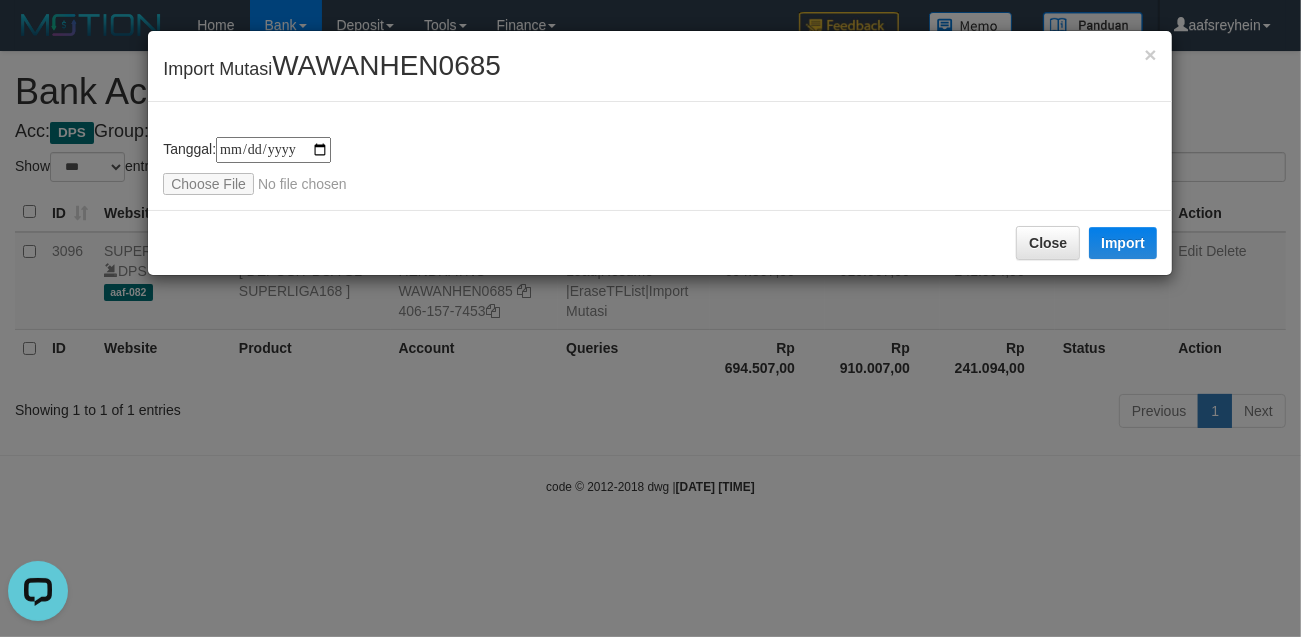 type on "**********" 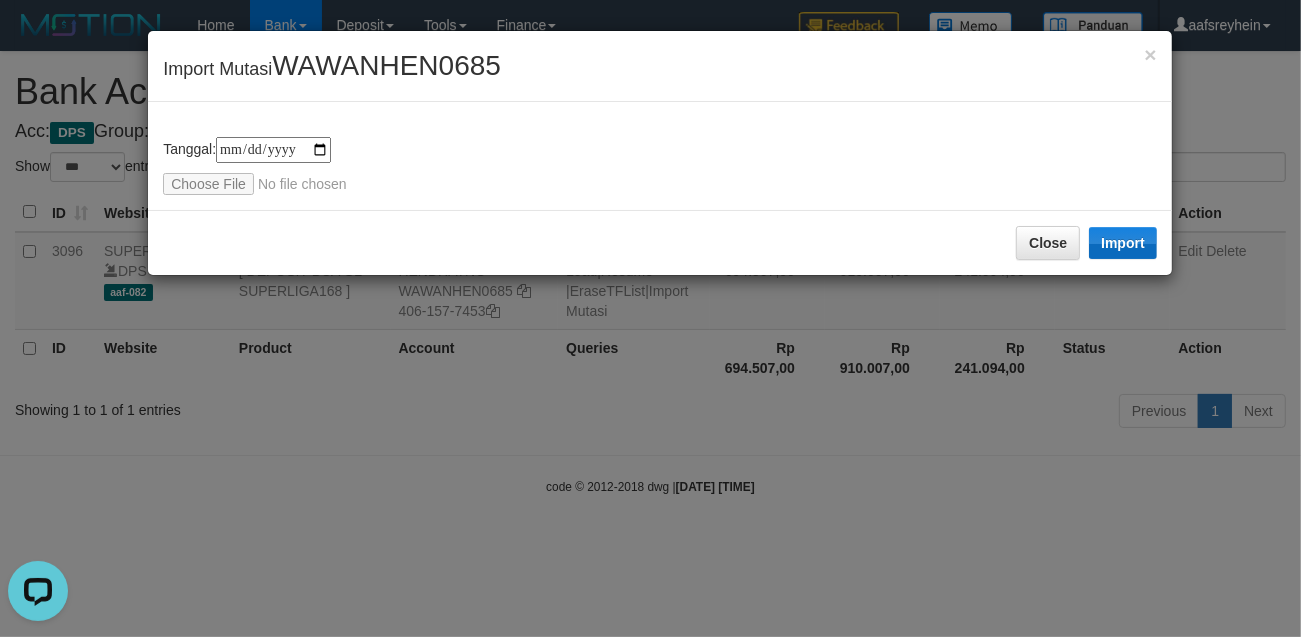 click on "Close
Import" at bounding box center (660, 242) 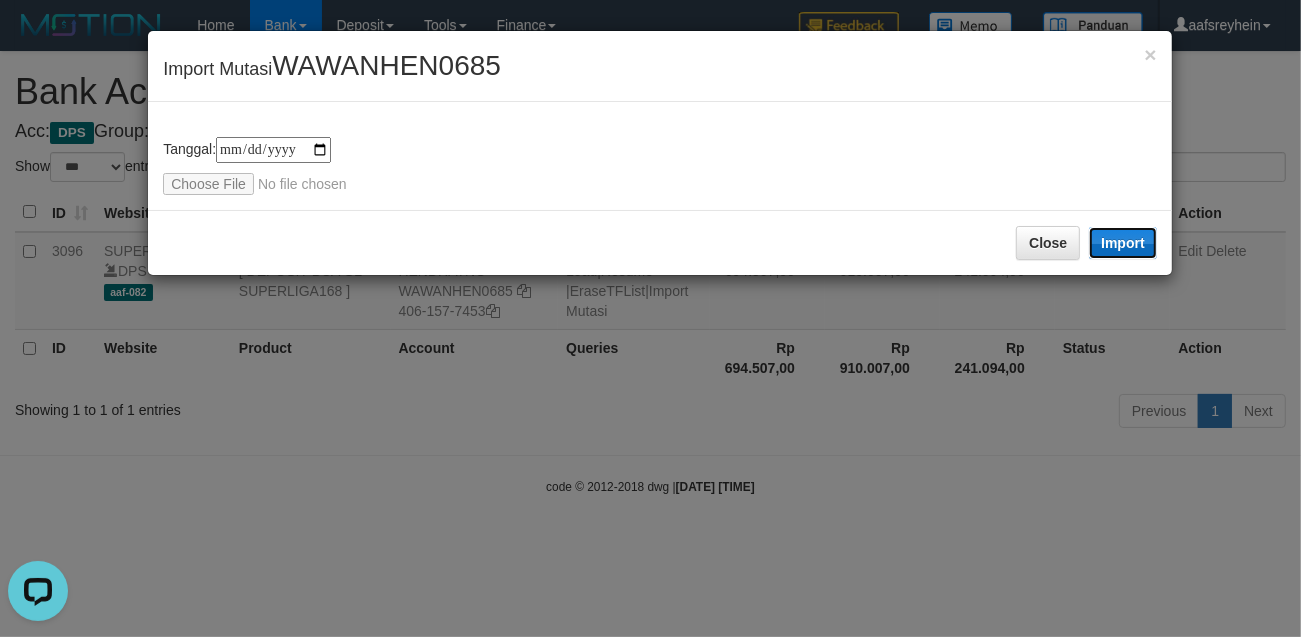 click on "Import" at bounding box center [1123, 243] 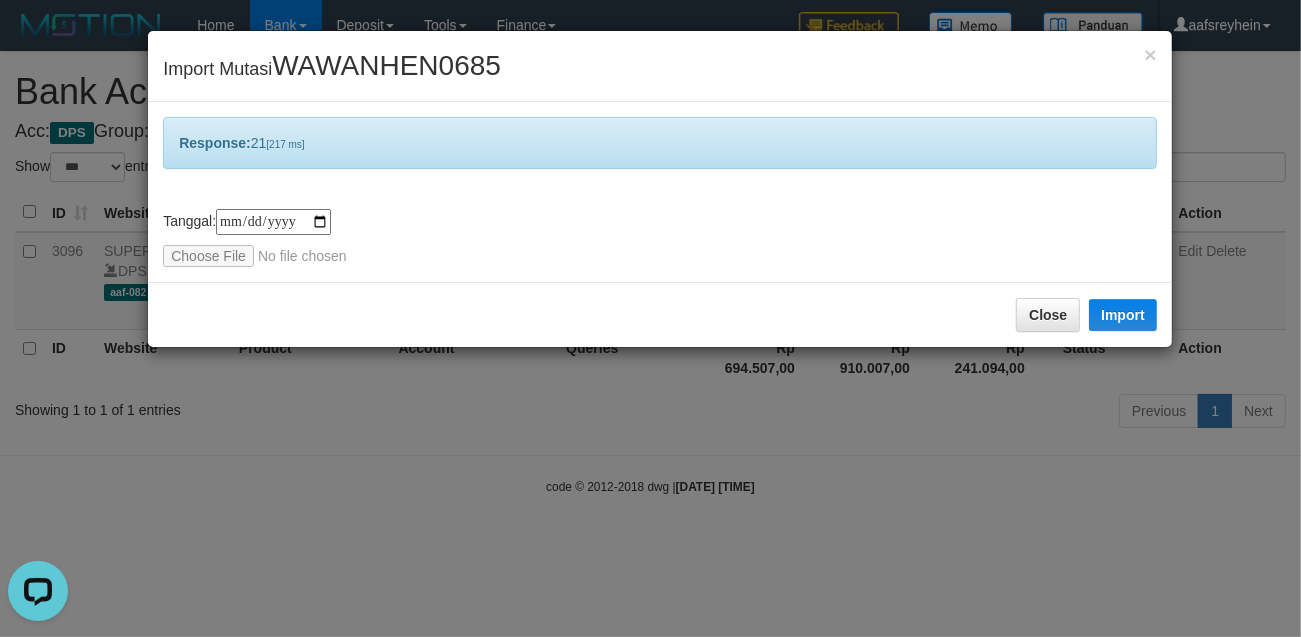 click on "**********" at bounding box center [650, 318] 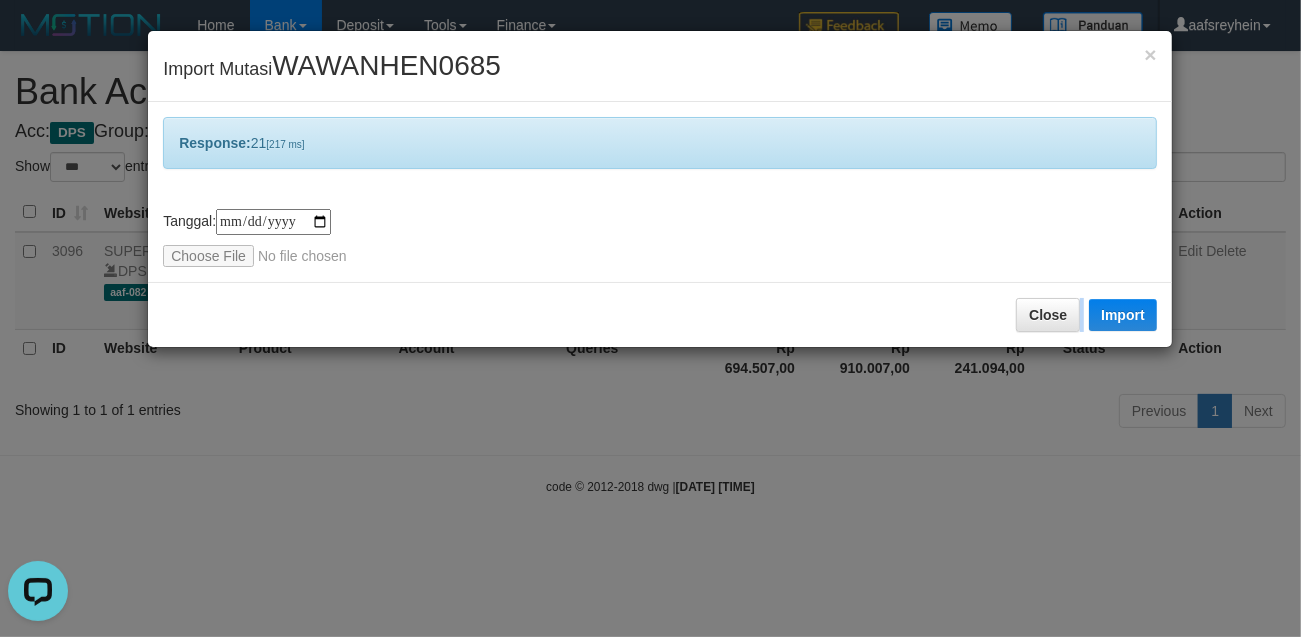 click on "**********" at bounding box center (650, 318) 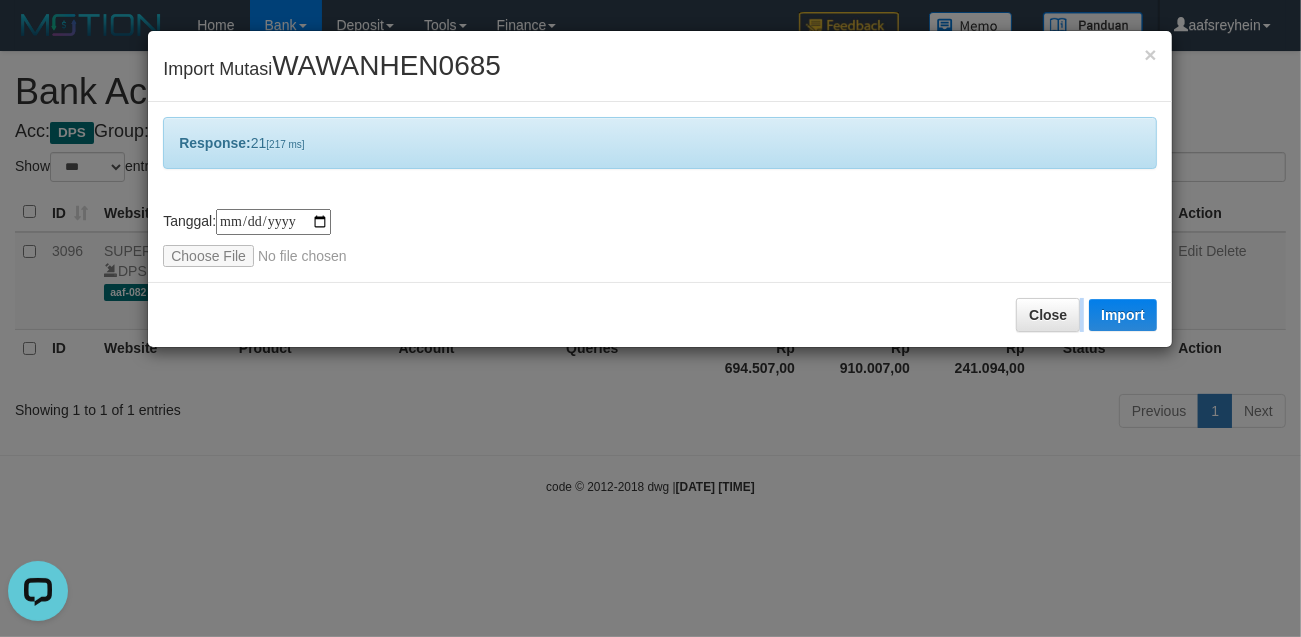 click on "**********" at bounding box center (650, 318) 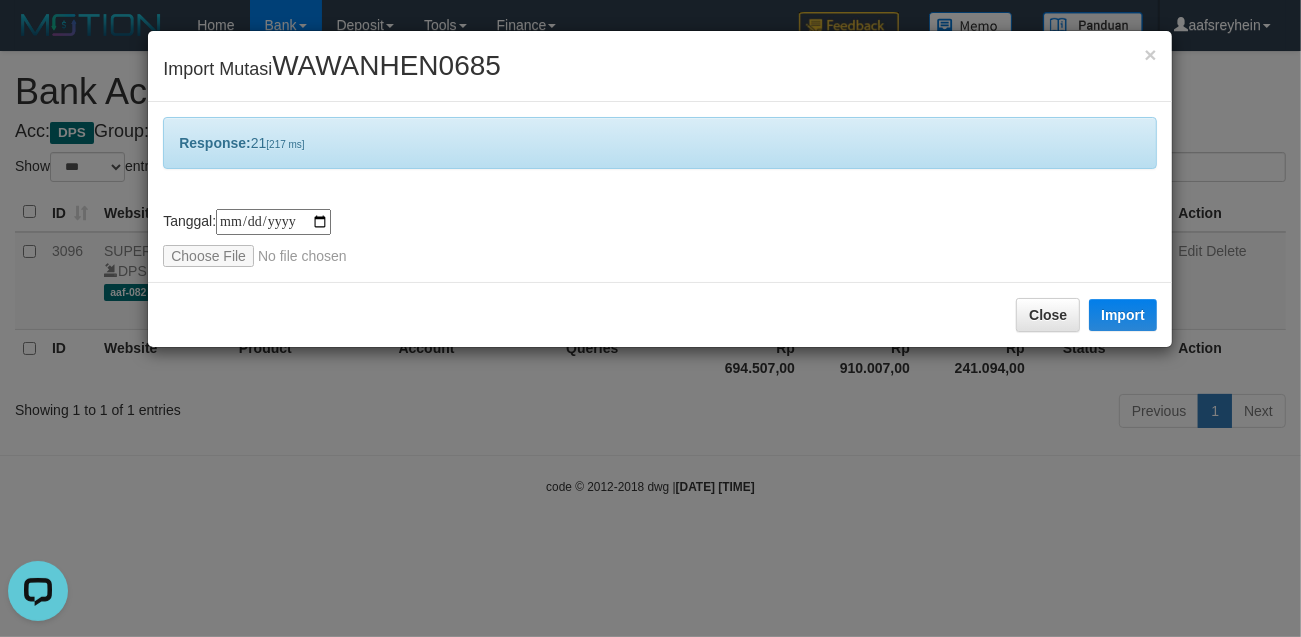 click on "**********" at bounding box center [650, 318] 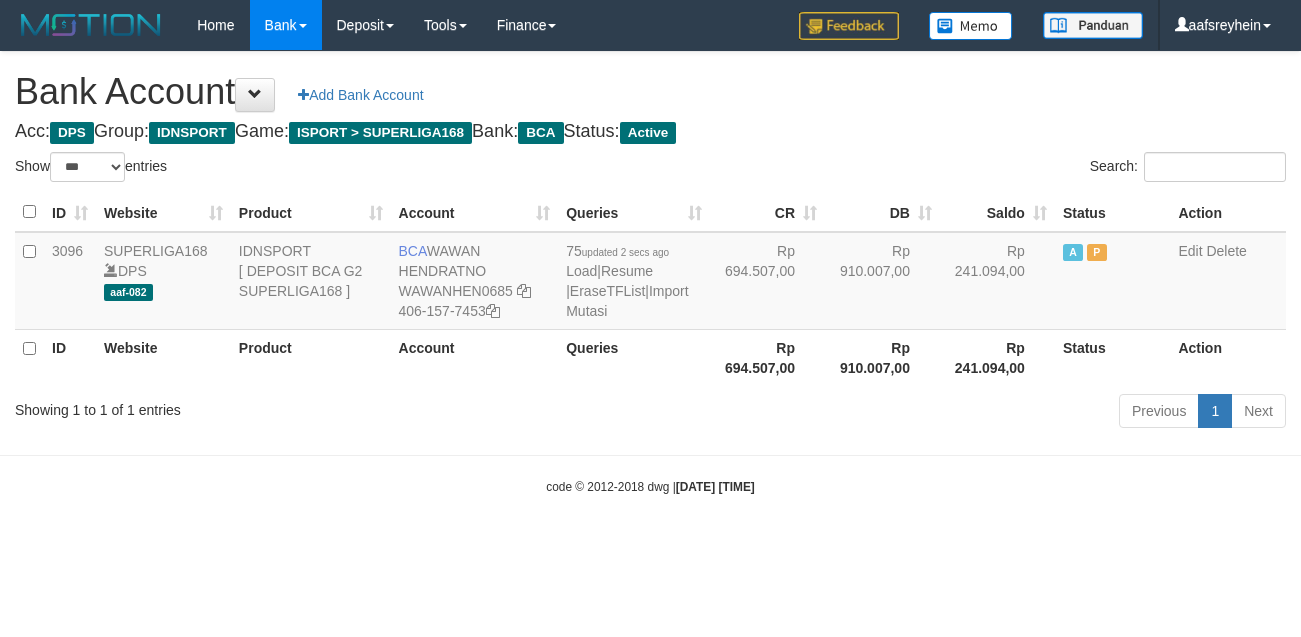 select on "***" 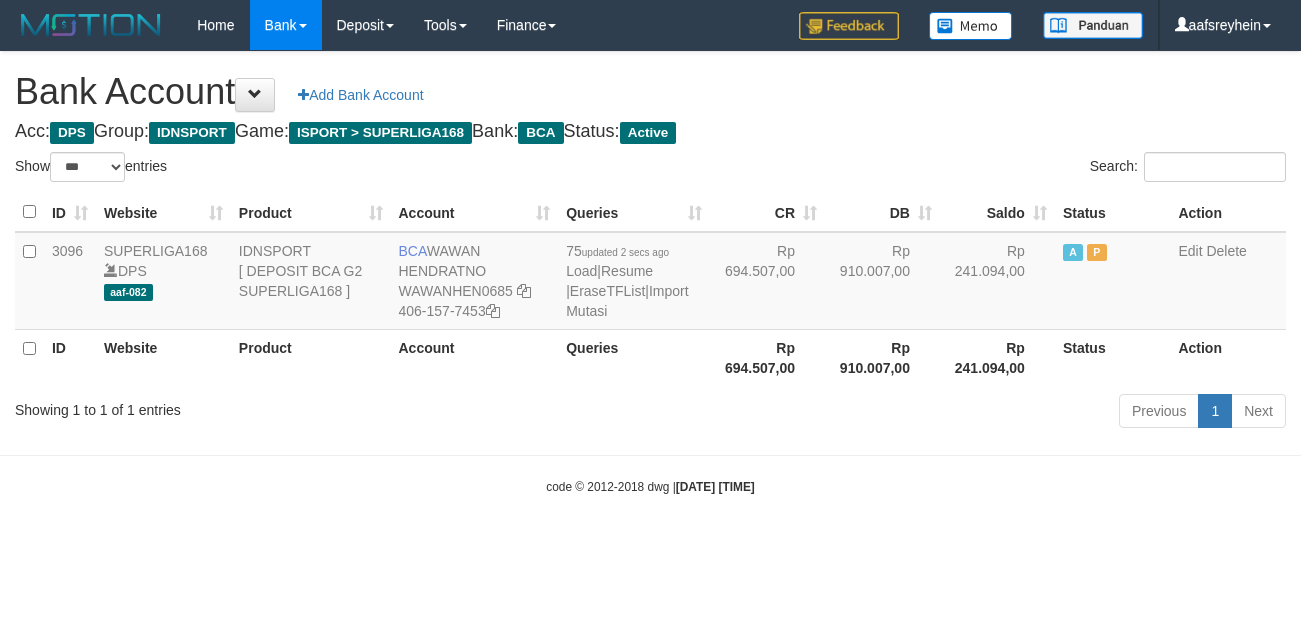 scroll, scrollTop: 0, scrollLeft: 0, axis: both 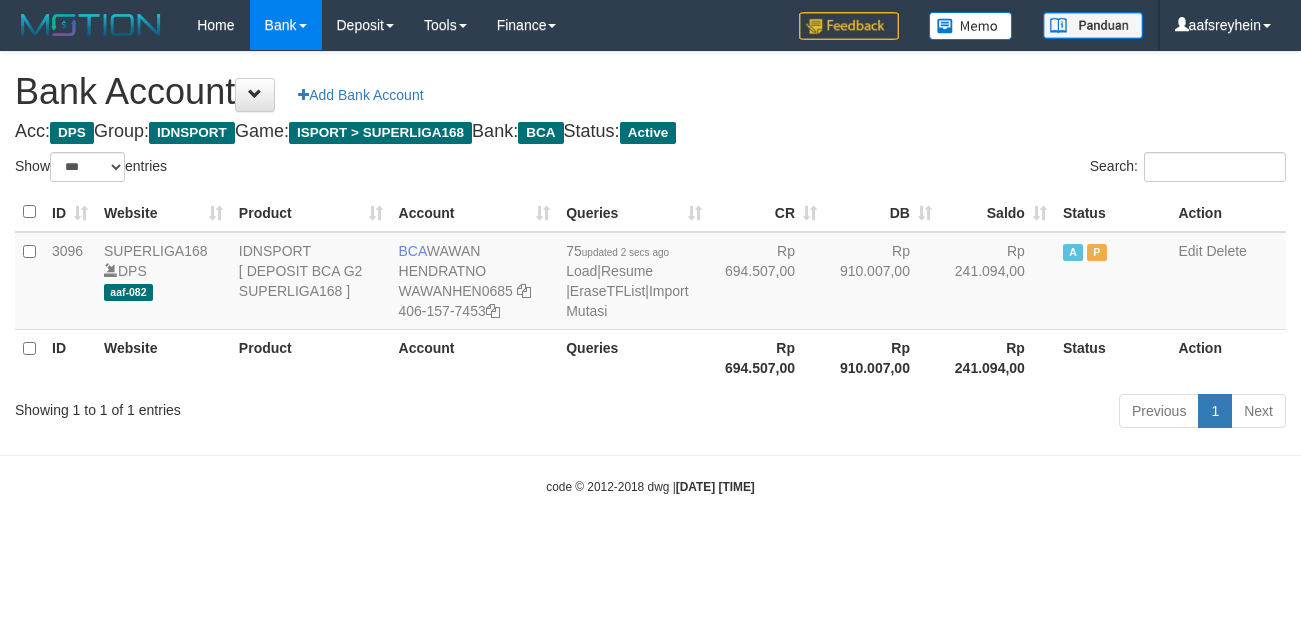 select on "***" 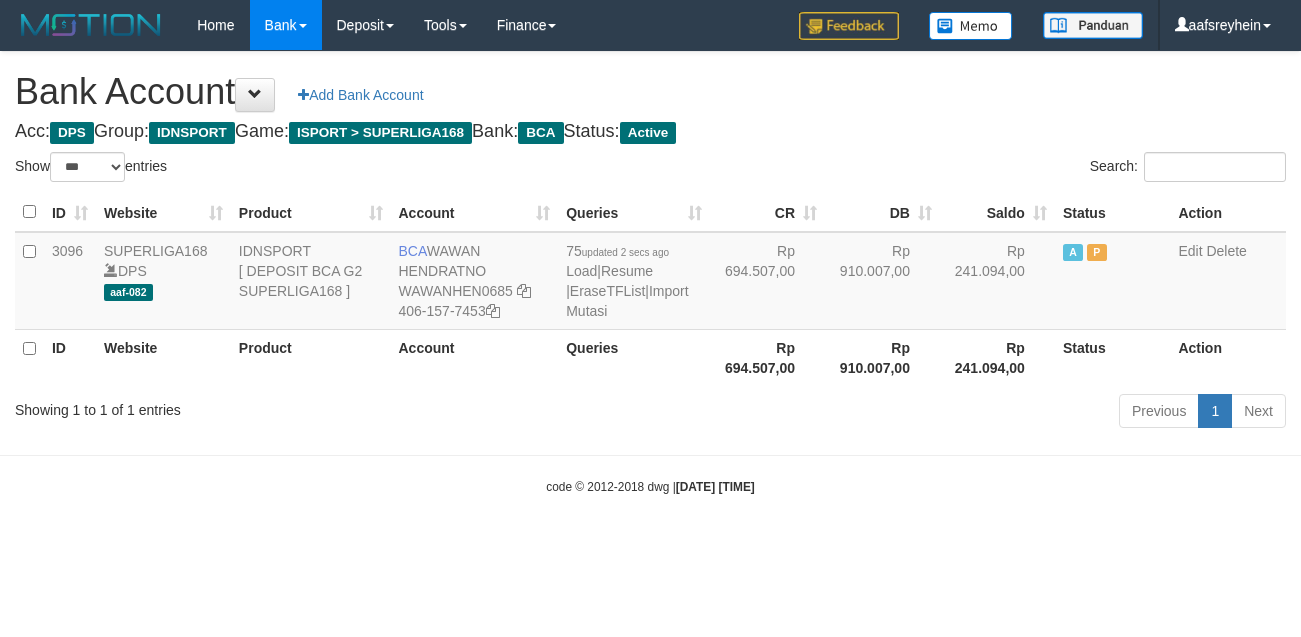 scroll, scrollTop: 0, scrollLeft: 0, axis: both 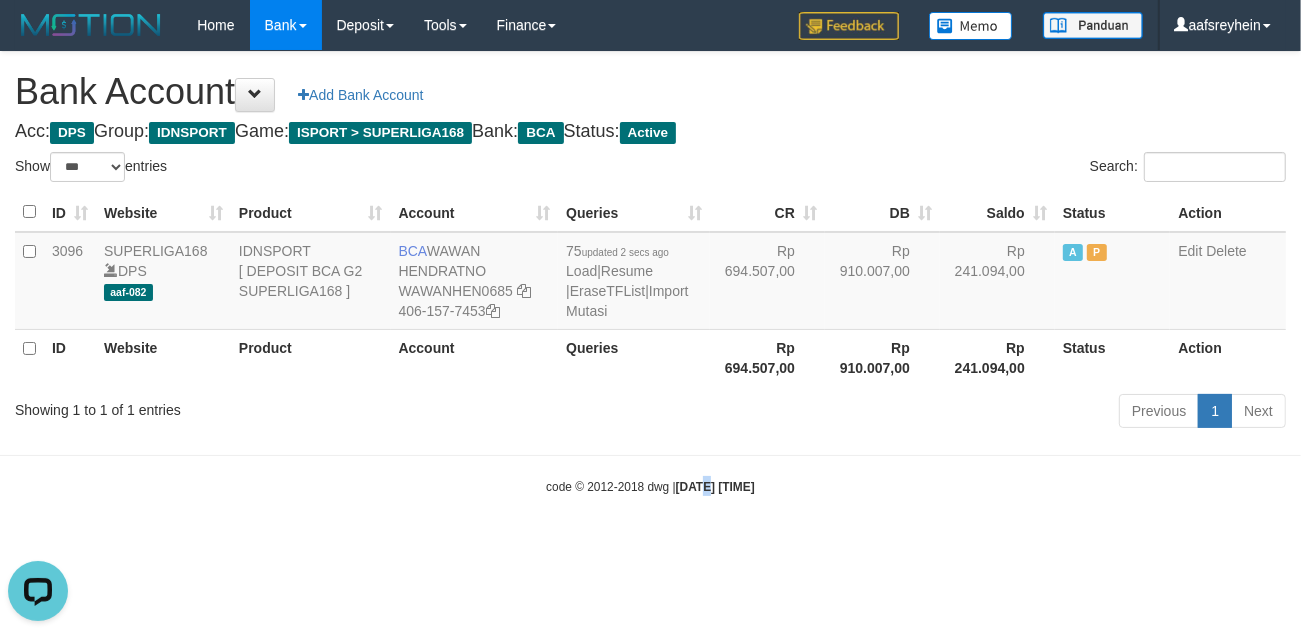 click on "Toggle navigation
Home
Bank
Account List
Load
By Website
Group
[ISPORT]													SUPERLIGA168
By Load Group (DPS)" at bounding box center (650, 273) 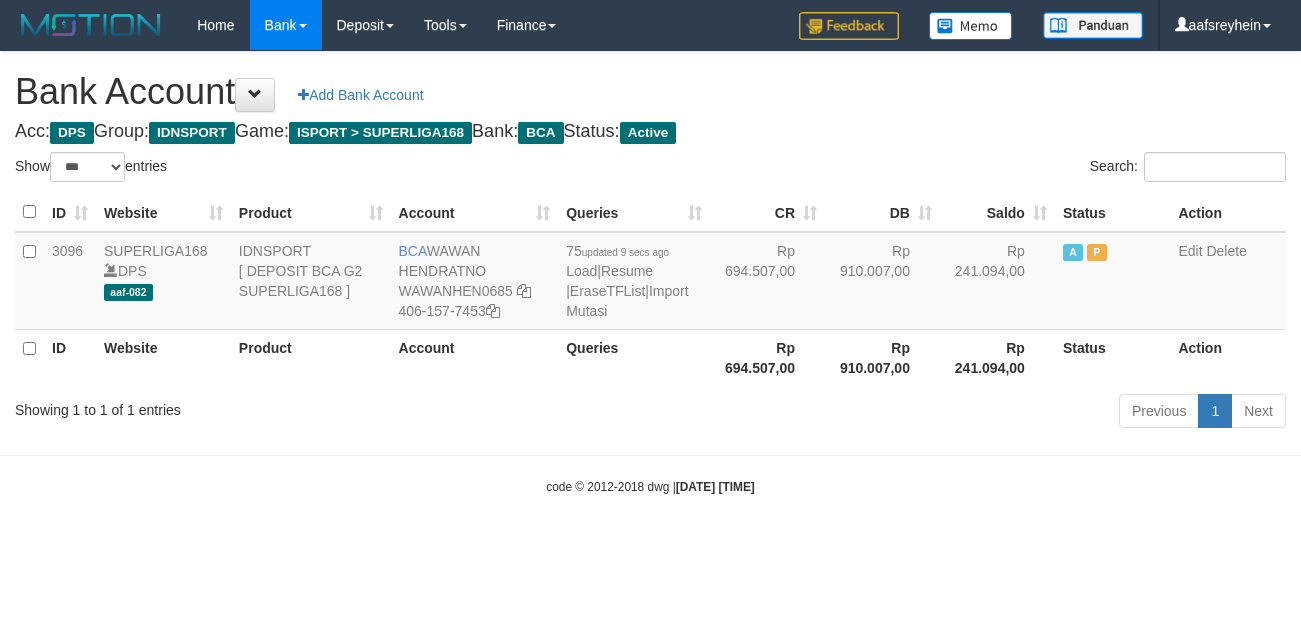 select on "***" 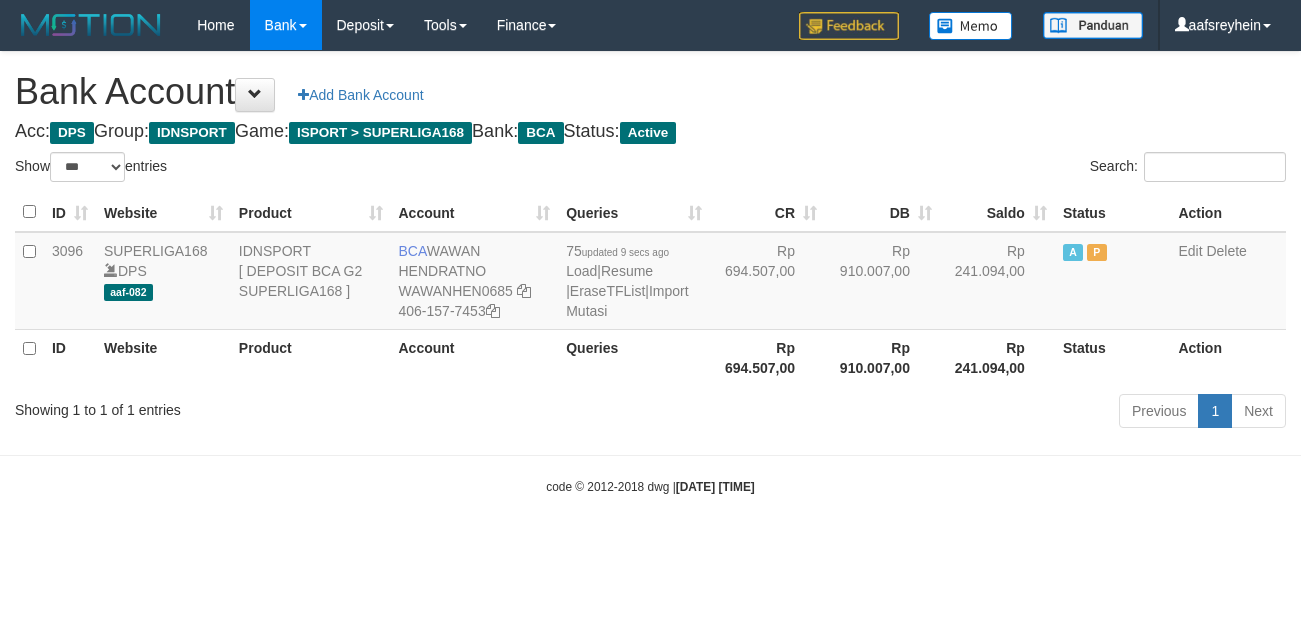 scroll, scrollTop: 0, scrollLeft: 0, axis: both 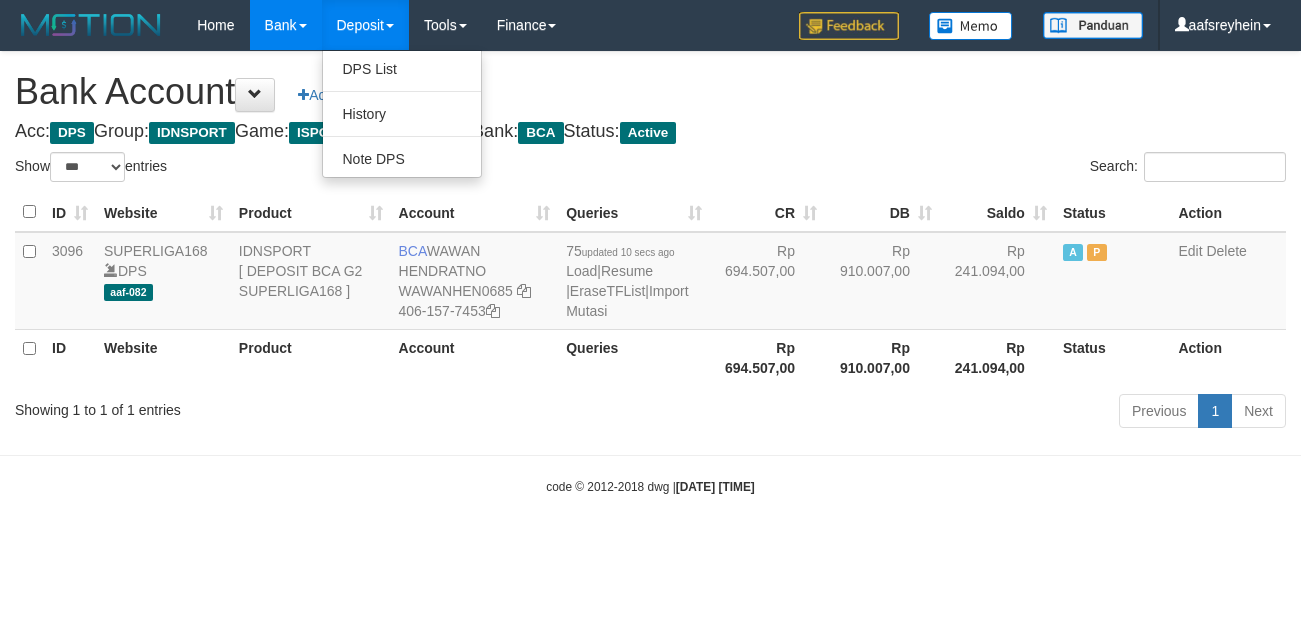 select on "***" 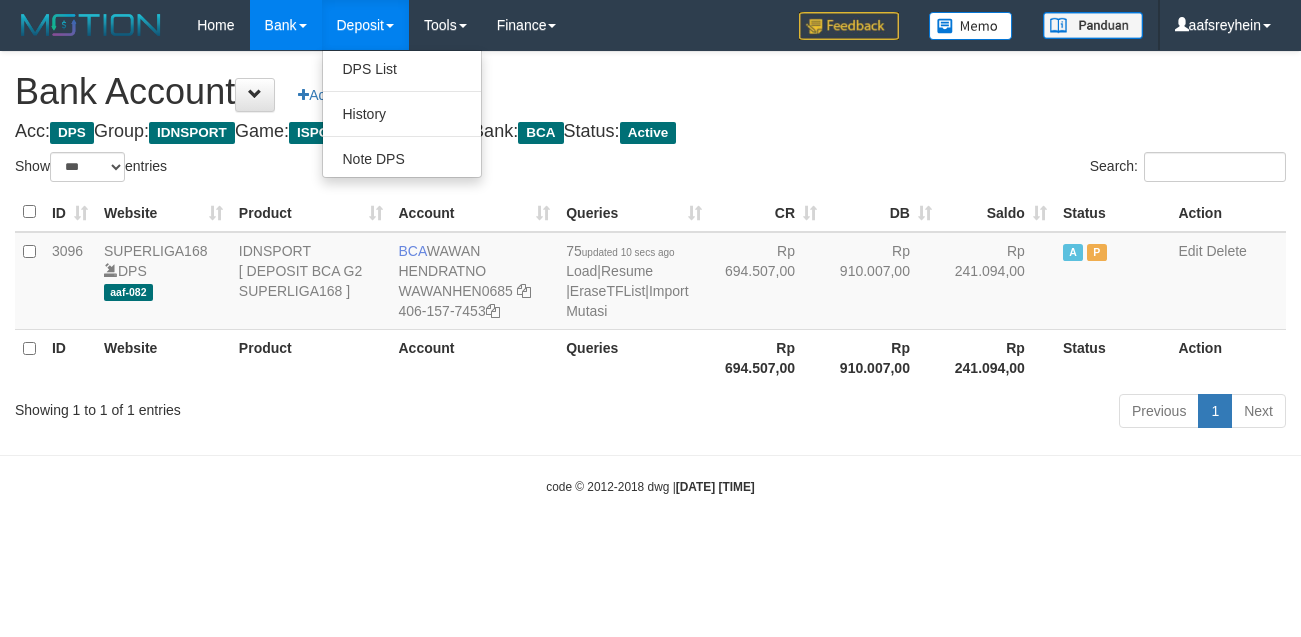 scroll, scrollTop: 0, scrollLeft: 0, axis: both 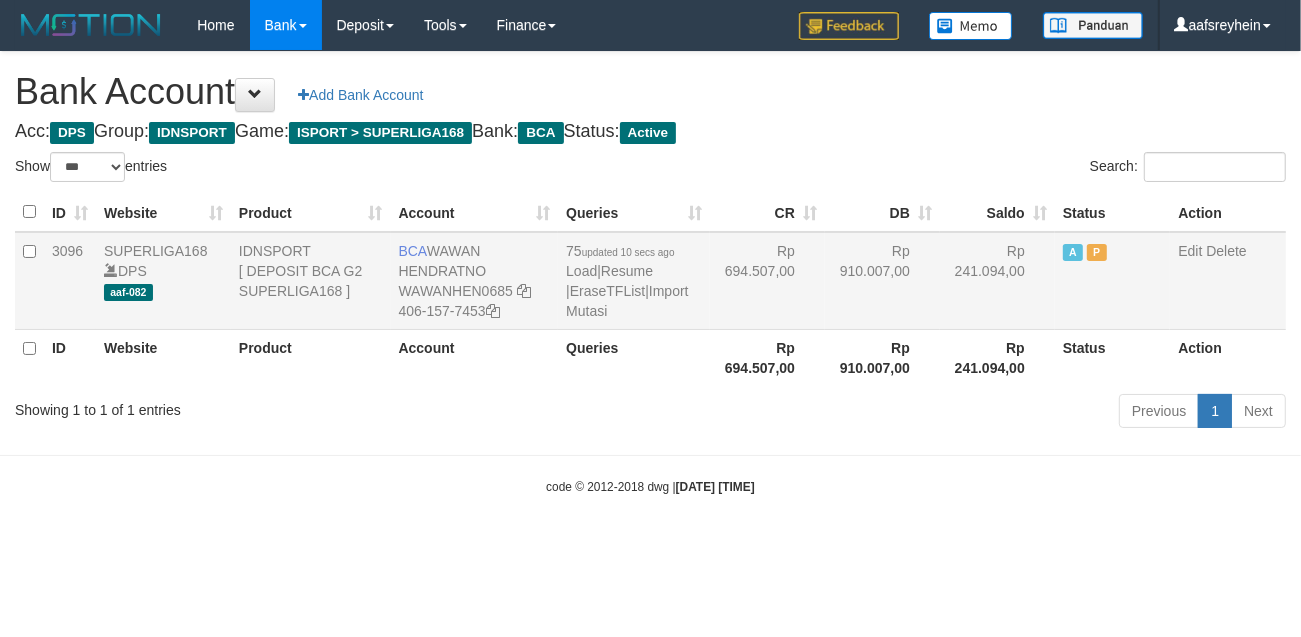 click on "Rp 910.007,00" at bounding box center (882, 281) 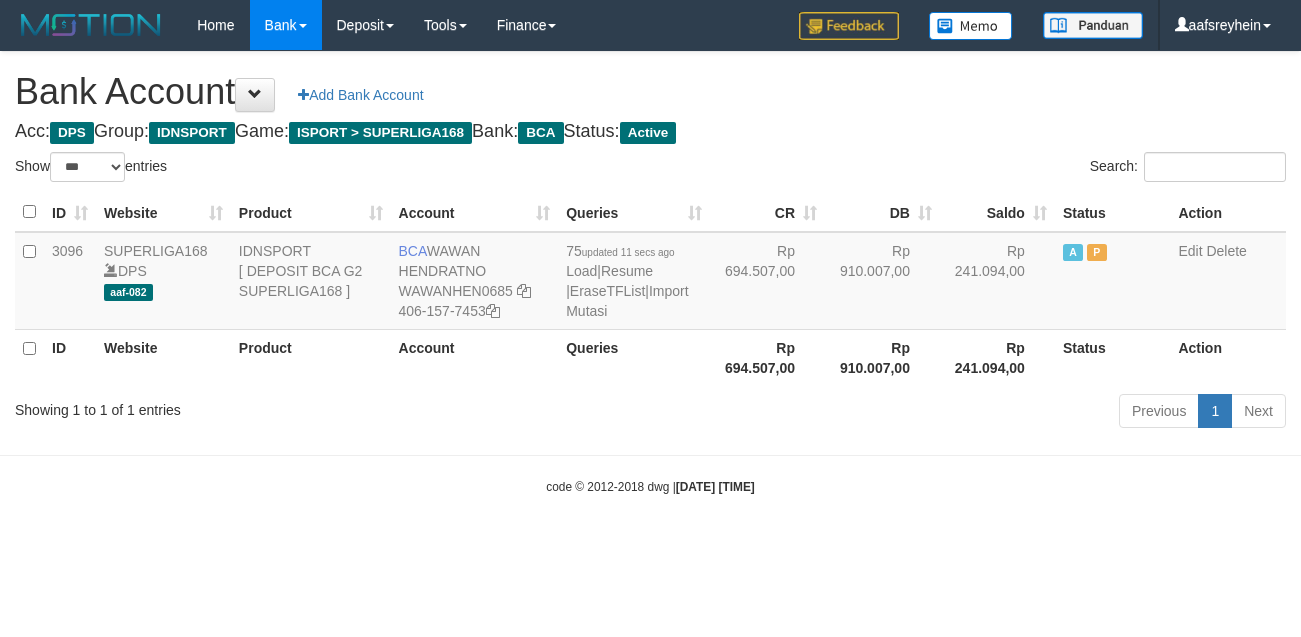 select on "***" 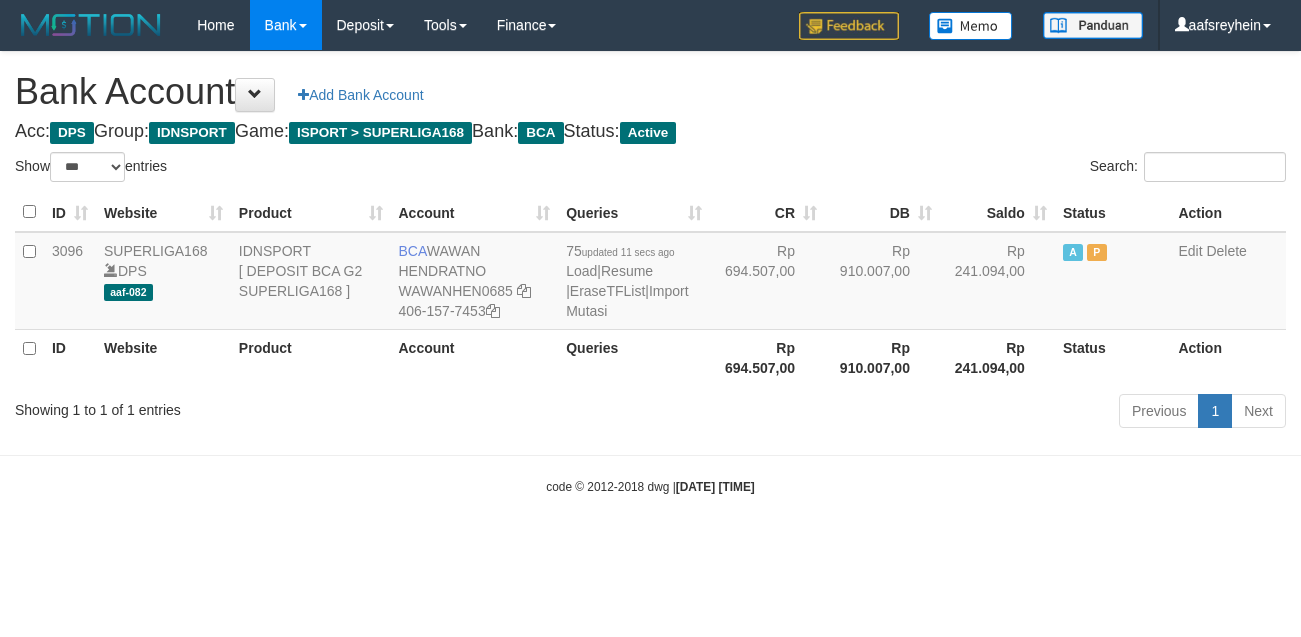 scroll, scrollTop: 0, scrollLeft: 0, axis: both 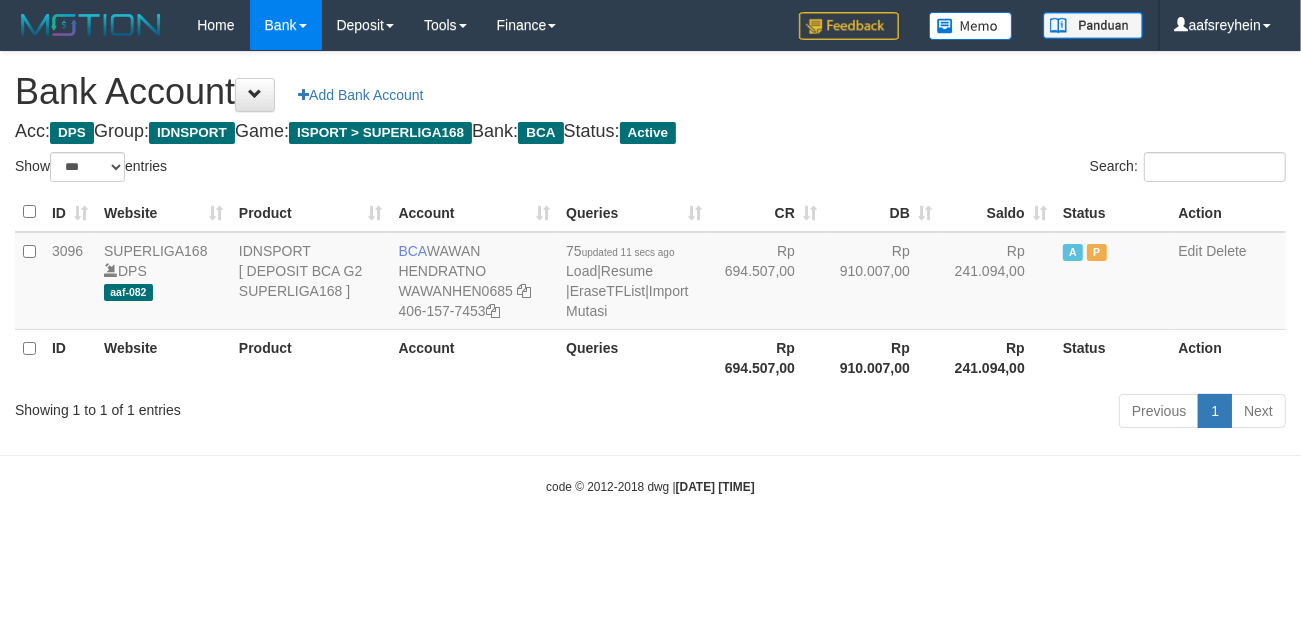 click on "Toggle navigation
Home
Bank
Account List
Load
By Website
Group
[ISPORT]													SUPERLIGA168
By Load Group (DPS)
-" at bounding box center (650, 273) 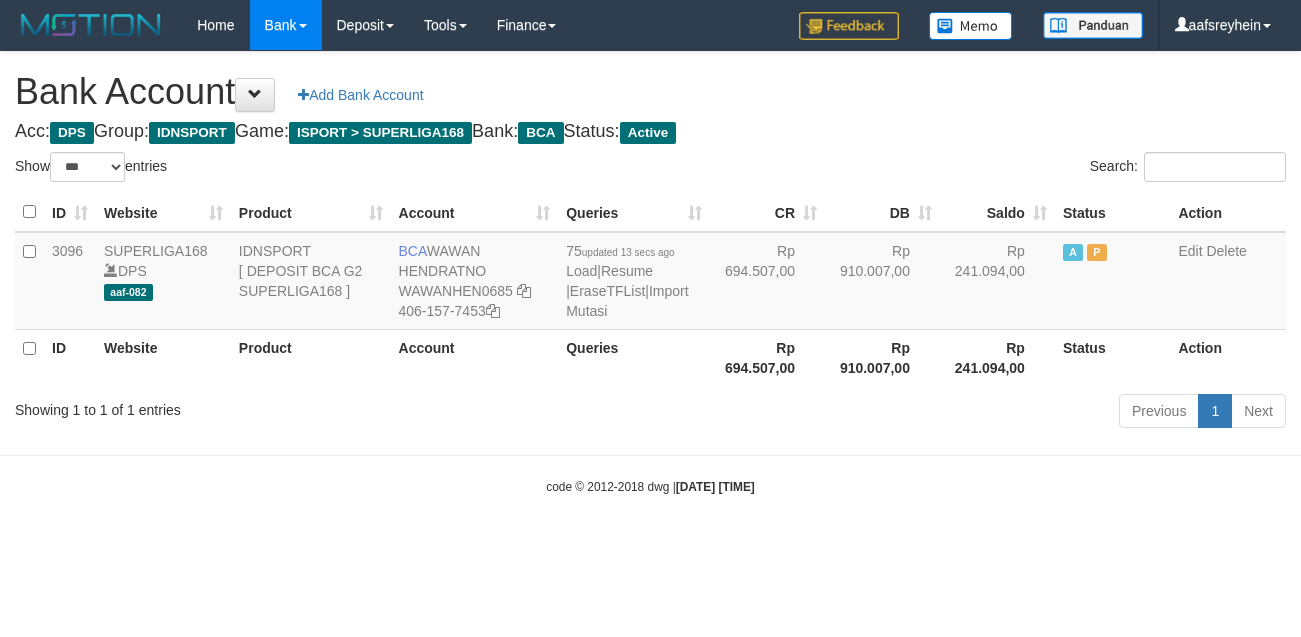 select on "***" 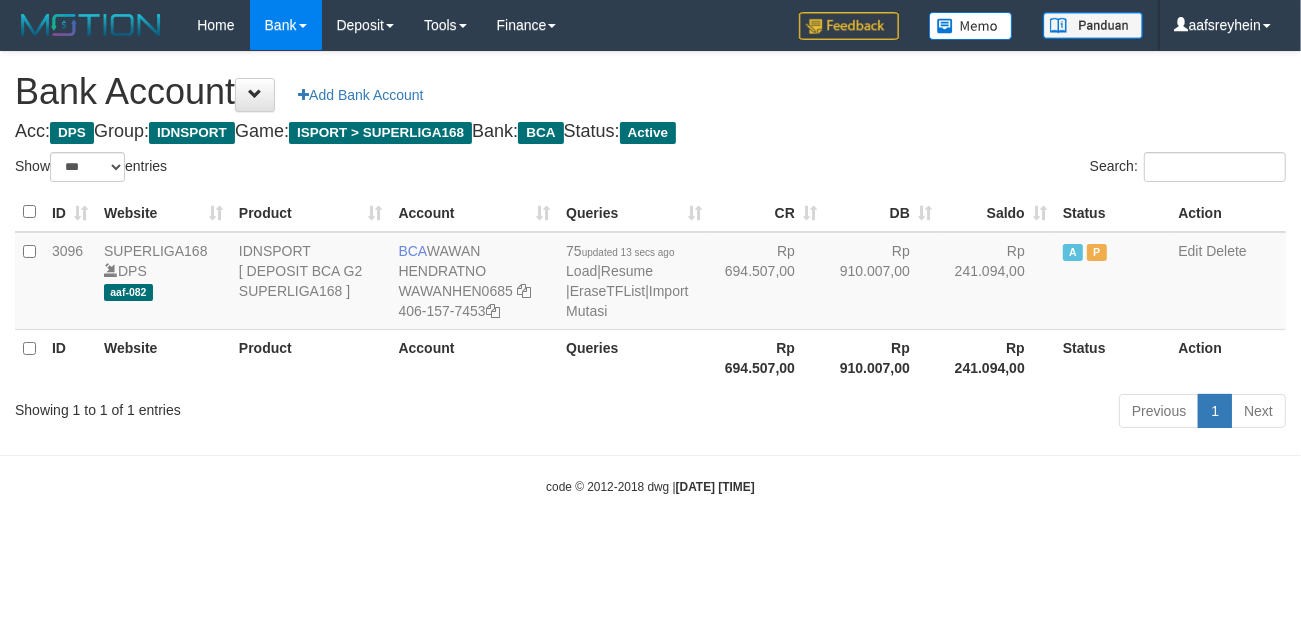 click on "Toggle navigation
Home
Bank
Account List
Load
By Website
Group
[ISPORT]													SUPERLIGA168
By Load Group (DPS)" at bounding box center [650, 273] 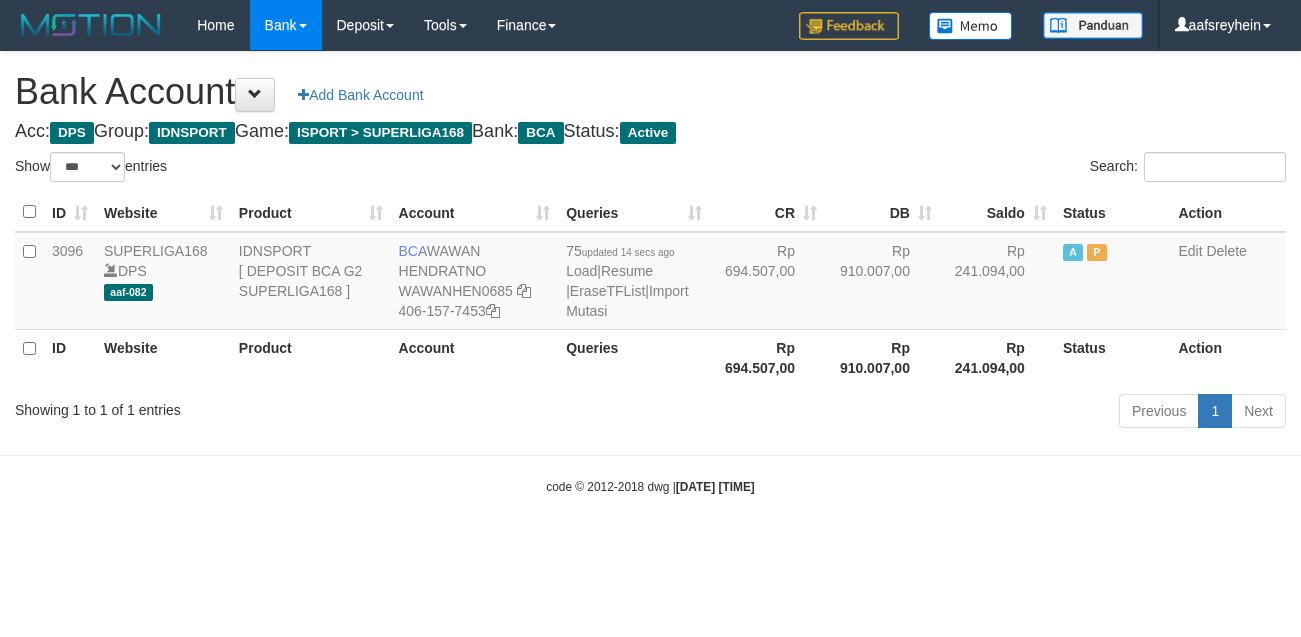 select on "***" 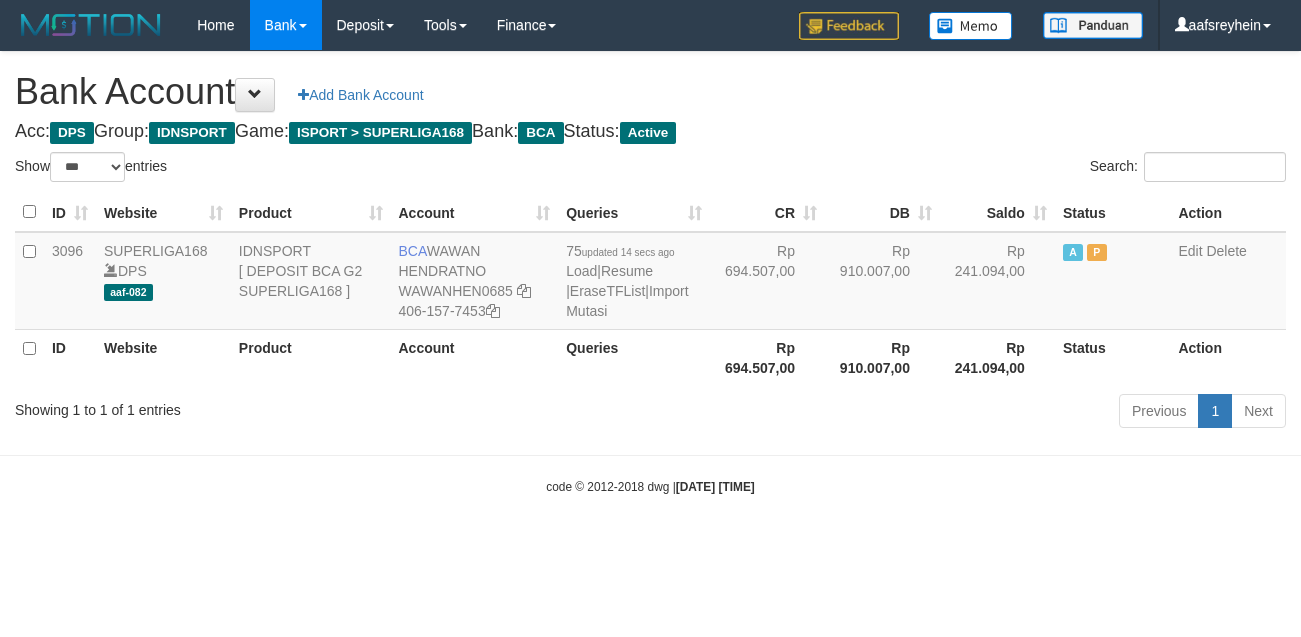 scroll, scrollTop: 0, scrollLeft: 0, axis: both 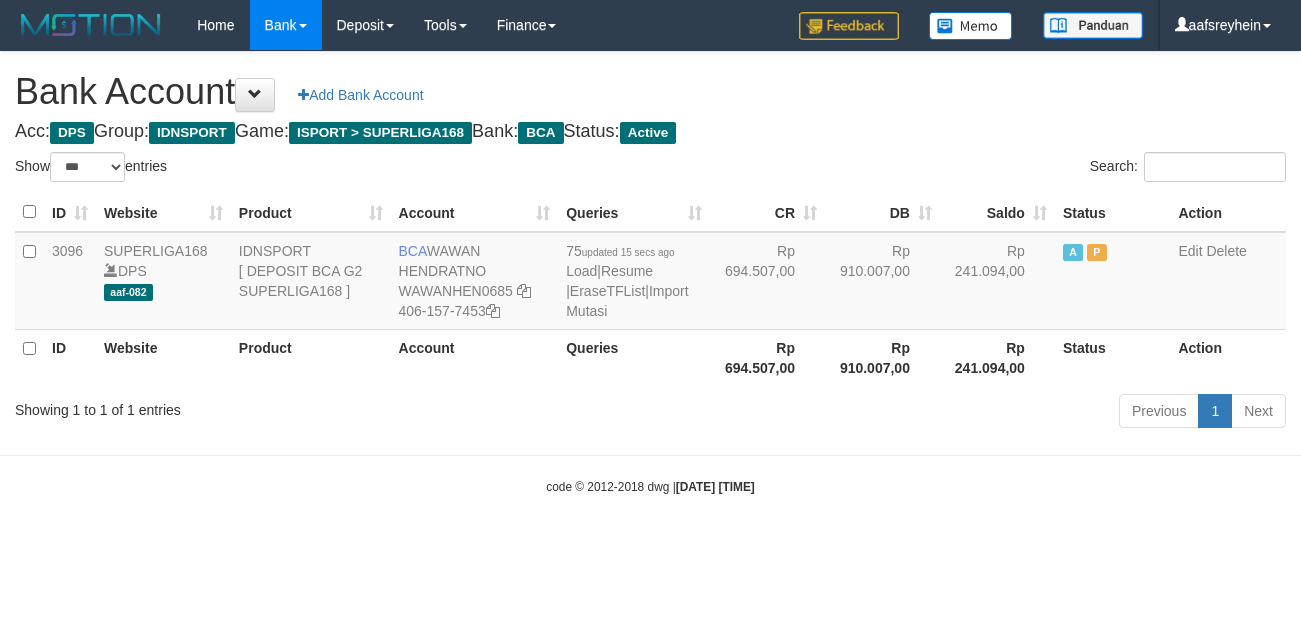 select on "***" 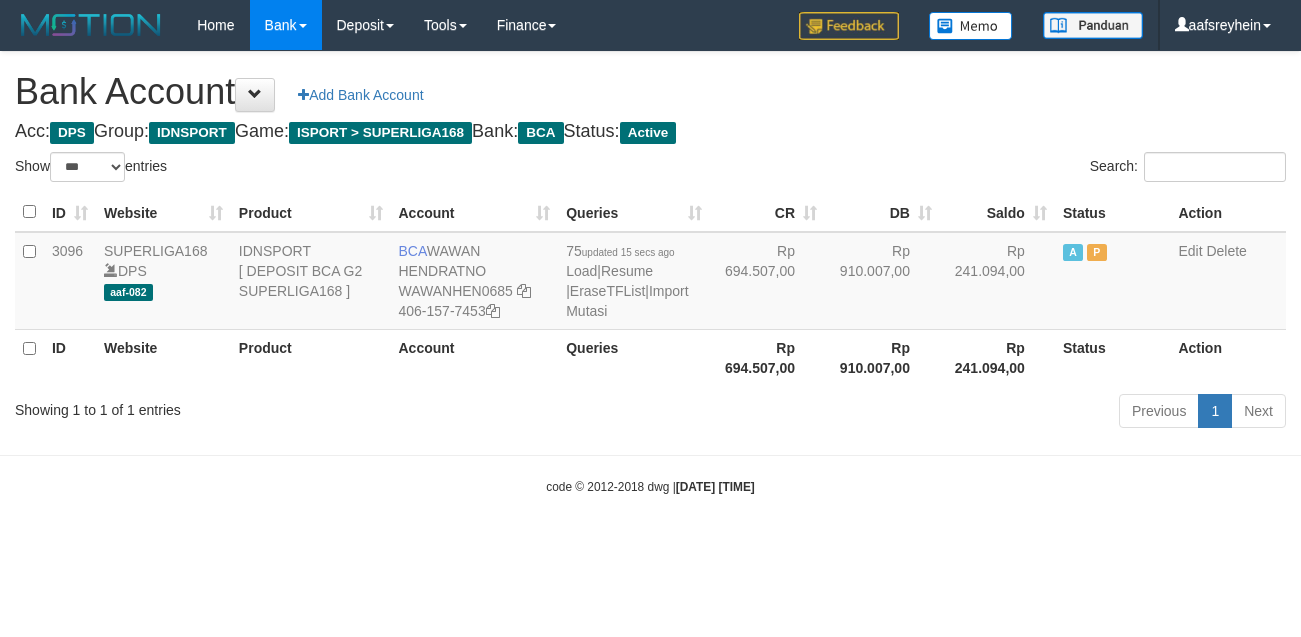scroll, scrollTop: 0, scrollLeft: 0, axis: both 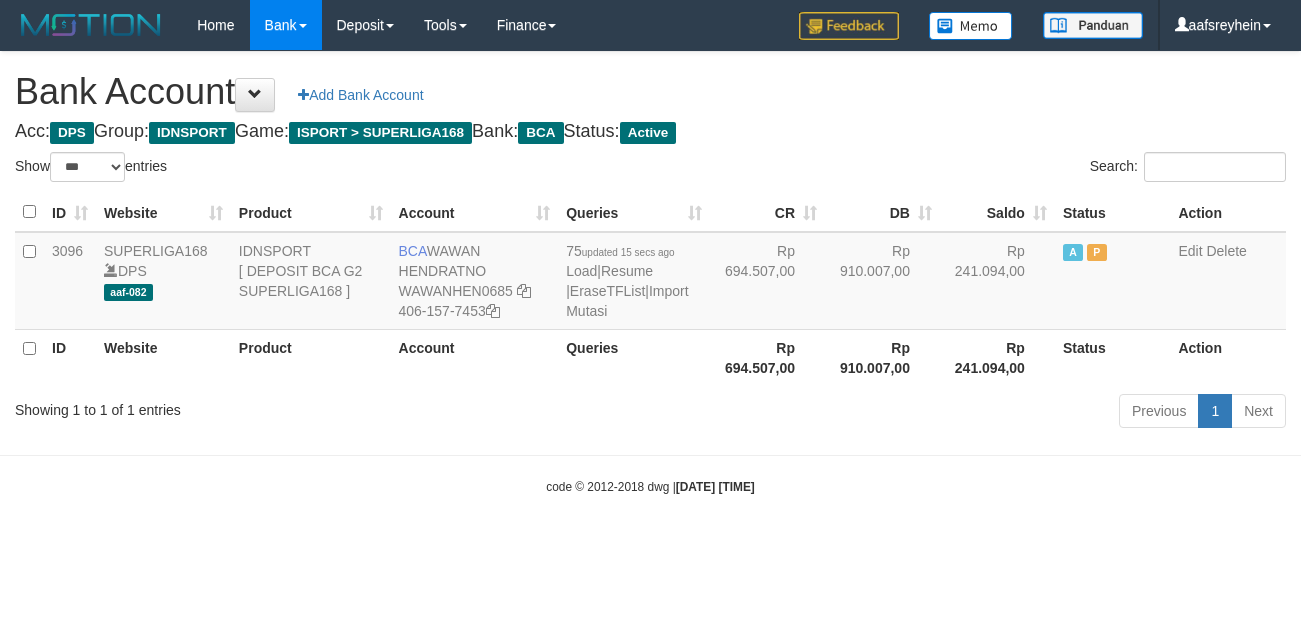 select on "***" 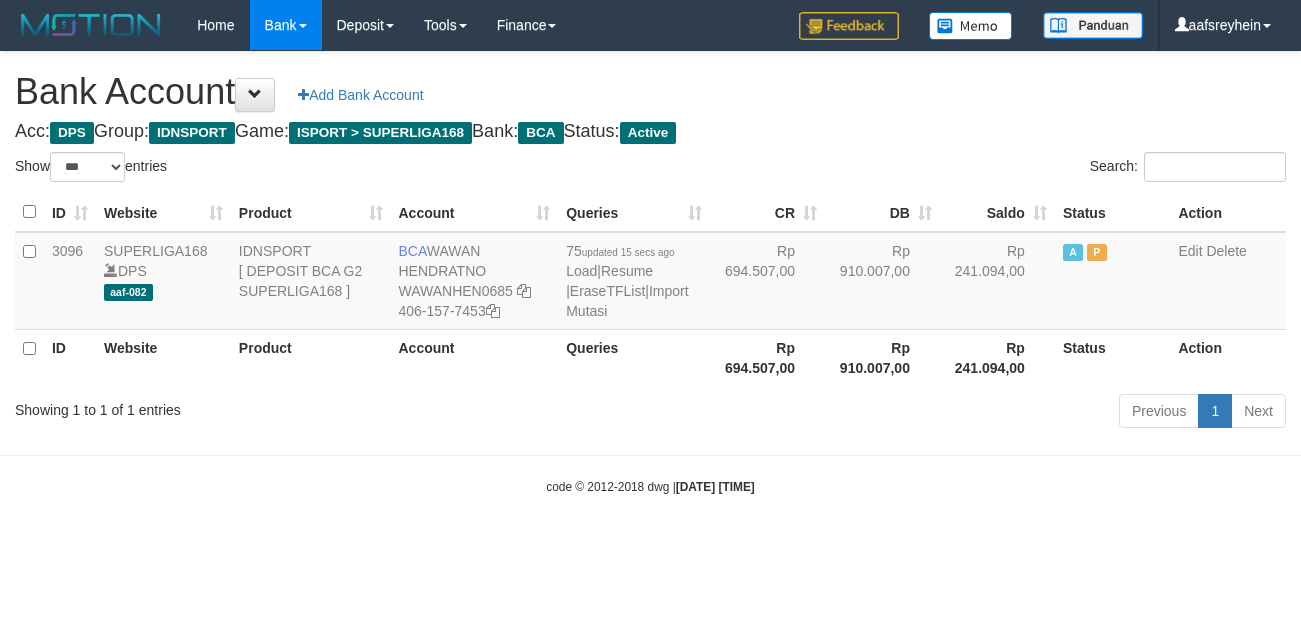 scroll, scrollTop: 0, scrollLeft: 0, axis: both 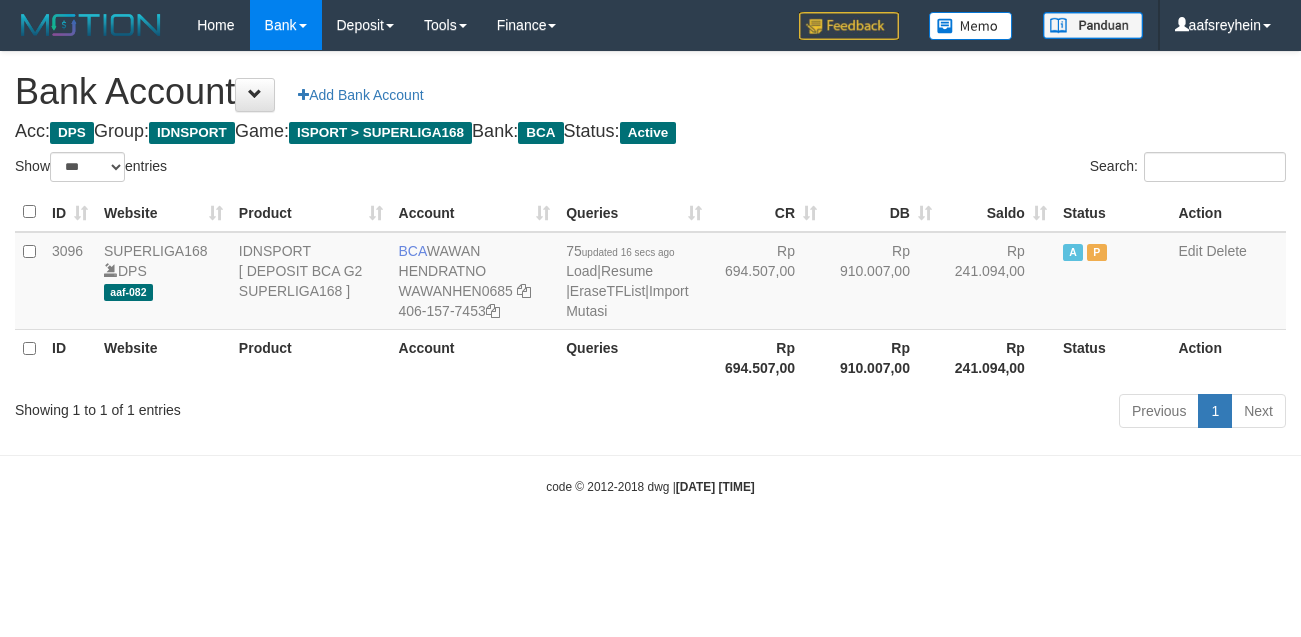 select on "***" 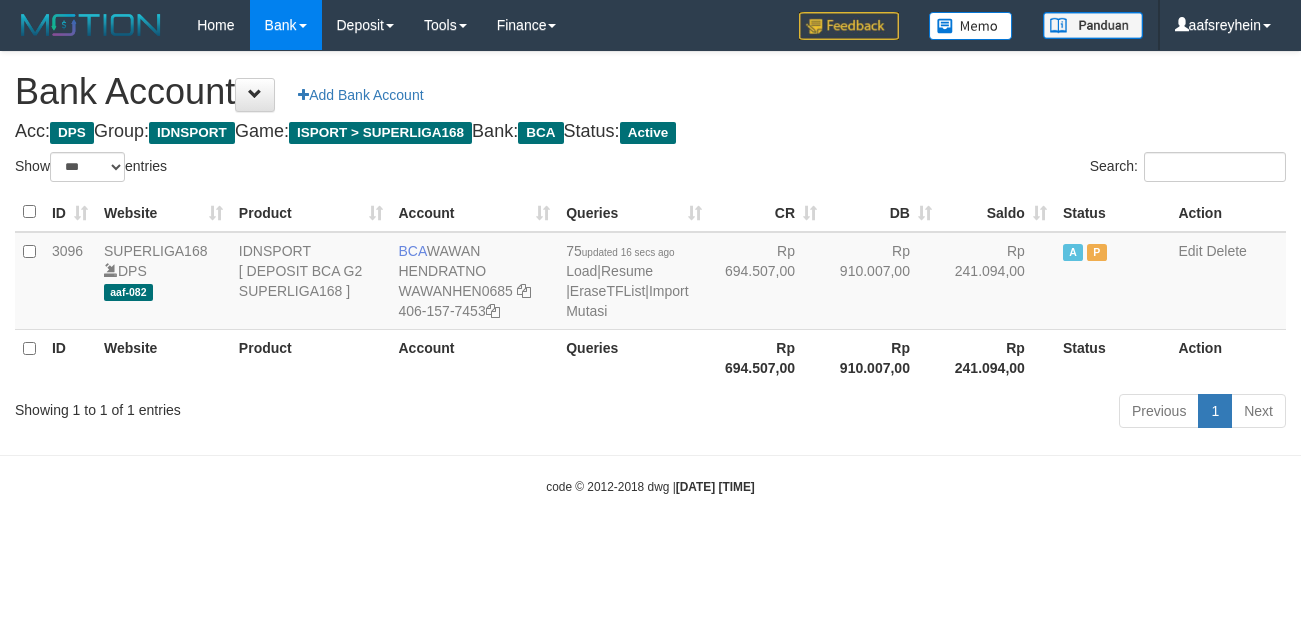 scroll, scrollTop: 0, scrollLeft: 0, axis: both 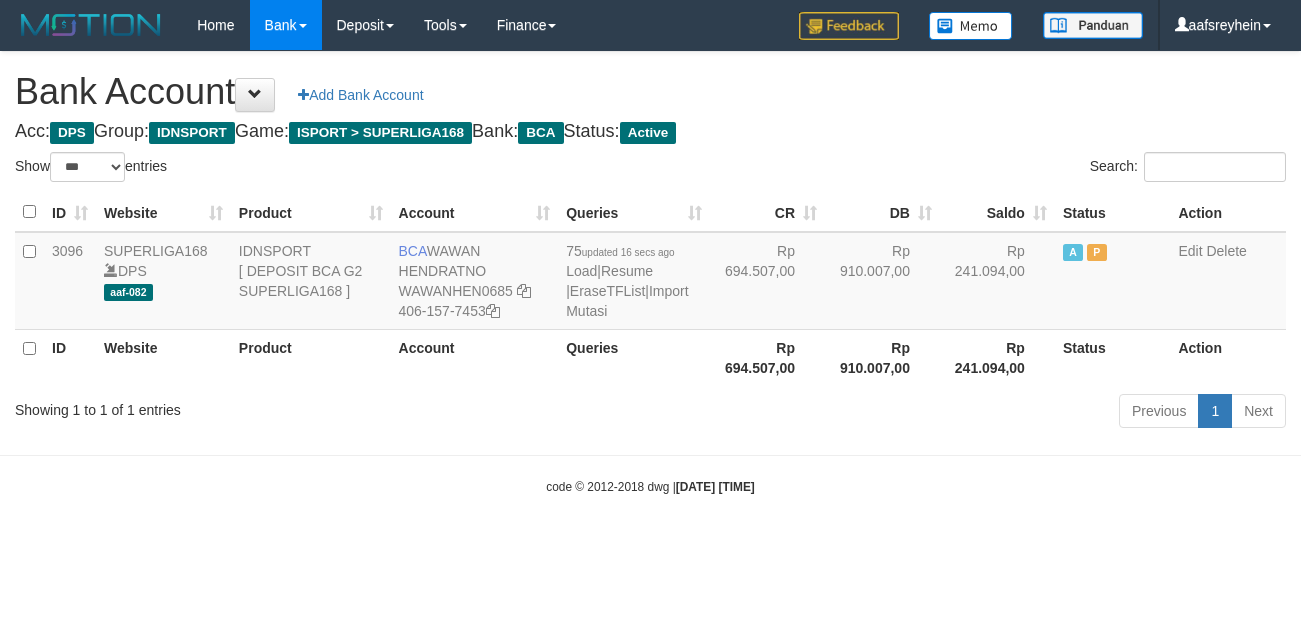 select on "***" 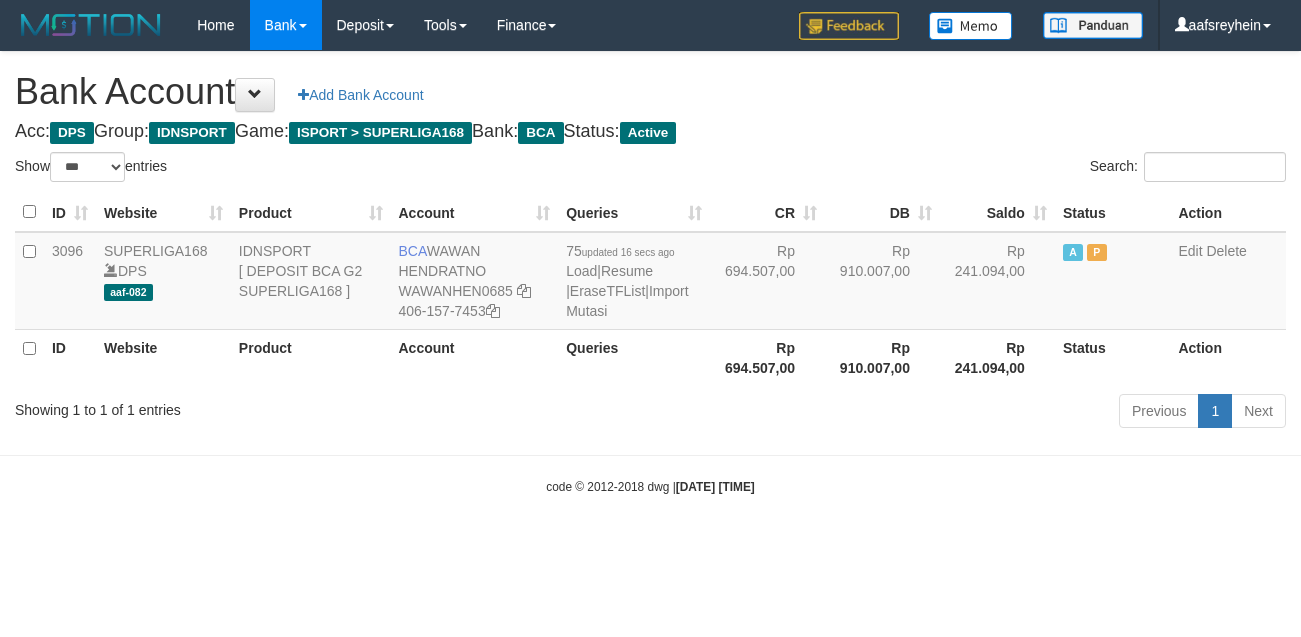 scroll, scrollTop: 0, scrollLeft: 0, axis: both 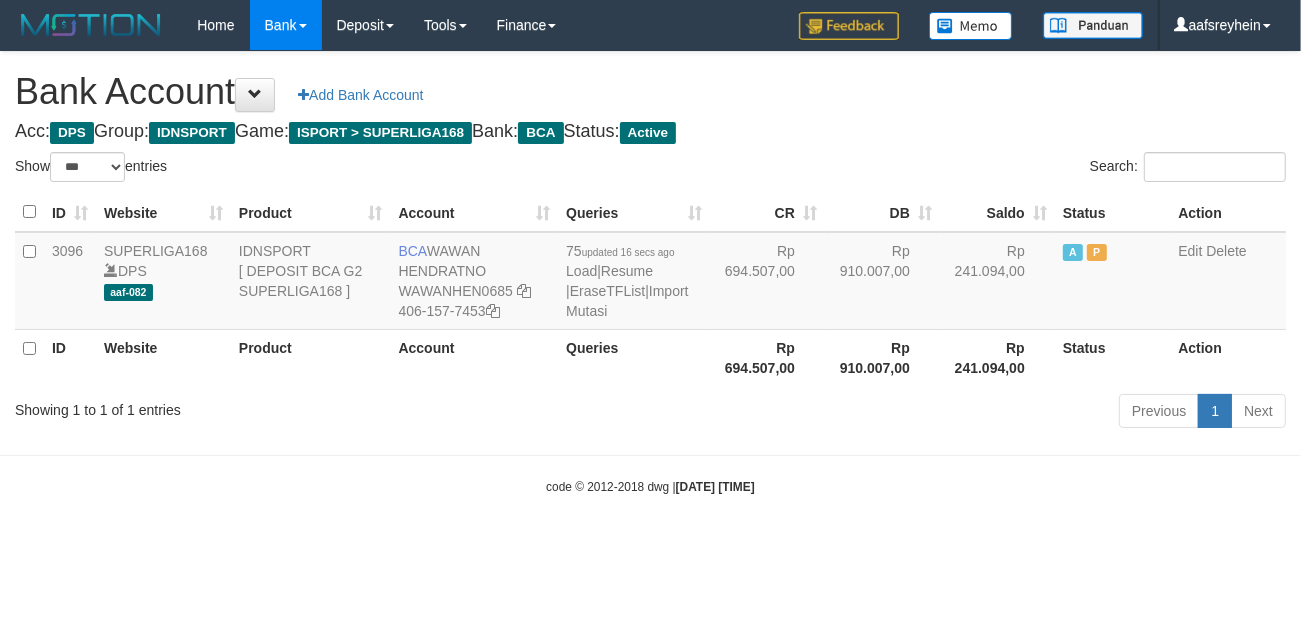 click on "Toggle navigation
Home
Bank
Account List
Load
By Website
Group
[ISPORT]													SUPERLIGA168
By Load Group (DPS)
-" at bounding box center (650, 273) 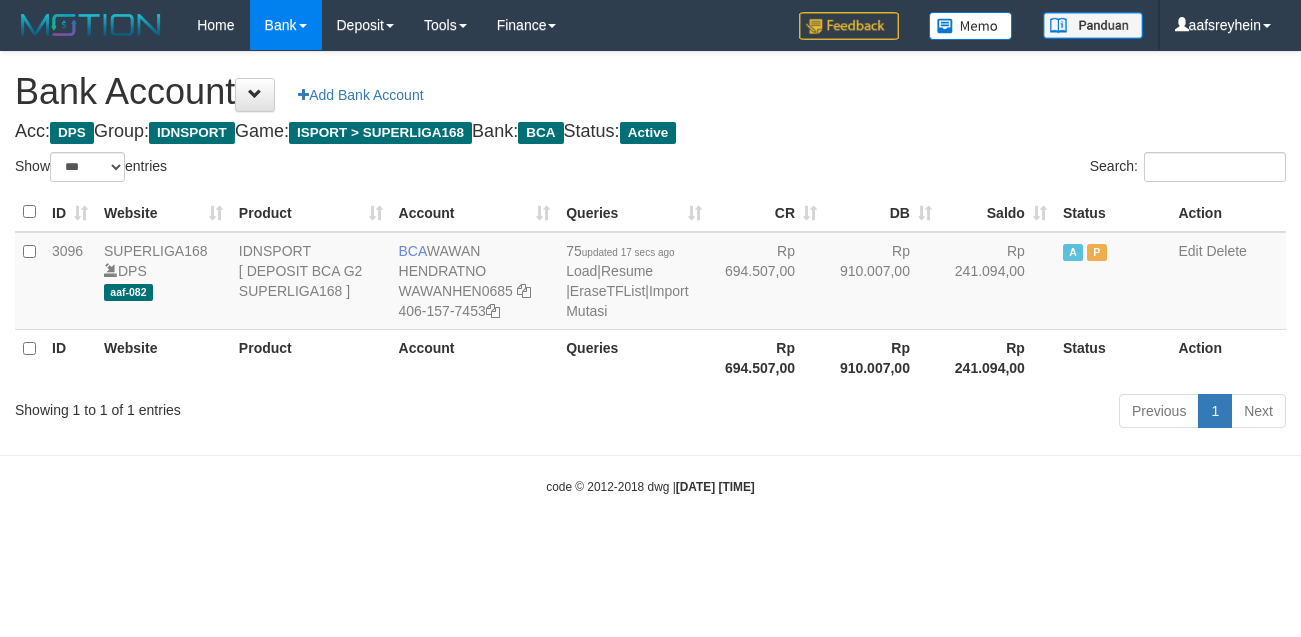select on "***" 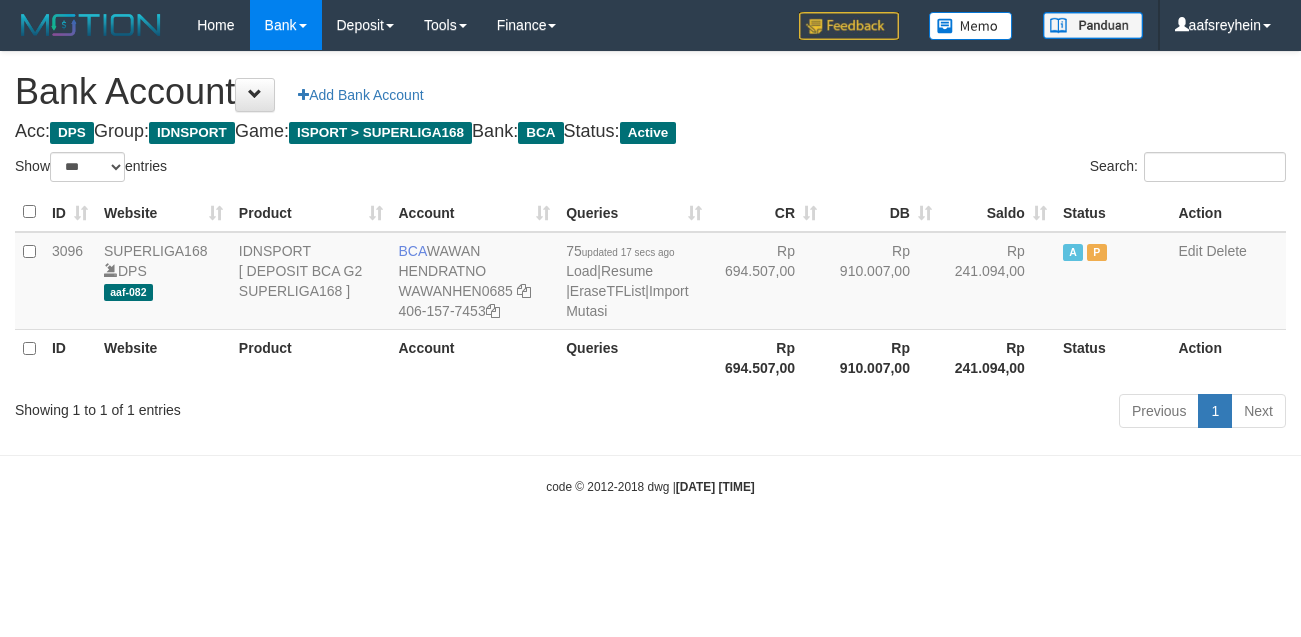 scroll, scrollTop: 0, scrollLeft: 0, axis: both 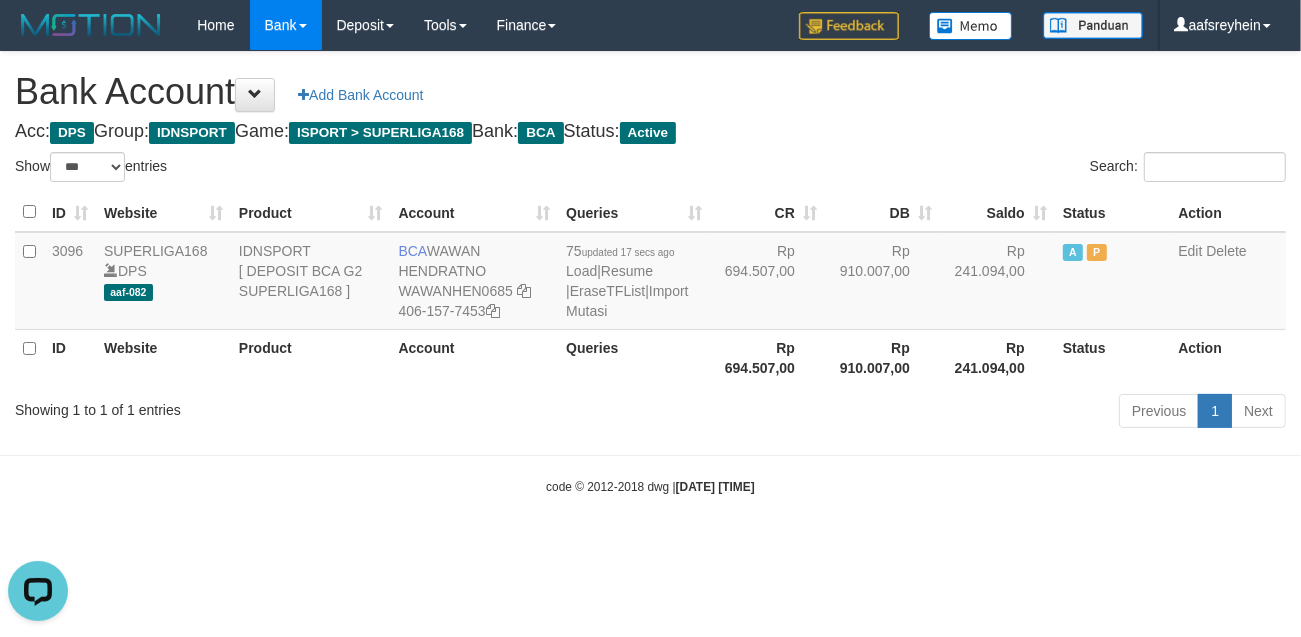 click on "Rp 241.094,00" at bounding box center [997, 357] 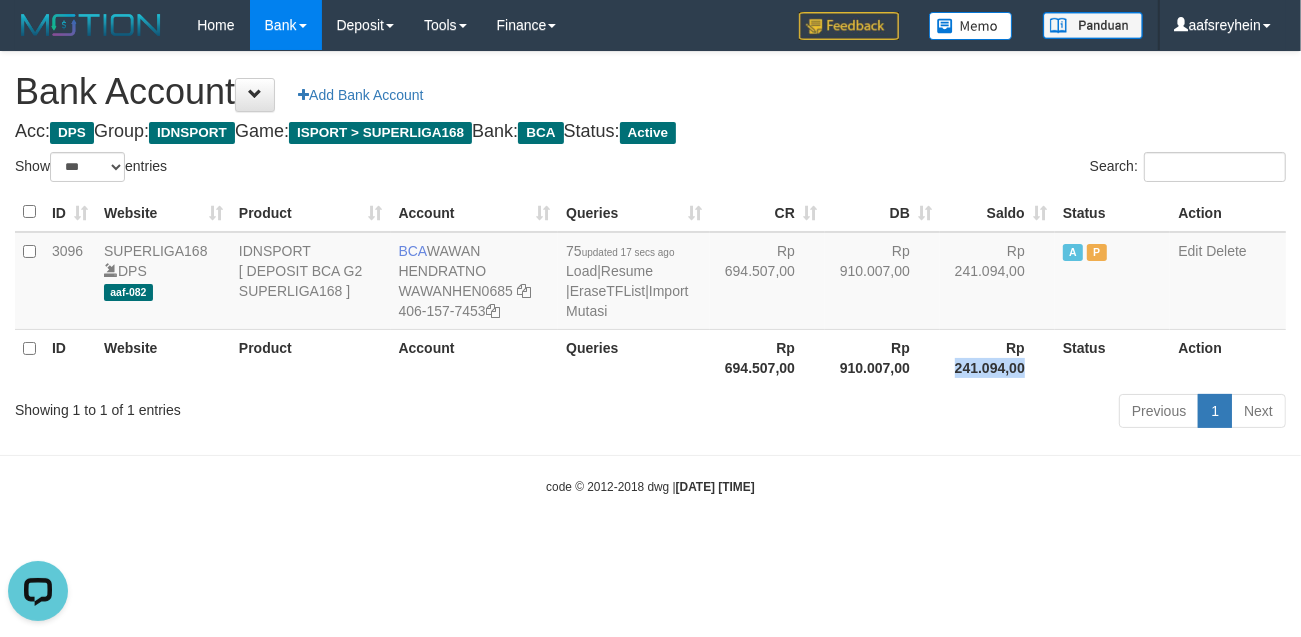 click on "Rp 241.094,00" at bounding box center [997, 357] 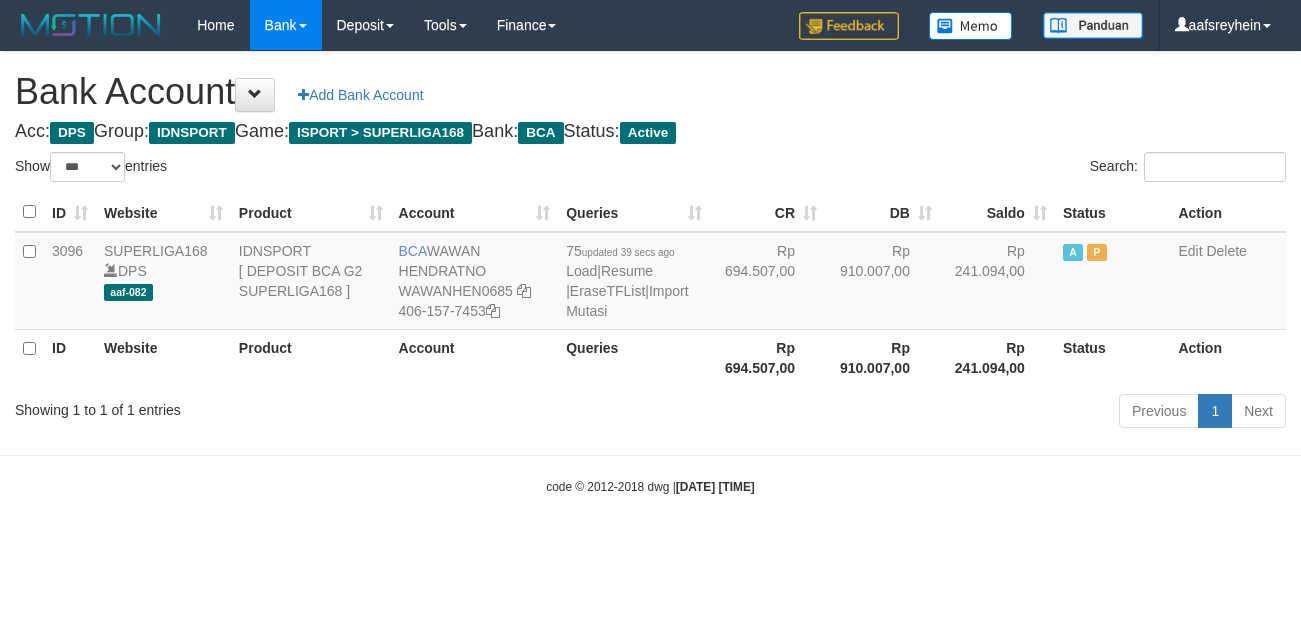 select on "***" 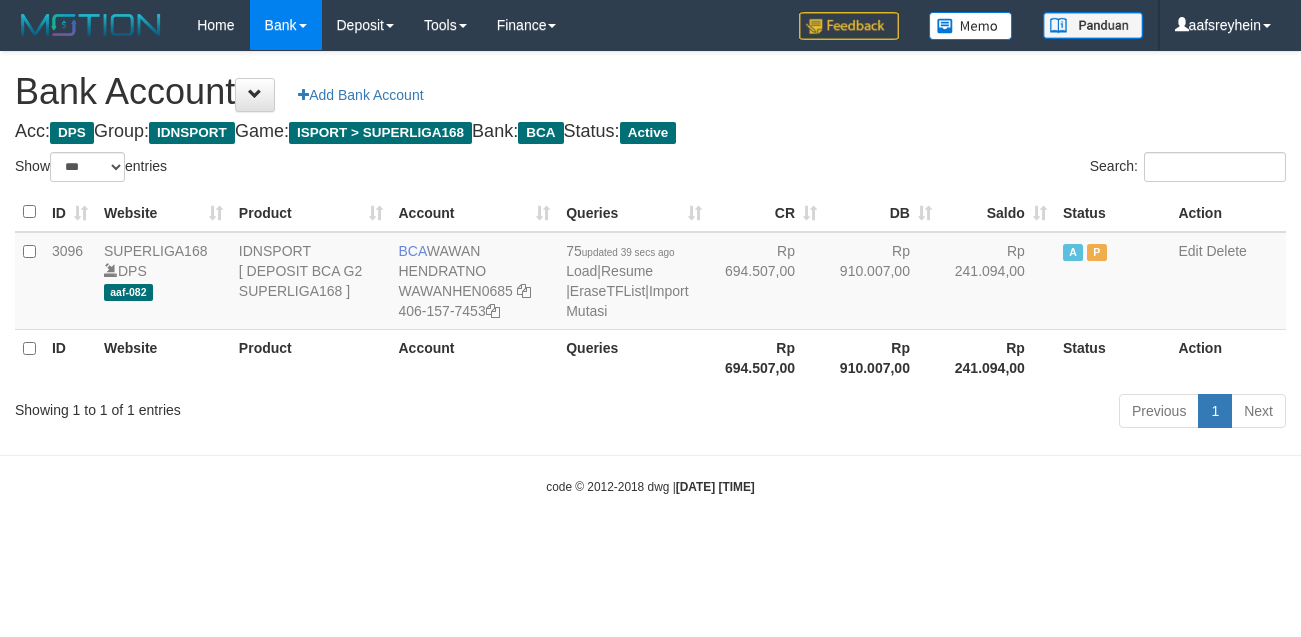 scroll, scrollTop: 0, scrollLeft: 0, axis: both 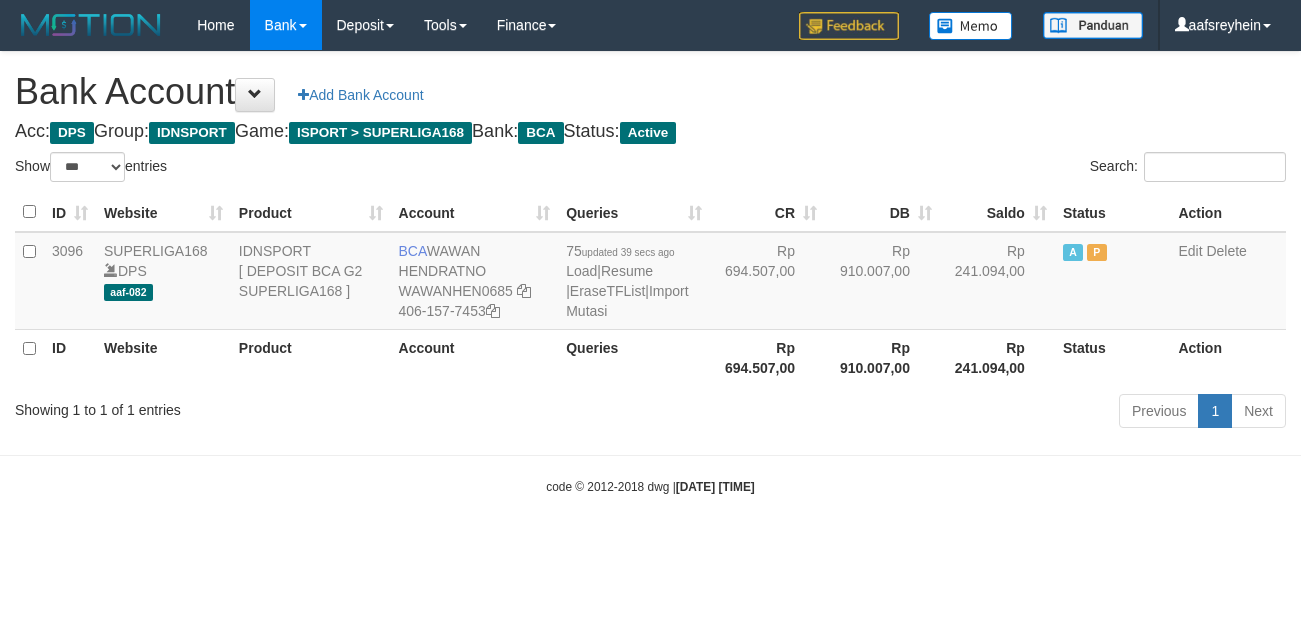 select on "***" 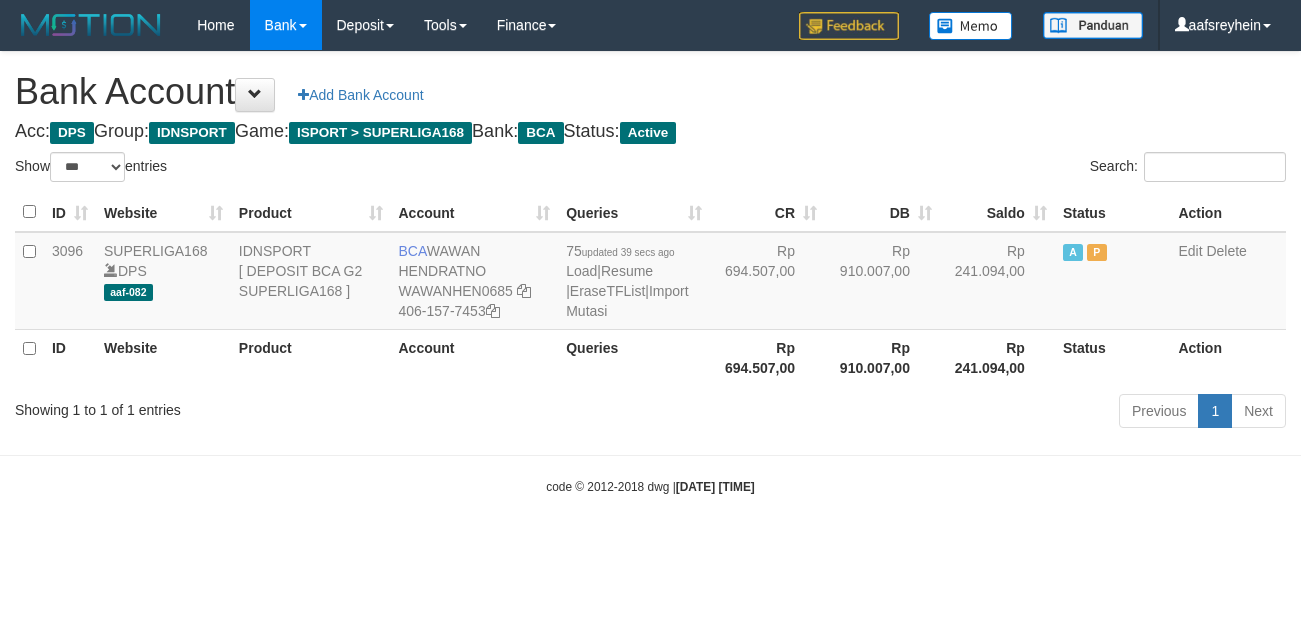 scroll, scrollTop: 0, scrollLeft: 0, axis: both 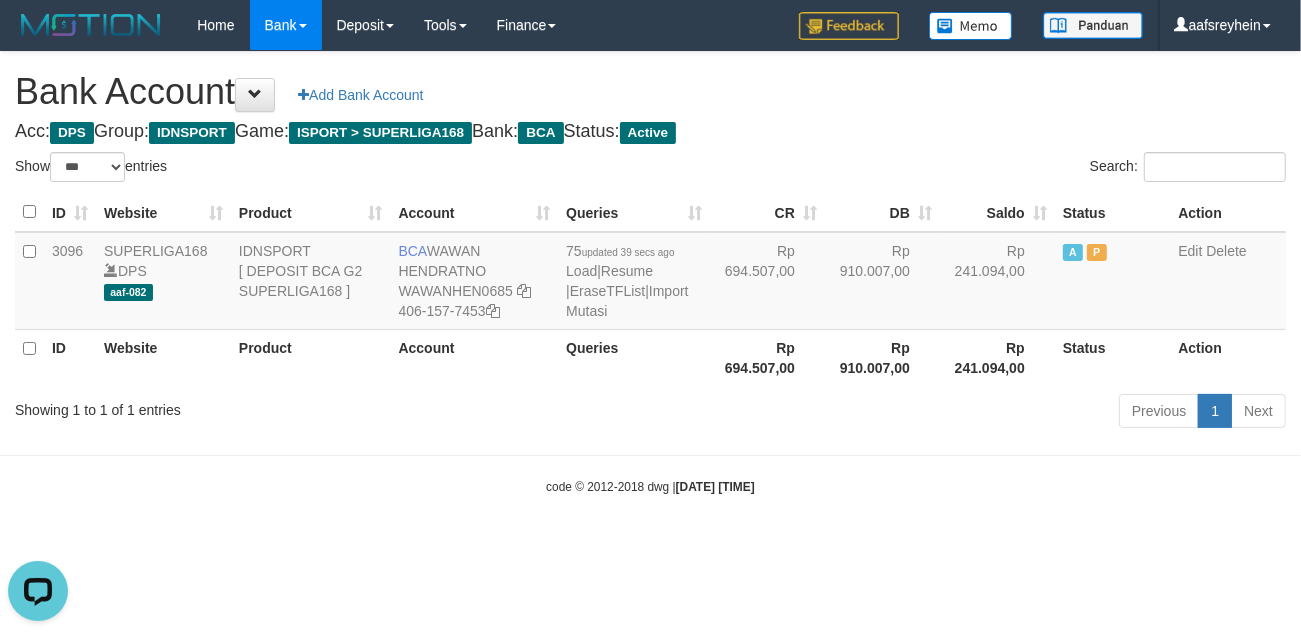 click on "Toggle navigation
Home
Bank
Account List
Load
By Website
Group
[ISPORT]													SUPERLIGA168
By Load Group (DPS)" at bounding box center [650, 273] 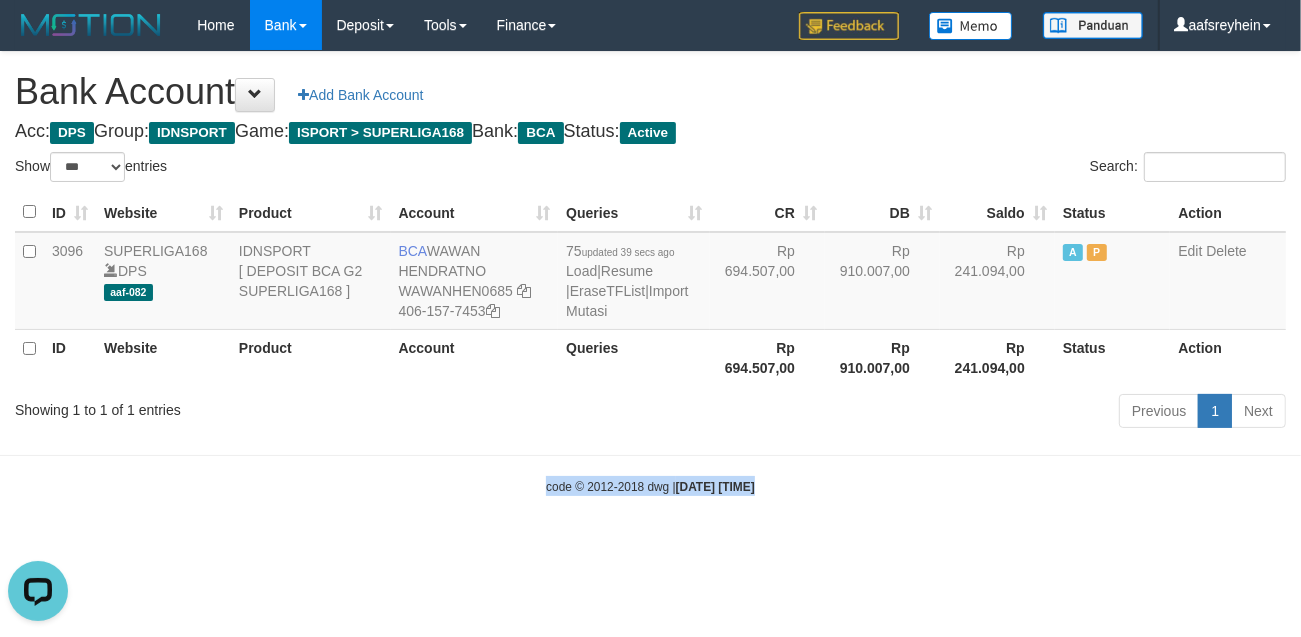 click on "Toggle navigation
Home
Bank
Account List
Load
By Website
Group
[ISPORT]													SUPERLIGA168
By Load Group (DPS)" at bounding box center [650, 273] 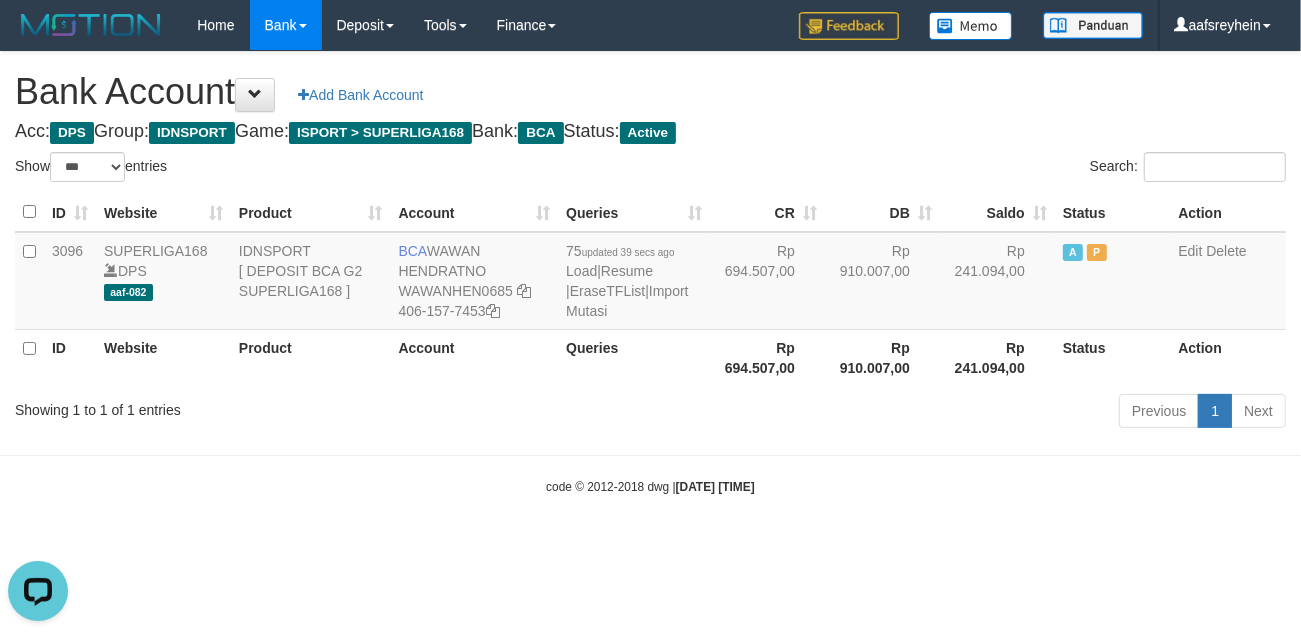 click on "Toggle navigation
Home
Bank
Account List
Load
By Website
Group
[ISPORT]													SUPERLIGA168
By Load Group (DPS)" at bounding box center [650, 273] 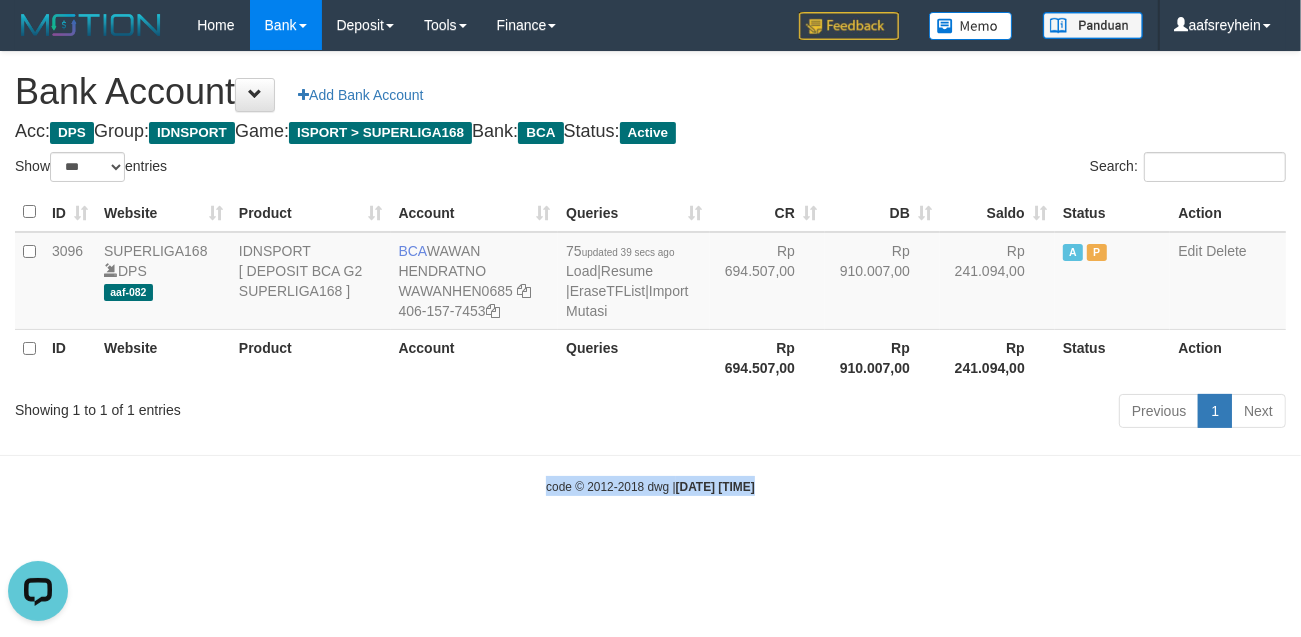 click on "Toggle navigation
Home
Bank
Account List
Load
By Website
Group
[ISPORT]													SUPERLIGA168
By Load Group (DPS)" at bounding box center (650, 273) 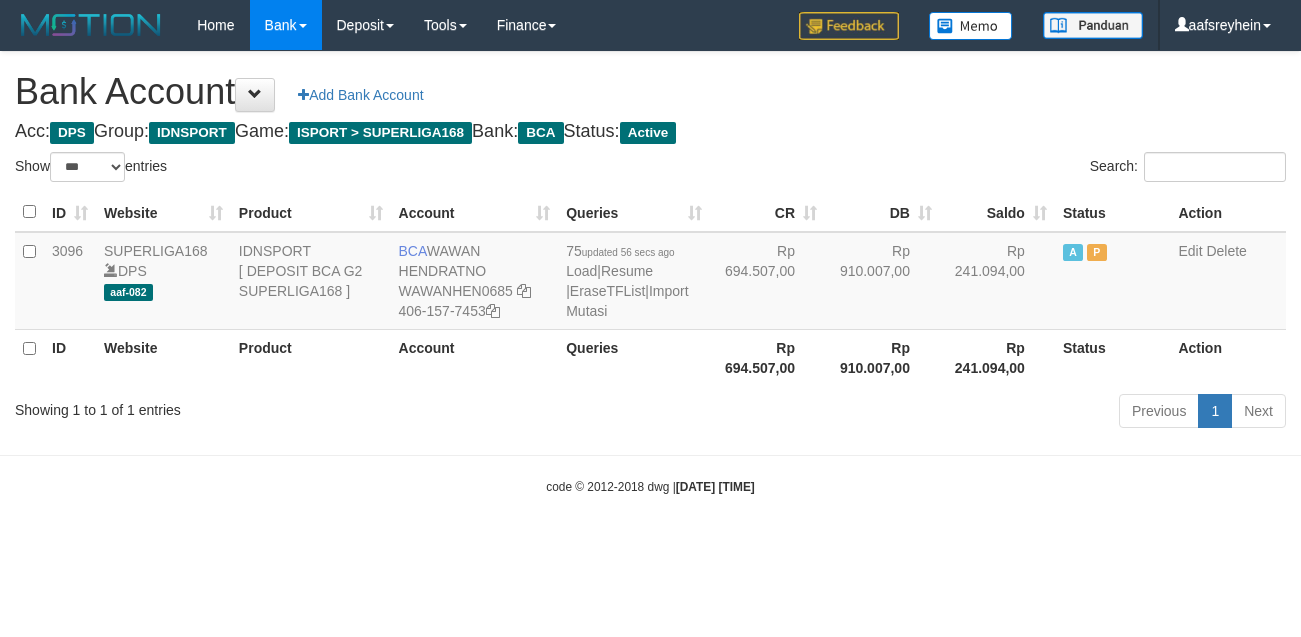 select on "***" 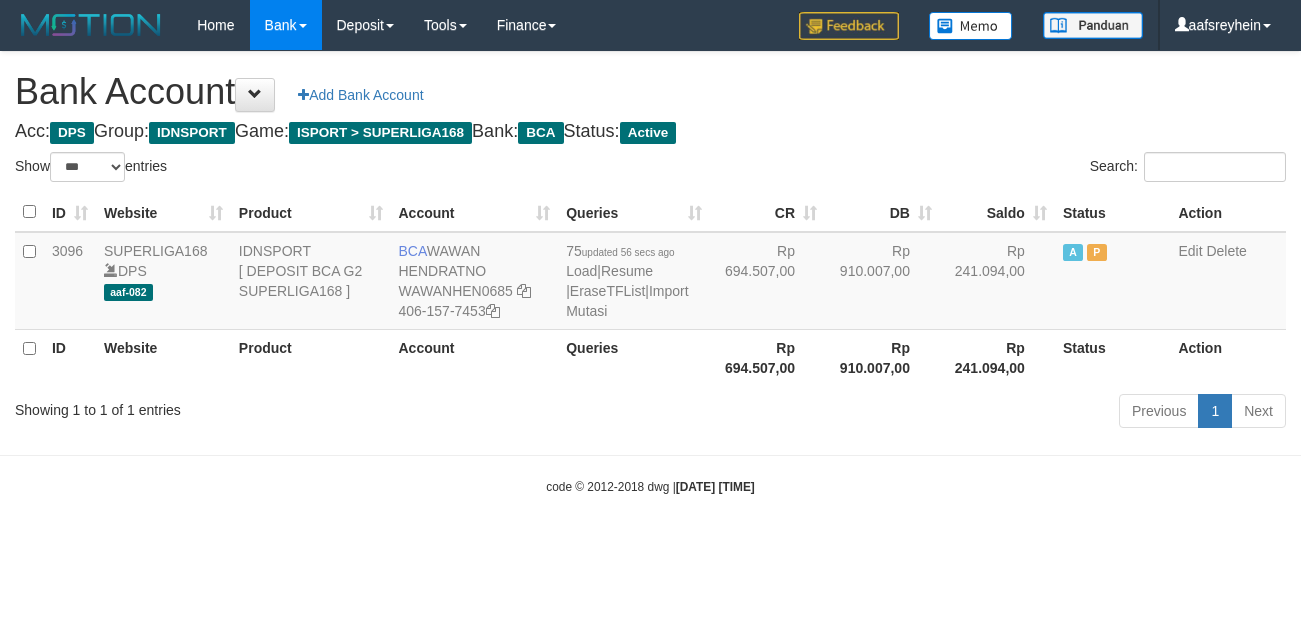 scroll, scrollTop: 0, scrollLeft: 0, axis: both 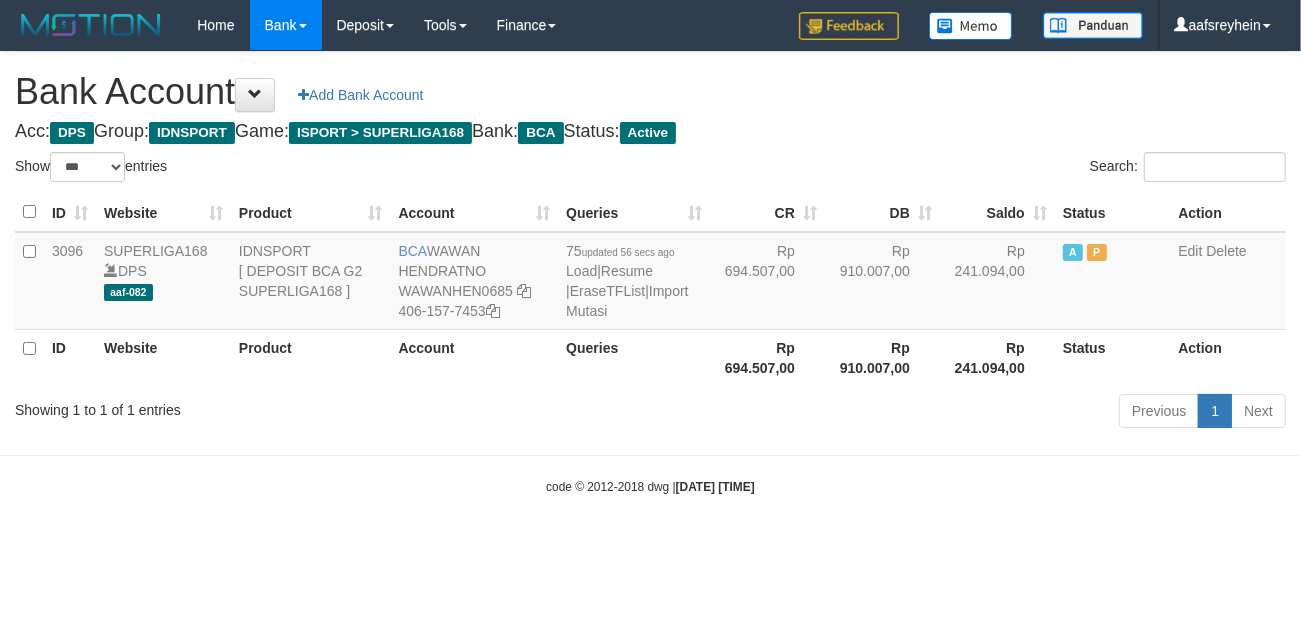 click on "Toggle navigation
Home
Bank
Account List
Load
By Website
Group
[ISPORT]													SUPERLIGA168
By Load Group (DPS)" at bounding box center [650, 273] 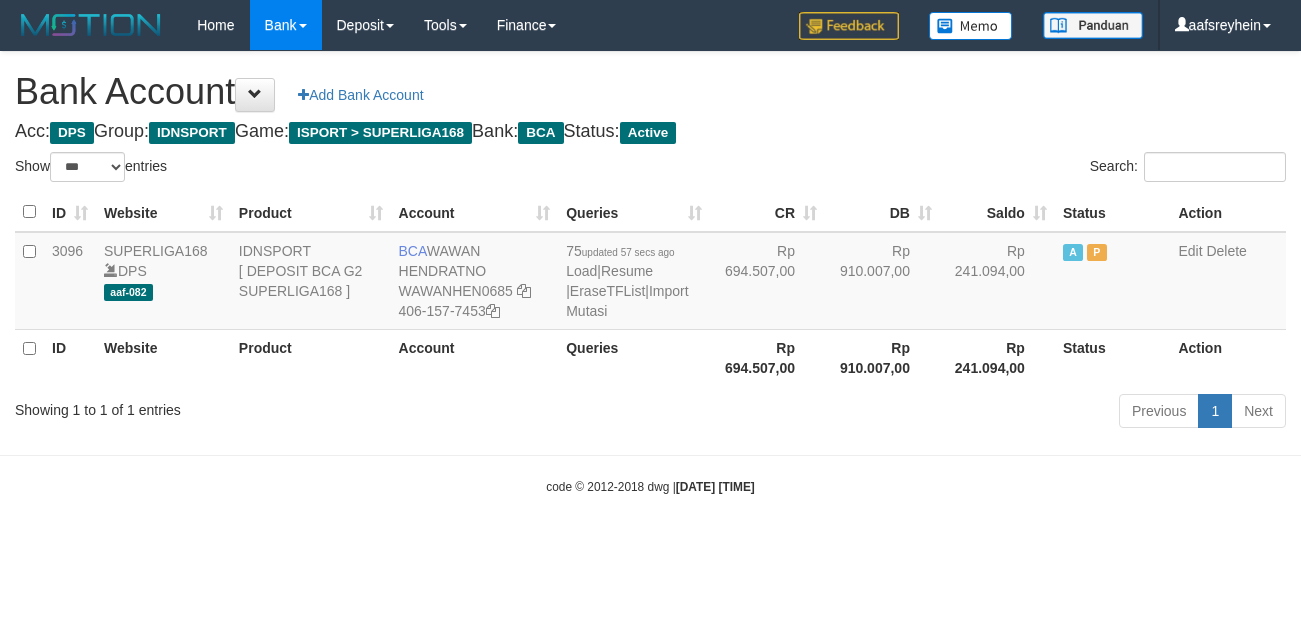 select on "***" 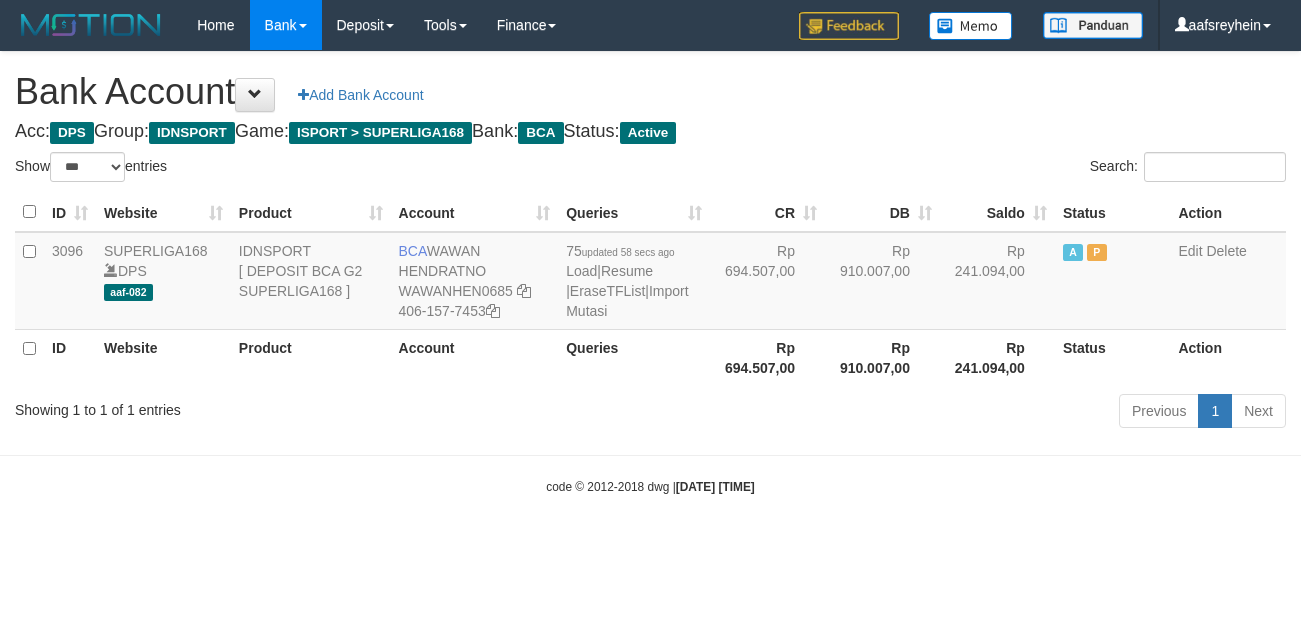 select on "***" 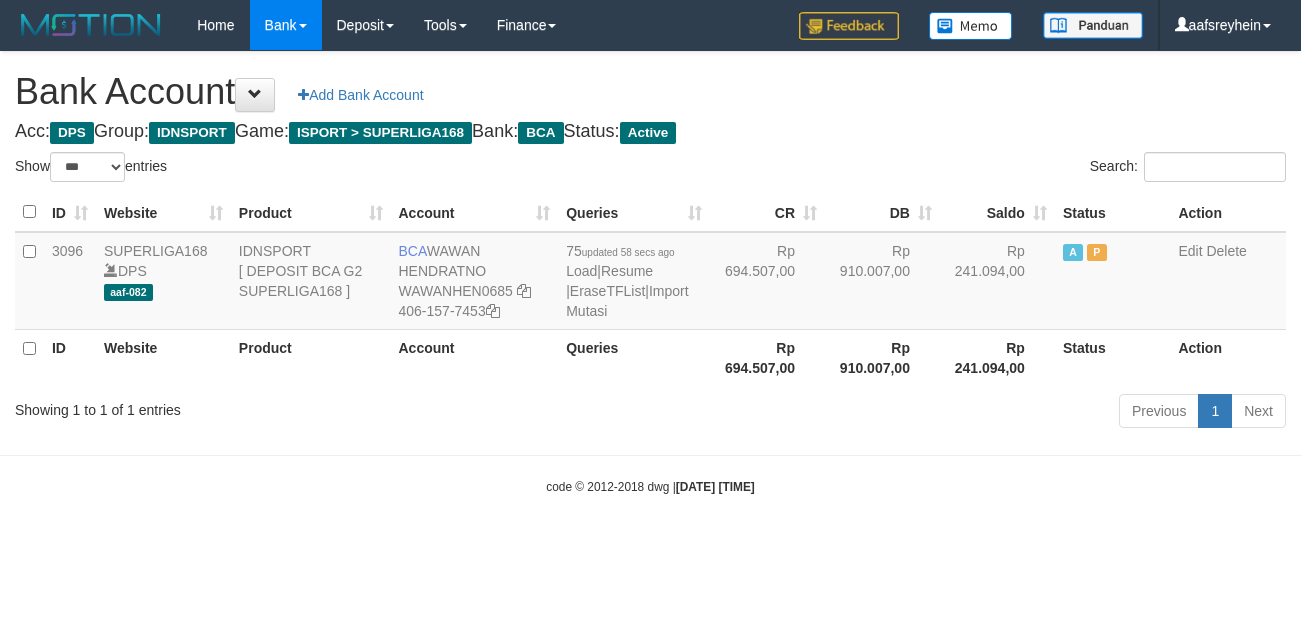 scroll, scrollTop: 0, scrollLeft: 0, axis: both 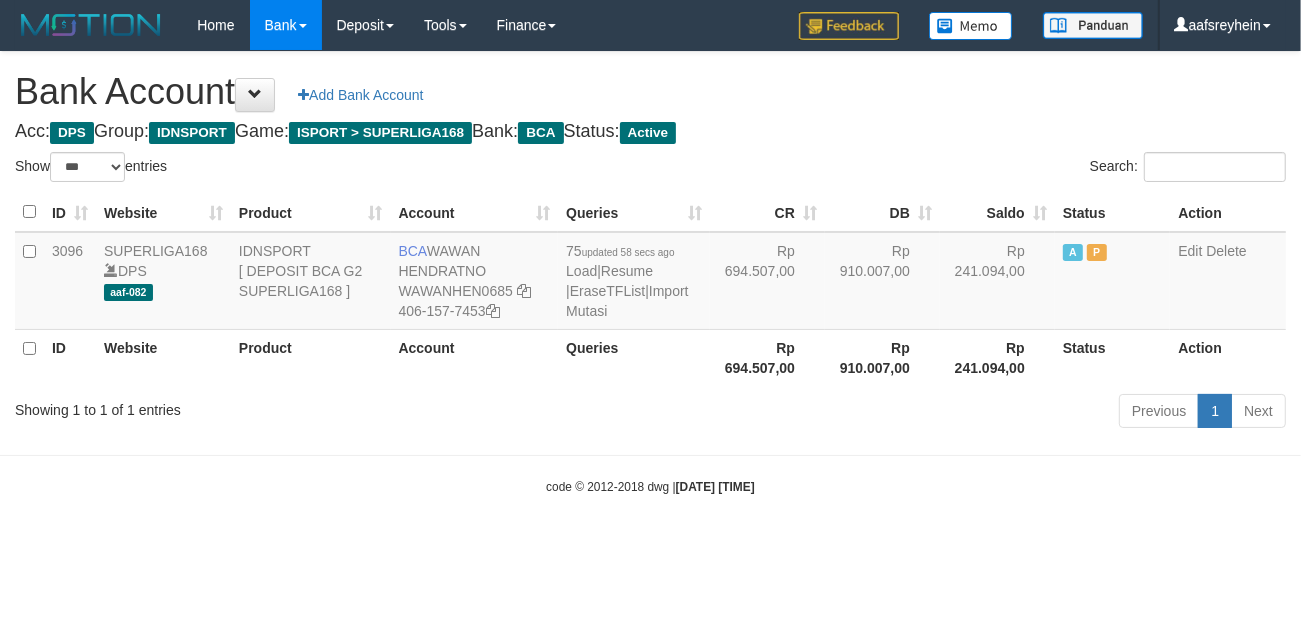 click on "Toggle navigation
Home
Bank
Account List
Load
By Website
Group
[ISPORT]													SUPERLIGA168
By Load Group (DPS)" at bounding box center [650, 273] 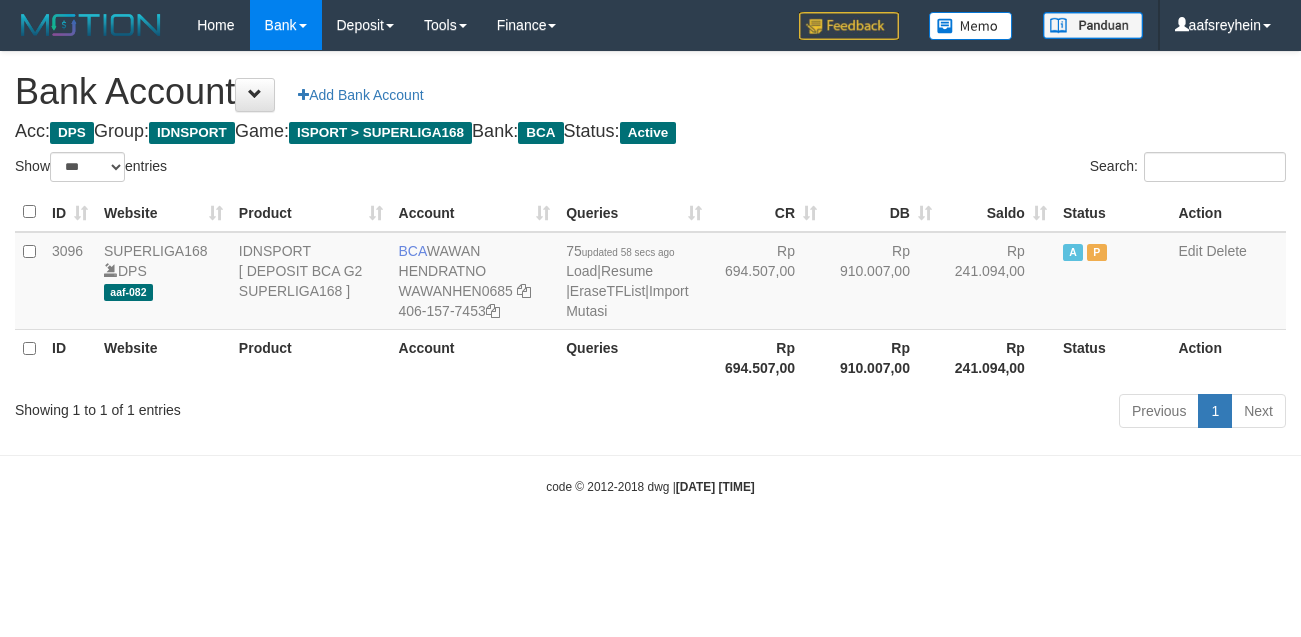 select on "***" 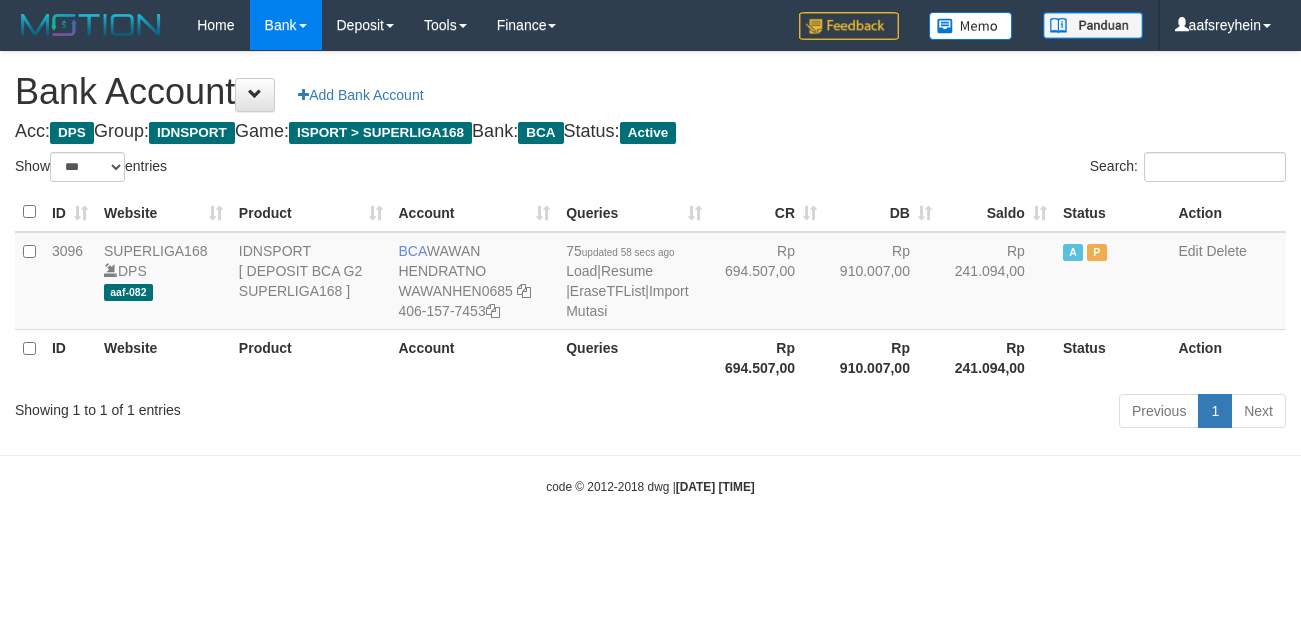 scroll, scrollTop: 0, scrollLeft: 0, axis: both 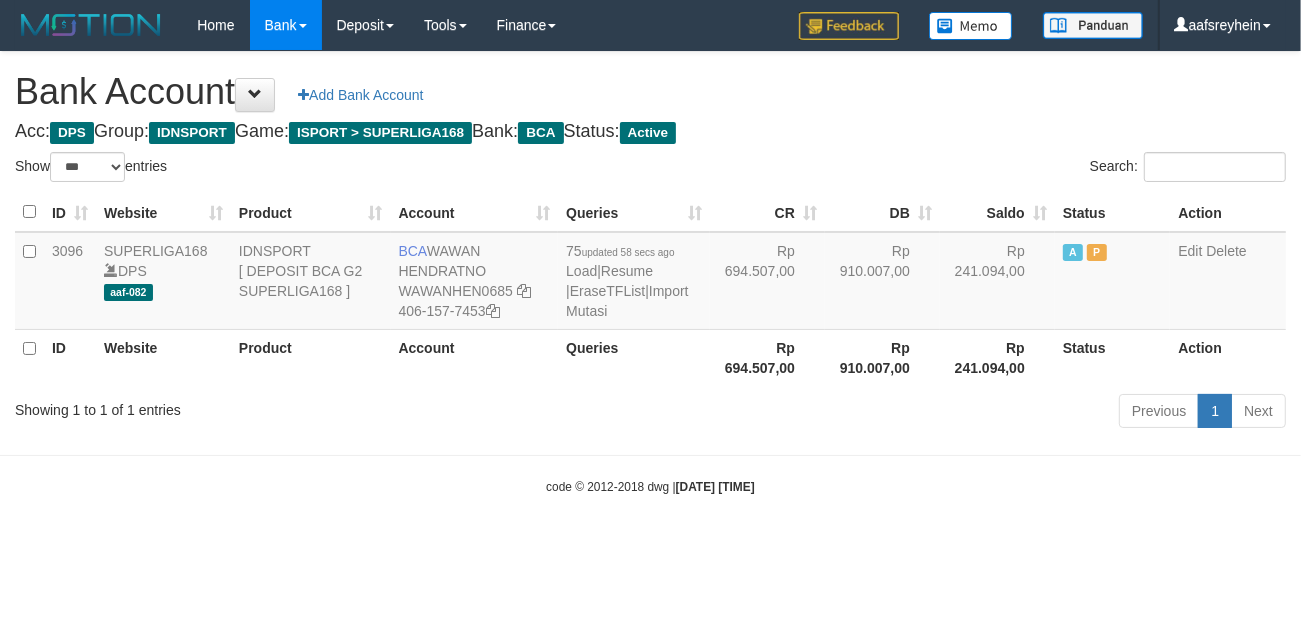 click on "Toggle navigation
Home
Bank
Account List
Load
By Website
Group
[ISPORT]													SUPERLIGA168
By Load Group (DPS)" at bounding box center (650, 273) 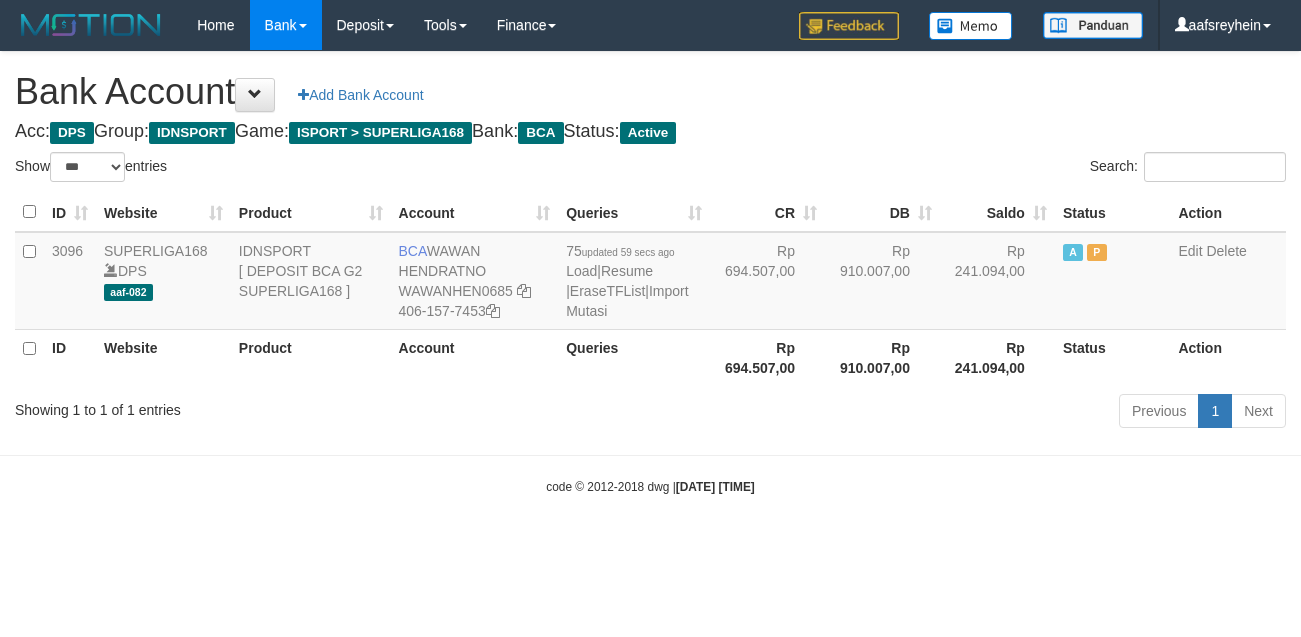 select on "***" 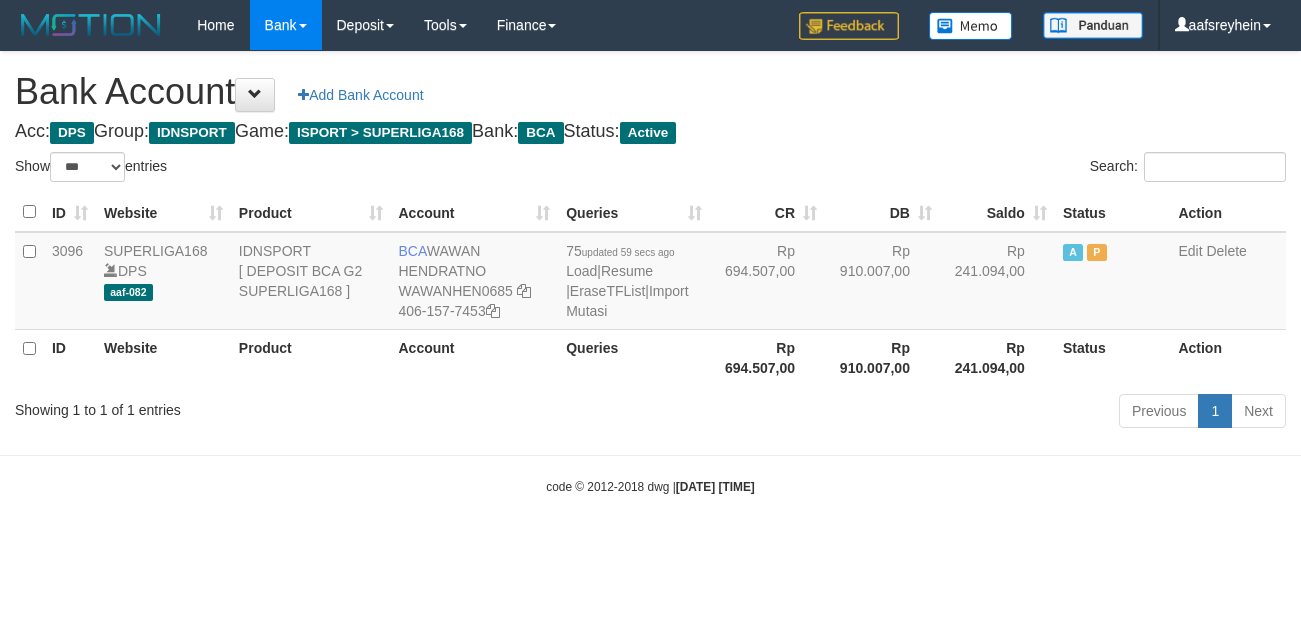 scroll, scrollTop: 0, scrollLeft: 0, axis: both 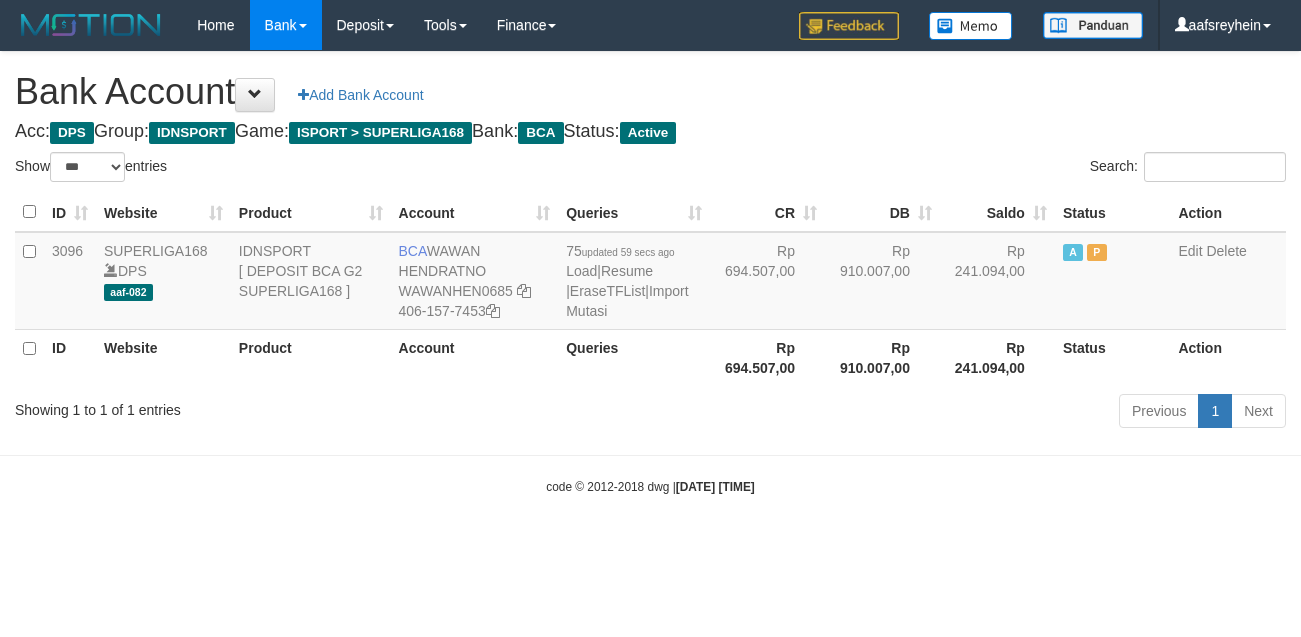 select on "***" 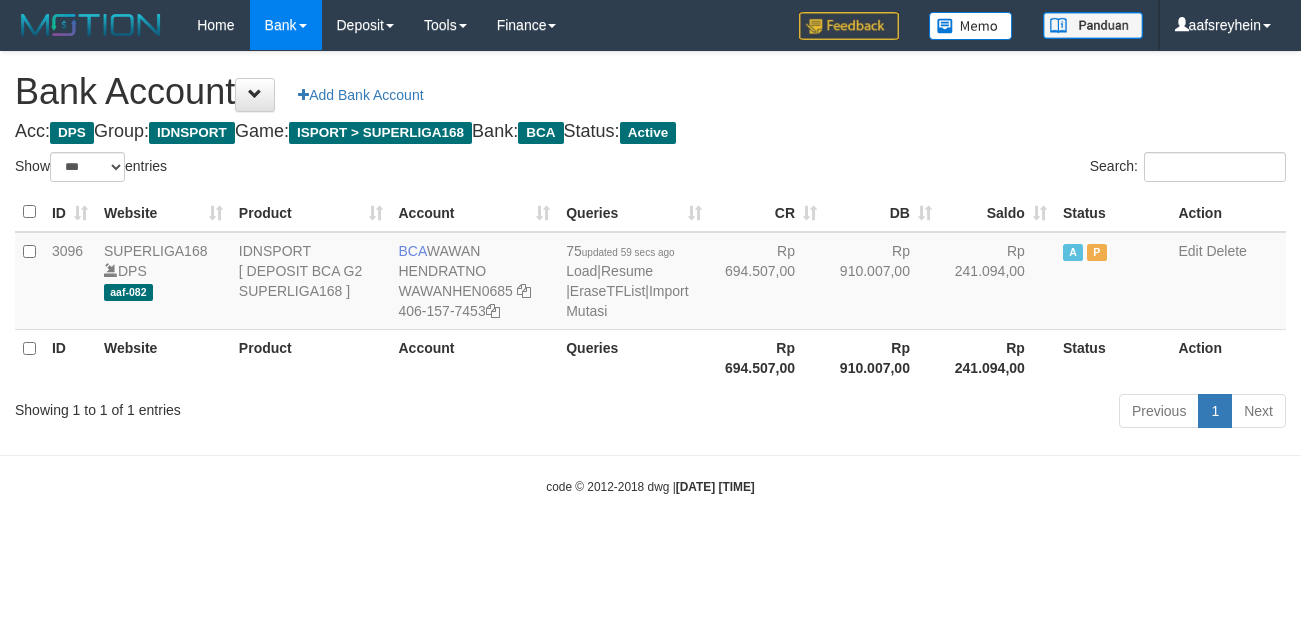 scroll, scrollTop: 0, scrollLeft: 0, axis: both 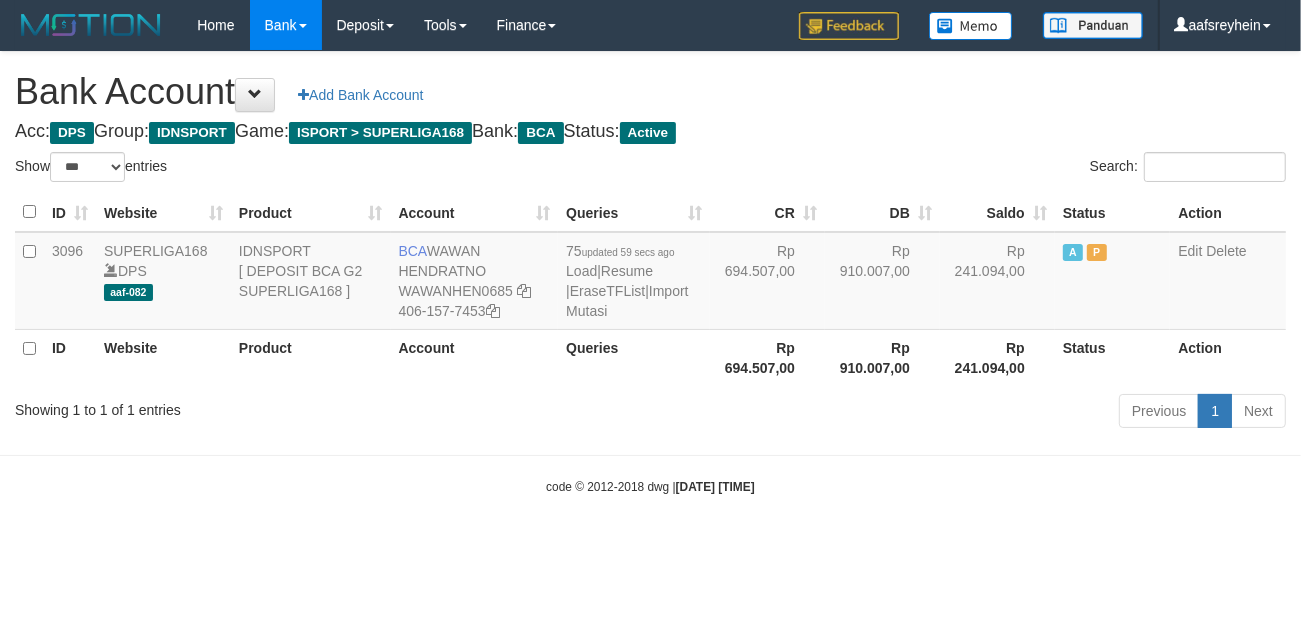 click on "Toggle navigation
Home
Bank
Account List
Load
By Website
Group
[ISPORT]													SUPERLIGA168
By Load Group (DPS)" at bounding box center [650, 273] 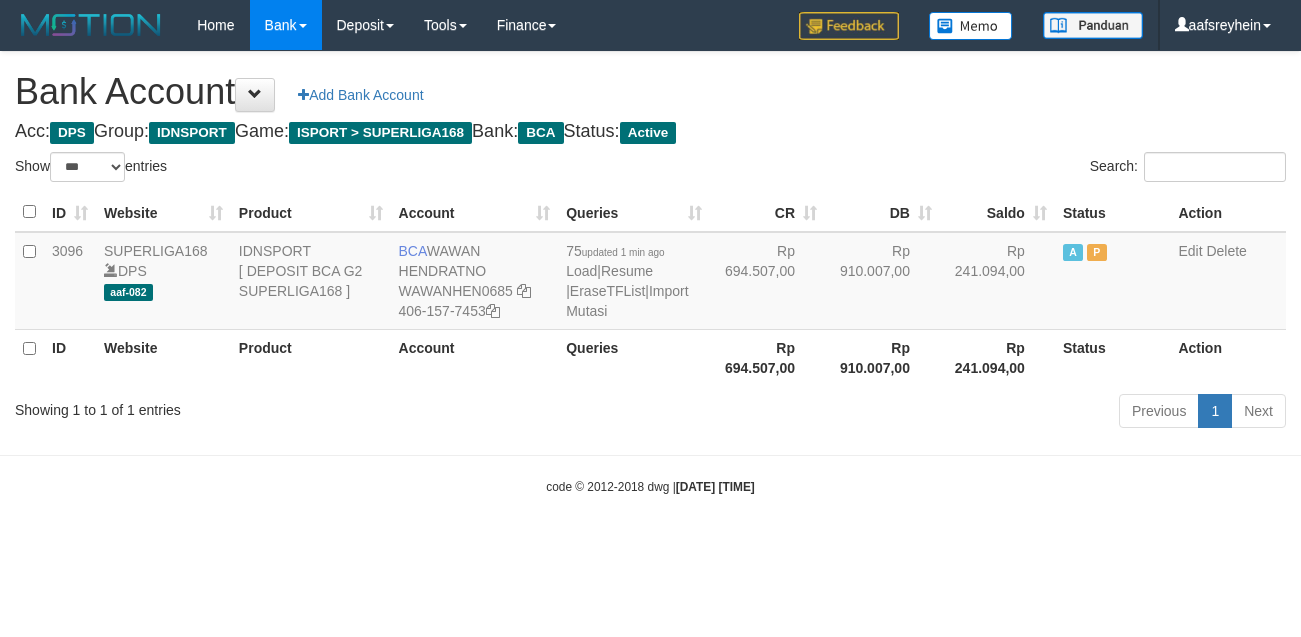 select on "***" 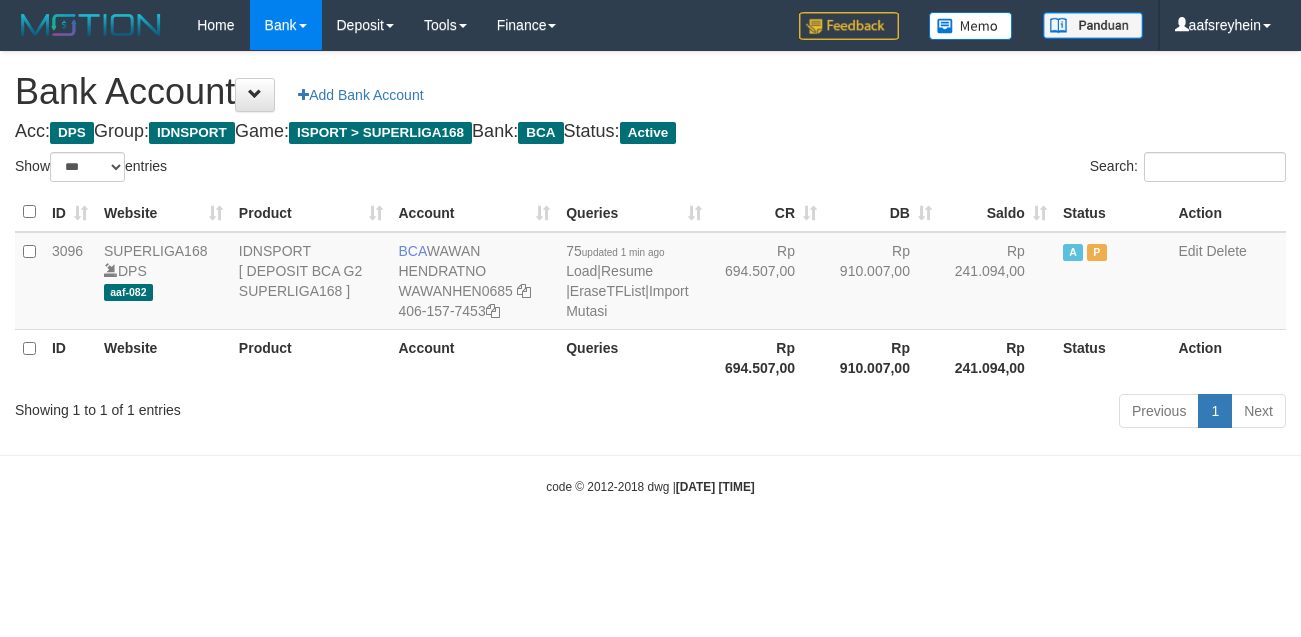 scroll, scrollTop: 0, scrollLeft: 0, axis: both 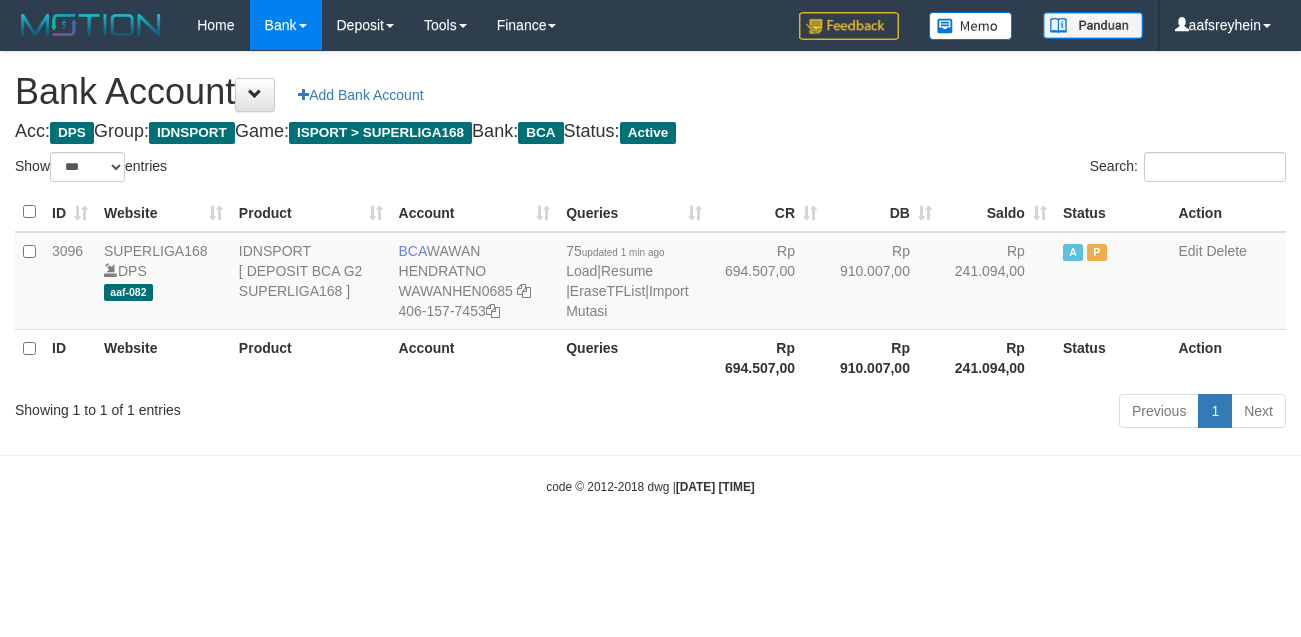 select on "***" 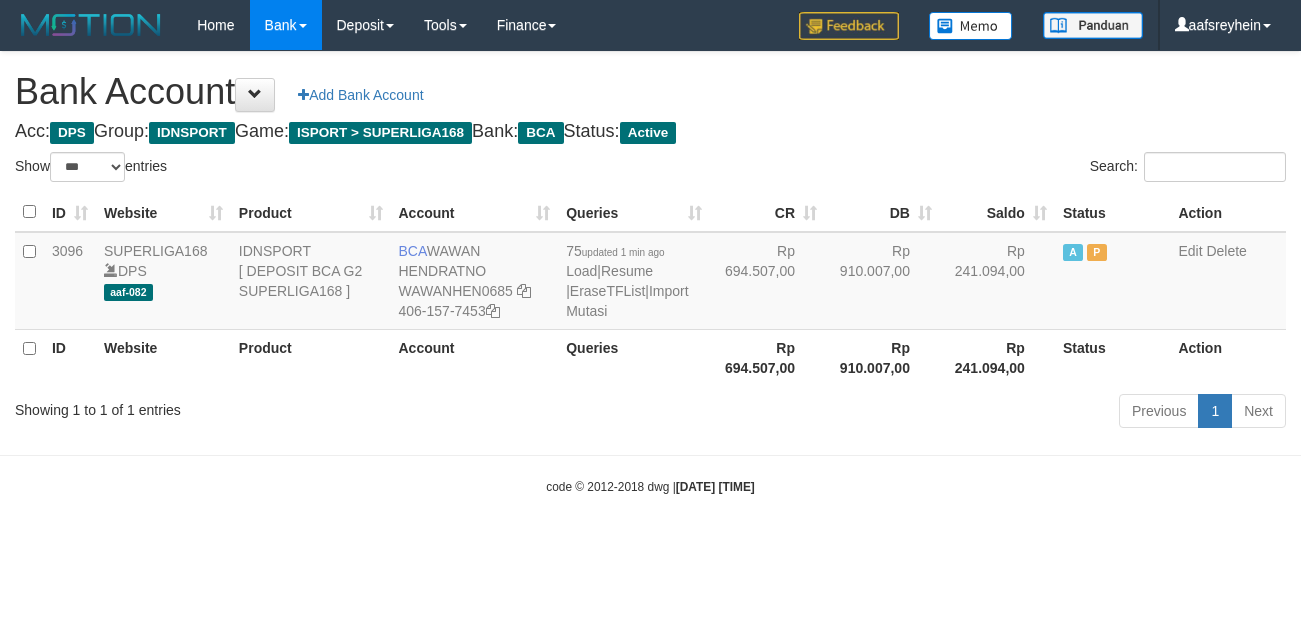 scroll, scrollTop: 0, scrollLeft: 0, axis: both 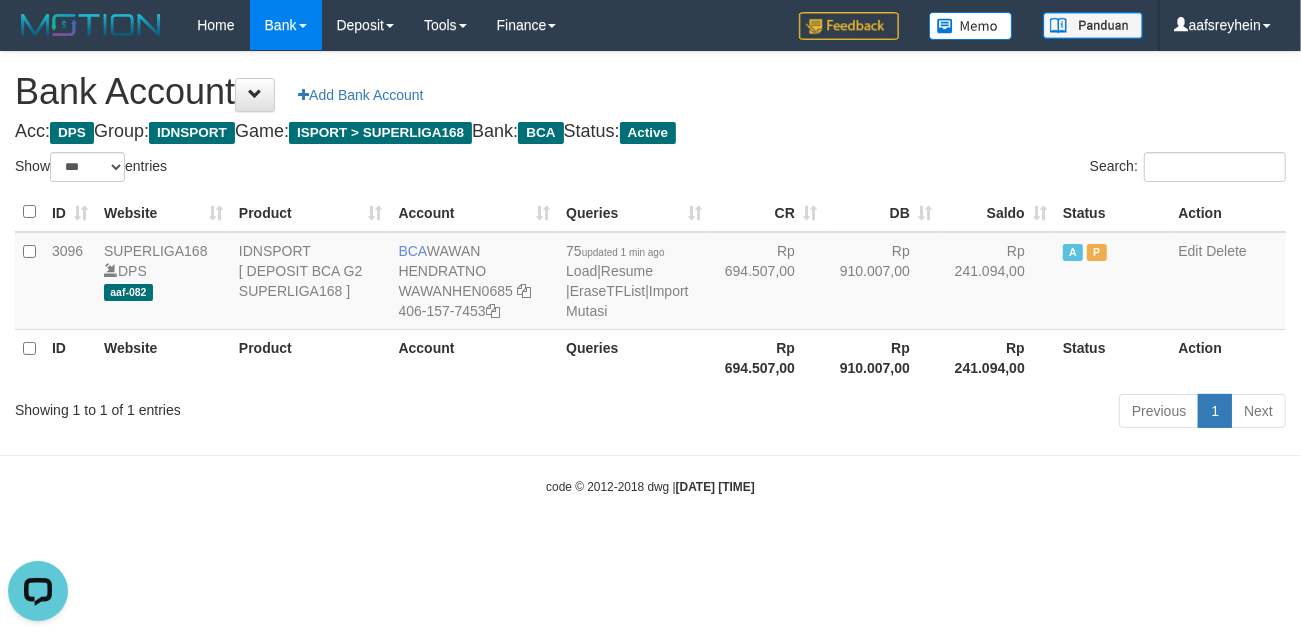 click on "Toggle navigation
Home
Bank
Account List
Load
By Website
Group
[ISPORT]													SUPERLIGA168
By Load Group (DPS)" at bounding box center (650, 273) 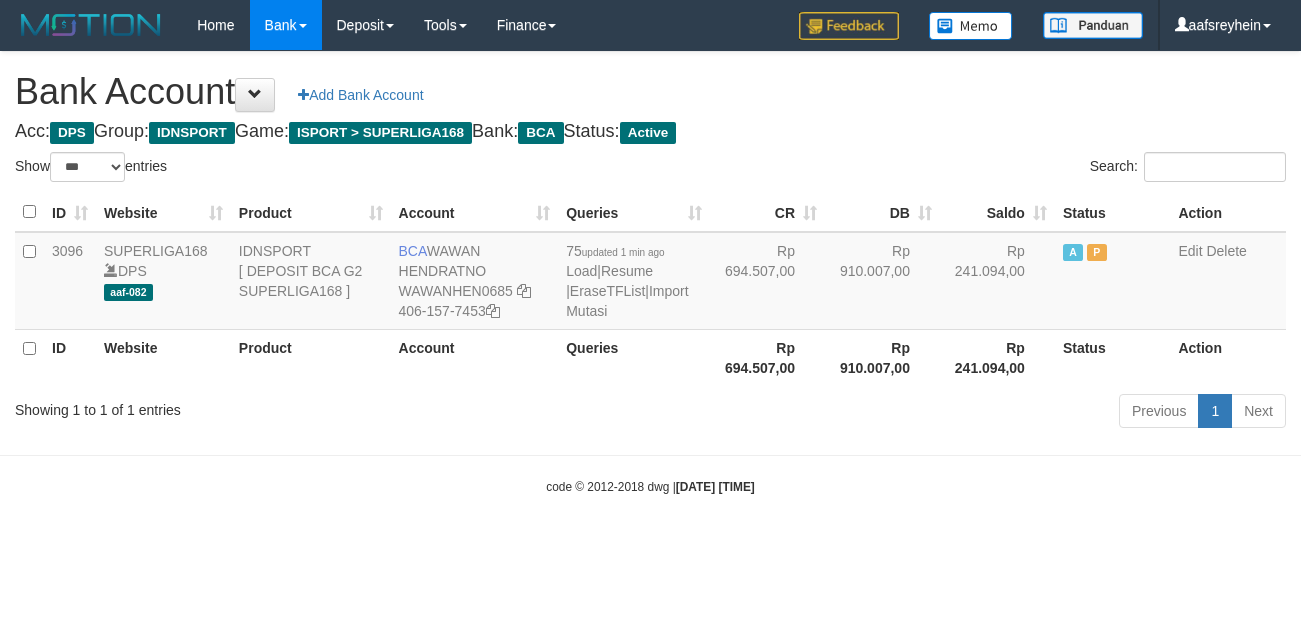 select on "***" 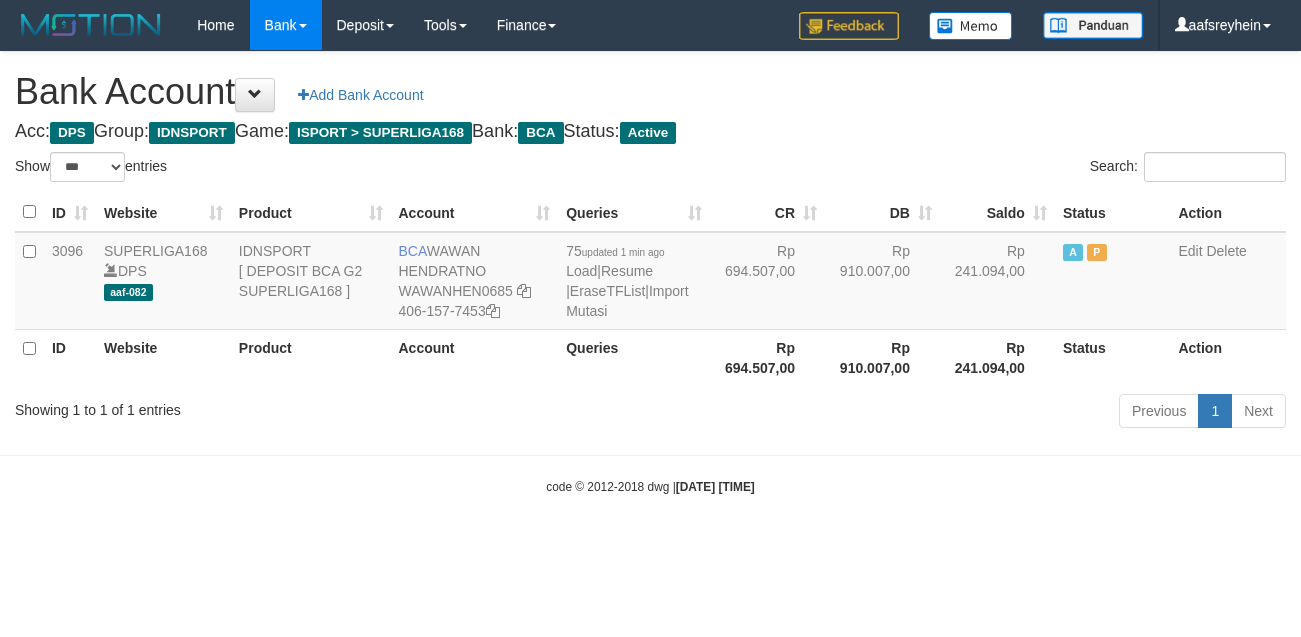 scroll, scrollTop: 0, scrollLeft: 0, axis: both 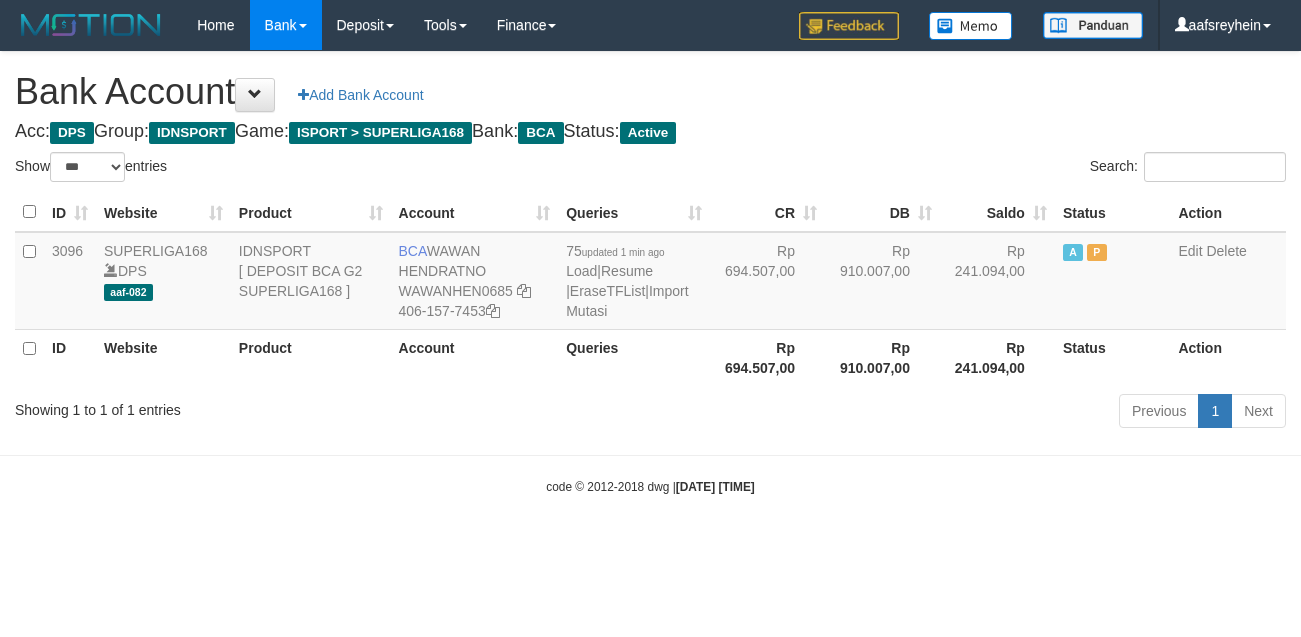 select on "***" 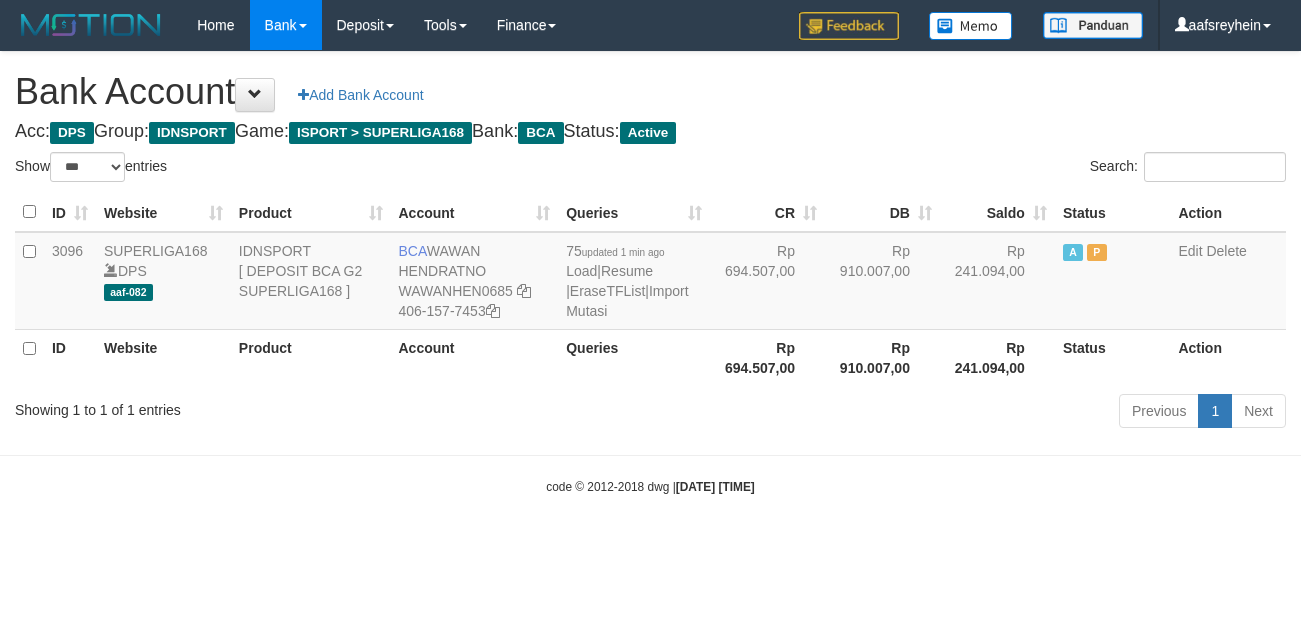 scroll, scrollTop: 0, scrollLeft: 0, axis: both 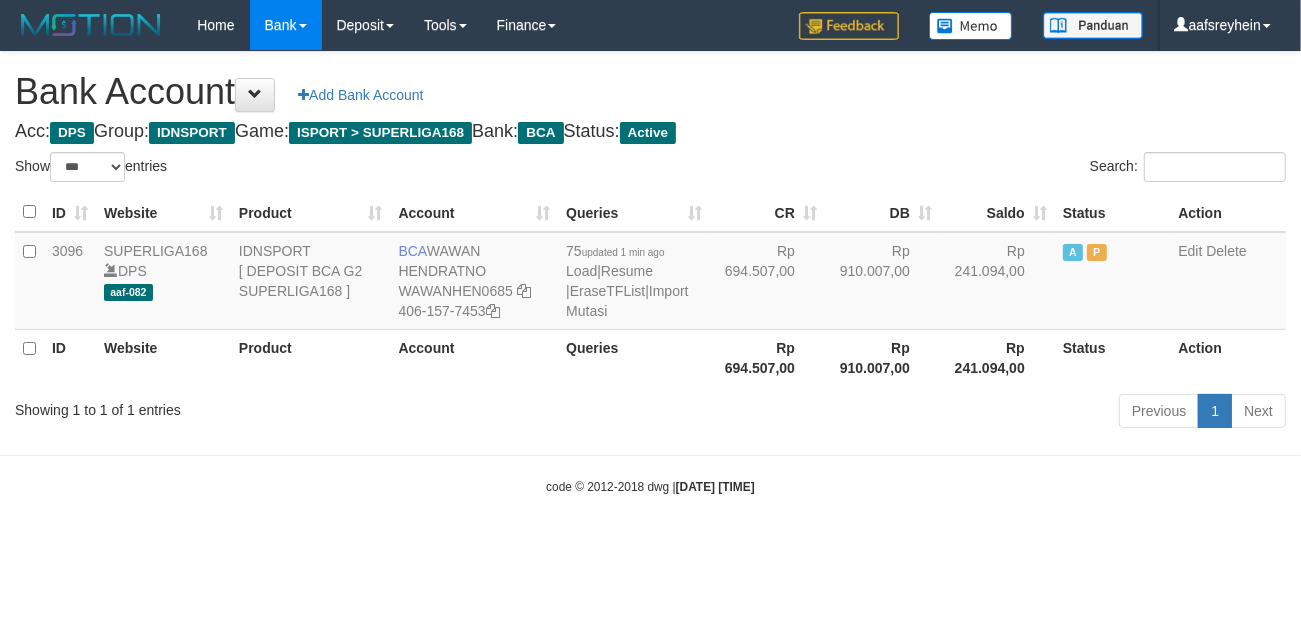 click on "Previous 1 Next" at bounding box center [921, 413] 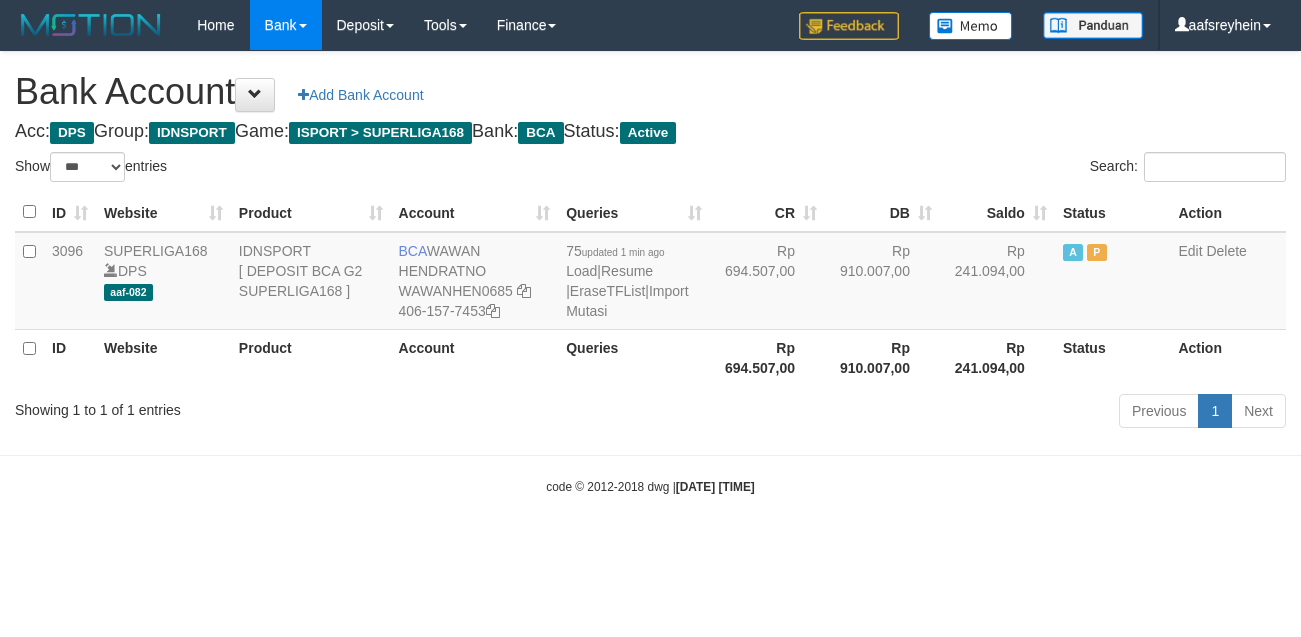 select on "***" 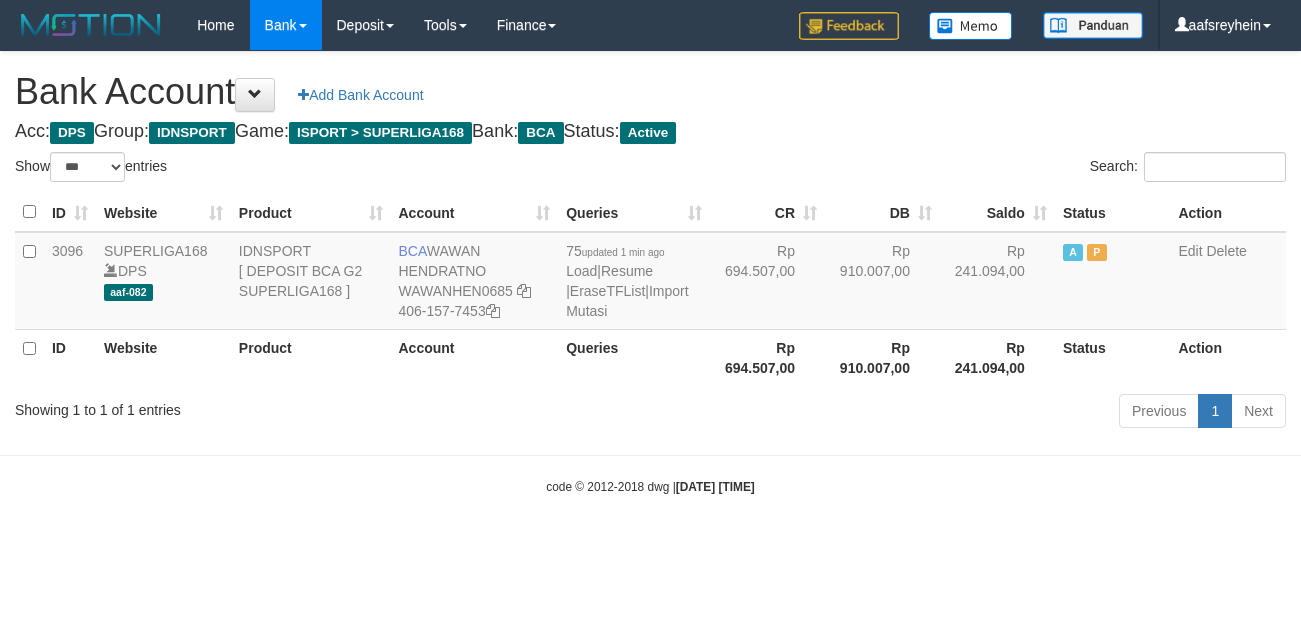 scroll, scrollTop: 0, scrollLeft: 0, axis: both 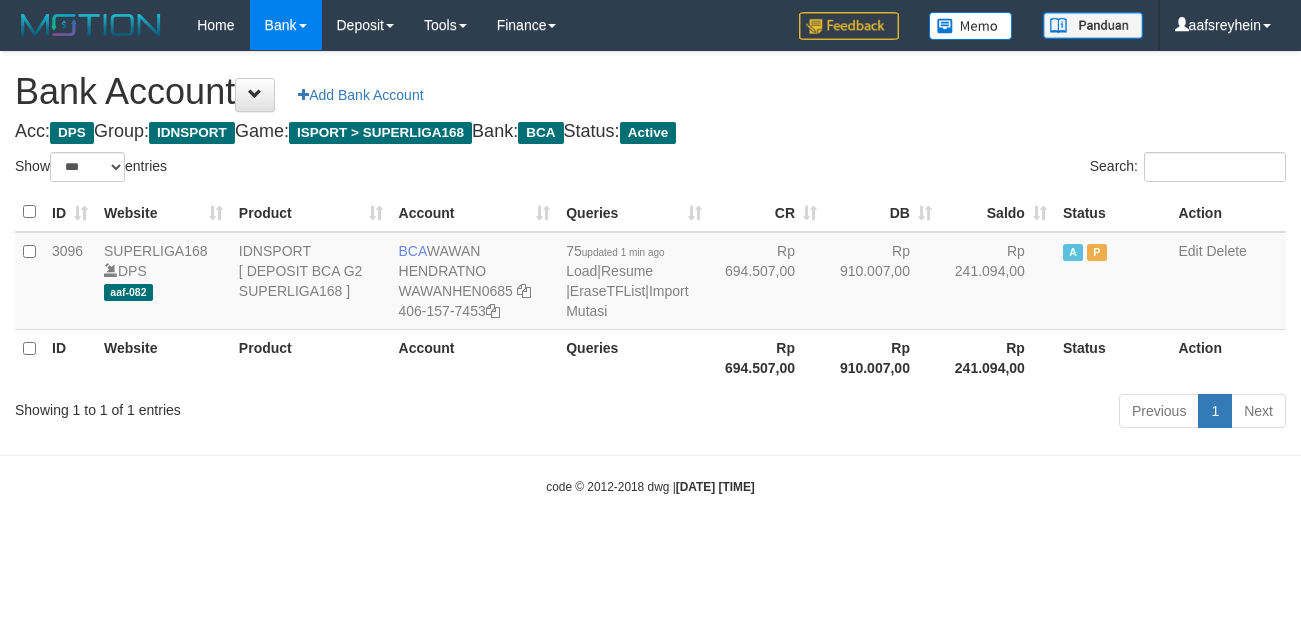 select on "***" 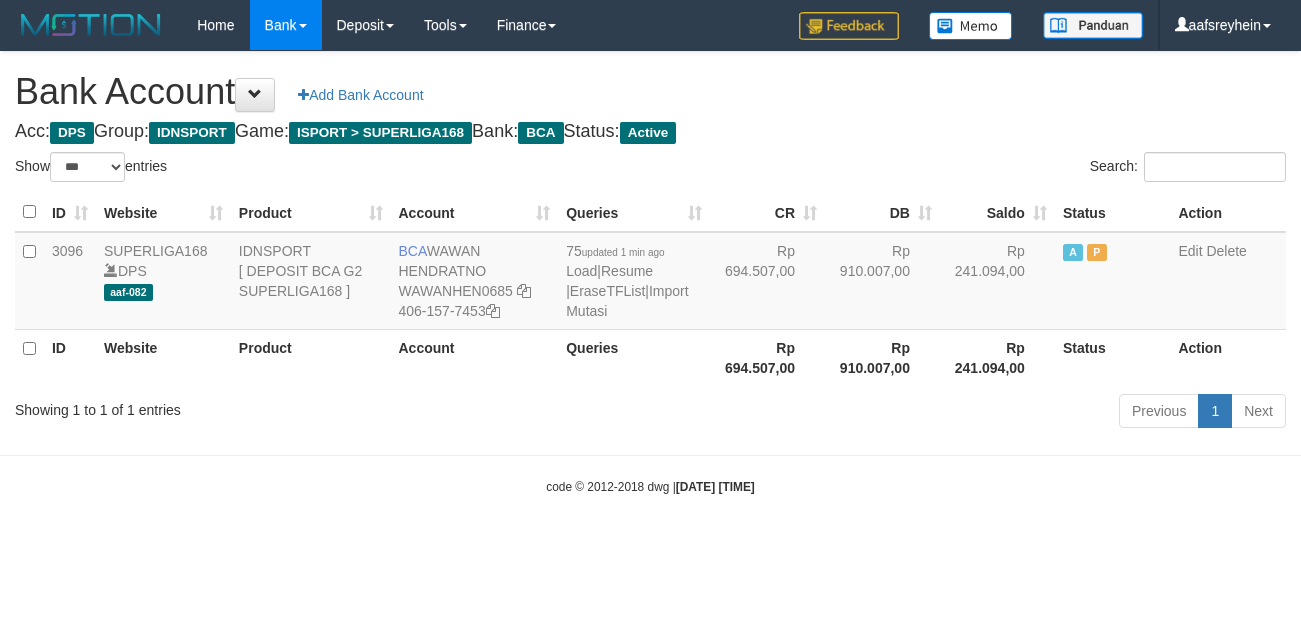 scroll, scrollTop: 0, scrollLeft: 0, axis: both 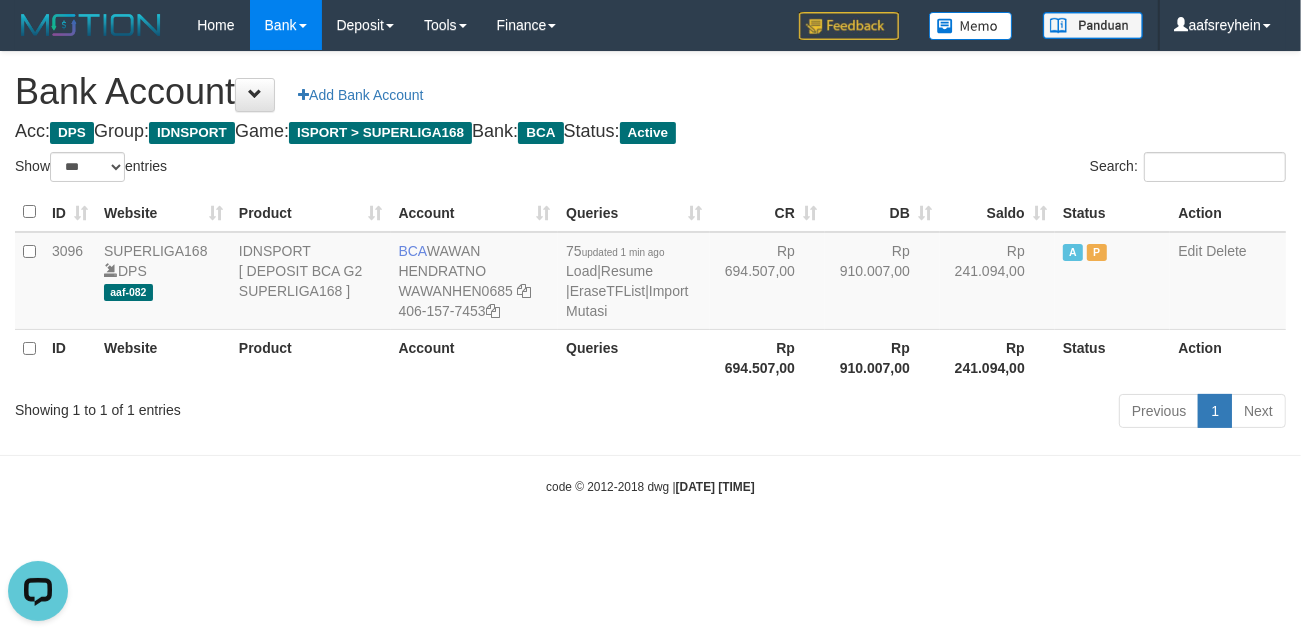 click on "code © 2012-2018 dwg |  2025/07/13 00:36:17" at bounding box center [650, 486] 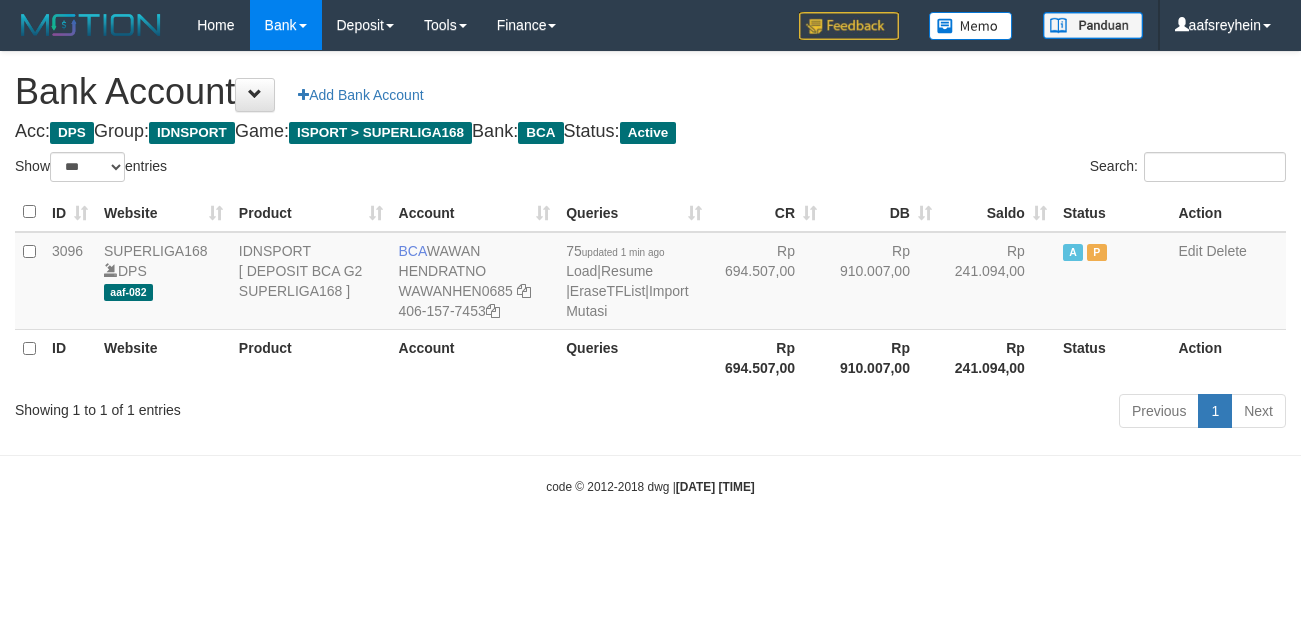 select on "***" 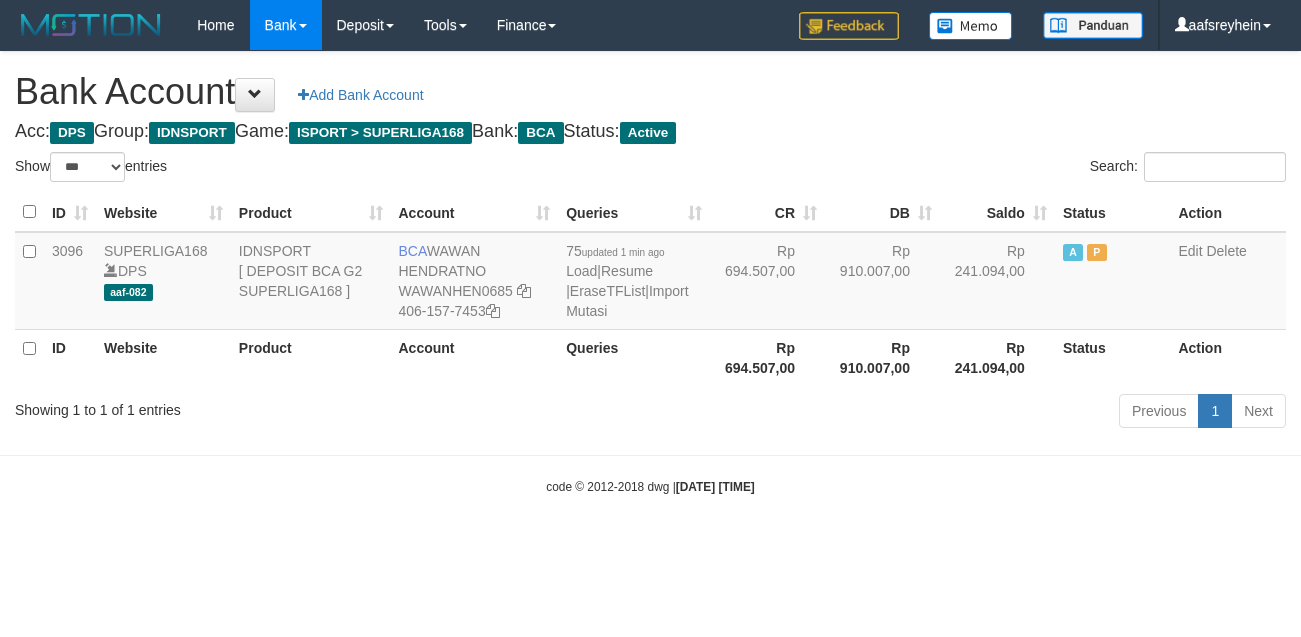 scroll, scrollTop: 0, scrollLeft: 0, axis: both 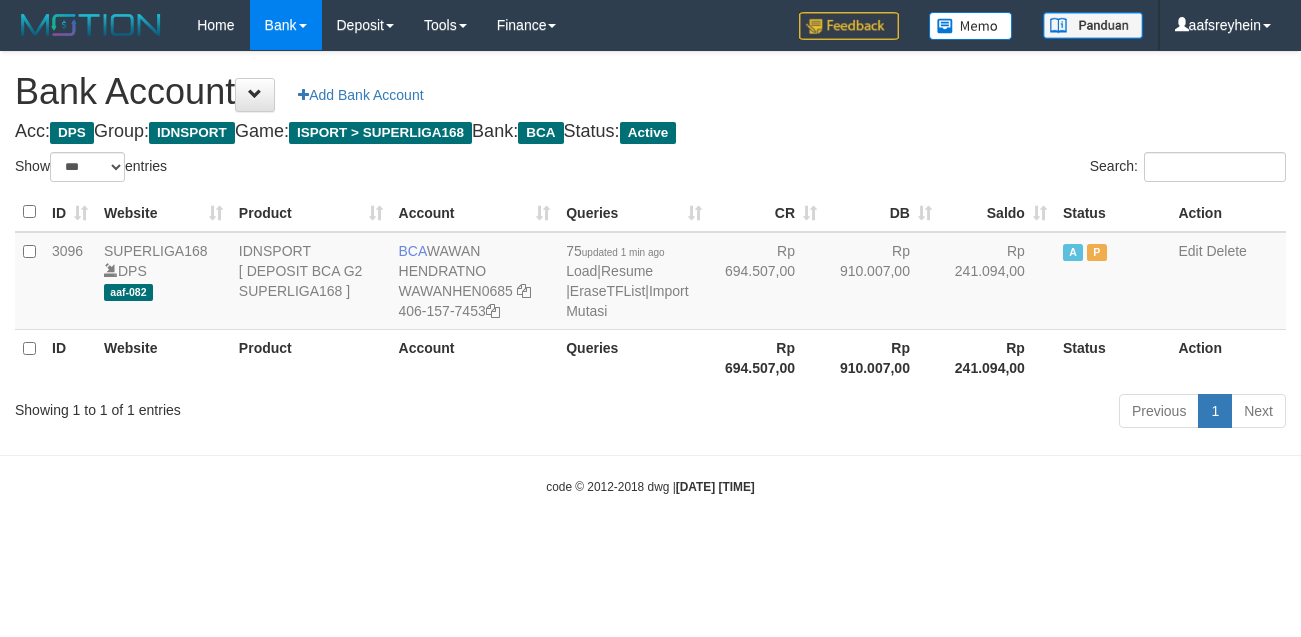 select on "***" 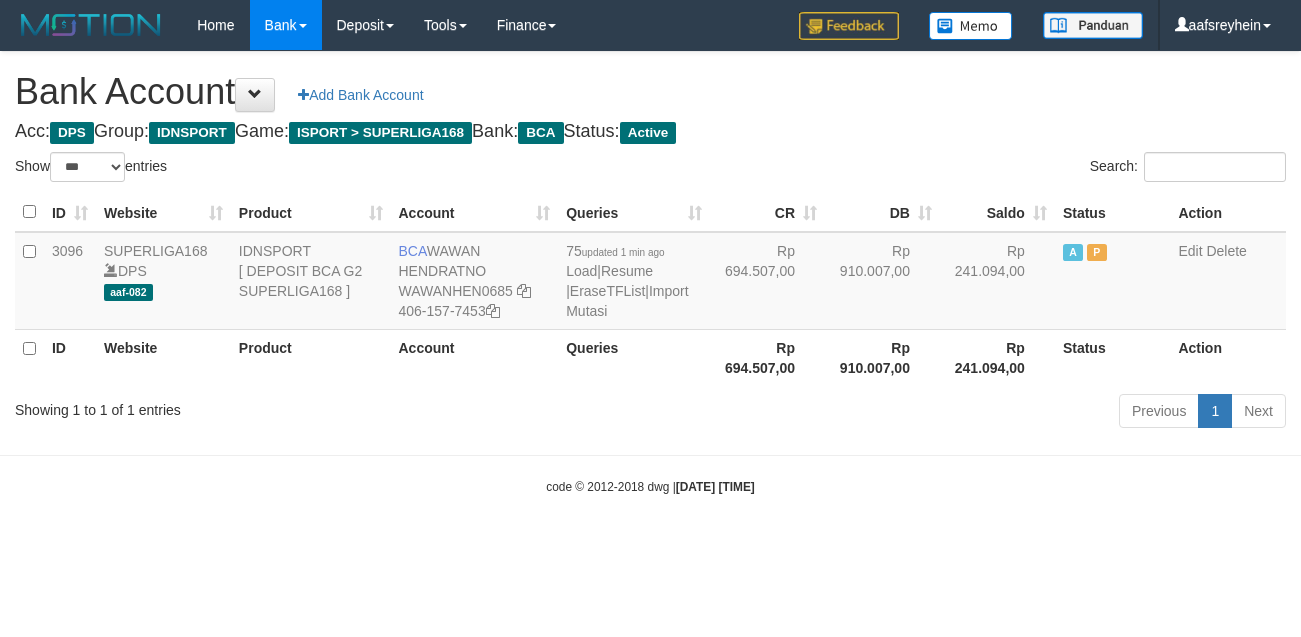 scroll, scrollTop: 0, scrollLeft: 0, axis: both 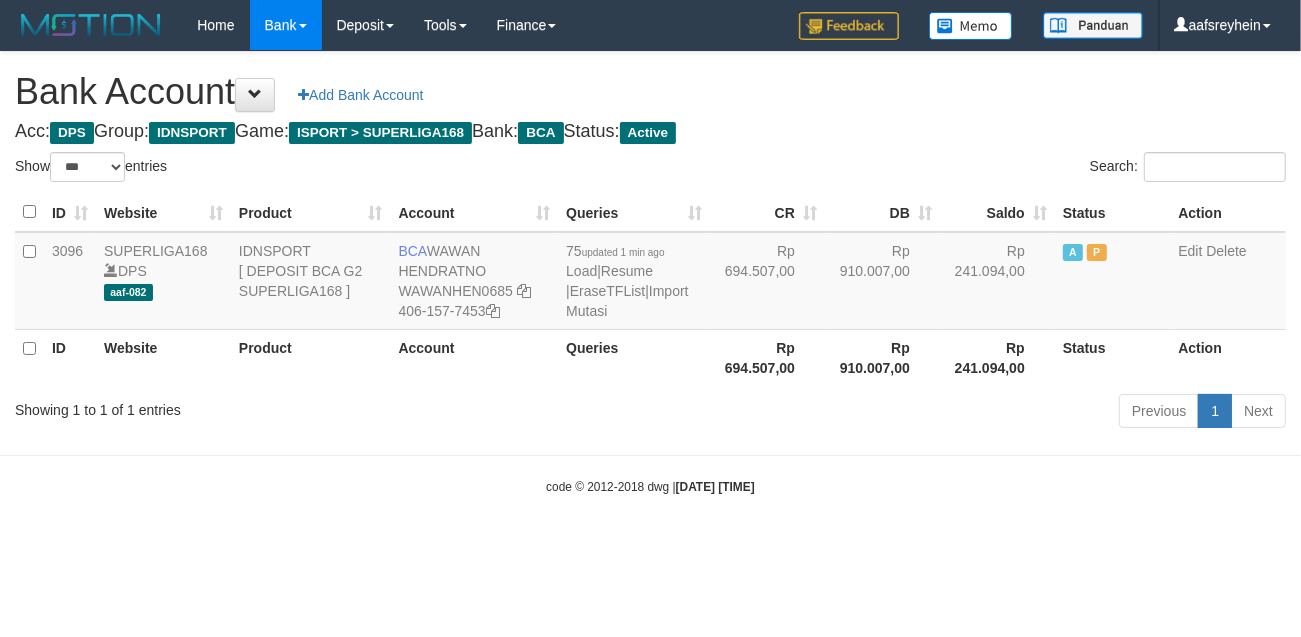 click on "Toggle navigation
Home
Bank
Account List
Load
By Website
Group
[ISPORT]													SUPERLIGA168
By Load Group (DPS)
-" at bounding box center [650, 273] 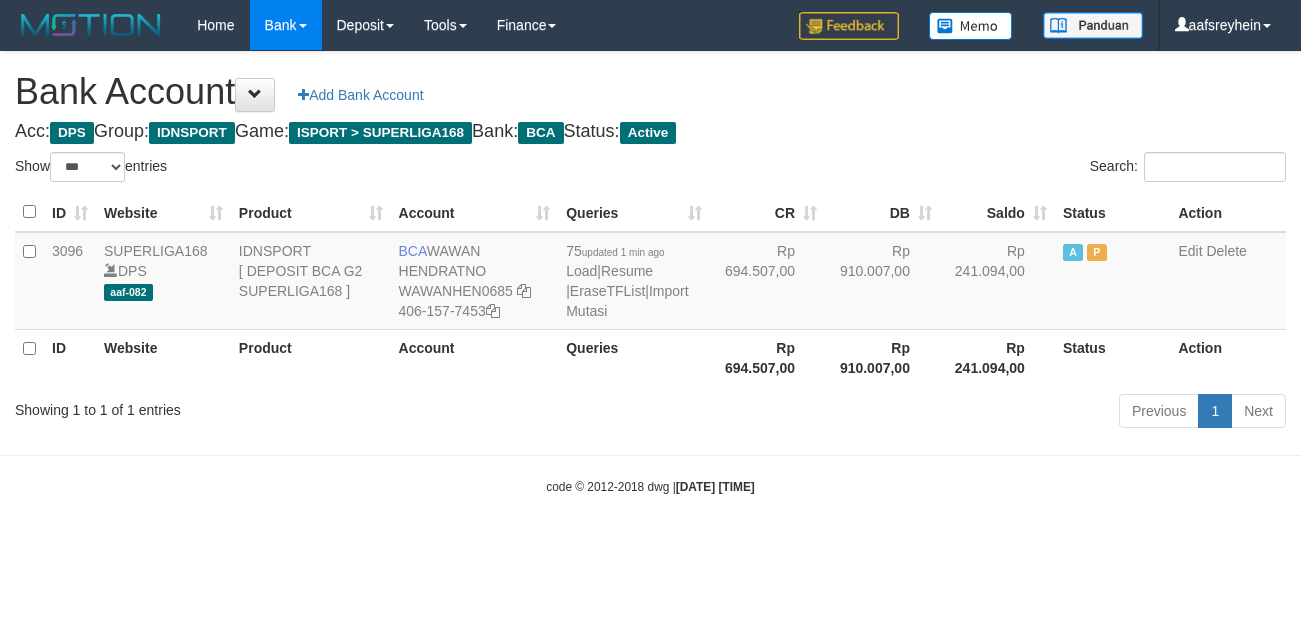select on "***" 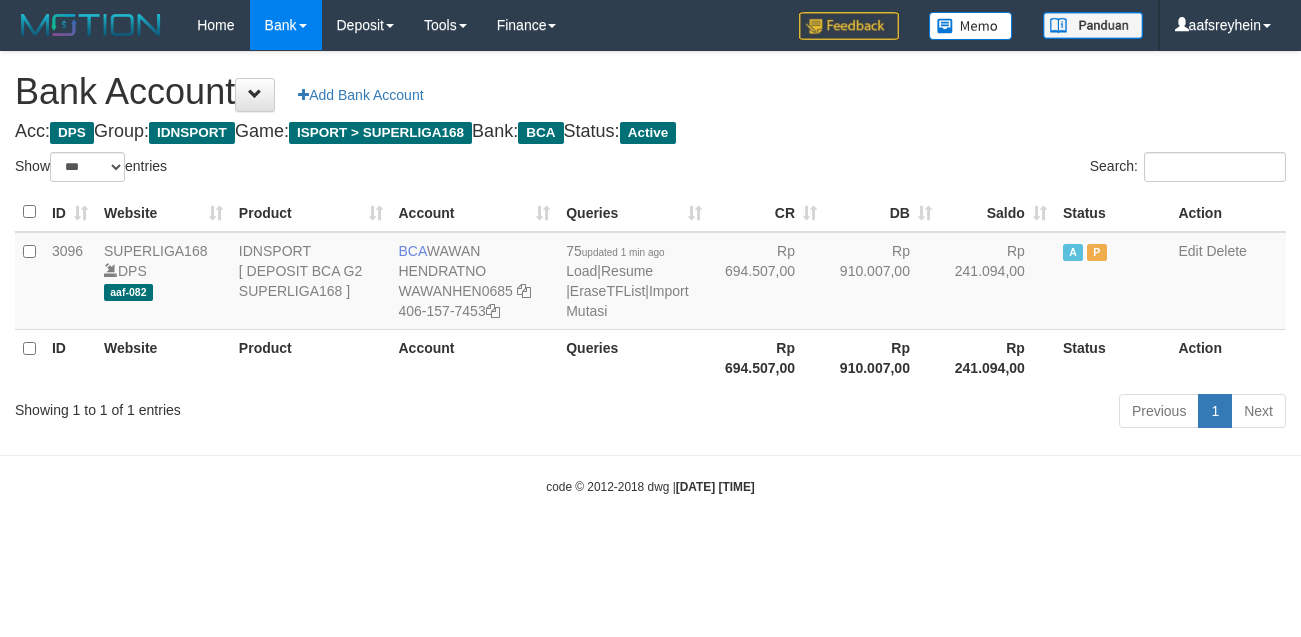 scroll, scrollTop: 0, scrollLeft: 0, axis: both 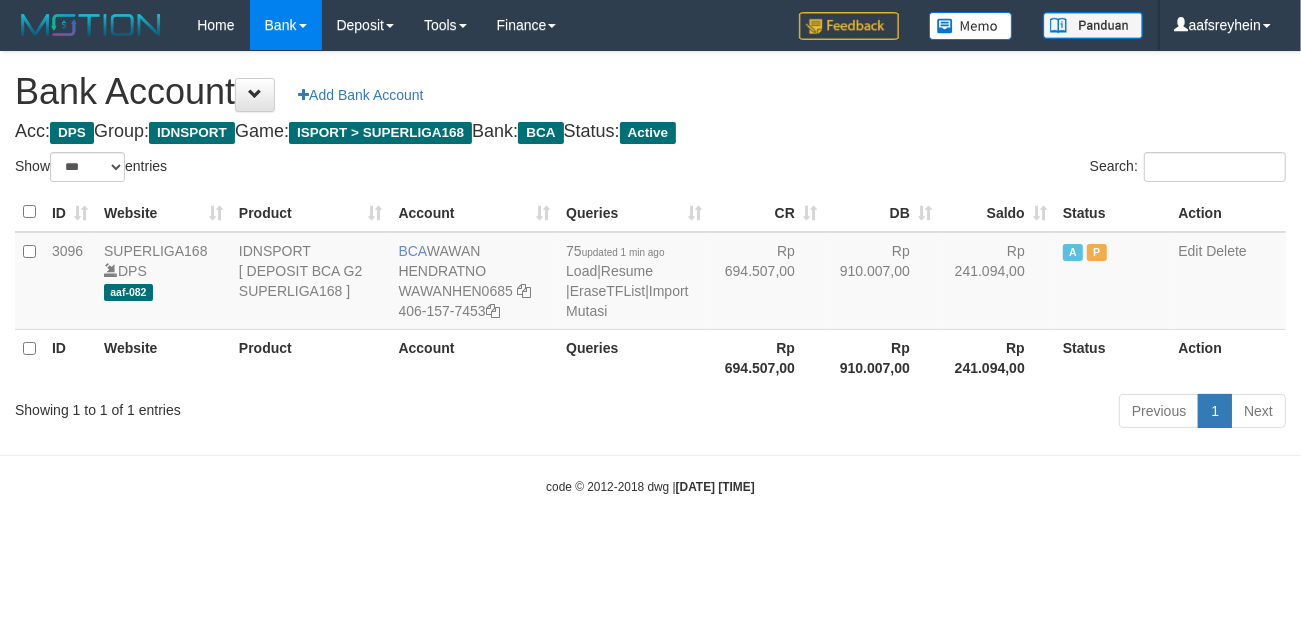 click on "code © 2012-2018 dwg |  2025/07/13 00:36:25" at bounding box center [650, 486] 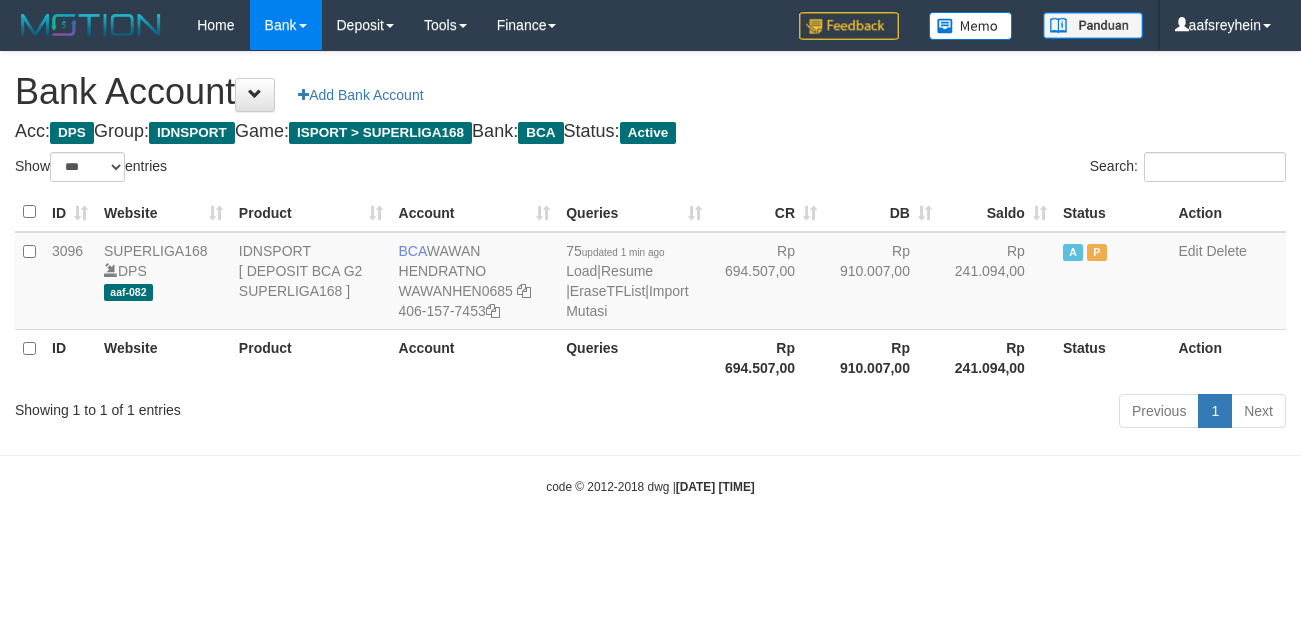 select on "***" 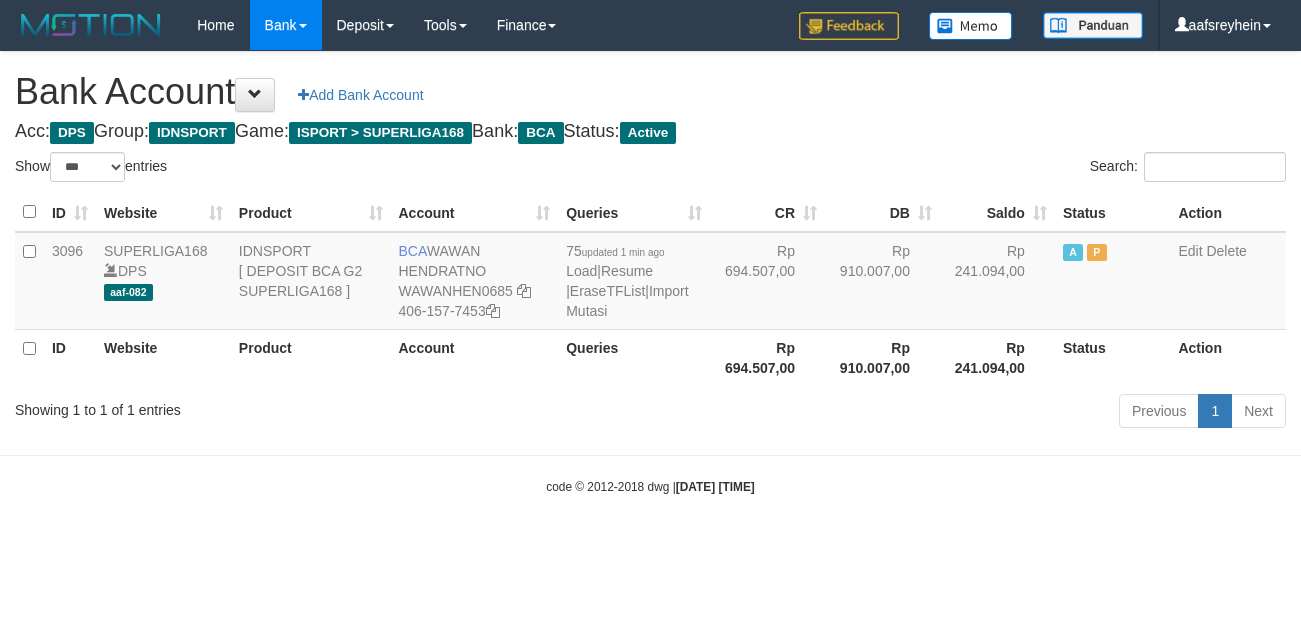 scroll, scrollTop: 0, scrollLeft: 0, axis: both 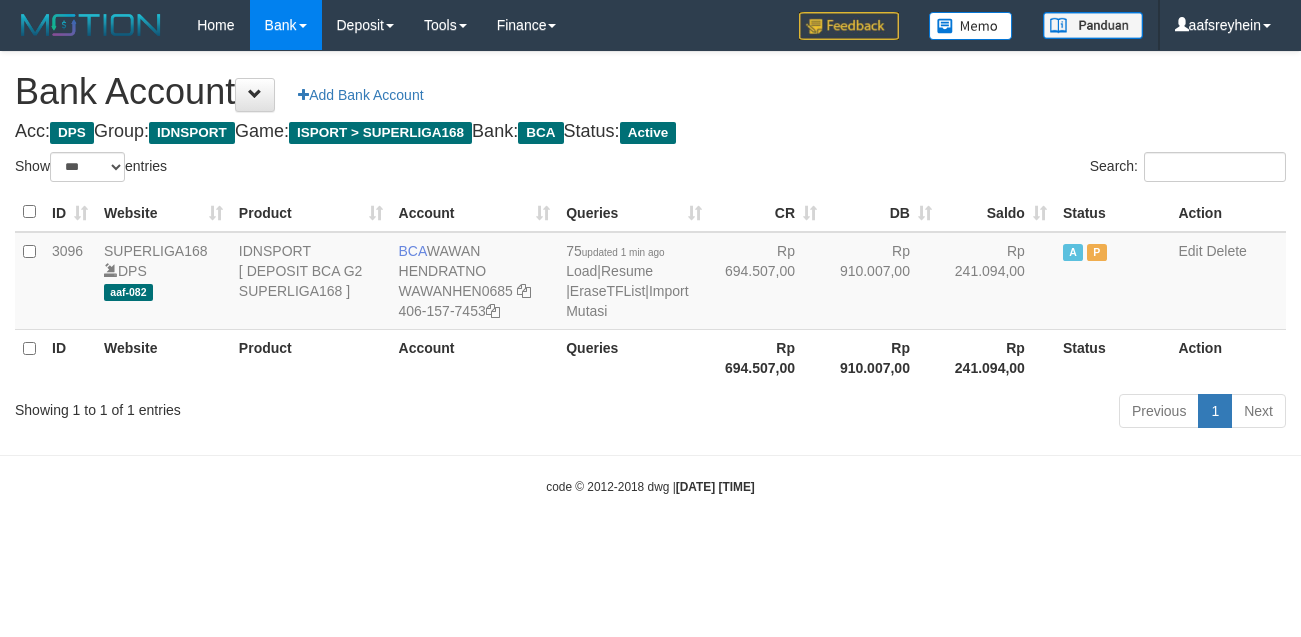 select on "***" 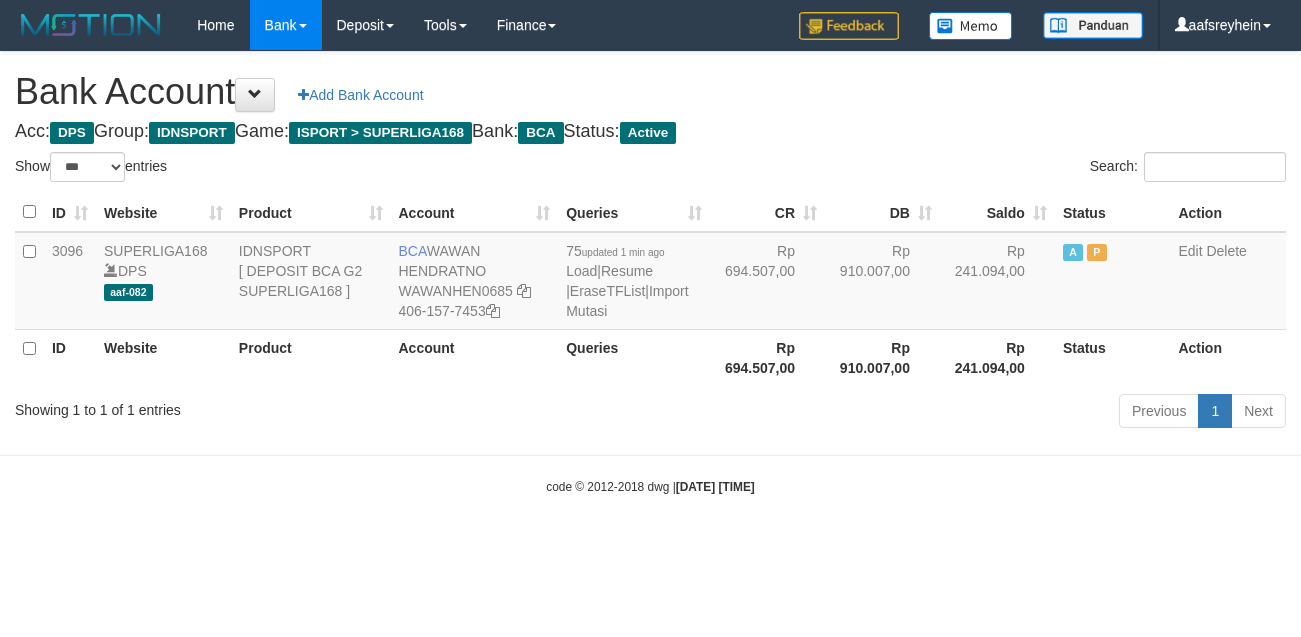 scroll, scrollTop: 0, scrollLeft: 0, axis: both 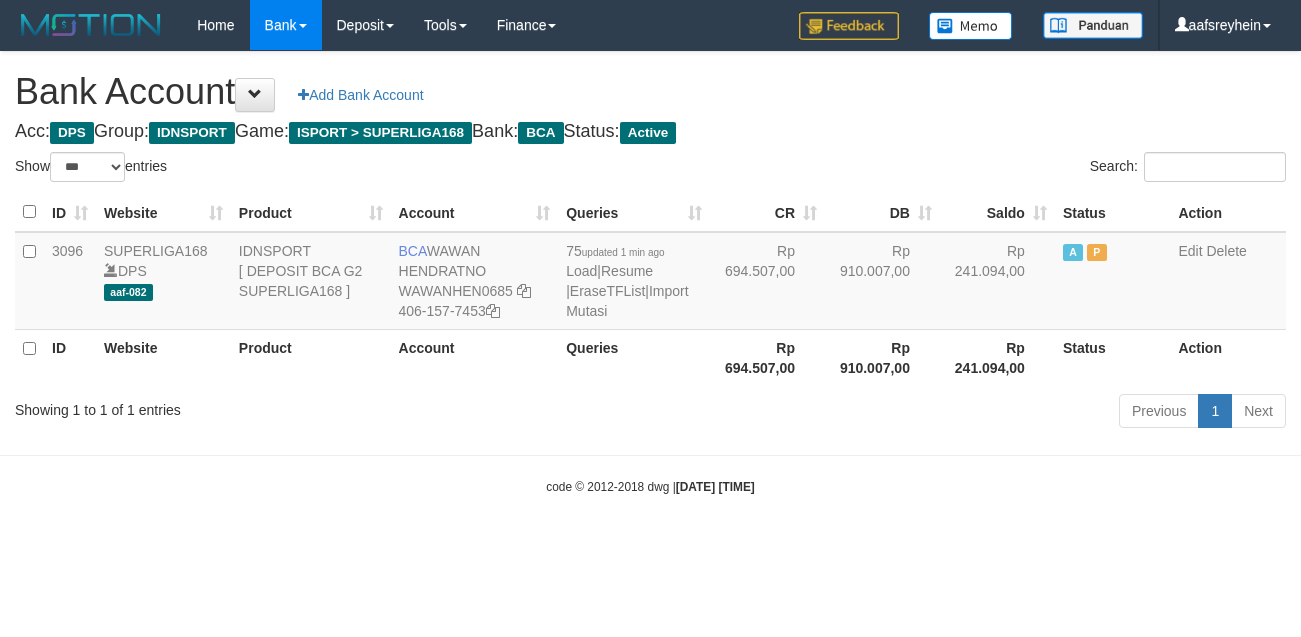 select on "***" 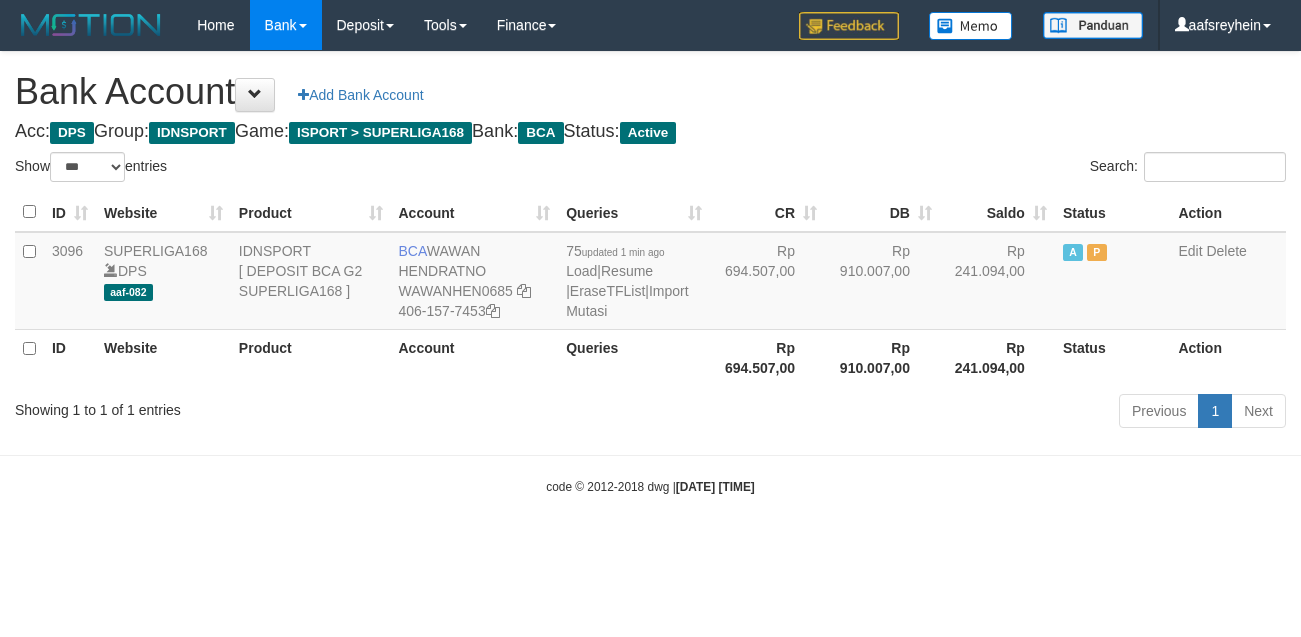 scroll, scrollTop: 0, scrollLeft: 0, axis: both 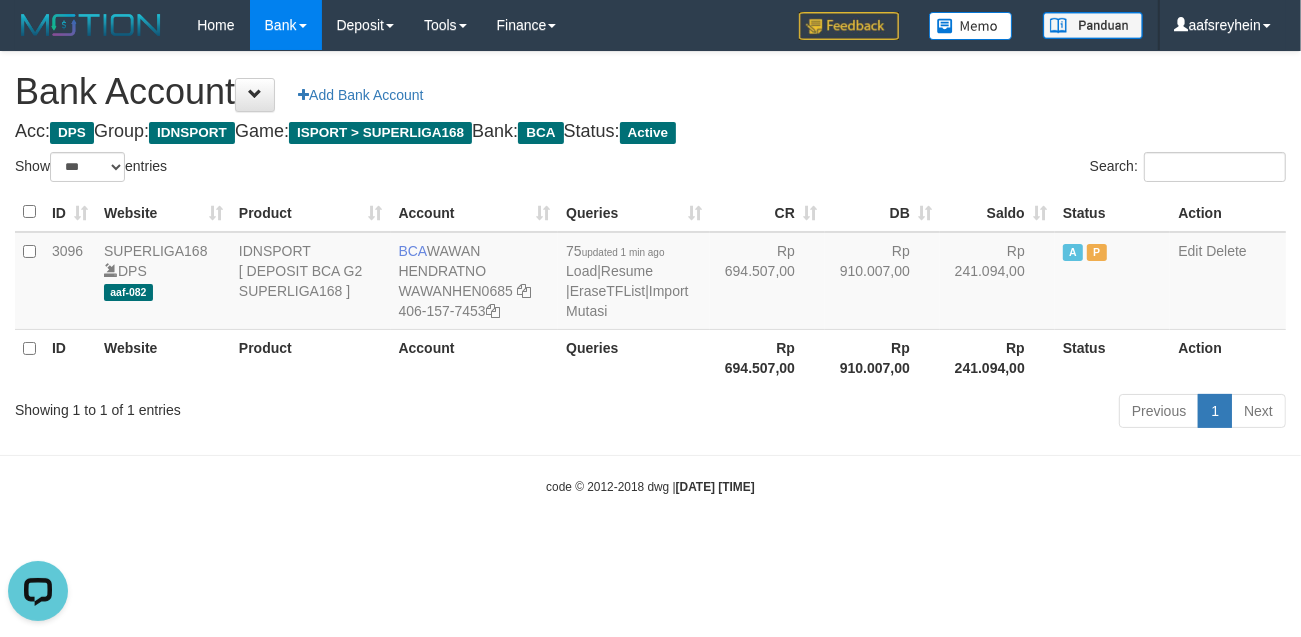 click on "Toggle navigation
Home
Bank
Account List
Load
By Website
Group
[ISPORT]													SUPERLIGA168
By Load Group (DPS)
-" at bounding box center (650, 273) 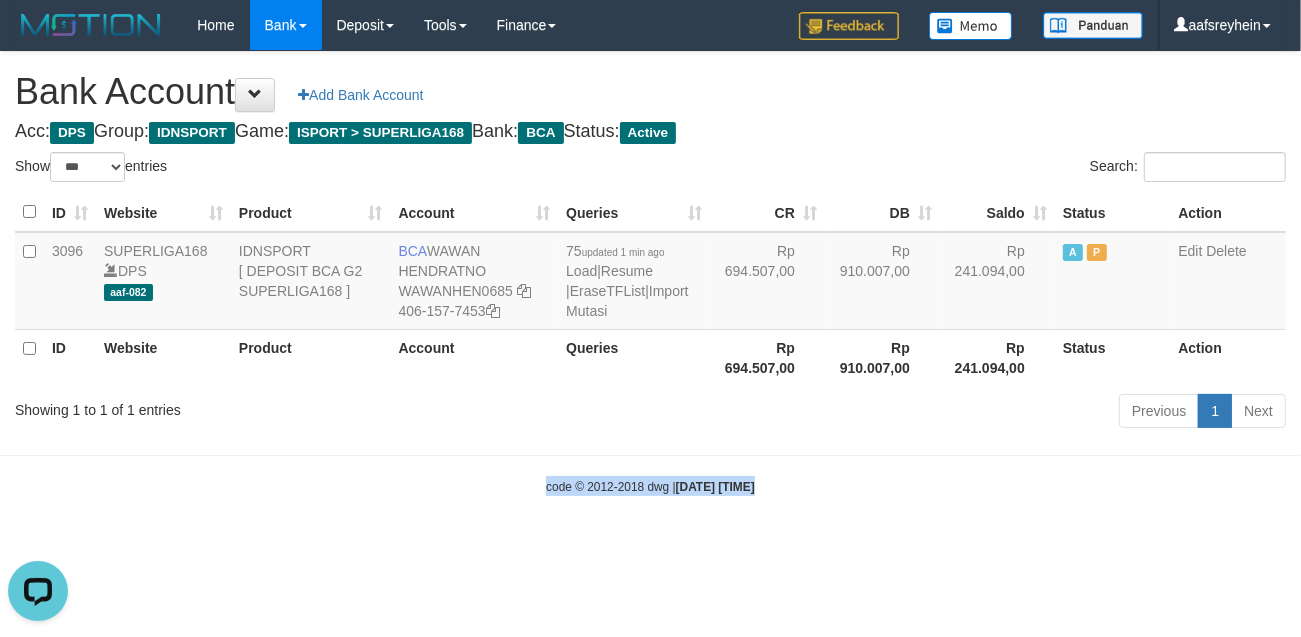click on "Toggle navigation
Home
Bank
Account List
Load
By Website
Group
[ISPORT]													SUPERLIGA168
By Load Group (DPS)
-" at bounding box center (650, 273) 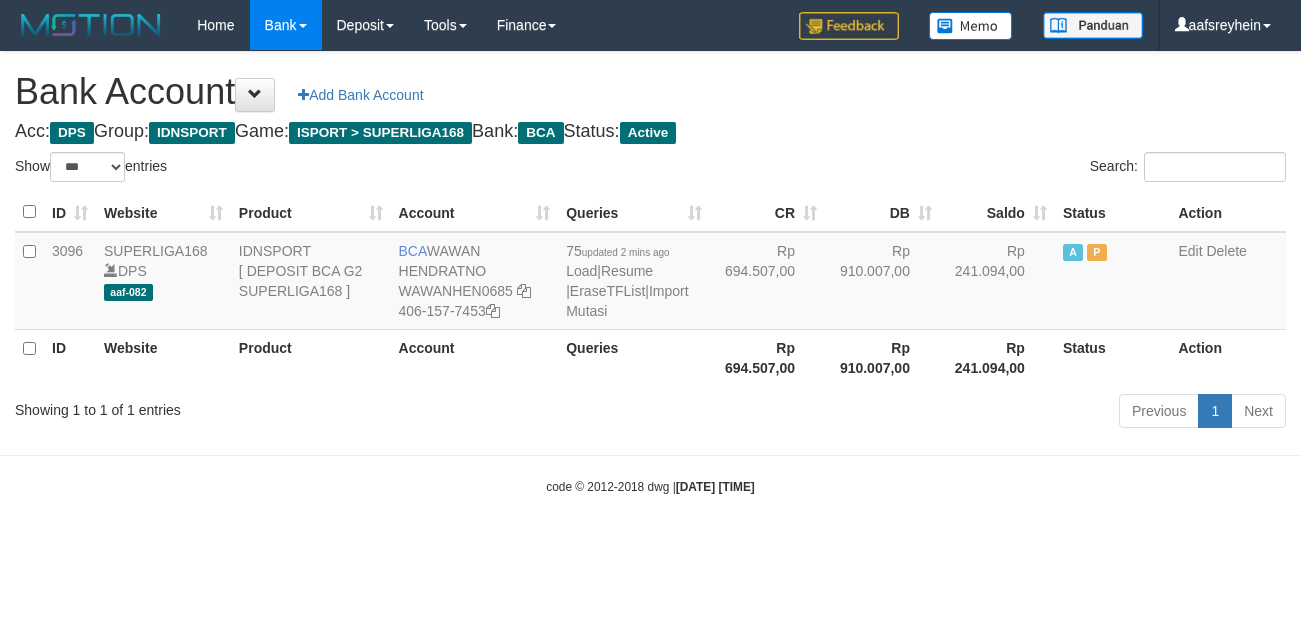 select on "***" 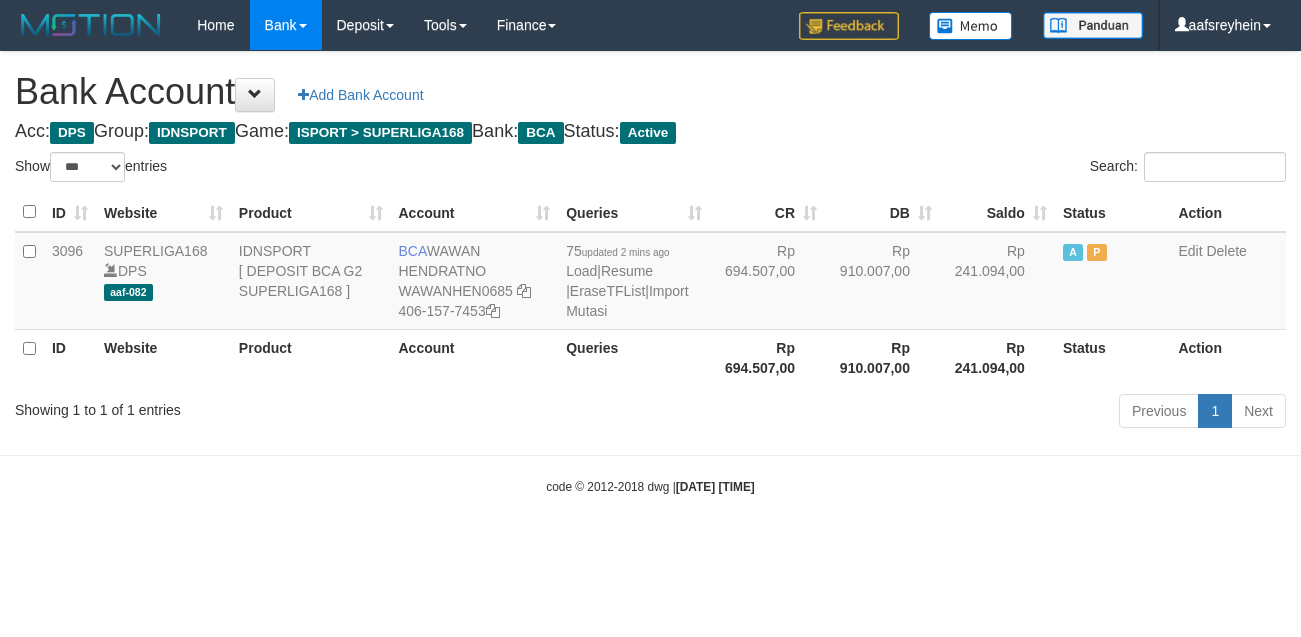 scroll, scrollTop: 0, scrollLeft: 0, axis: both 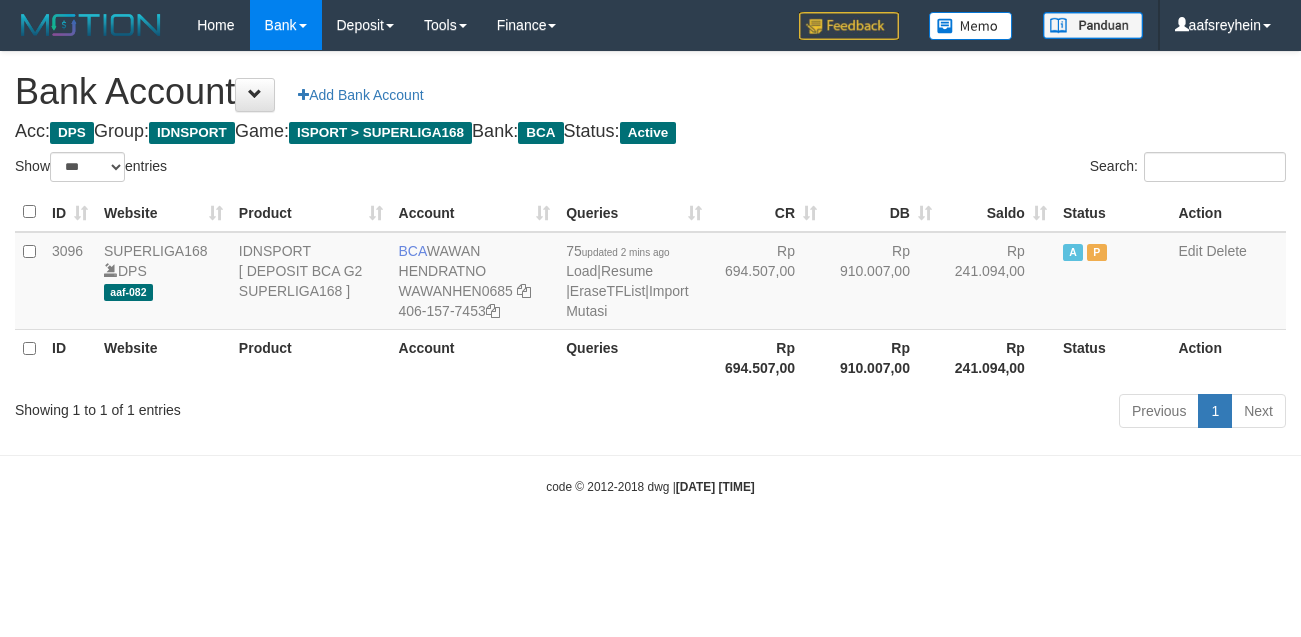 select on "***" 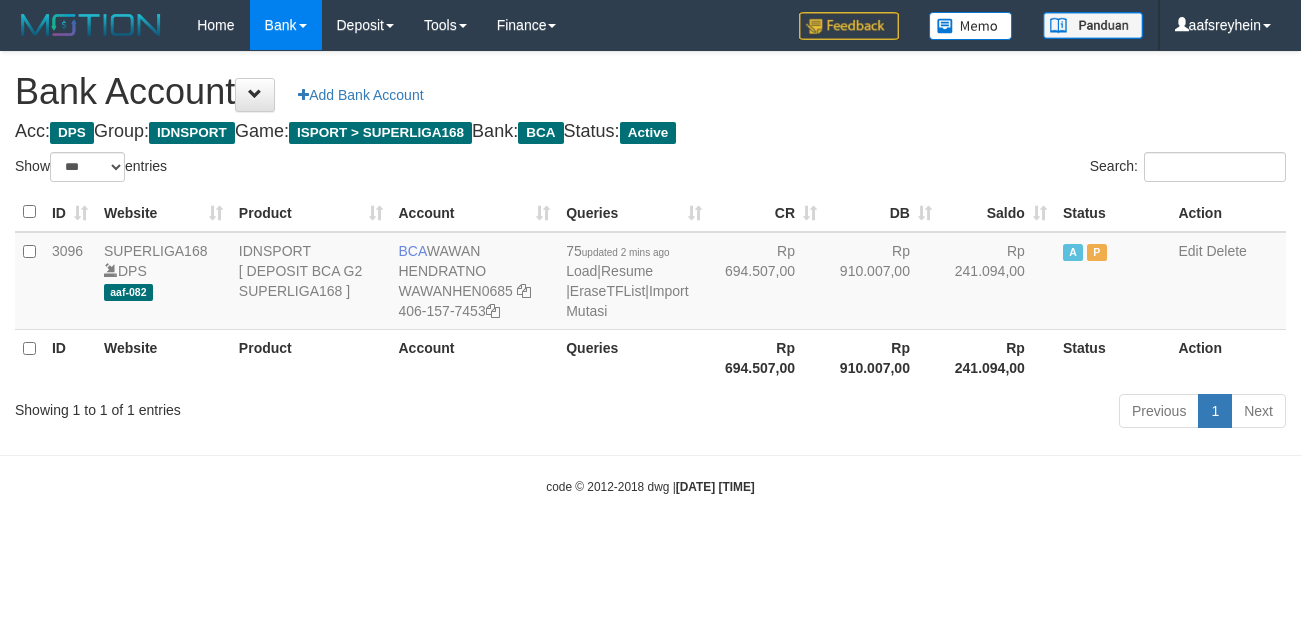 scroll, scrollTop: 0, scrollLeft: 0, axis: both 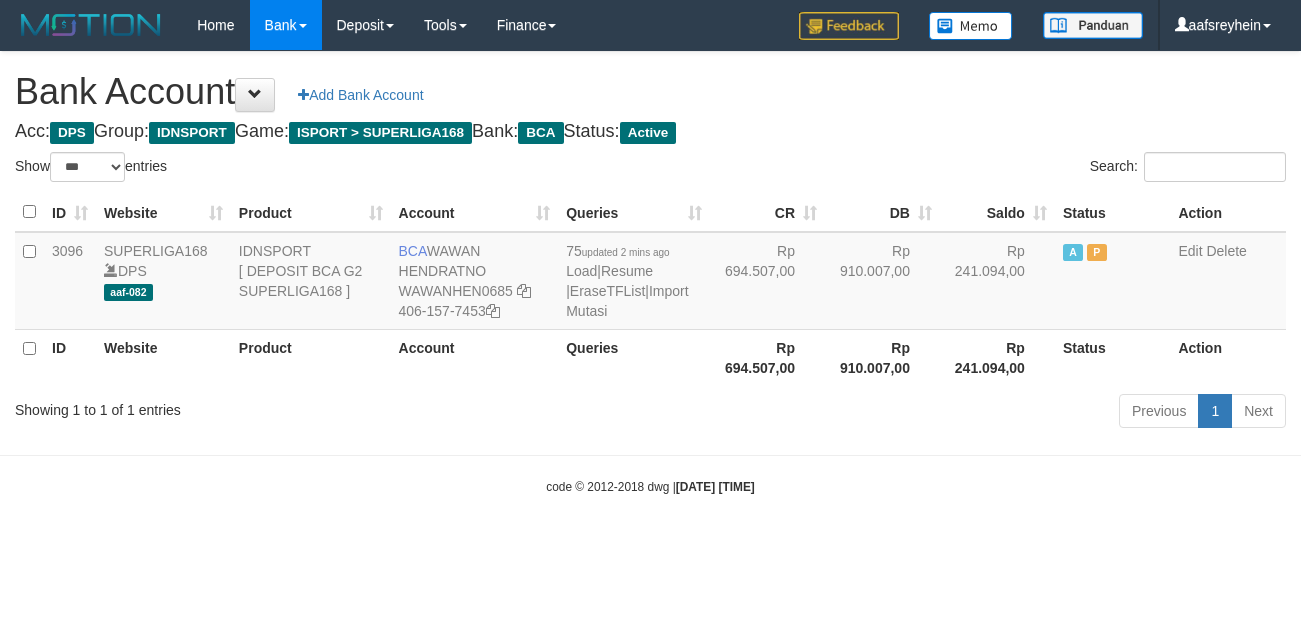 select on "***" 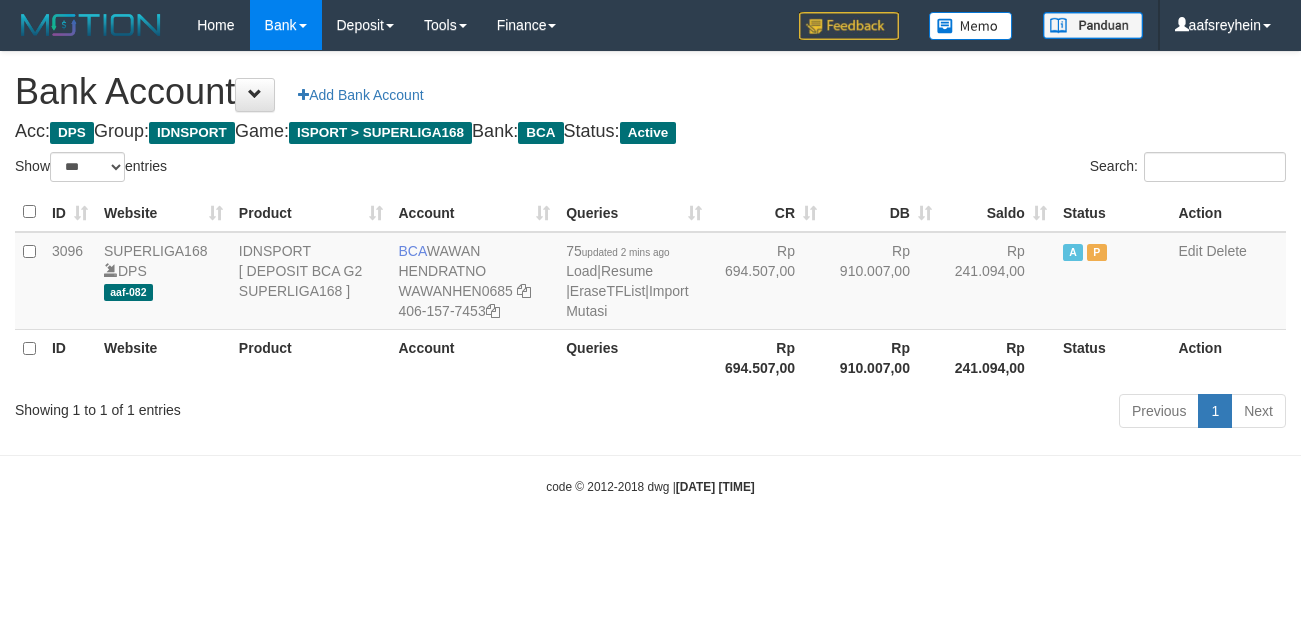 scroll, scrollTop: 0, scrollLeft: 0, axis: both 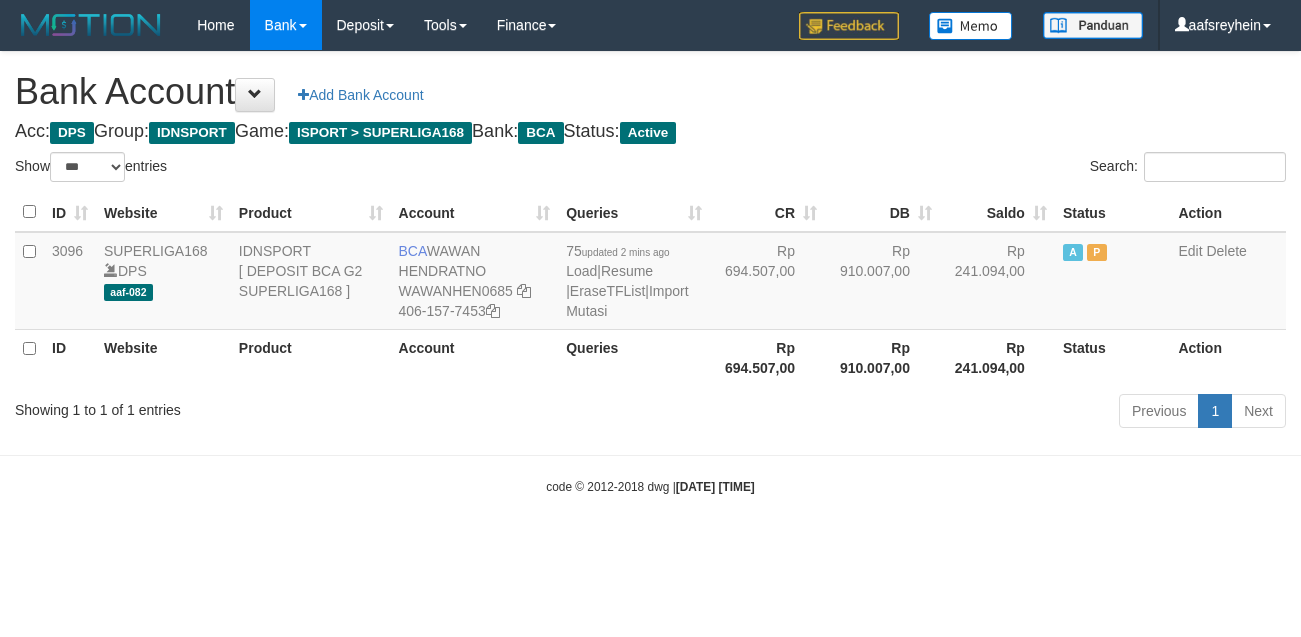 select on "***" 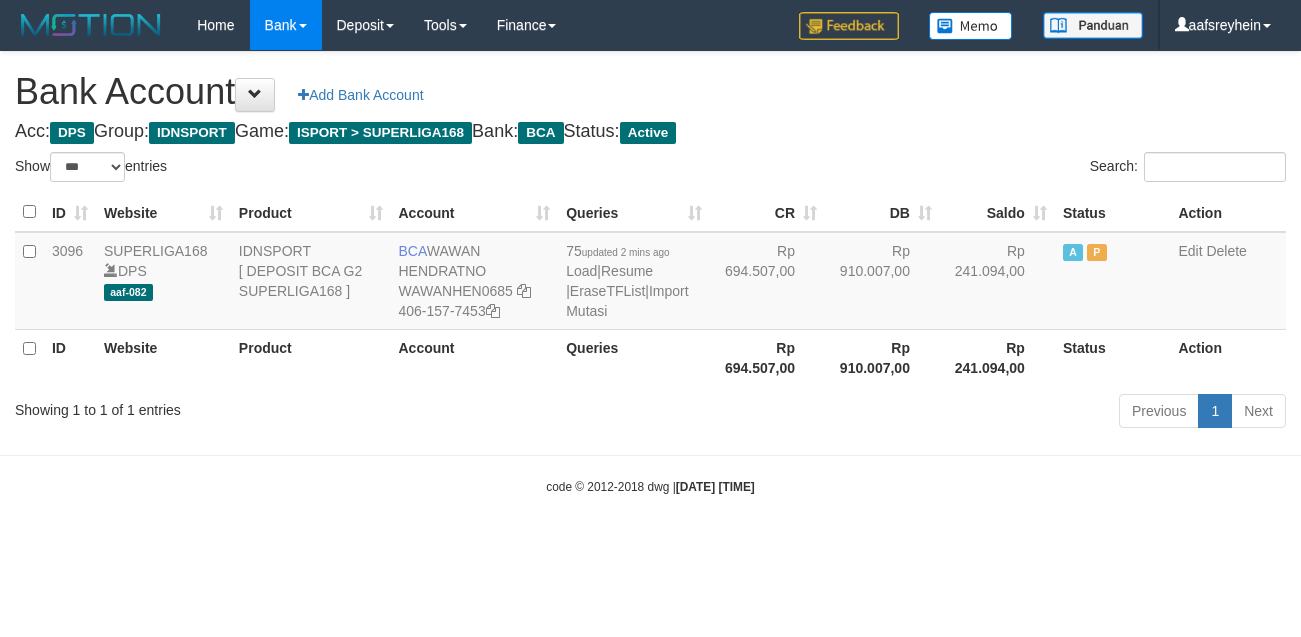scroll, scrollTop: 0, scrollLeft: 0, axis: both 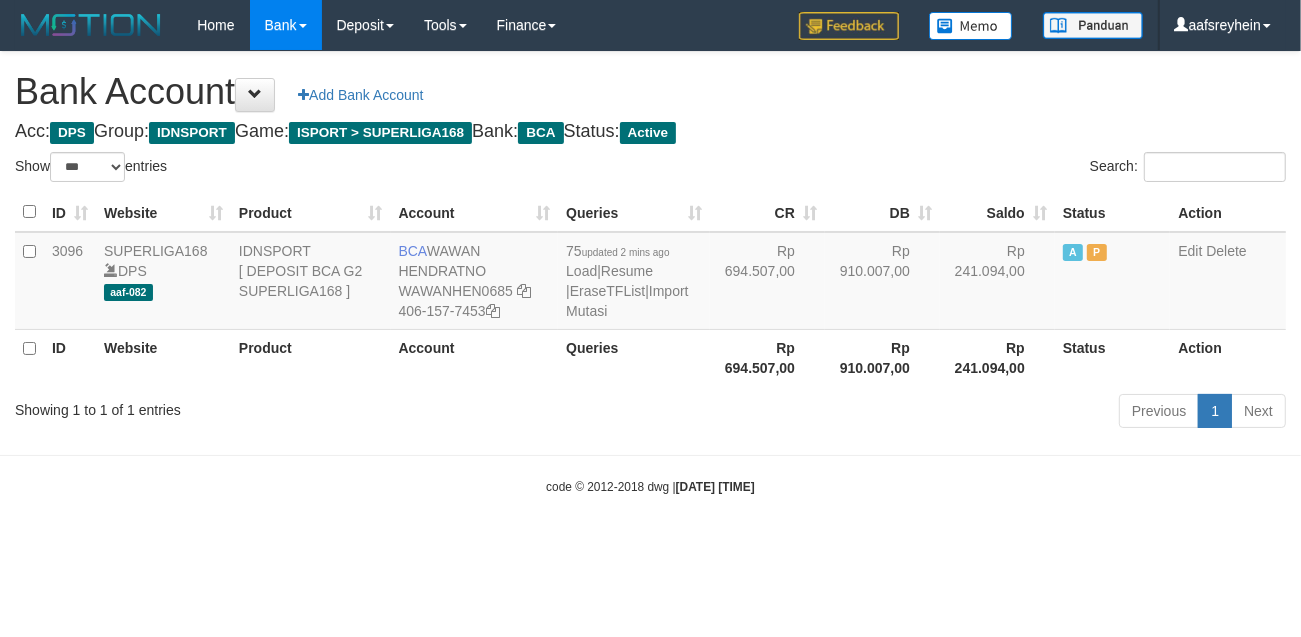 click on "Toggle navigation
Home
Bank
Account List
Load
By Website
Group
[ISPORT]													SUPERLIGA168
By Load Group (DPS)
-" at bounding box center [650, 273] 